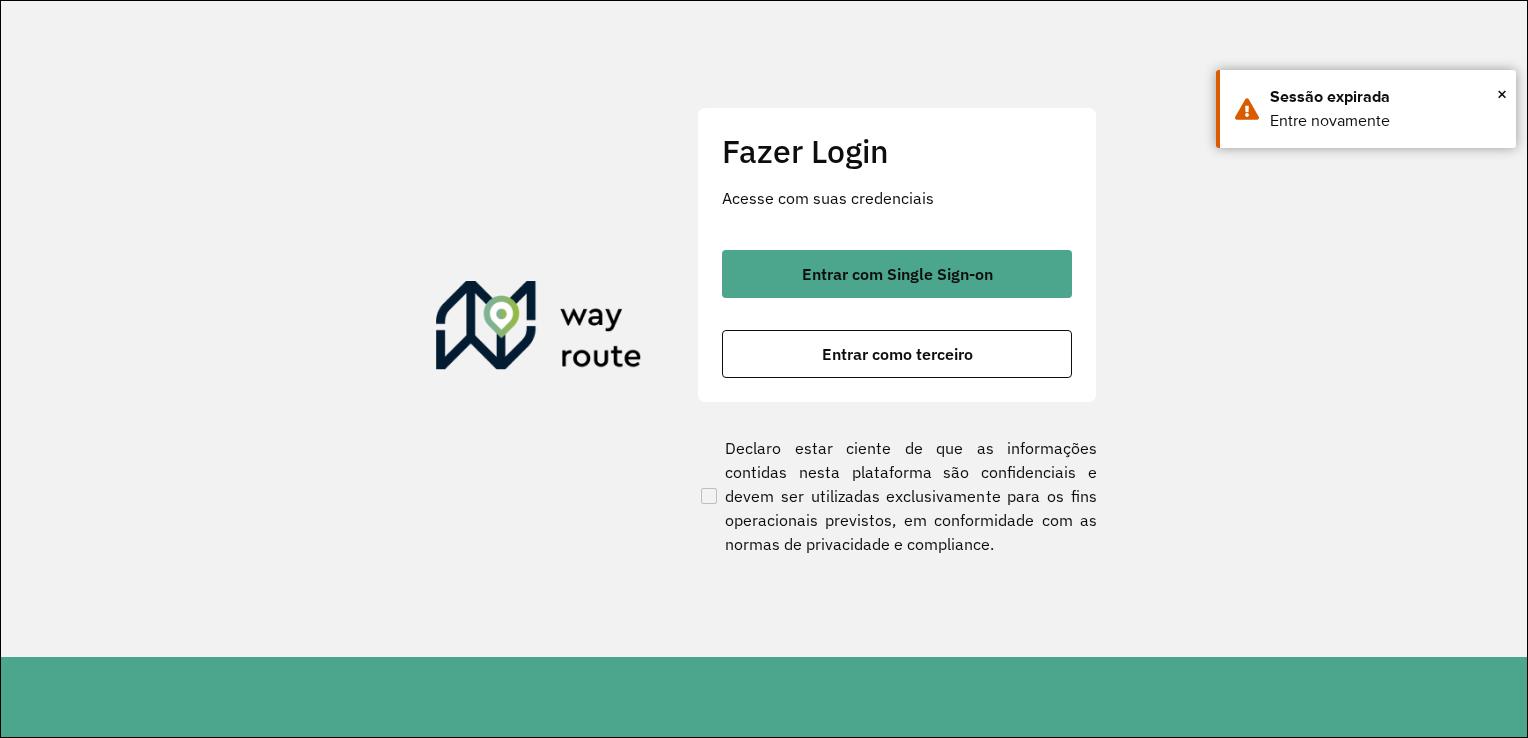 scroll, scrollTop: 0, scrollLeft: 0, axis: both 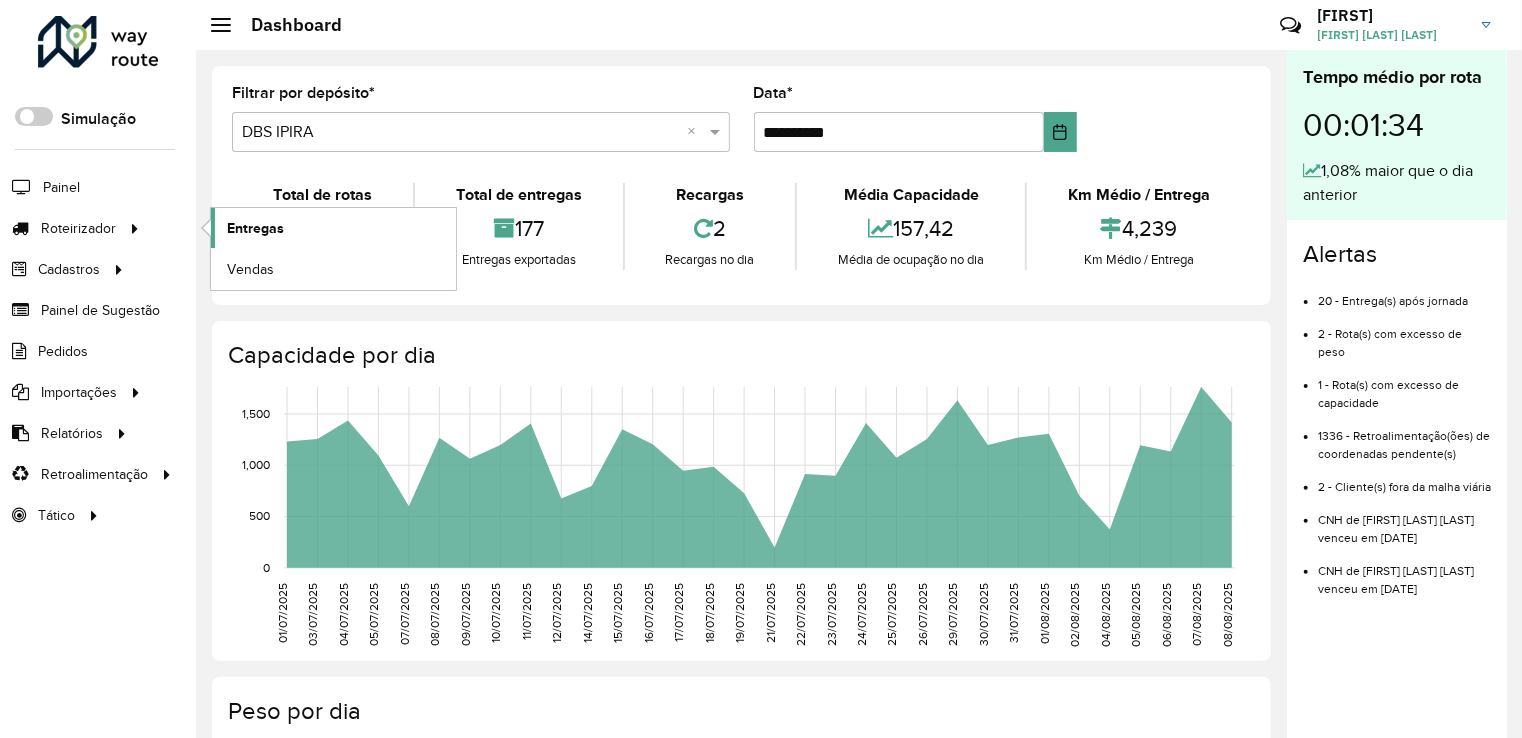 click on "Entregas" 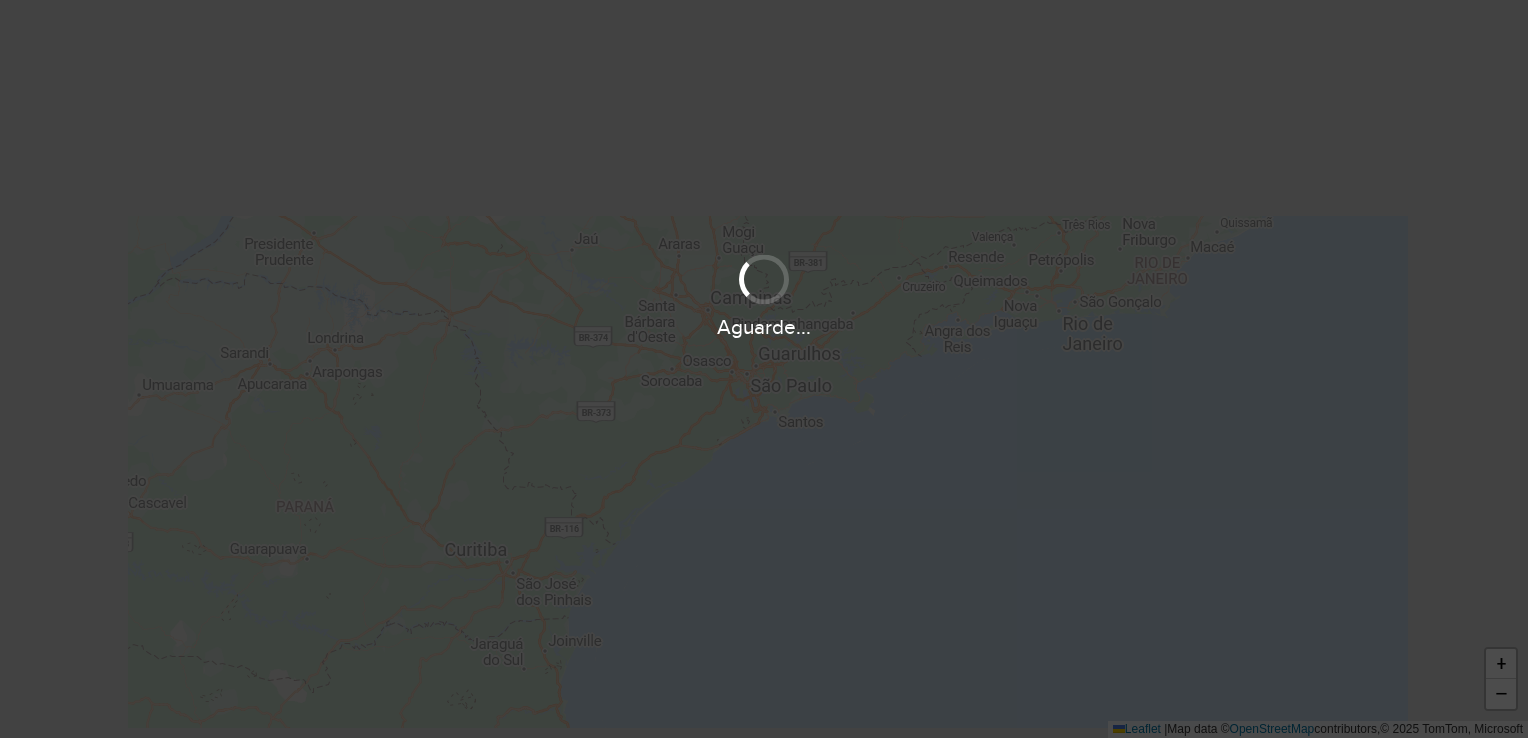 scroll, scrollTop: 0, scrollLeft: 0, axis: both 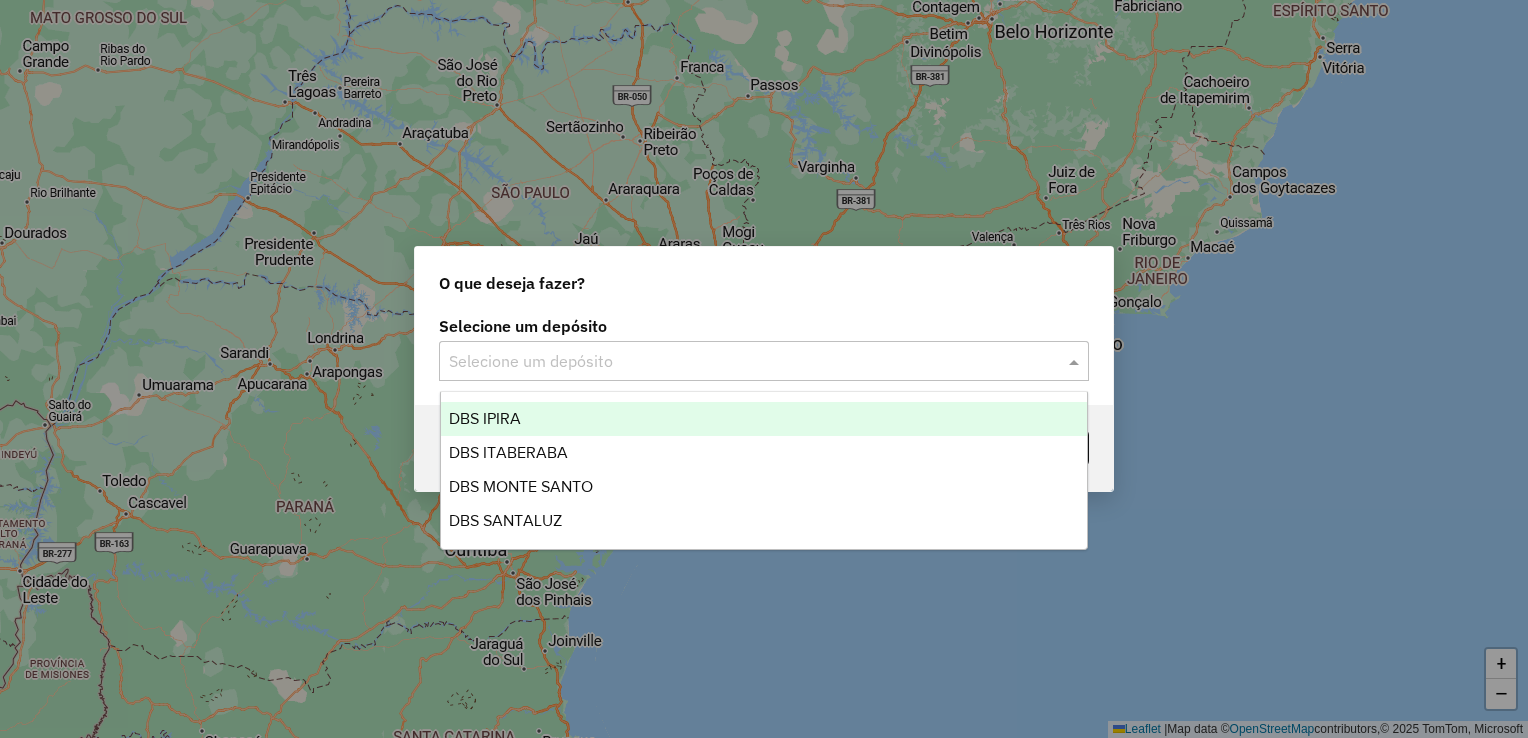 click 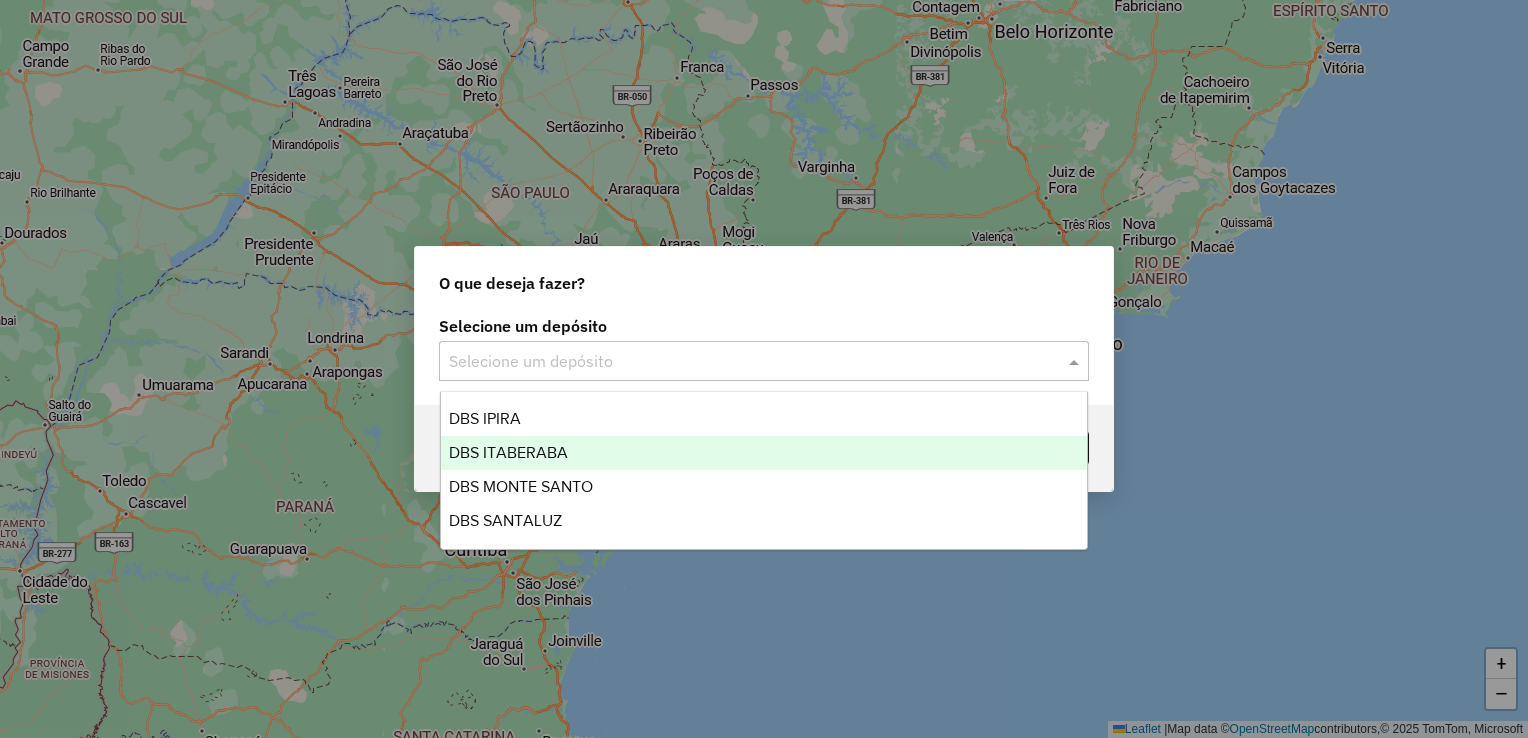 click on "DBS ITABERABA" at bounding box center (508, 452) 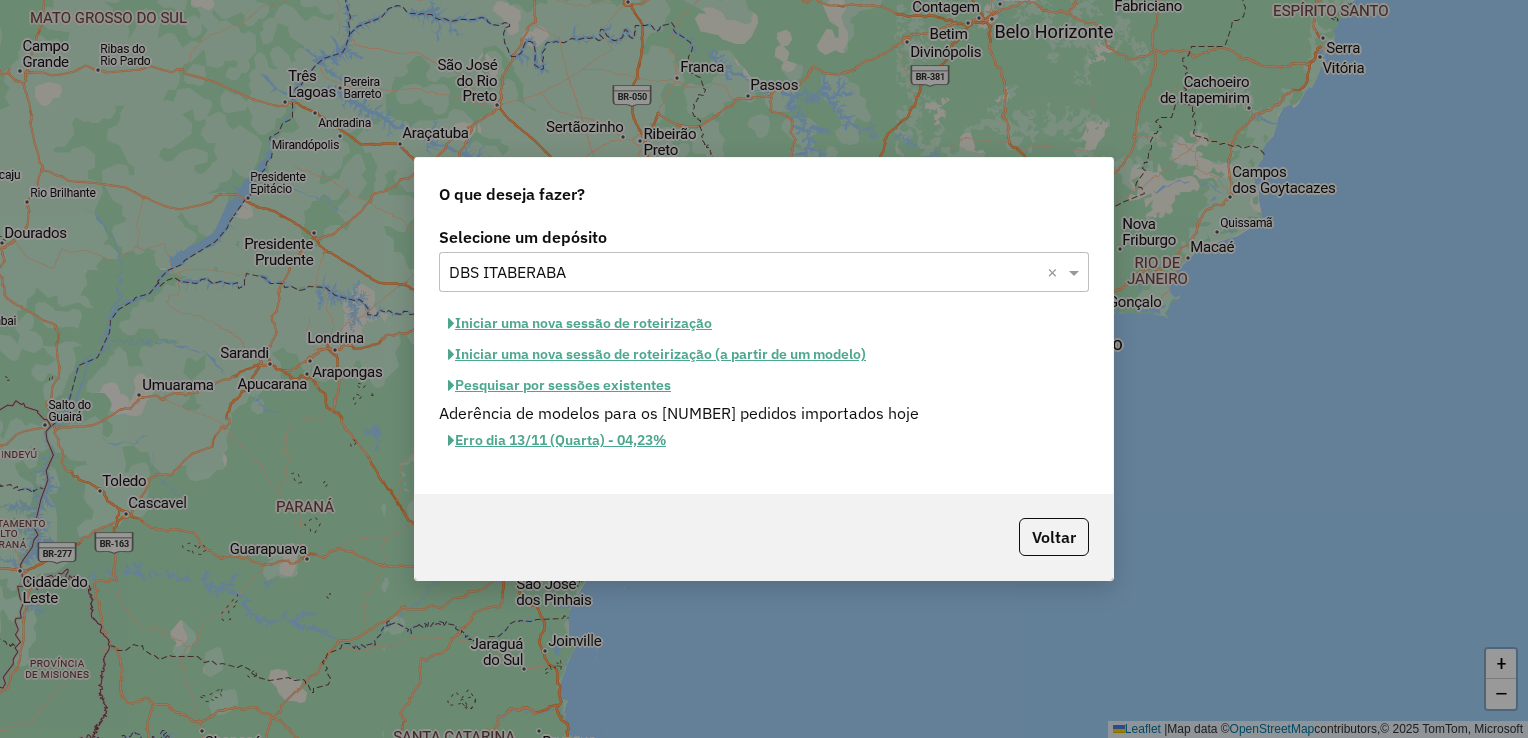 click on "Iniciar uma nova sessão de roteirização" 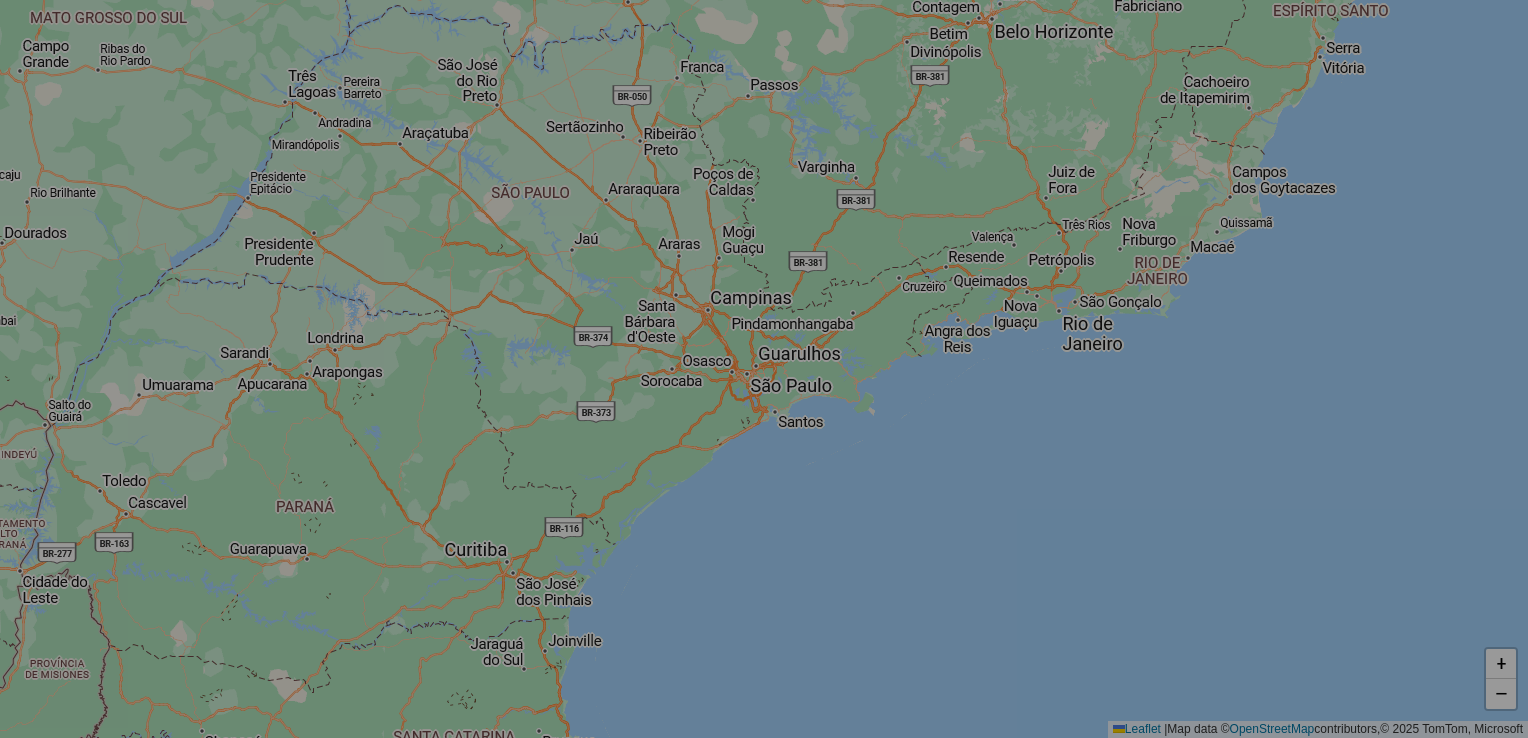 select on "*" 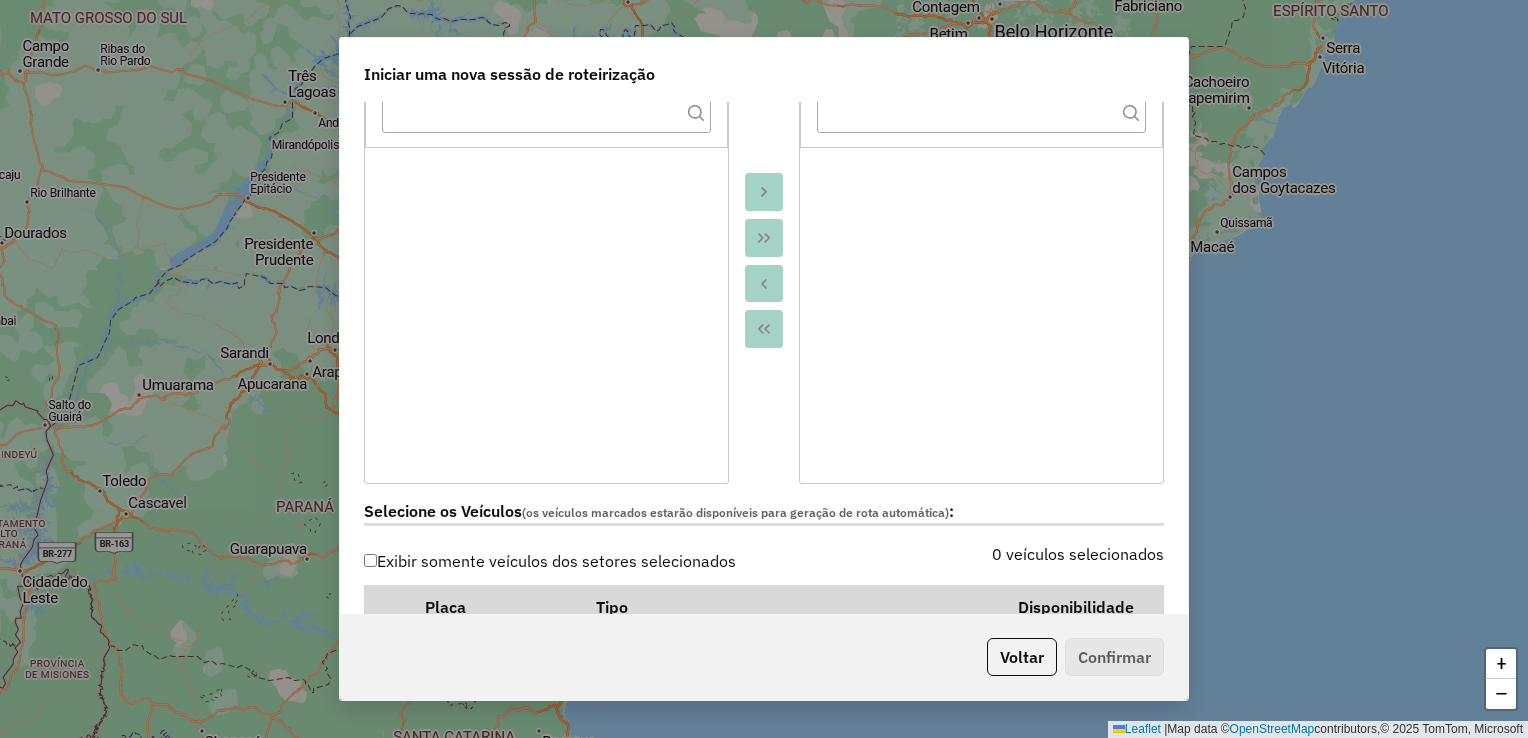scroll, scrollTop: 500, scrollLeft: 0, axis: vertical 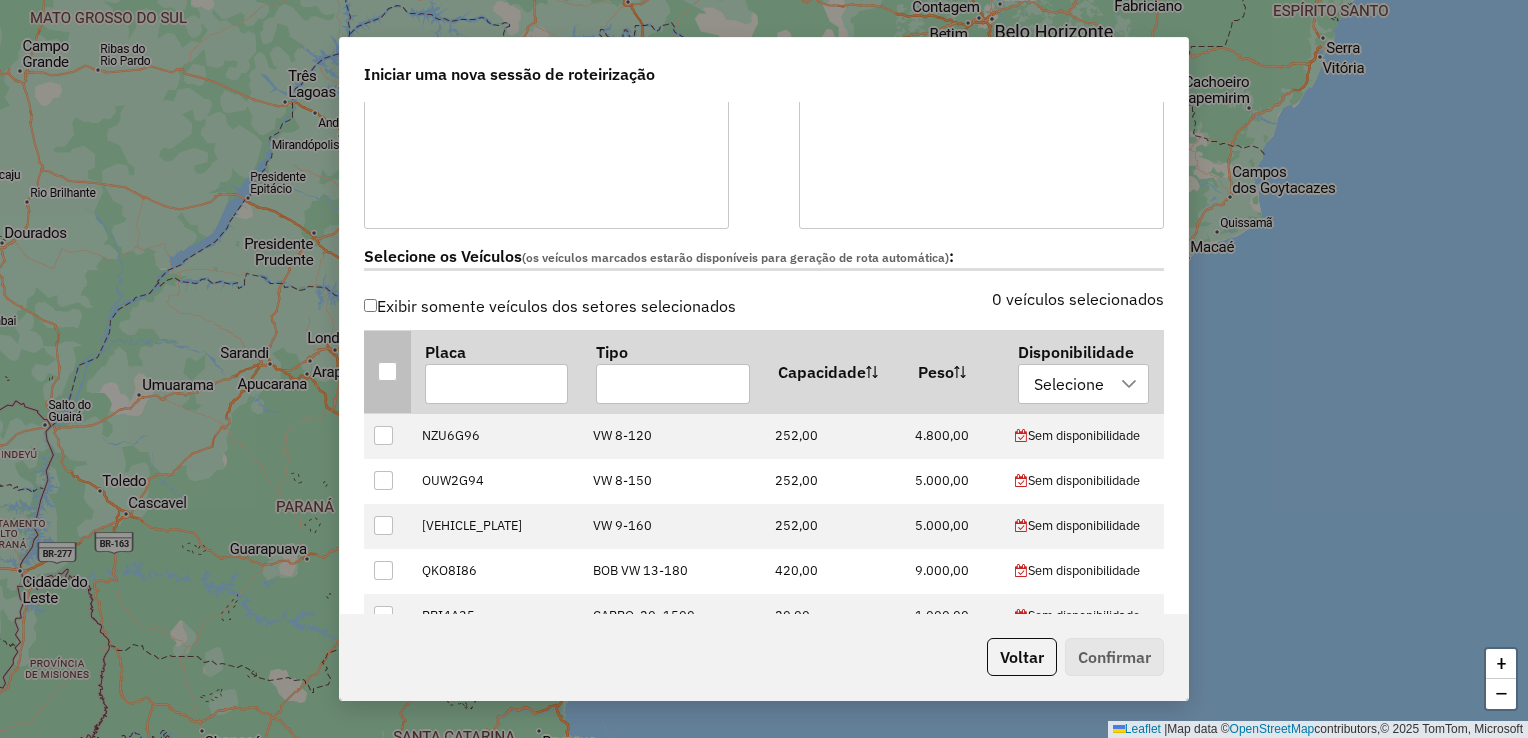 click at bounding box center (387, 371) 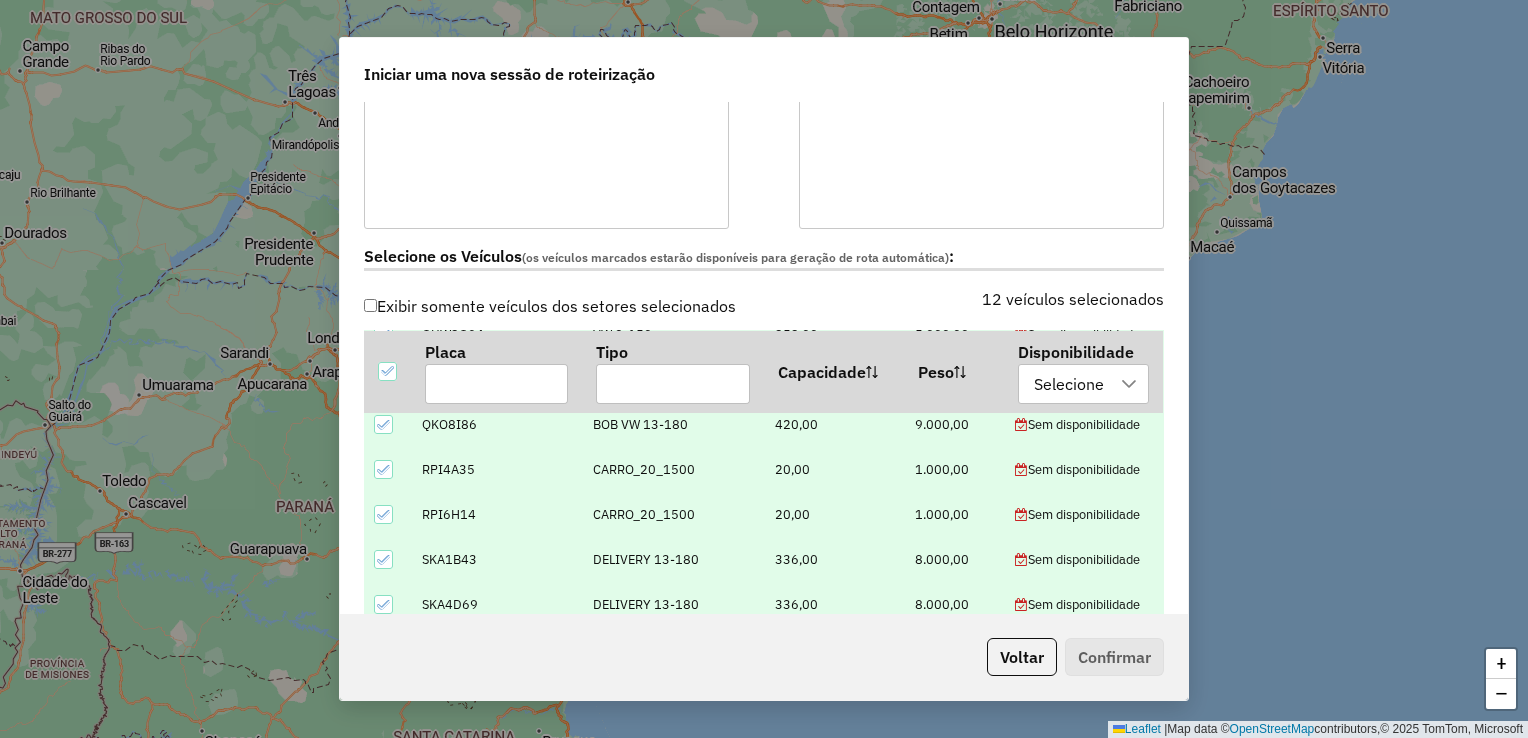 scroll, scrollTop: 324, scrollLeft: 0, axis: vertical 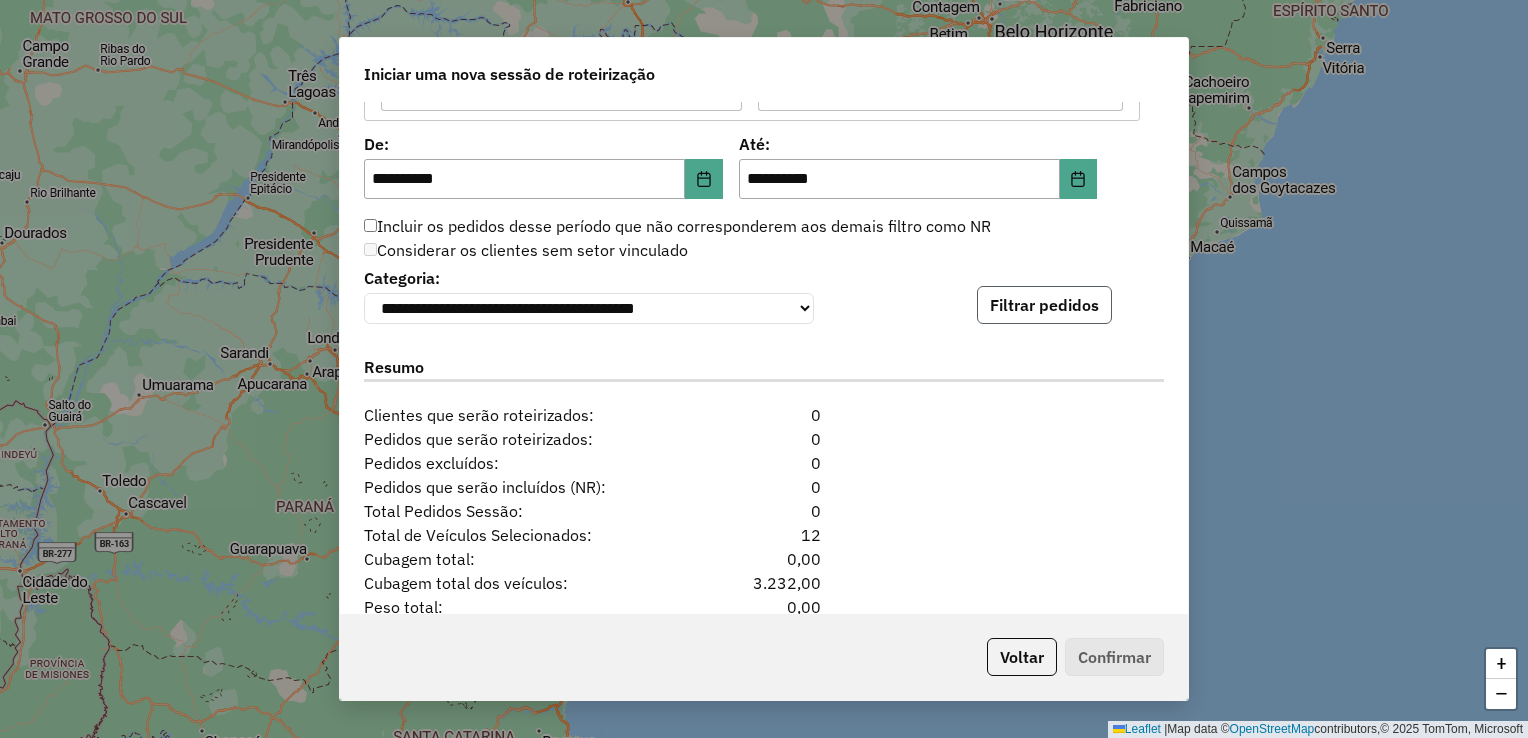 click on "Filtrar pedidos" 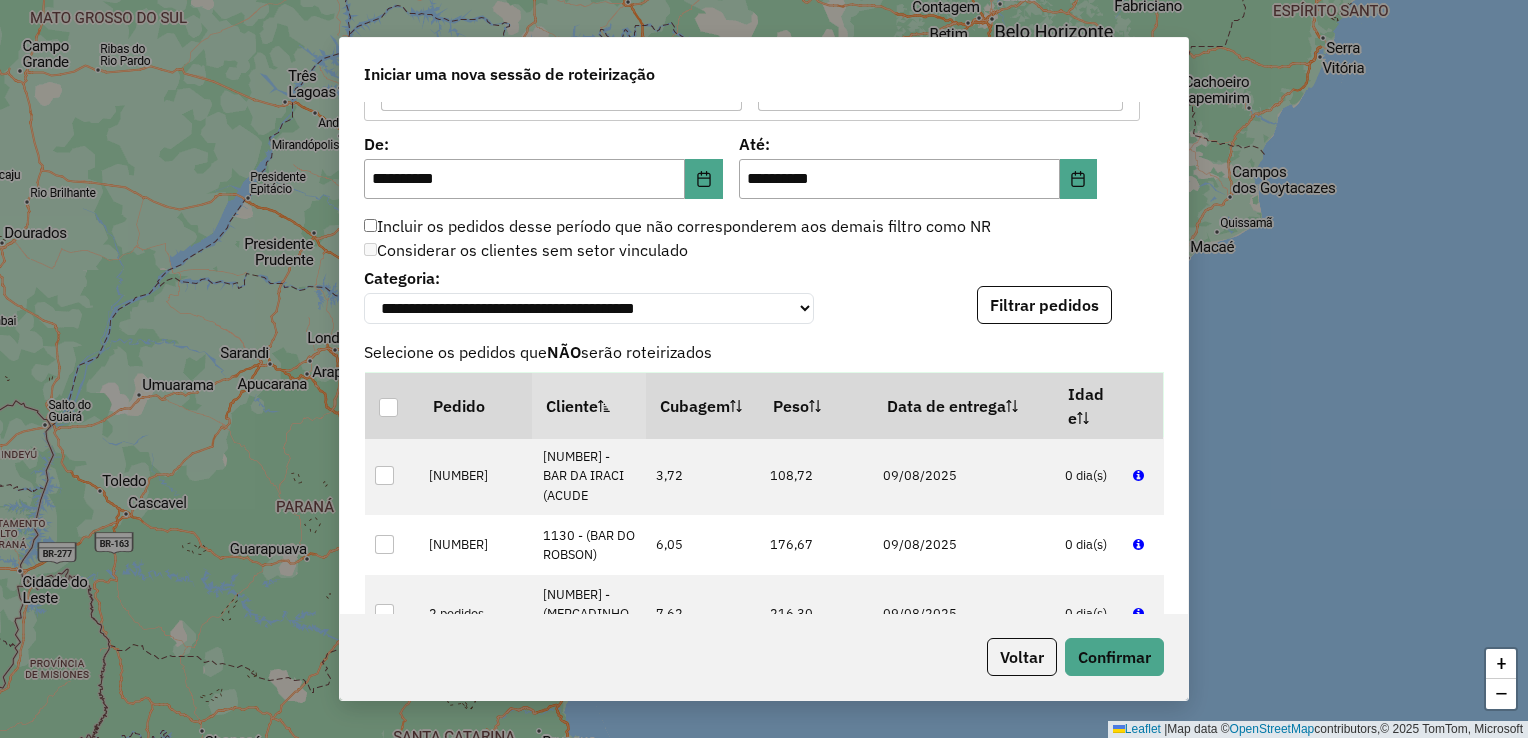 scroll, scrollTop: 300, scrollLeft: 0, axis: vertical 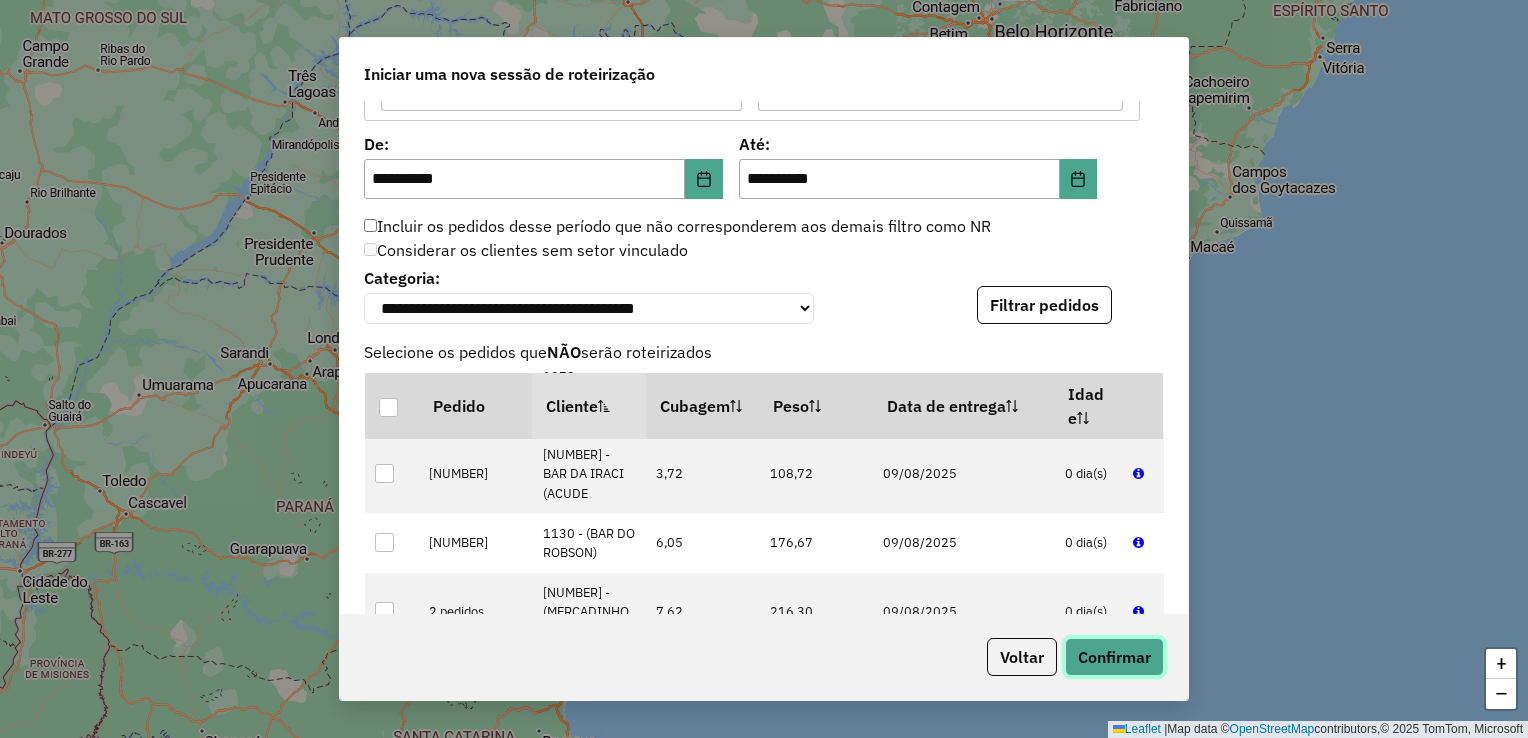click on "Confirmar" 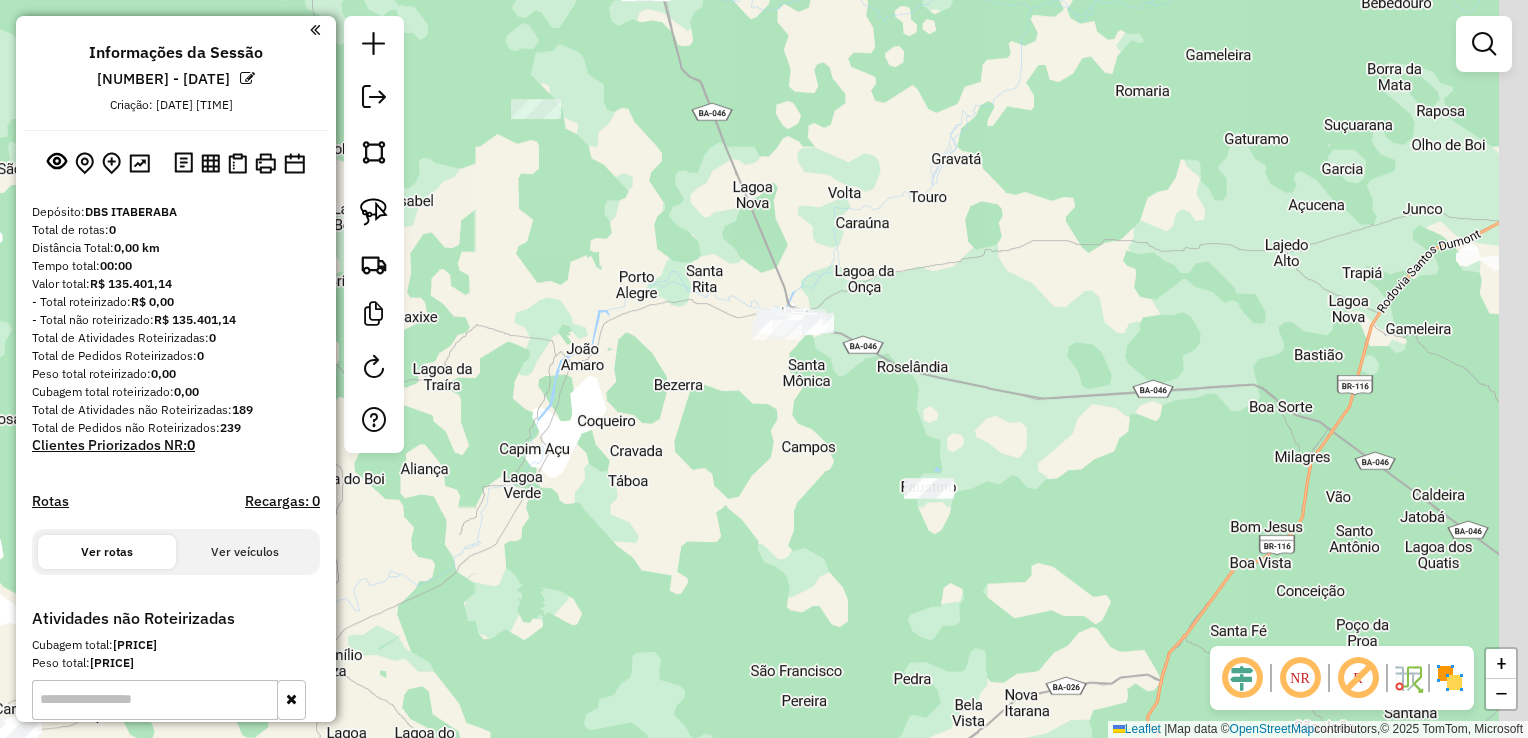 drag, startPoint x: 730, startPoint y: 519, endPoint x: 570, endPoint y: 345, distance: 236.38104 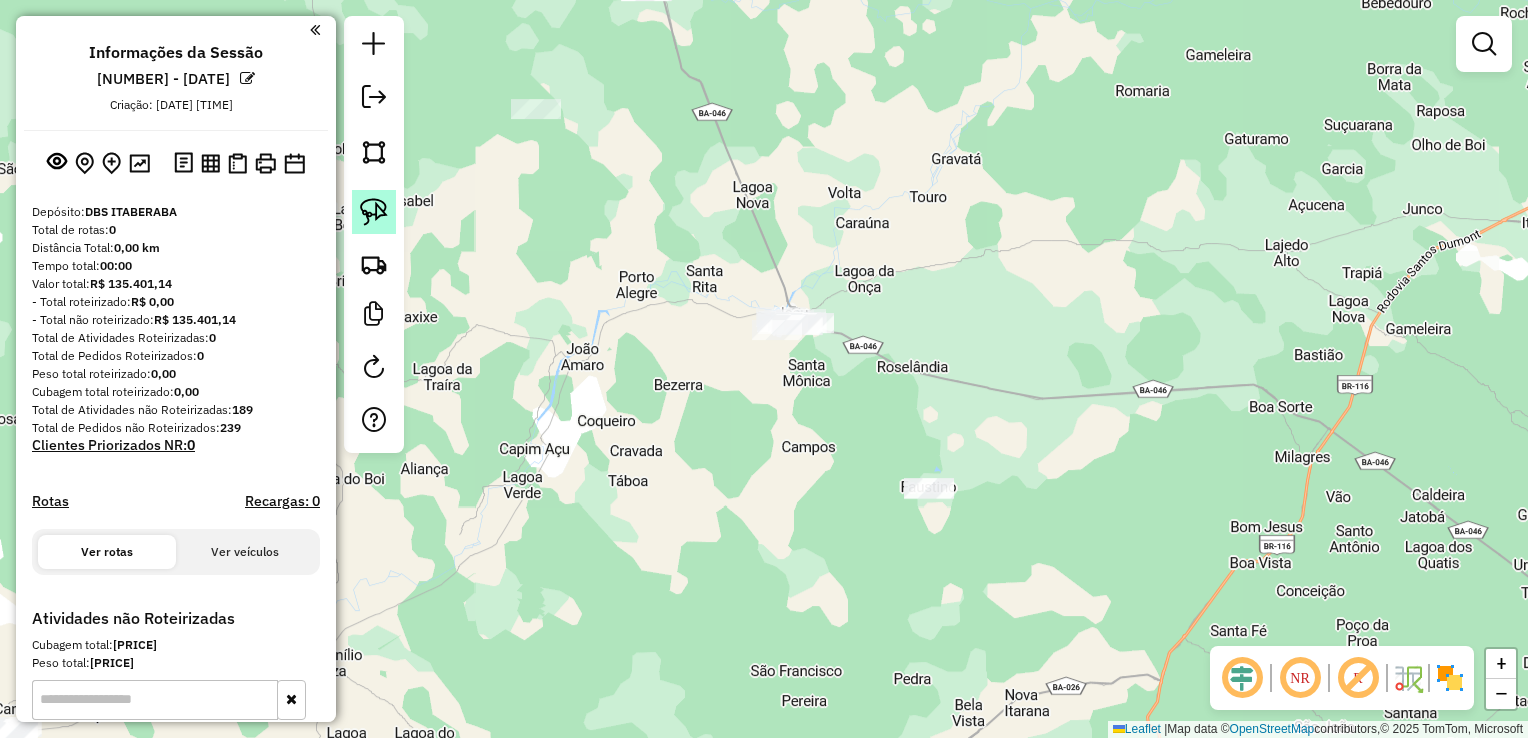 click 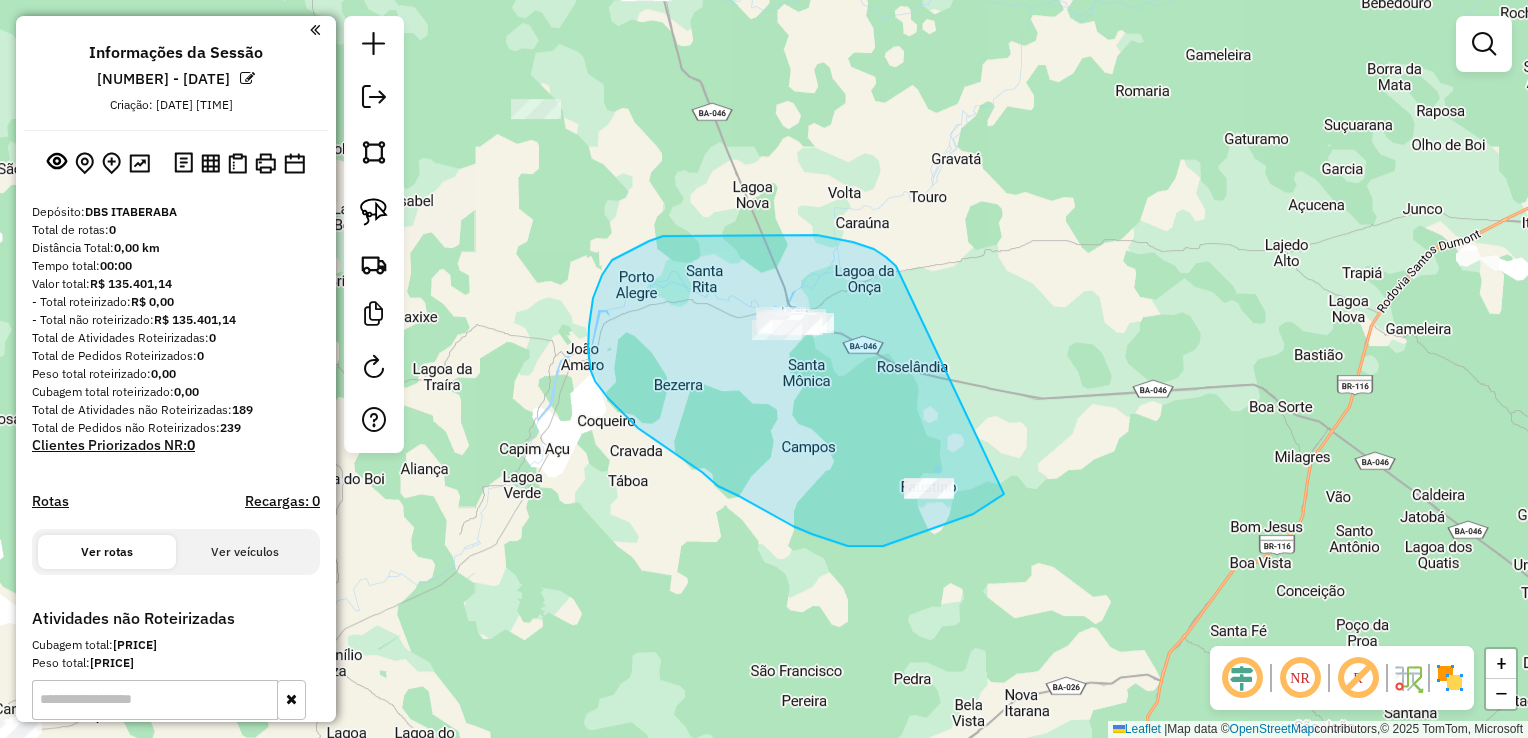 drag, startPoint x: 893, startPoint y: 263, endPoint x: 1010, endPoint y: 490, distance: 255.37816 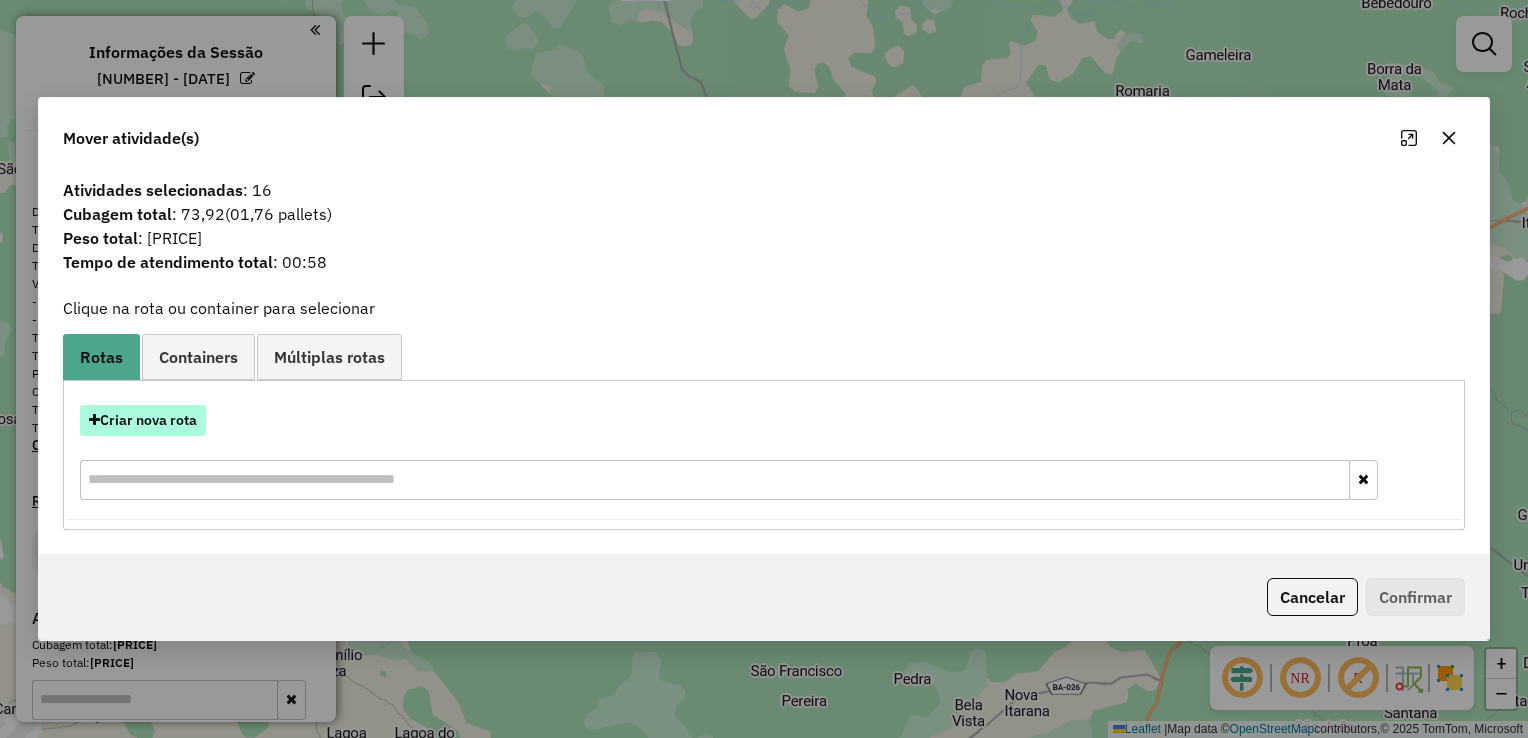 click on "Criar nova rota" at bounding box center (143, 420) 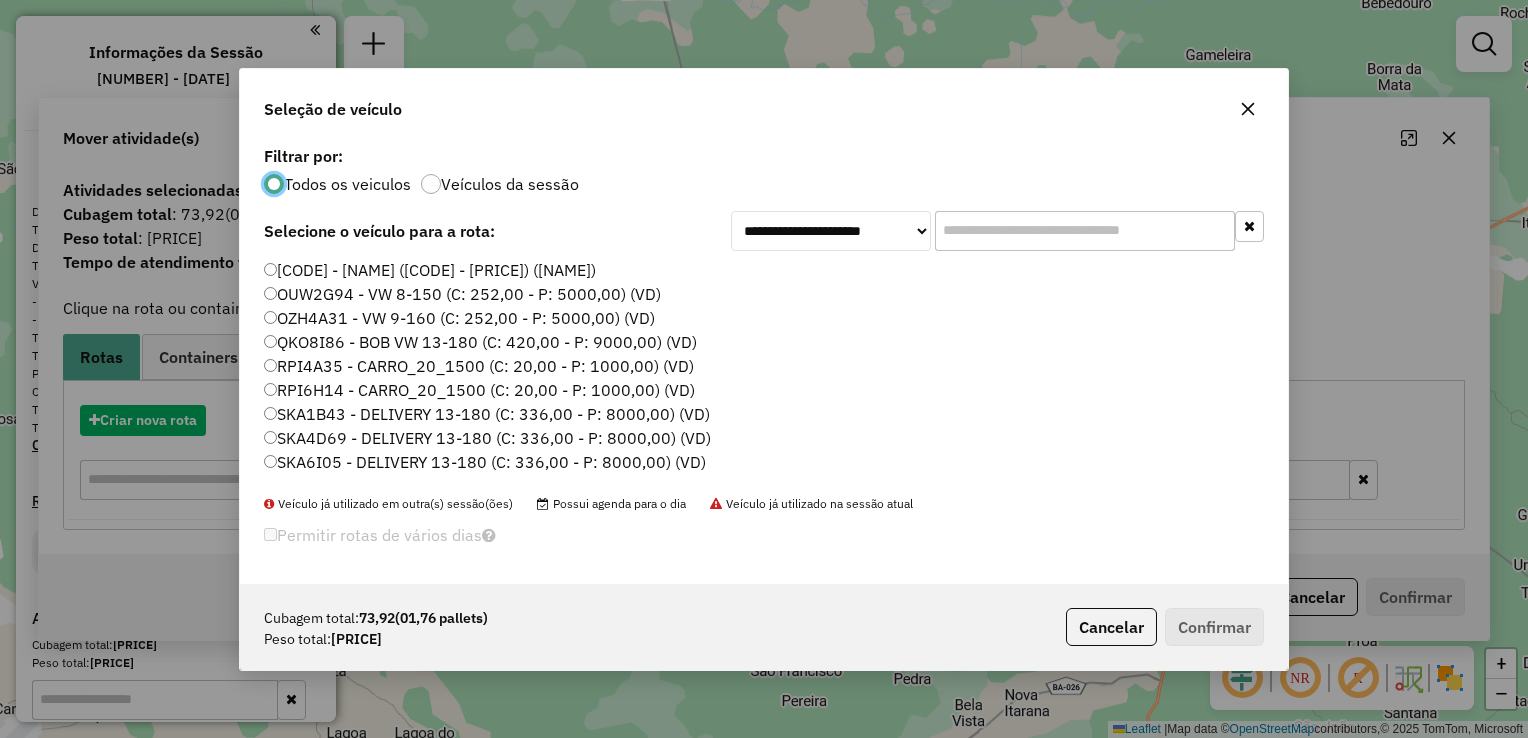 scroll, scrollTop: 10, scrollLeft: 6, axis: both 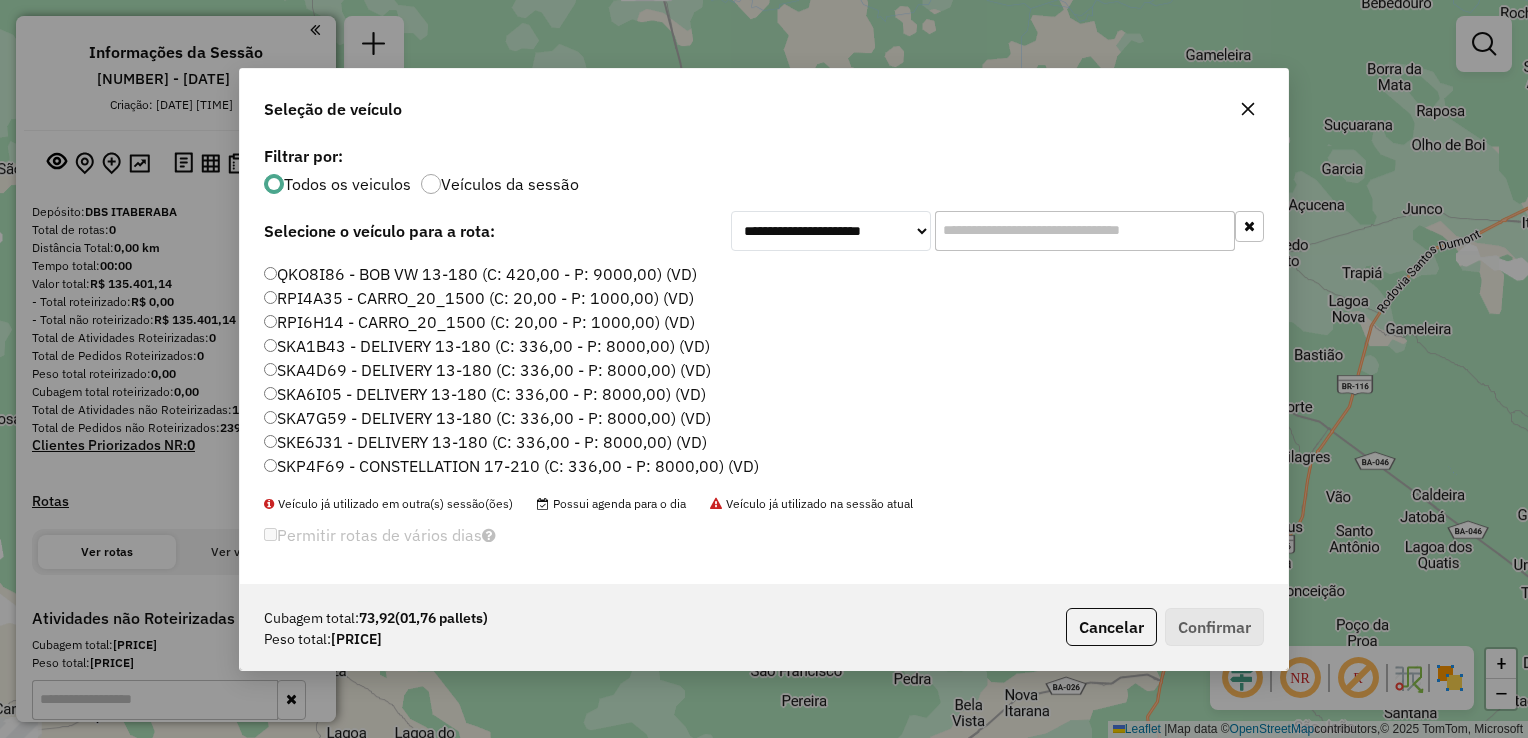 click on "SKE6J31 - DELIVERY 13-180 (C: 336,00 - P: 8000,00) (VD)" 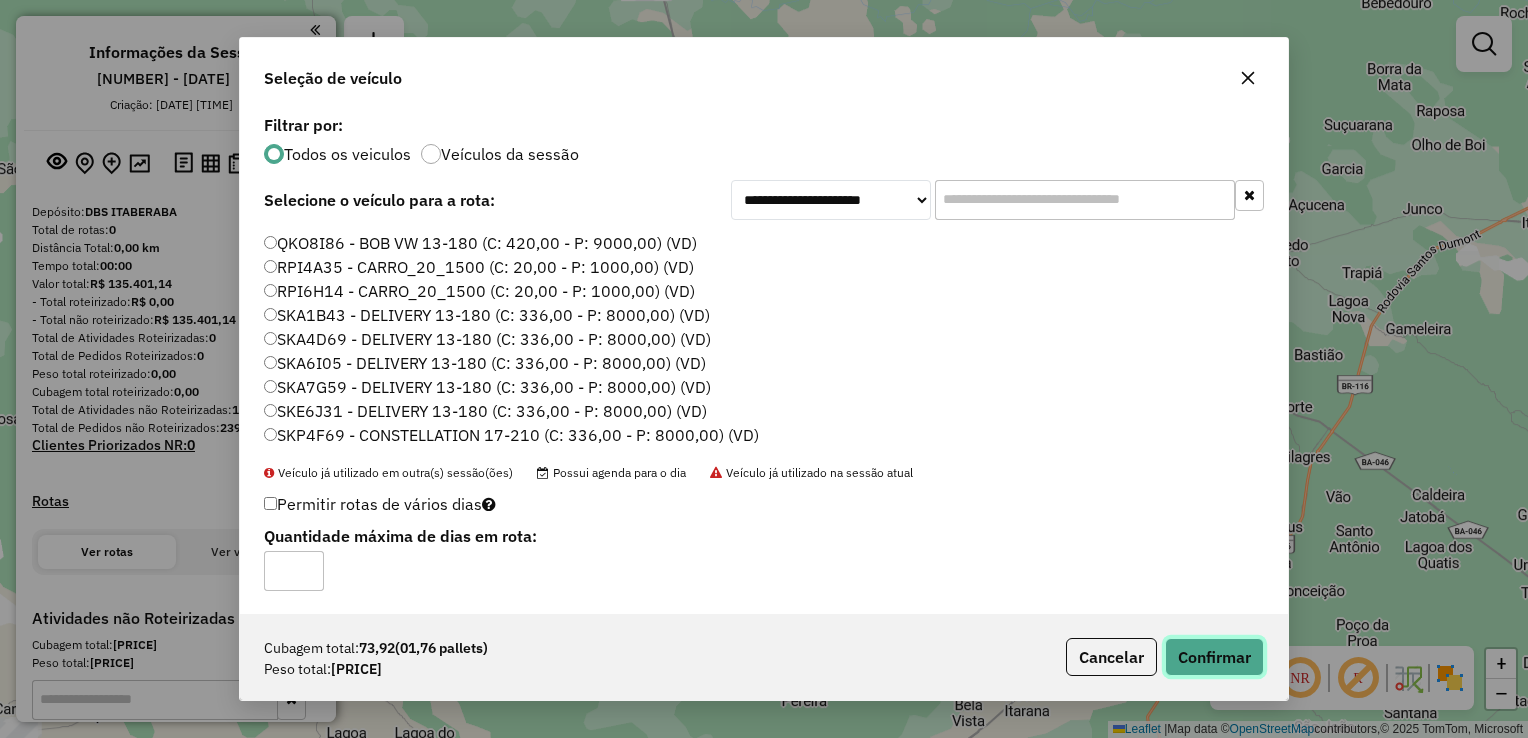 click on "Confirmar" 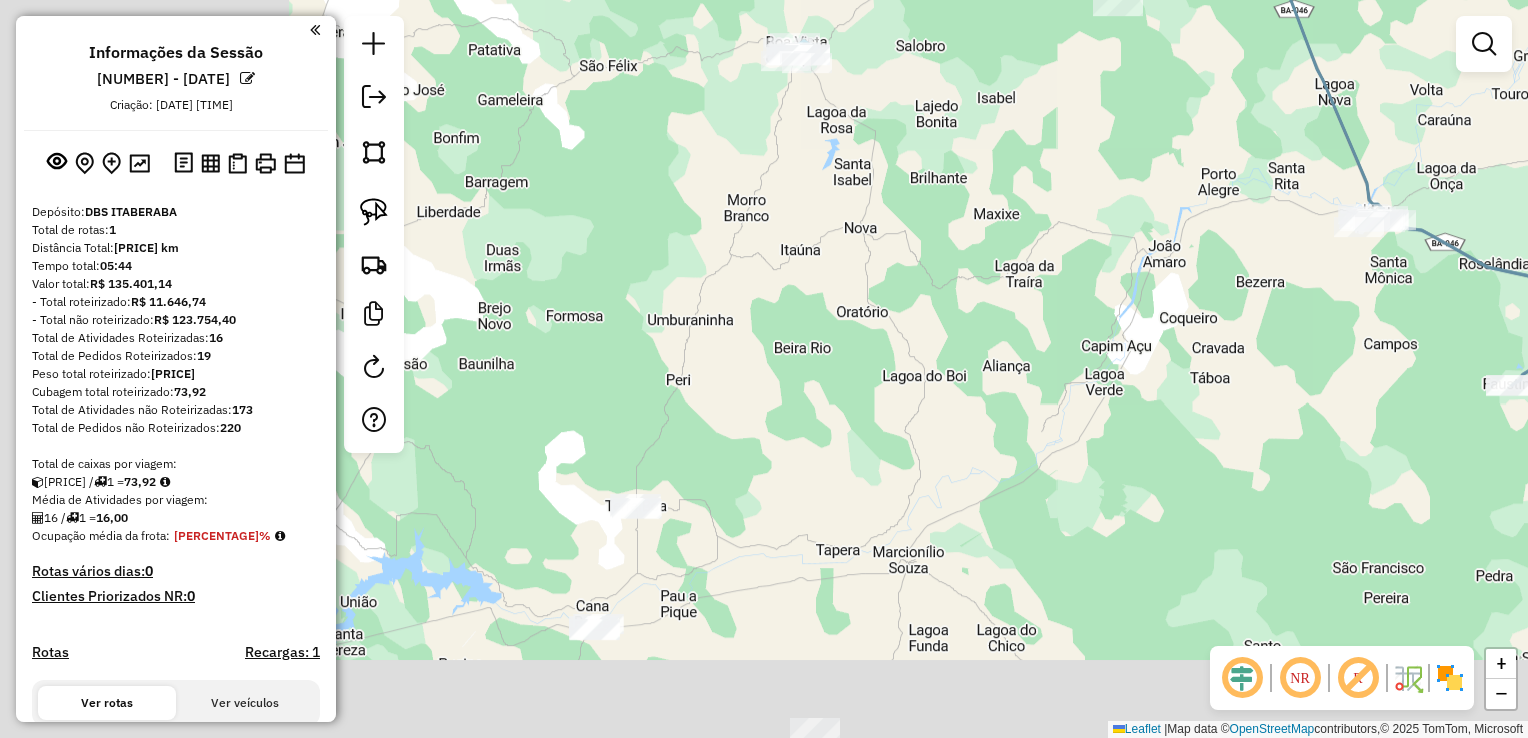 drag, startPoint x: 604, startPoint y: 538, endPoint x: 1195, endPoint y: 434, distance: 600.0808 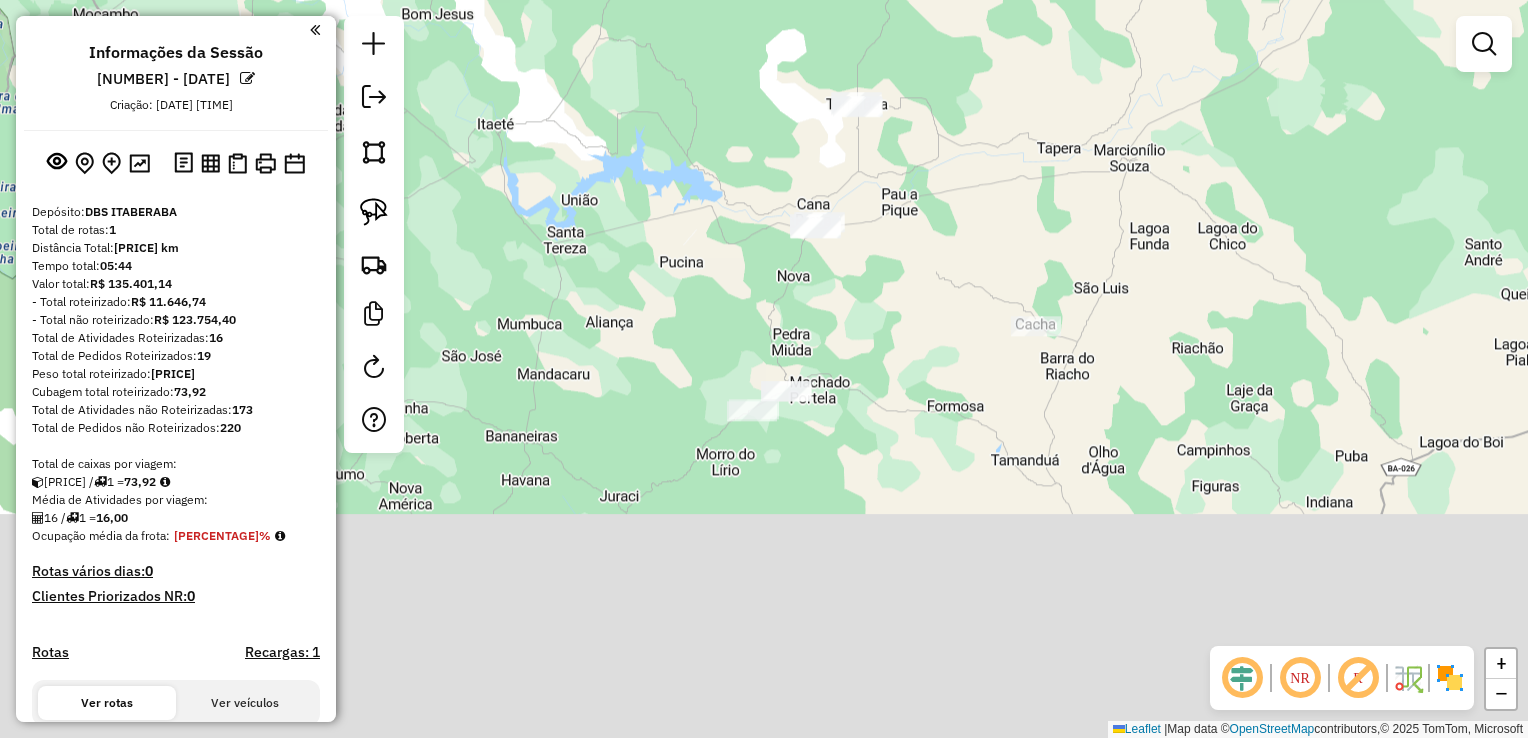 drag, startPoint x: 867, startPoint y: 639, endPoint x: 946, endPoint y: 314, distance: 334.46375 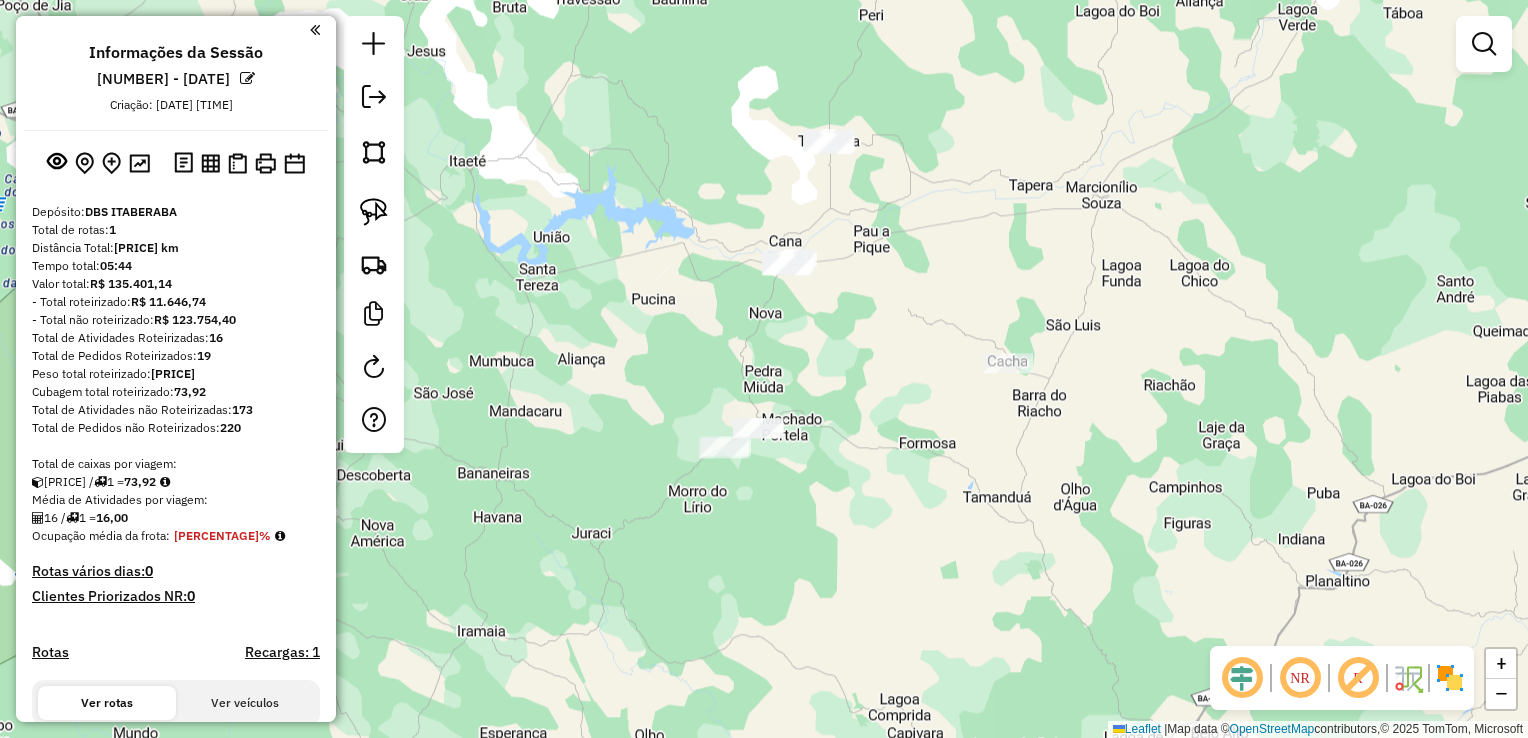 drag, startPoint x: 799, startPoint y: 384, endPoint x: 796, endPoint y: 352, distance: 32.140316 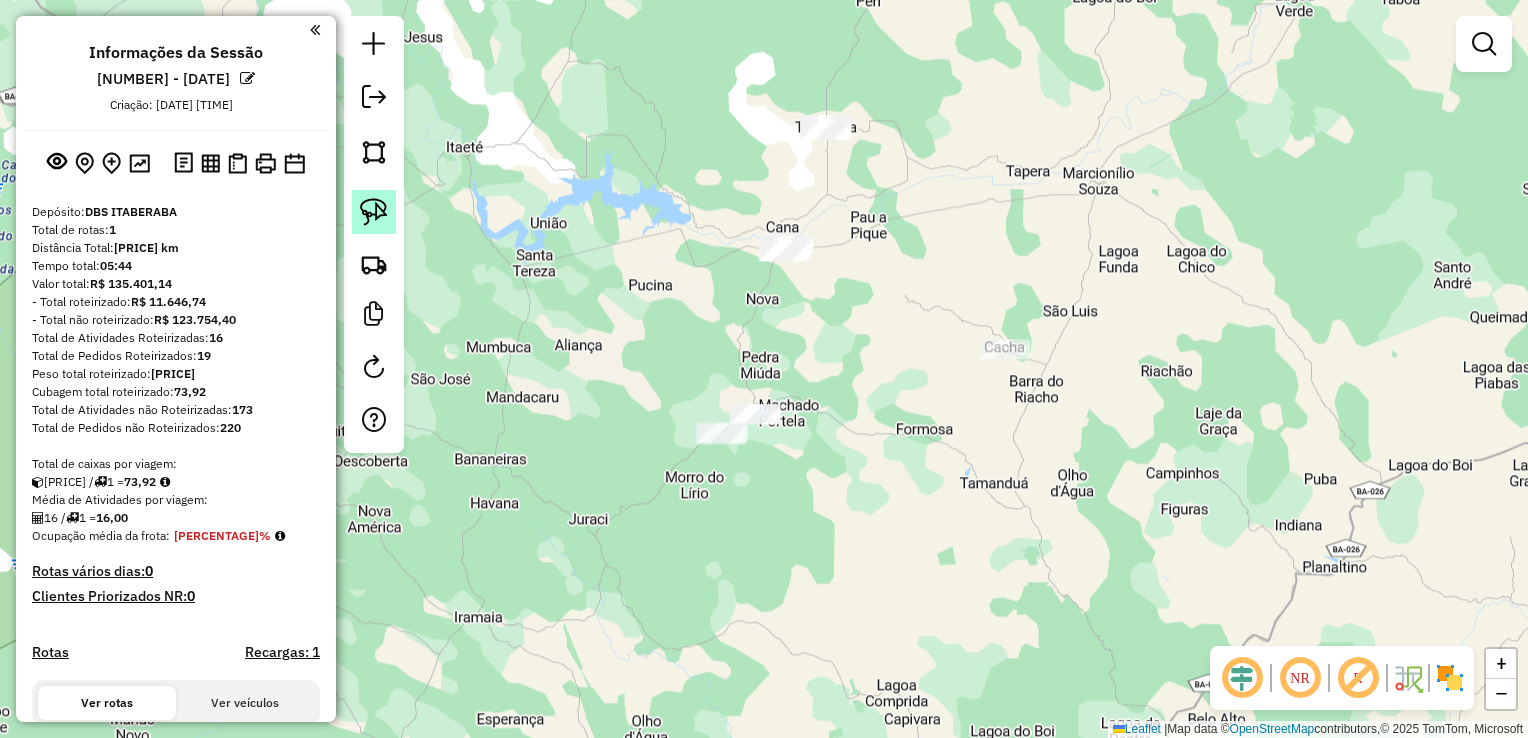 drag, startPoint x: 376, startPoint y: 221, endPoint x: 393, endPoint y: 226, distance: 17.720045 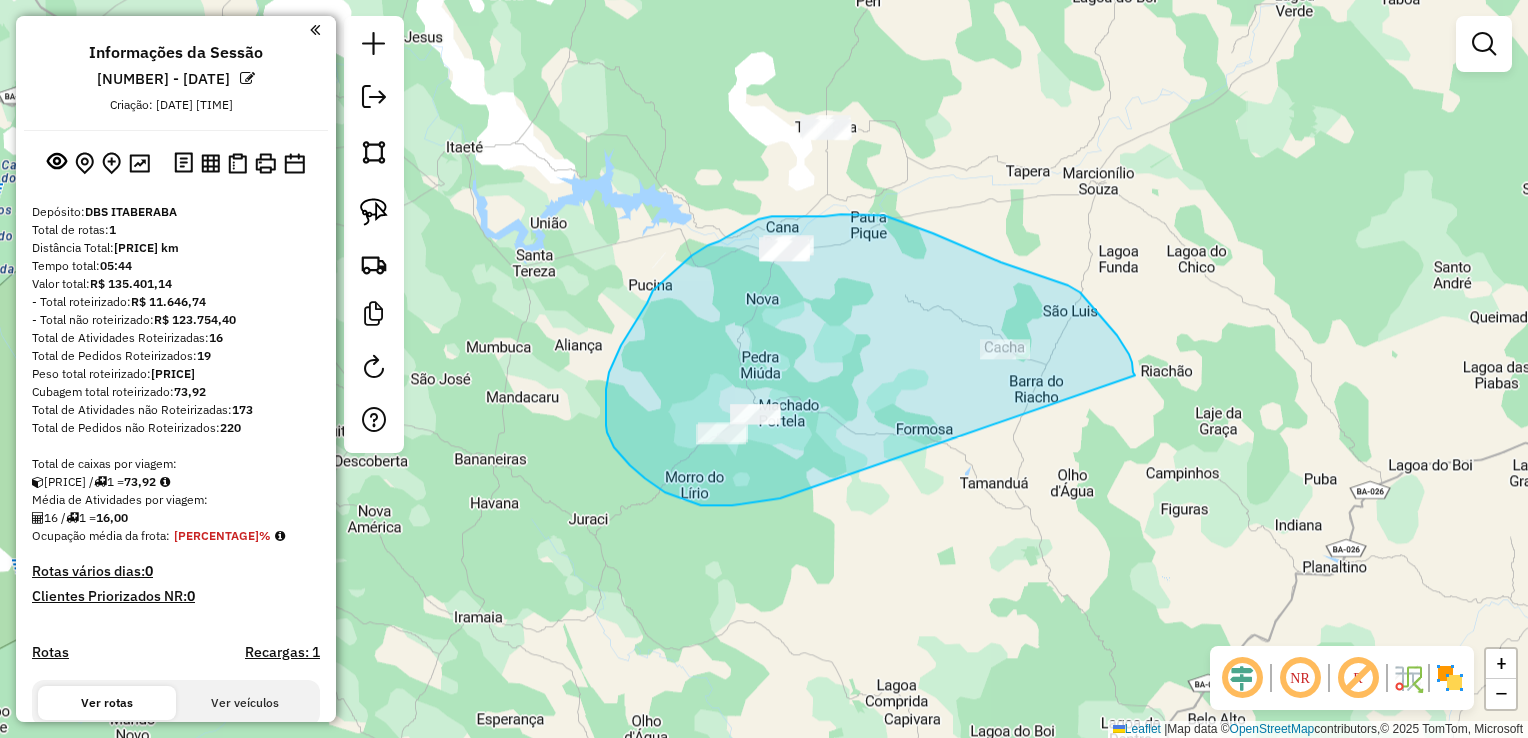 drag, startPoint x: 762, startPoint y: 502, endPoint x: 1135, endPoint y: 378, distance: 393.07123 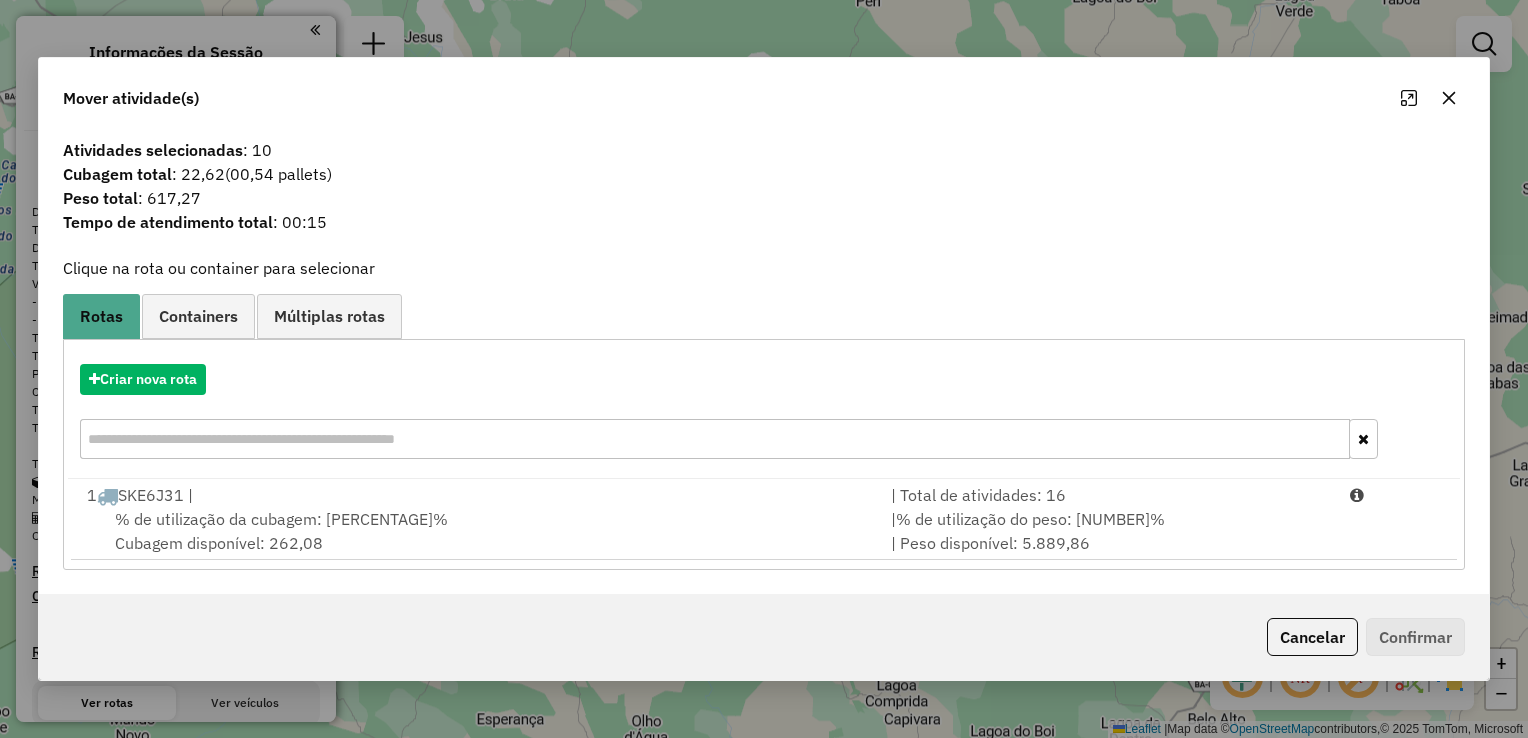 click 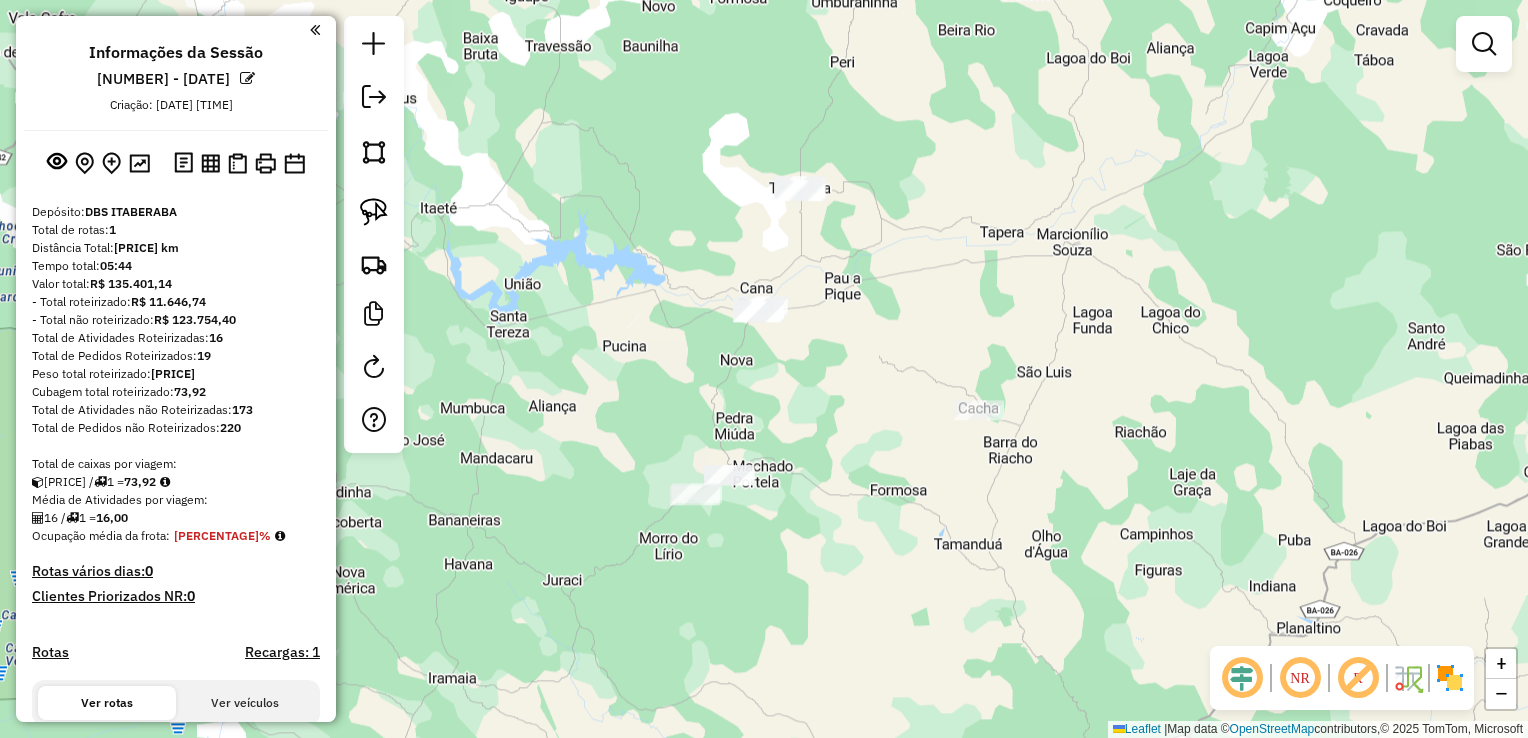 drag, startPoint x: 963, startPoint y: 222, endPoint x: 773, endPoint y: 606, distance: 428.43436 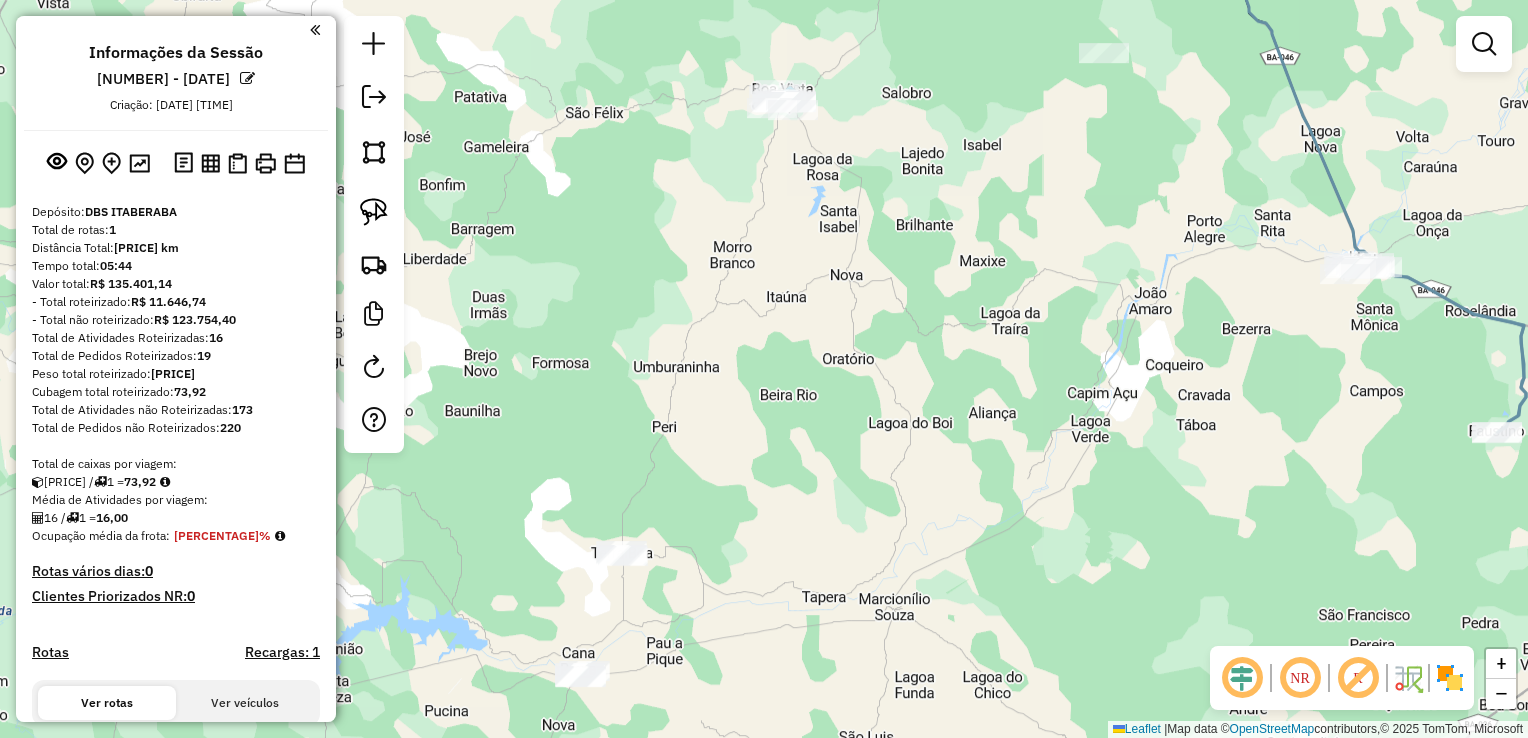 drag, startPoint x: 787, startPoint y: 554, endPoint x: 772, endPoint y: 597, distance: 45.54119 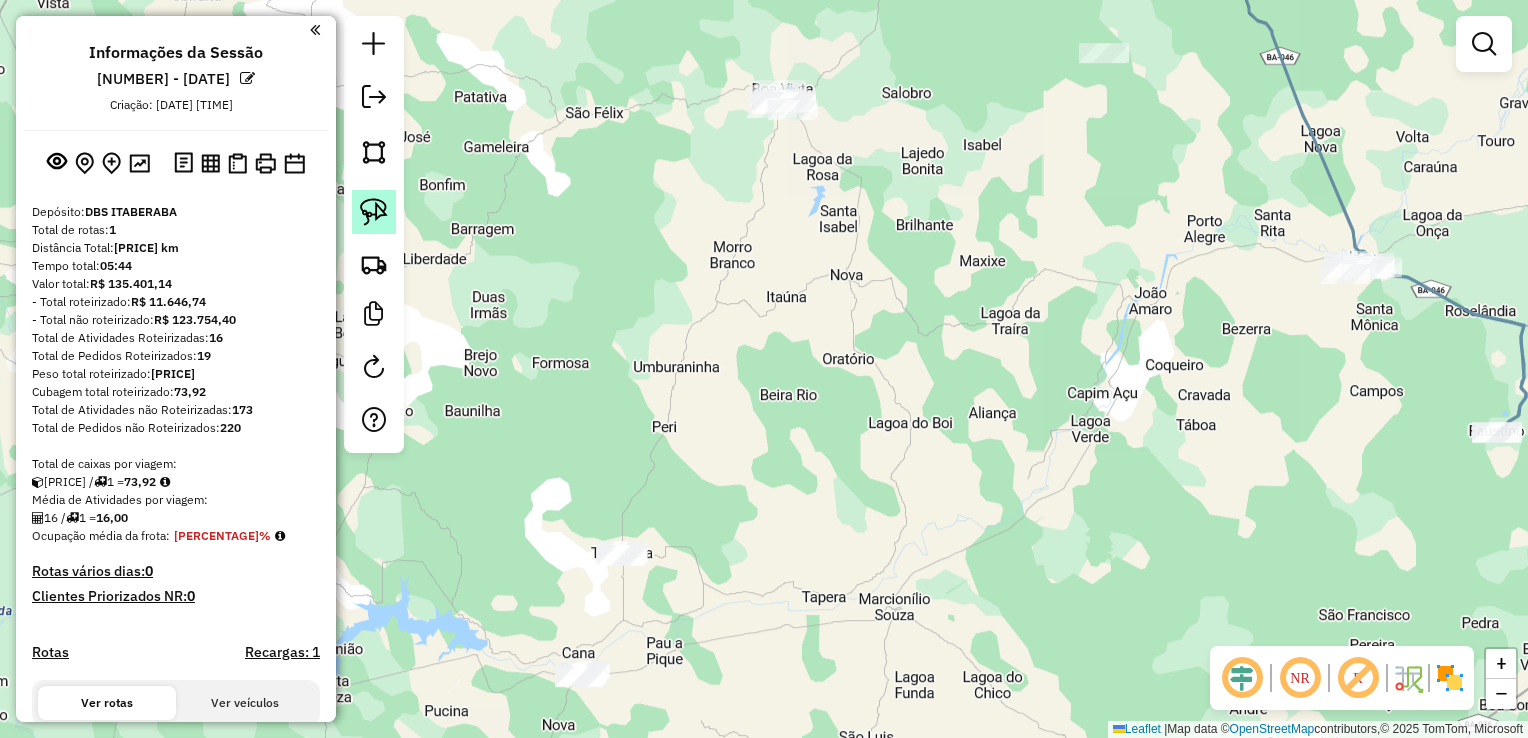 drag, startPoint x: 374, startPoint y: 218, endPoint x: 375, endPoint y: 230, distance: 12.0415945 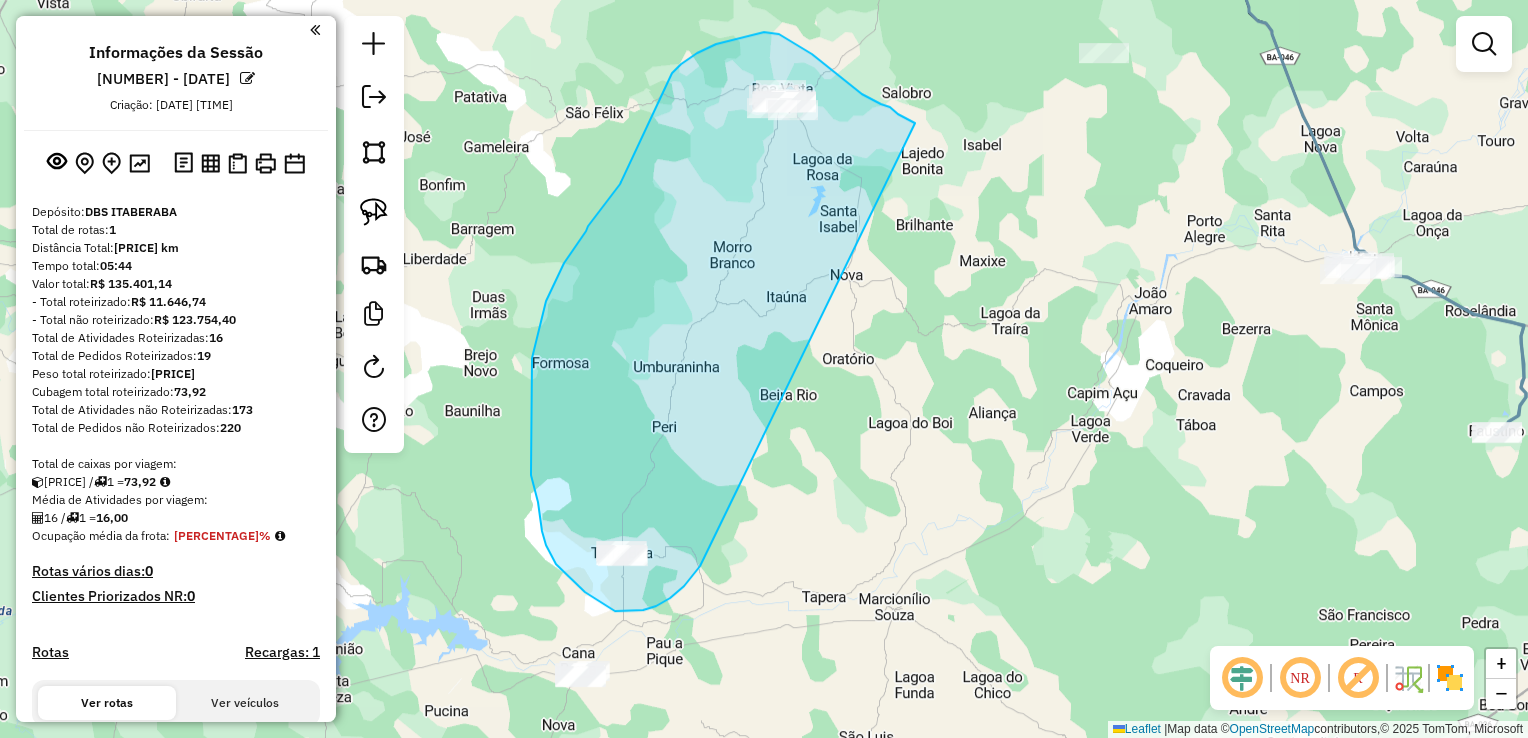 drag, startPoint x: 697, startPoint y: 570, endPoint x: 915, endPoint y: 123, distance: 497.32584 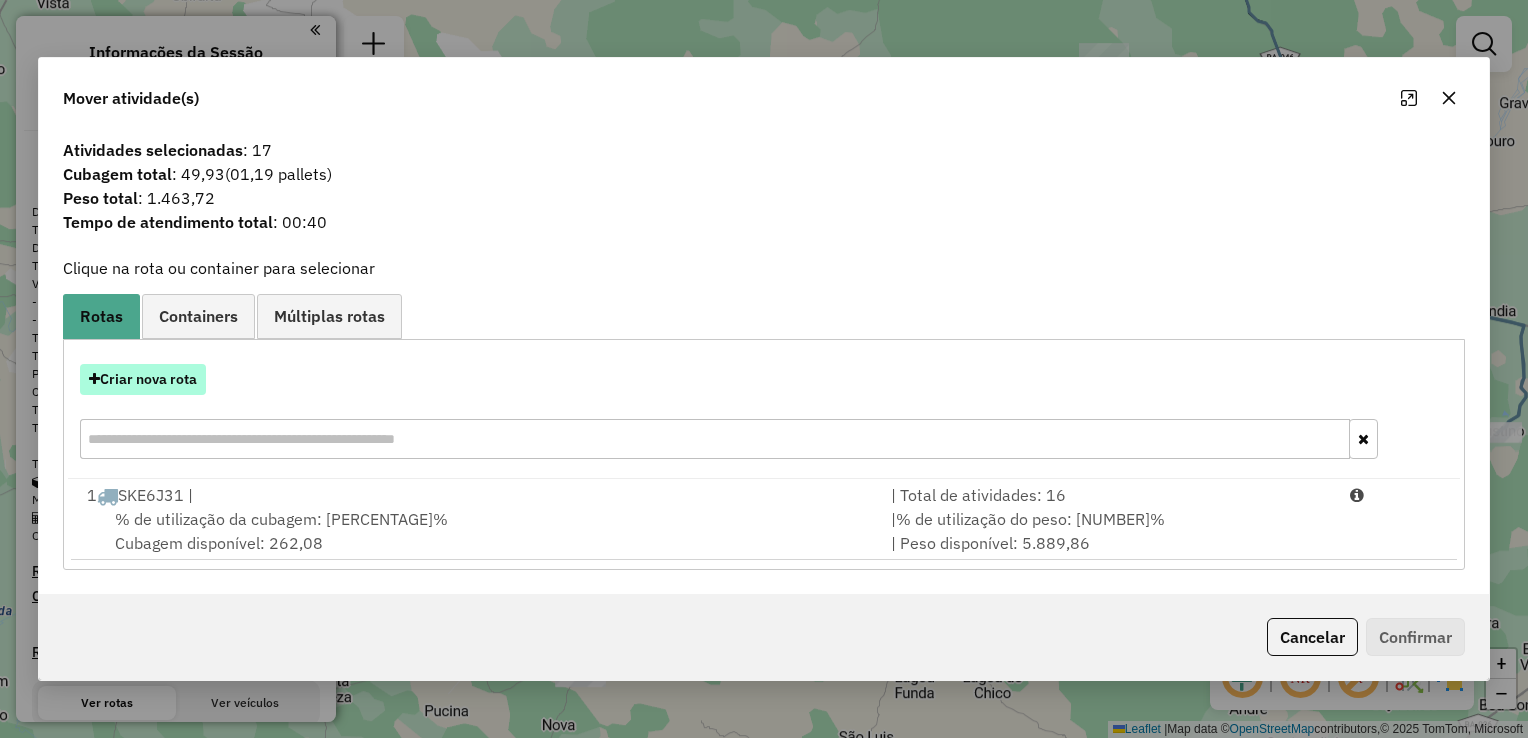 click on "Criar nova rota" at bounding box center [143, 379] 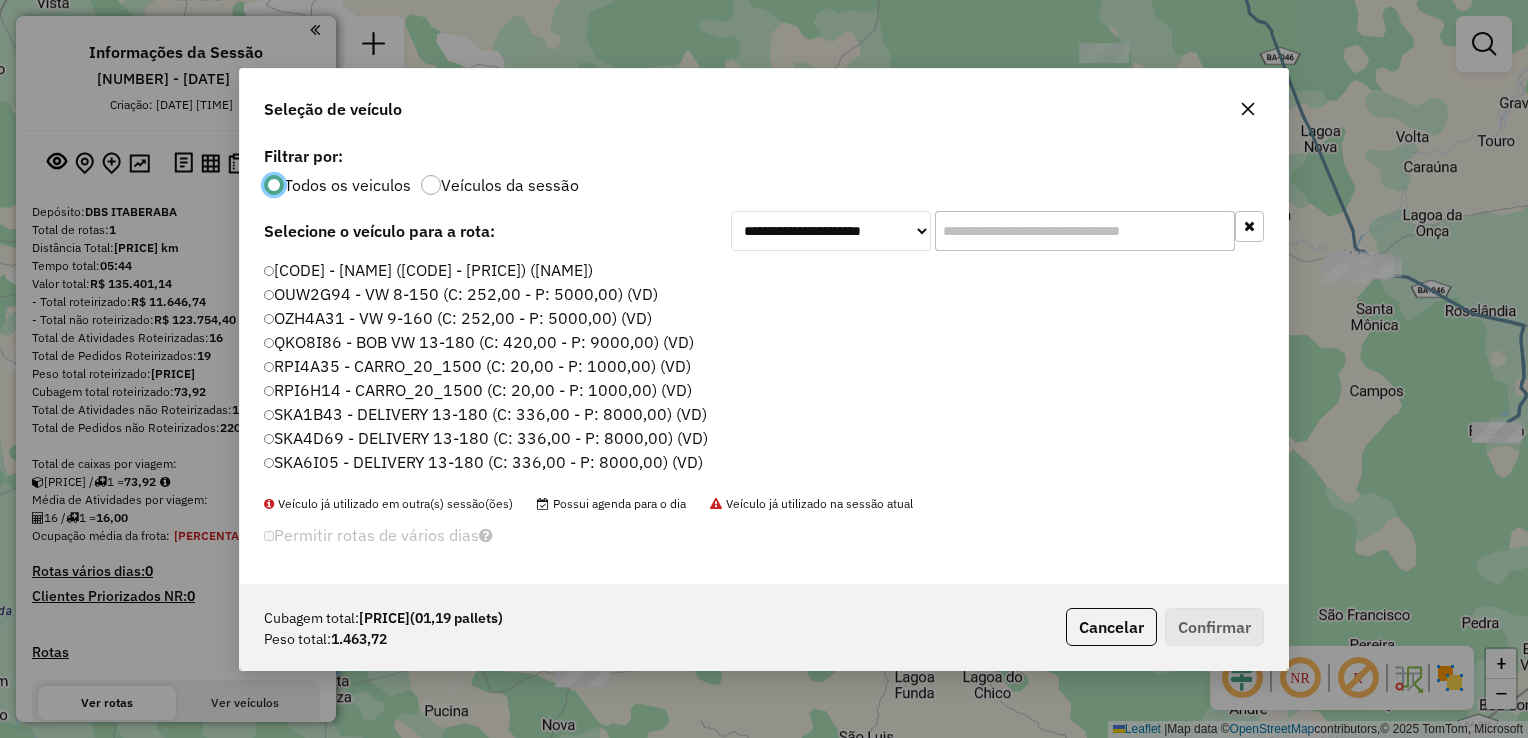 scroll, scrollTop: 10, scrollLeft: 6, axis: both 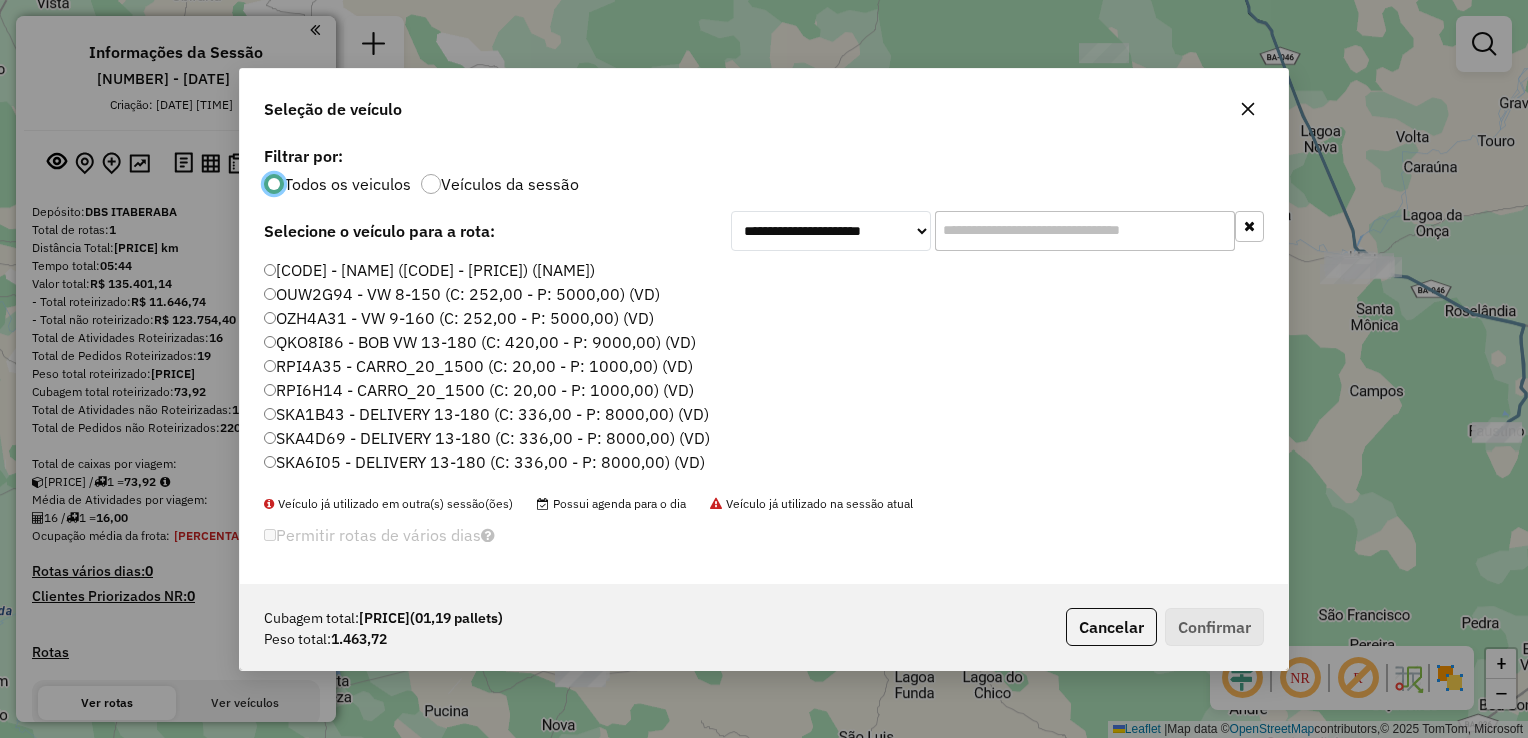 click on "SKA4D69 - DELIVERY 13-180 (C: 336,00 - P: 8000,00) (VD)" 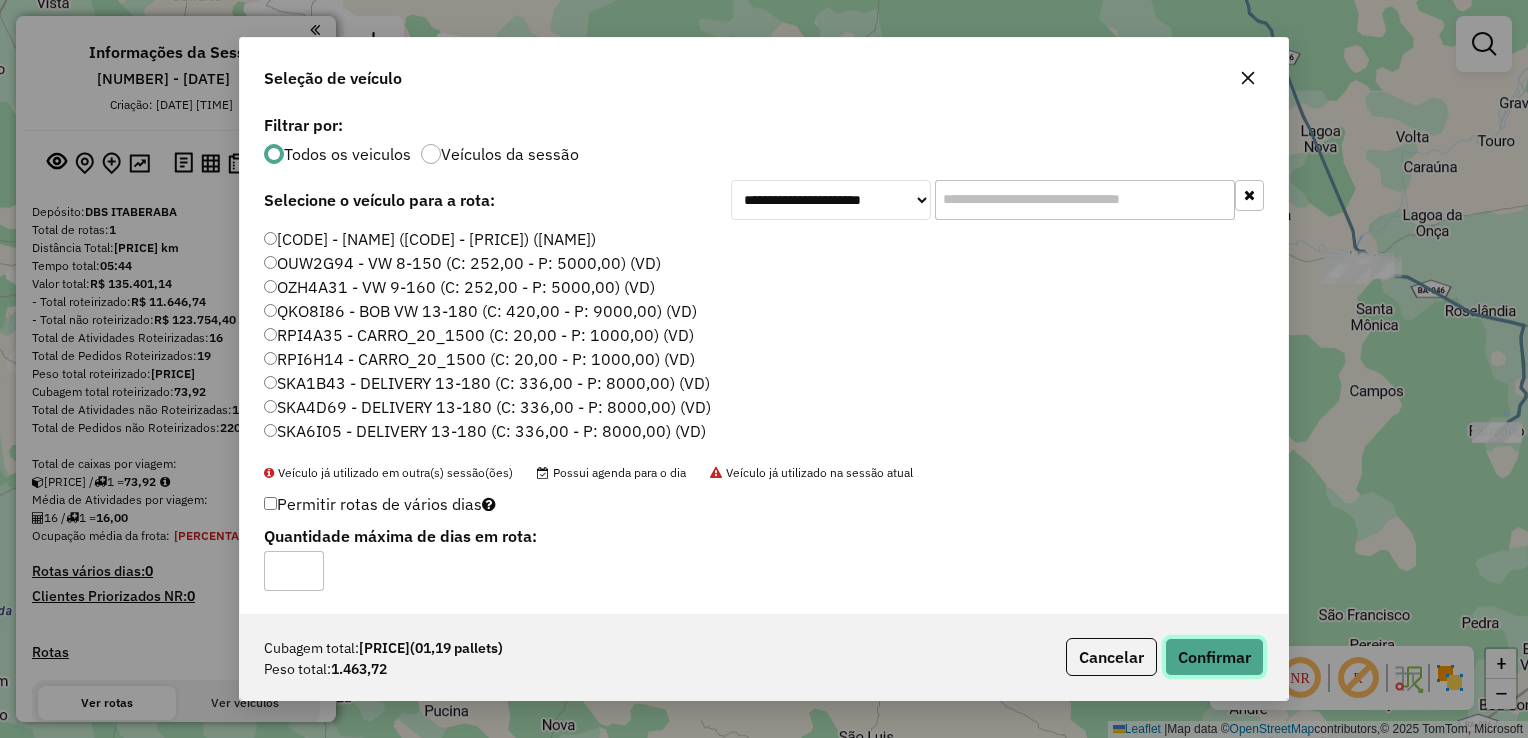 click on "Confirmar" 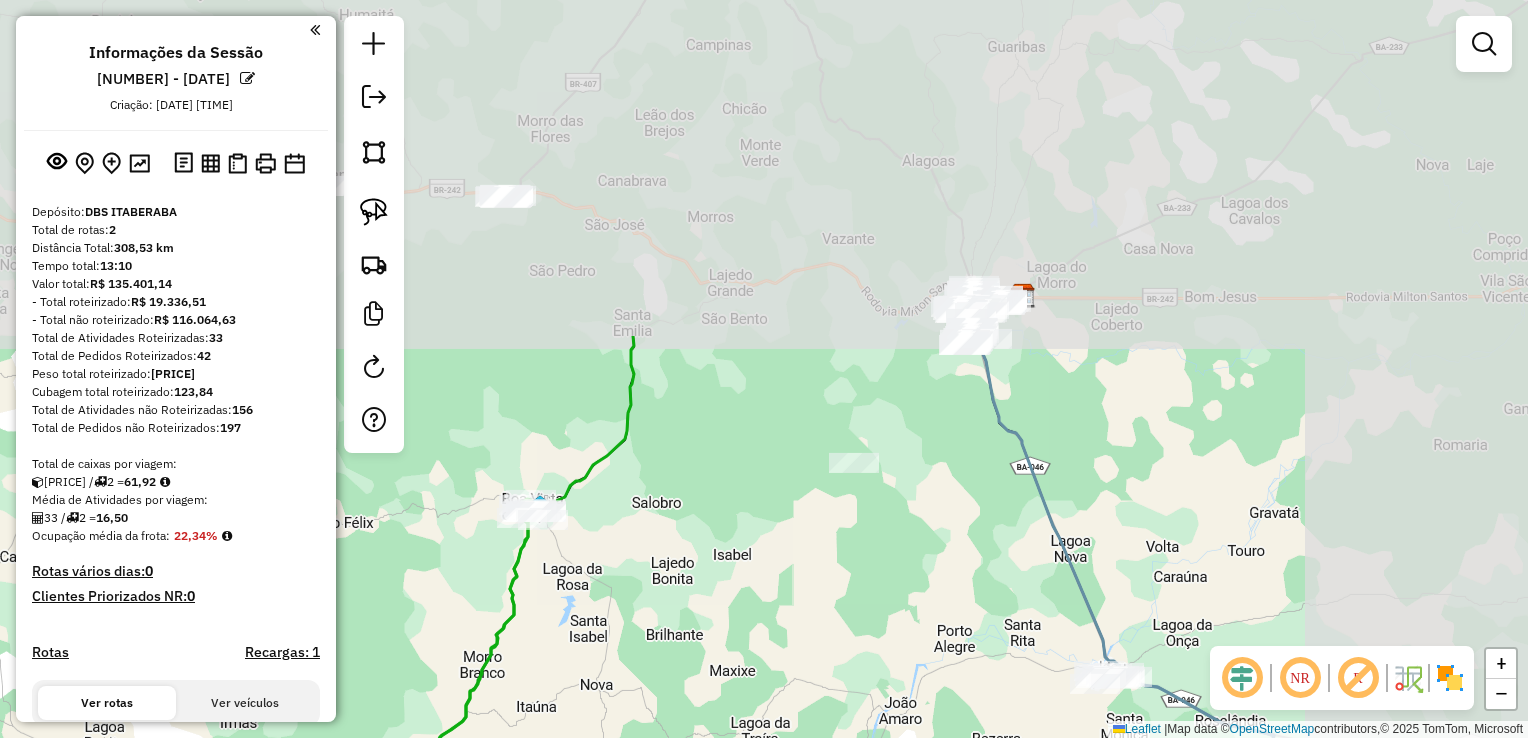 drag, startPoint x: 1113, startPoint y: 236, endPoint x: 836, endPoint y: 650, distance: 498.12146 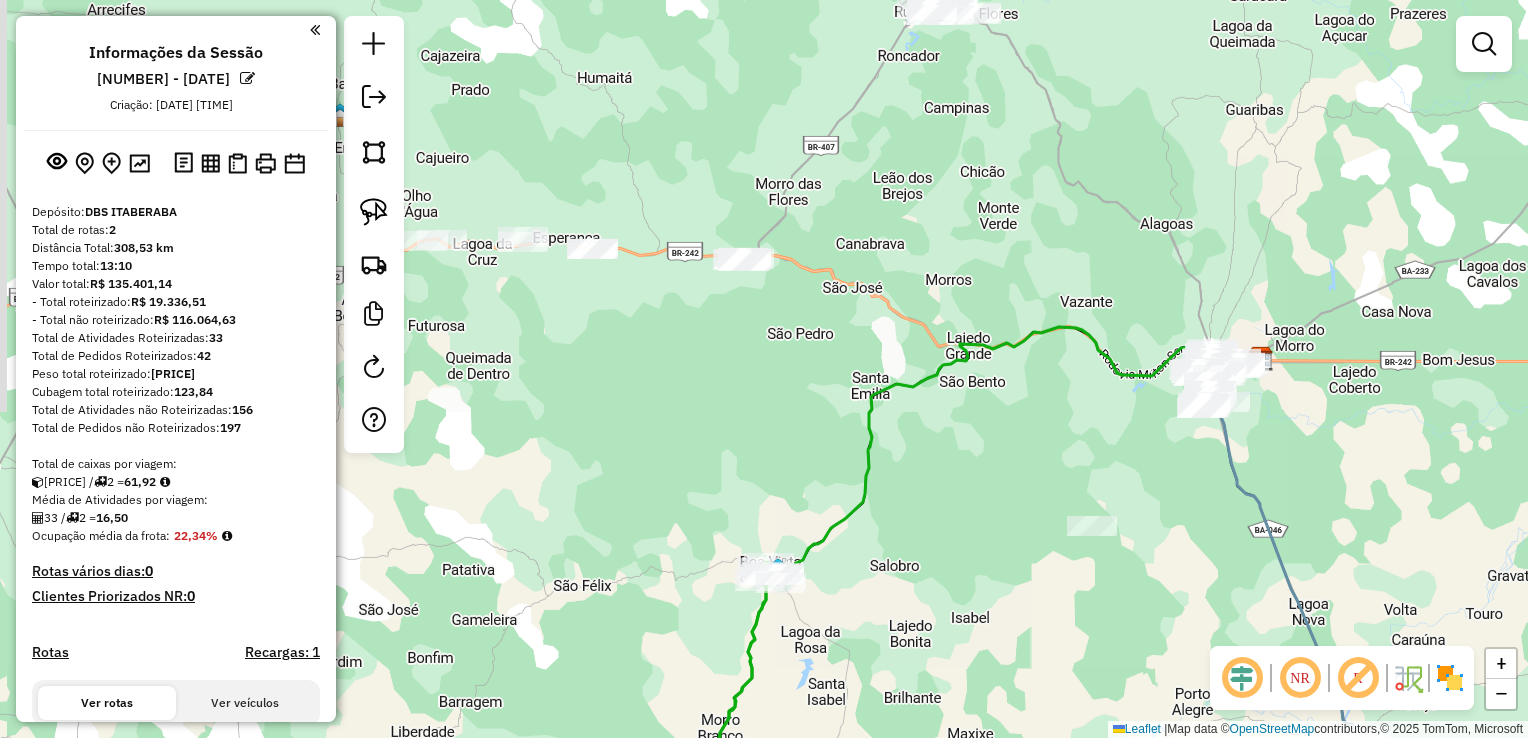 drag, startPoint x: 716, startPoint y: 349, endPoint x: 1022, endPoint y: 395, distance: 309.4382 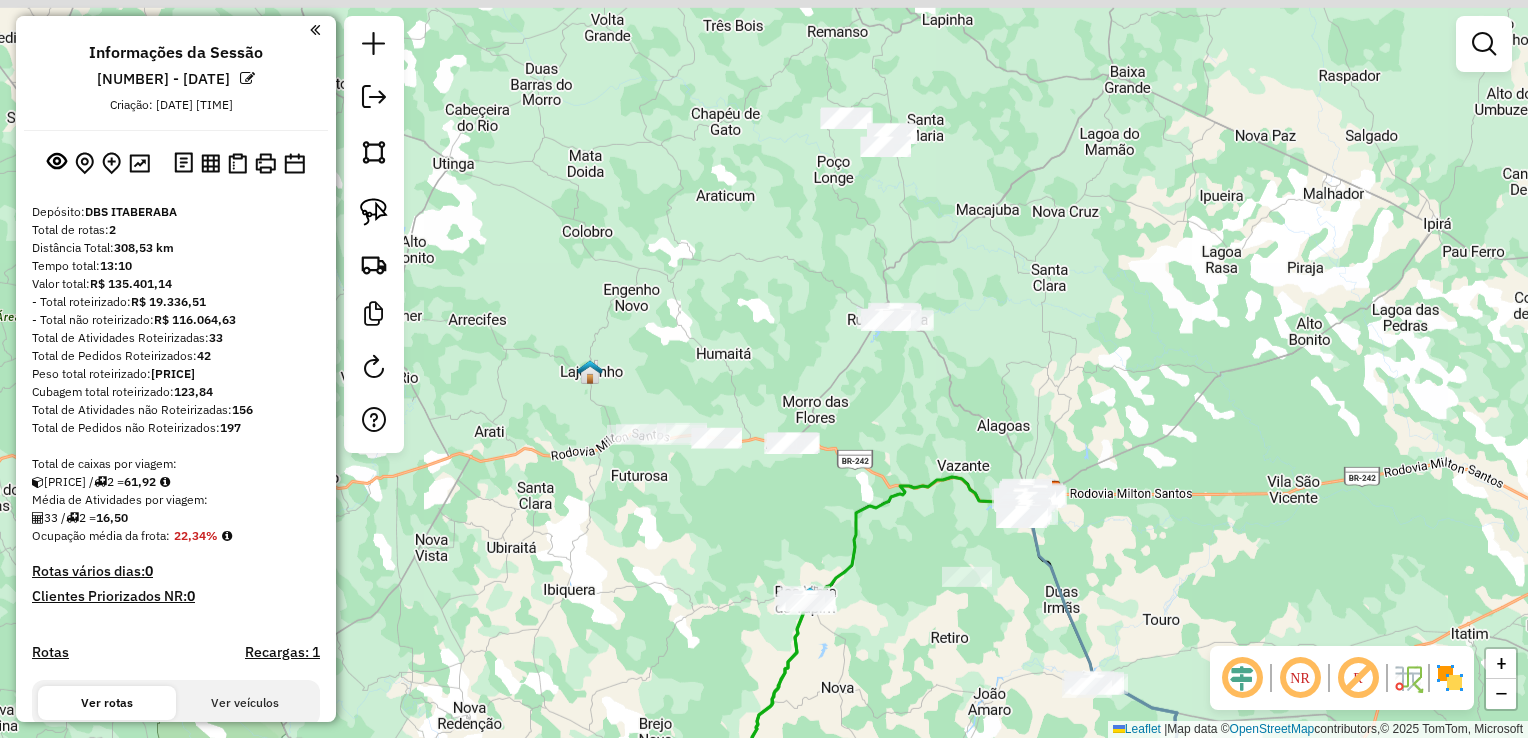 drag, startPoint x: 602, startPoint y: 433, endPoint x: 702, endPoint y: 539, distance: 145.72577 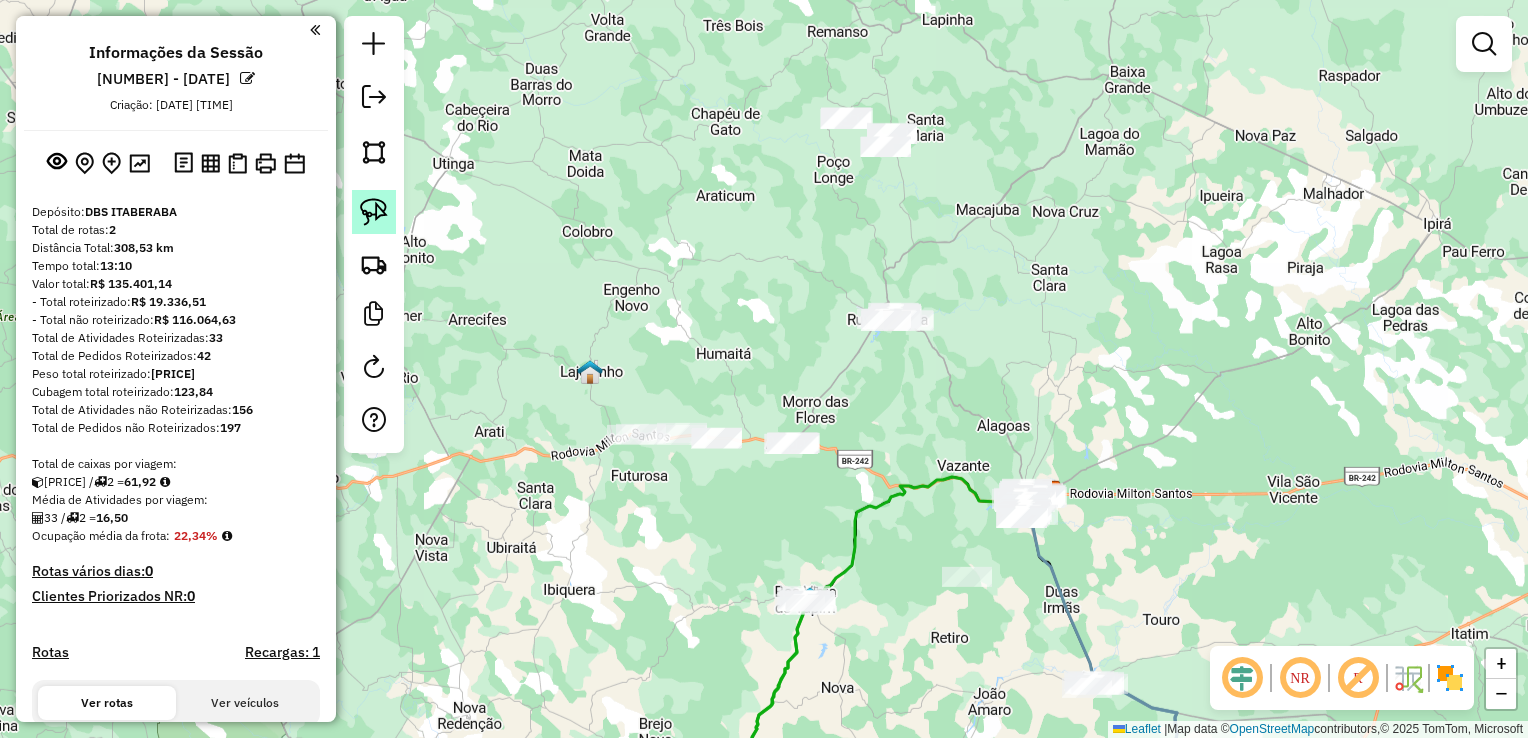 click 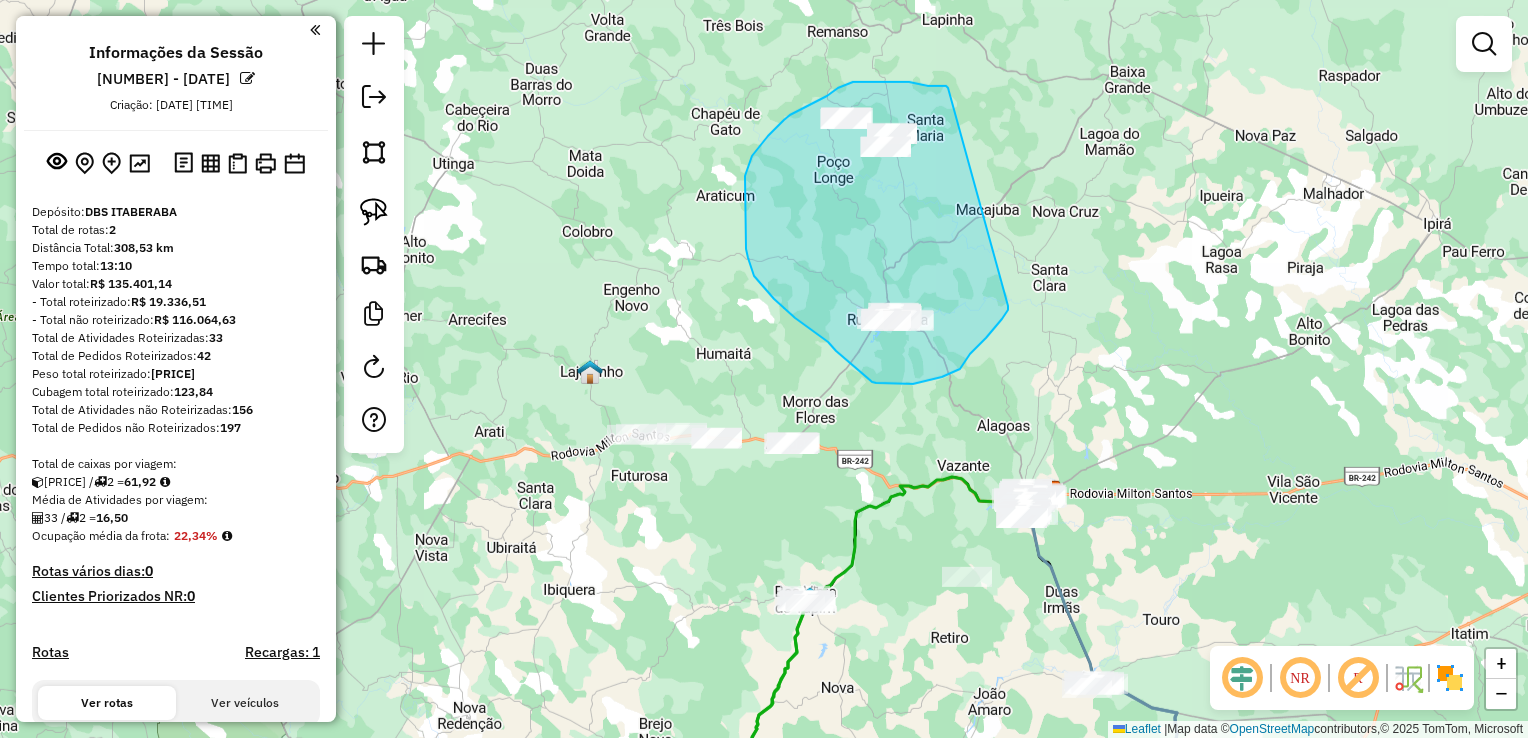 drag, startPoint x: 1002, startPoint y: 319, endPoint x: 948, endPoint y: 88, distance: 237.22774 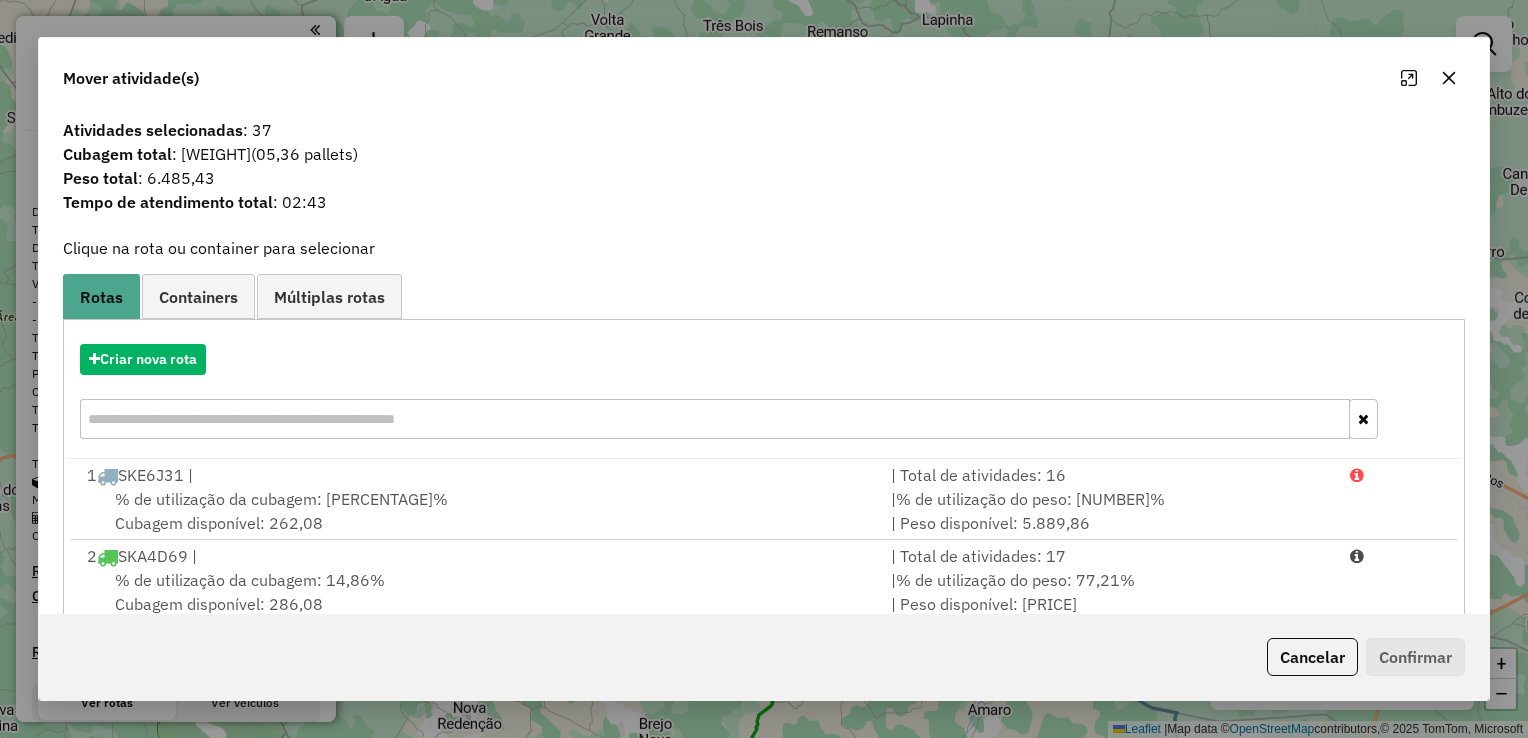 click 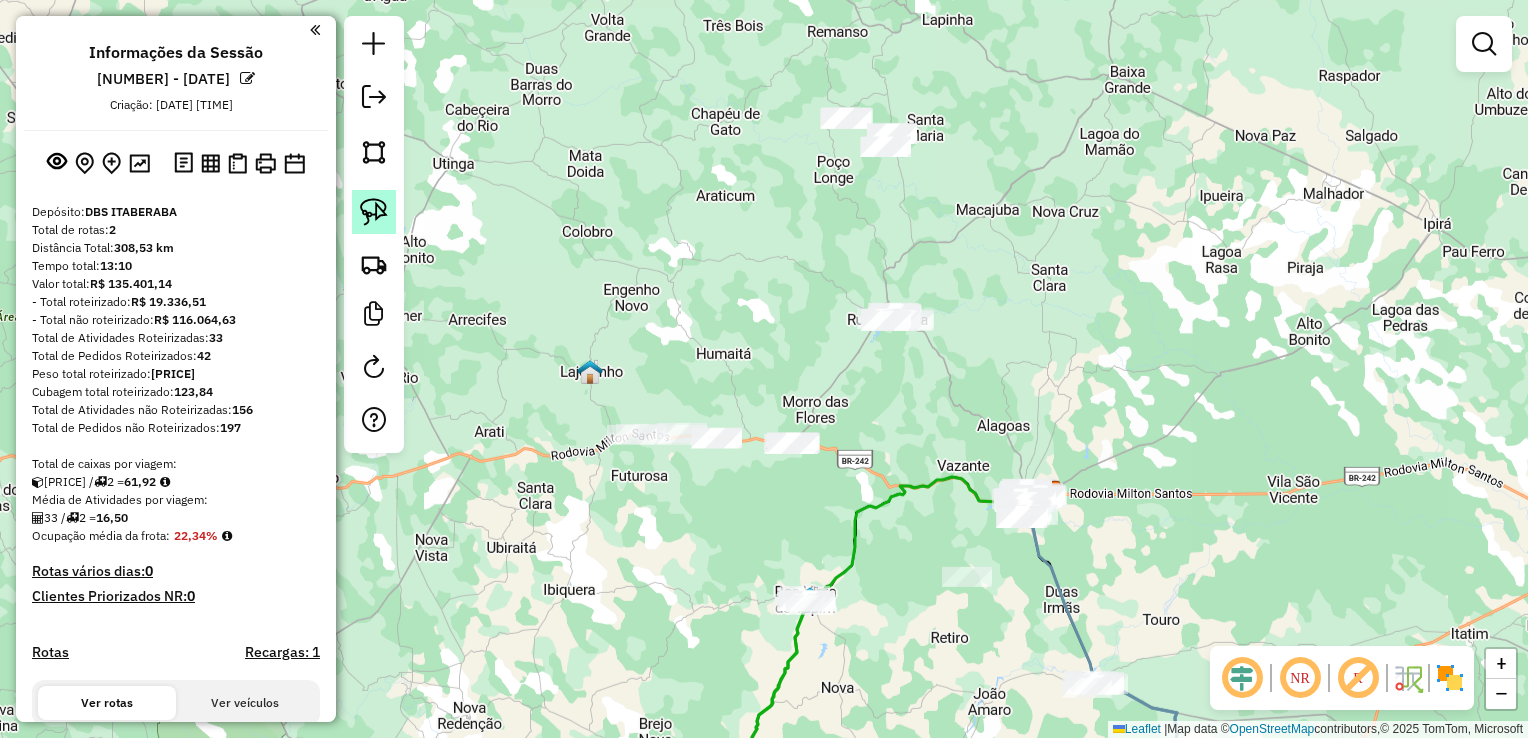 click 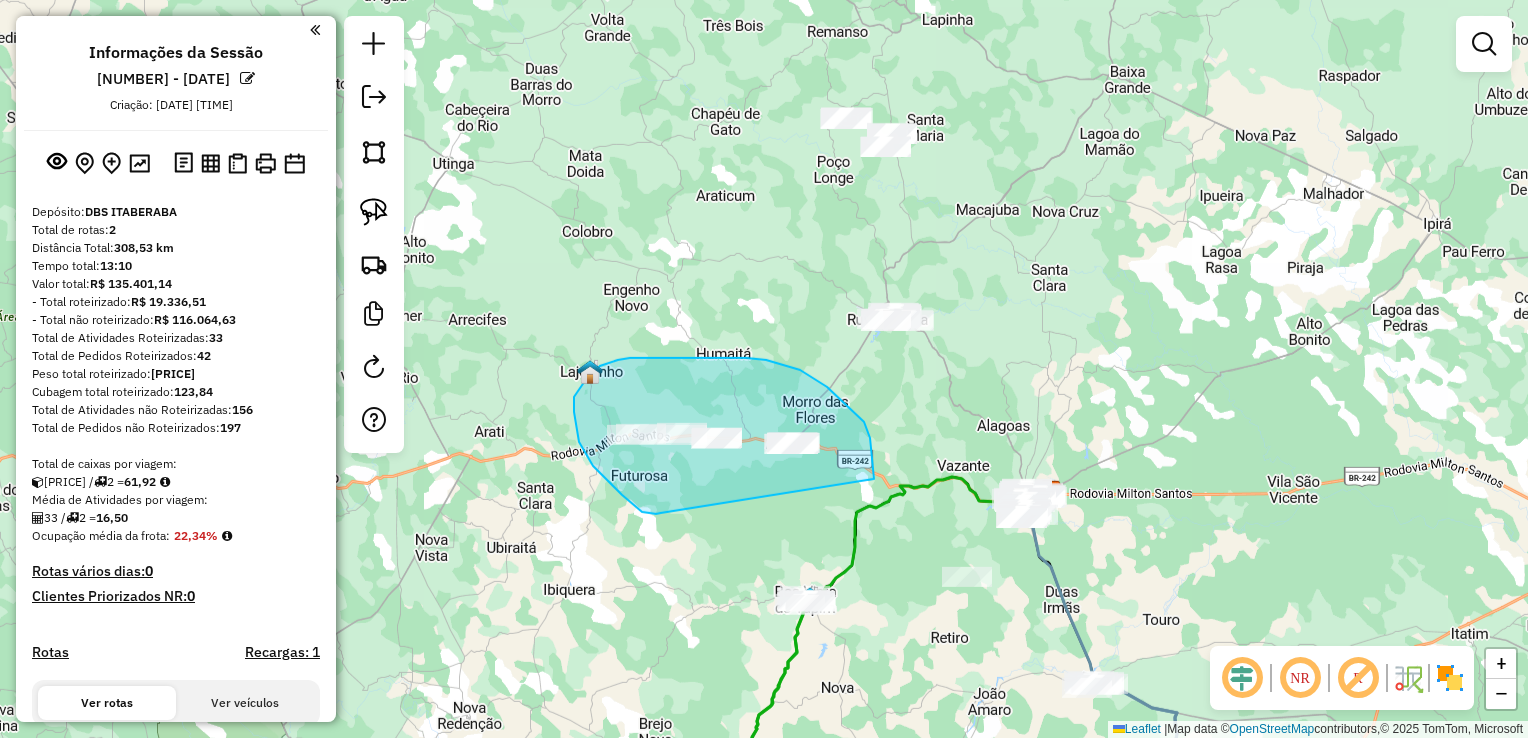 drag, startPoint x: 661, startPoint y: 513, endPoint x: 874, endPoint y: 479, distance: 215.69655 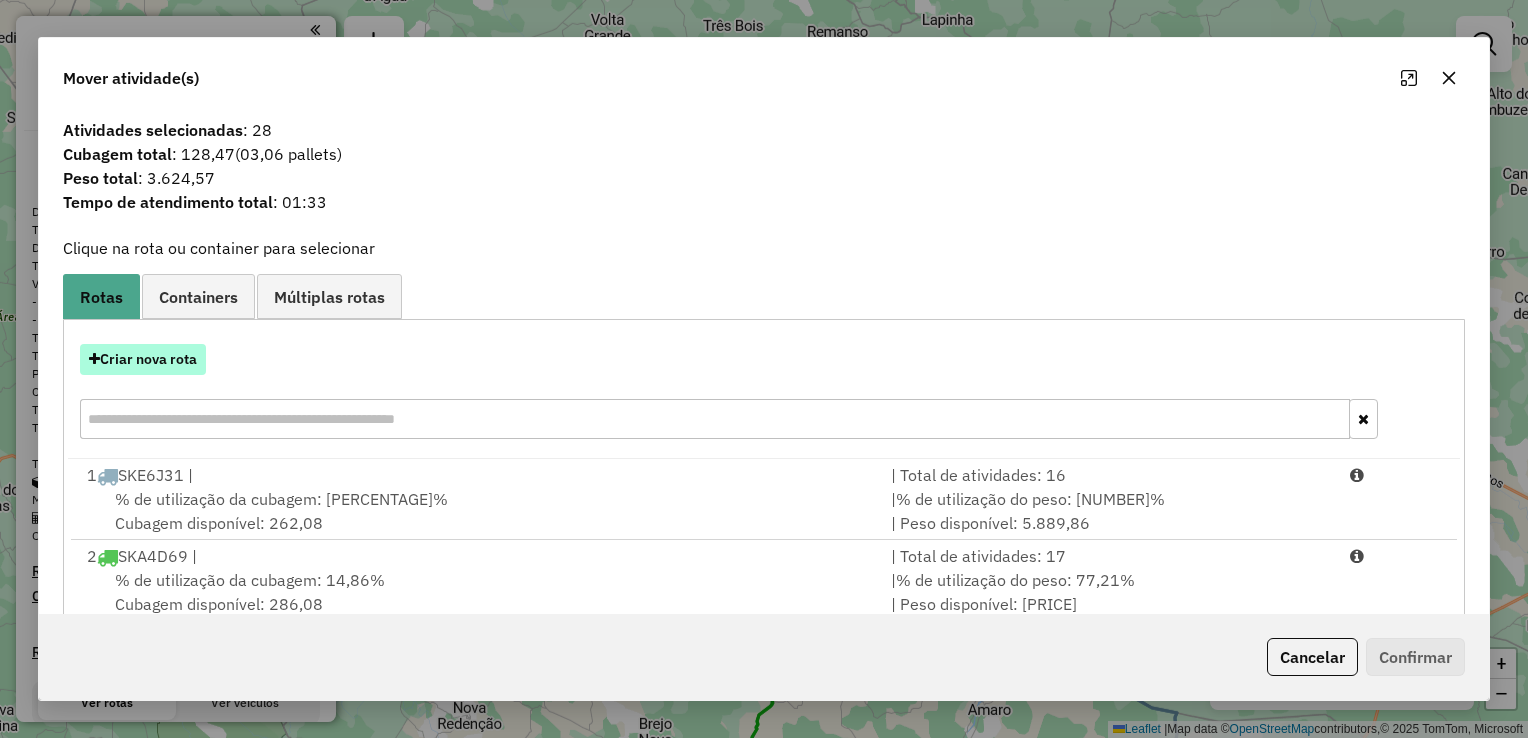 click on "Criar nova rota" at bounding box center (143, 359) 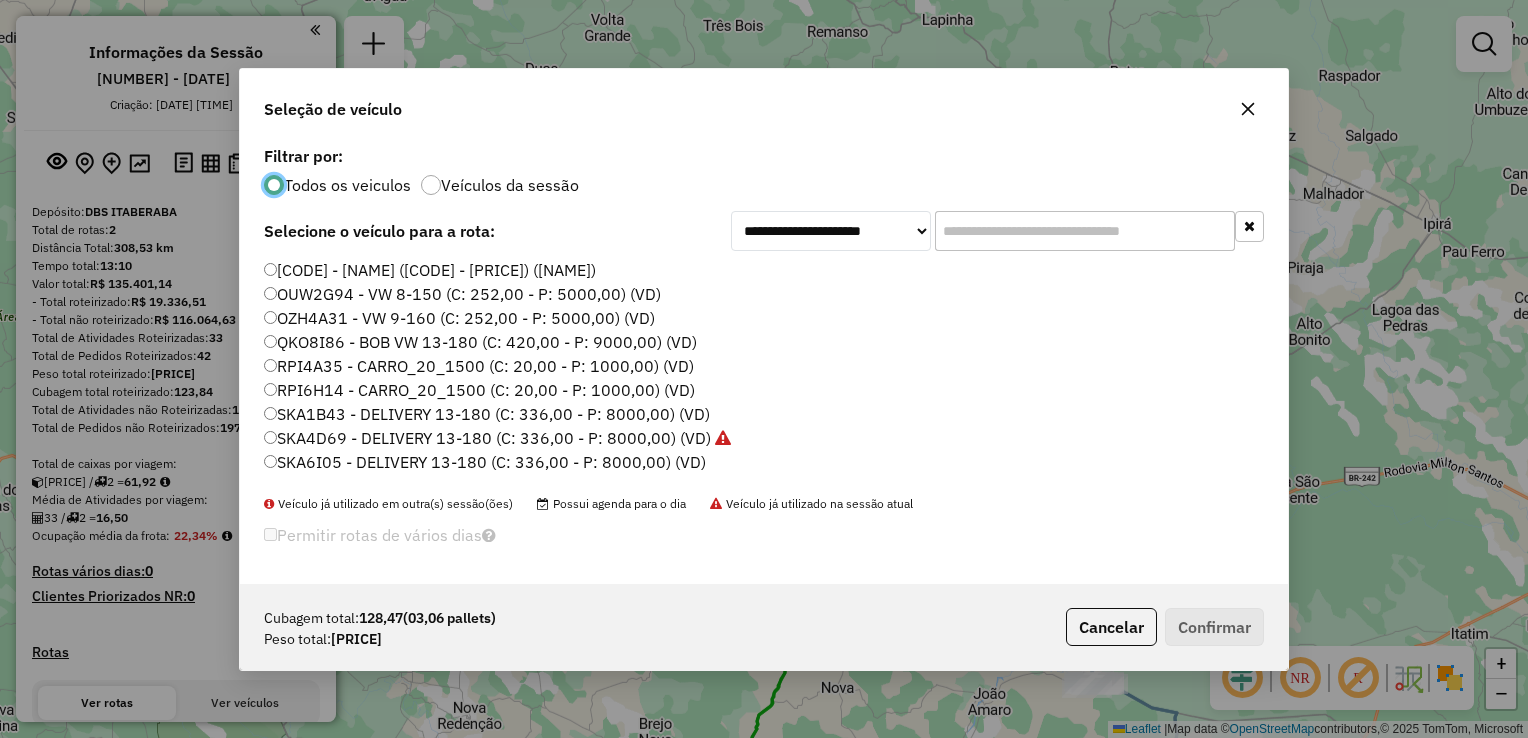 scroll, scrollTop: 10, scrollLeft: 6, axis: both 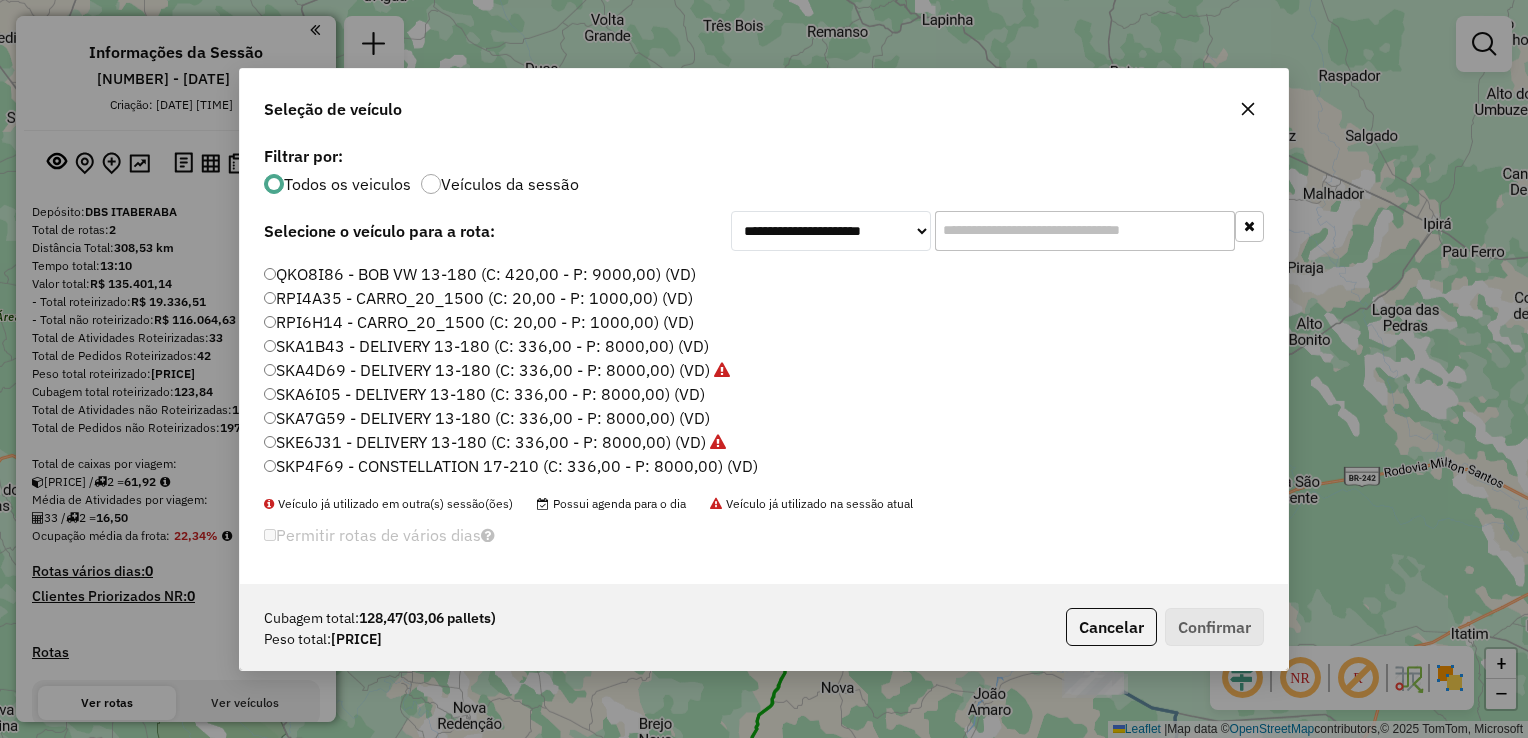 click 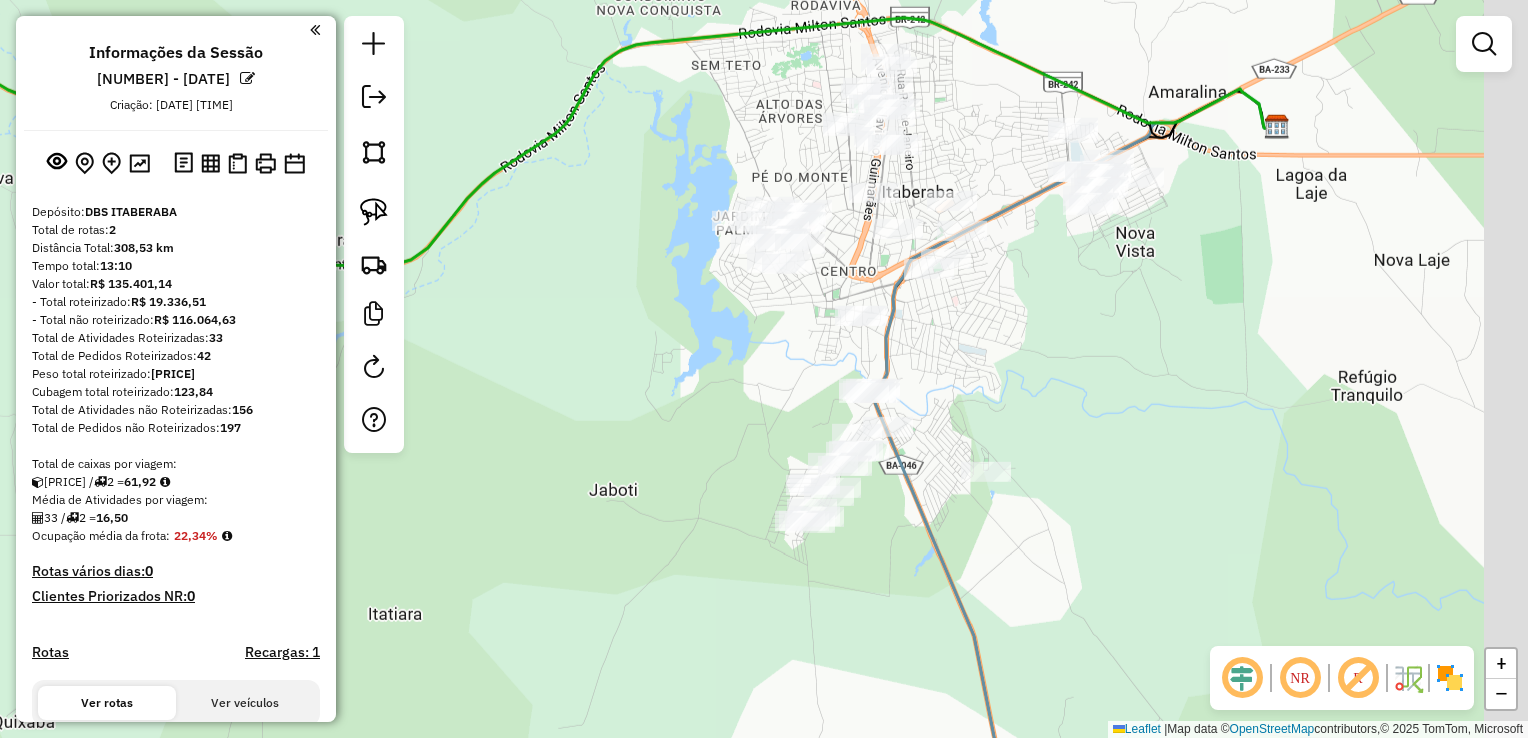 drag, startPoint x: 1007, startPoint y: 542, endPoint x: 877, endPoint y: 570, distance: 132.9812 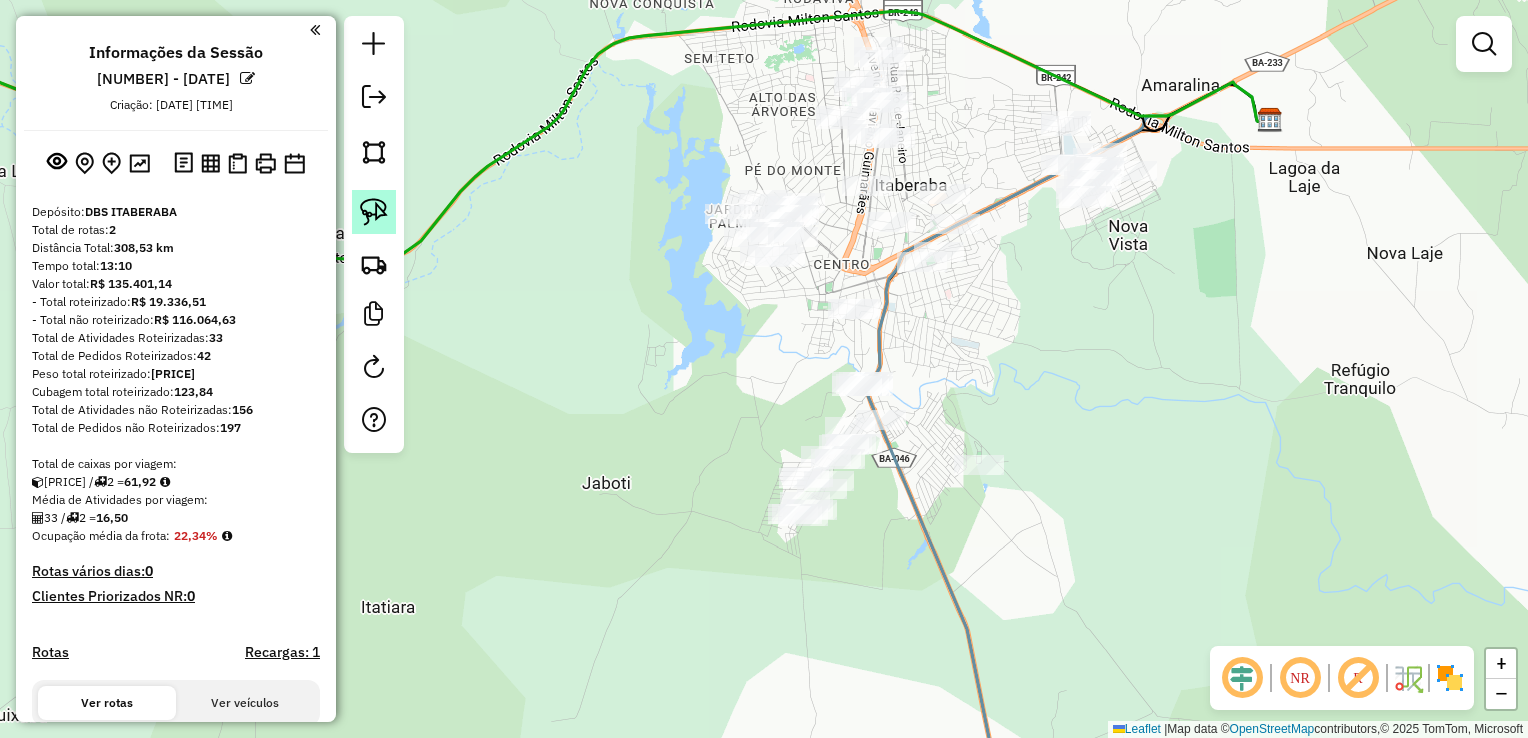 drag, startPoint x: 360, startPoint y: 207, endPoint x: 388, endPoint y: 222, distance: 31.764761 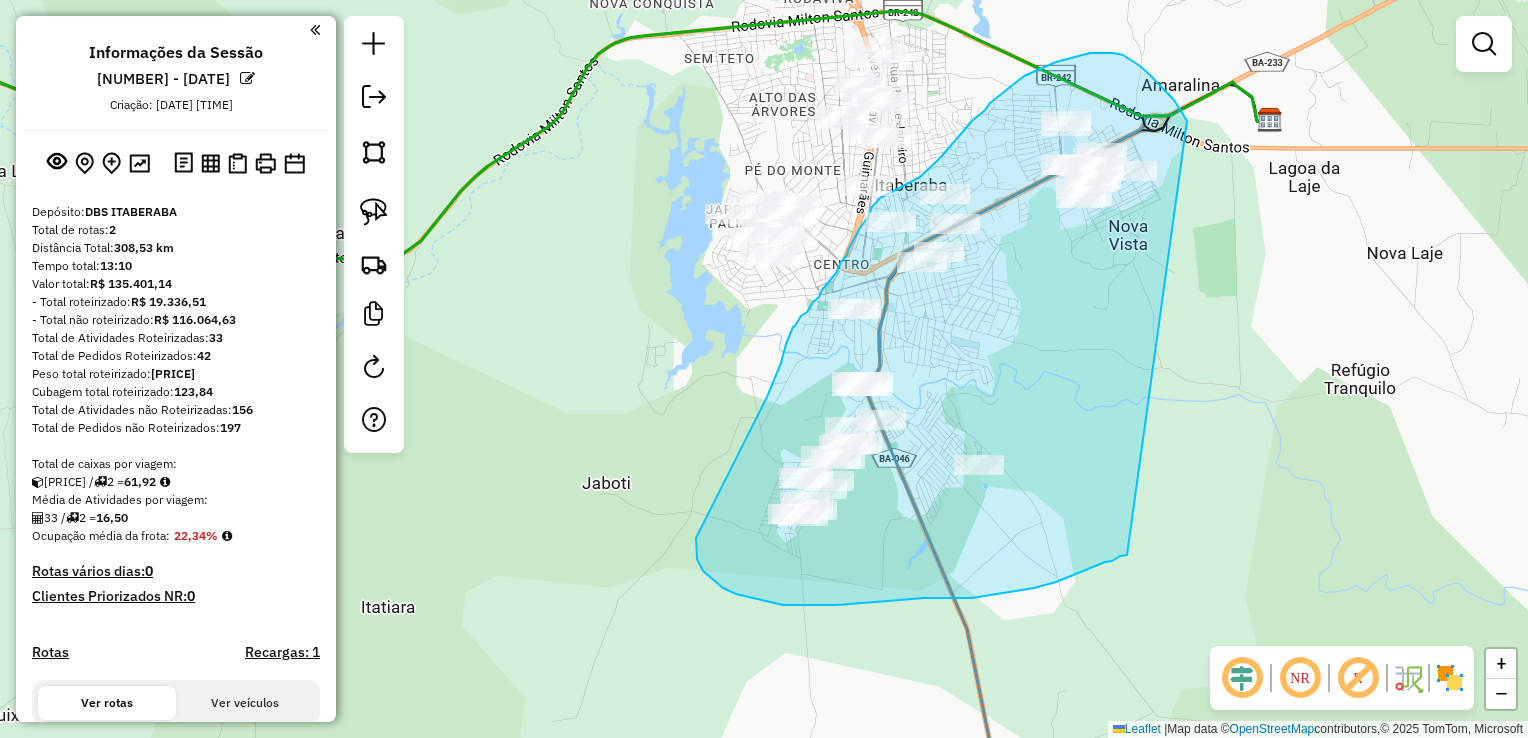 drag, startPoint x: 999, startPoint y: 594, endPoint x: 1188, endPoint y: 122, distance: 508.43387 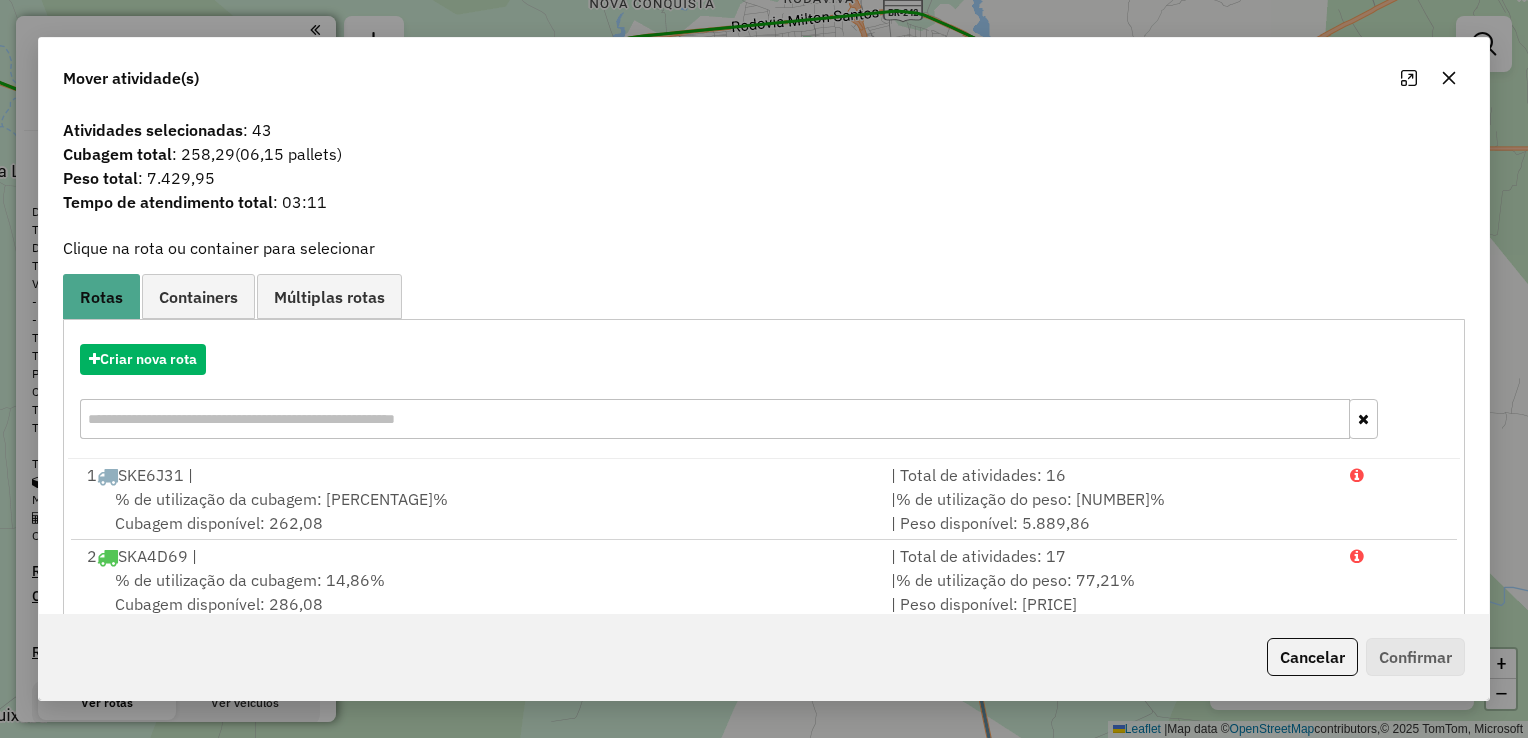 click 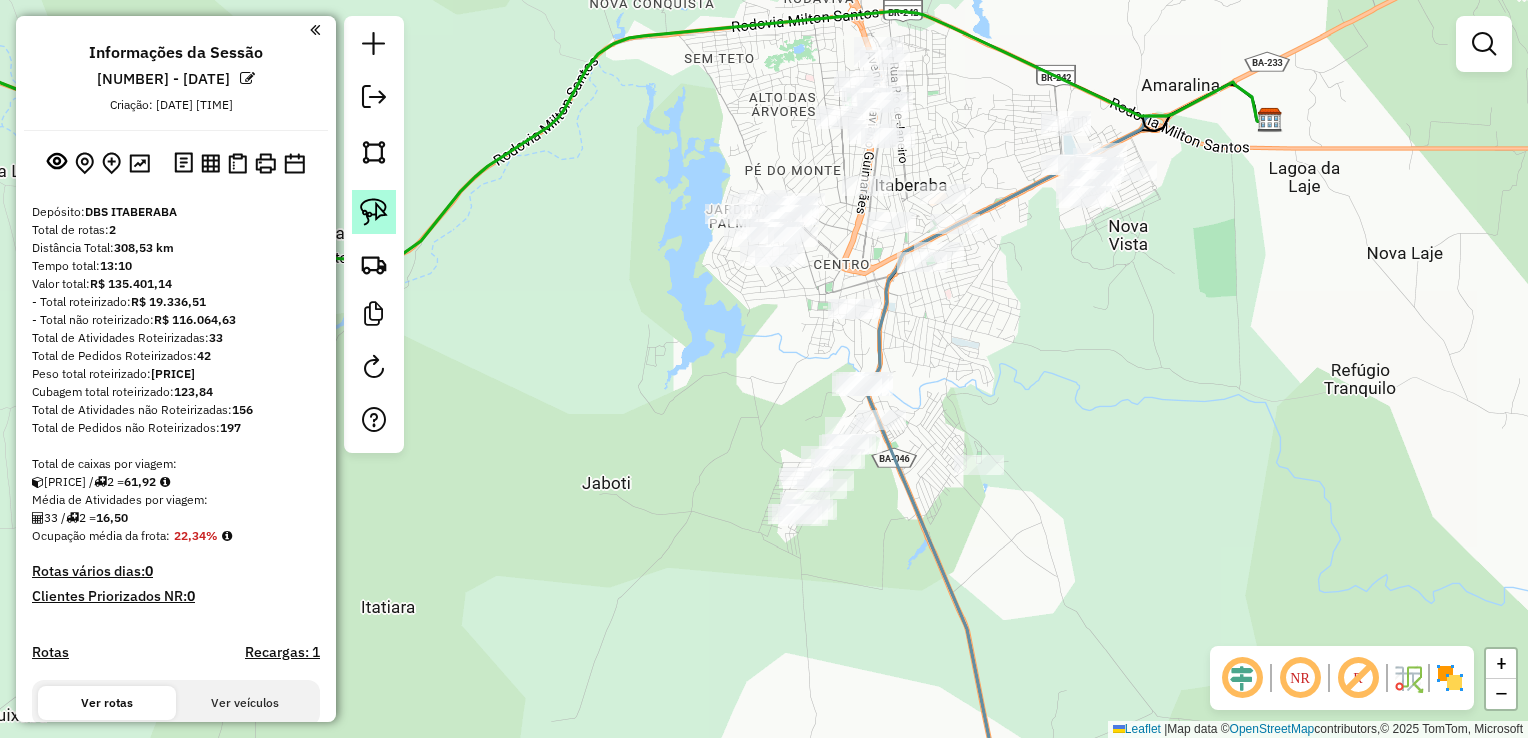 click 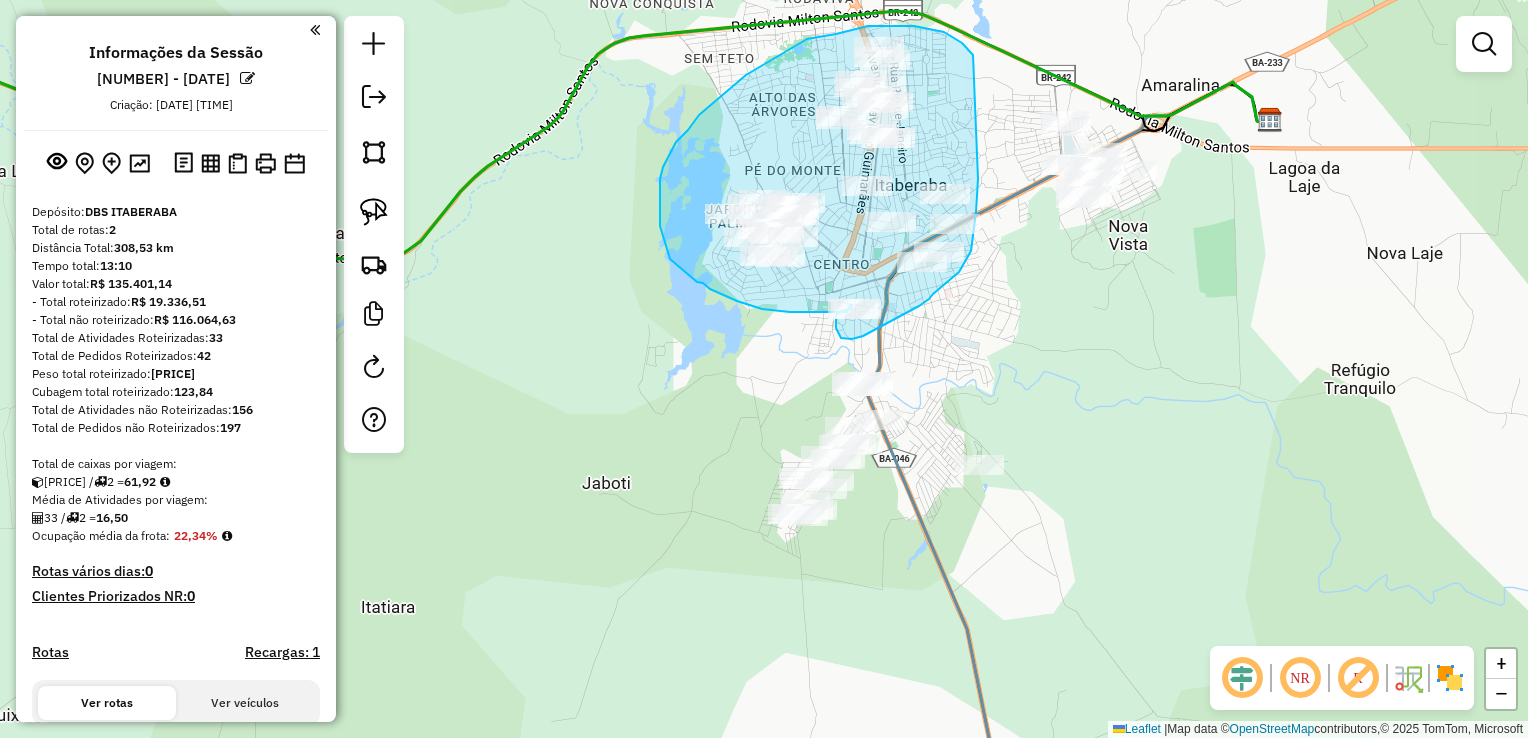 drag, startPoint x: 962, startPoint y: 43, endPoint x: 978, endPoint y: 179, distance: 136.93794 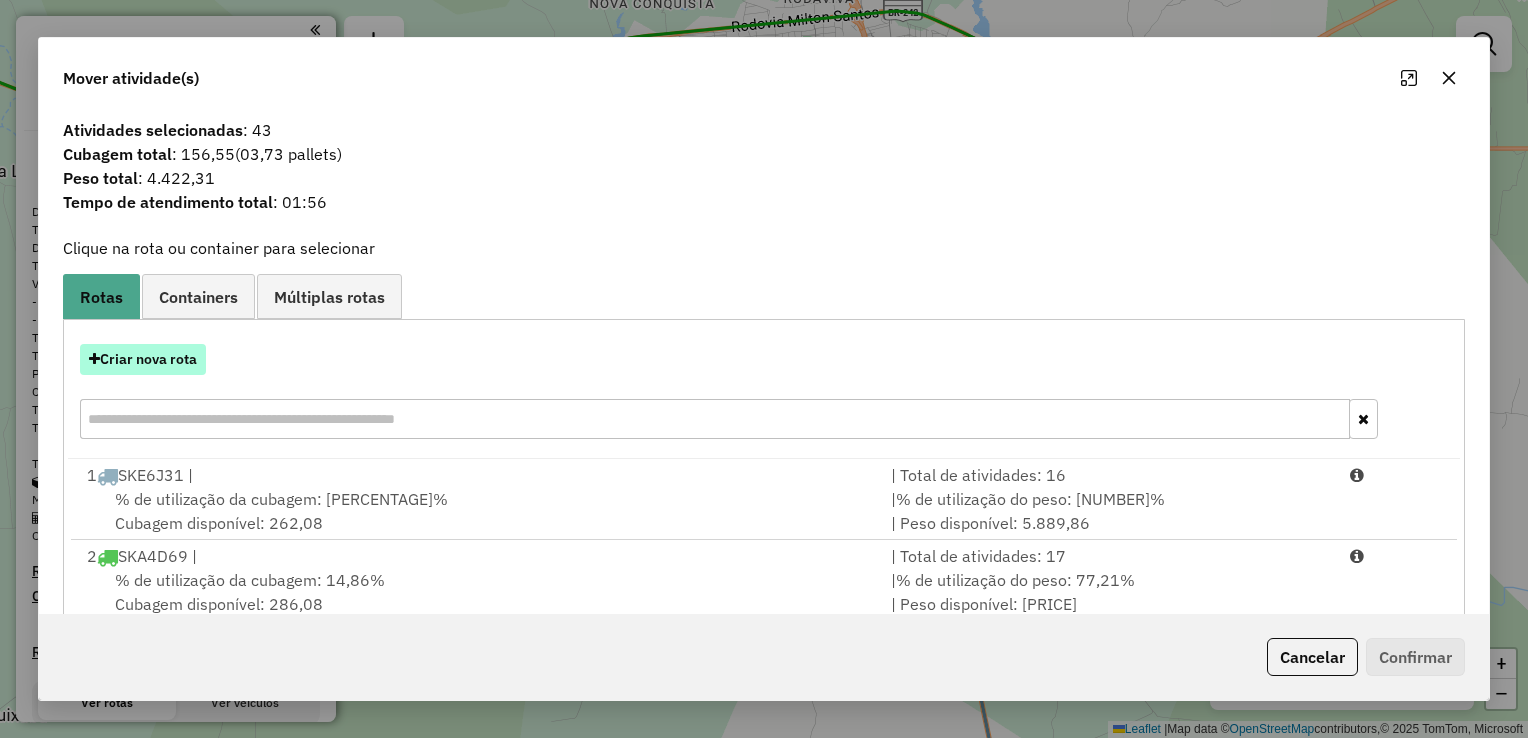 click on "Criar nova rota" at bounding box center (143, 359) 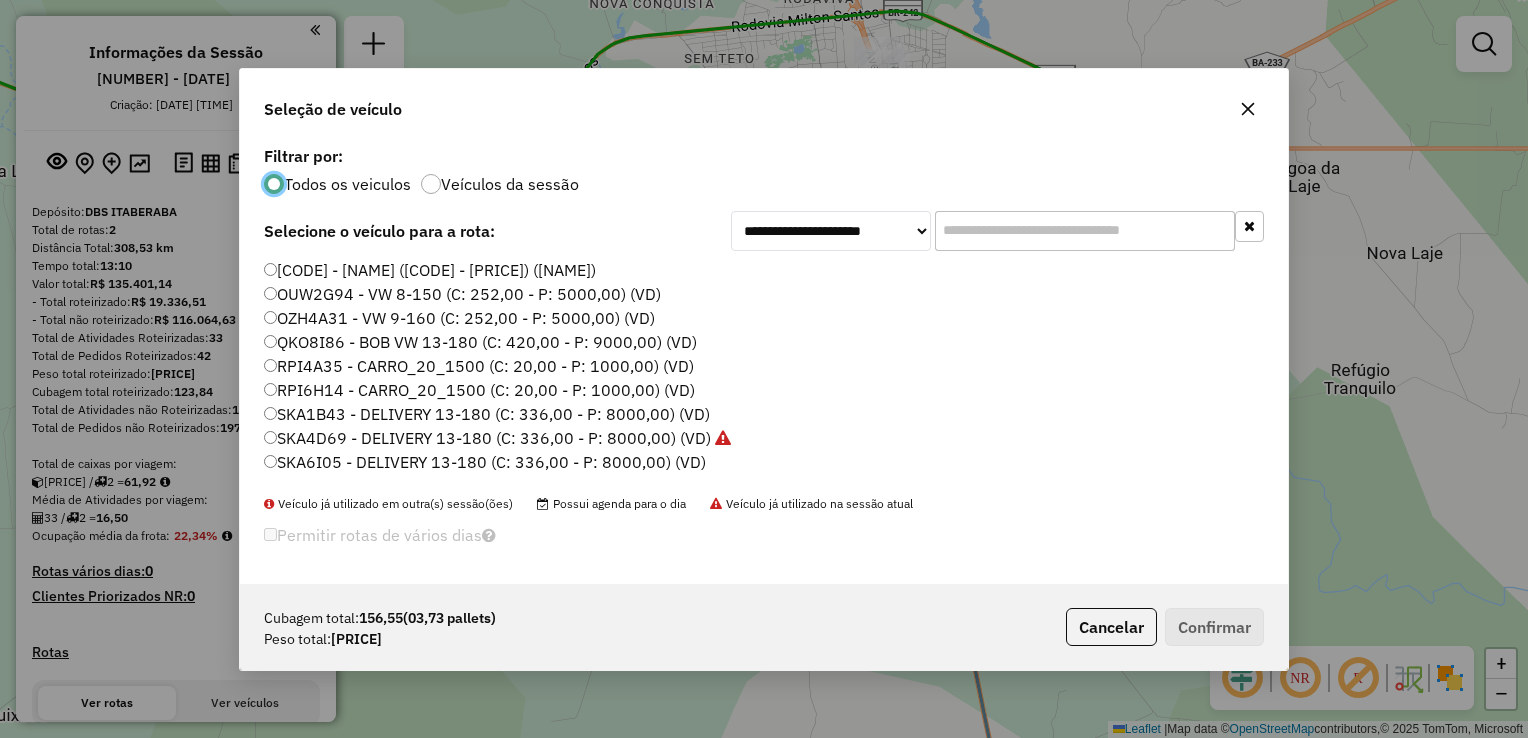 scroll, scrollTop: 10, scrollLeft: 6, axis: both 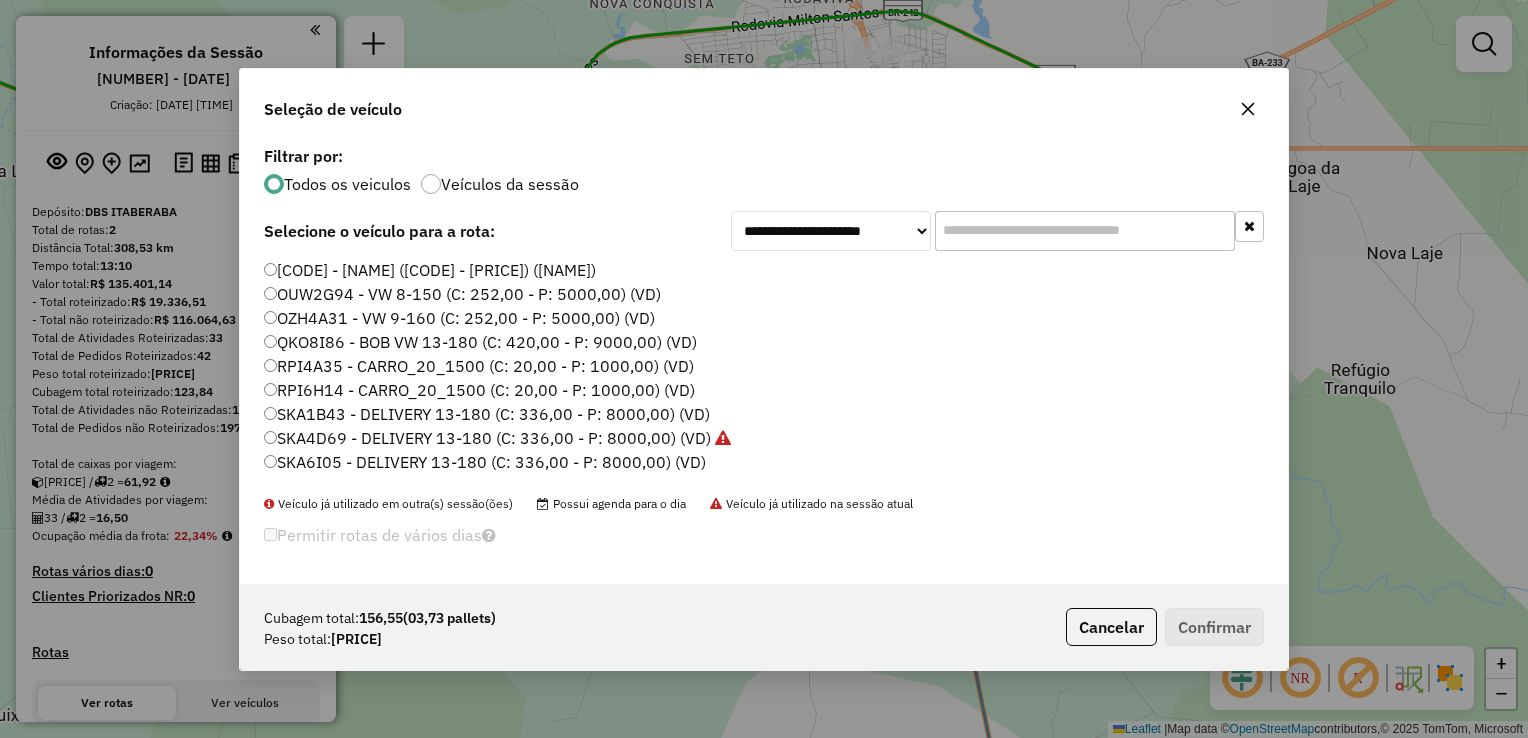 drag, startPoint x: 307, startPoint y: 268, endPoint x: 574, endPoint y: 361, distance: 282.7331 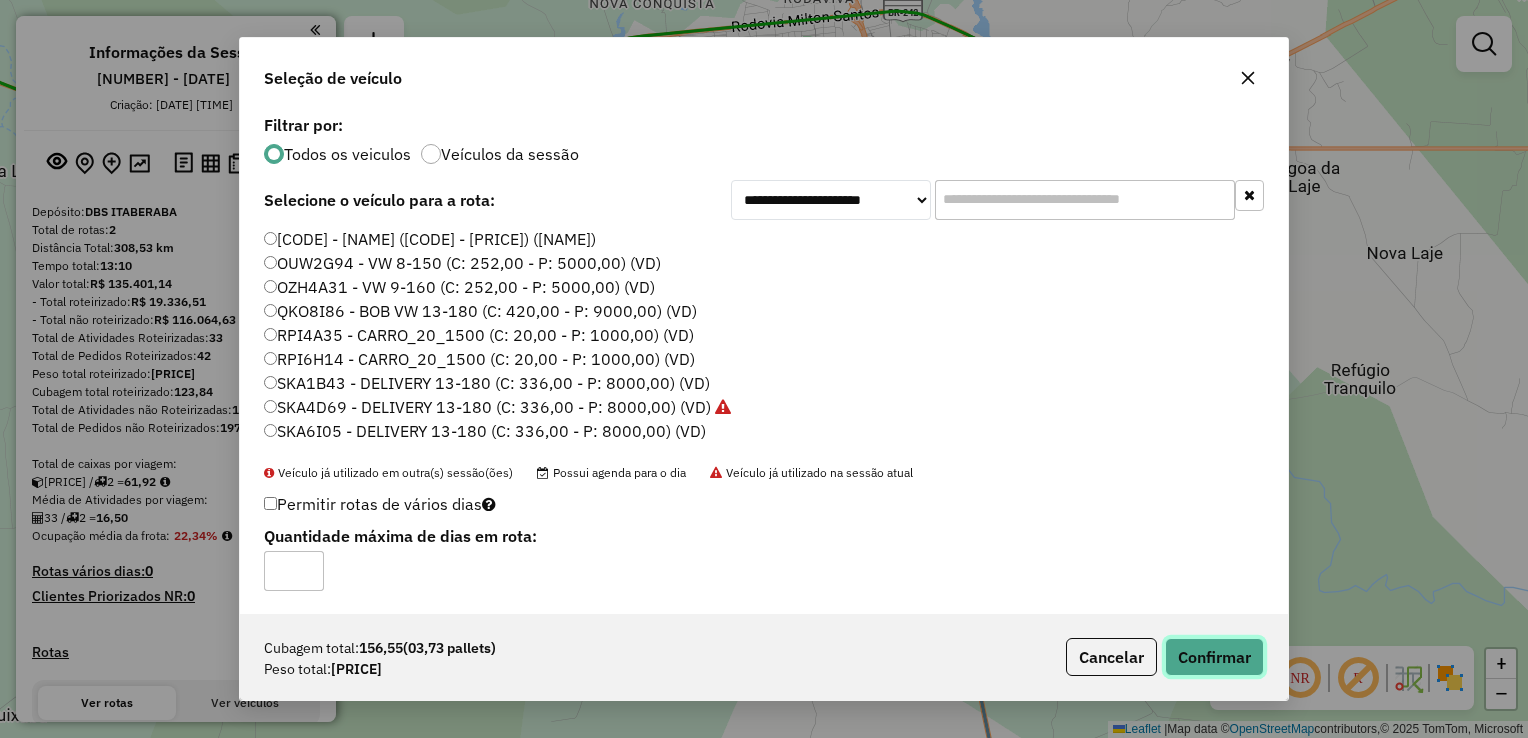 click on "Confirmar" 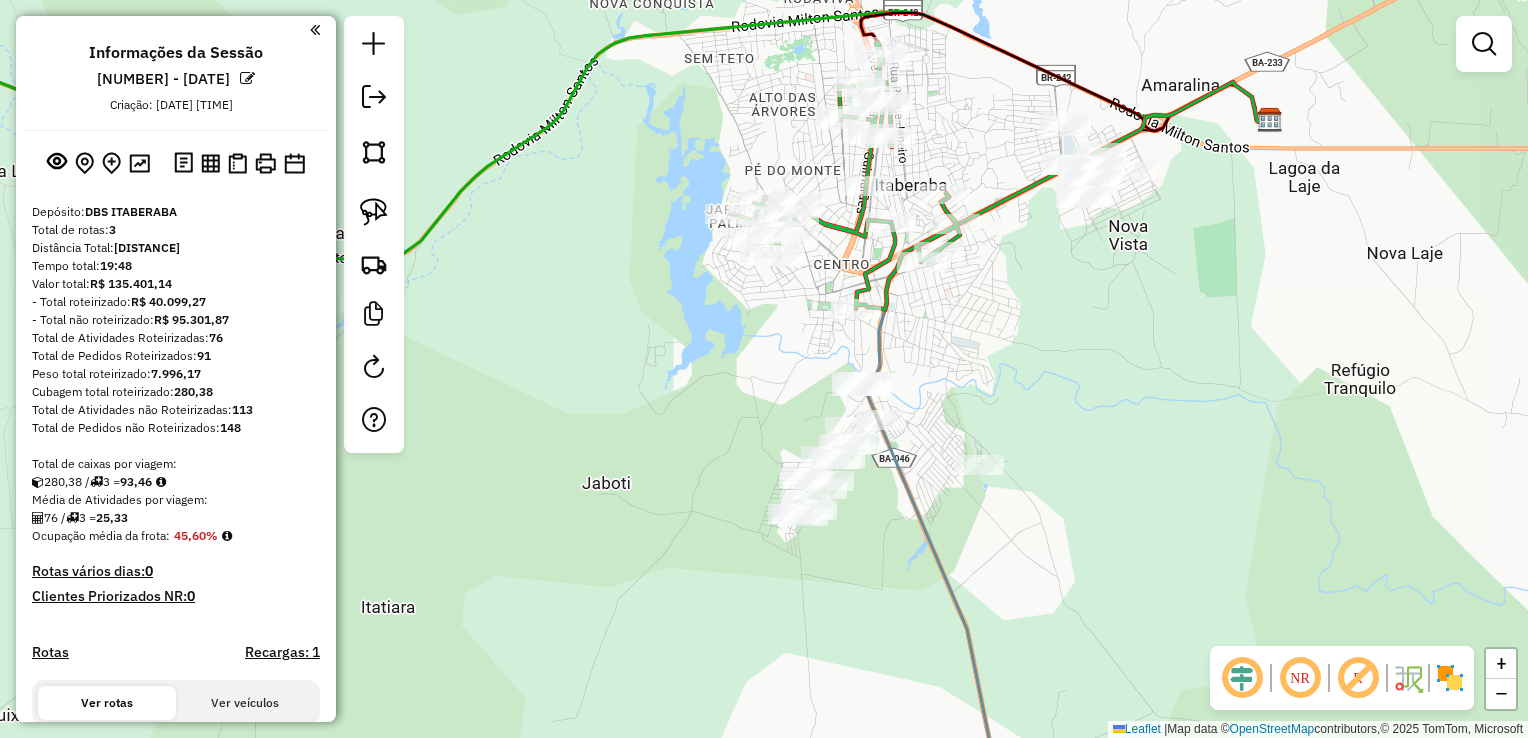 drag, startPoint x: 700, startPoint y: 386, endPoint x: 608, endPoint y: 354, distance: 97.406364 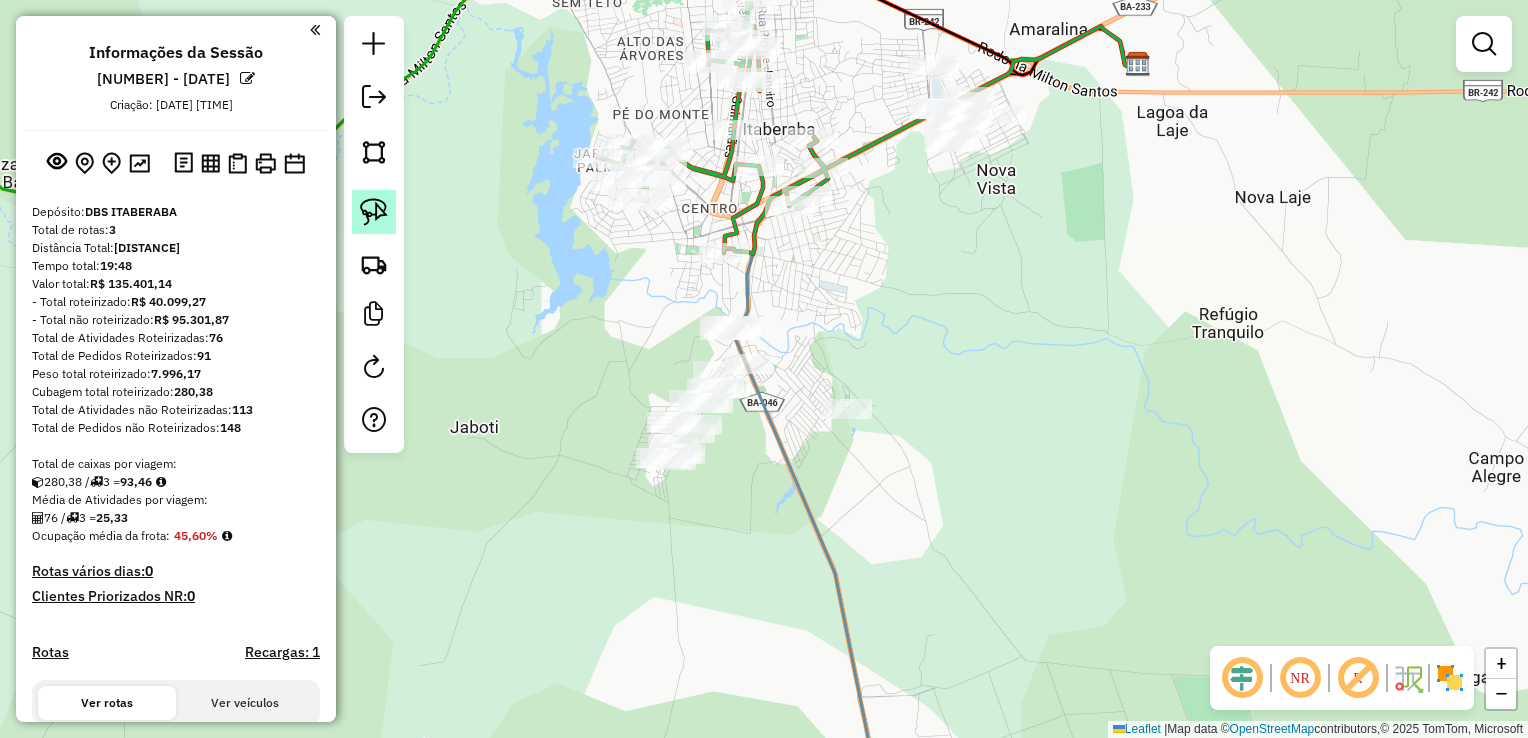 click 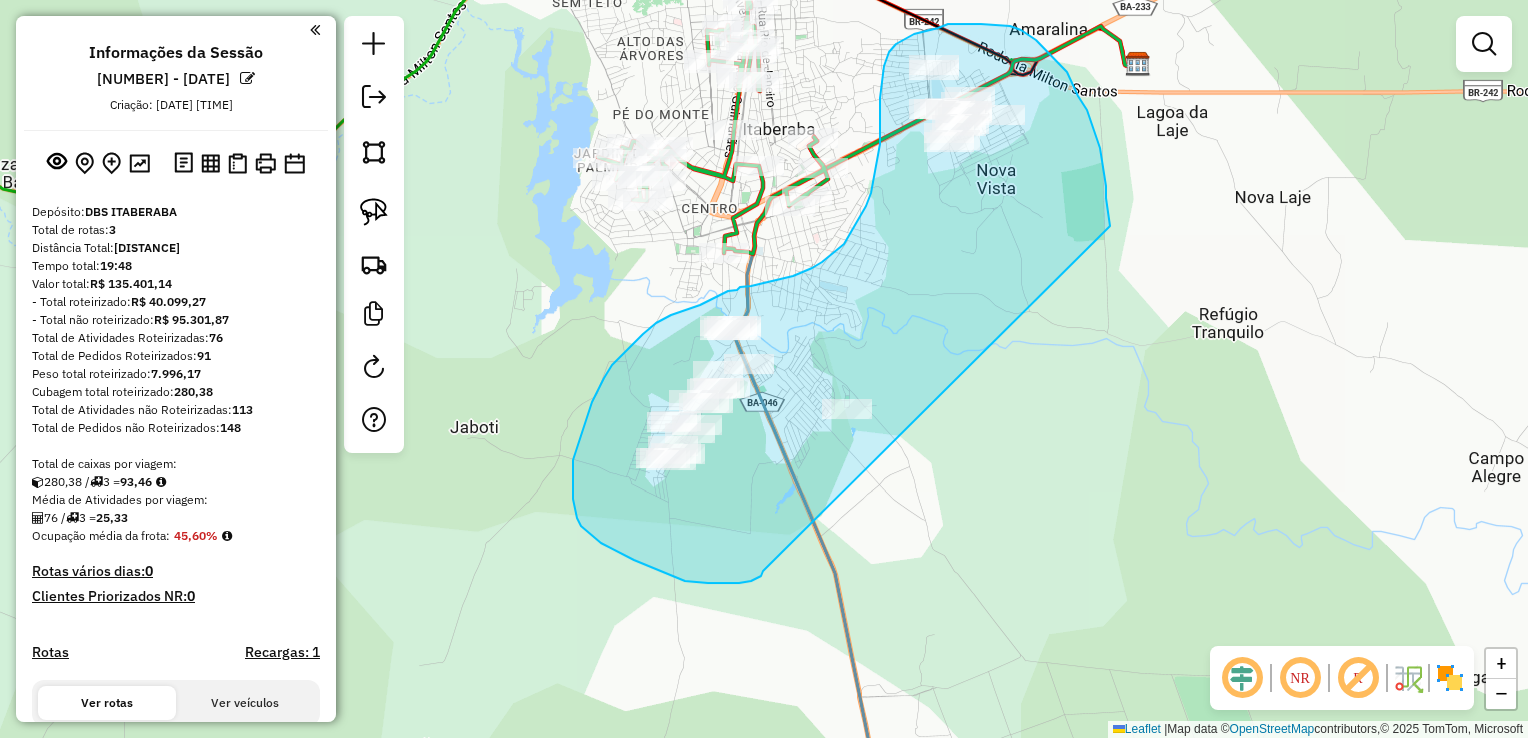 drag, startPoint x: 757, startPoint y: 578, endPoint x: 1112, endPoint y: 254, distance: 480.62564 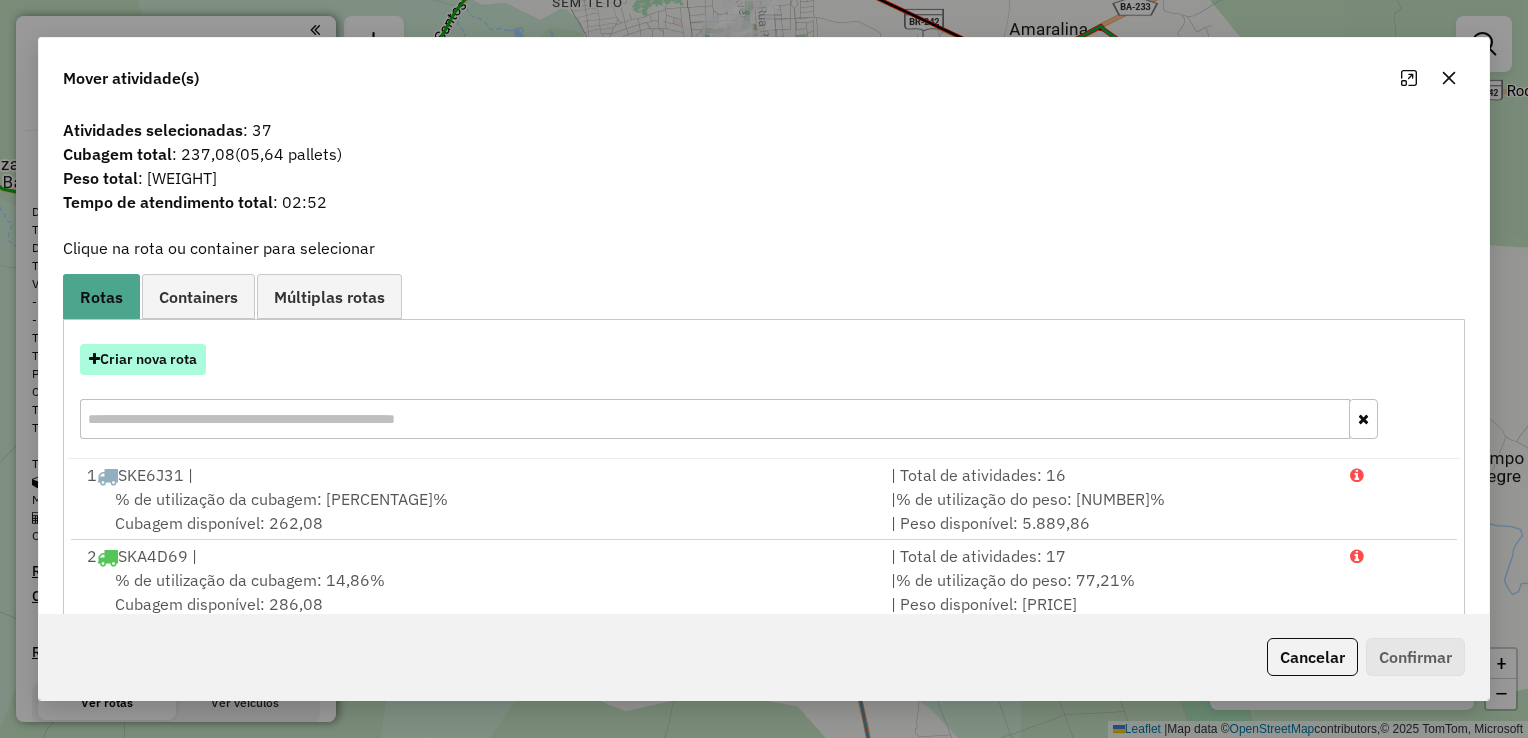 click on "Criar nova rota" at bounding box center [143, 359] 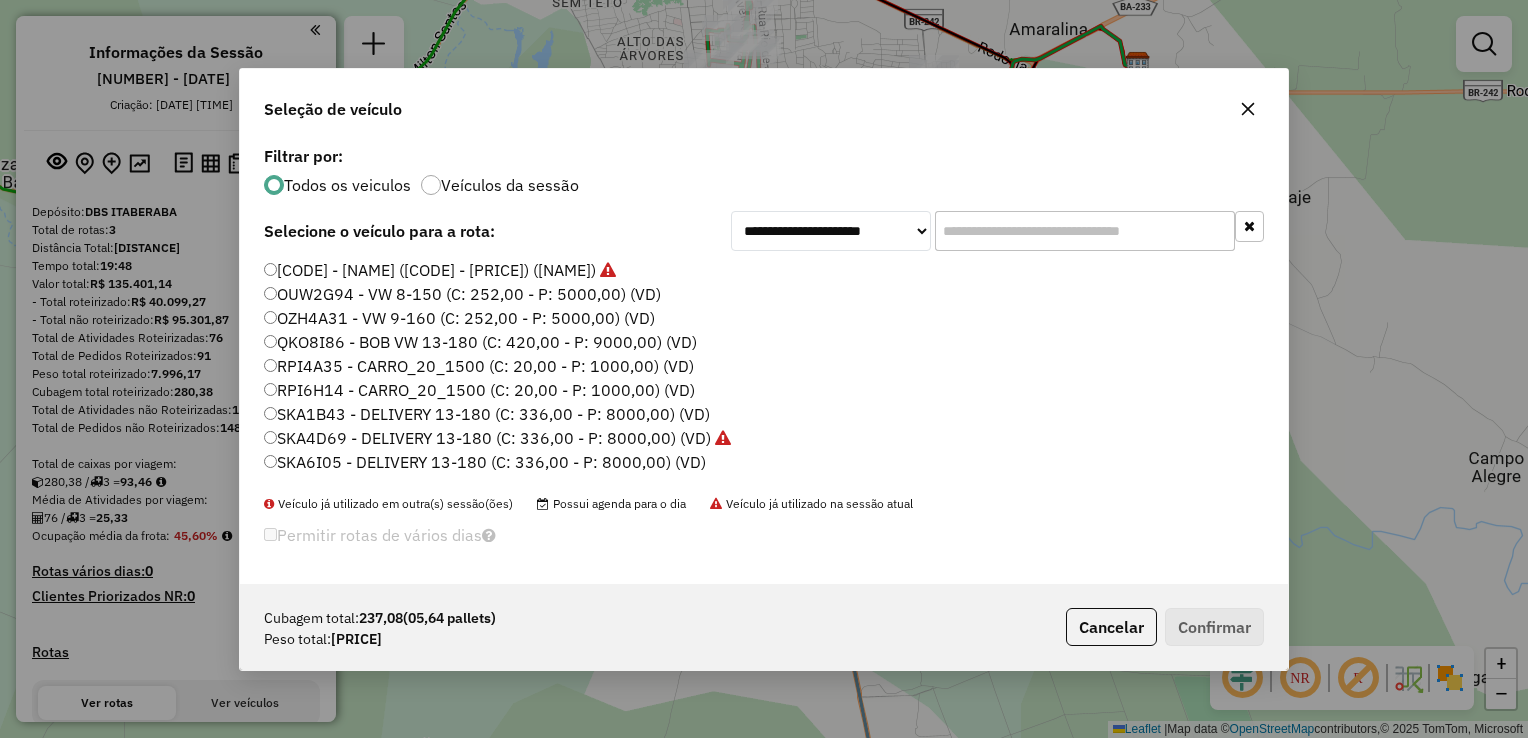 scroll, scrollTop: 10, scrollLeft: 6, axis: both 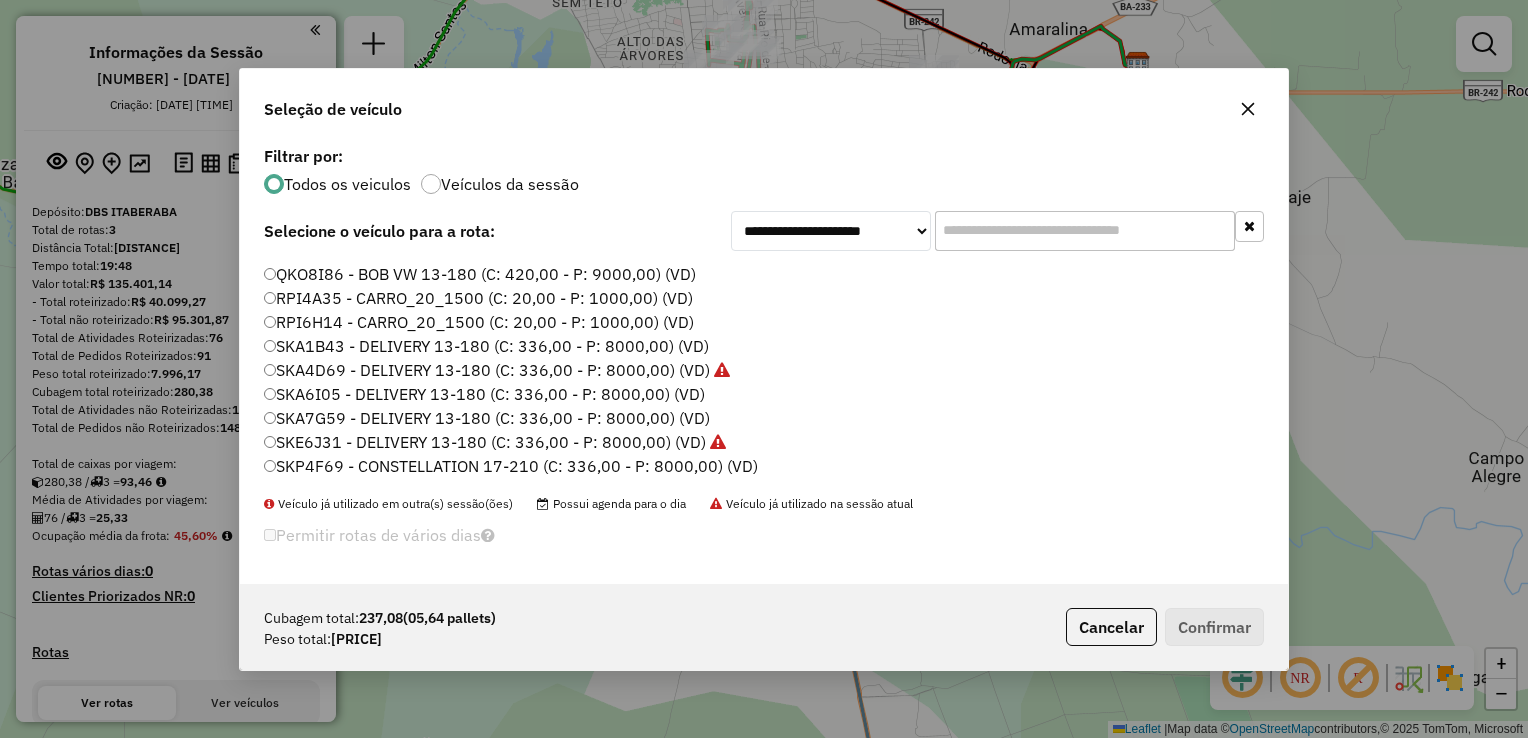 drag, startPoint x: 356, startPoint y: 466, endPoint x: 482, endPoint y: 476, distance: 126.3962 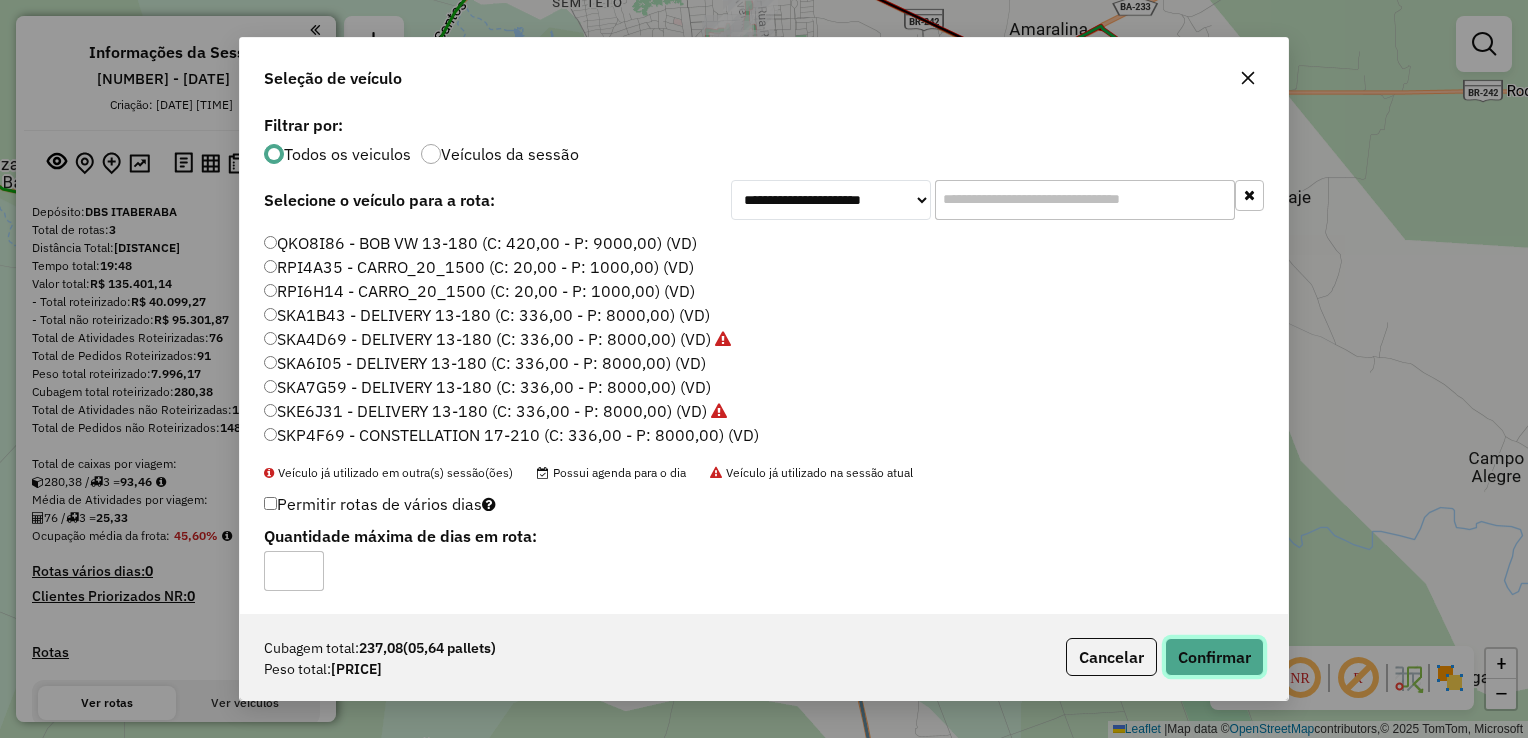 click on "Confirmar" 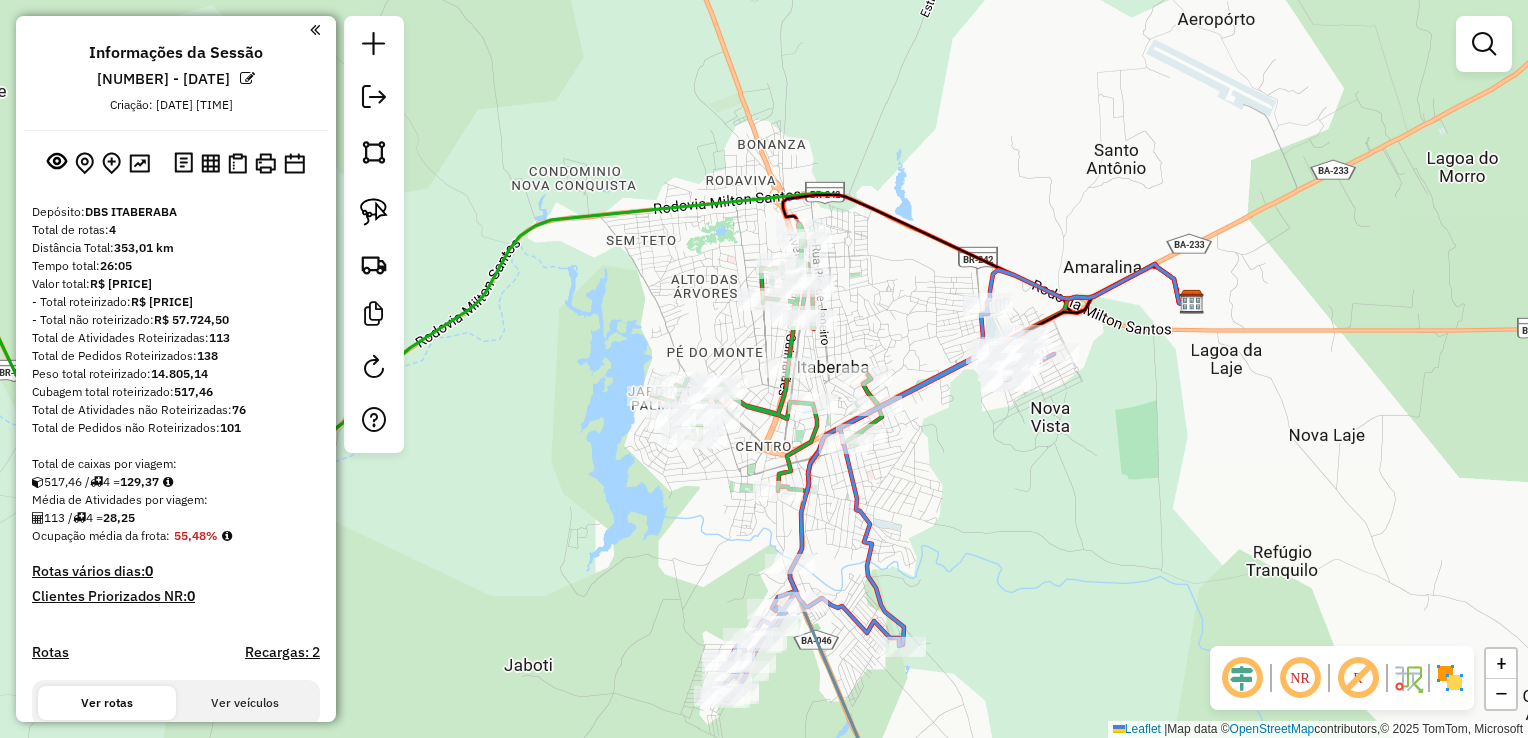 drag, startPoint x: 550, startPoint y: 339, endPoint x: 604, endPoint y: 577, distance: 244.04918 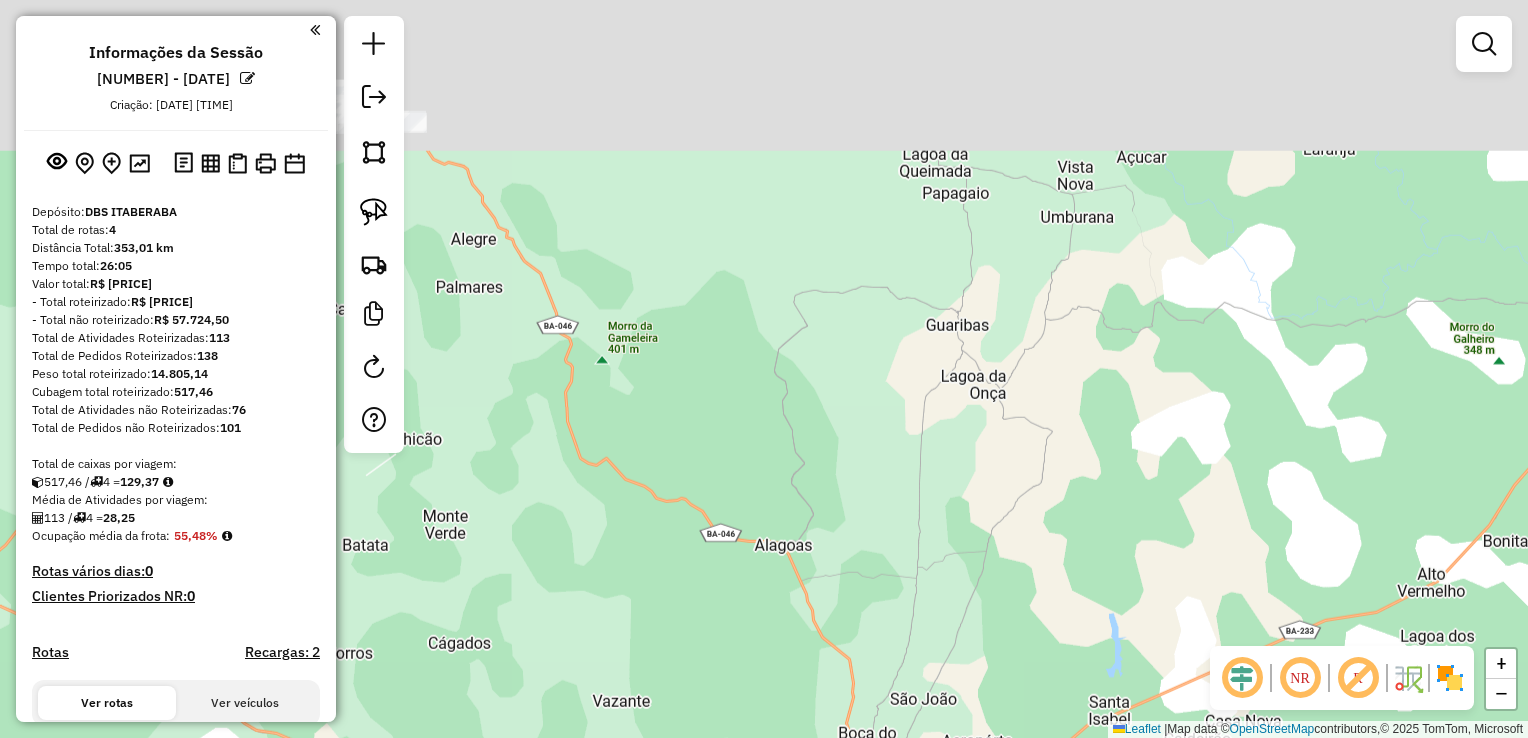 drag, startPoint x: 518, startPoint y: 367, endPoint x: 748, endPoint y: 677, distance: 386.0052 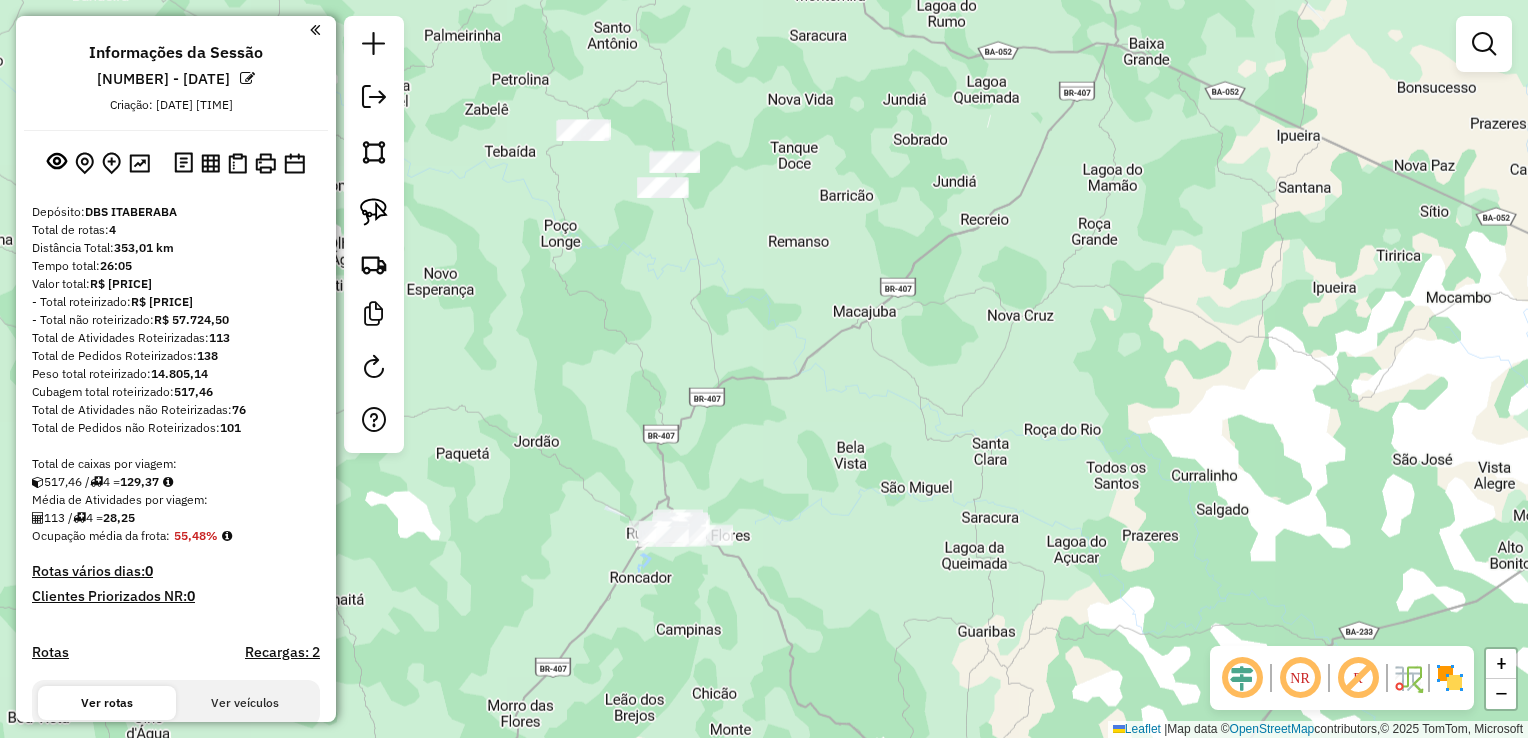 drag, startPoint x: 566, startPoint y: 562, endPoint x: 764, endPoint y: 714, distance: 249.6157 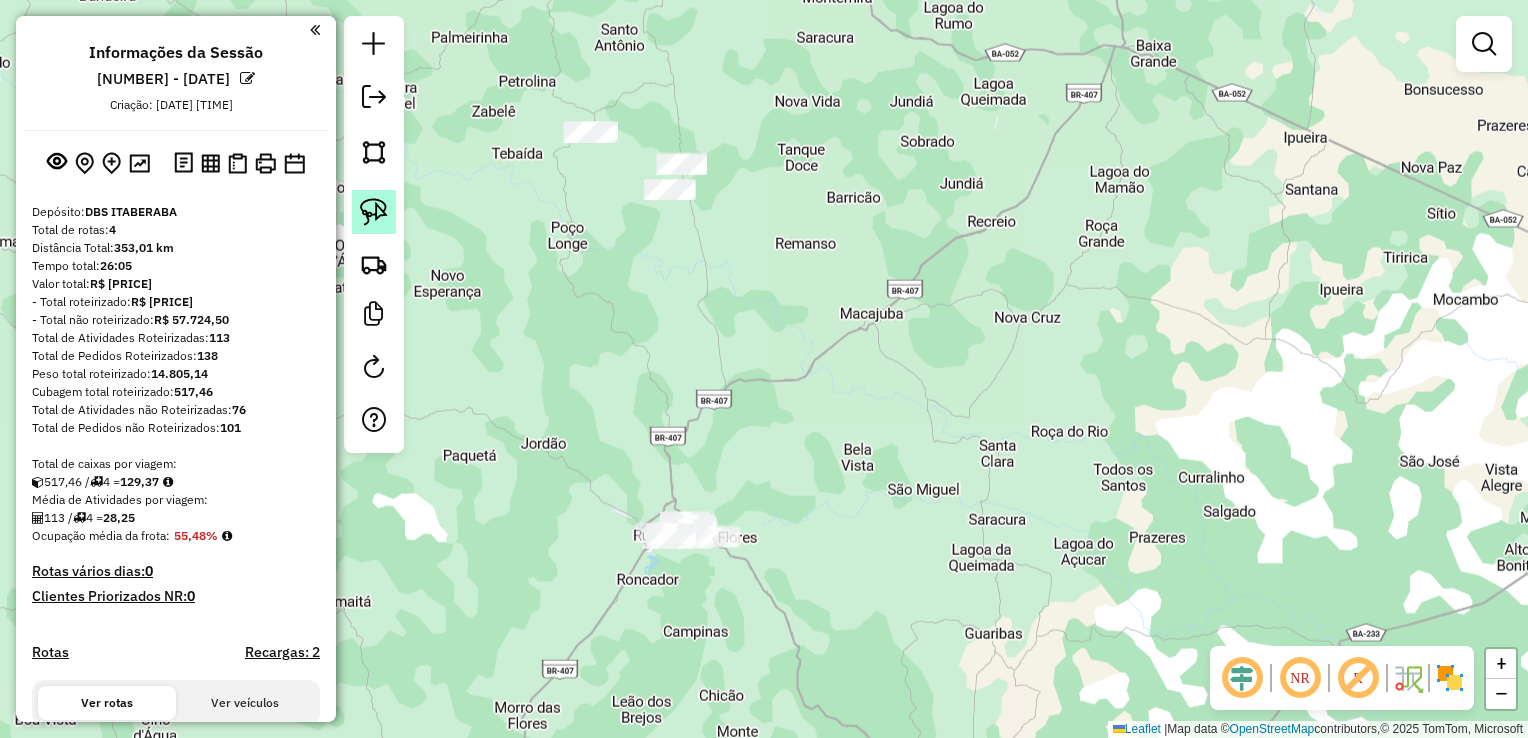 click 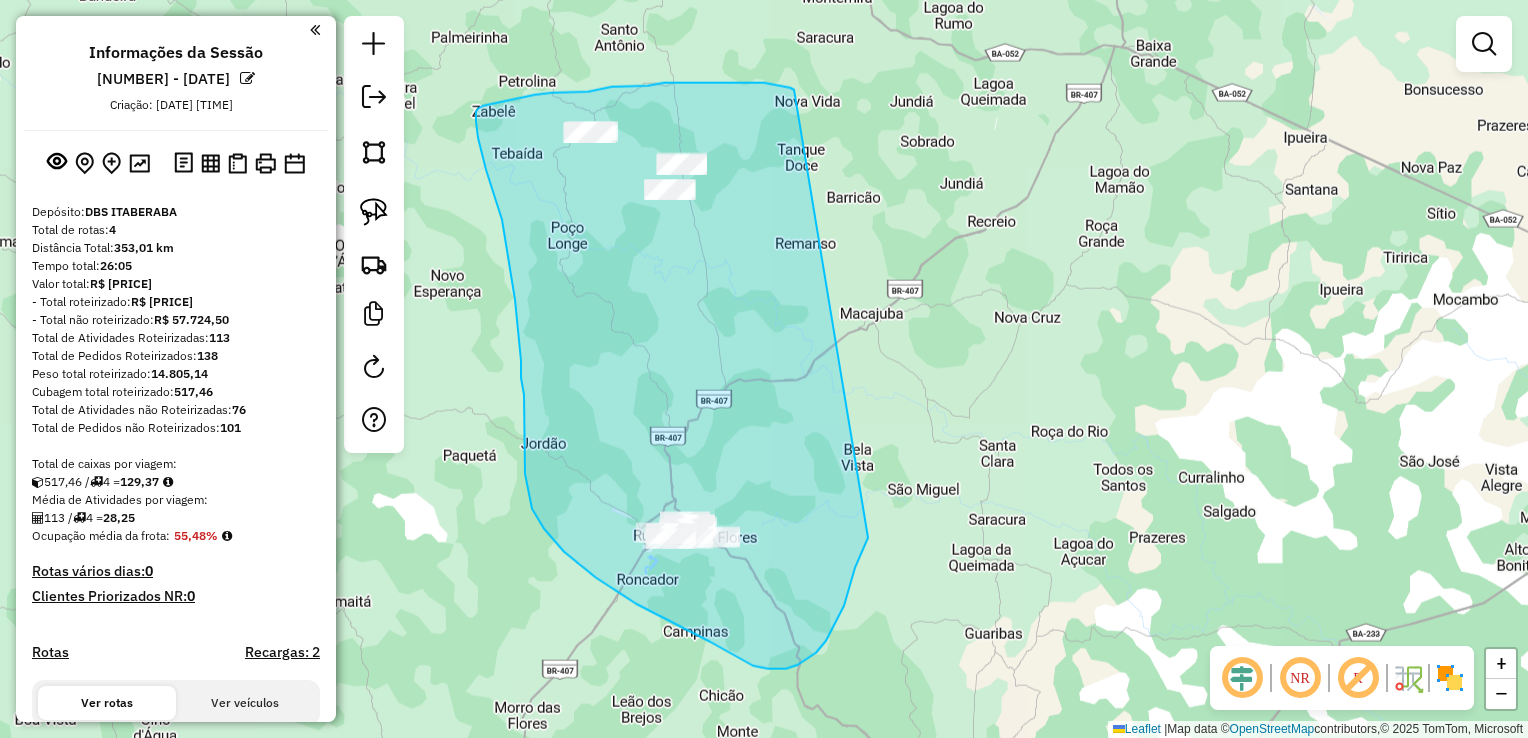 drag, startPoint x: 864, startPoint y: 545, endPoint x: 787, endPoint y: 100, distance: 451.61267 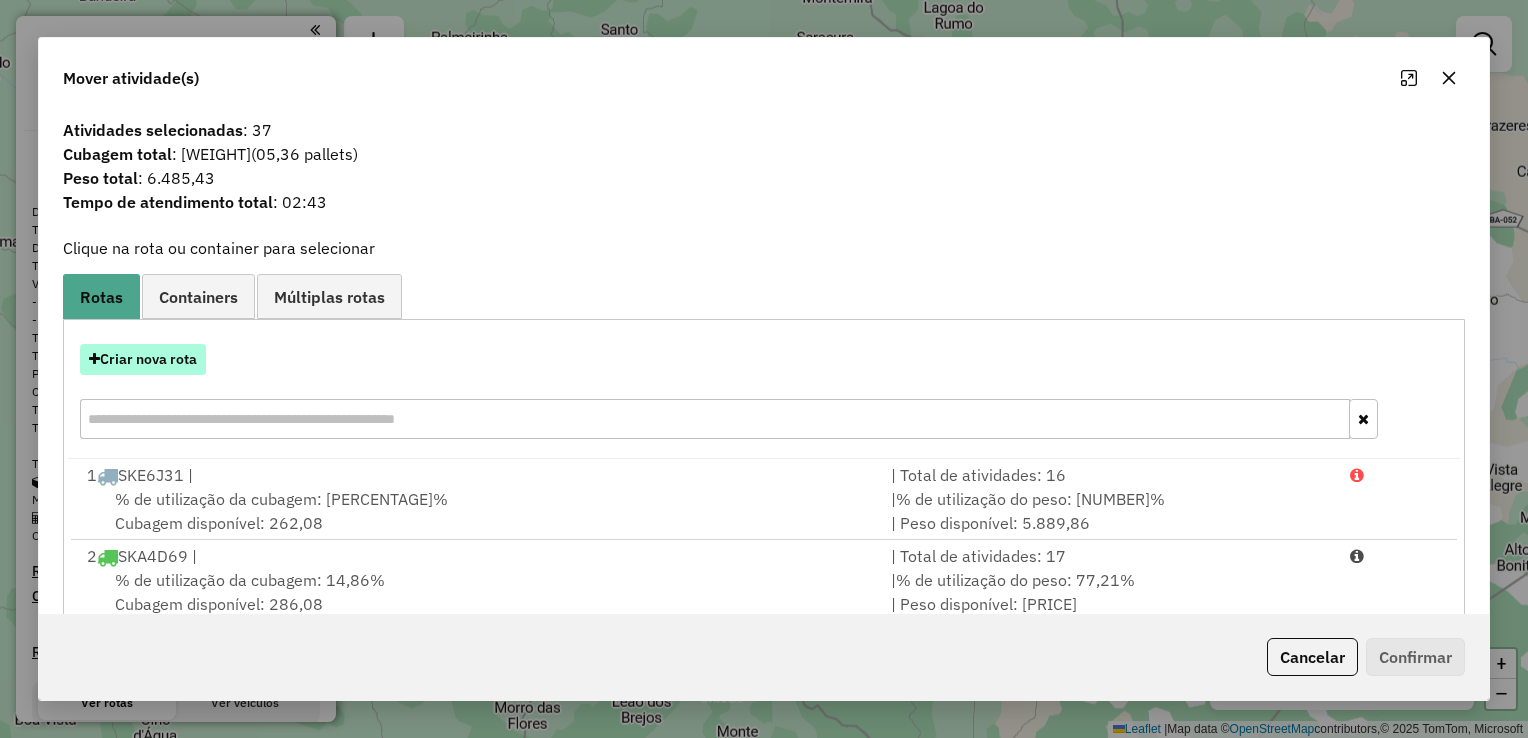 click on "Criar nova rota" at bounding box center (143, 359) 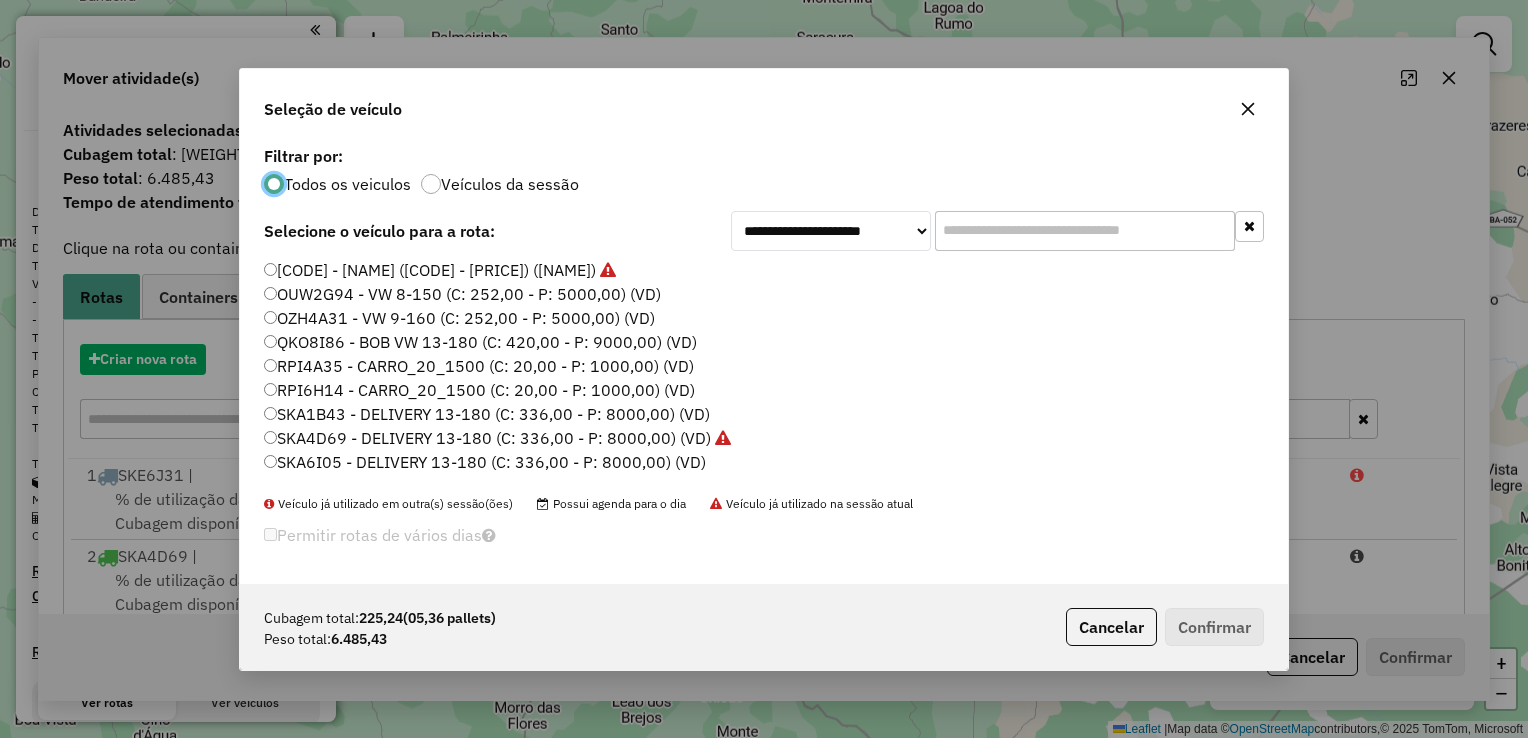 scroll, scrollTop: 10, scrollLeft: 6, axis: both 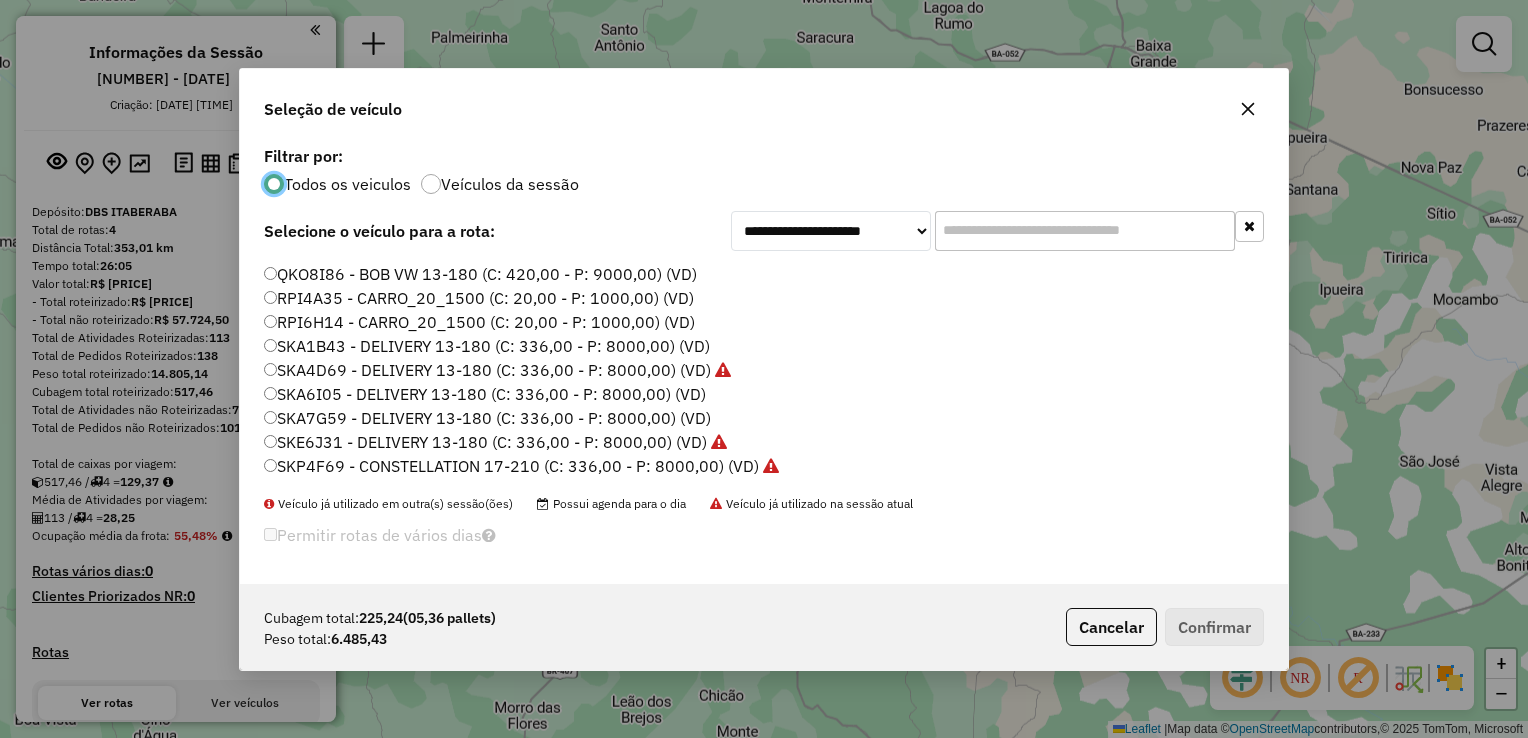 click on "SKA1B43 - DELIVERY 13-180 (C: 336,00 - P: 8000,00) (VD)" 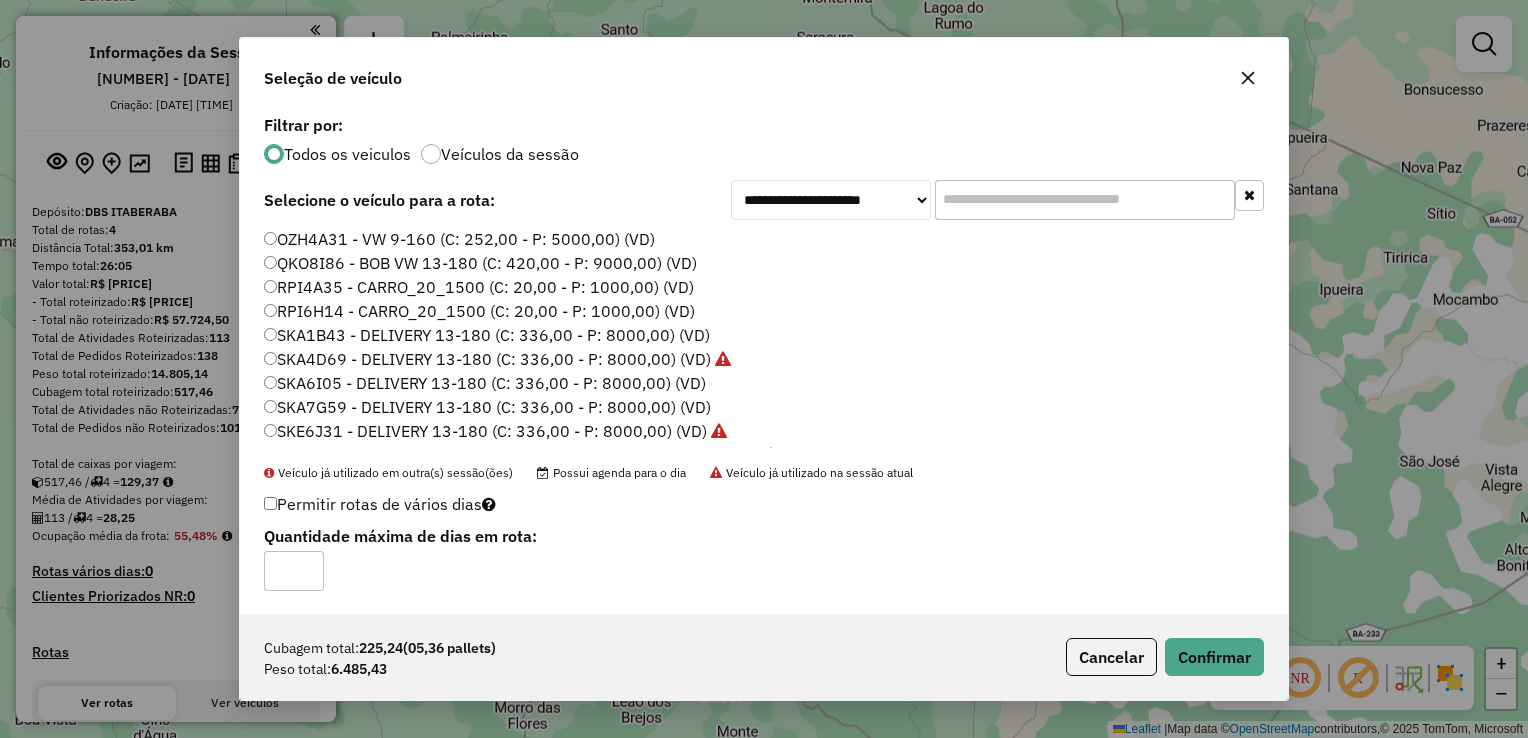 scroll, scrollTop: 68, scrollLeft: 0, axis: vertical 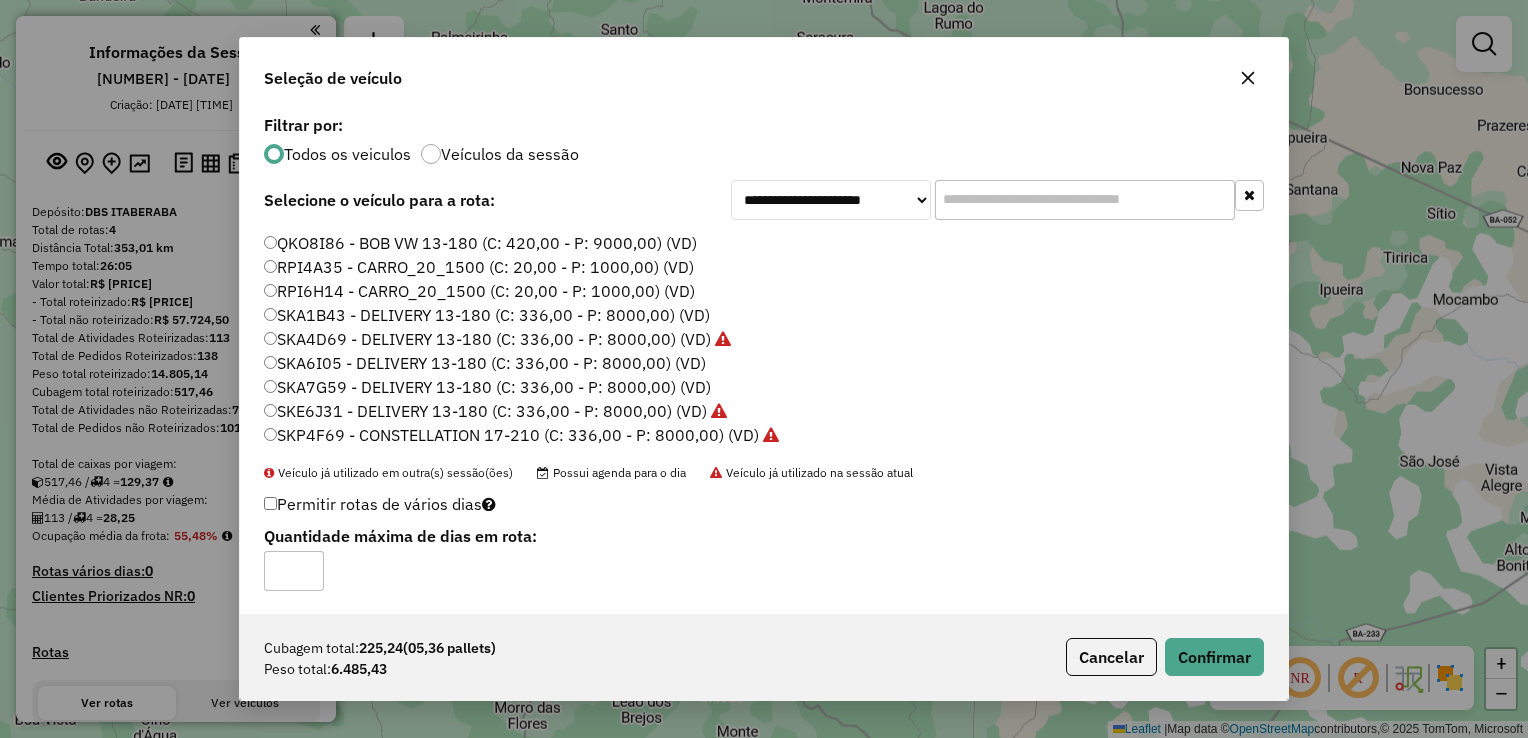 click on "SKA7G59 - DELIVERY 13-180 (C: 336,00 - P: 8000,00) (VD)" 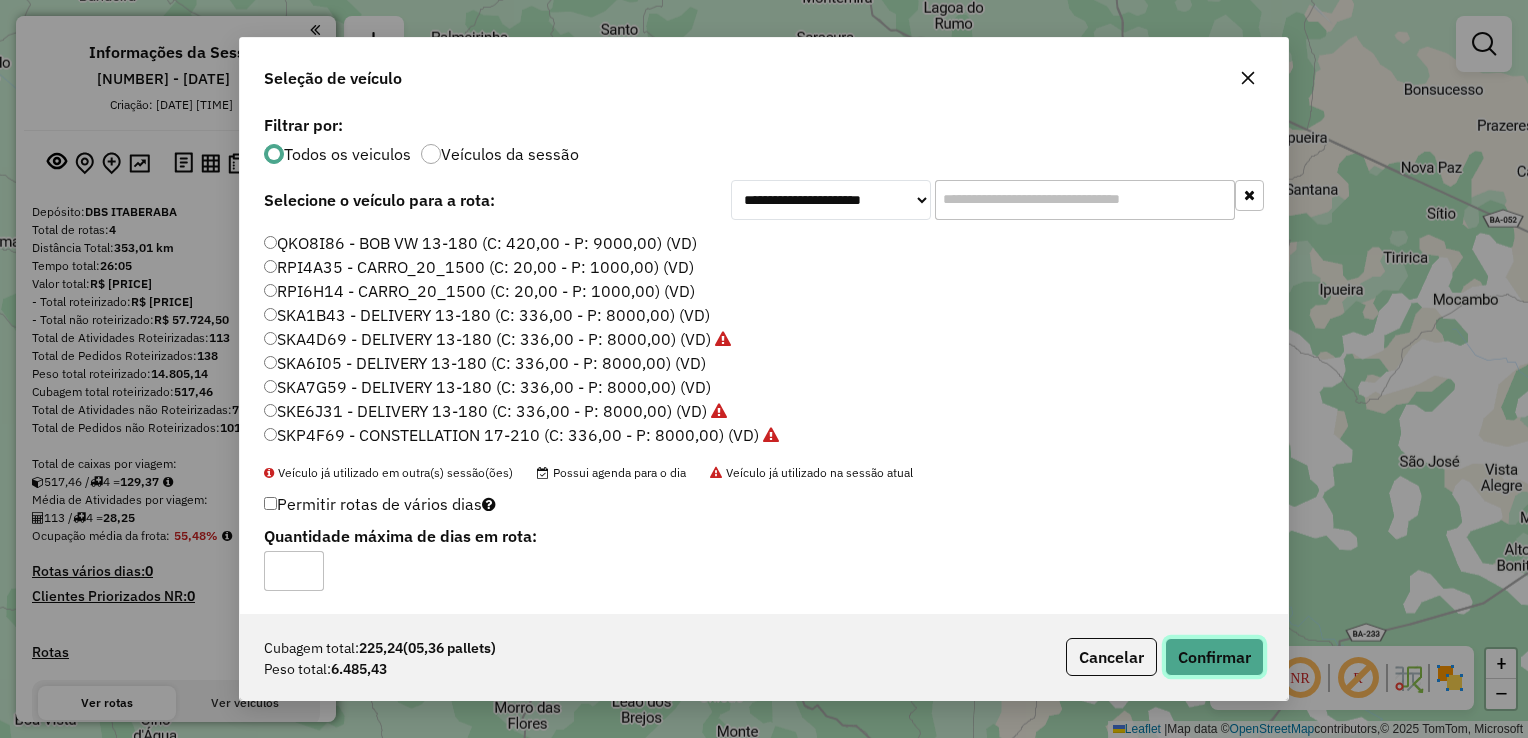 click on "Confirmar" 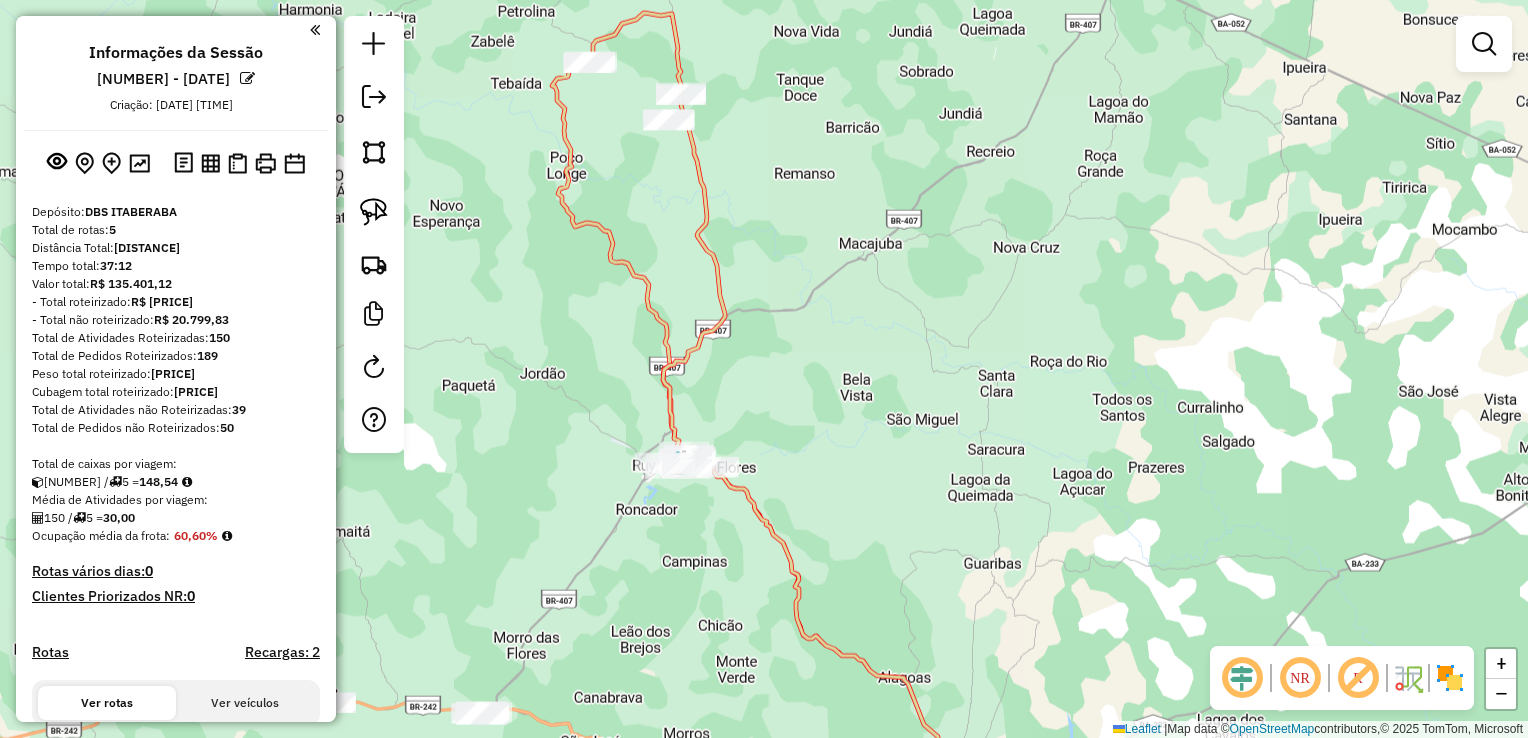 drag, startPoint x: 969, startPoint y: 569, endPoint x: 980, endPoint y: 428, distance: 141.42842 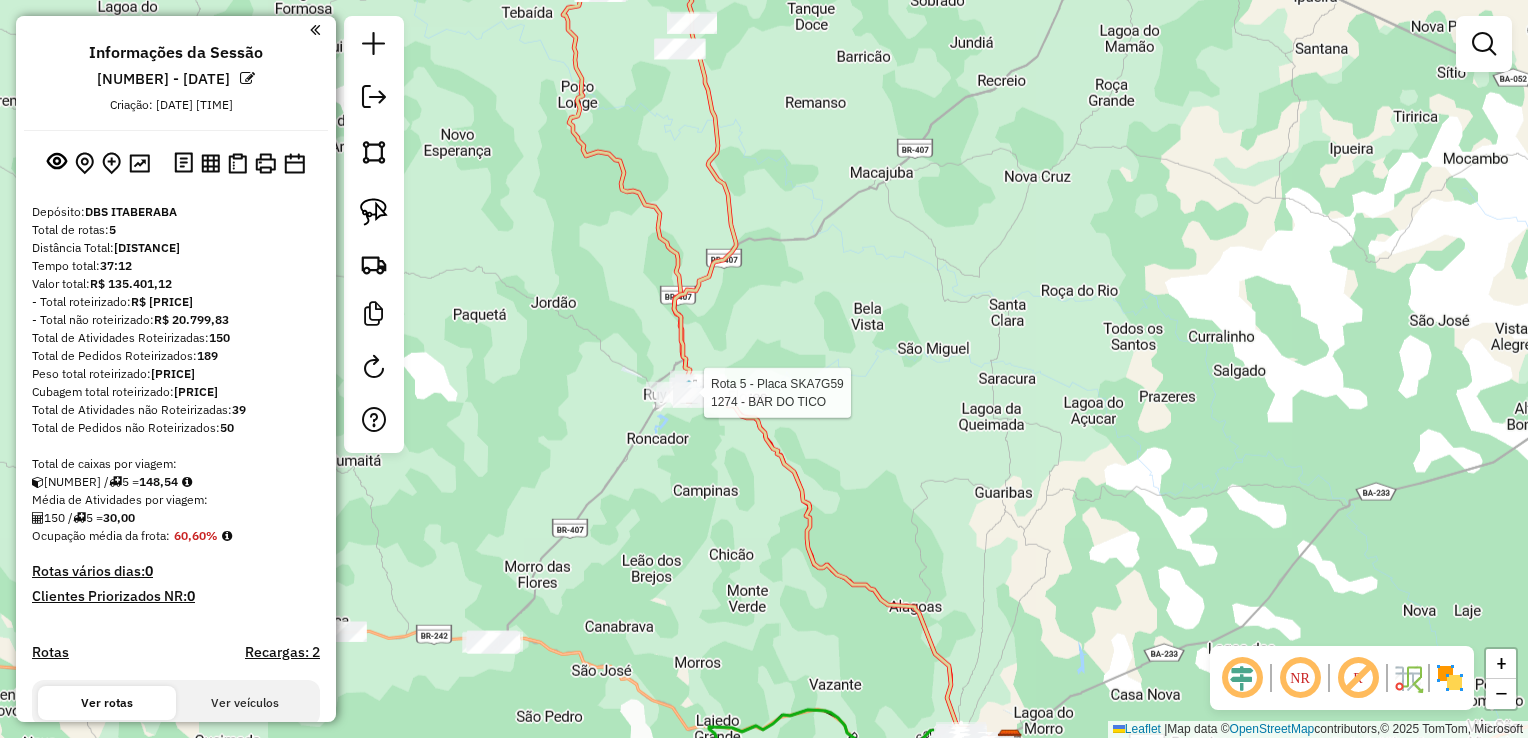 click 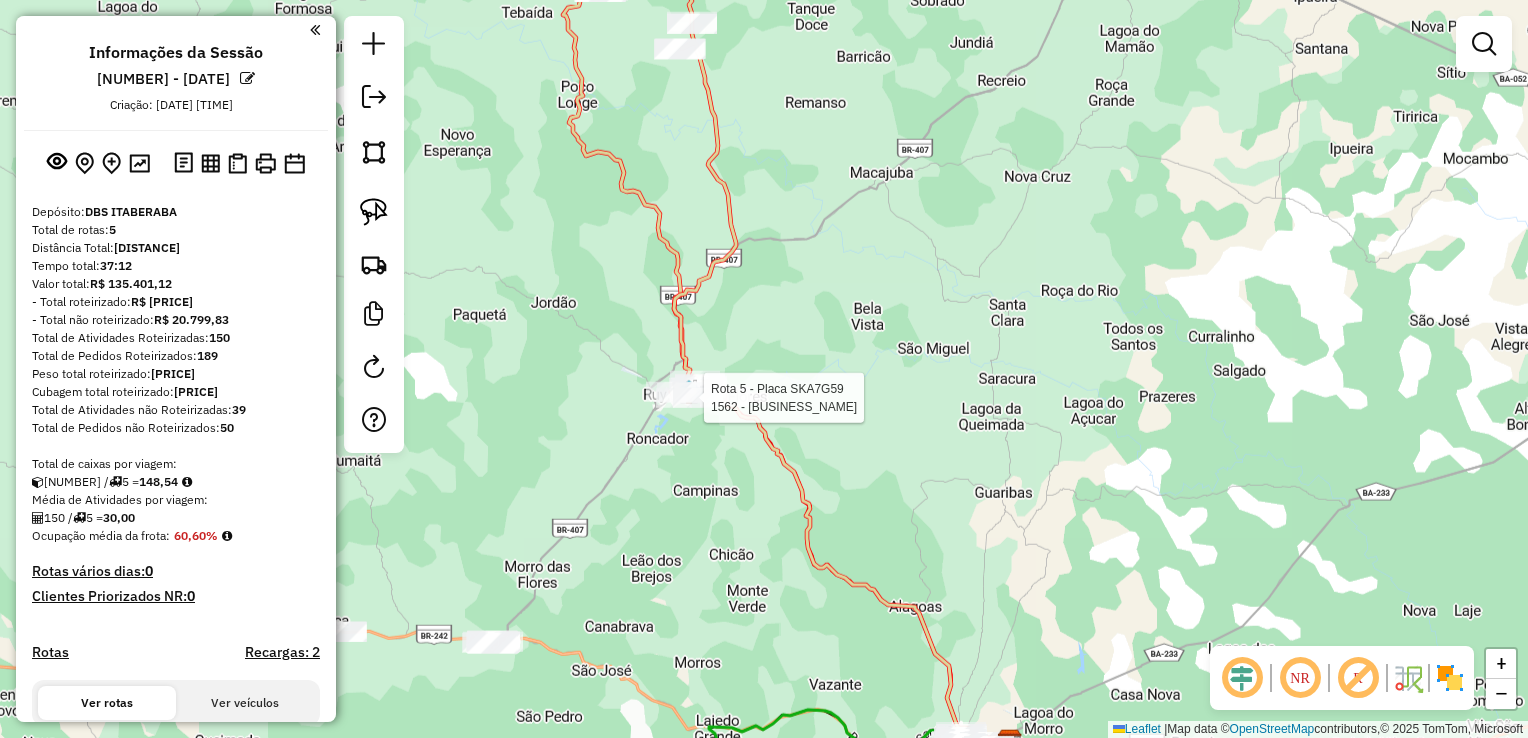 select on "**********" 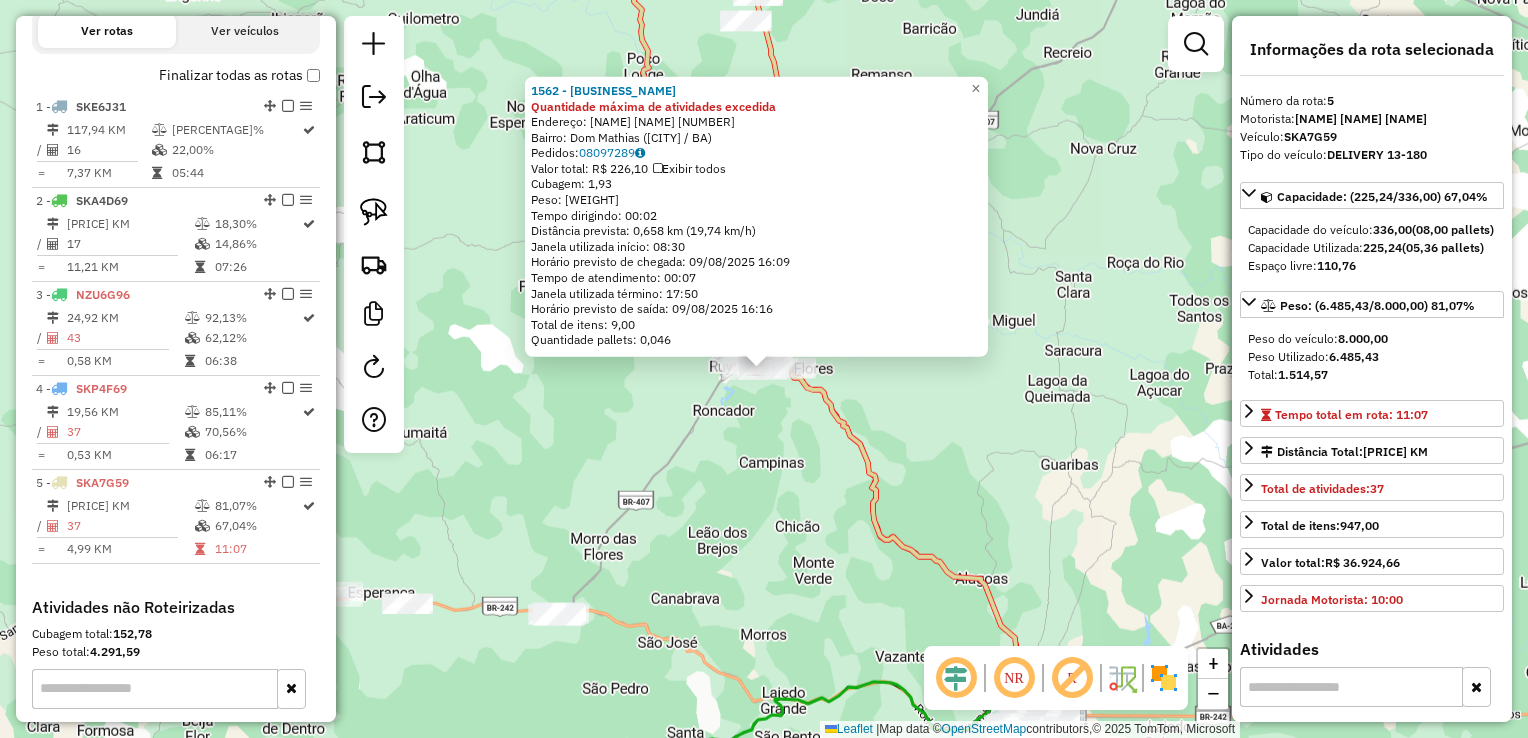 scroll, scrollTop: 904, scrollLeft: 0, axis: vertical 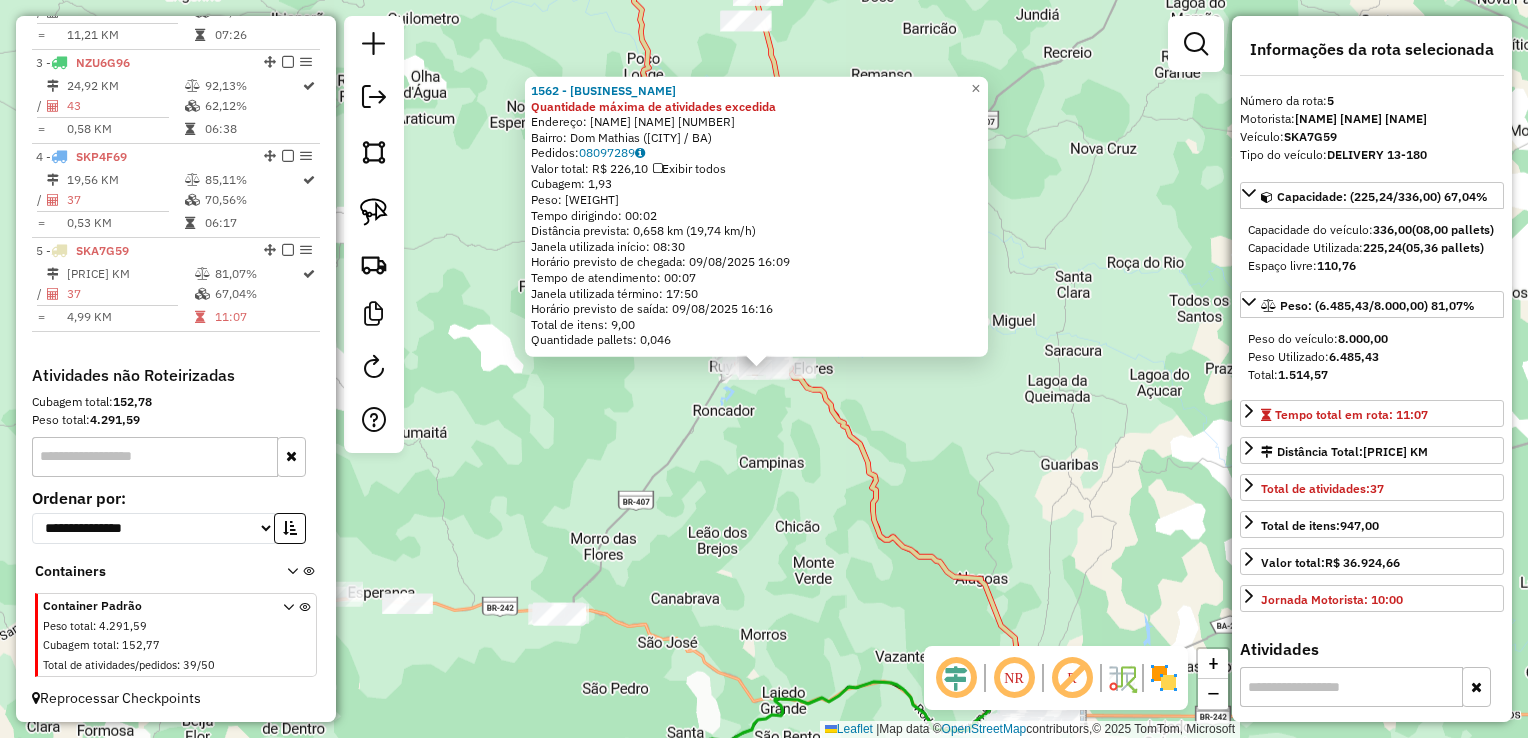 click on "Endereço:  [NAME] [NAME] [NUMBER]   Bairro: [NAME] ([NAME] / [STATE])   Pedidos:  [NUMBER]   Valor total: [CURRENCY] [PRICE]   Exibir todos   Cubagem: [PRICE]  Peso: [PRICE]  Tempo dirigindo: [TIME]   Distância prevista: [PRICE] km ([PRICE] km/h)   Janela utilizada início: [TIME]   Horário previsto de chegada: [DATE] [TIME]   Tempo de atendimento: [TIME]   Janela utilizada término: [TIME]   Horário previsto de saída: [DATE] [TIME]   Total de itens: [PRICE]   Quantidade pallets: [PRICE]  × Janela de atendimento Grade de atendimento Capacidade Transportadoras Veículos Cliente Pedidos  Rotas Selecione os dias de semana para filtrar as janelas de atendimento  Seg   Ter   Qua   Qui   Sex   Sáb   Dom  Informe o período da janela de atendimento: De: Até:  Filtrar exatamente a janela do cliente  Considerar janela de atendimento padrão  Selecione os dias de semana para filtrar as grades de atendimento  Seg   Ter   Qua   Qui   Sex   Sáb   Dom  +" 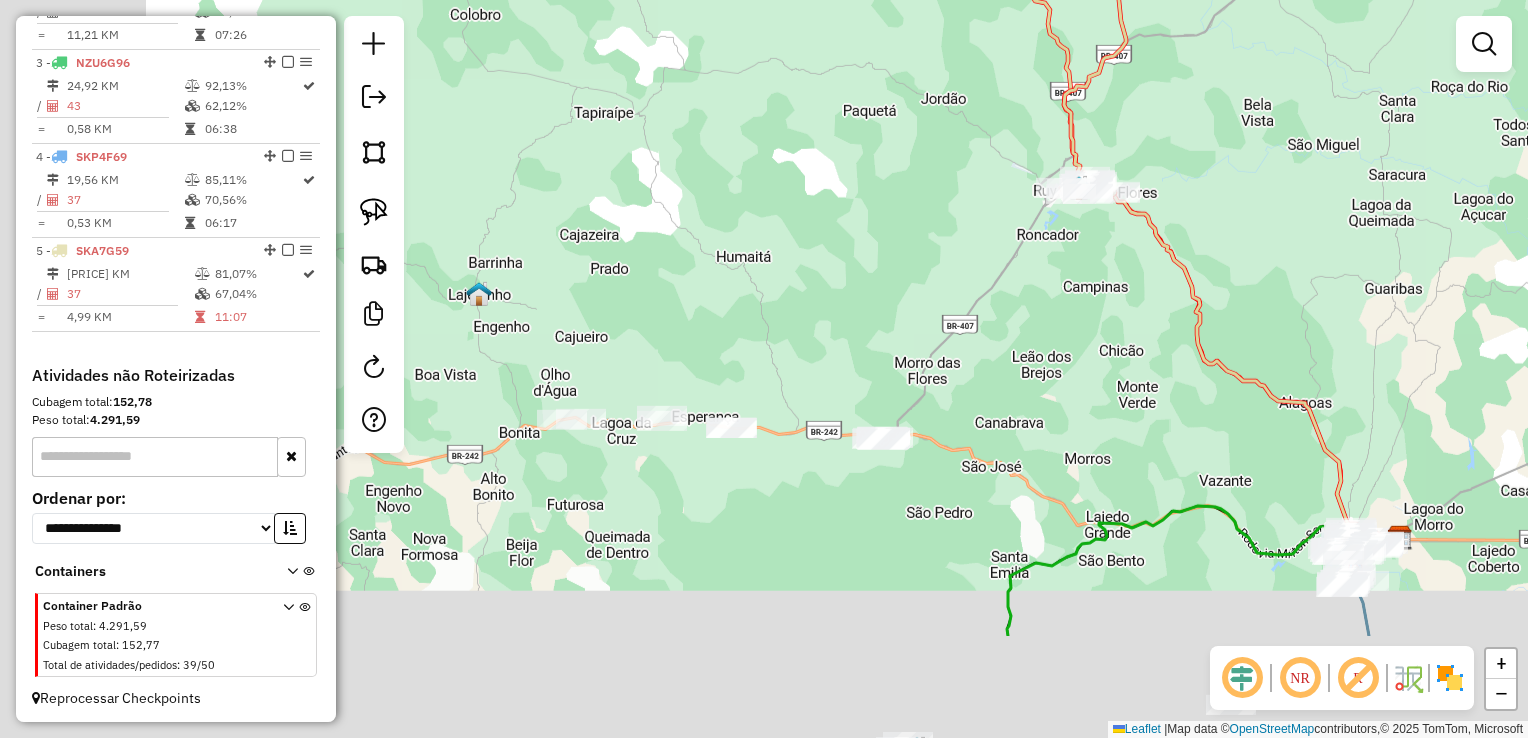 drag, startPoint x: 905, startPoint y: 438, endPoint x: 1069, endPoint y: 350, distance: 186.11824 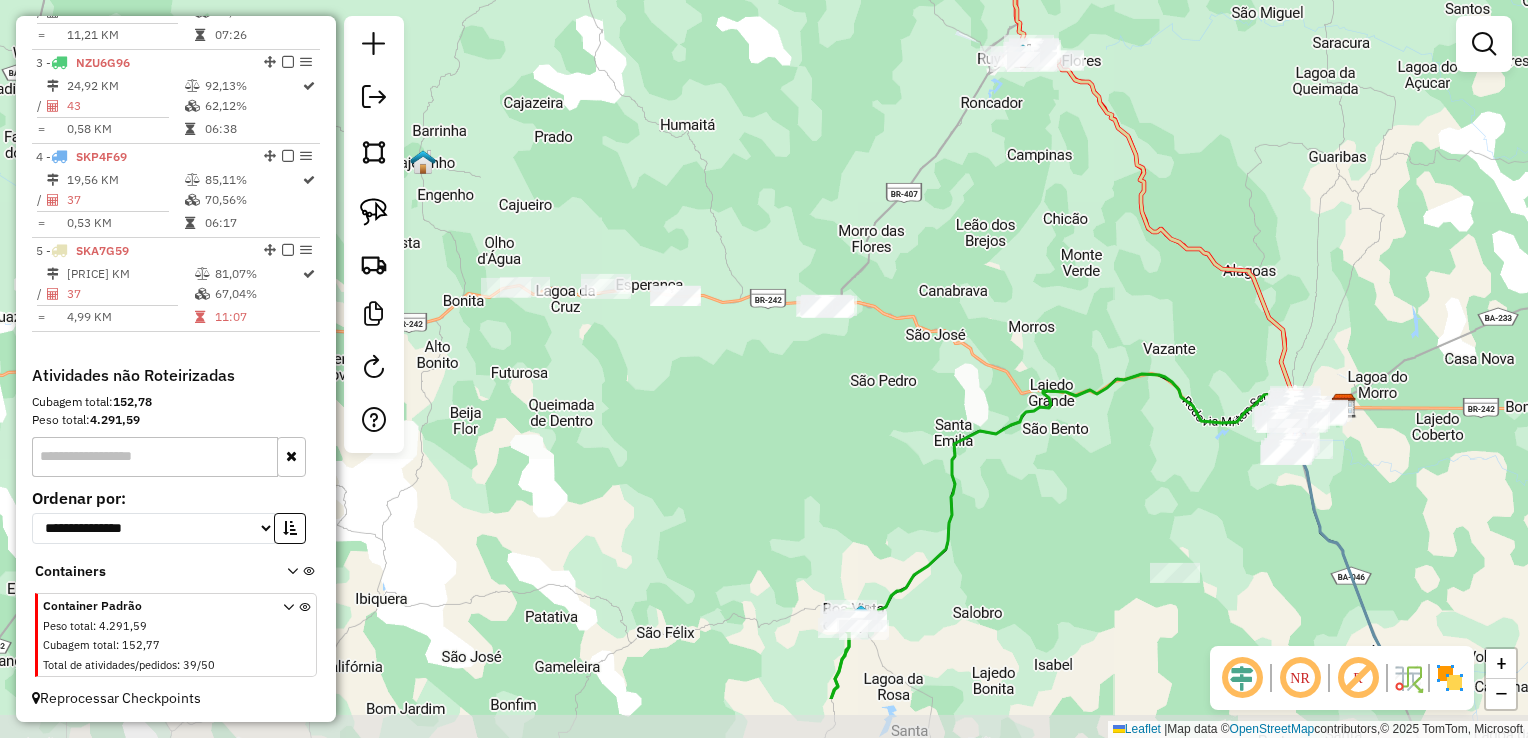 drag, startPoint x: 892, startPoint y: 549, endPoint x: 820, endPoint y: 445, distance: 126.491104 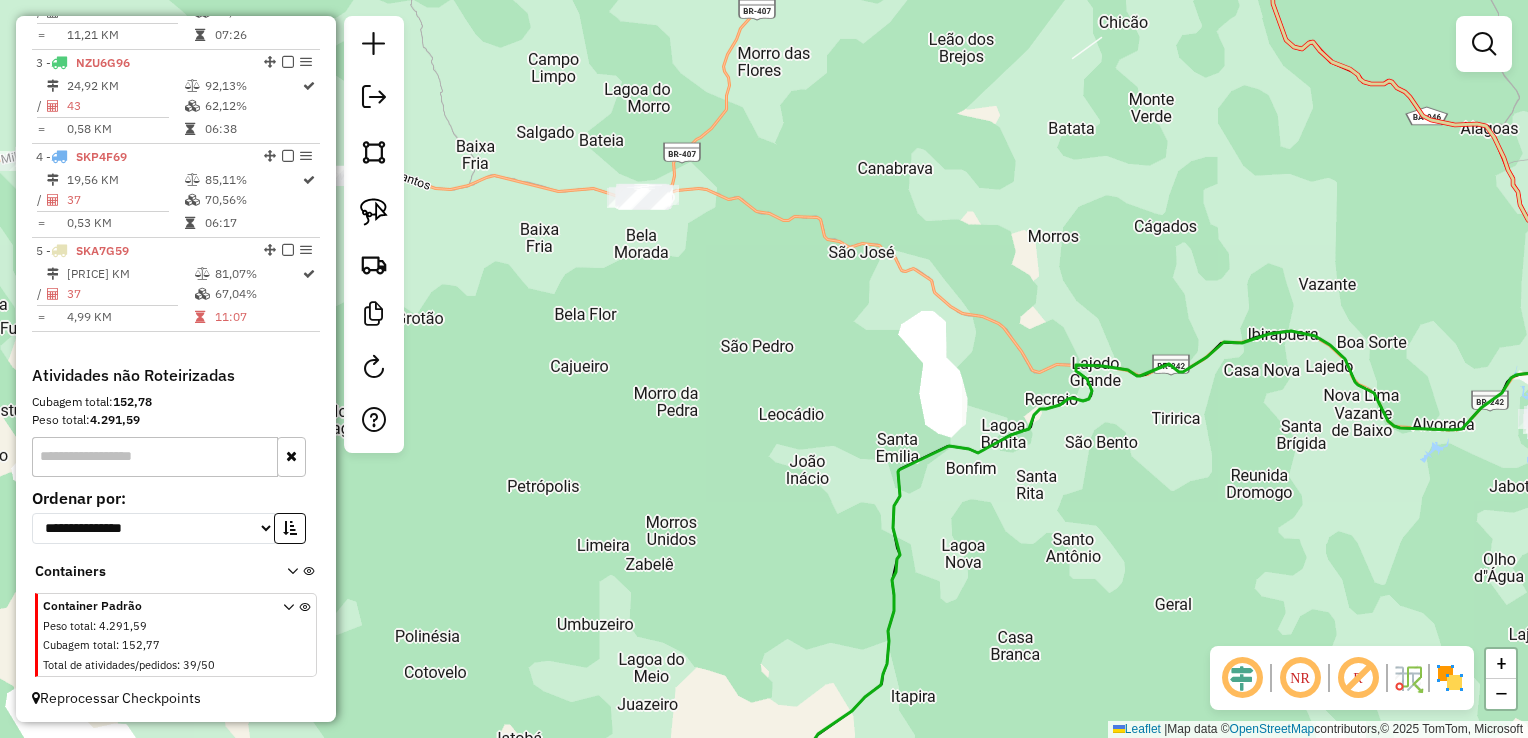 drag, startPoint x: 656, startPoint y: 430, endPoint x: 999, endPoint y: 430, distance: 343 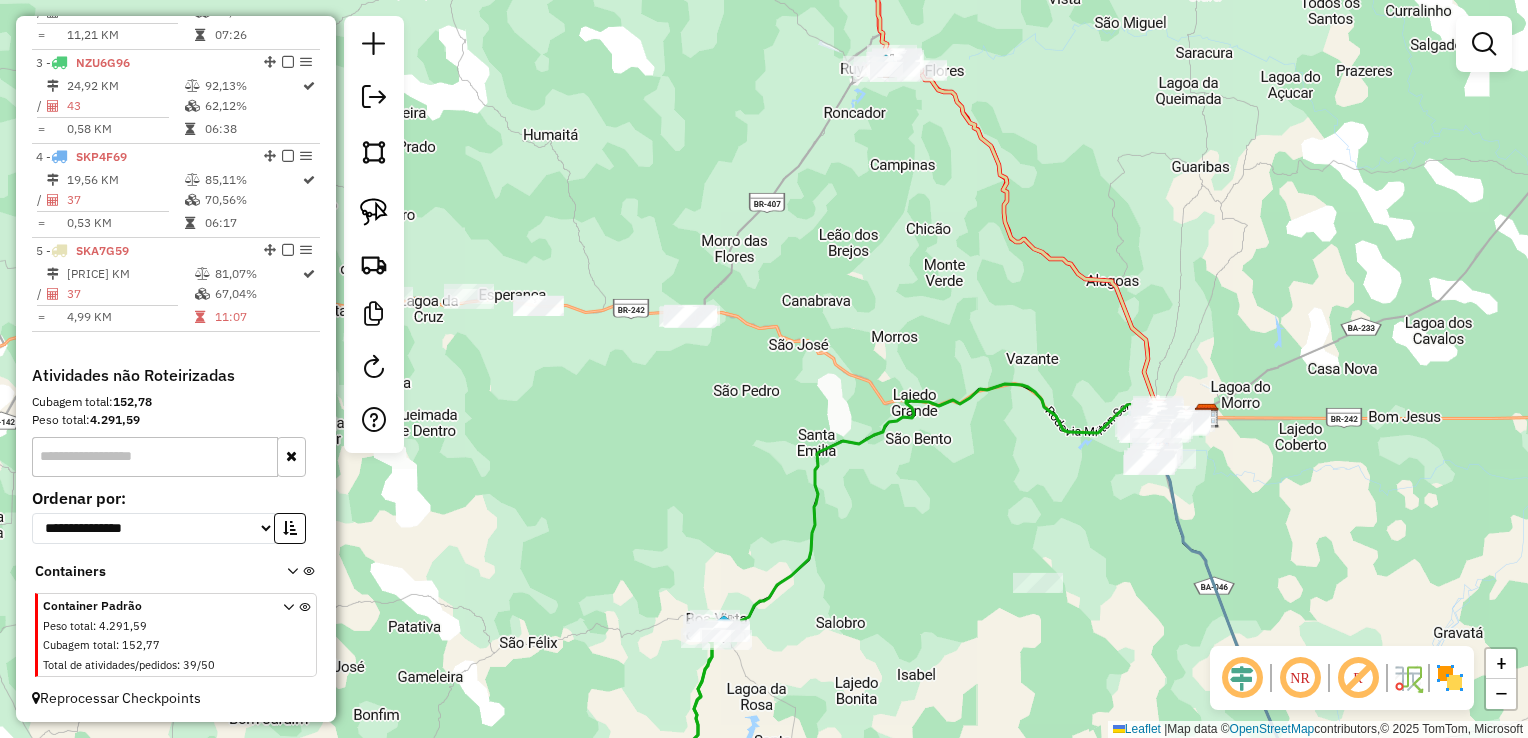 drag, startPoint x: 1324, startPoint y: 524, endPoint x: 1045, endPoint y: 520, distance: 279.0287 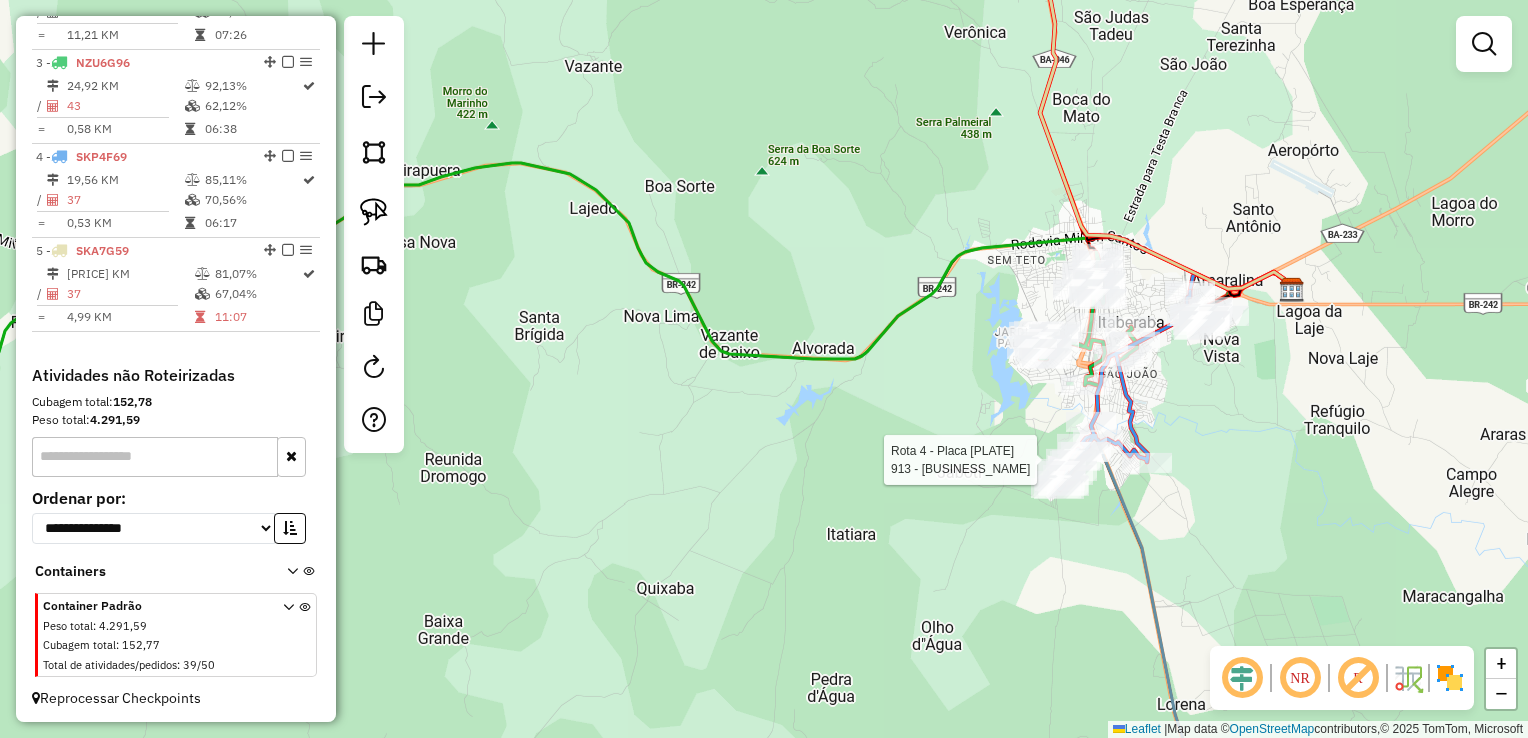 select on "**********" 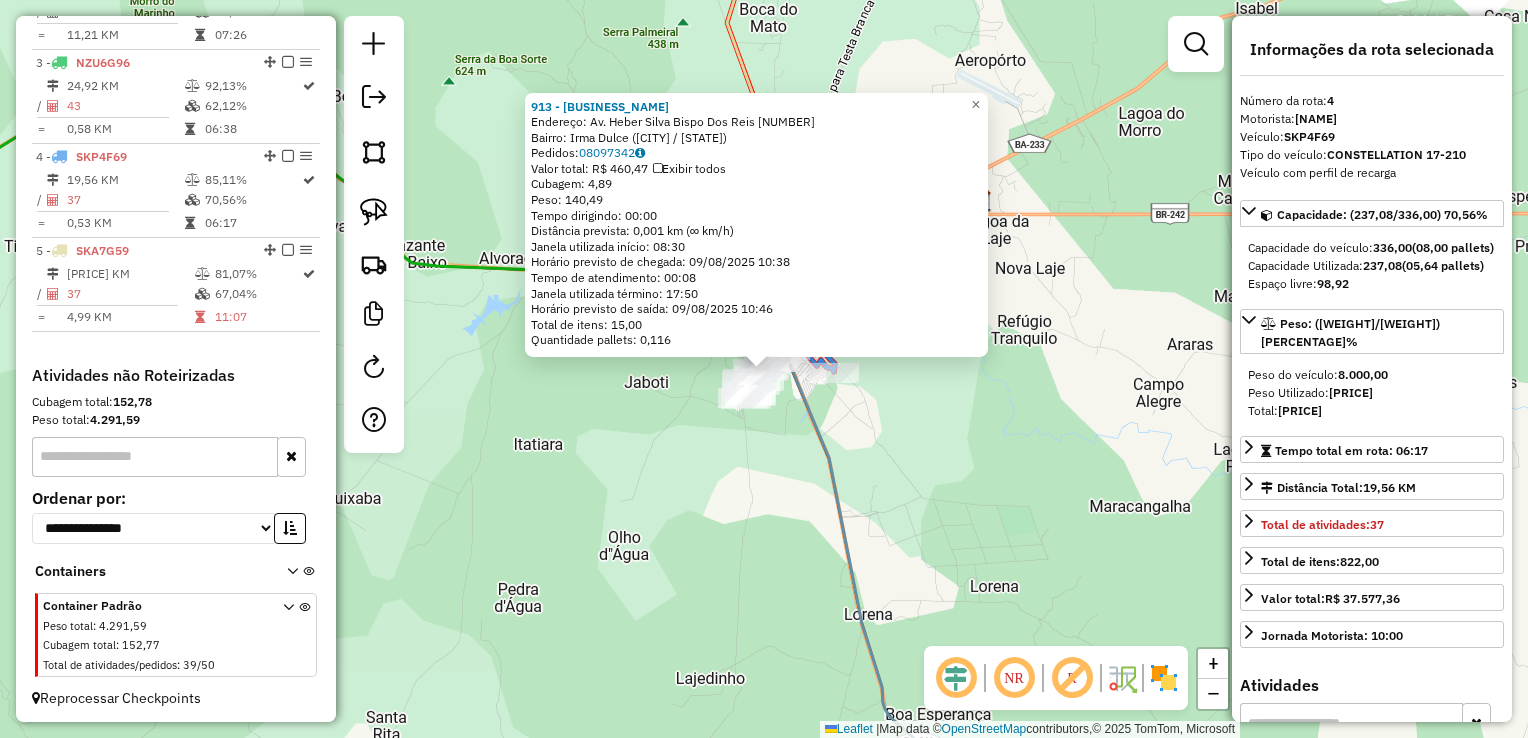 drag, startPoint x: 633, startPoint y: 510, endPoint x: 649, endPoint y: 470, distance: 43.081318 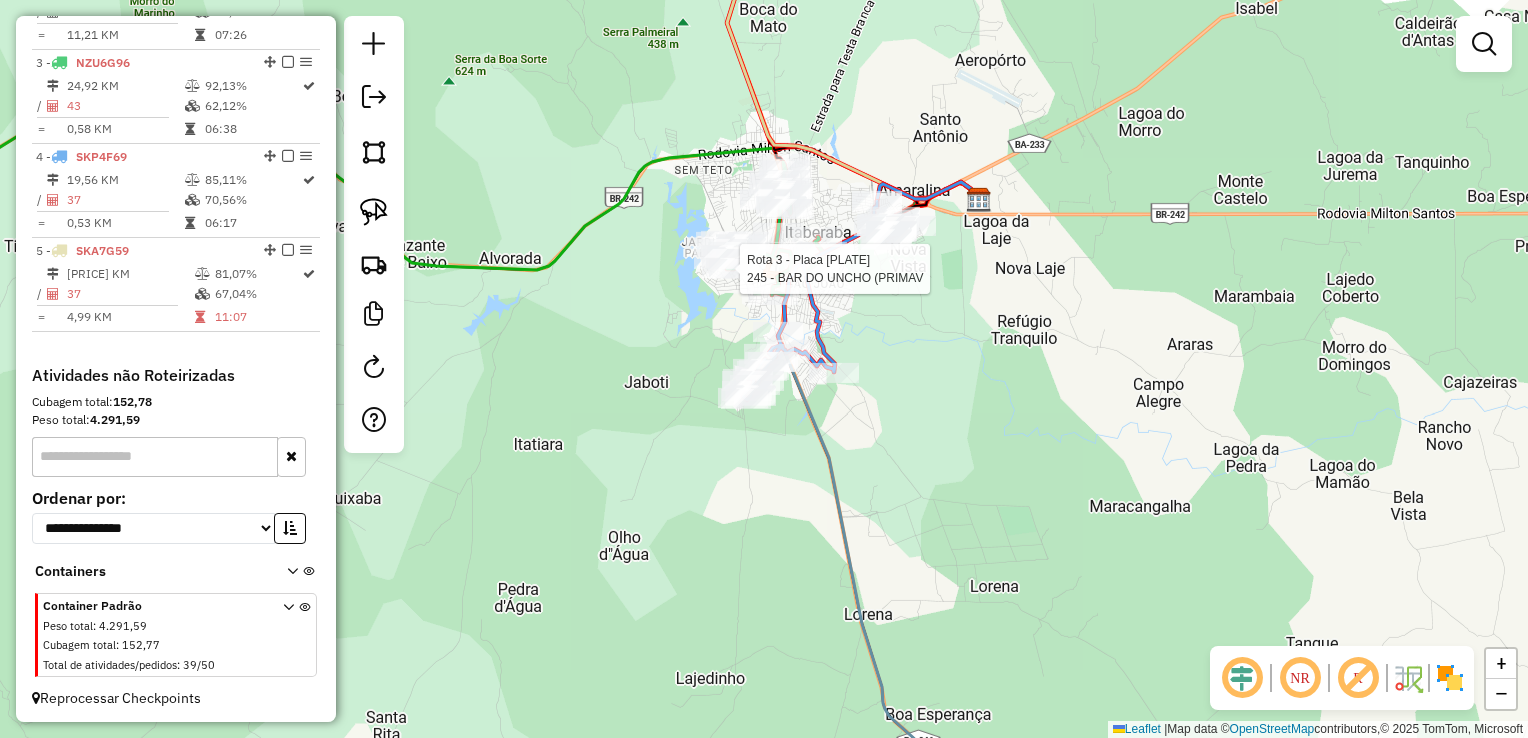 select on "**********" 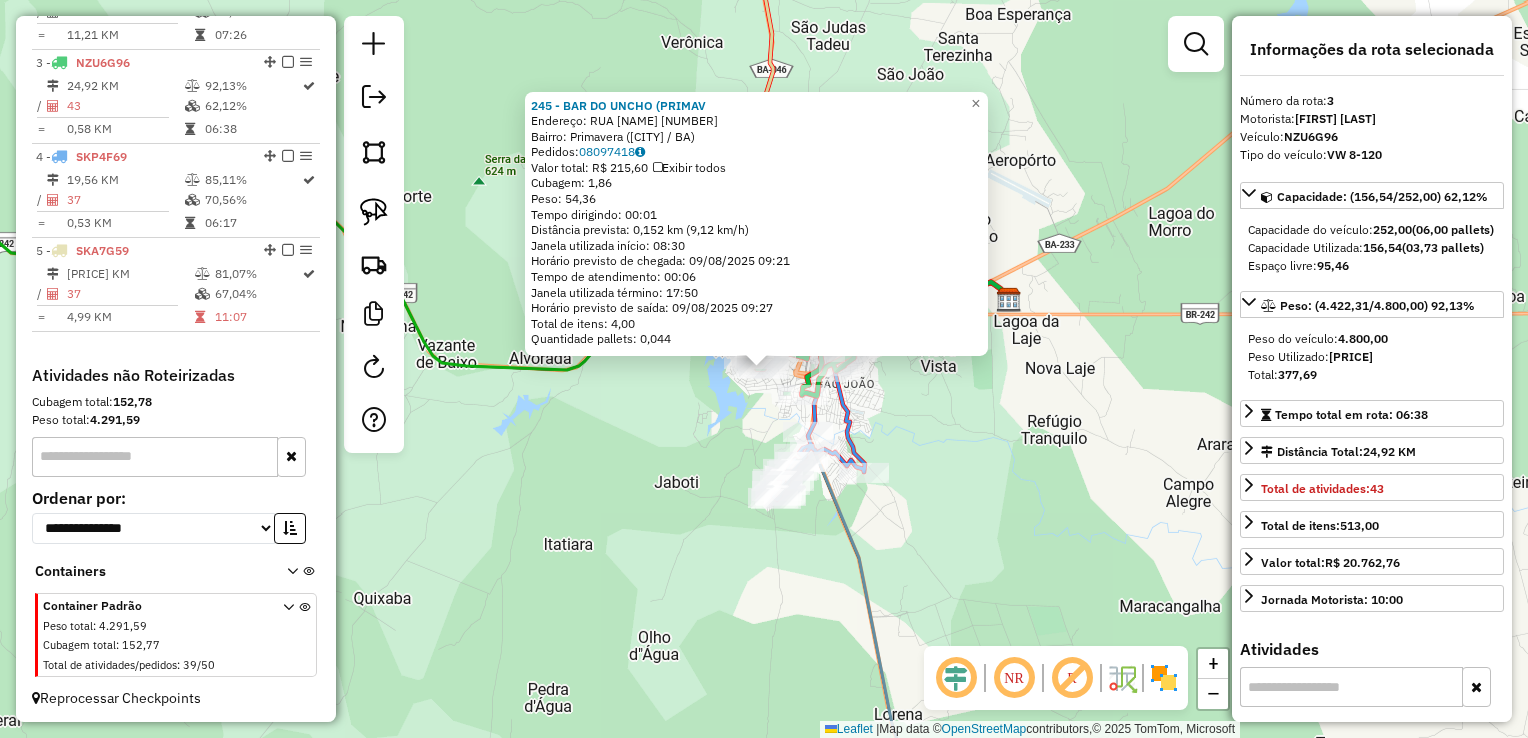 click on "Considerar clientes sem dia de atendimento cadastrado +" 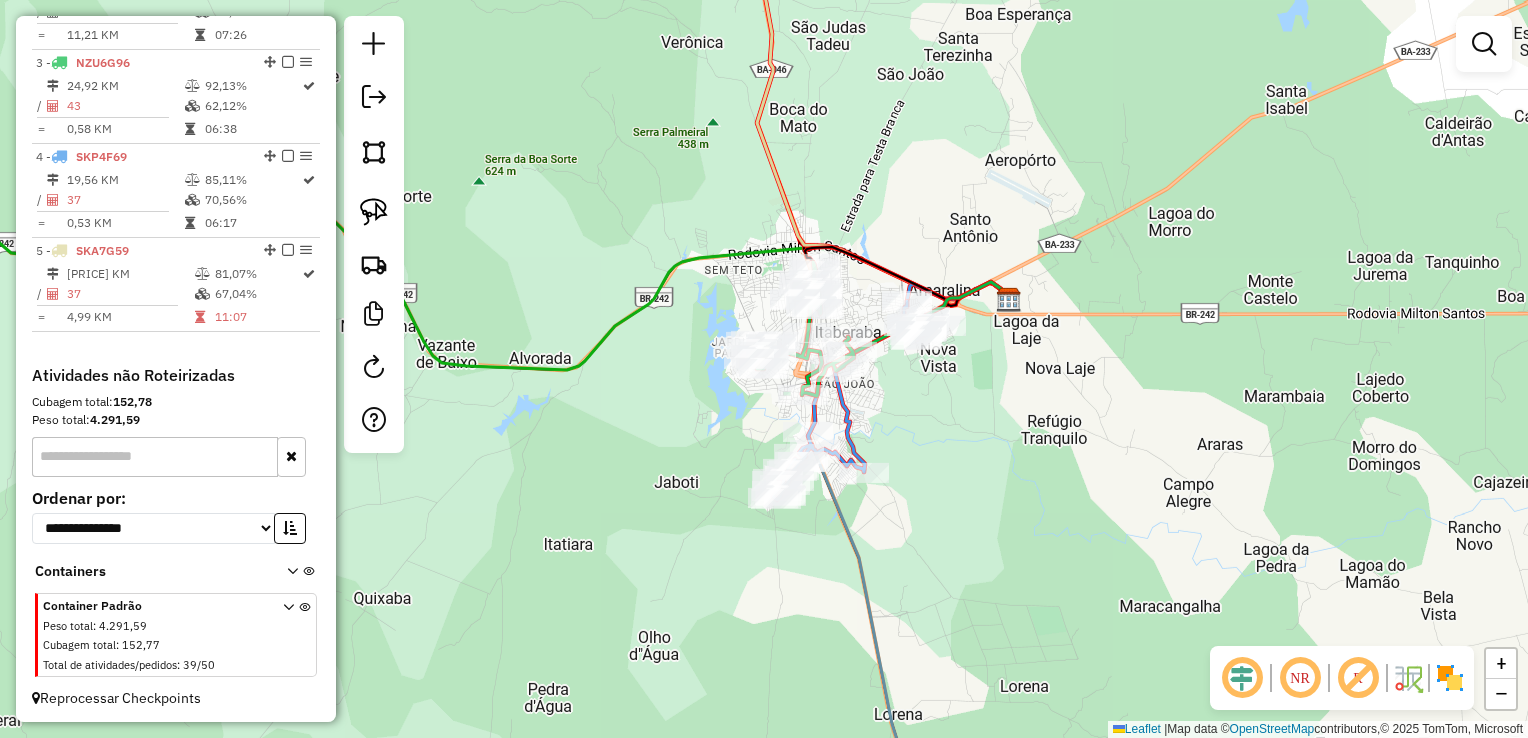 drag, startPoint x: 559, startPoint y: 531, endPoint x: 1495, endPoint y: 406, distance: 944.3098 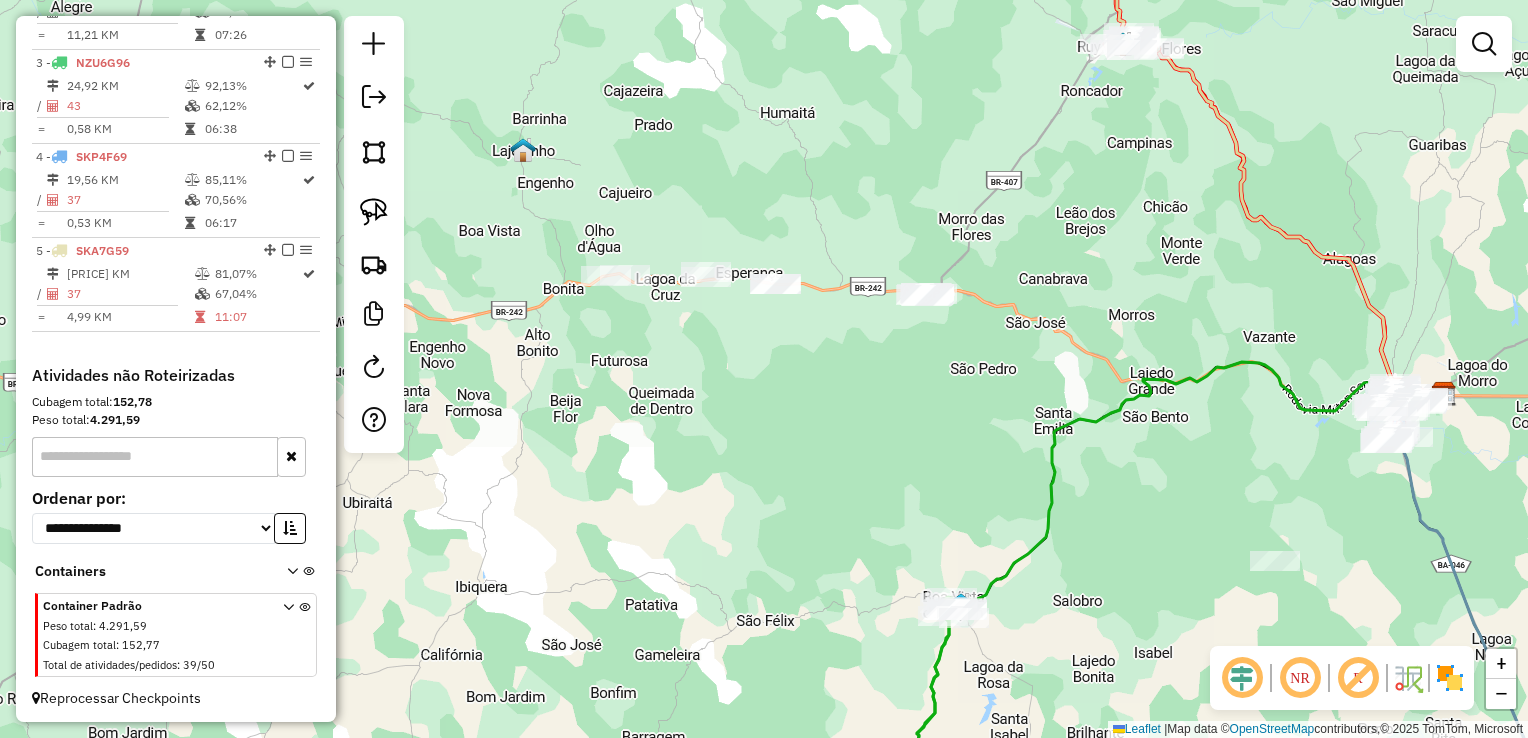 drag, startPoint x: 913, startPoint y: 505, endPoint x: 982, endPoint y: 501, distance: 69.115845 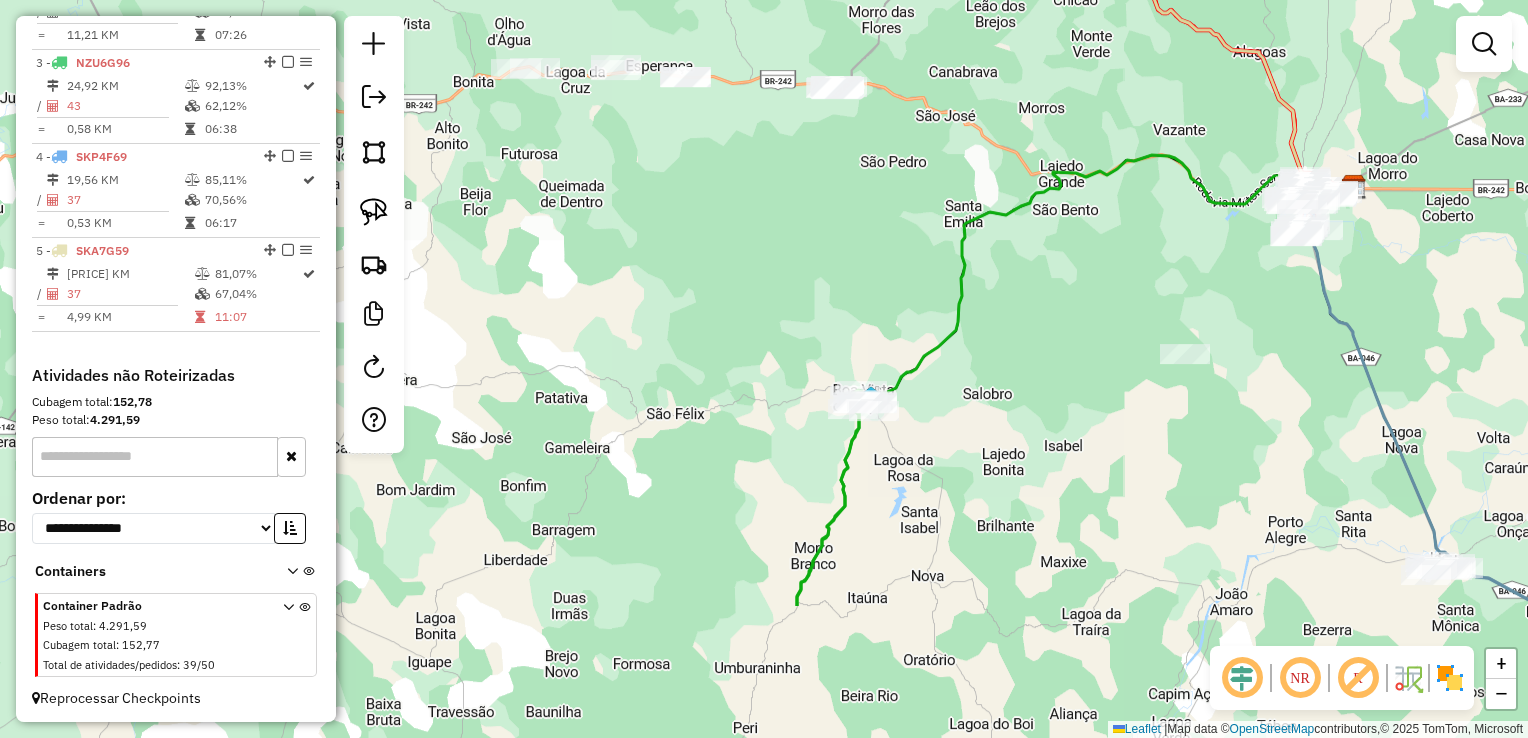 drag, startPoint x: 893, startPoint y: 501, endPoint x: 718, endPoint y: 226, distance: 325.9601 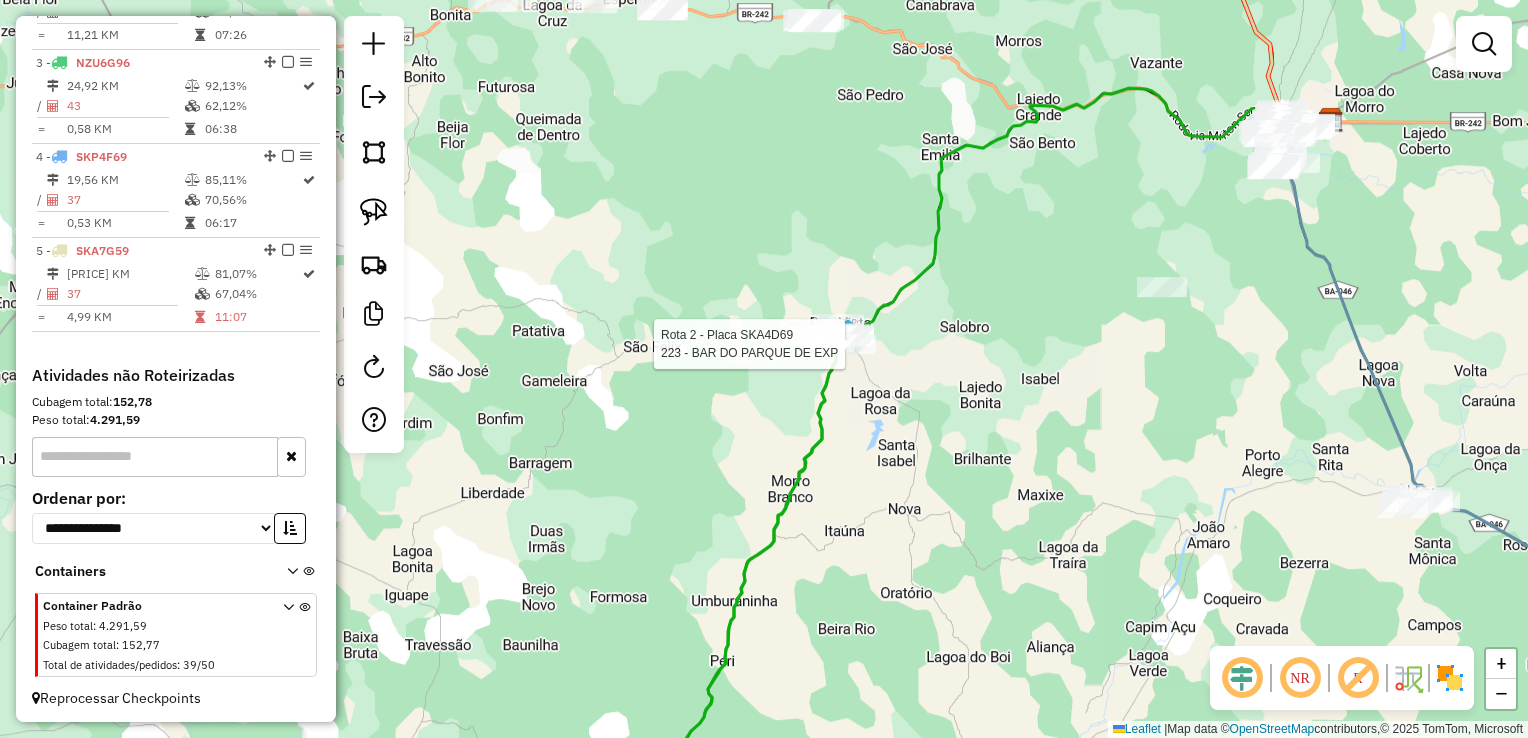 select on "**********" 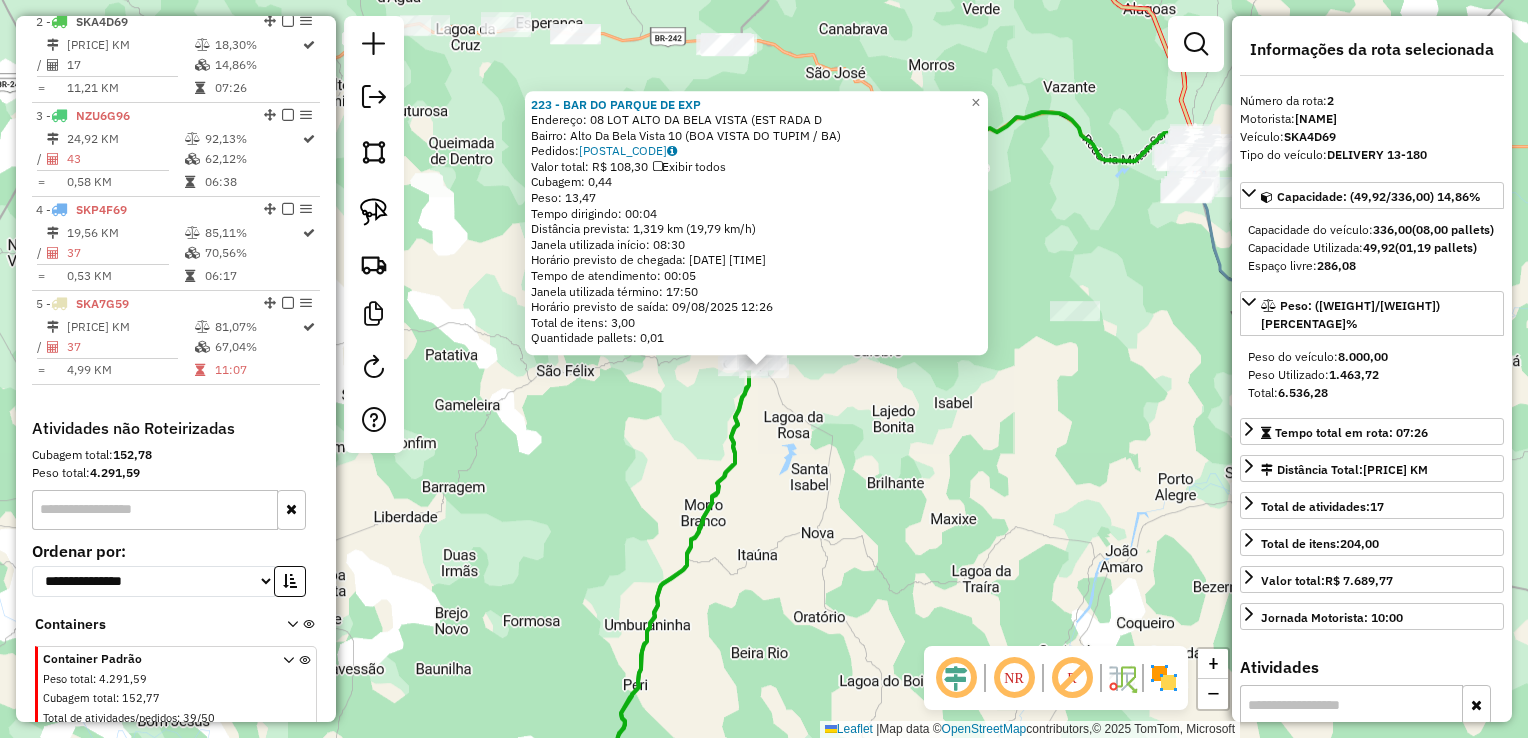 scroll, scrollTop: 843, scrollLeft: 0, axis: vertical 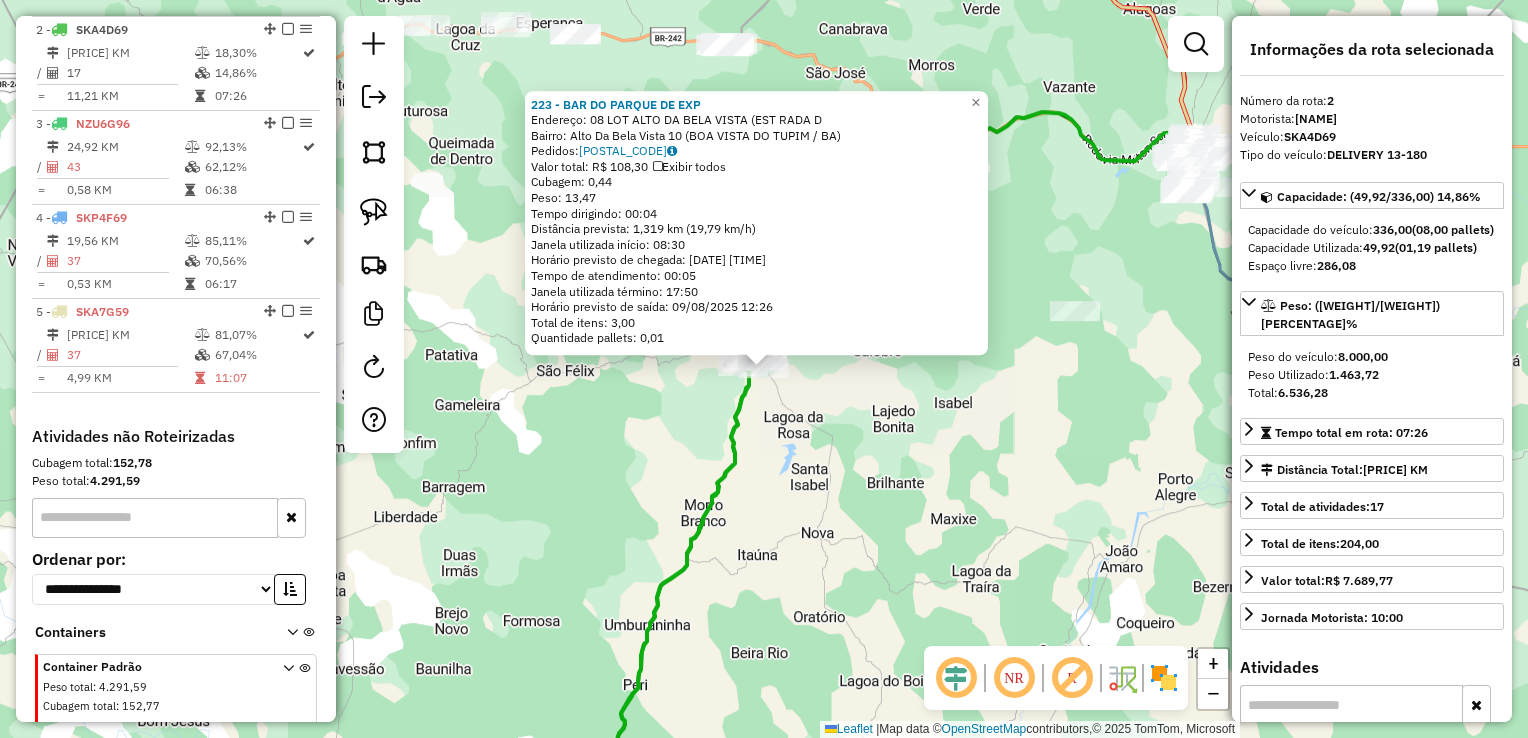 click on "223 - BAR DO PARQUE DE EXP  Endereço:  08 LOT ALTO DA BELA VISTA (EST RADA D   Bairro: Alto Da Bela Vista 10 ([CITY] / BA)   Pedidos:  08097338   Valor total: R$ 108,30   Exibir todos   Cubagem: 0,44  Peso: 13,47  Tempo dirigindo: 00:04   Distância prevista: 1,319 km (19,79 km/h)   Janela utilizada início: 08:30   Horário previsto de chegada: 09/08/2025 12:21   Tempo de atendimento: 00:05   Janela utilizada término: 17:50   Horário previsto de saída: 09/08/2025 12:26   Total de itens: 3,00   Quantidade pallets: 0,01  × Janela de atendimento Grade de atendimento Capacidade Transportadoras Veículos Cliente Pedidos  Rotas Selecione os dias de semana para filtrar as janelas de atendimento  Seg   Ter   Qua   Qui   Sex   Sáb   Dom  Informe o período da janela de atendimento: De: Até:  Filtrar exatamente a janela do cliente  Considerar janela de atendimento padrão  Selecione os dias de semana para filtrar as grades de atendimento  Seg   Ter   Qua   Qui   Sex   Sáb   Dom   Peso mínimo:  De:" 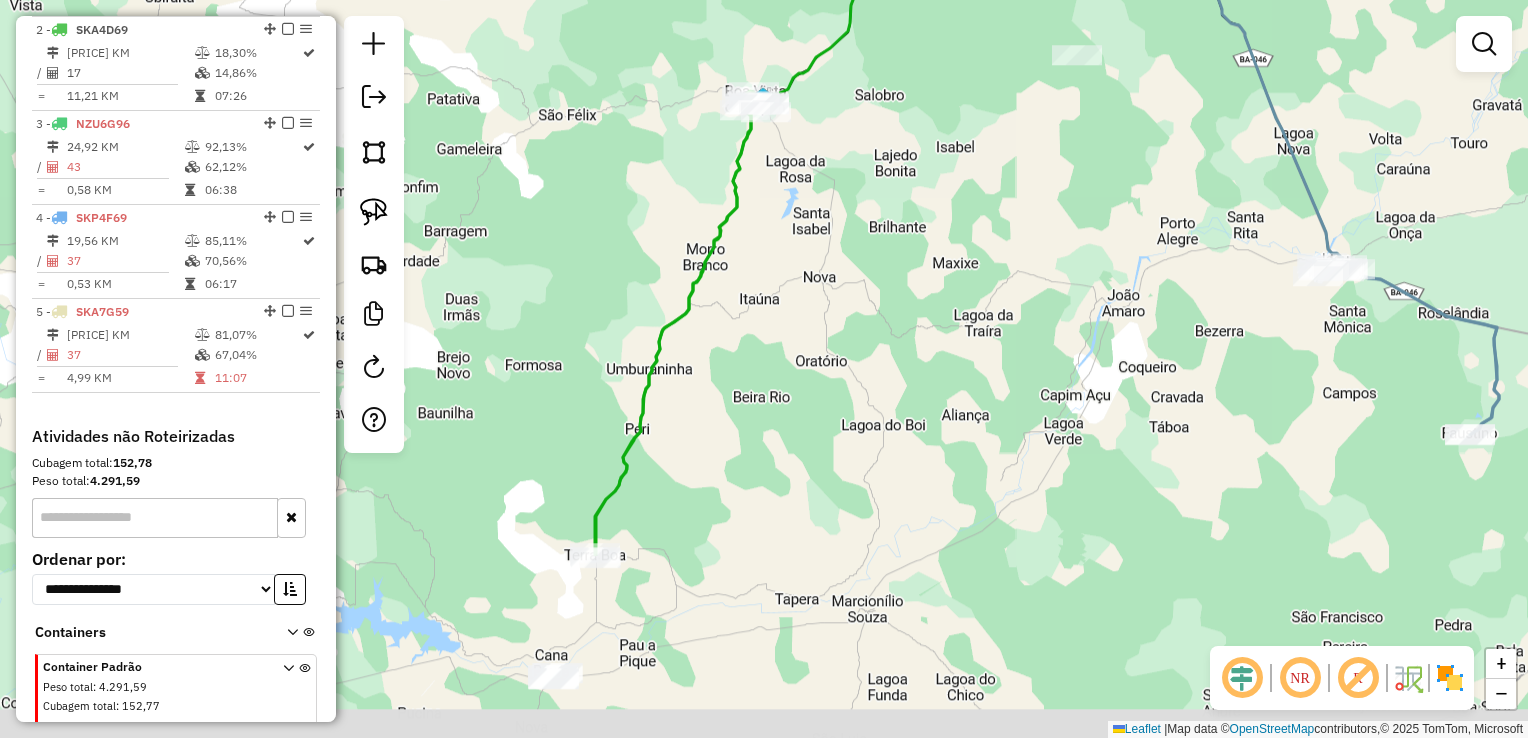 drag, startPoint x: 972, startPoint y: 454, endPoint x: 976, endPoint y: 196, distance: 258.031 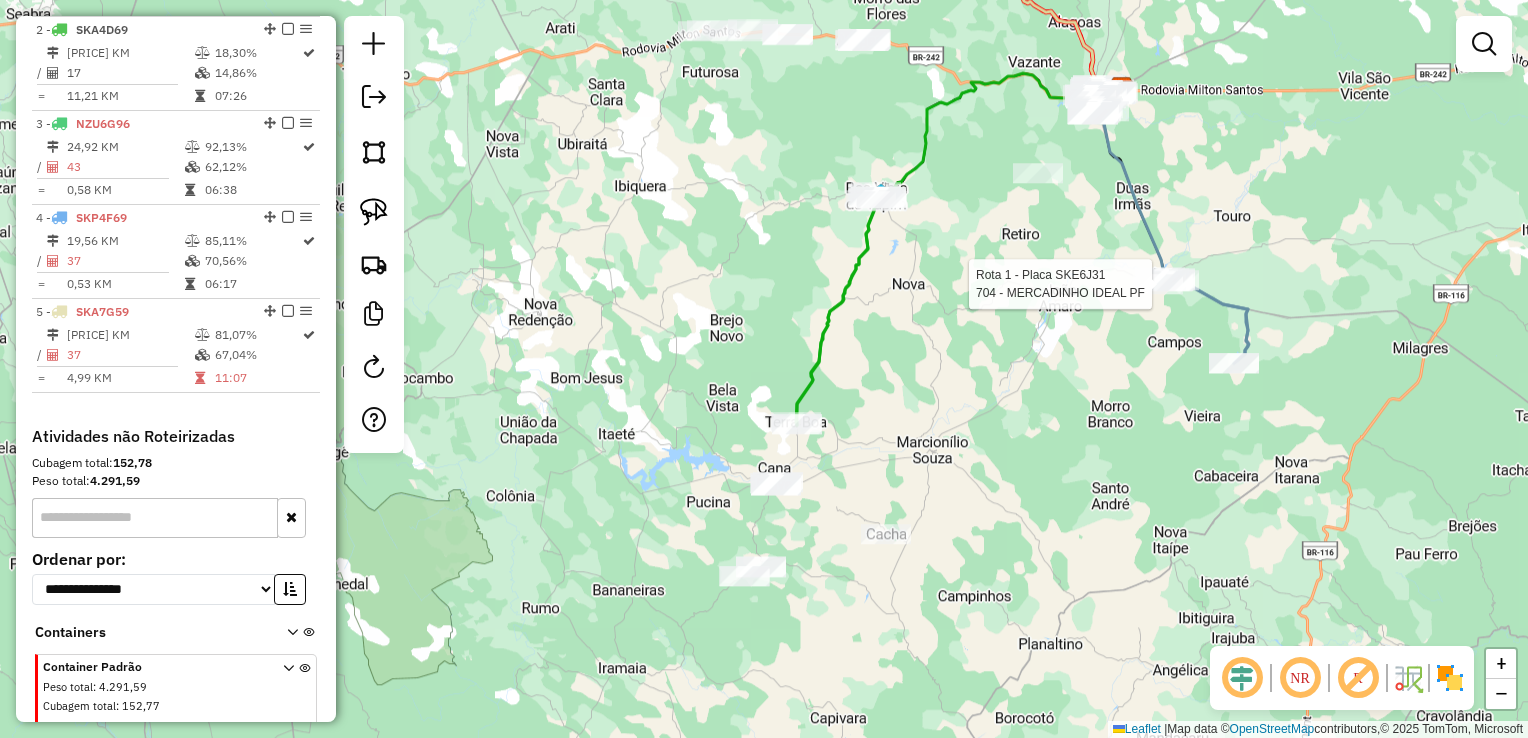 select on "**********" 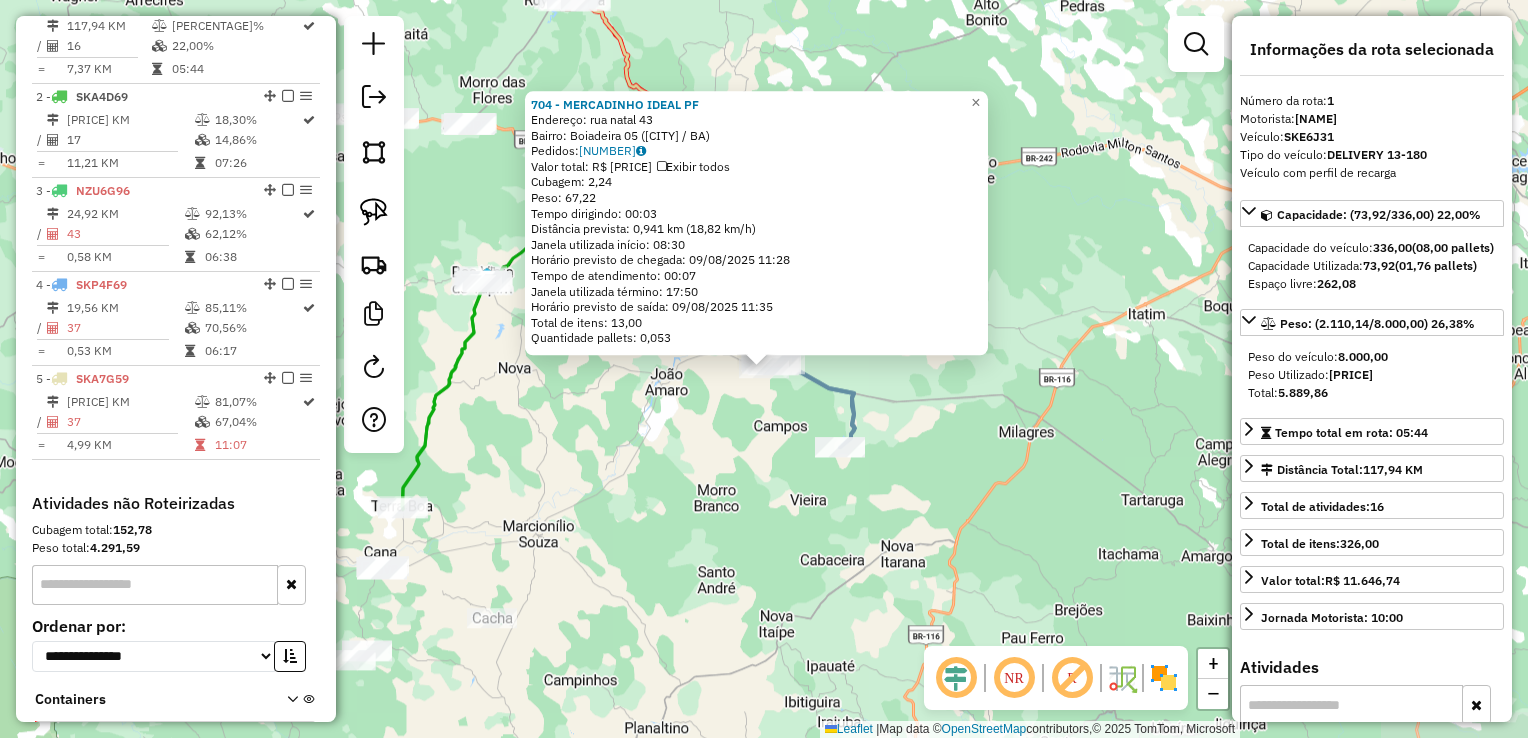 scroll, scrollTop: 748, scrollLeft: 0, axis: vertical 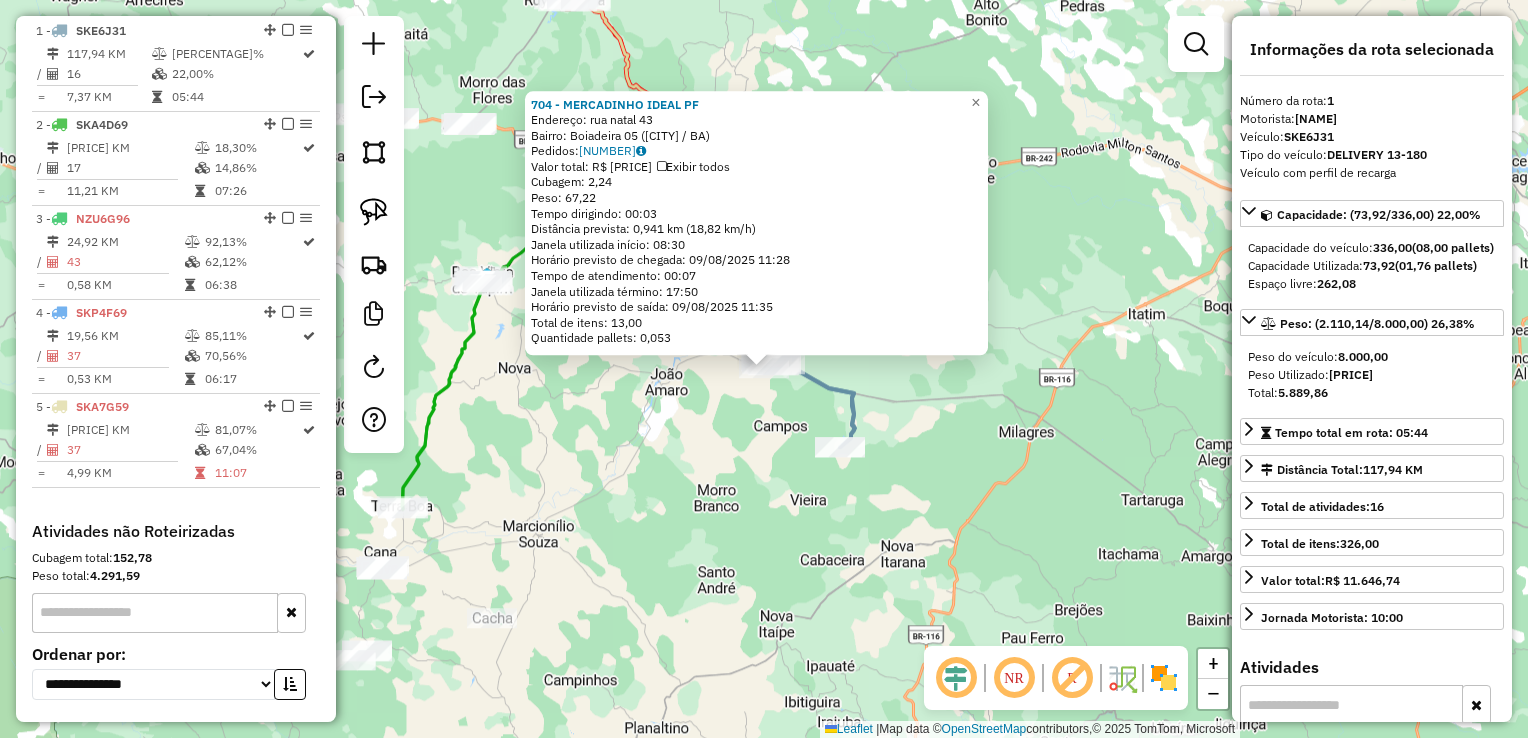 click on "[NUMBER] - MERCADINHO IDEAL PF Endereço: rua natal [NUMBER] Bairro: Boiadeira [NUMBER] ([CITY] / [STATE]) Pedidos: [CODE] Valor total: R$ [PRICE] Exibir todos Cubagem: [CUBAGE] Peso: [WEIGHT] Tempo dirigindo: [TIME] Distância prevista: [DISTANCE] km ([SPEED] km/h) Janela utilizada início: [TIME] Horário previsto de chegada: [DATE] [TIME] Tempo de atendimento: [TIME] Janela utilizada término: [TIME] Horário previsto de saída: [DATE] [TIME] Total de itens: [QUANTITY] Quantidade pallets: [QUANTITY] × Janela de atendimento Grade de atendimento Capacidade Transportadoras Veículos Cliente Pedidos Rotas Selecione os dias de semana para filtrar as janelas de atendimento Seg Ter Qua Qui Sex Sáb Dom Informe o período da janela de atendimento: De: Até: Filtrar exatamente a janela do cliente Considerar janela de atendimento padrão Selecione os dias de semana para filtrar as grades de atendimento Seg Ter Qua Qui Sex Sáb Dom Considerar clientes sem dia de atendimento cadastrado De: De:" 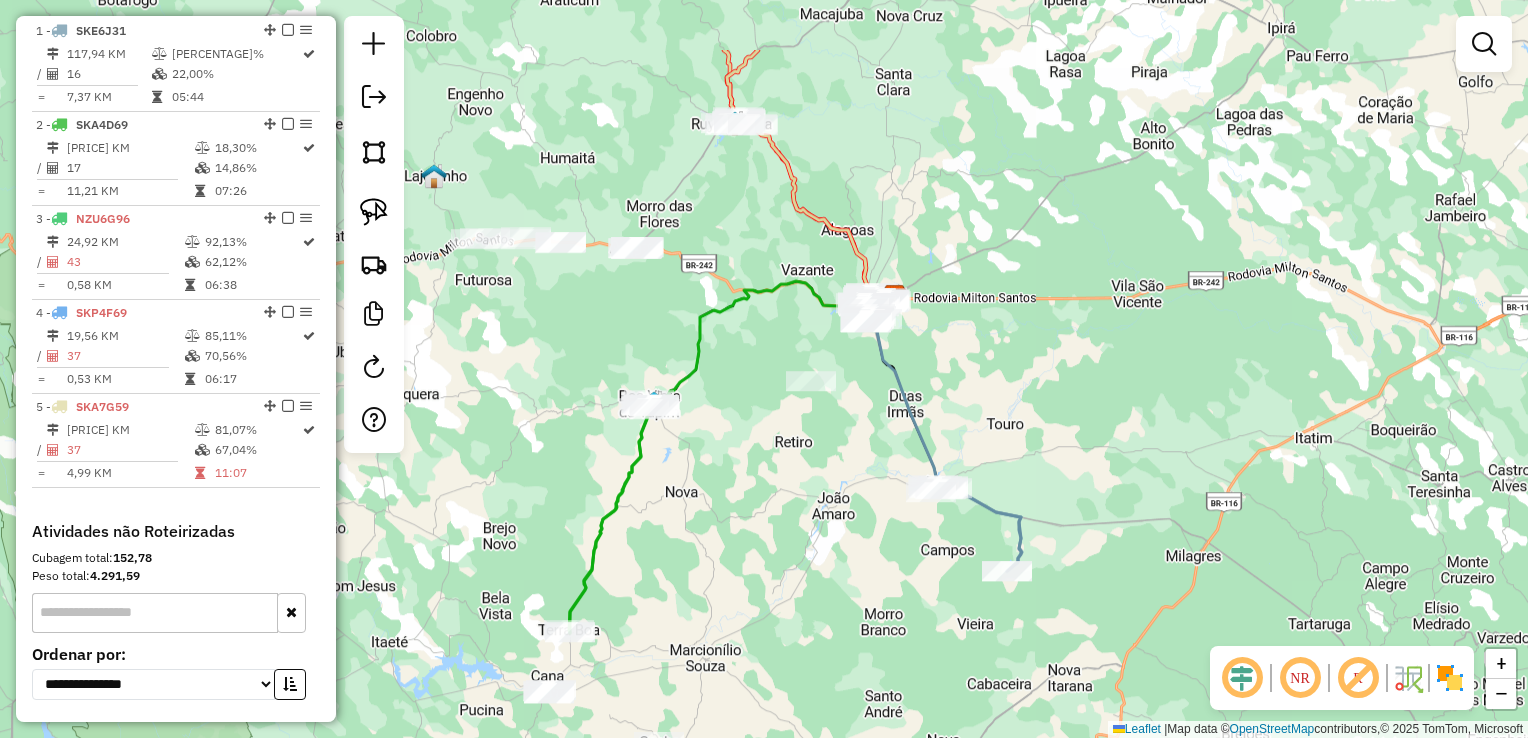 drag, startPoint x: 546, startPoint y: 394, endPoint x: 713, endPoint y: 519, distance: 208.6001 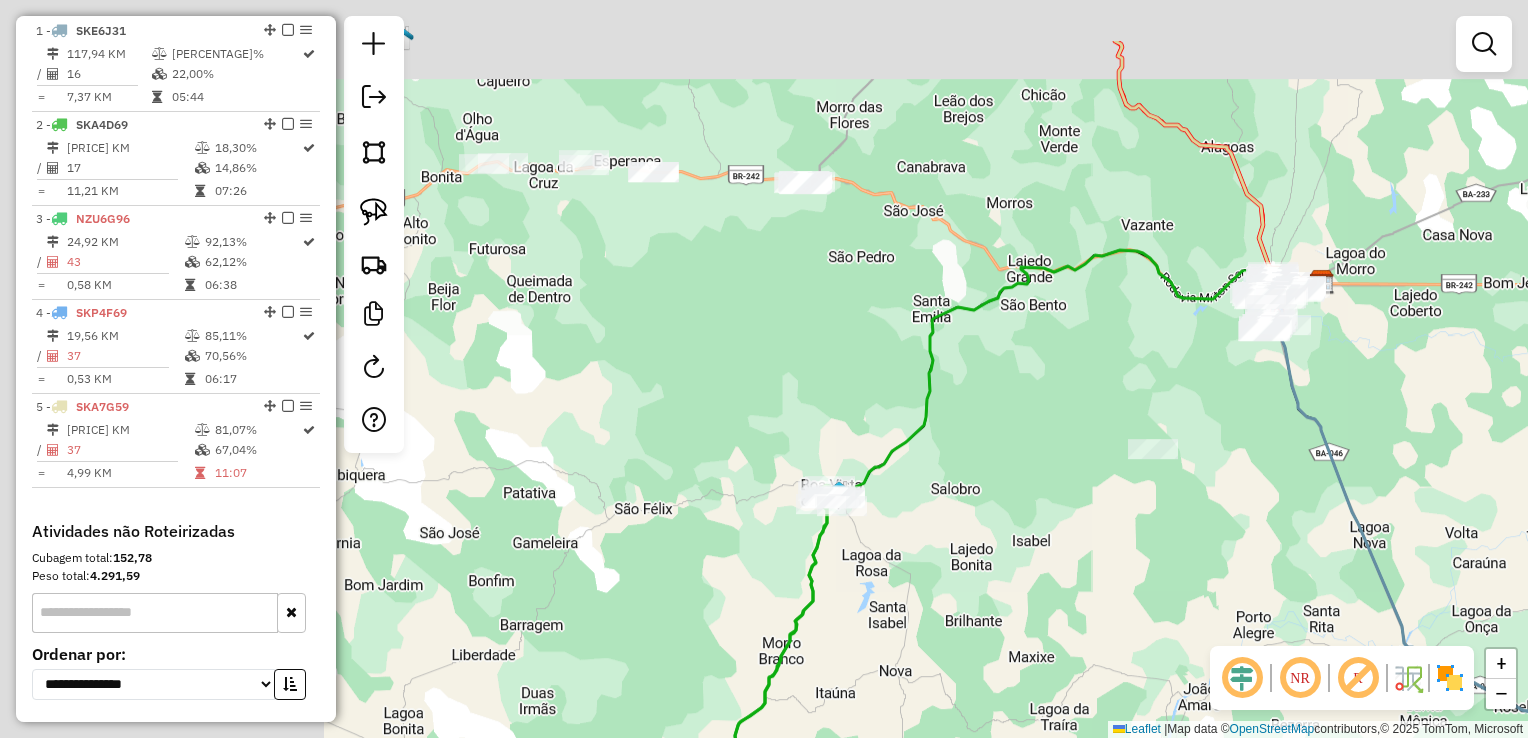 drag, startPoint x: 764, startPoint y: 486, endPoint x: 1107, endPoint y: 577, distance: 354.86618 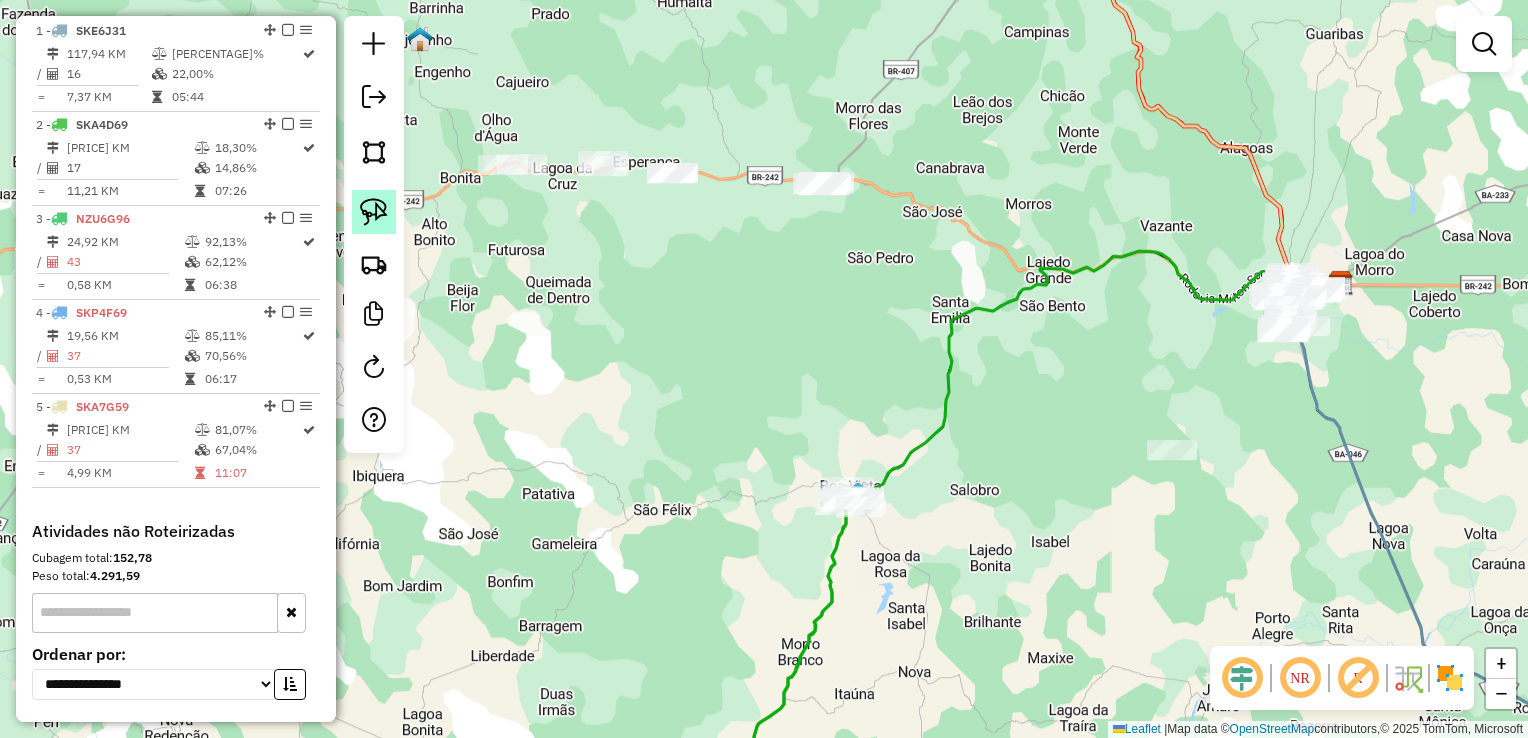 click 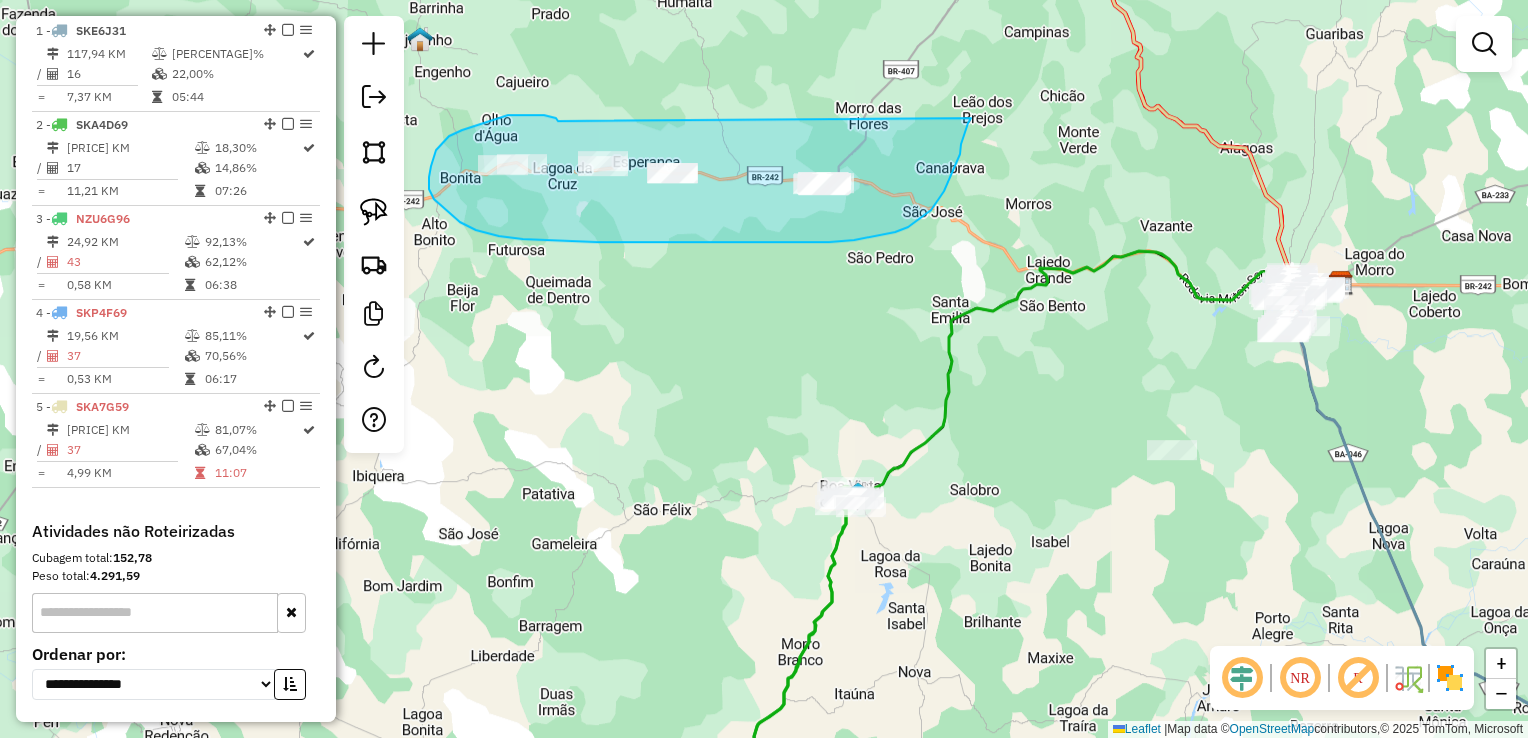 drag, startPoint x: 535, startPoint y: 115, endPoint x: 972, endPoint y: 116, distance: 437.00113 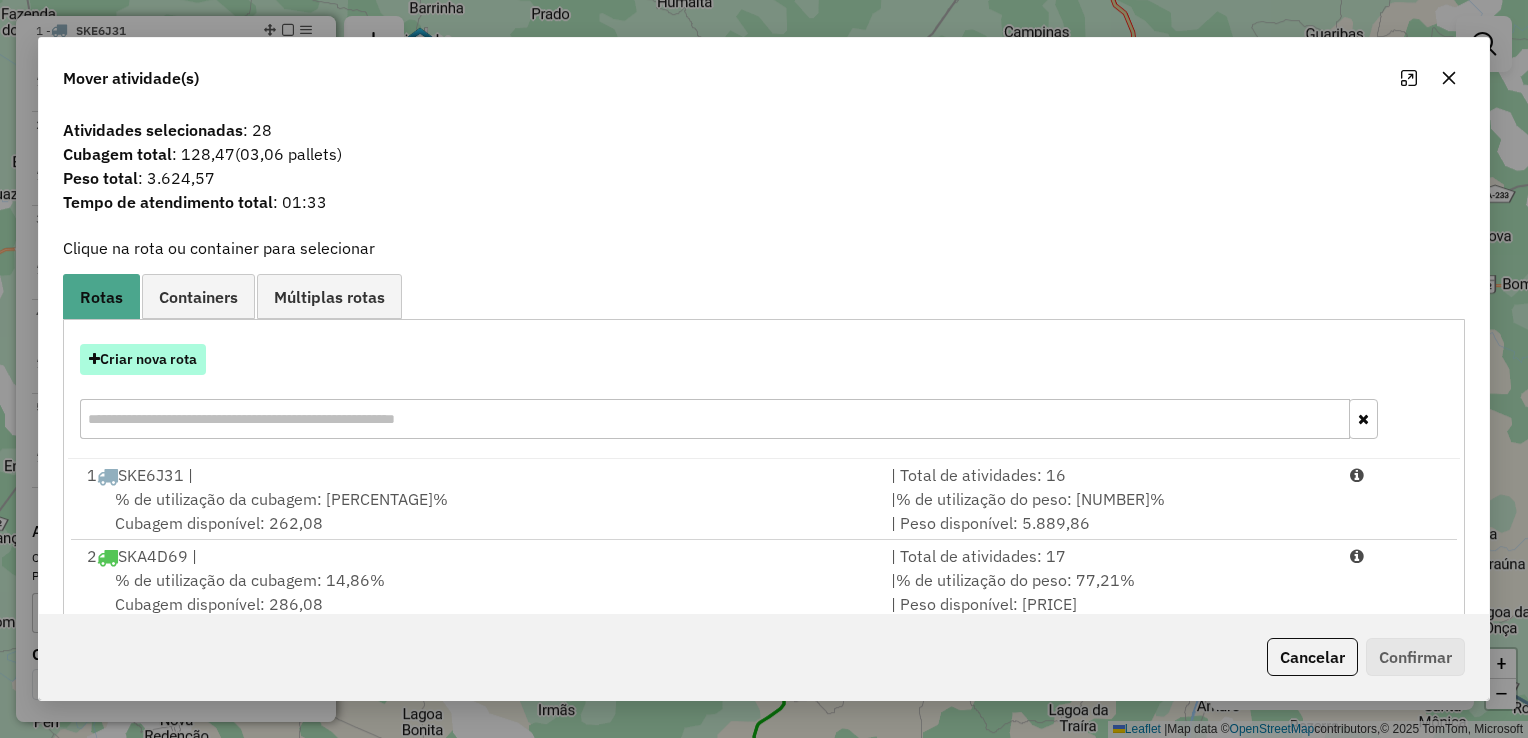click on "Criar nova rota" at bounding box center (143, 359) 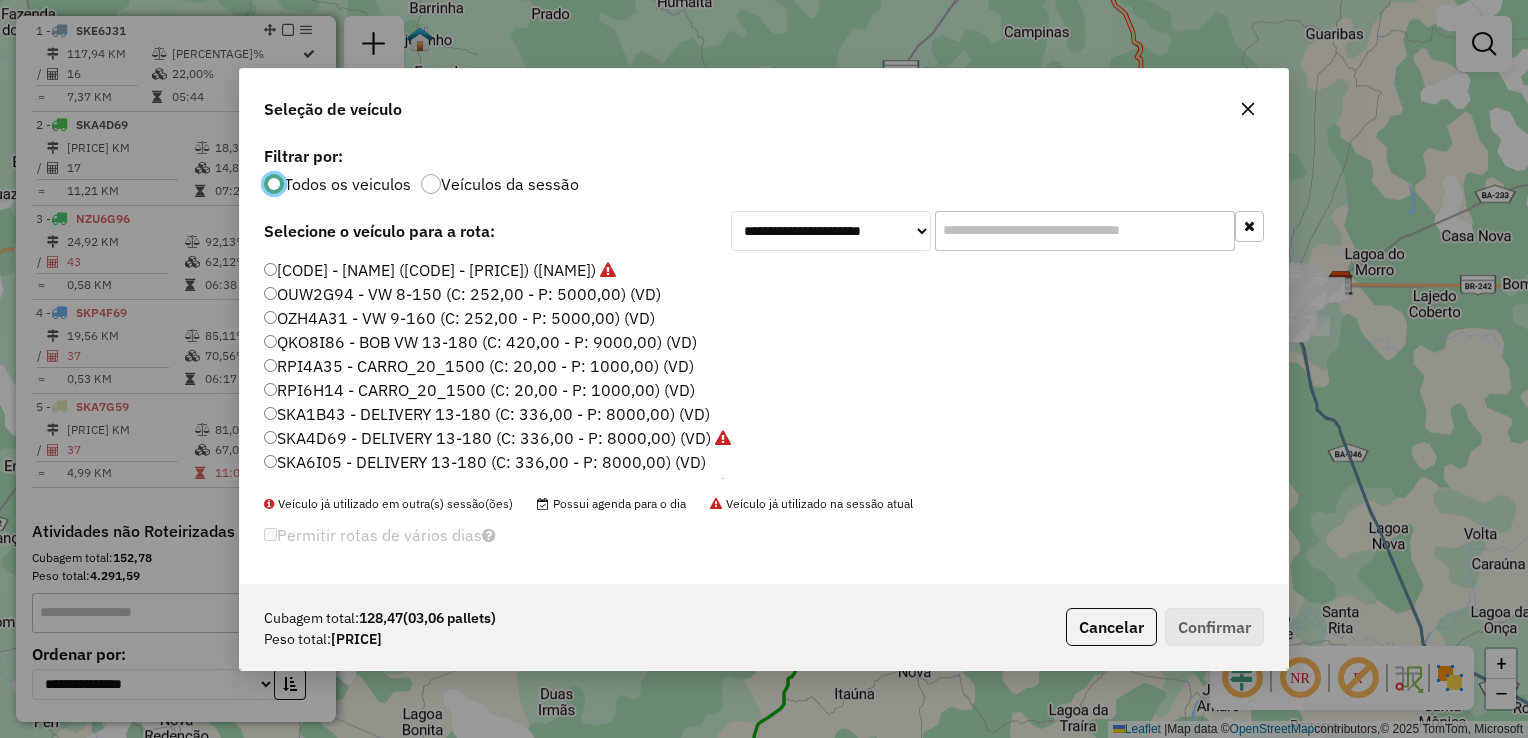 scroll, scrollTop: 10, scrollLeft: 6, axis: both 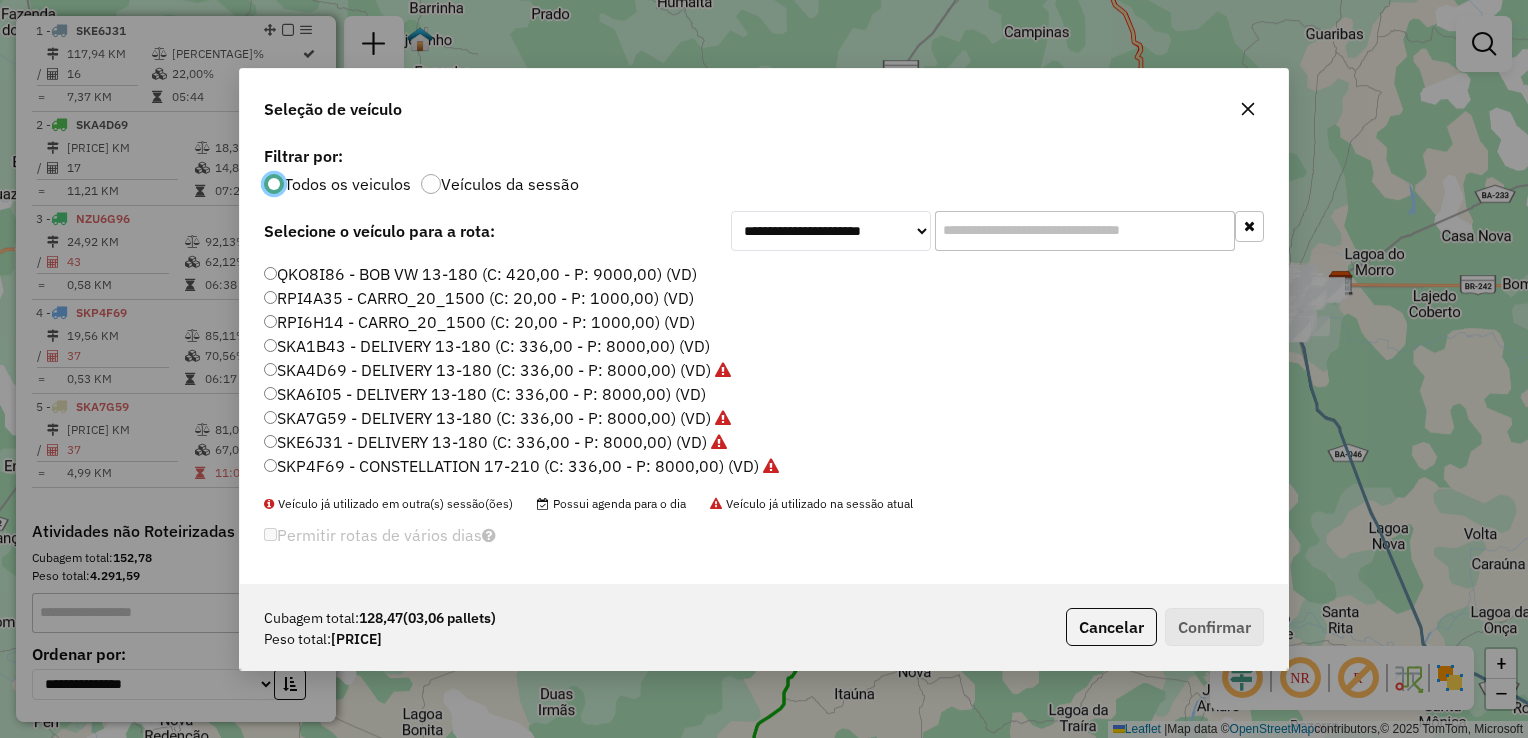click on "SKA1B43 - DELIVERY 13-180 (C: 336,00 - P: 8000,00) (VD)" 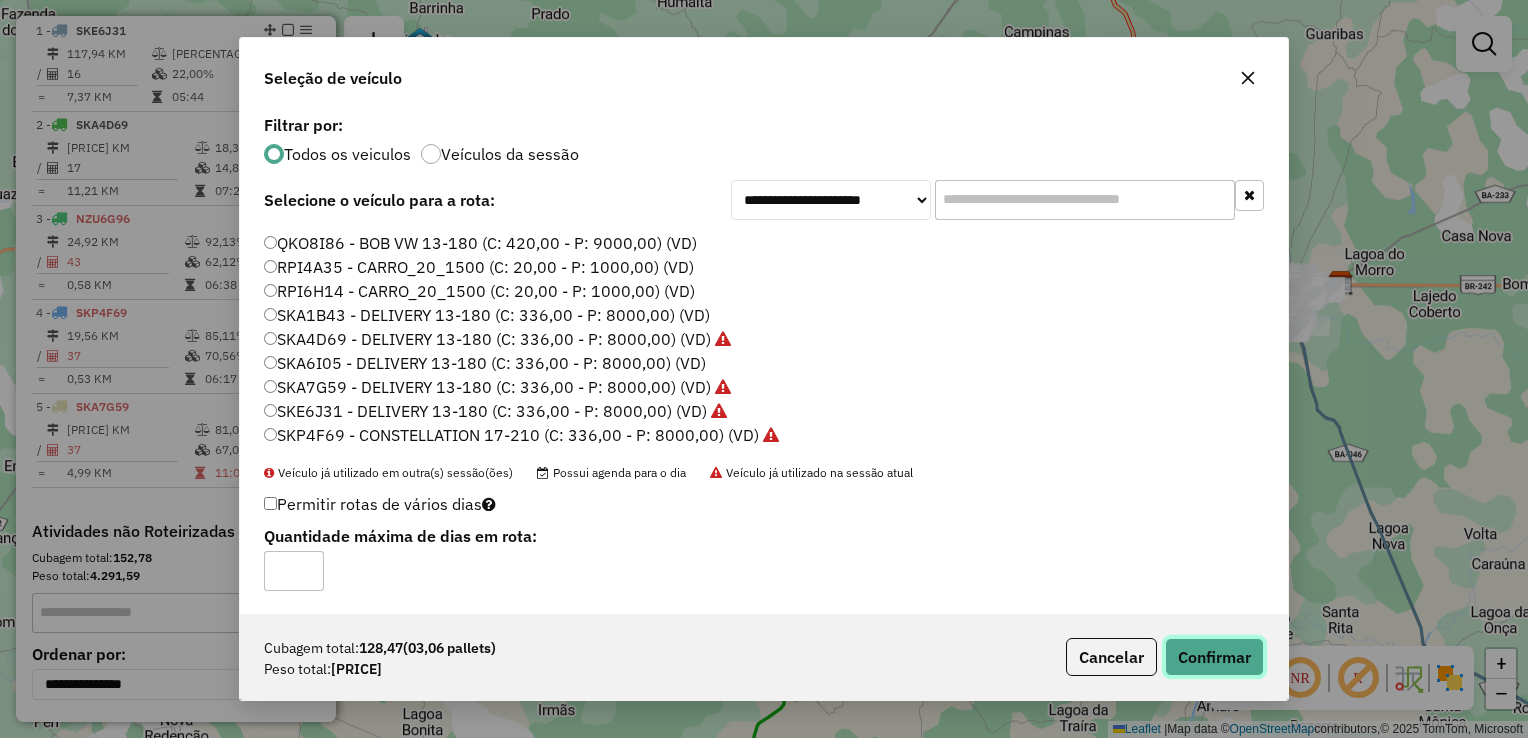 click on "Confirmar" 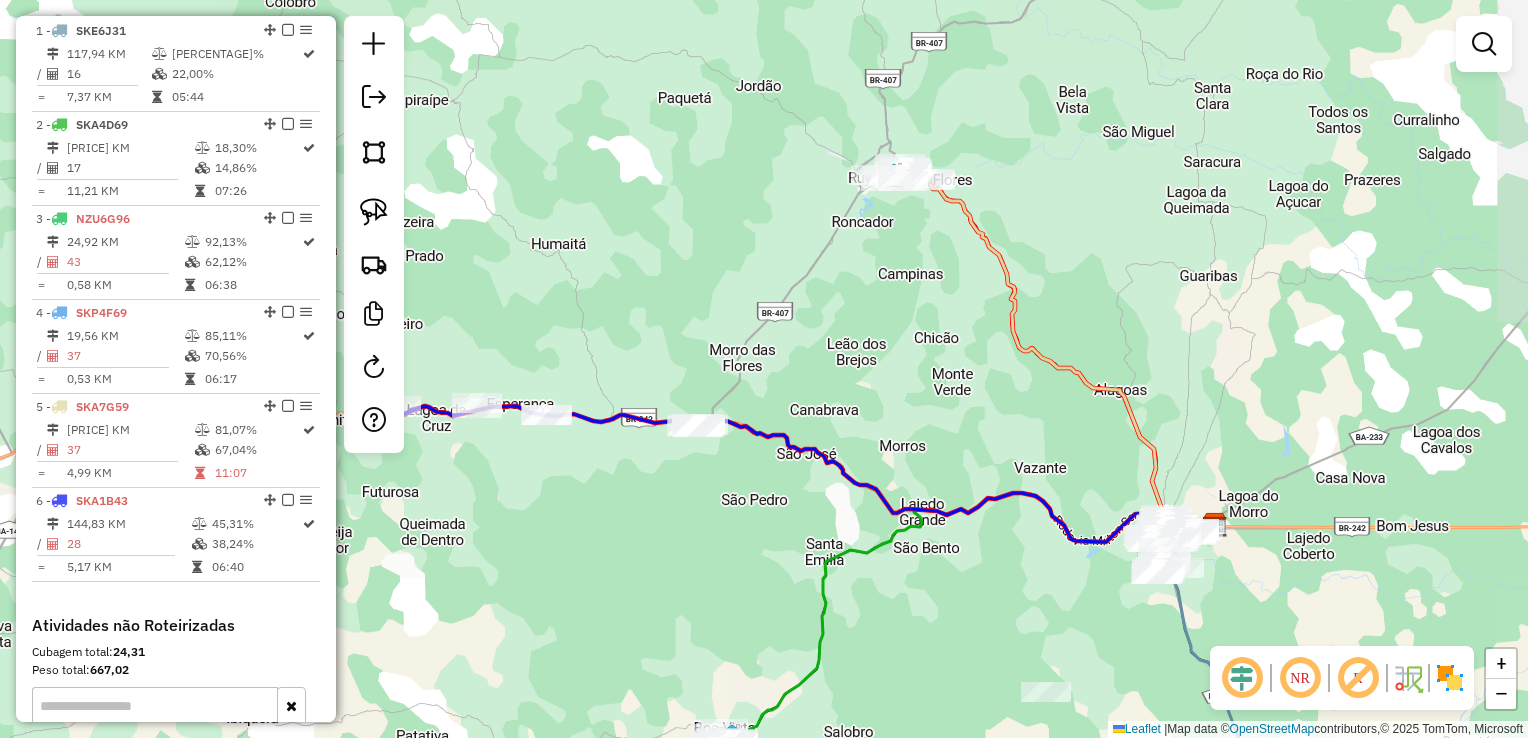 drag, startPoint x: 1123, startPoint y: 383, endPoint x: 991, endPoint y: 618, distance: 269.5348 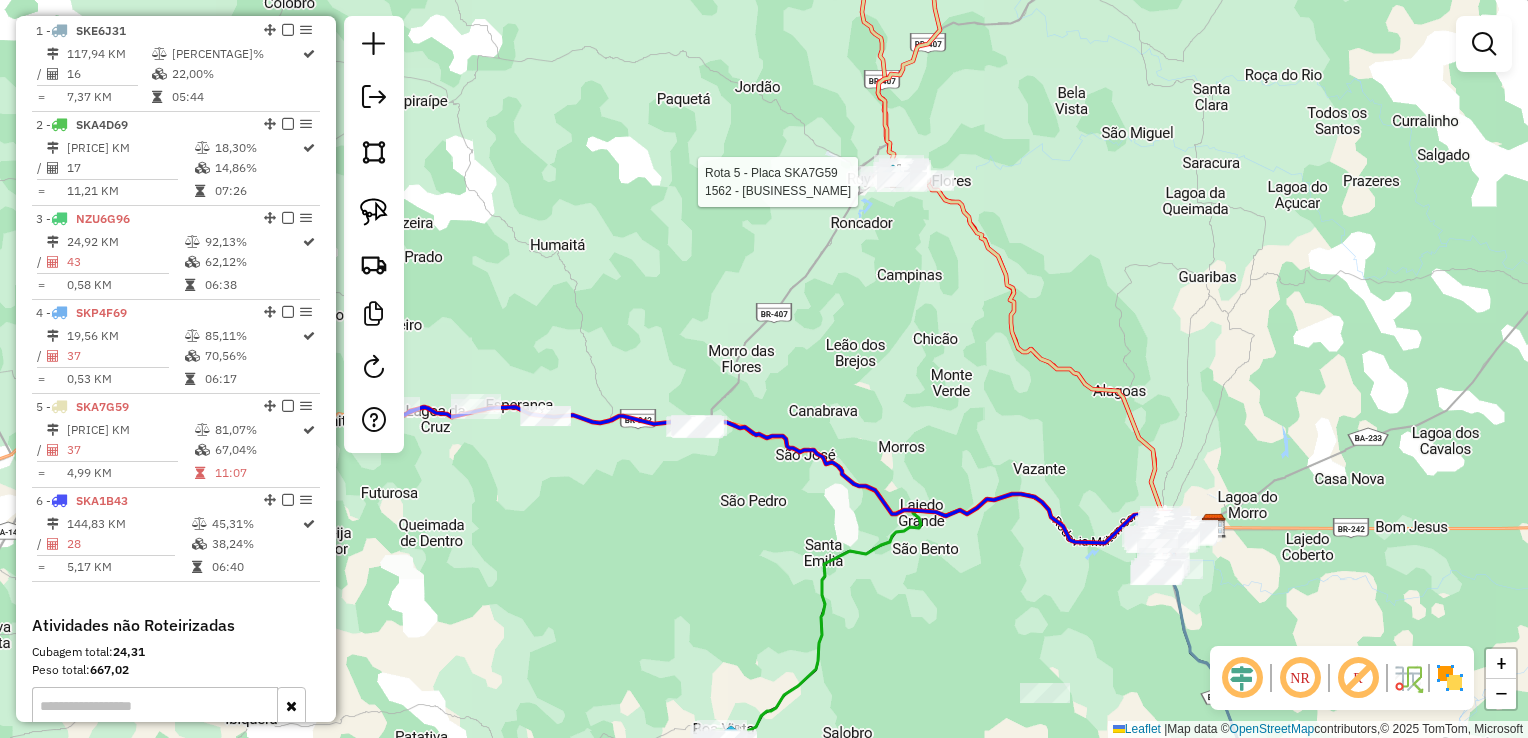 select on "**********" 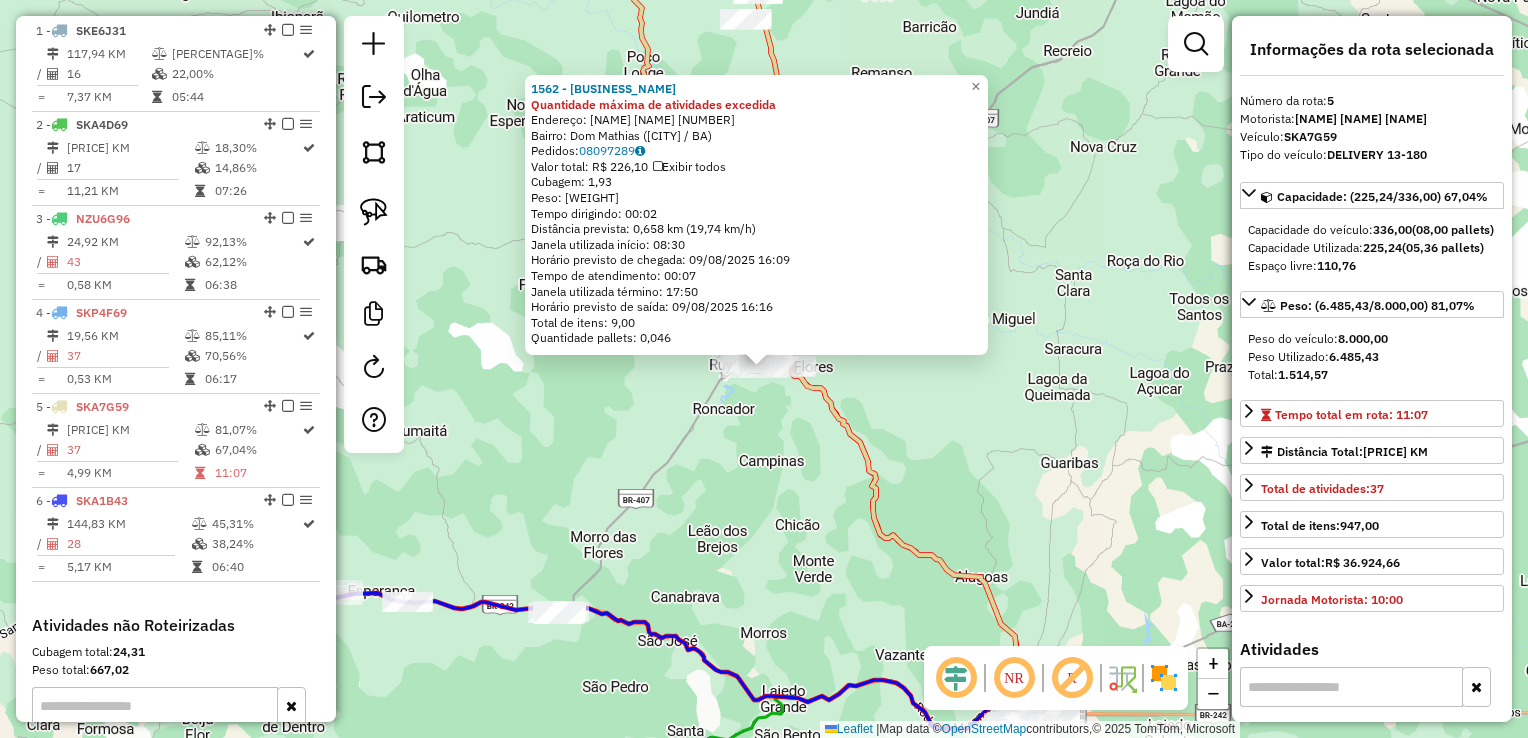 scroll, scrollTop: 998, scrollLeft: 0, axis: vertical 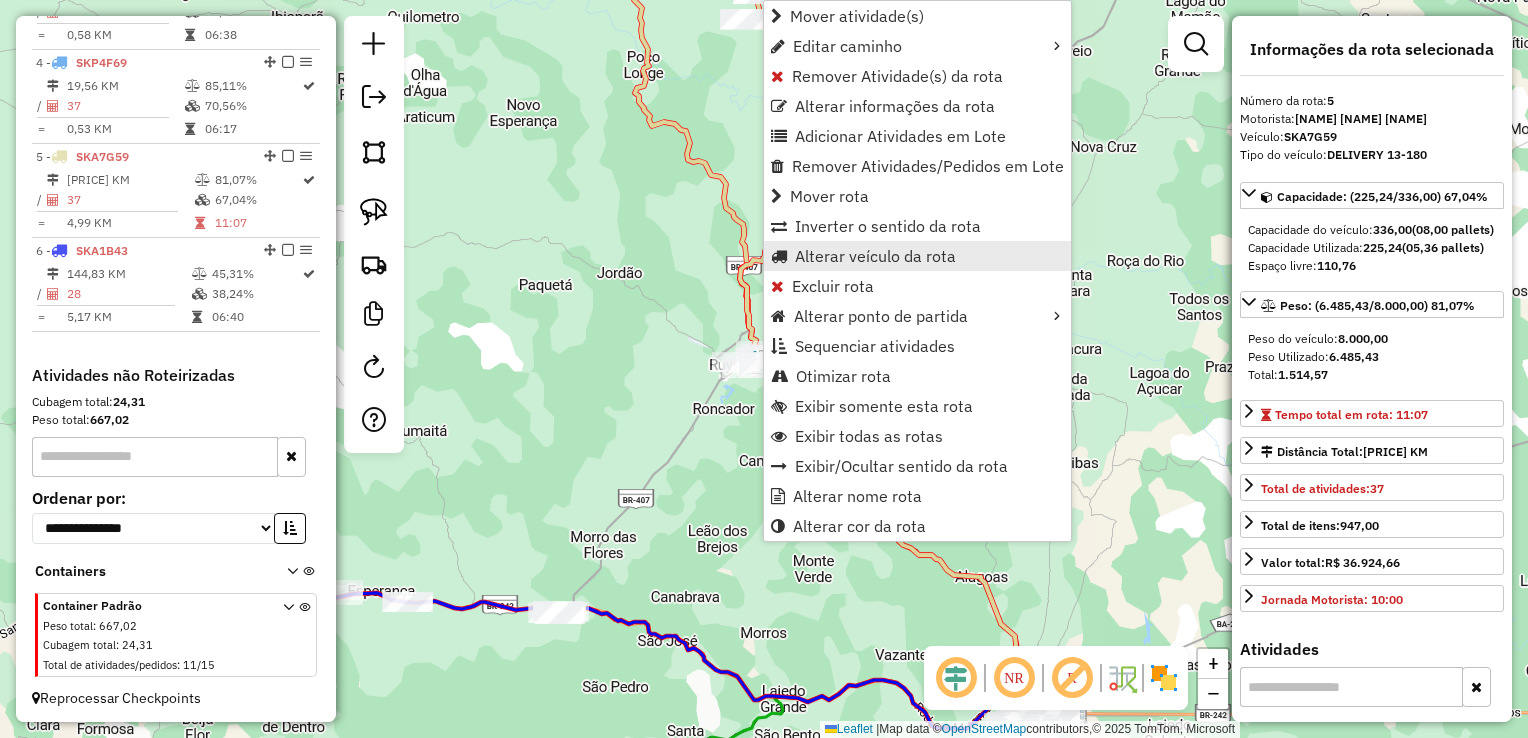click on "Alterar veículo da rota" at bounding box center [875, 256] 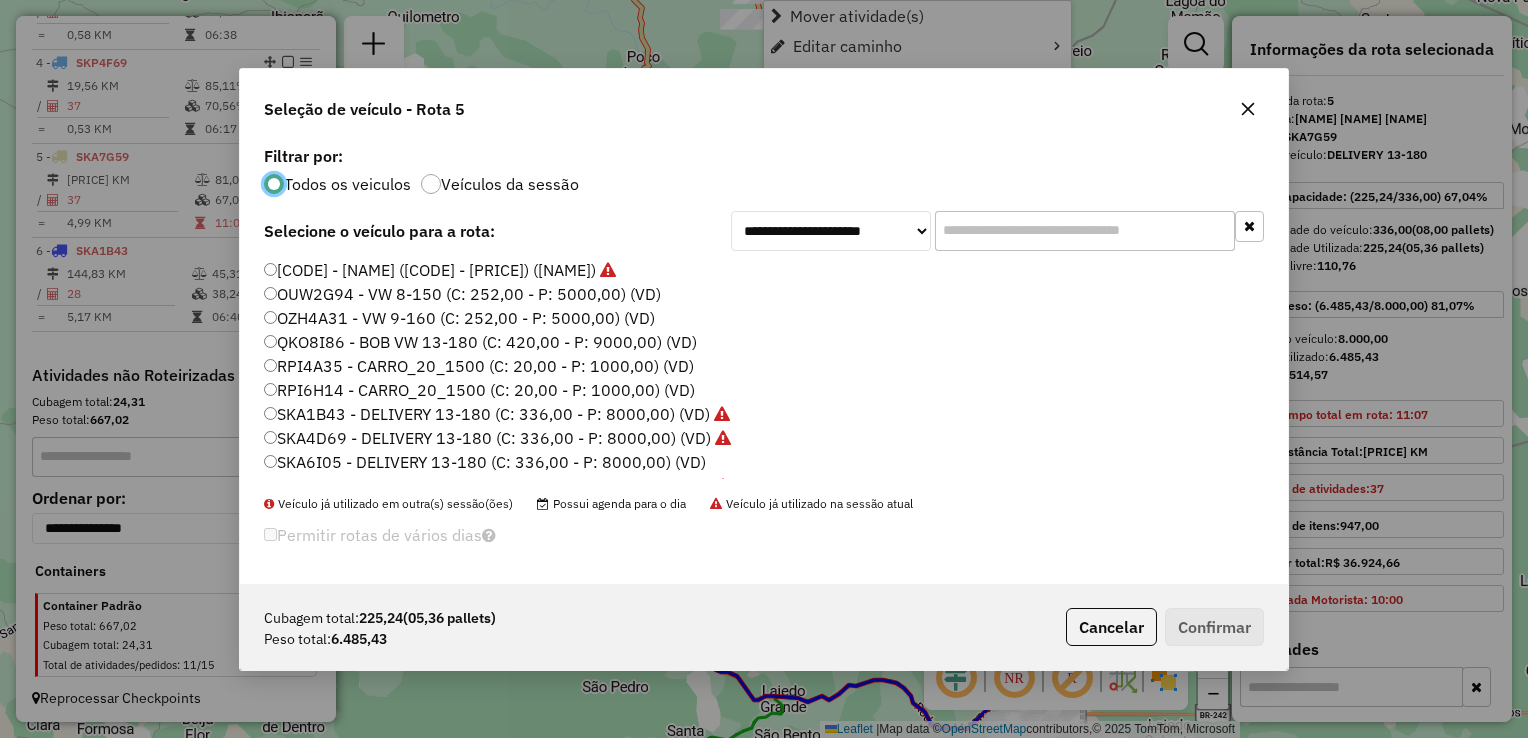 scroll, scrollTop: 10, scrollLeft: 6, axis: both 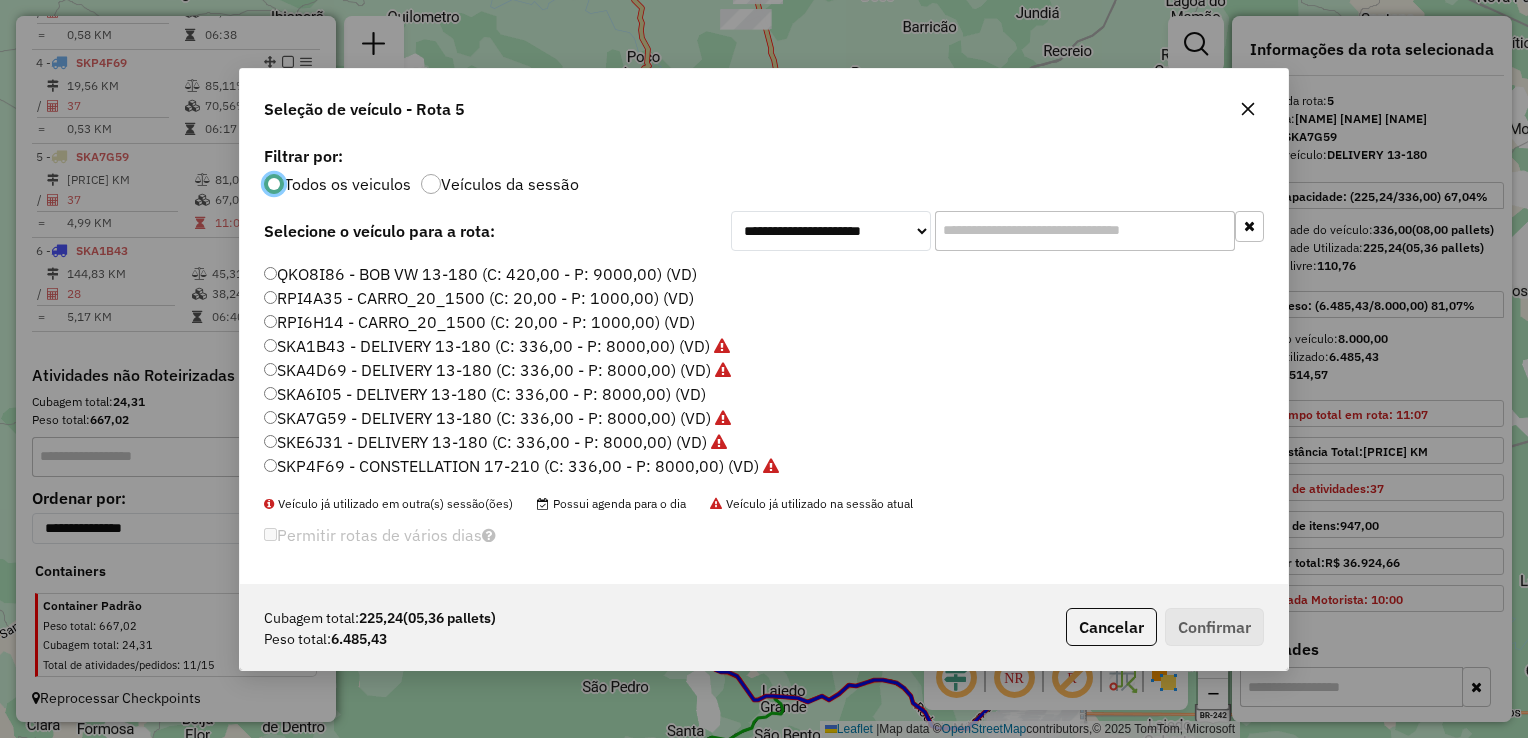 click on "SKA1B43 - DELIVERY 13-180 (C: 336,00 - P: 8000,00) (VD)" 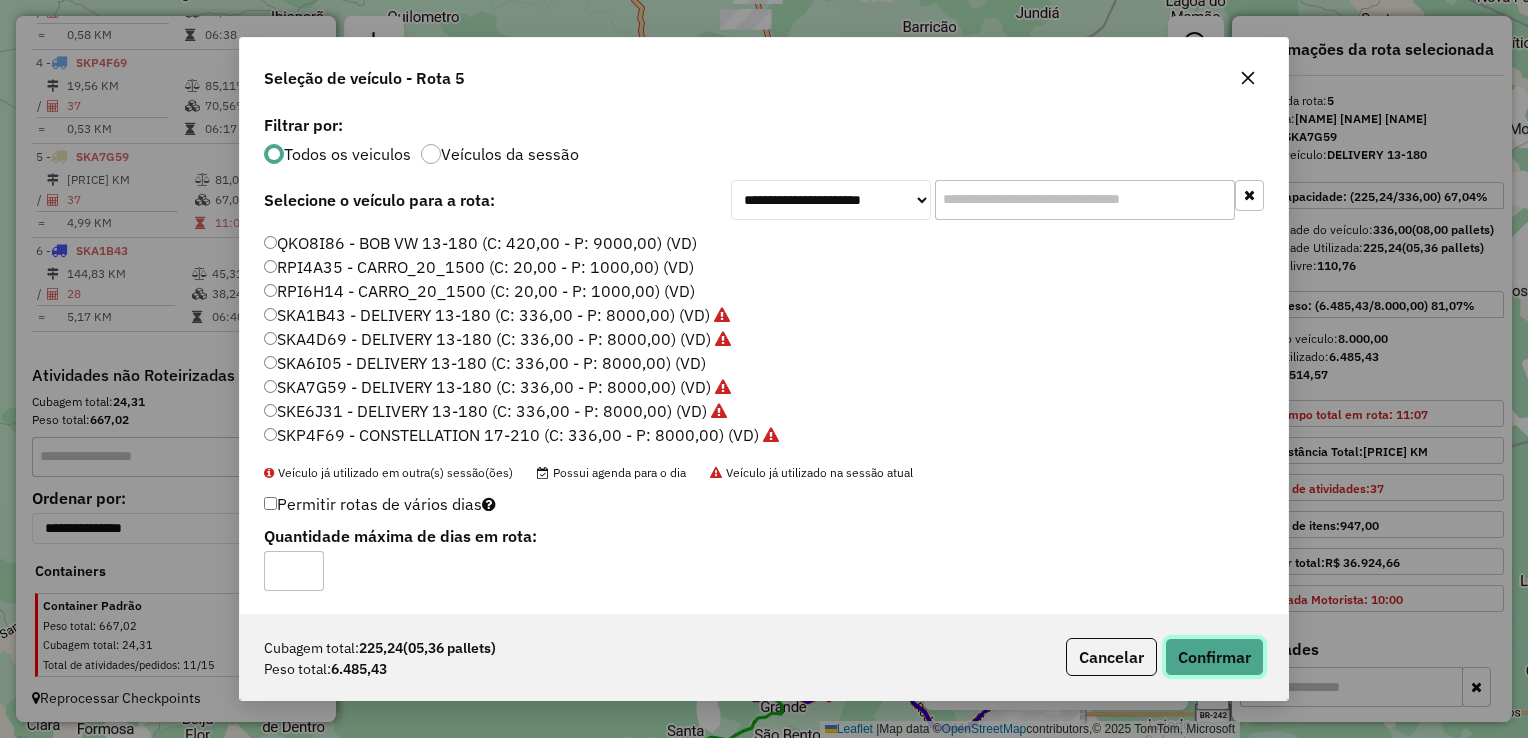 click on "Confirmar" 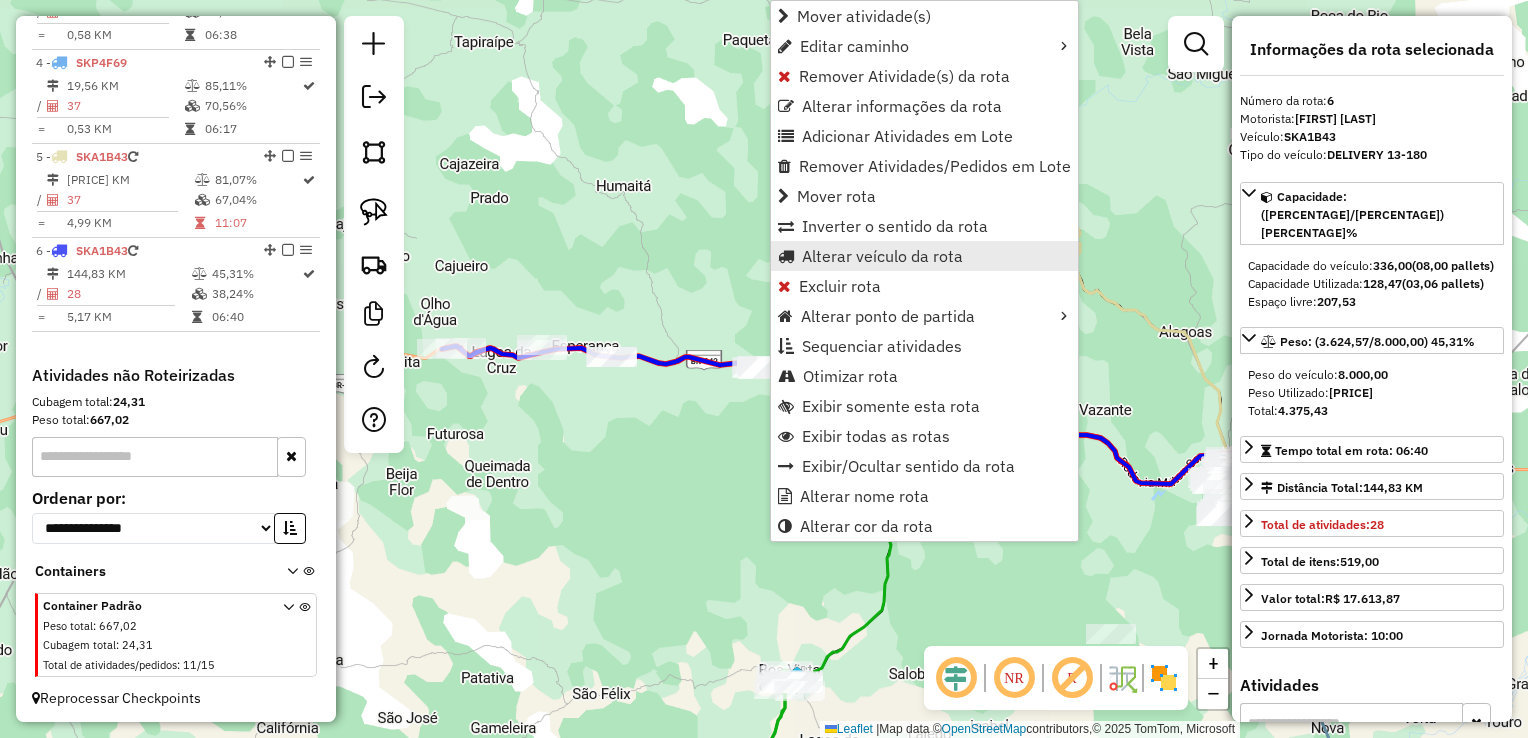 click on "Alterar veículo da rota" at bounding box center (882, 256) 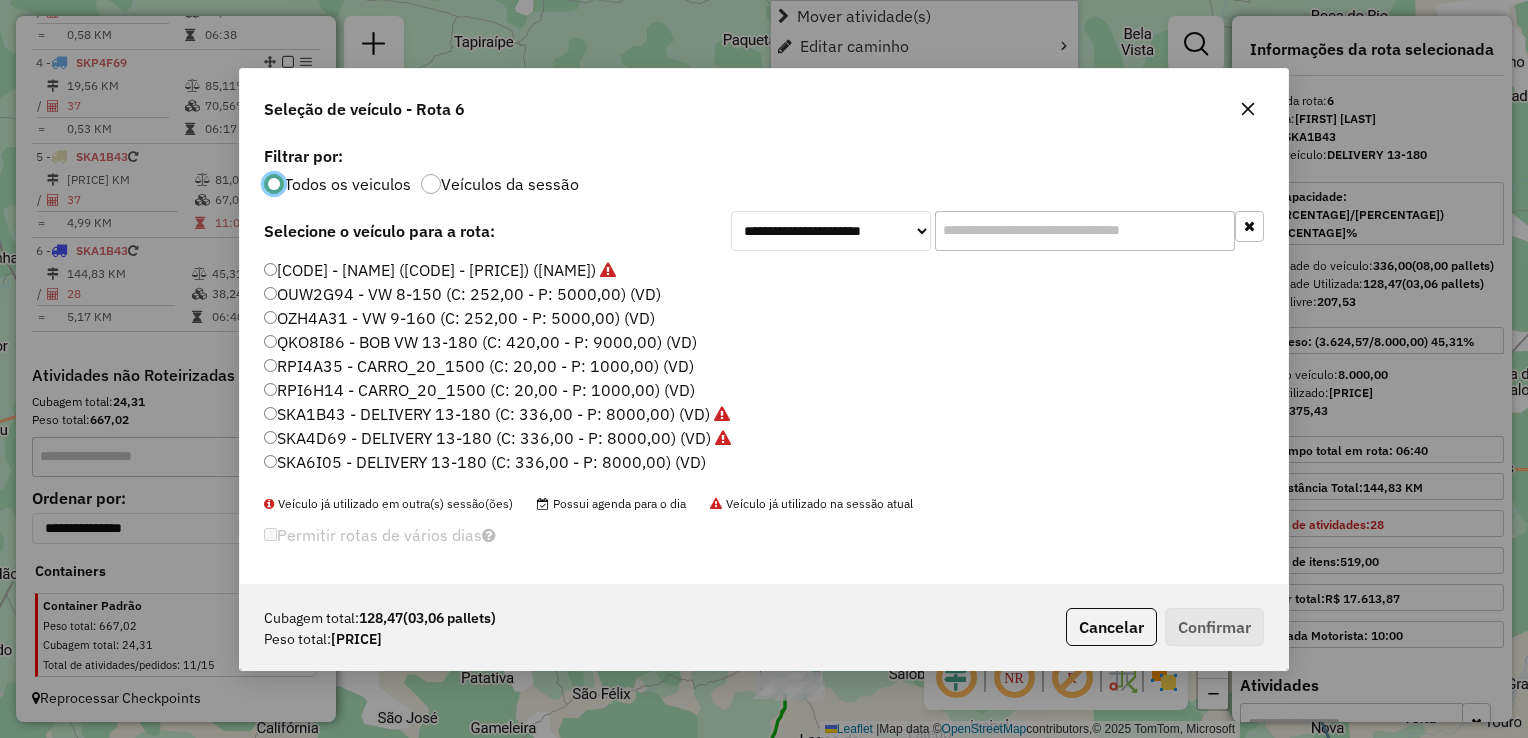scroll, scrollTop: 10, scrollLeft: 6, axis: both 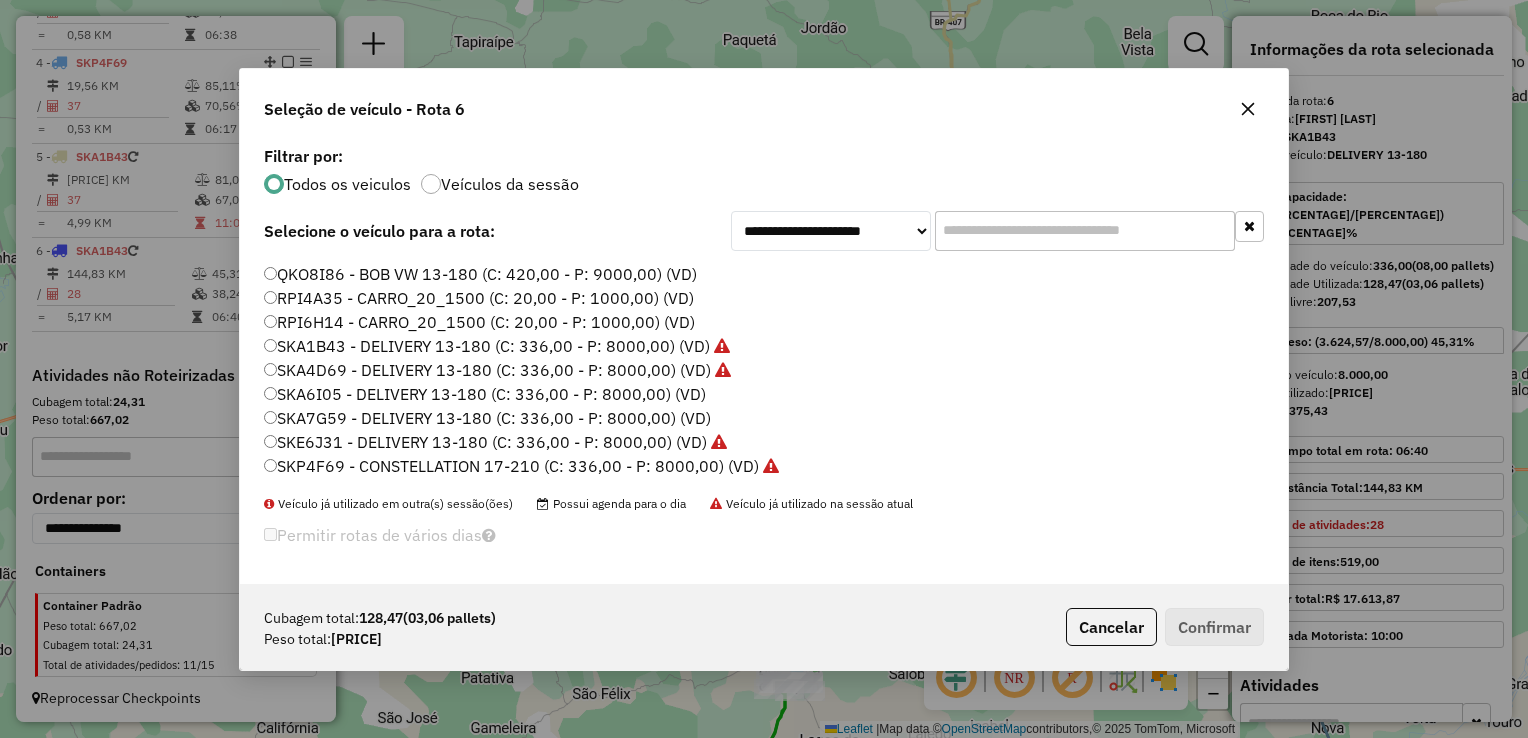 click on "SKA7G59 - DELIVERY 13-180 (C: 336,00 - P: 8000,00) (VD)" 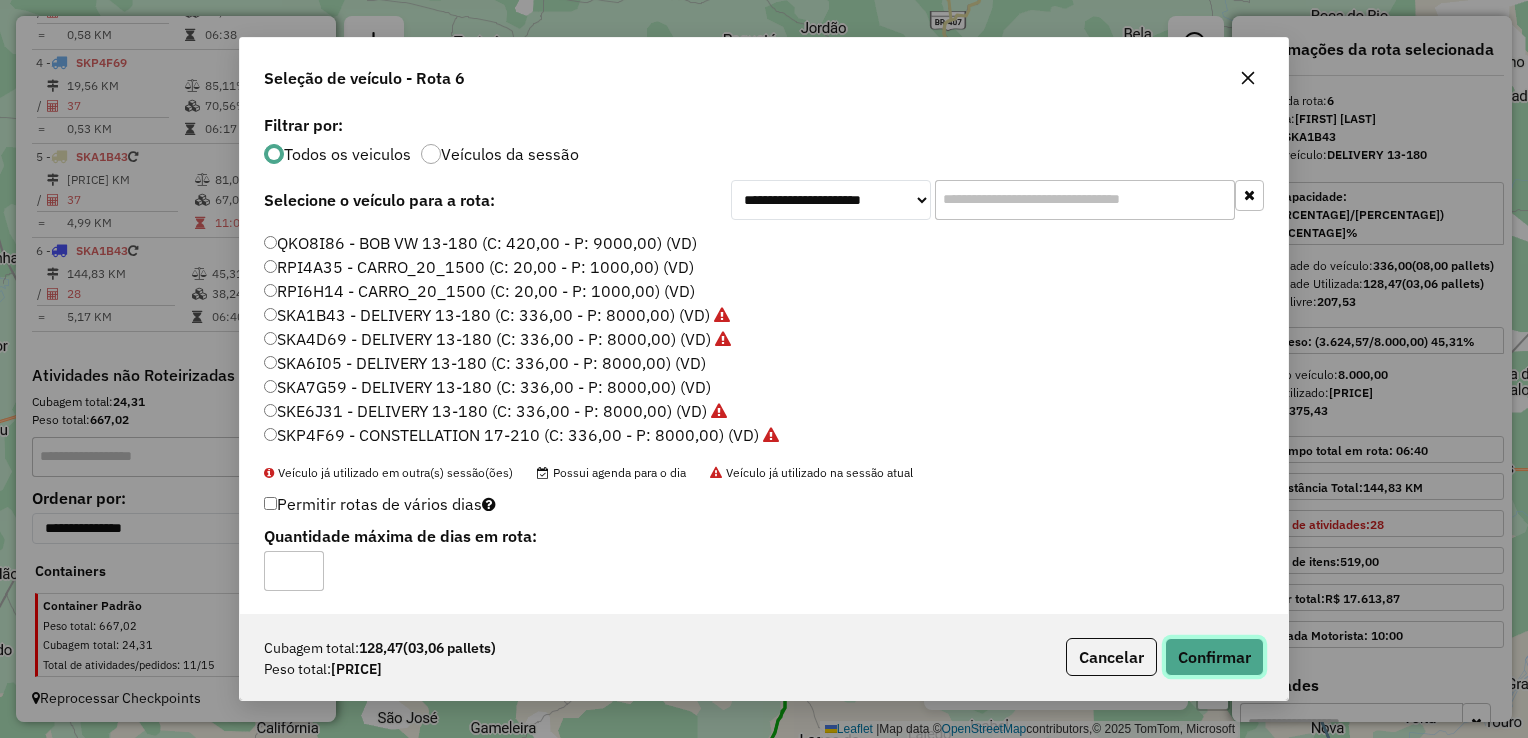 click on "Confirmar" 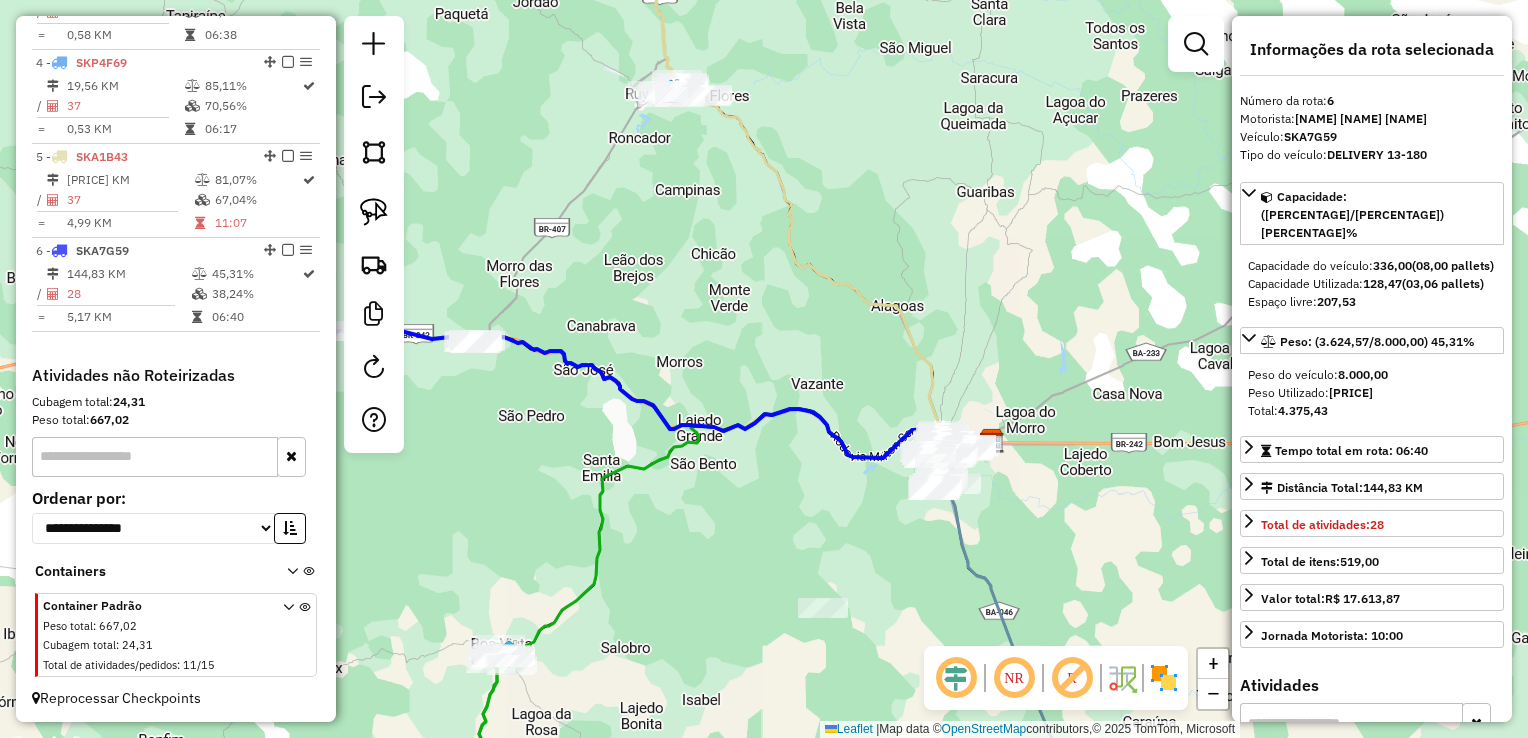 drag, startPoint x: 1016, startPoint y: 563, endPoint x: 732, endPoint y: 518, distance: 287.54303 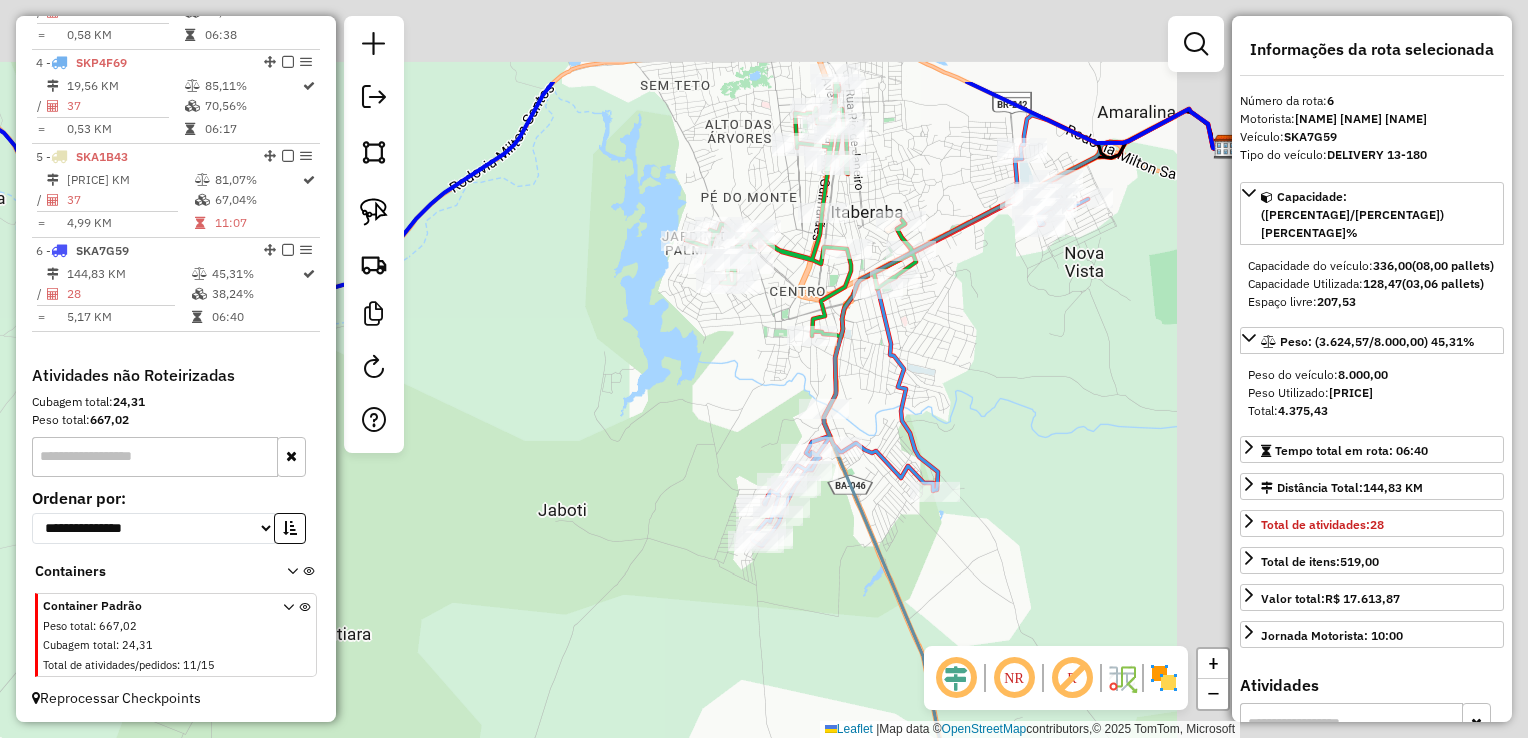 drag, startPoint x: 785, startPoint y: 414, endPoint x: 335, endPoint y: 606, distance: 489.2484 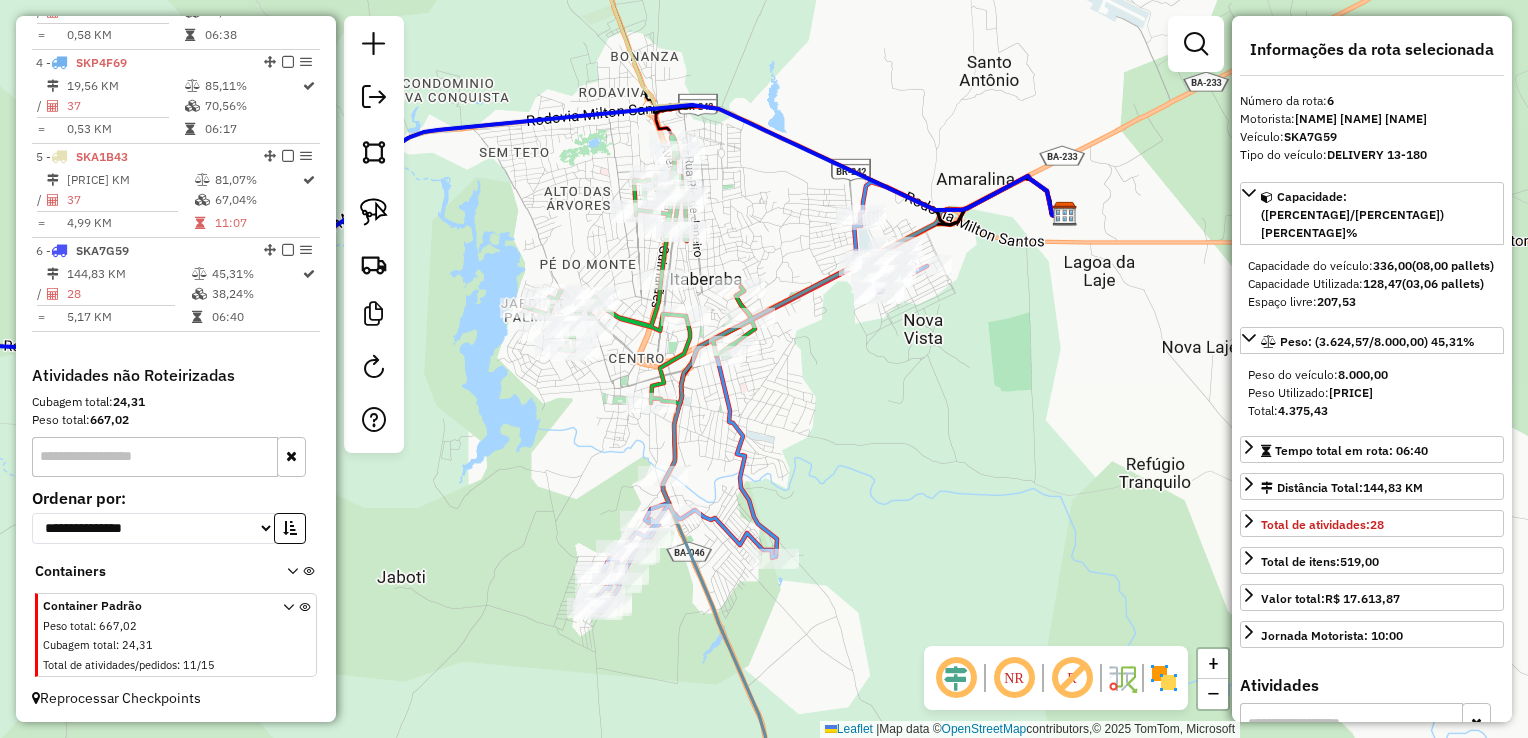 drag, startPoint x: 499, startPoint y: 496, endPoint x: 648, endPoint y: 422, distance: 166.36406 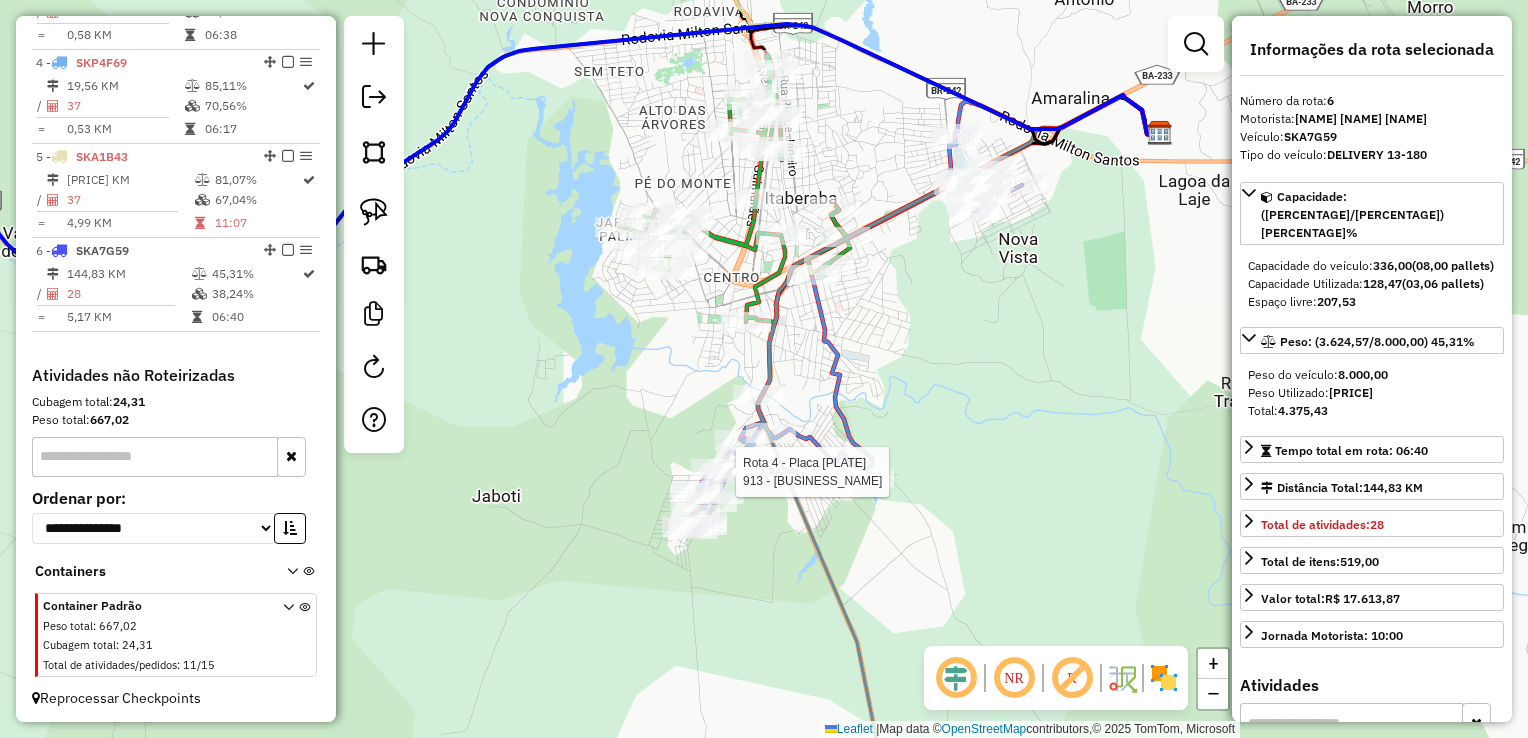 click 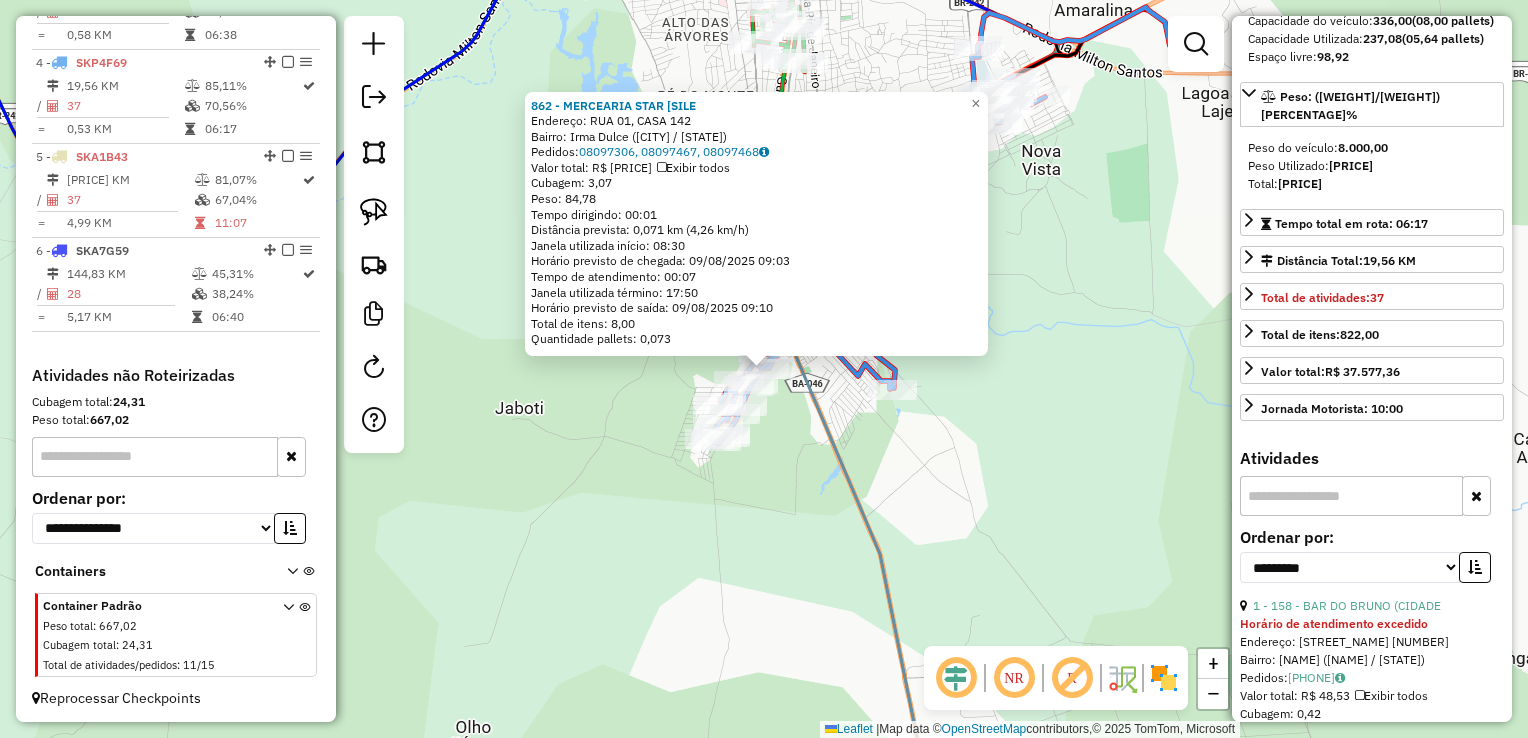 scroll, scrollTop: 400, scrollLeft: 0, axis: vertical 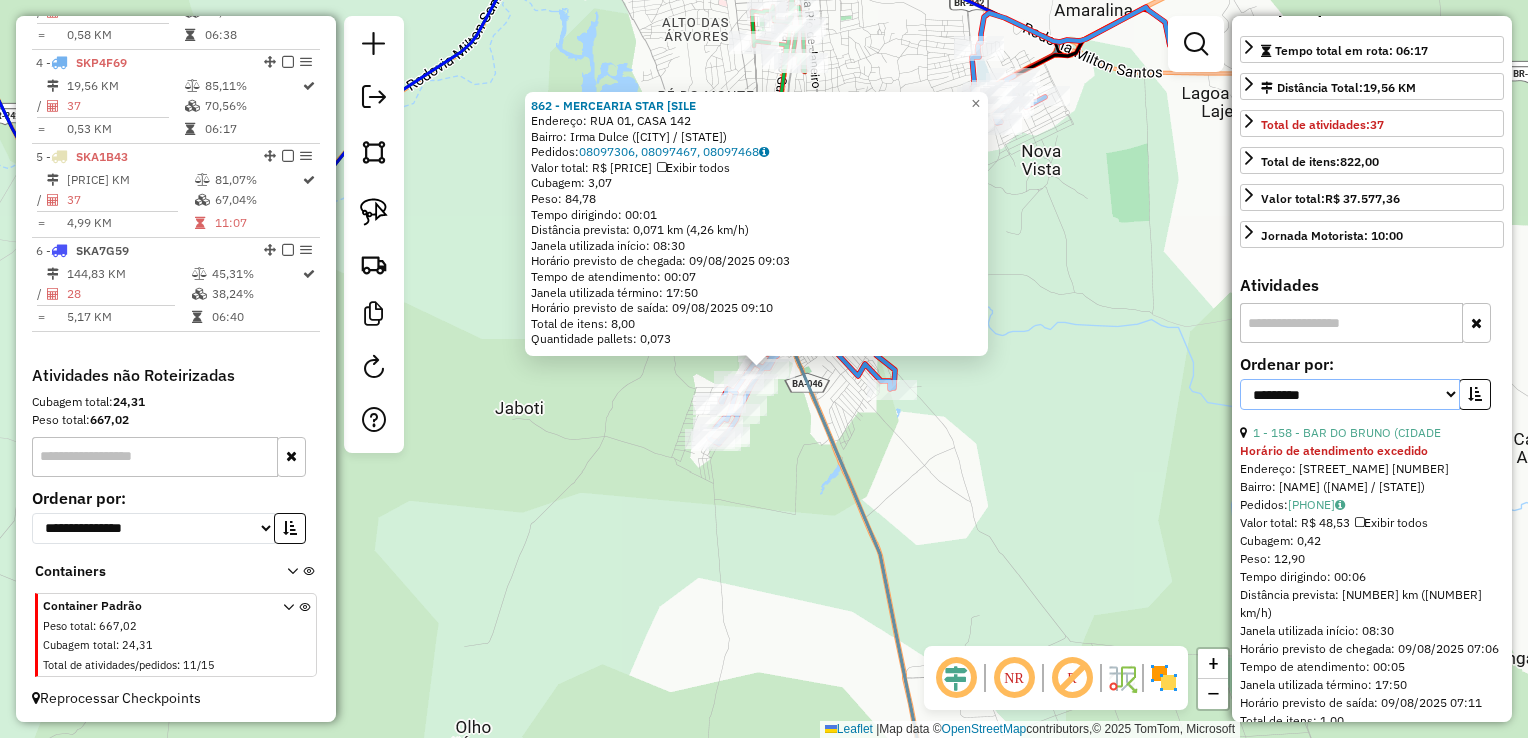 click on "**********" at bounding box center [1350, 394] 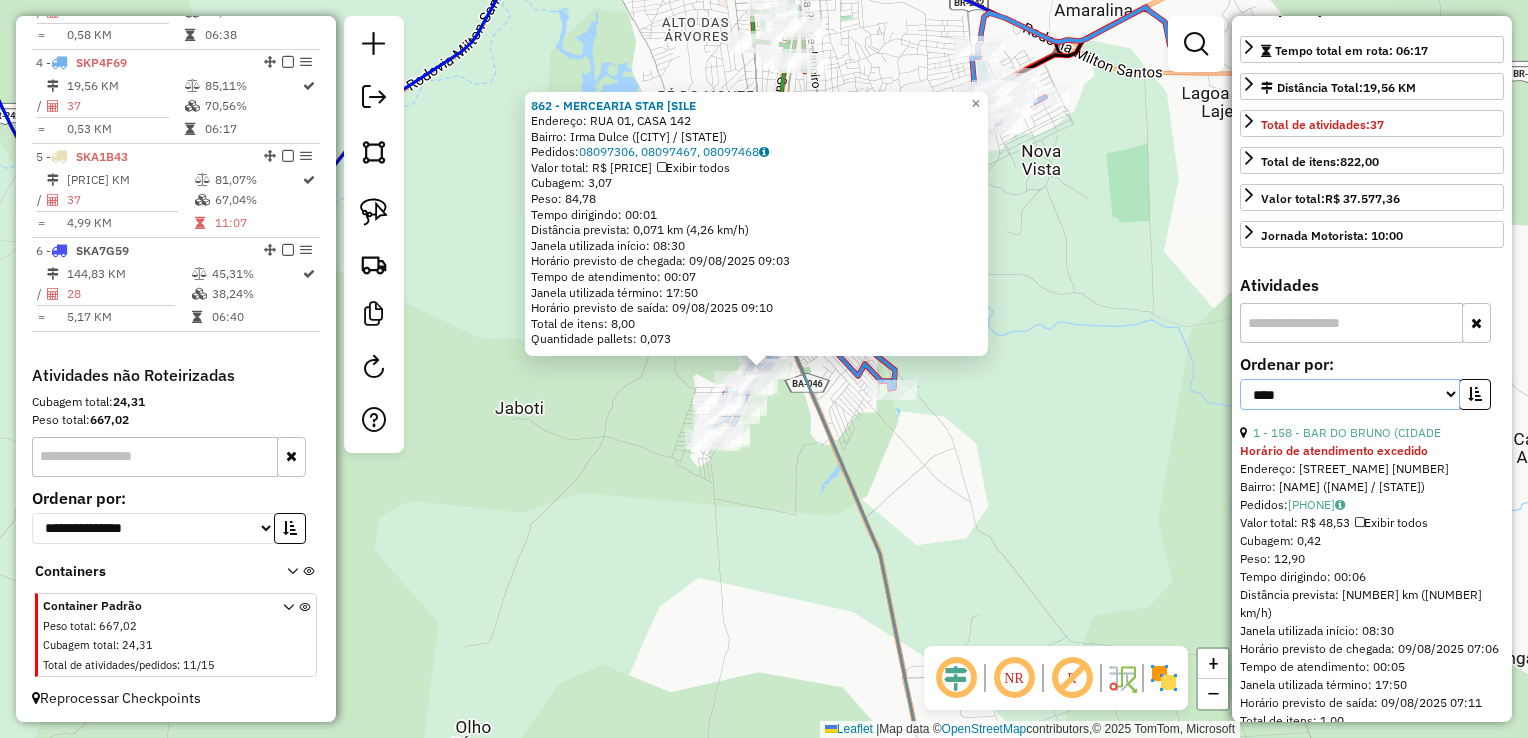 click on "**********" at bounding box center [1350, 394] 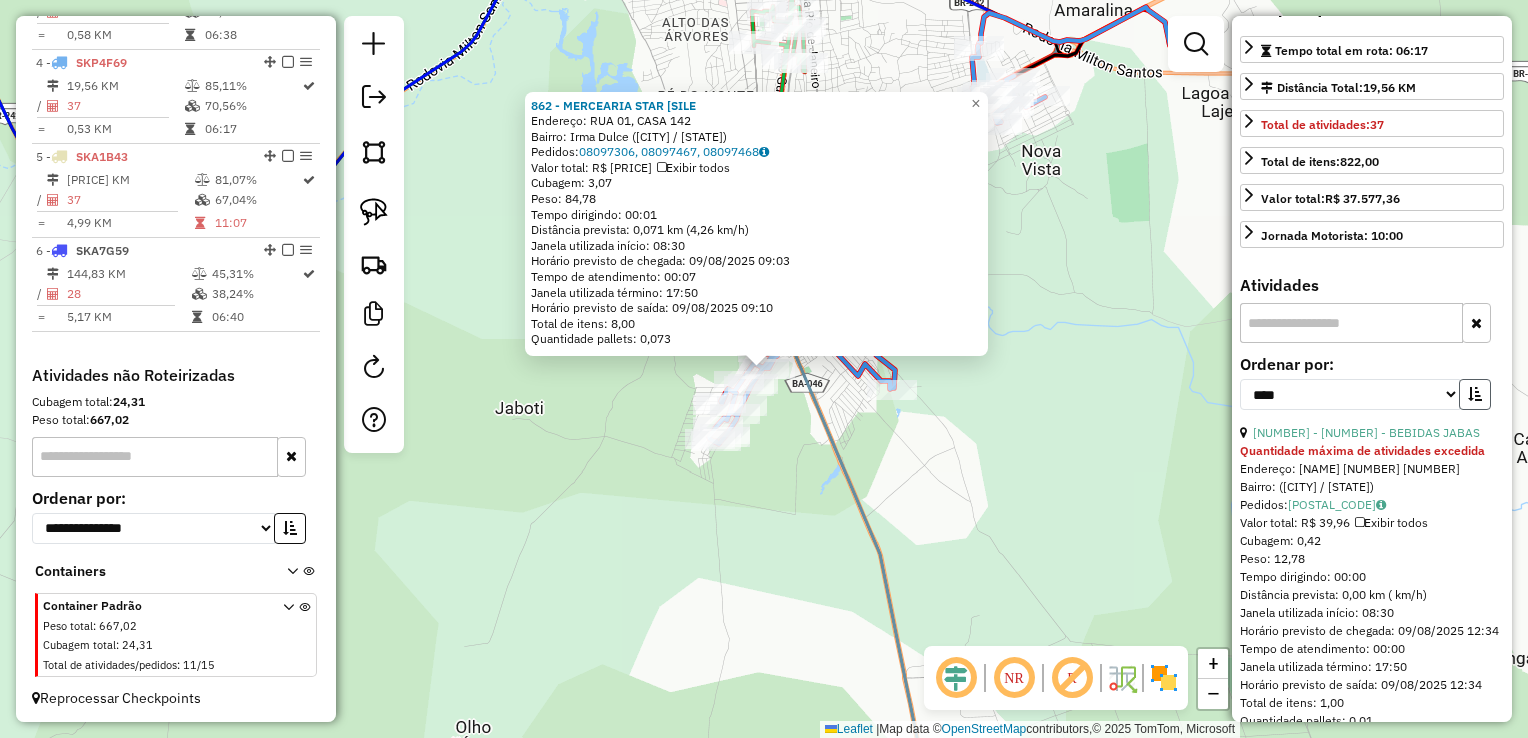 click at bounding box center [1475, 394] 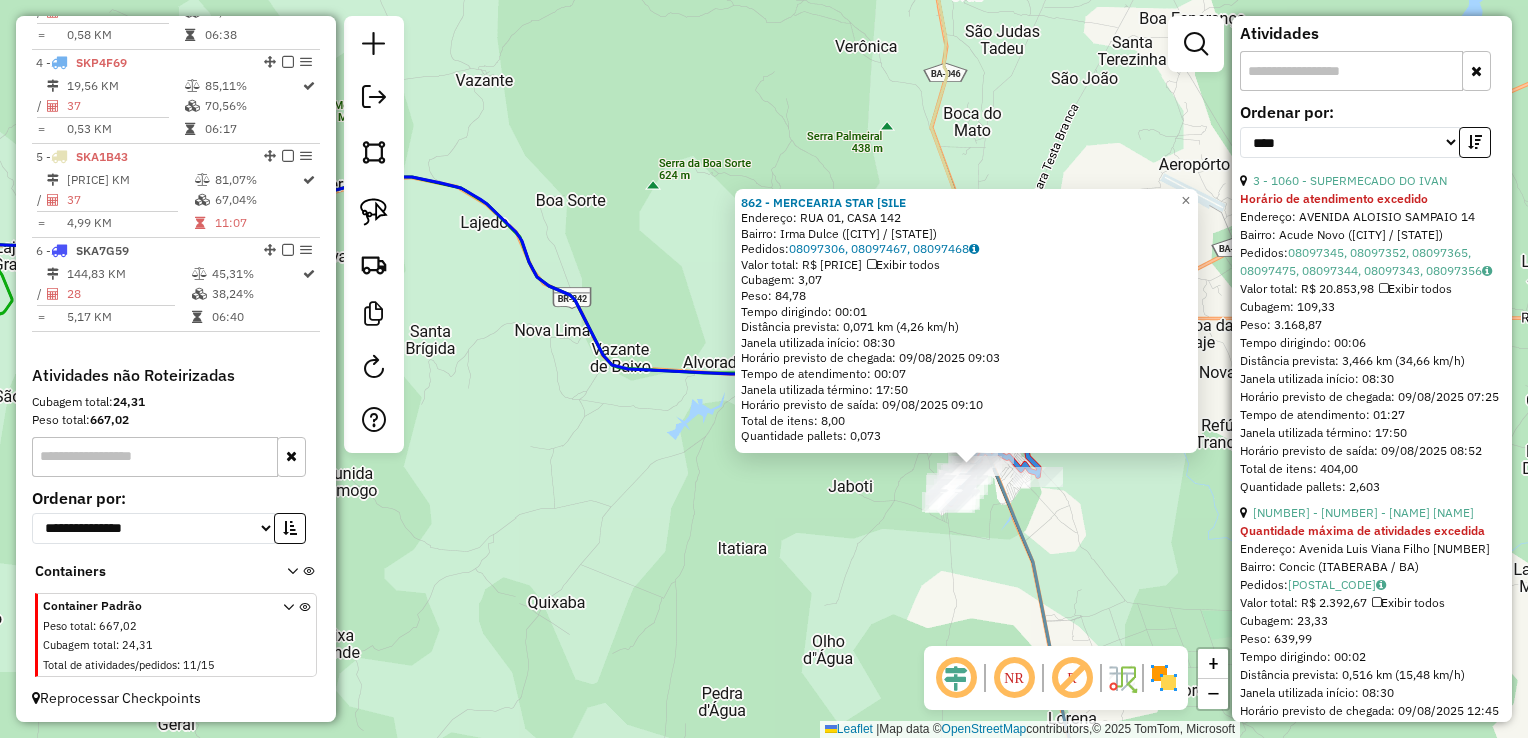 scroll, scrollTop: 700, scrollLeft: 0, axis: vertical 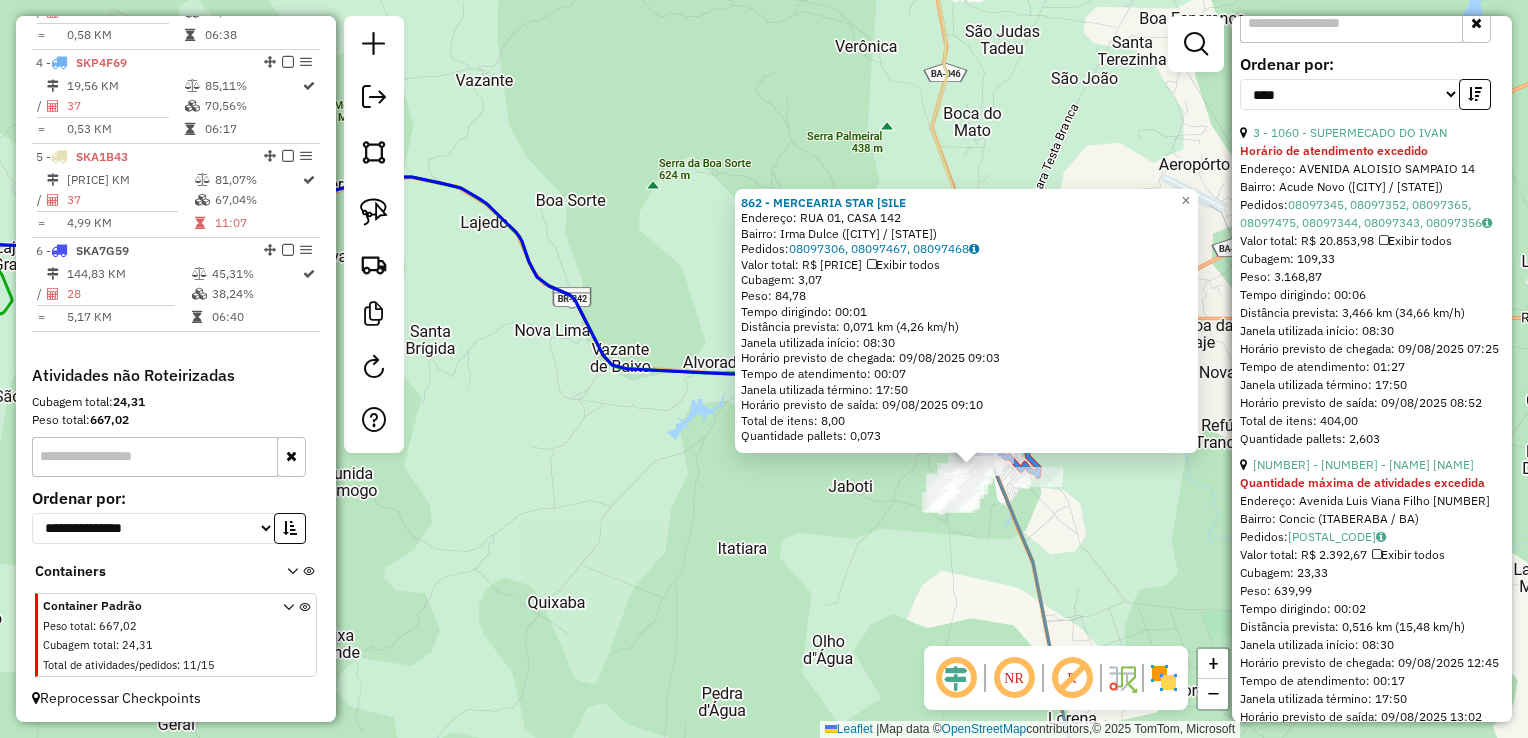 click on "Endereço:  [NAME] [NUMBER]   Bairro: [NAME] ([NAME] / [STATE])   Pedidos:  [NUMBER], [NUMBER], [NUMBER]   Valor total: [CURRENCY] [PRICE]   Exibir todos   Cubagem: [PRICE]  Peso: [PRICE]  Tempo dirigindo: [TIME]   Distância prevista: [PRICE] km ([PRICE] km/h)   Janela utilizada início: [TIME]   Horário previsto de chegada: [DATE] [TIME]   Tempo de atendimento: [TIME]   Janela utilizada término: [TIME]   Horário previsto de saída: [DATE] [TIME]   Total de itens: [PRICE]   Quantidade pallets: [PRICE]  × Janela de atendimento Grade de atendimento Capacidade Transportadoras Veículos Cliente Pedidos  Rotas Selecione os dias de semana para filtrar as janelas de atendimento  Seg   Ter   Qua   Qui   Sex   Sáb   Dom  Informe o período da janela de atendimento: De: Até:  Filtrar exatamente a janela do cliente  Considerar janela de atendimento padrão  Selecione os dias de semana para filtrar as grades de atendimento  Seg   Ter   Qua   Qui   Sex   Sáb   Dom   Peso mínimo:   Peso máximo:   De:  +" 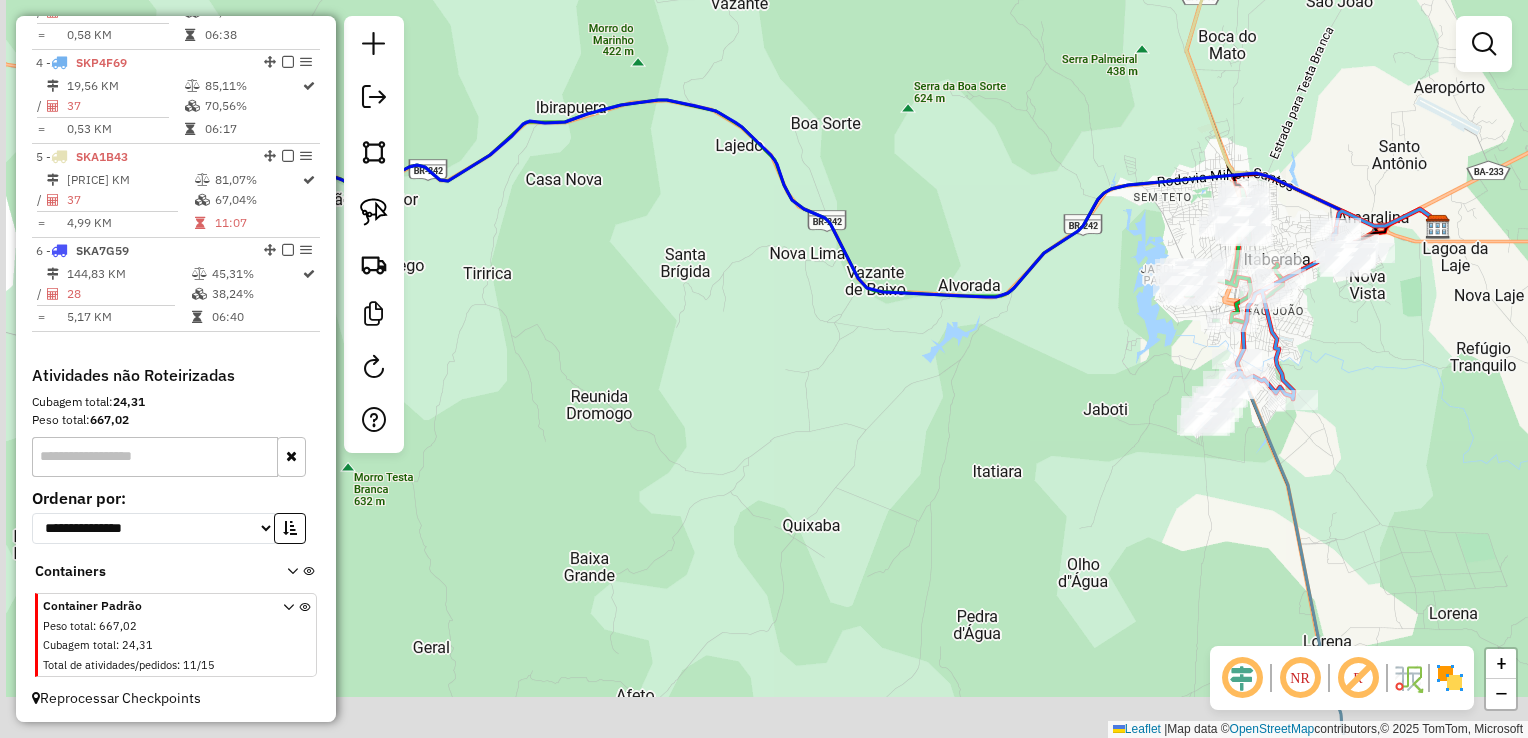drag, startPoint x: 537, startPoint y: 590, endPoint x: 1056, endPoint y: 467, distance: 533.37604 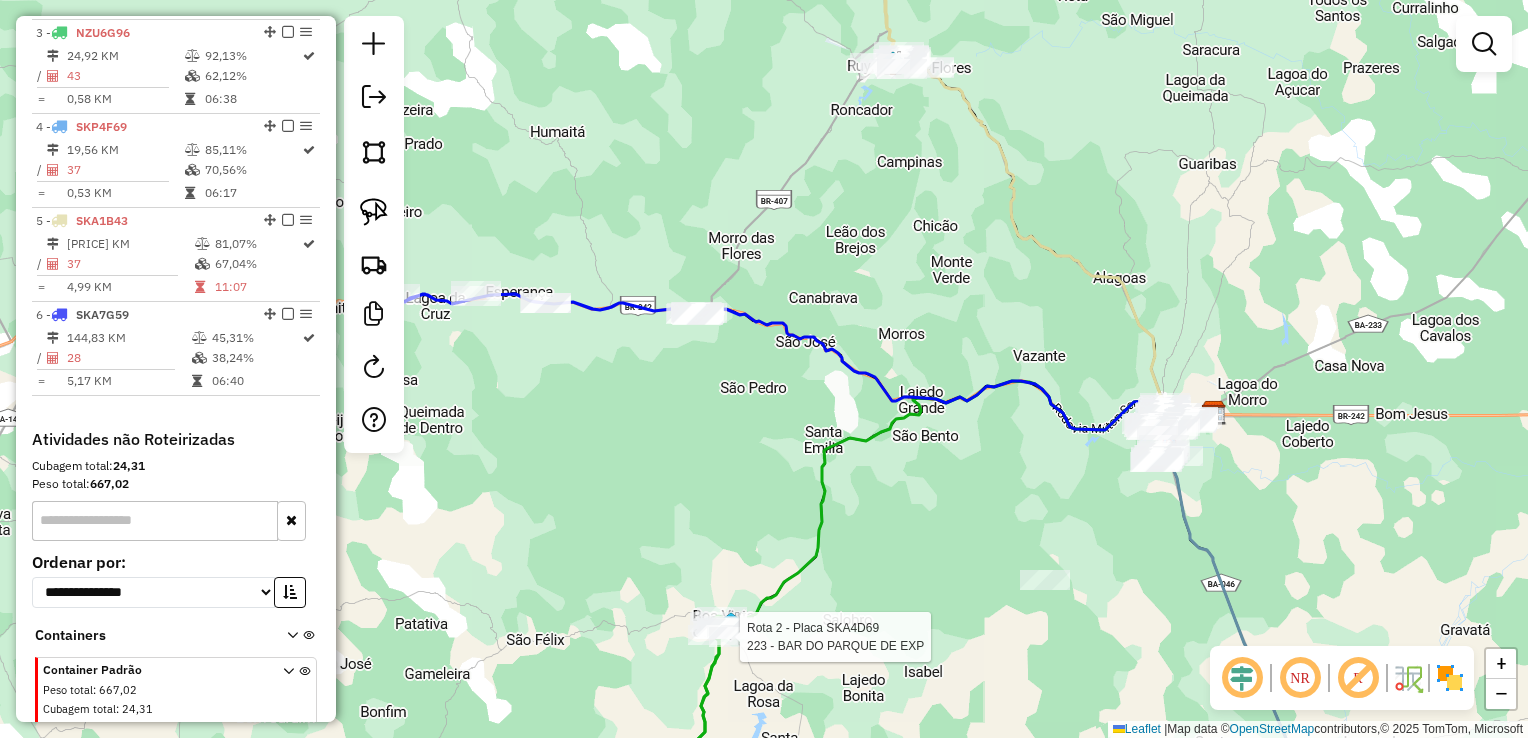 select on "*********" 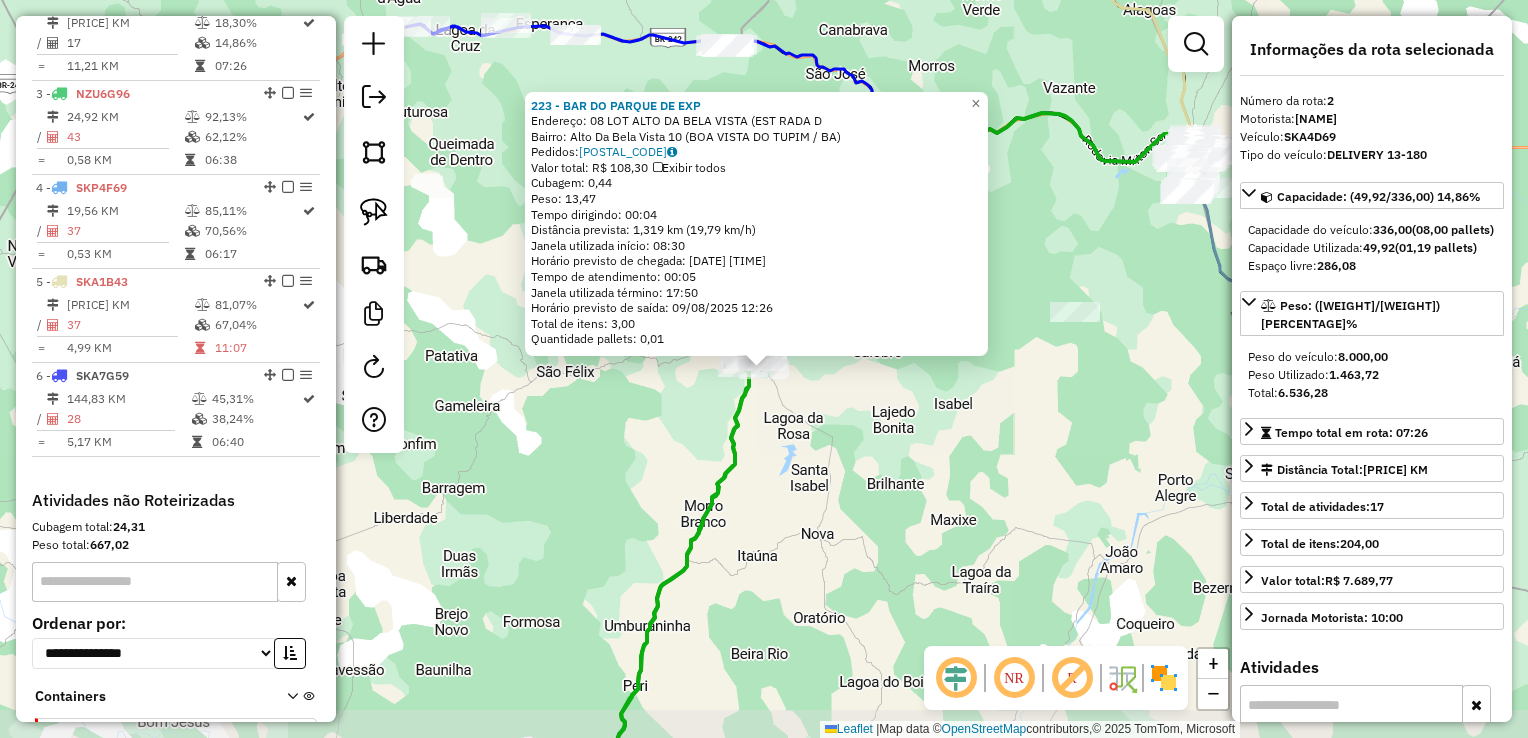scroll, scrollTop: 843, scrollLeft: 0, axis: vertical 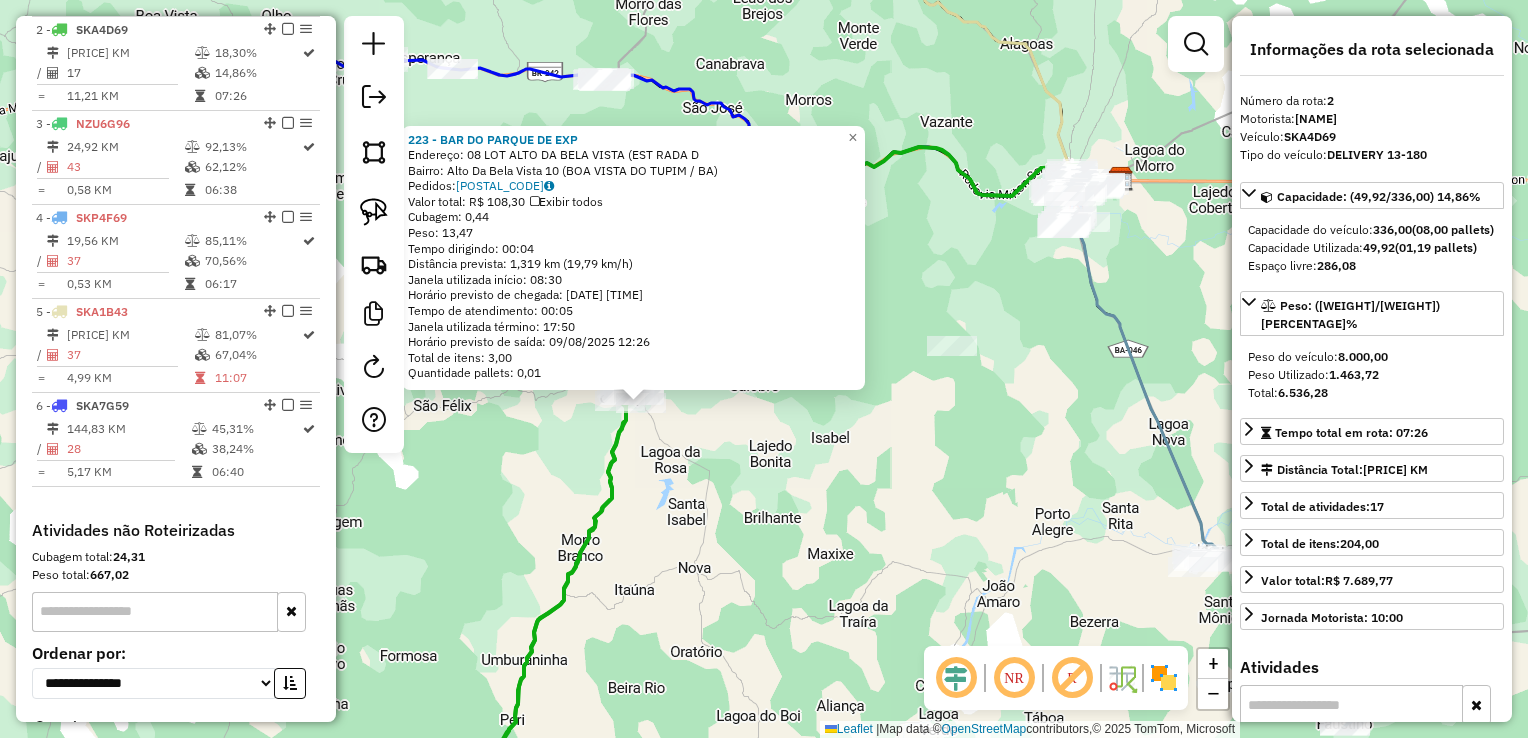 drag, startPoint x: 1001, startPoint y: 501, endPoint x: 878, endPoint y: 535, distance: 127.61269 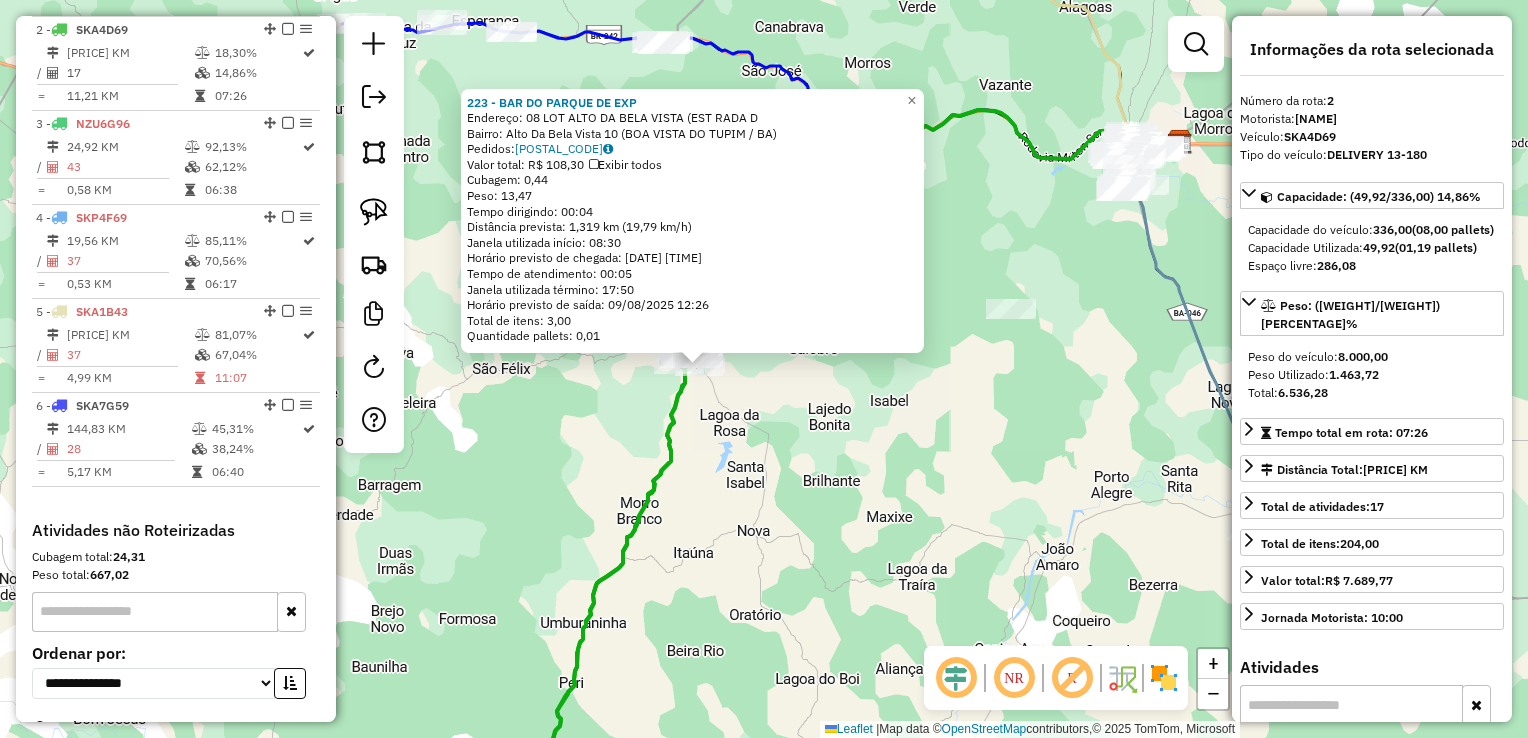 drag, startPoint x: 862, startPoint y: 552, endPoint x: 921, endPoint y: 515, distance: 69.641945 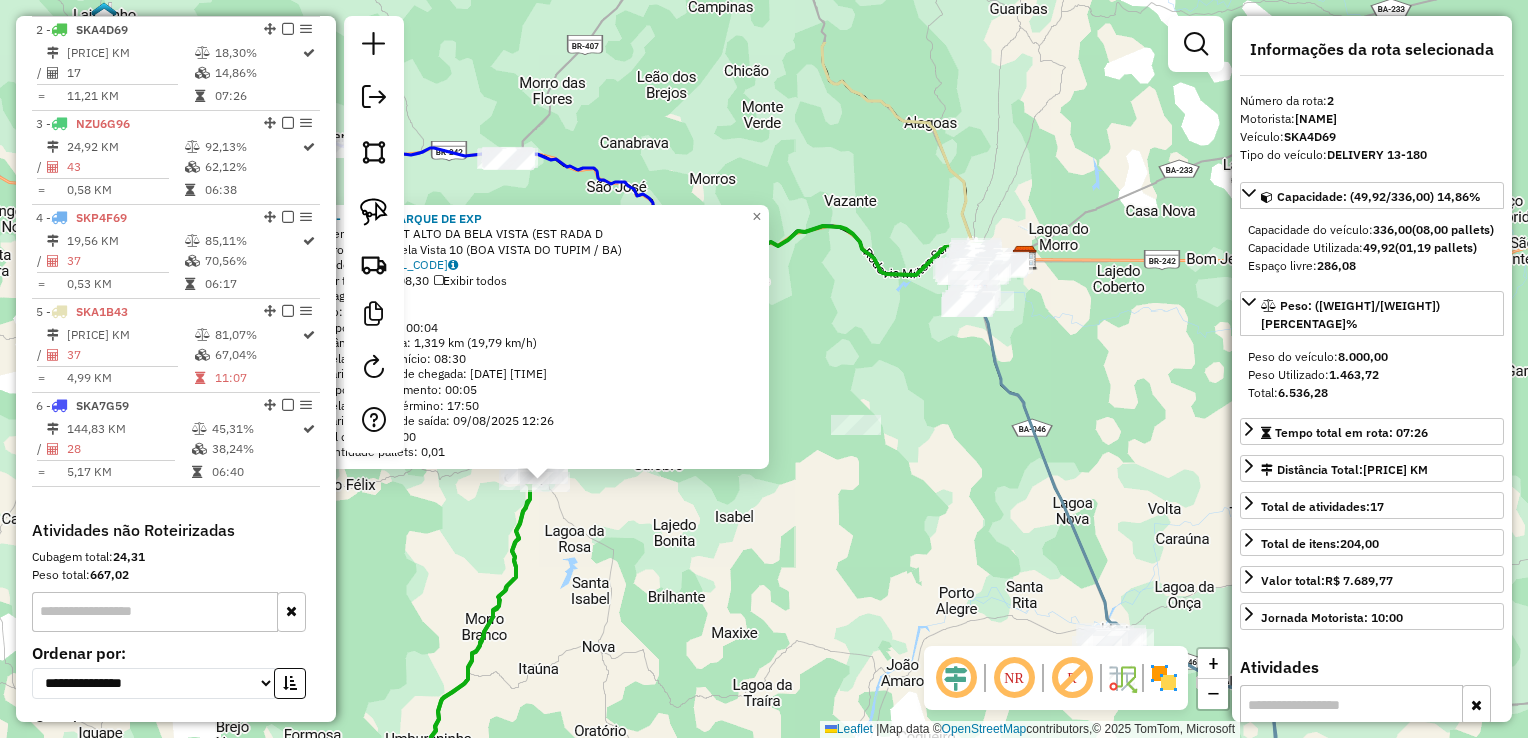 drag, startPoint x: 1043, startPoint y: 458, endPoint x: 908, endPoint y: 562, distance: 170.4142 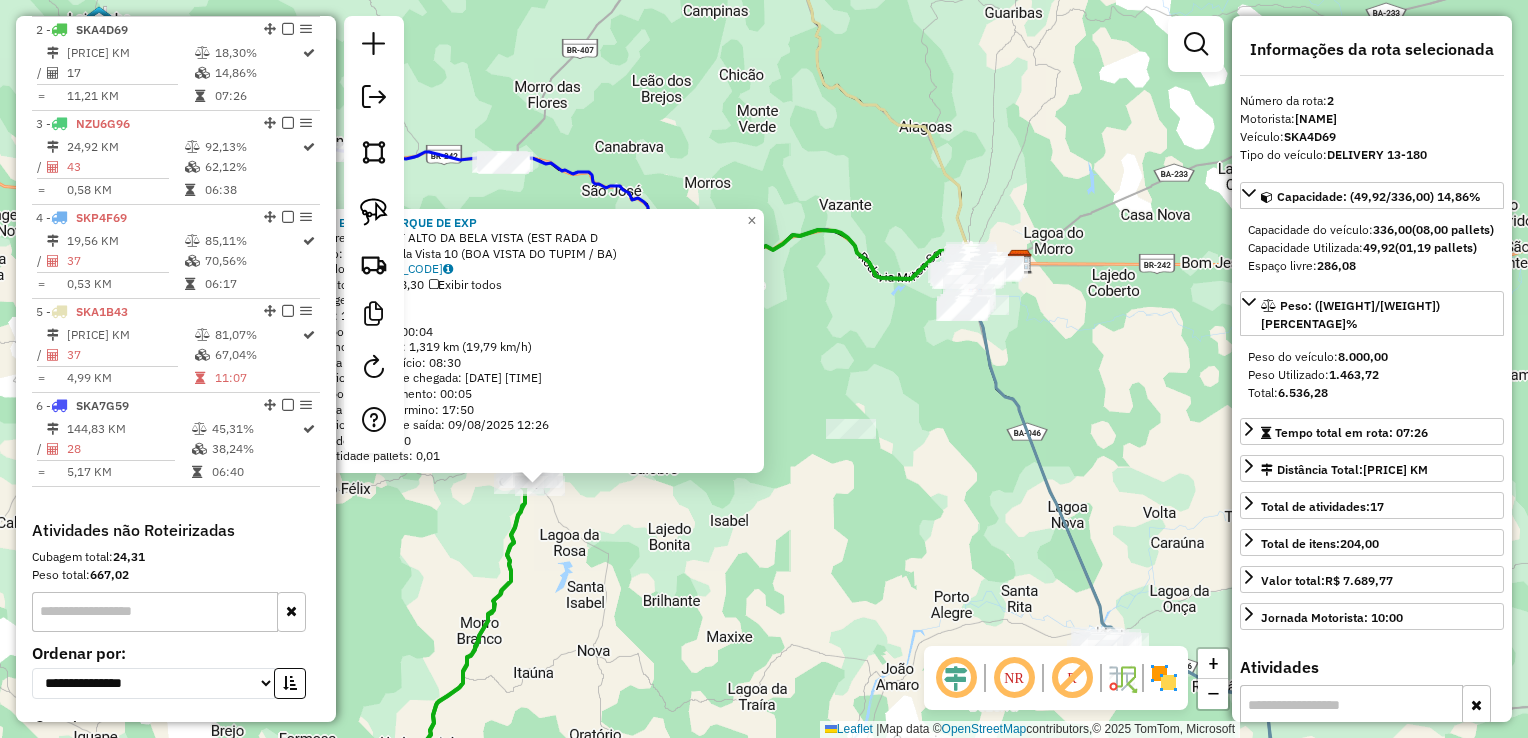 drag, startPoint x: 957, startPoint y: 476, endPoint x: 931, endPoint y: 514, distance: 46.043457 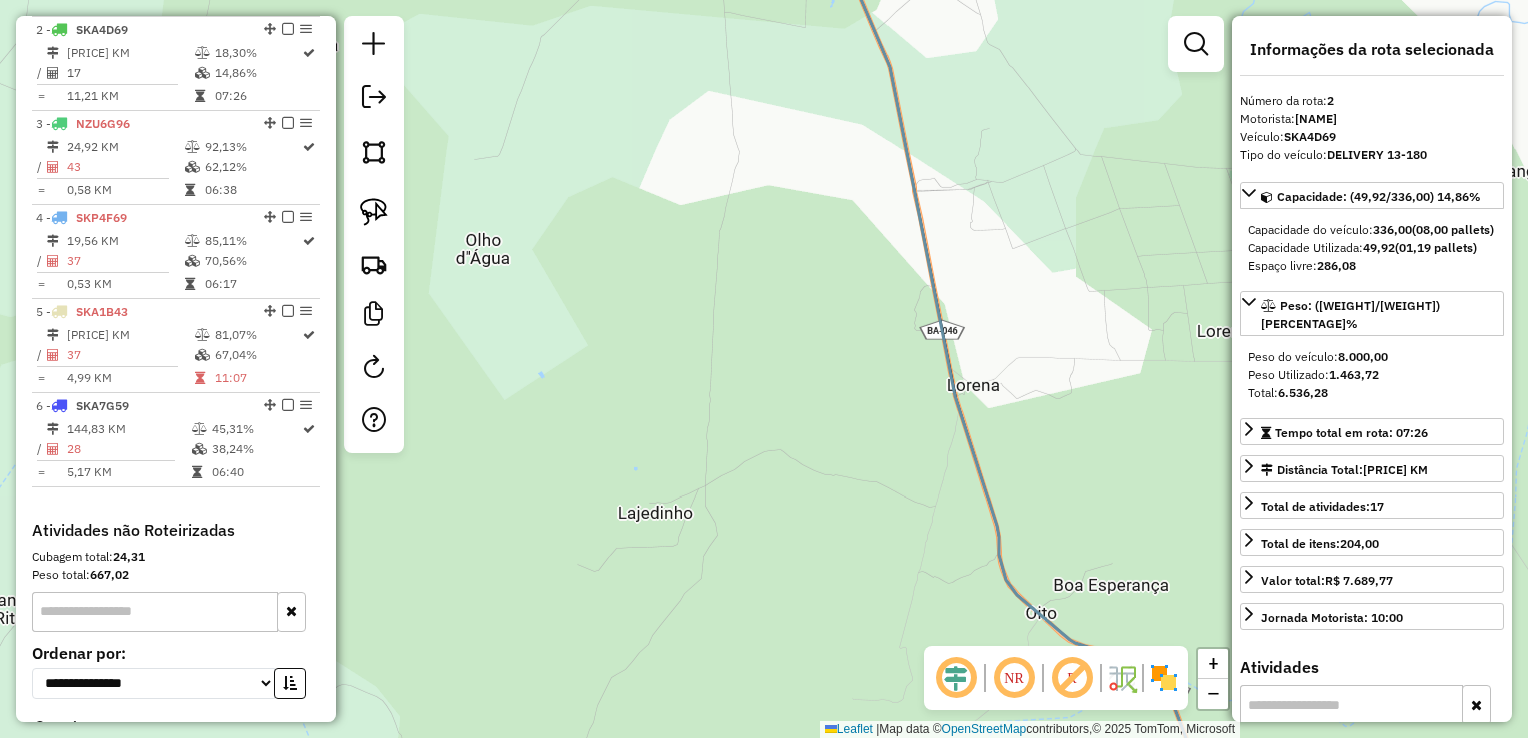 drag, startPoint x: 856, startPoint y: 142, endPoint x: 847, endPoint y: 442, distance: 300.13498 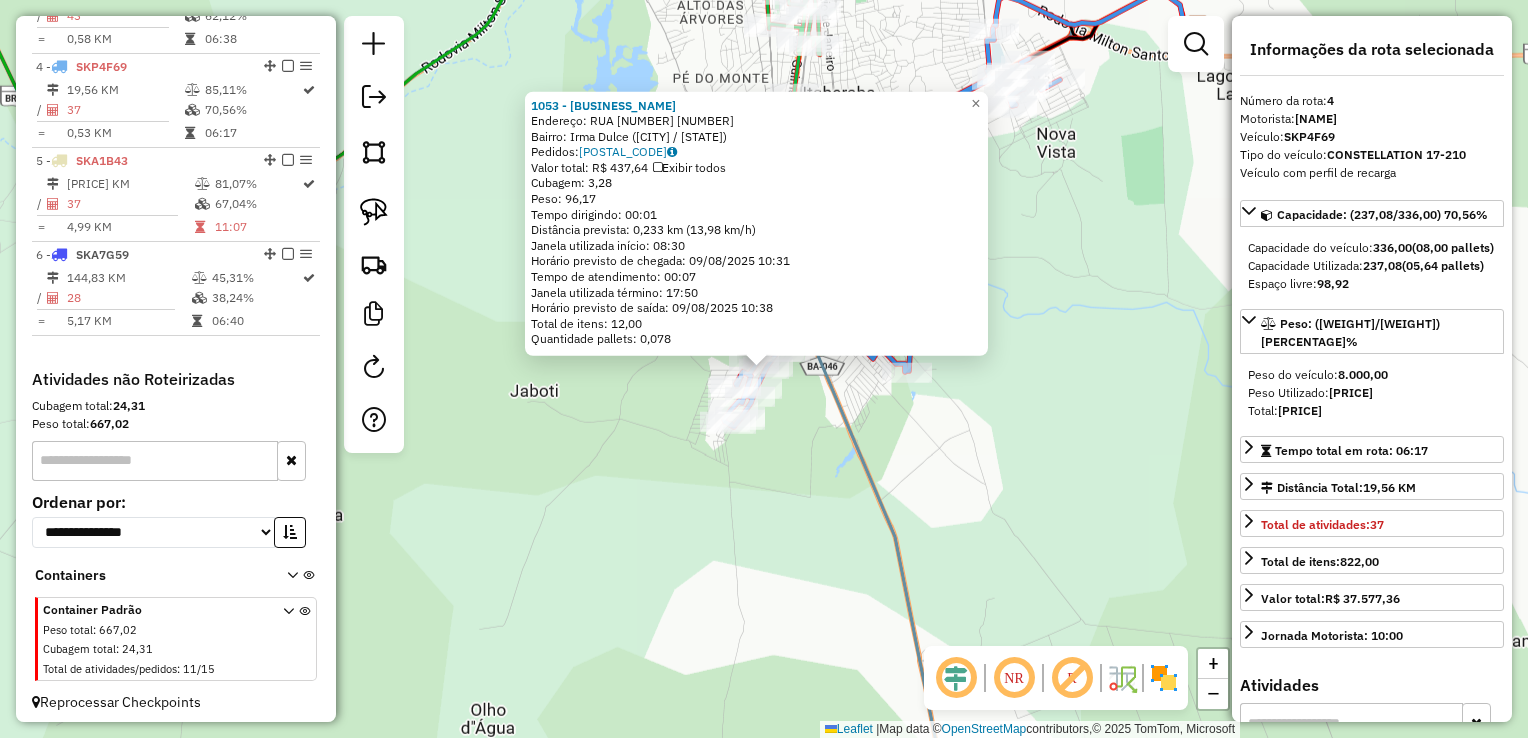 scroll, scrollTop: 998, scrollLeft: 0, axis: vertical 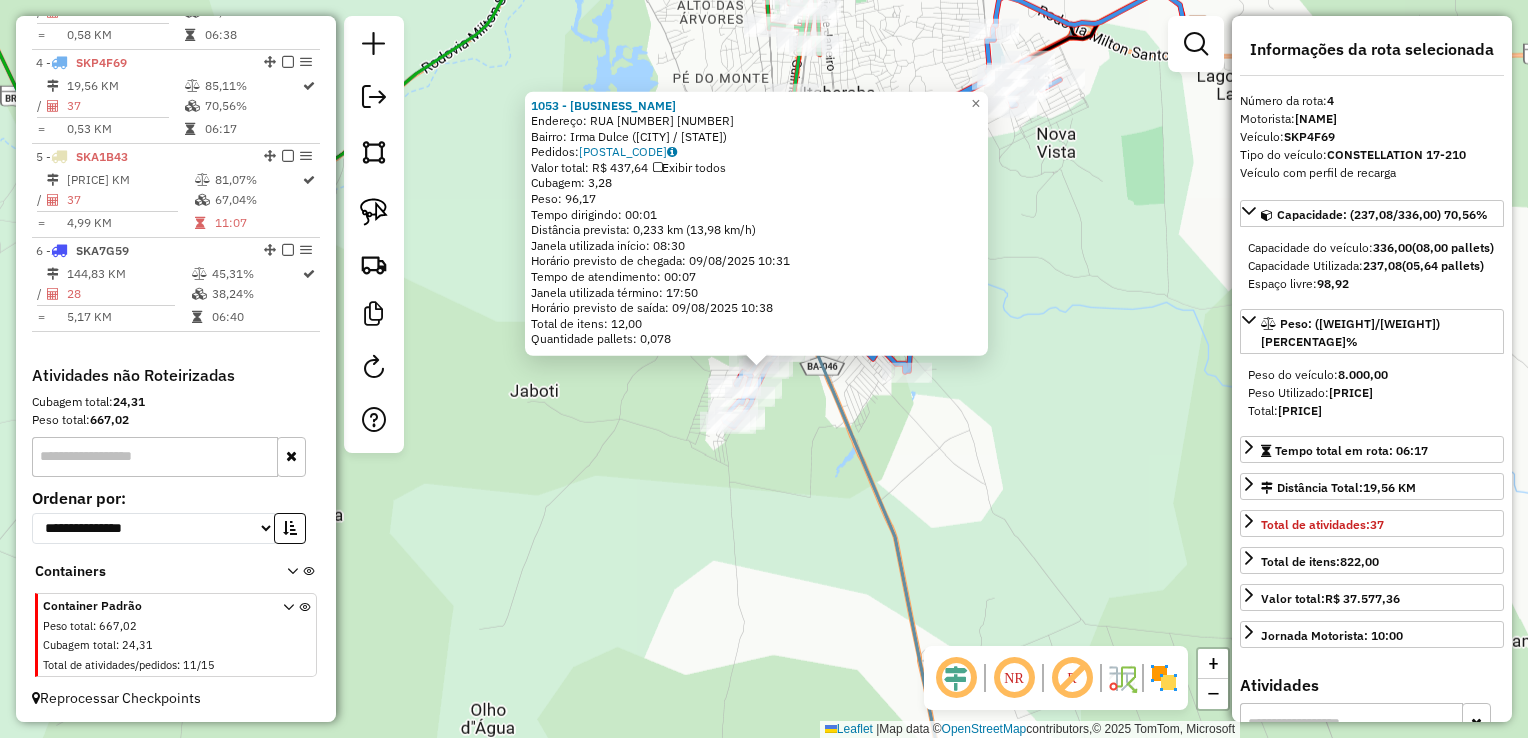 click on "Endereço: RUA 1 178 Bairro: Irma Dulce ([CITY] / BA) Pedidos: [ORDER_ID] Horário previsto de chegada: 09/08/2025 10:31 Janela utilizada início: 08:30 Janela utilizada término: 17:50 Horário previsto de saída: 09/08/2025 10:38 × Janela de atendimento Grade de atendimento Capacidade Transportadoras Veículos Cliente Pedidos Rotas Selecione os dias de semana para filtrar as janelas de atendimento Seg Ter Qua Qui Sex Sáb Dom Informe o período da janela de atendimento: De: Até: Filtrar exatamente a janela do cliente Considerar janela de atendimento padrão Selecione os dias de semana para filtrar as grades de atendimento Seg Ter Qua Qui Sex Sáb Dom Considerar clientes sem dia de atendimento cadastrado De: De:" 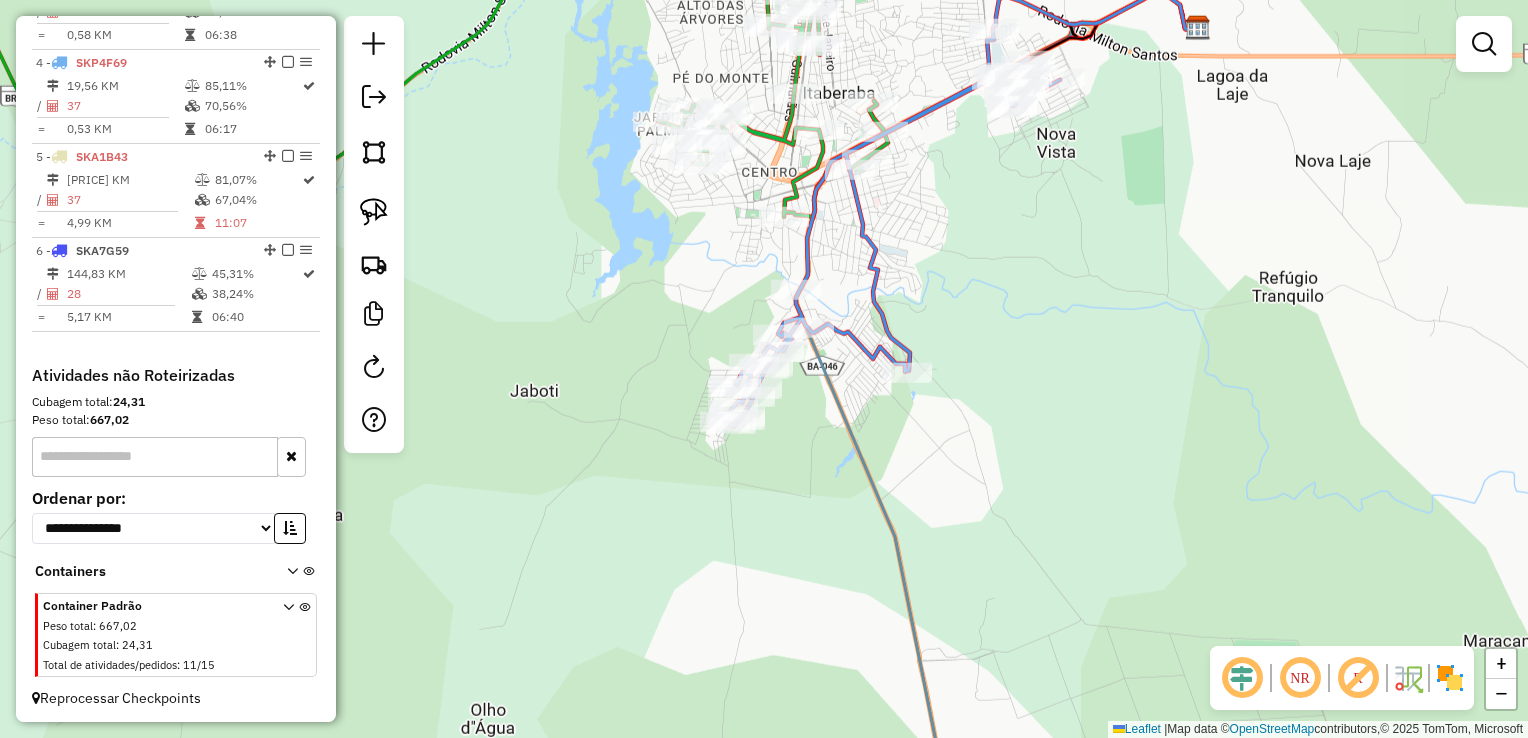drag, startPoint x: 1051, startPoint y: 323, endPoint x: 1128, endPoint y: 484, distance: 178.46568 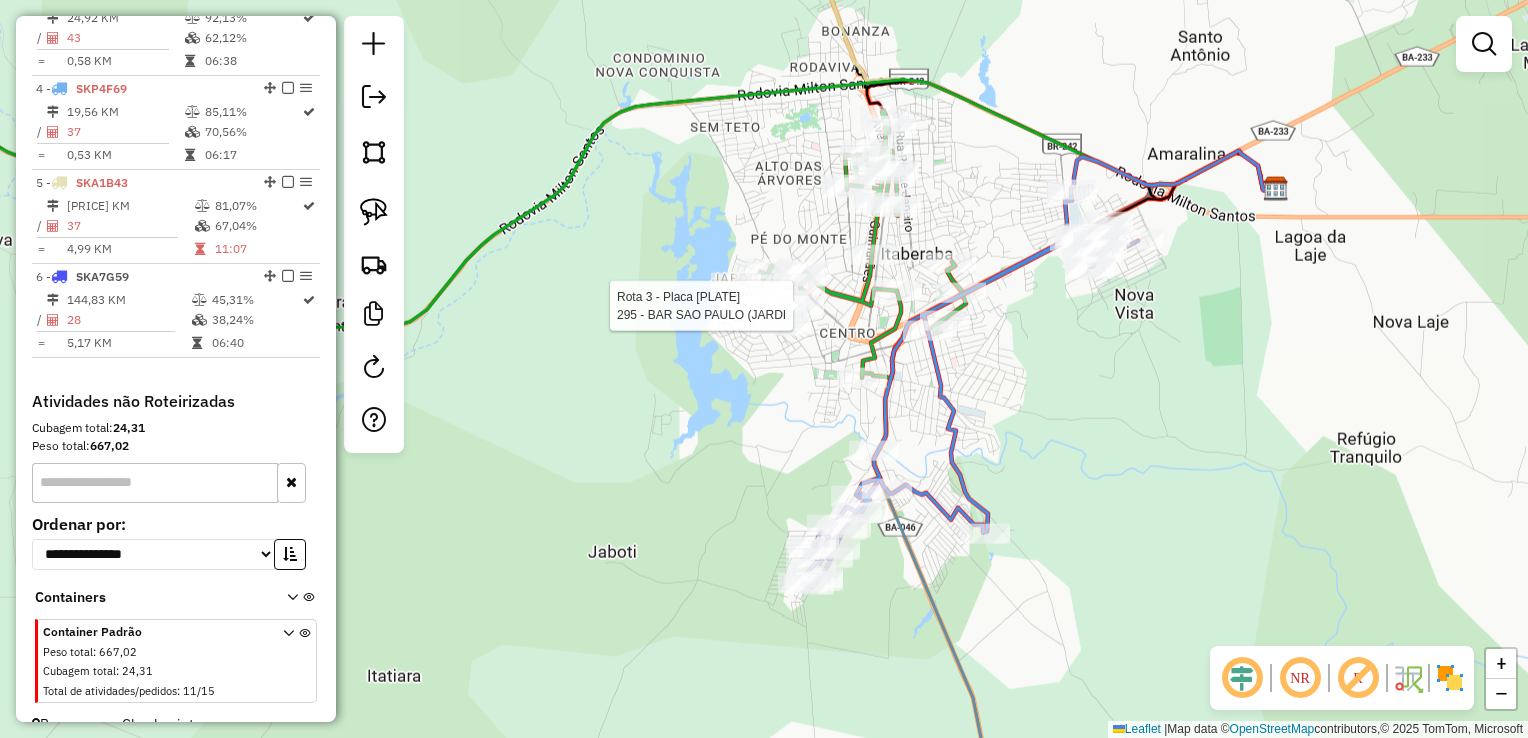 select on "*********" 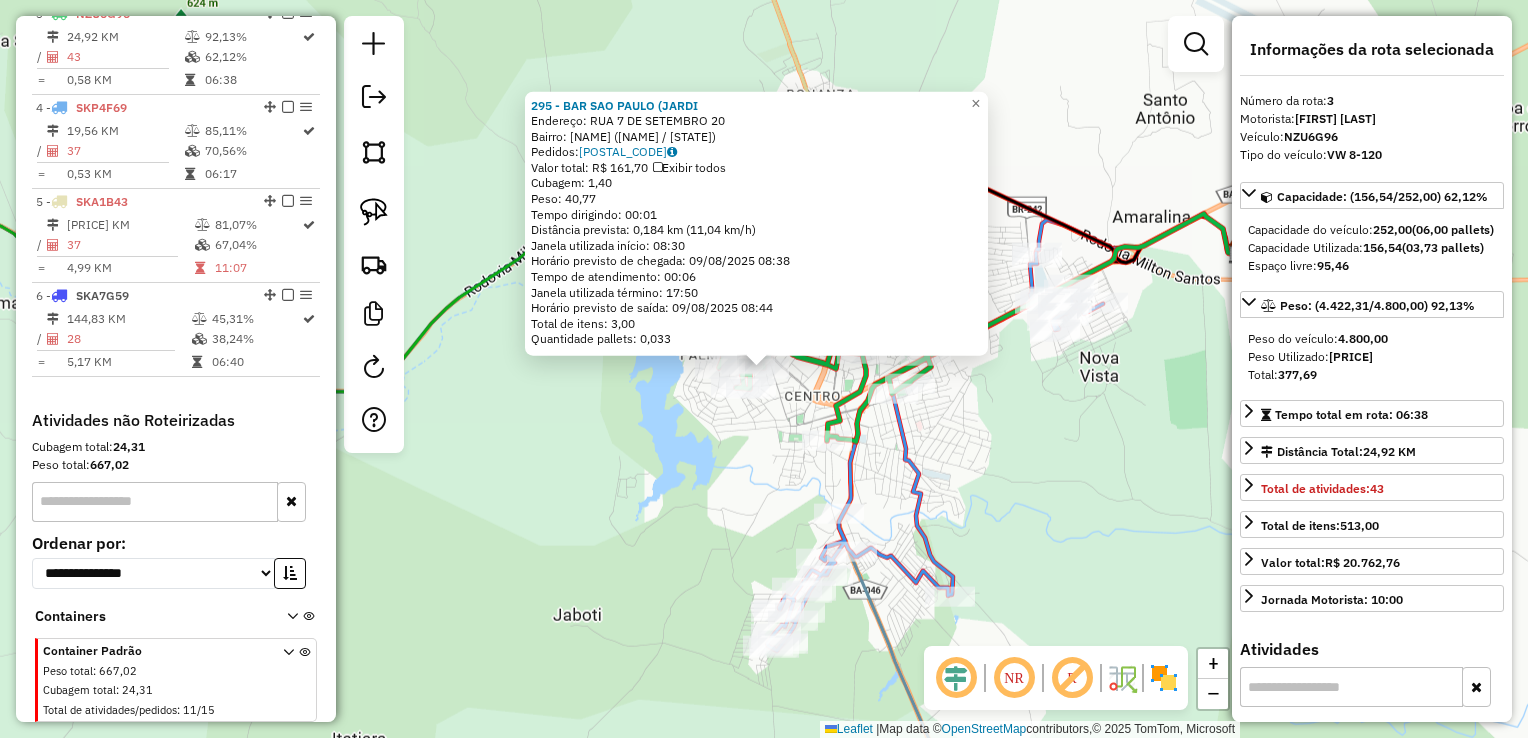 scroll, scrollTop: 936, scrollLeft: 0, axis: vertical 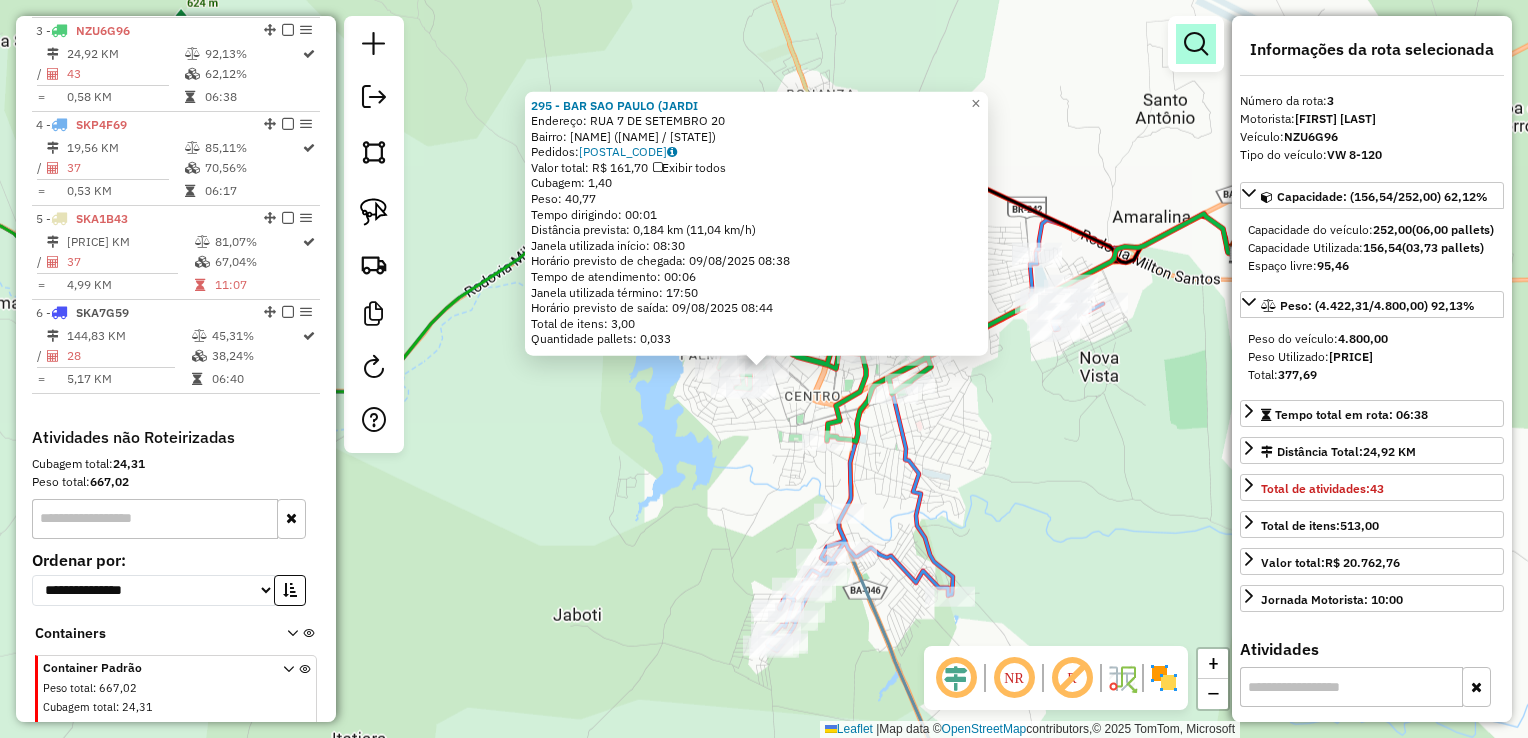 click at bounding box center (1196, 44) 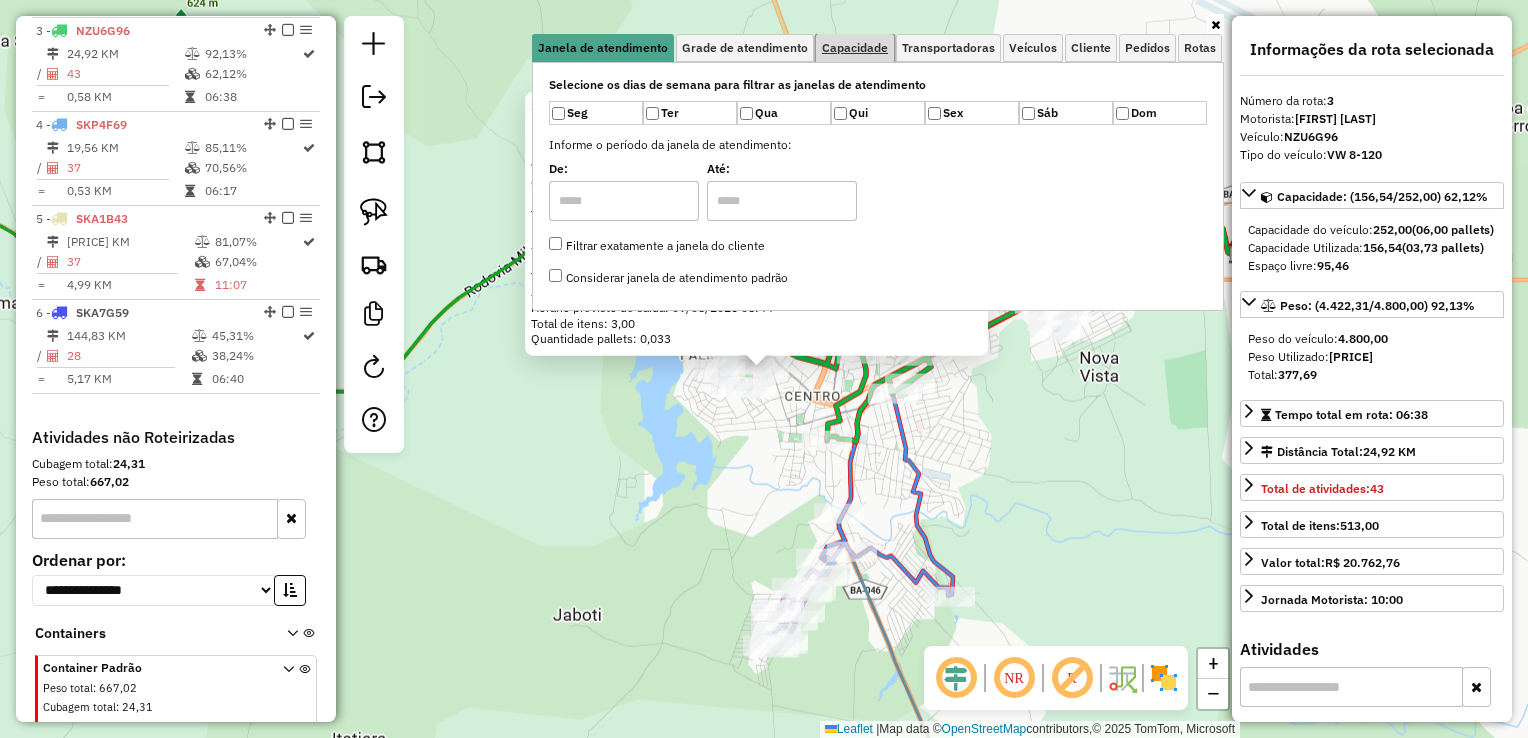 click on "Capacidade" at bounding box center (855, 48) 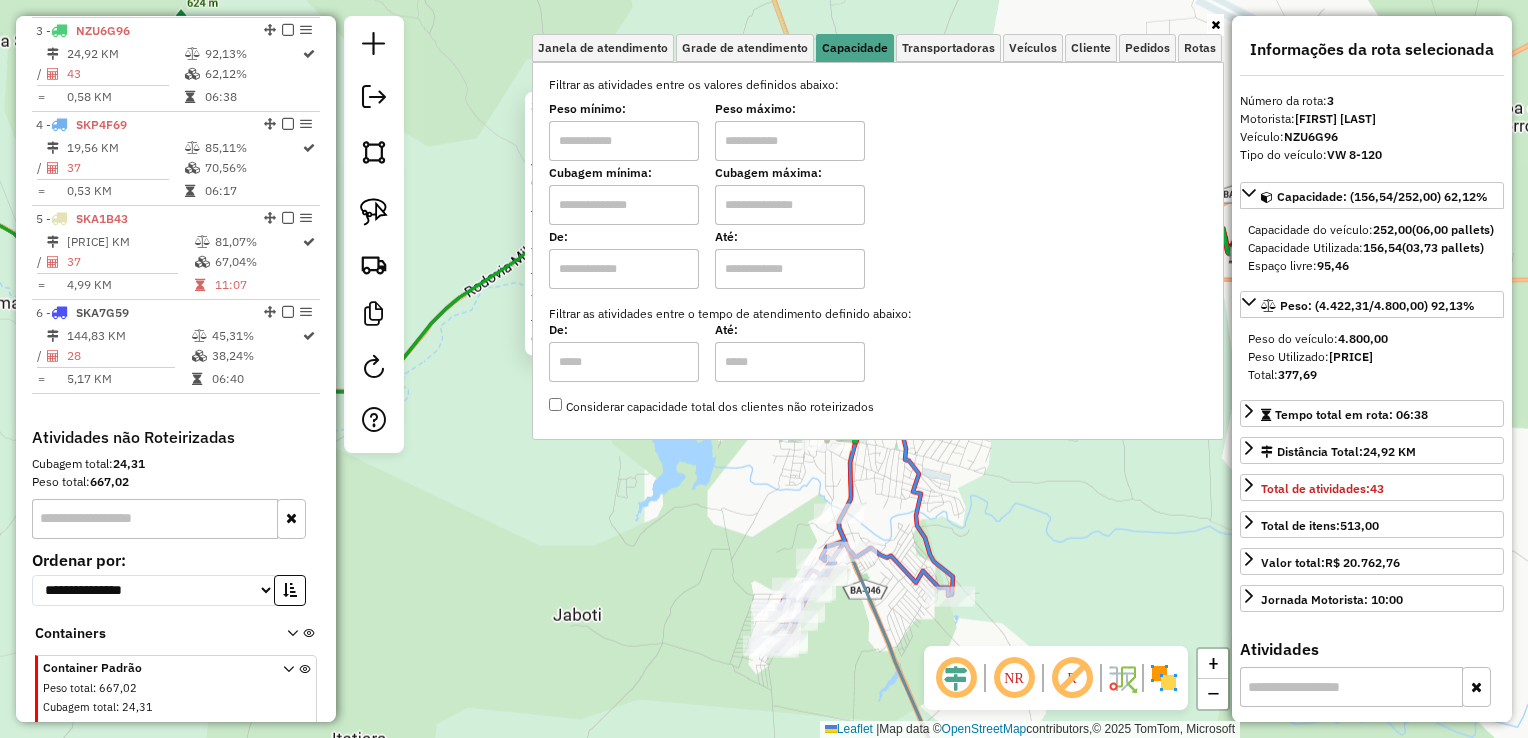 click at bounding box center [624, 141] 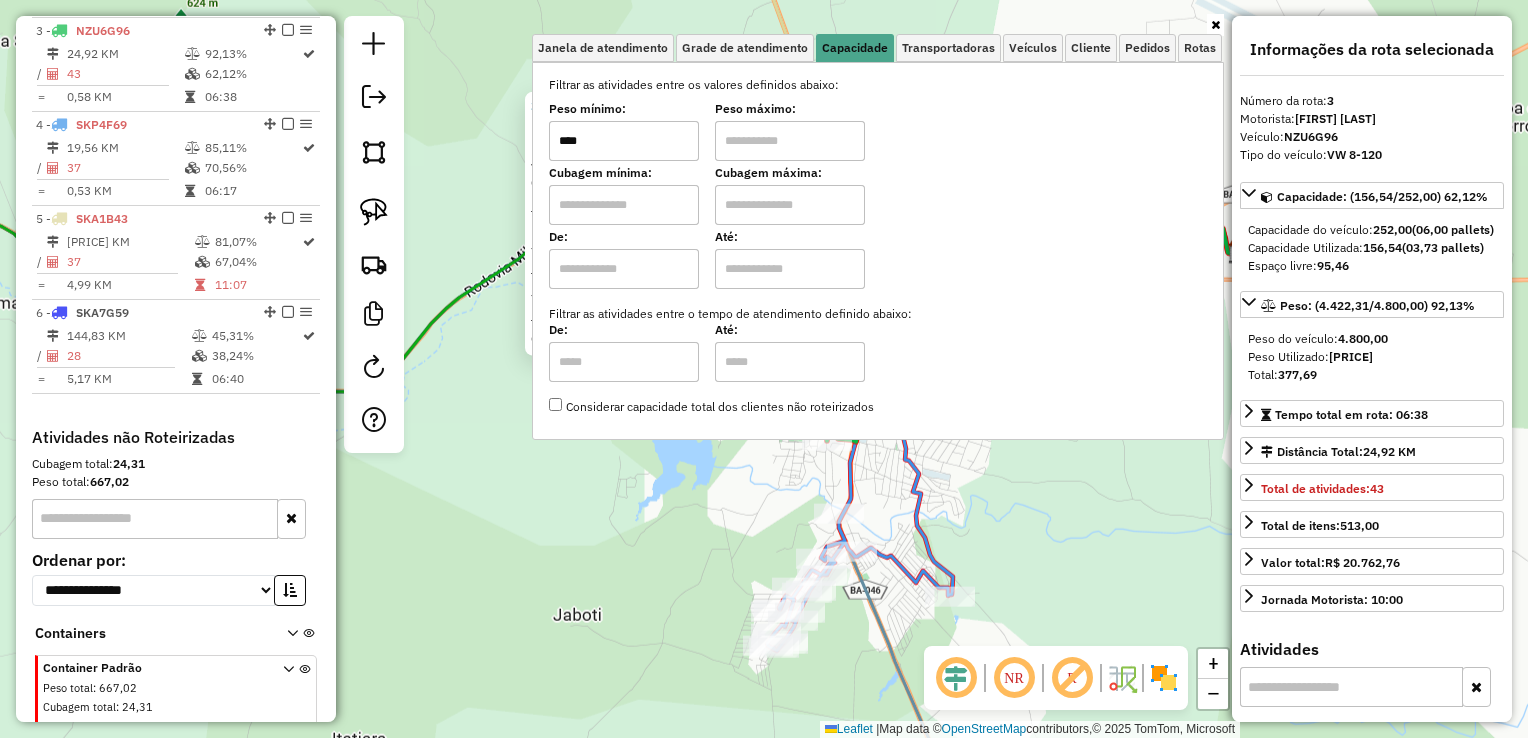 type on "****" 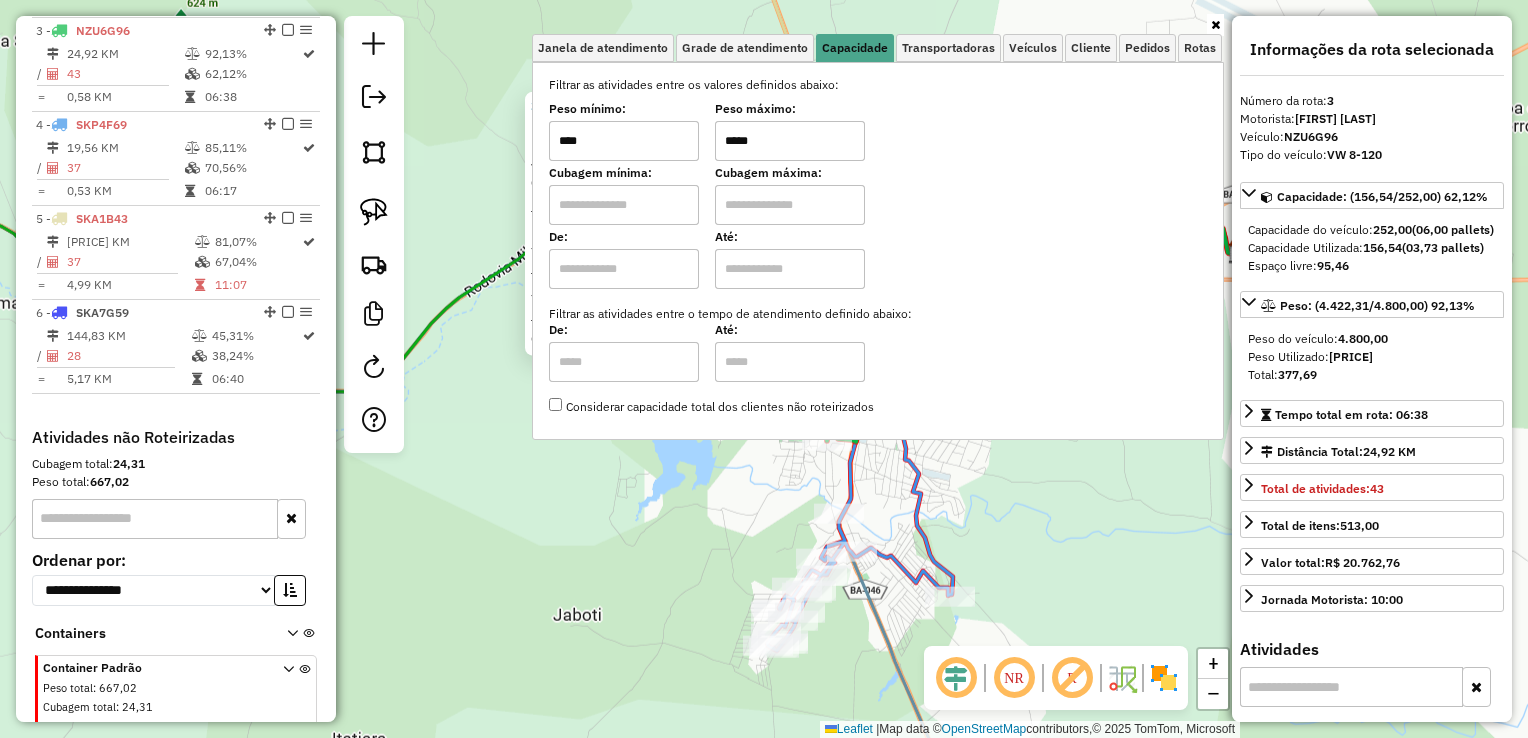 type on "*****" 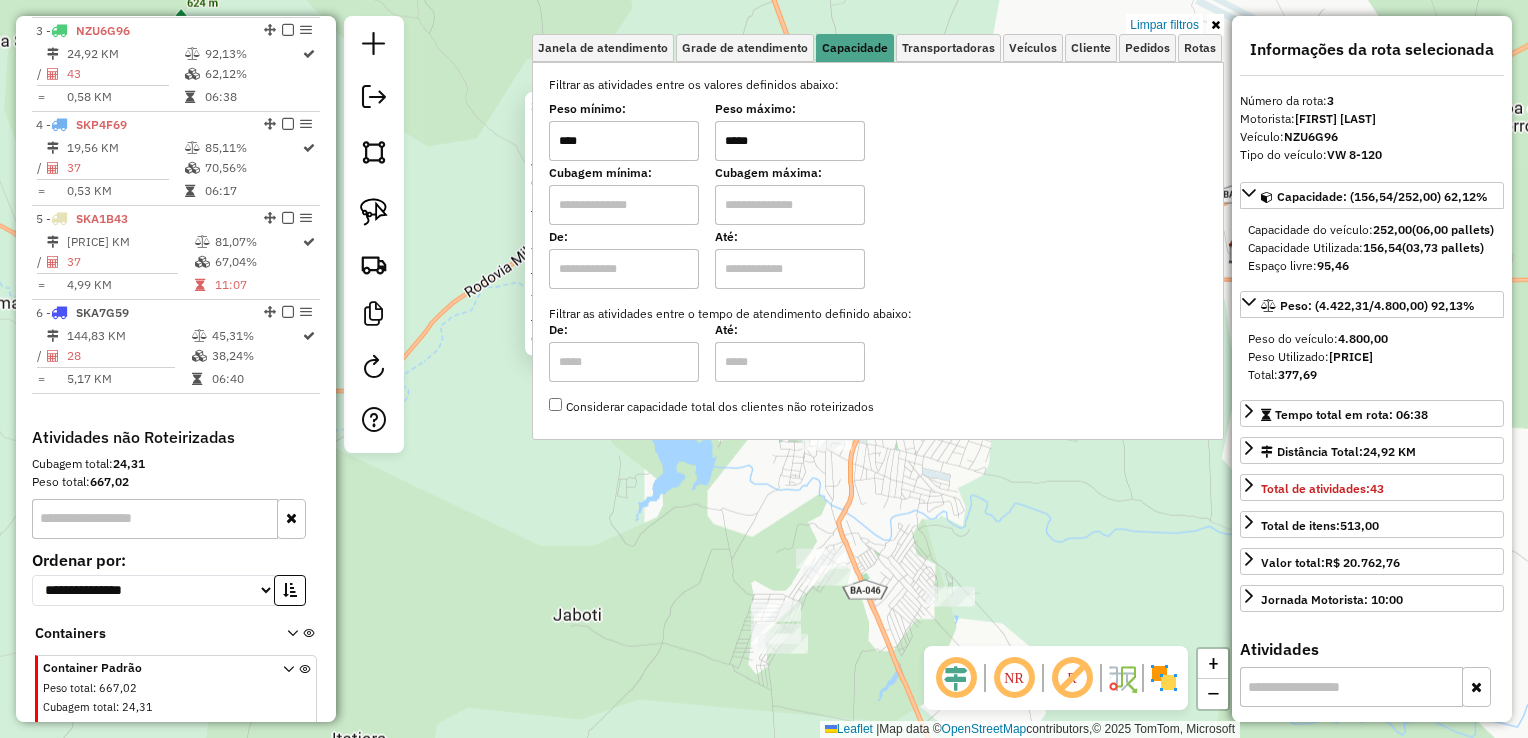 click on "[NUMBER] - BAR SAO PAULO (JARDI Endereço: RUA [NUMBER] DE SETEMBRO [NUMBER] Bairro: Jardim Das Palmeiras ([CITY] / [STATE]) Pedidos: [CODE] Valor total: R$ [PRICE] Exibir todos Cubagem: [CUBAGE] Peso: [WEIGHT] Tempo dirigindo: [TIME] Distância prevista: [DISTANCE] km ([SPEED] km/h) Janela utilizada início: [TIME] Horário previsto de chegada: [DATE] [TIME] Tempo de atendimento: [TIME] Janela utilizada término: [TIME] Horário previsto de saída: [DATE] [TIME] Total de itens: [QUANTITY] Quantidade pallets: [QUANTITY] × Limpar filtros Janela de atendimento Grade de atendimento Capacidade Transportadoras Veículos Cliente Pedidos Rotas Selecione os dias de semana para filtrar as janelas de atendimento Seg Ter Qua Qui Sex Sáb Dom Informe o período da janela de atendimento: De: Até: Filtrar exatamente a janela do cliente Considerar janela de atendimento padrão Selecione os dias de semana para filtrar as grades de atendimento Seg Ter Qua Qui Sex Sáb Dom Peso mínimo: **** ***** De:" 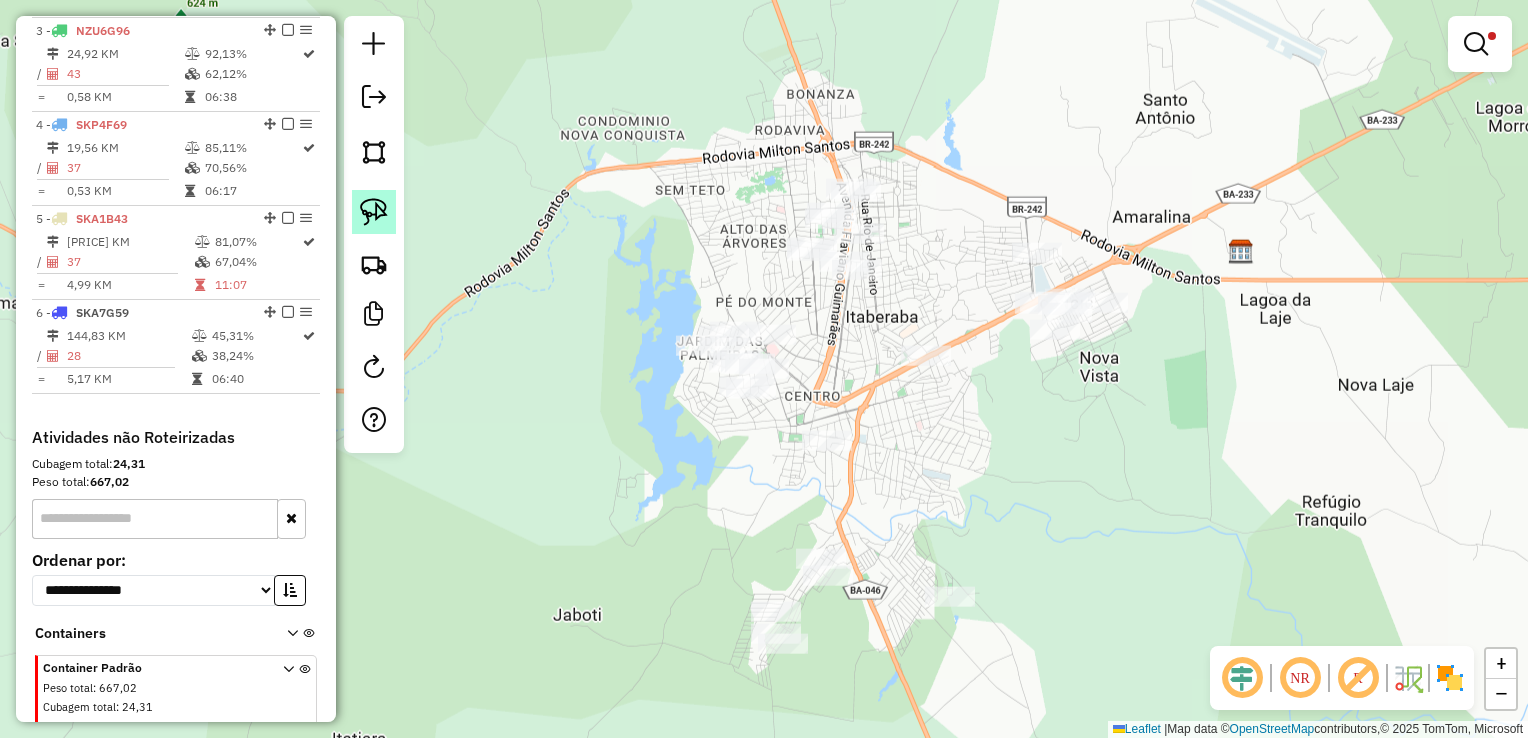 click 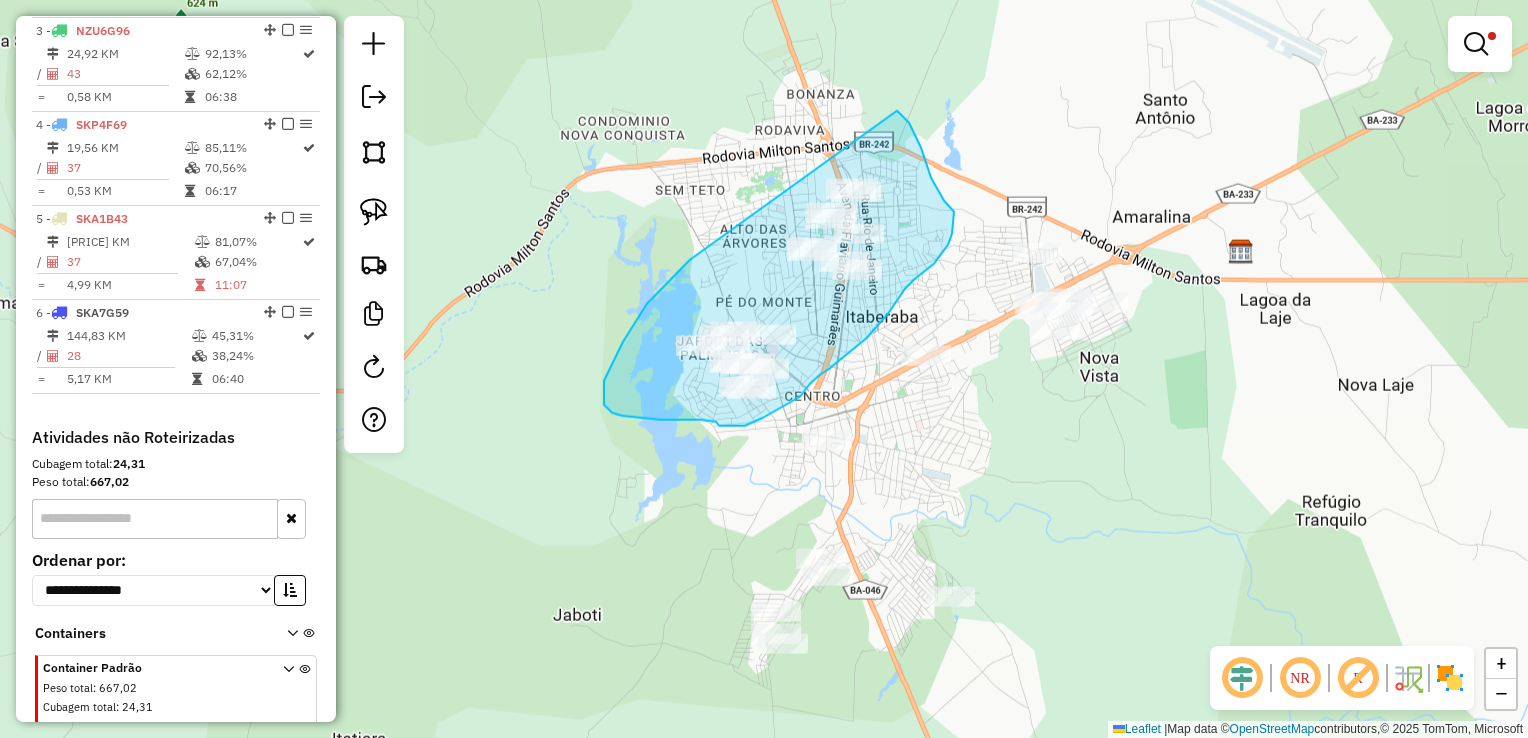 drag, startPoint x: 690, startPoint y: 260, endPoint x: 898, endPoint y: 113, distance: 254.70178 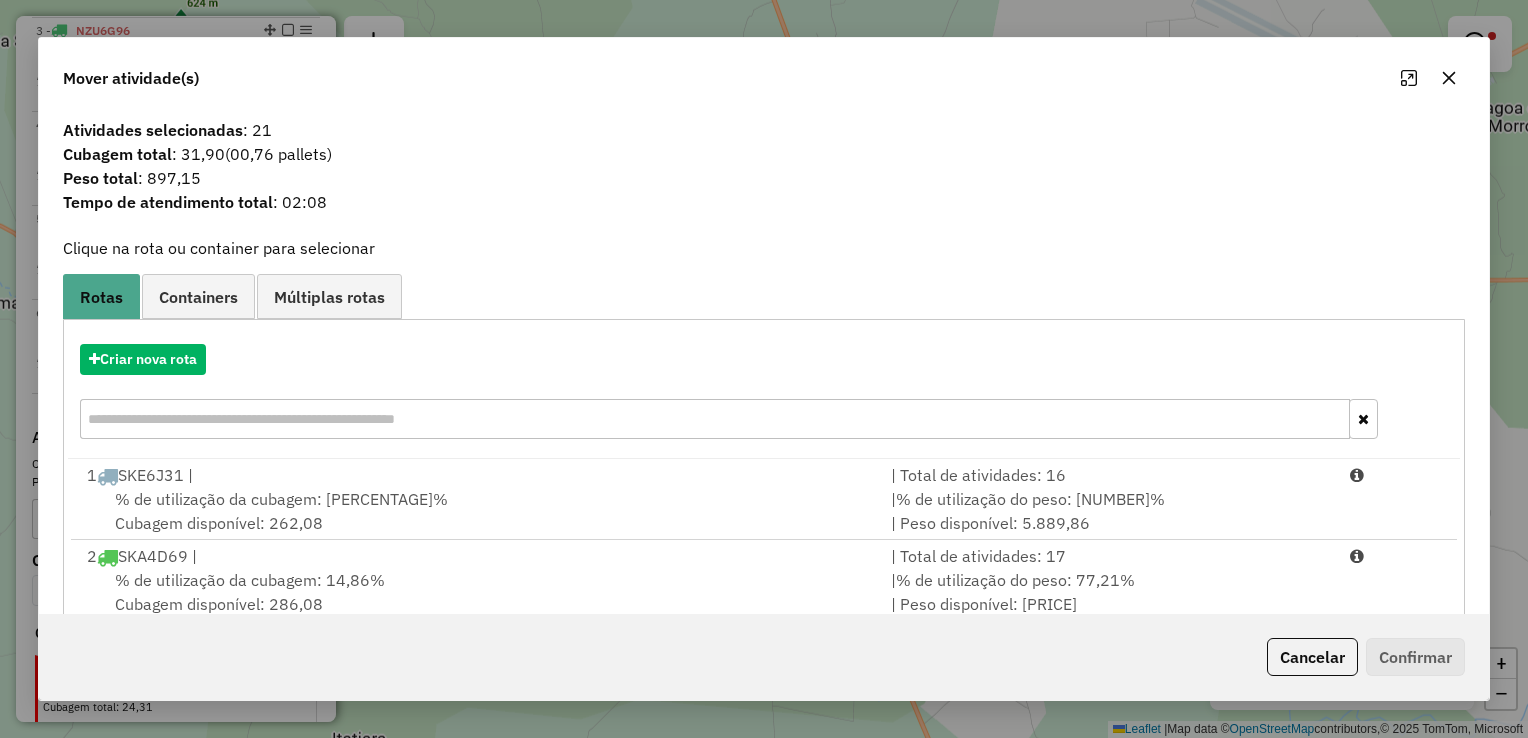 drag, startPoint x: 1457, startPoint y: 78, endPoint x: 1295, endPoint y: 118, distance: 166.86522 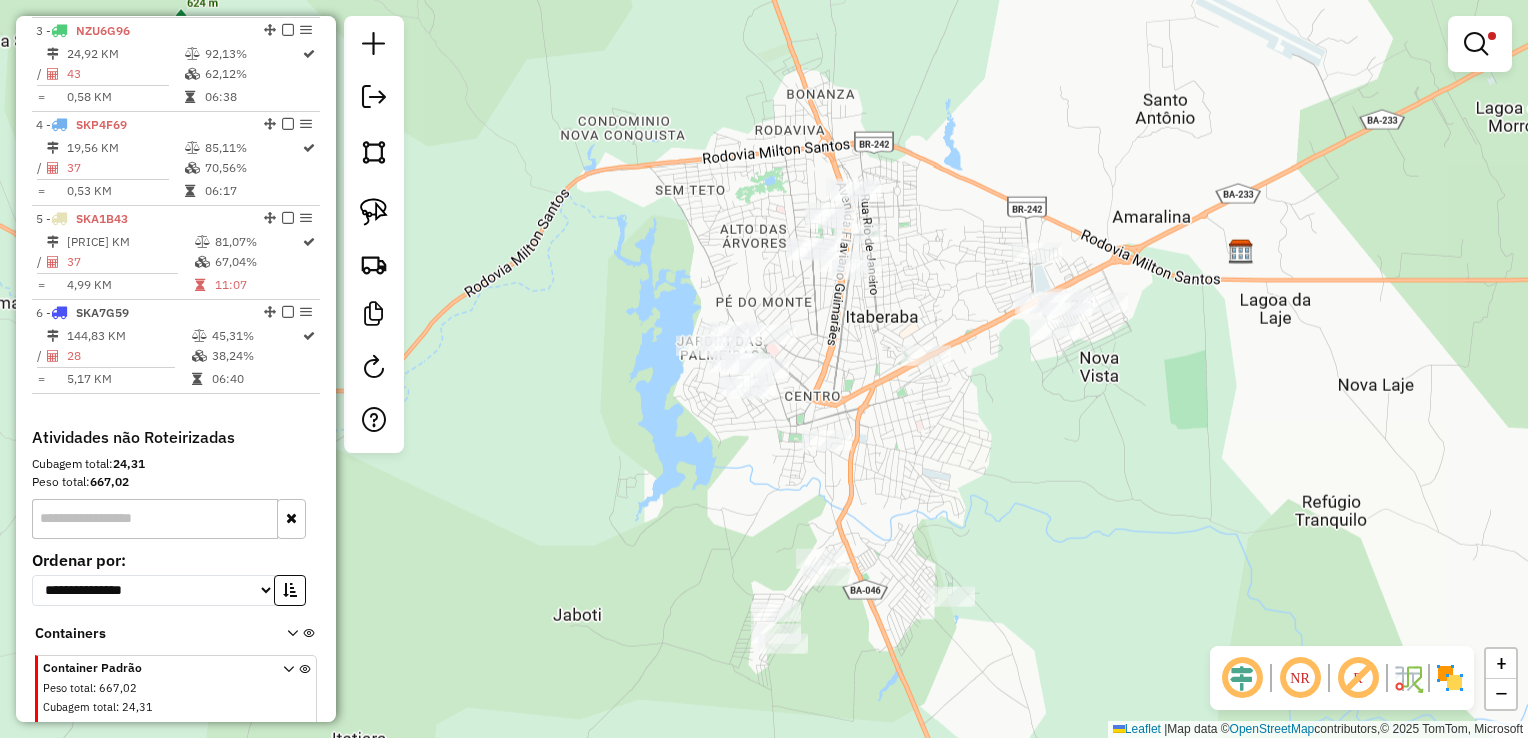 drag, startPoint x: 380, startPoint y: 203, endPoint x: 445, endPoint y: 230, distance: 70.38466 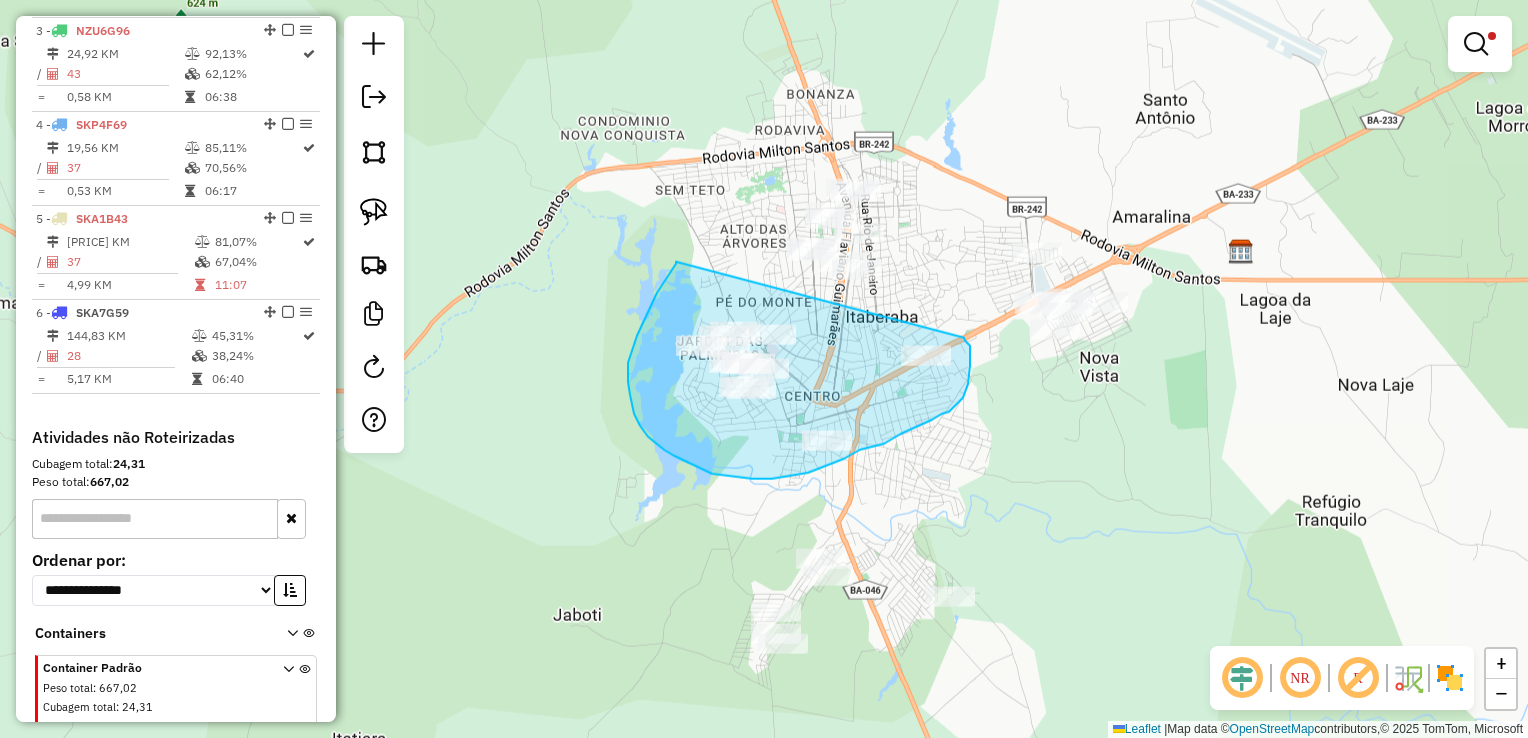 drag, startPoint x: 669, startPoint y: 273, endPoint x: 964, endPoint y: 338, distance: 302.07614 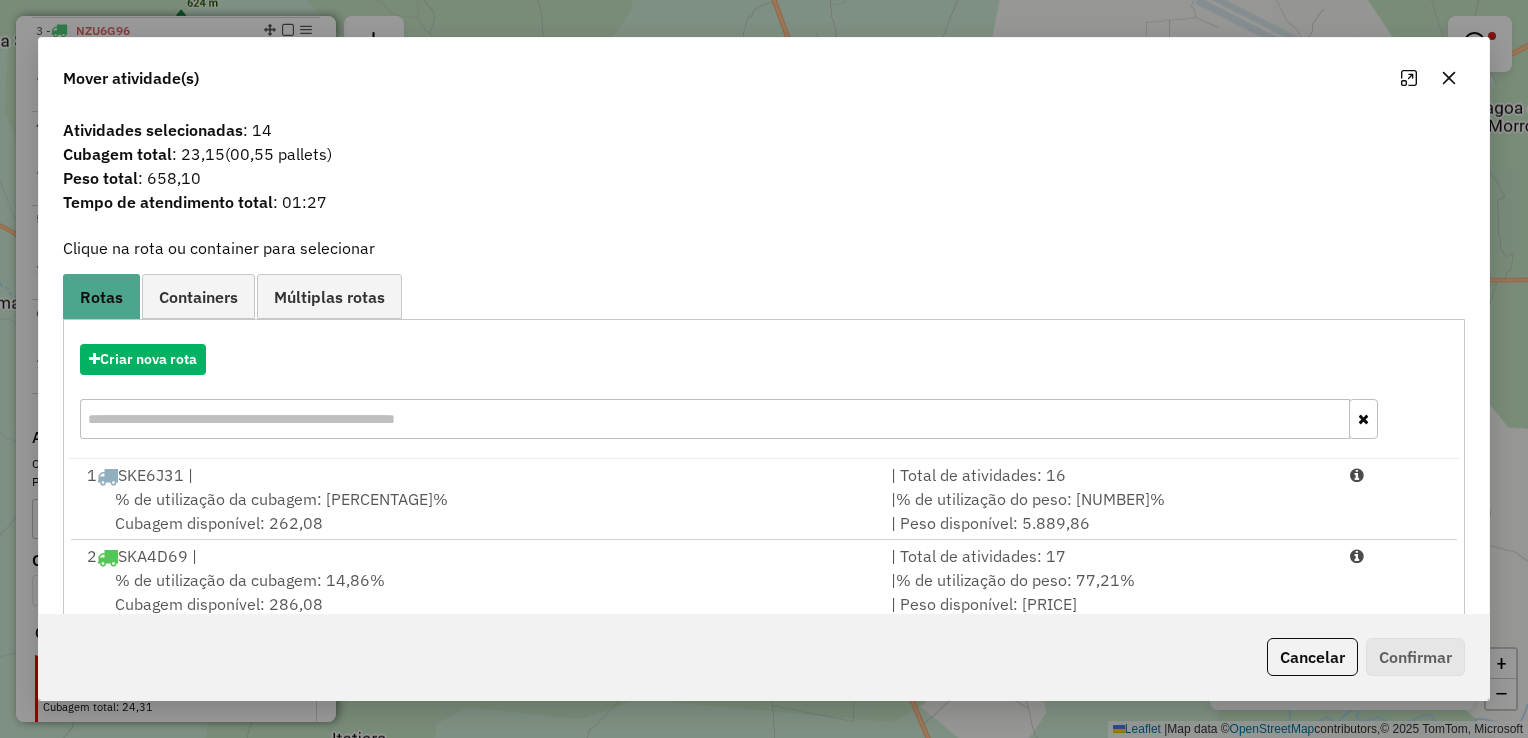 click 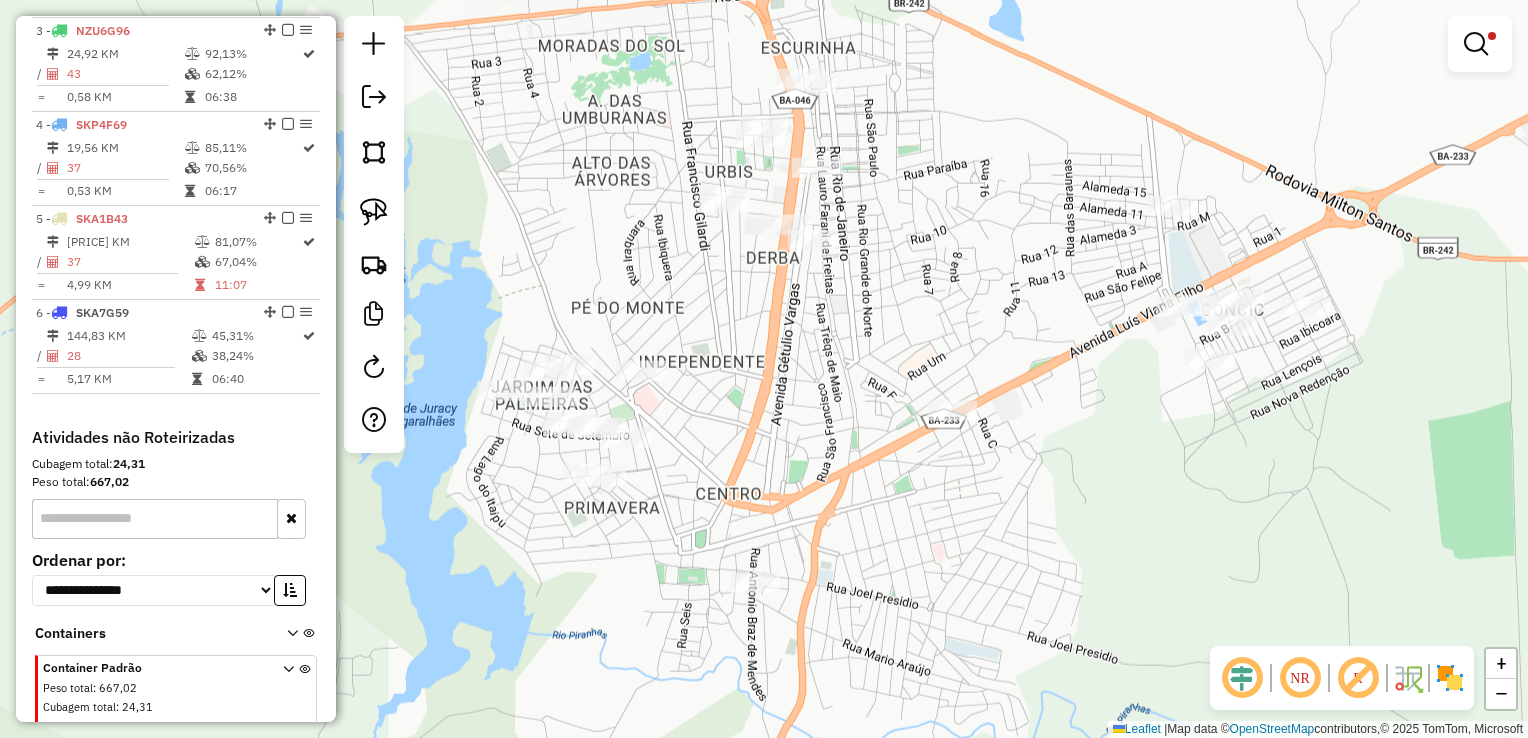 drag, startPoint x: 384, startPoint y: 202, endPoint x: 464, endPoint y: 259, distance: 98.229324 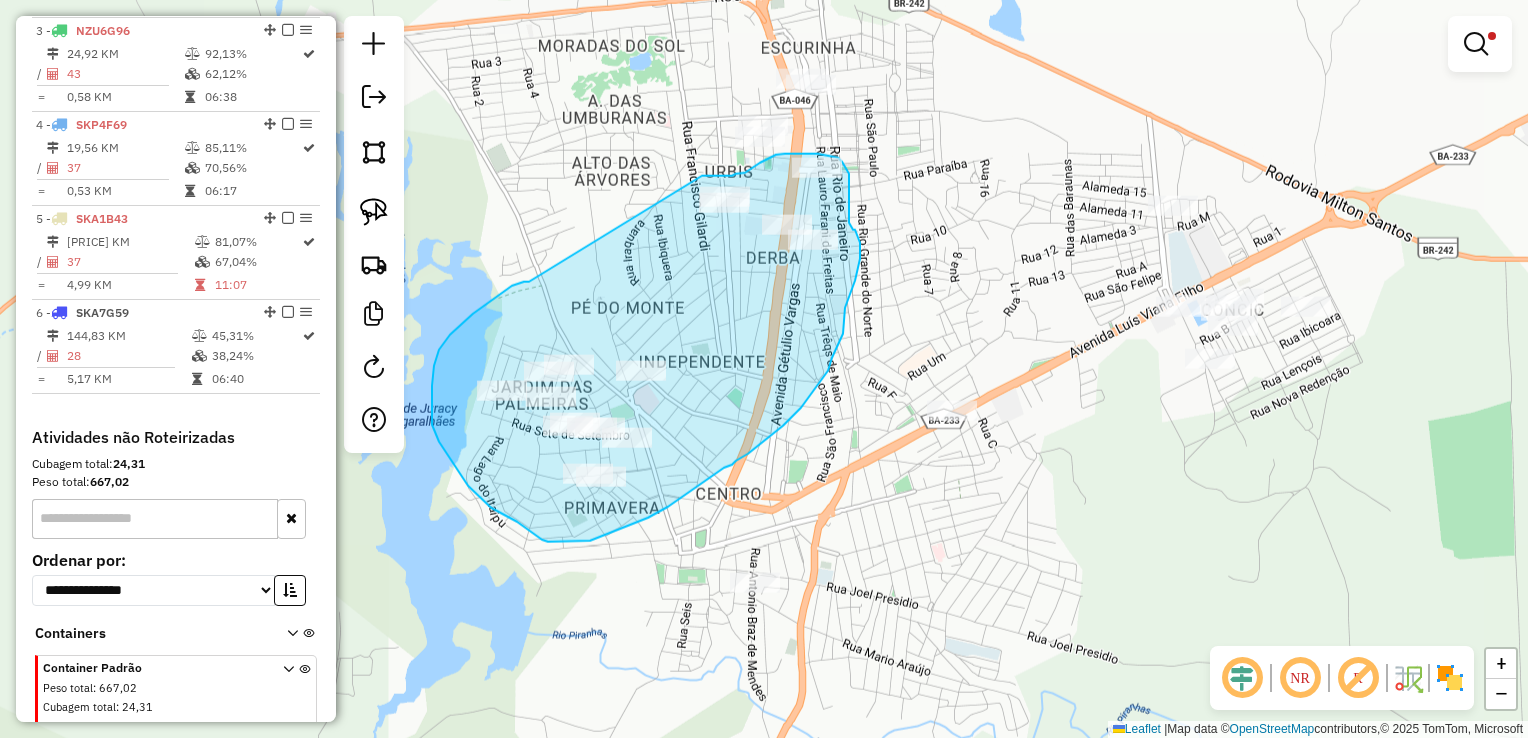 drag, startPoint x: 456, startPoint y: 329, endPoint x: 700, endPoint y: 178, distance: 286.94424 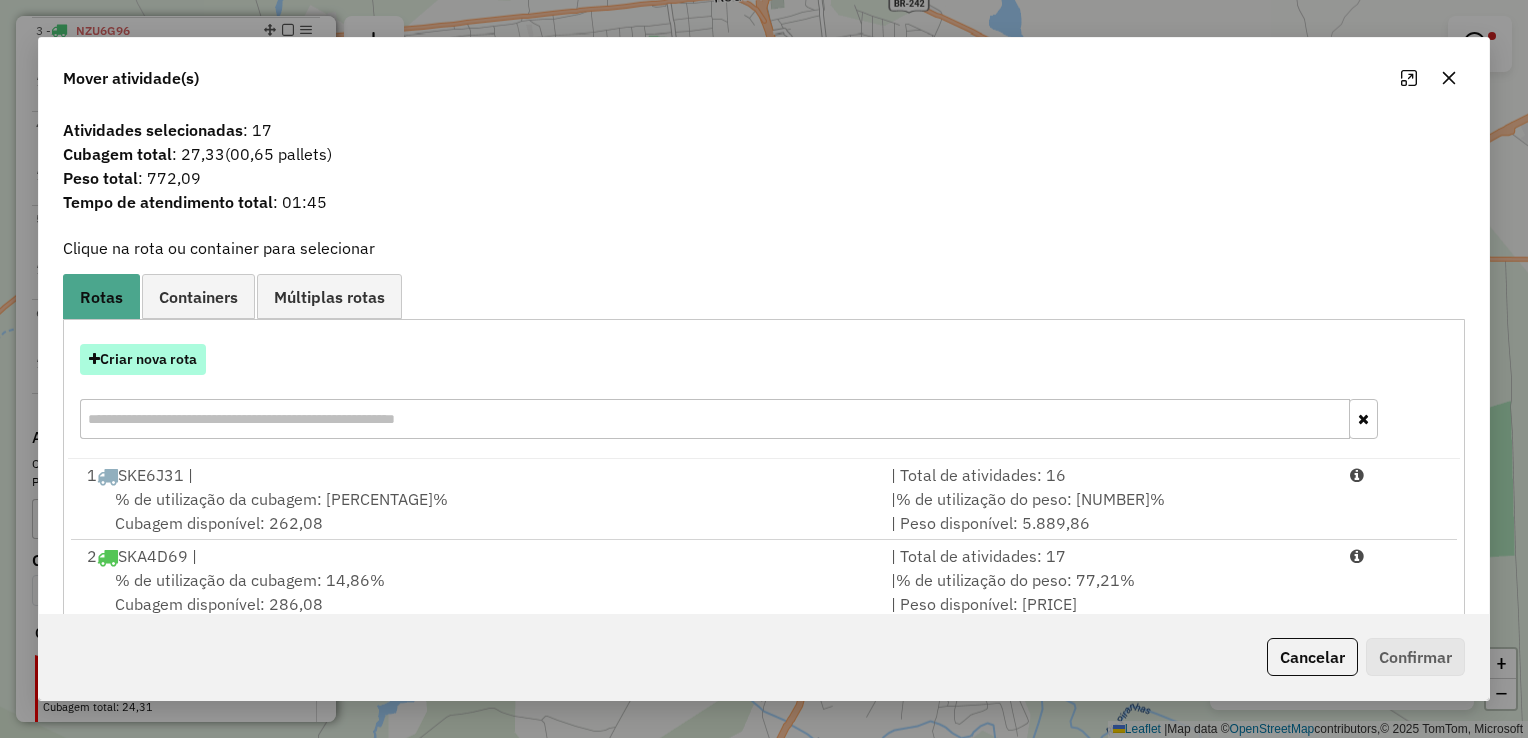 click on "Criar nova rota" at bounding box center [143, 359] 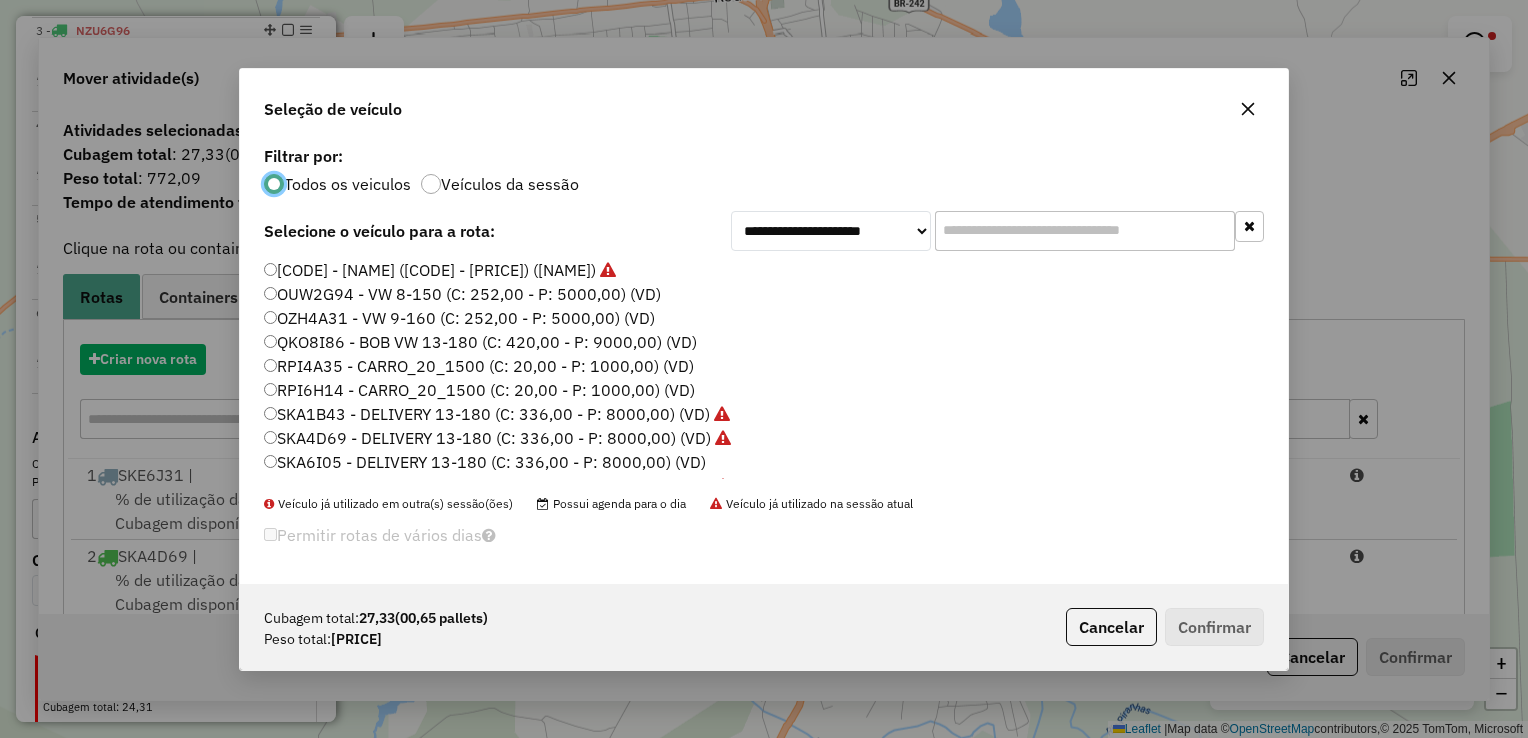 scroll, scrollTop: 10, scrollLeft: 6, axis: both 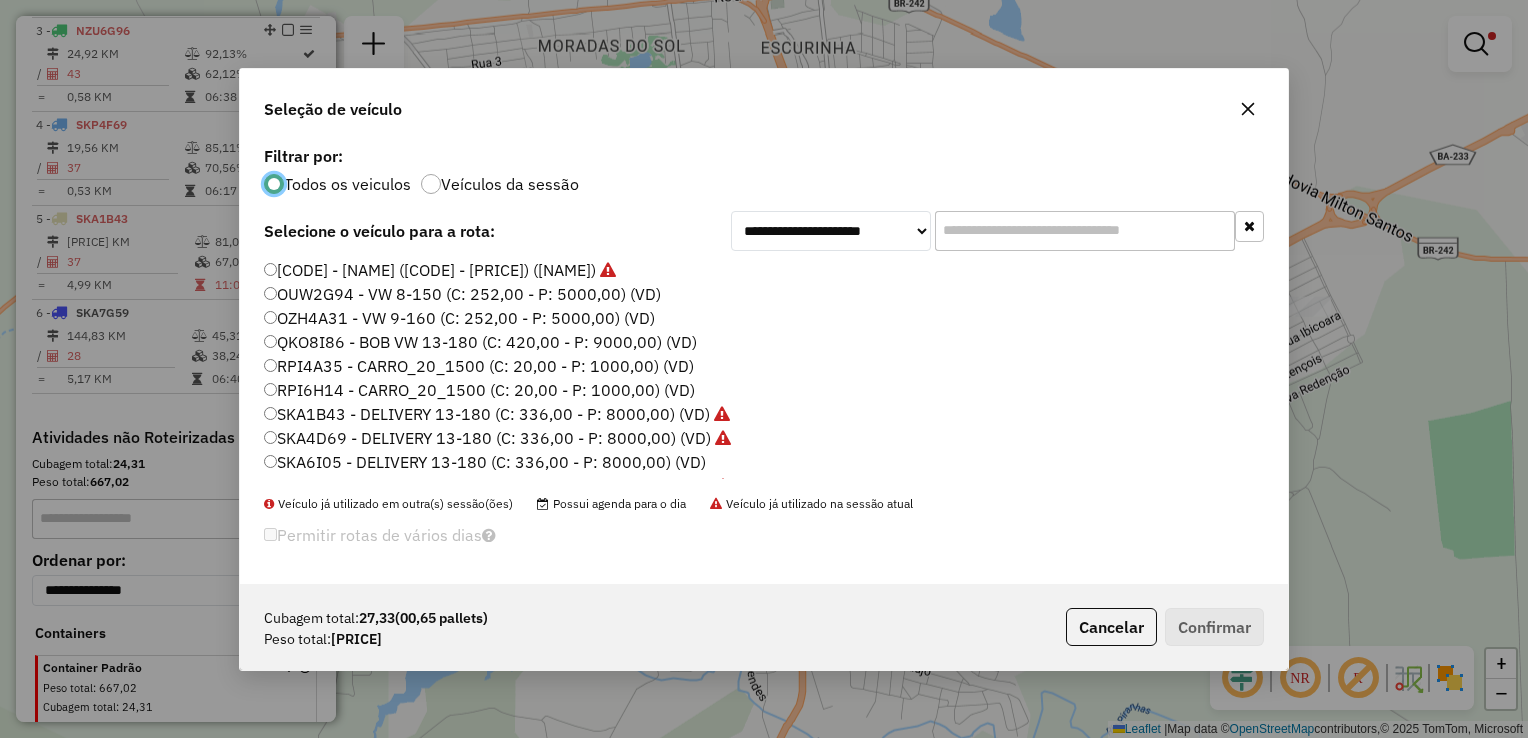 click on "RPI4A35 - CARRO_20_1500 (C: 20,00 - P: 1000,00) (VD)" 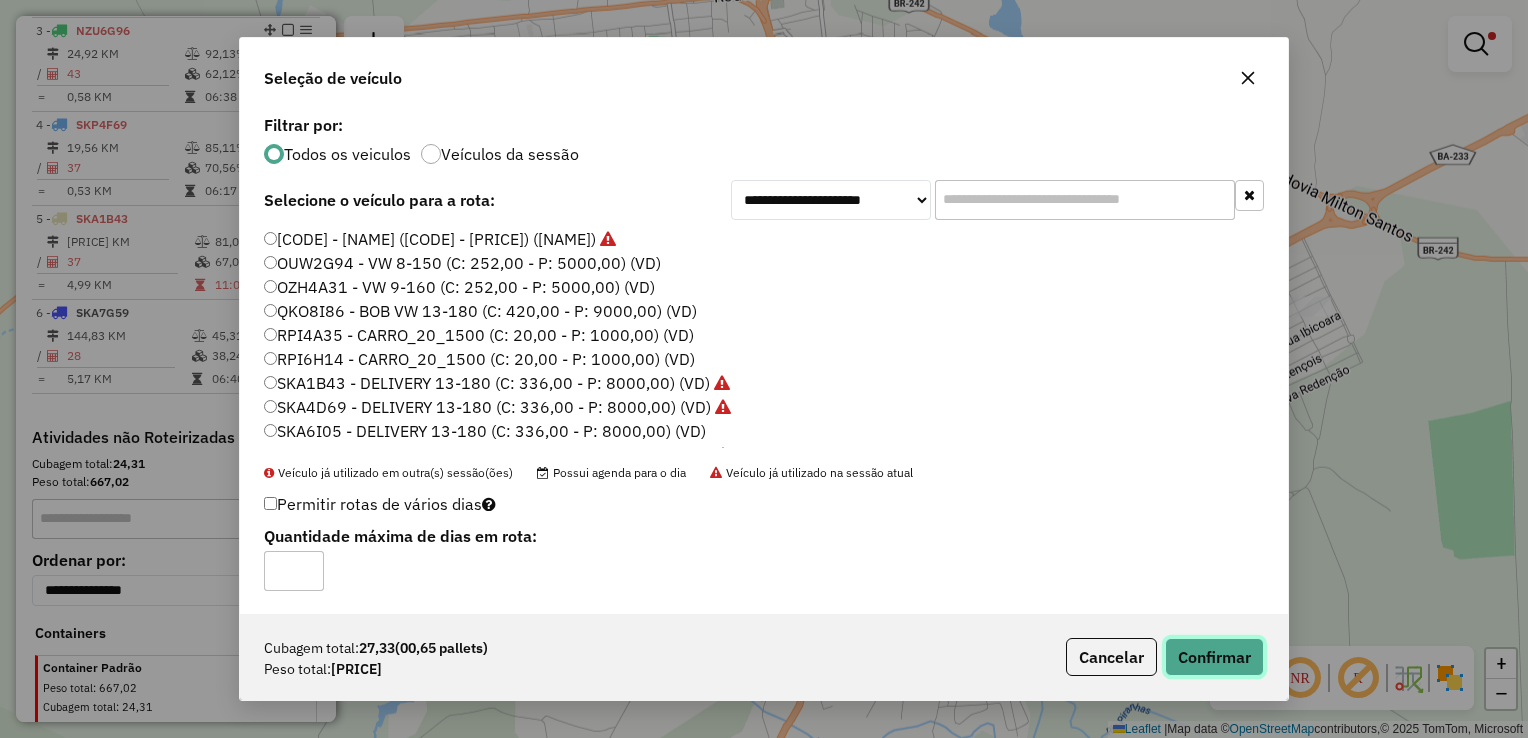 click on "Confirmar" 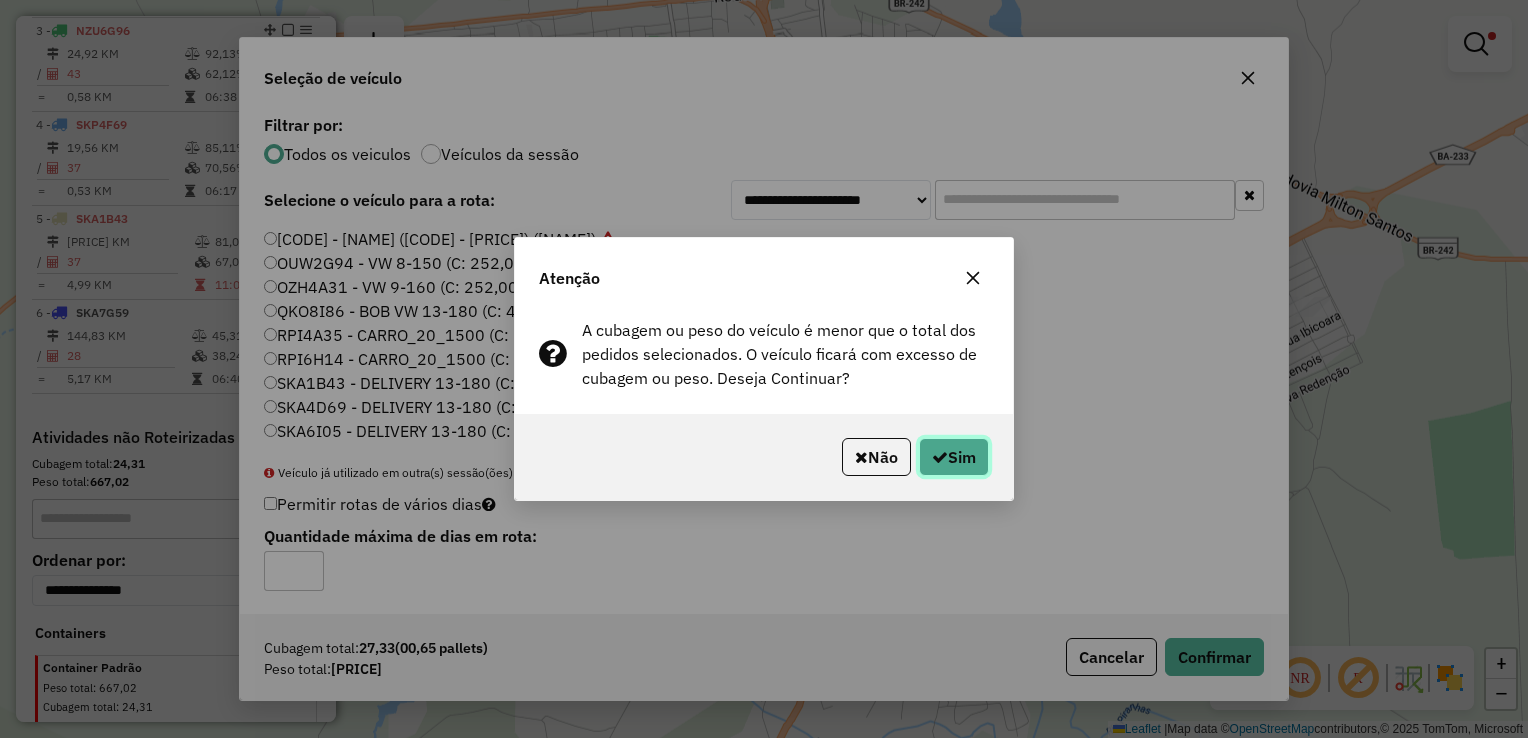 click on "Sim" 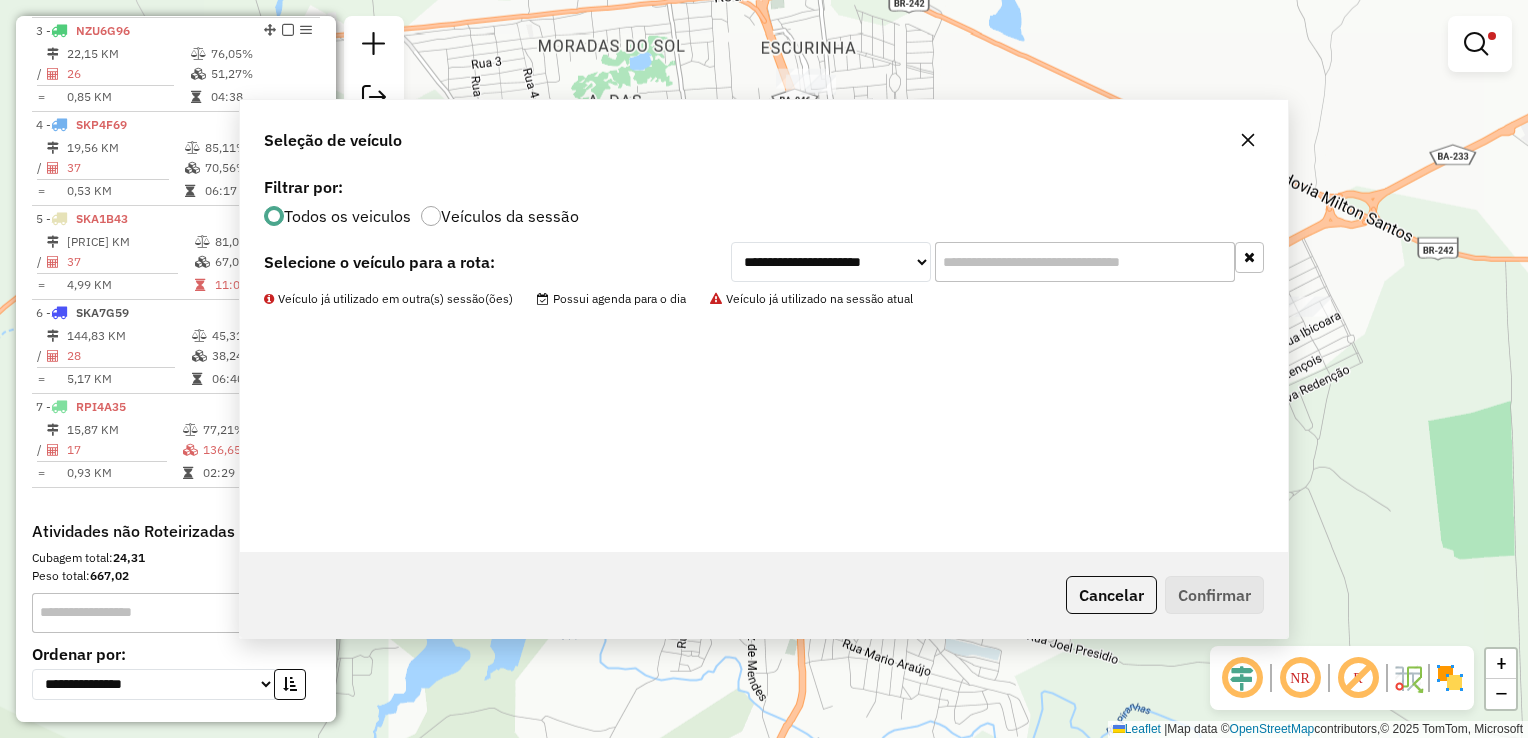 scroll, scrollTop: 843, scrollLeft: 0, axis: vertical 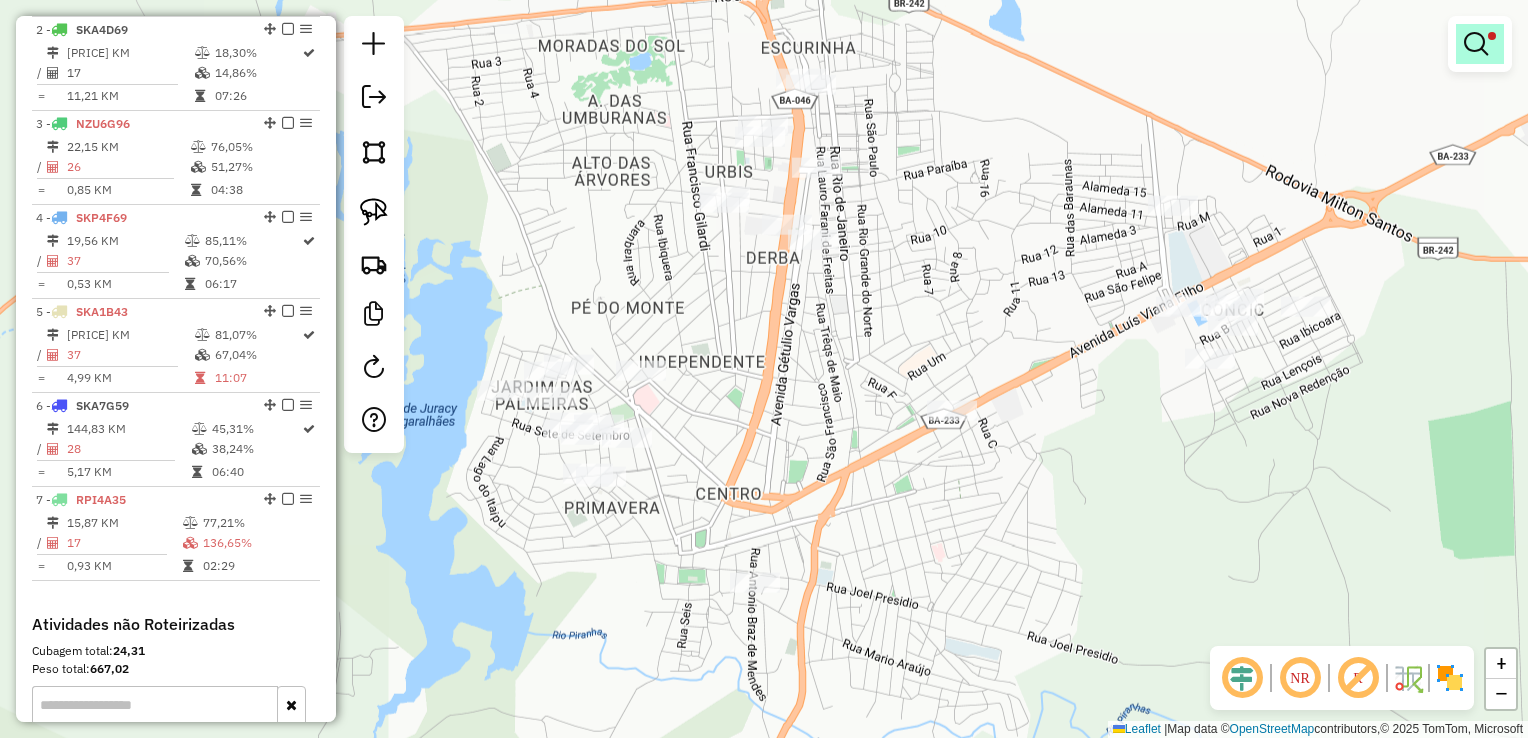 click at bounding box center (1476, 44) 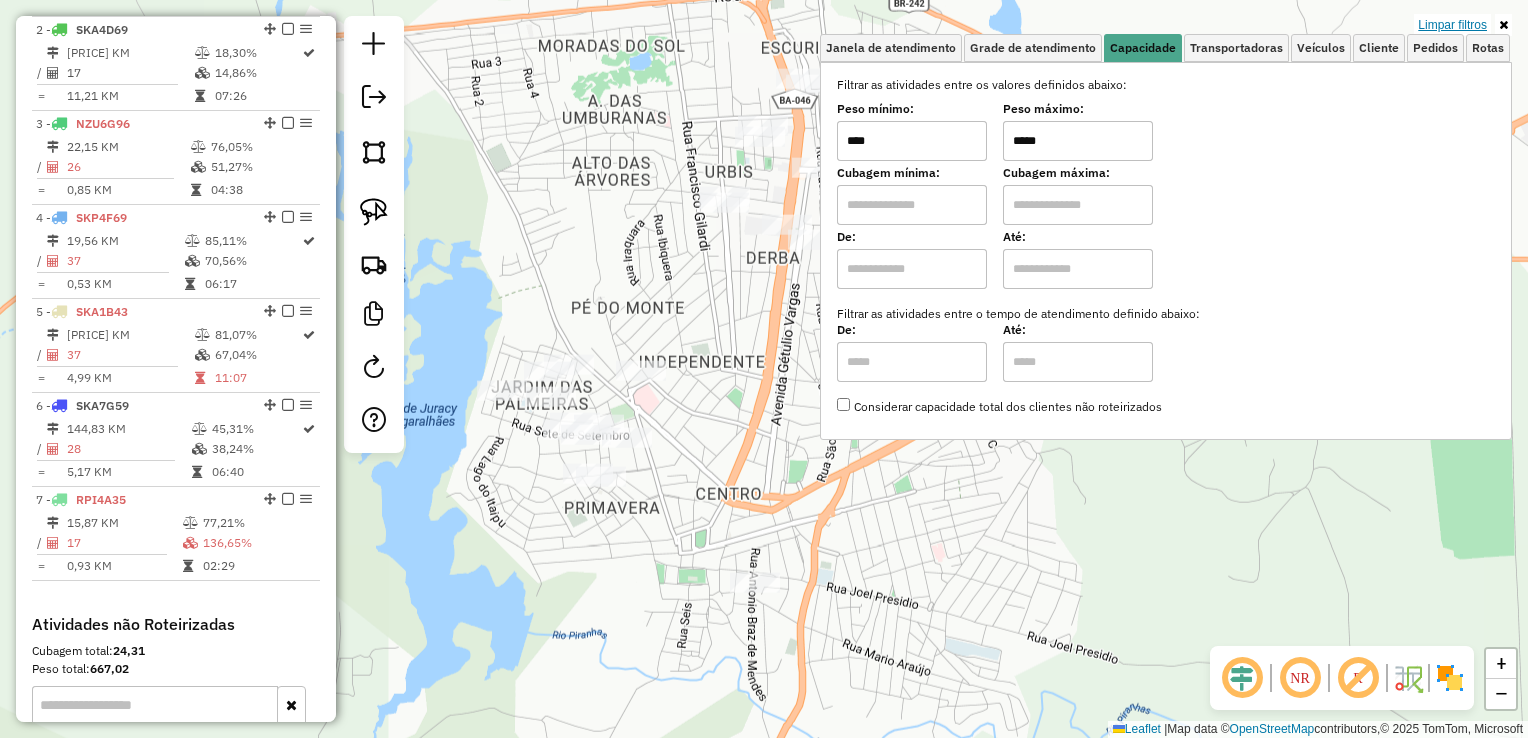 click on "Limpar filtros" at bounding box center [1452, 25] 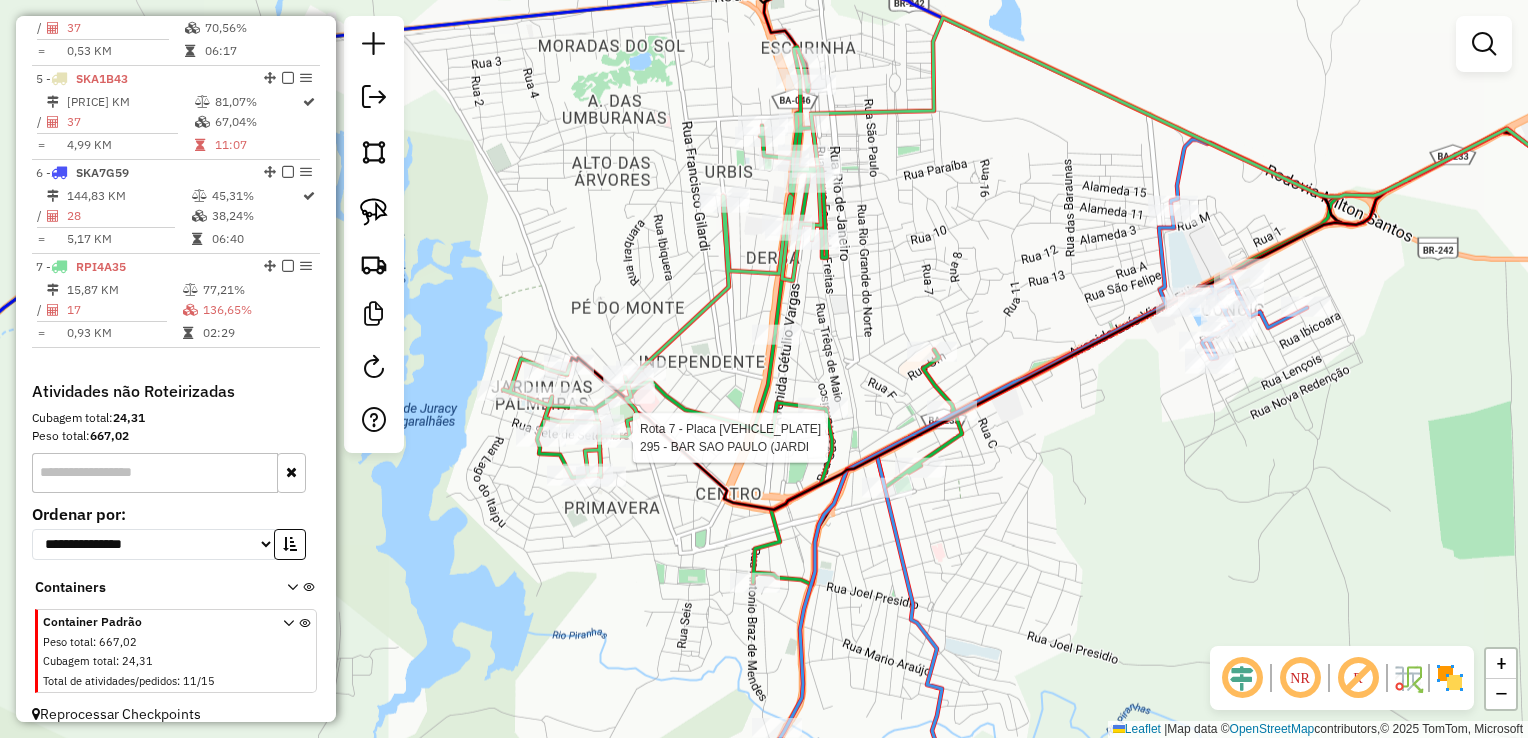 select on "*********" 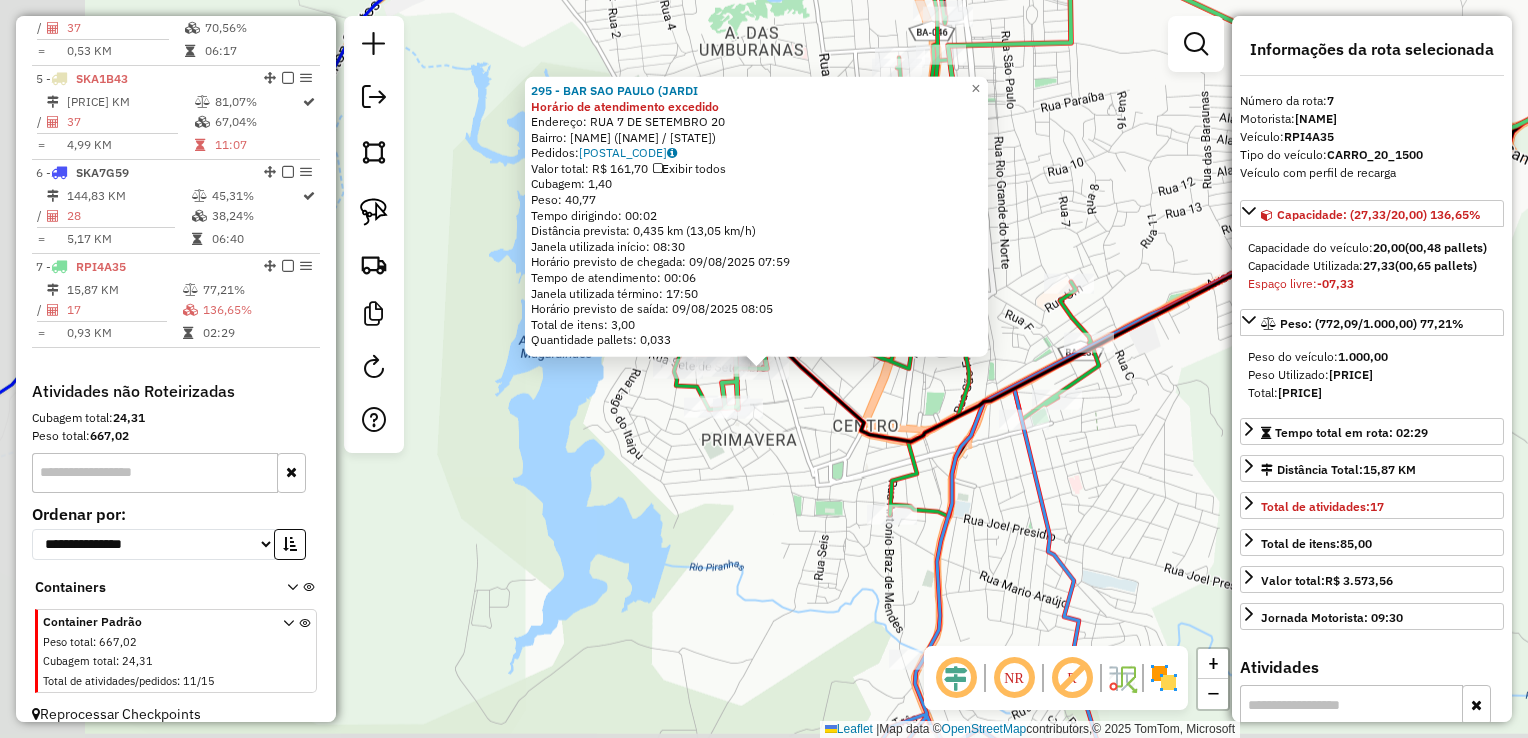 scroll, scrollTop: 1092, scrollLeft: 0, axis: vertical 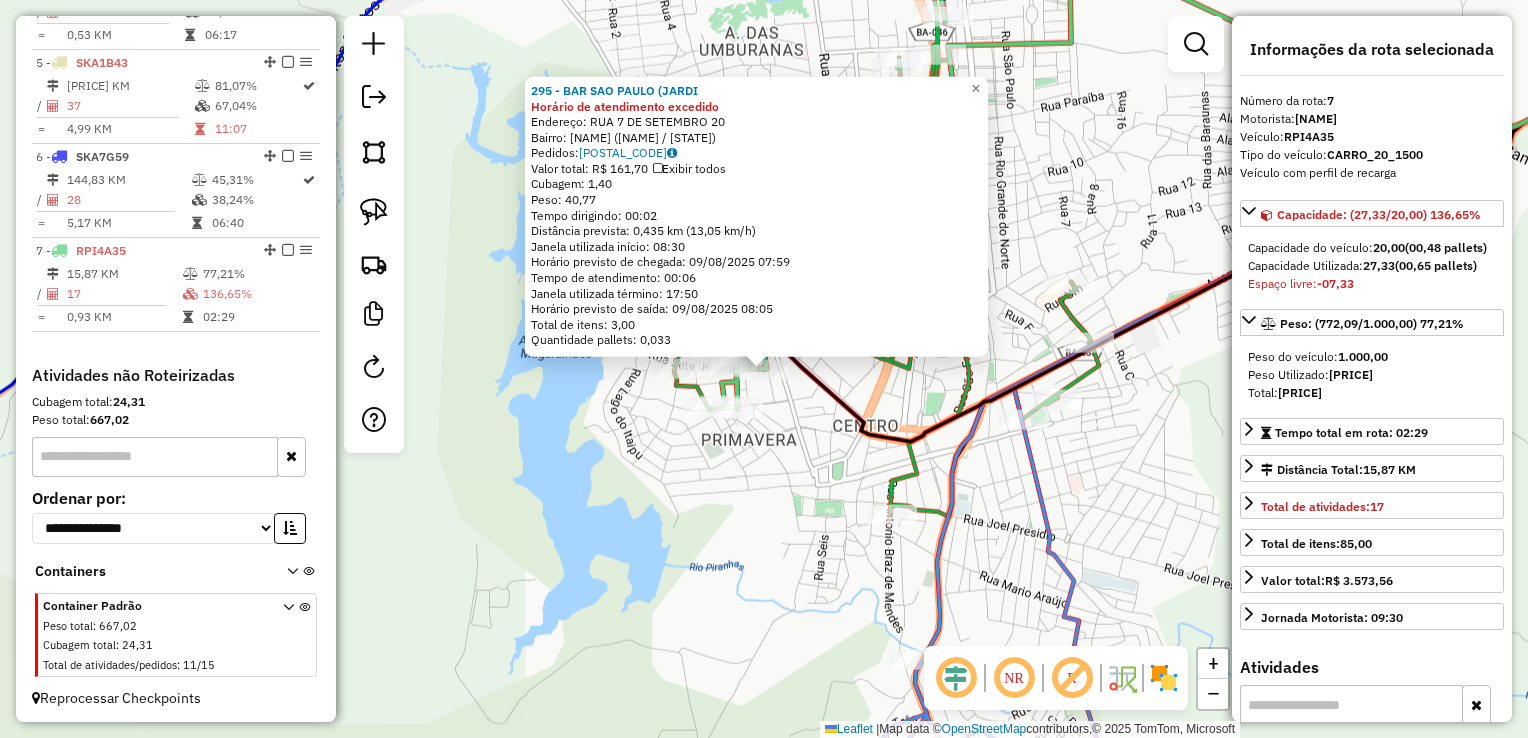 drag, startPoint x: 633, startPoint y: 443, endPoint x: 674, endPoint y: 382, distance: 73.4983 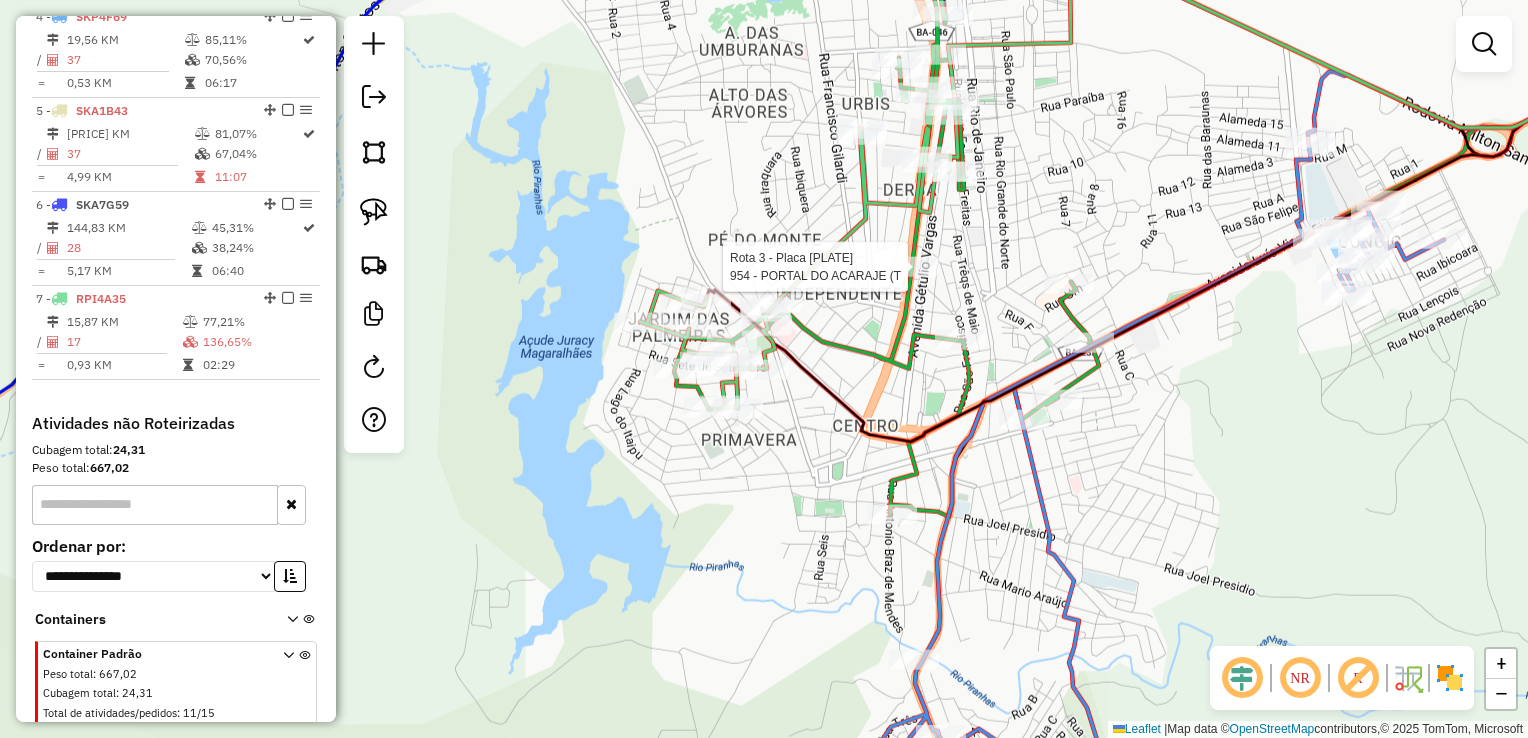 select on "*********" 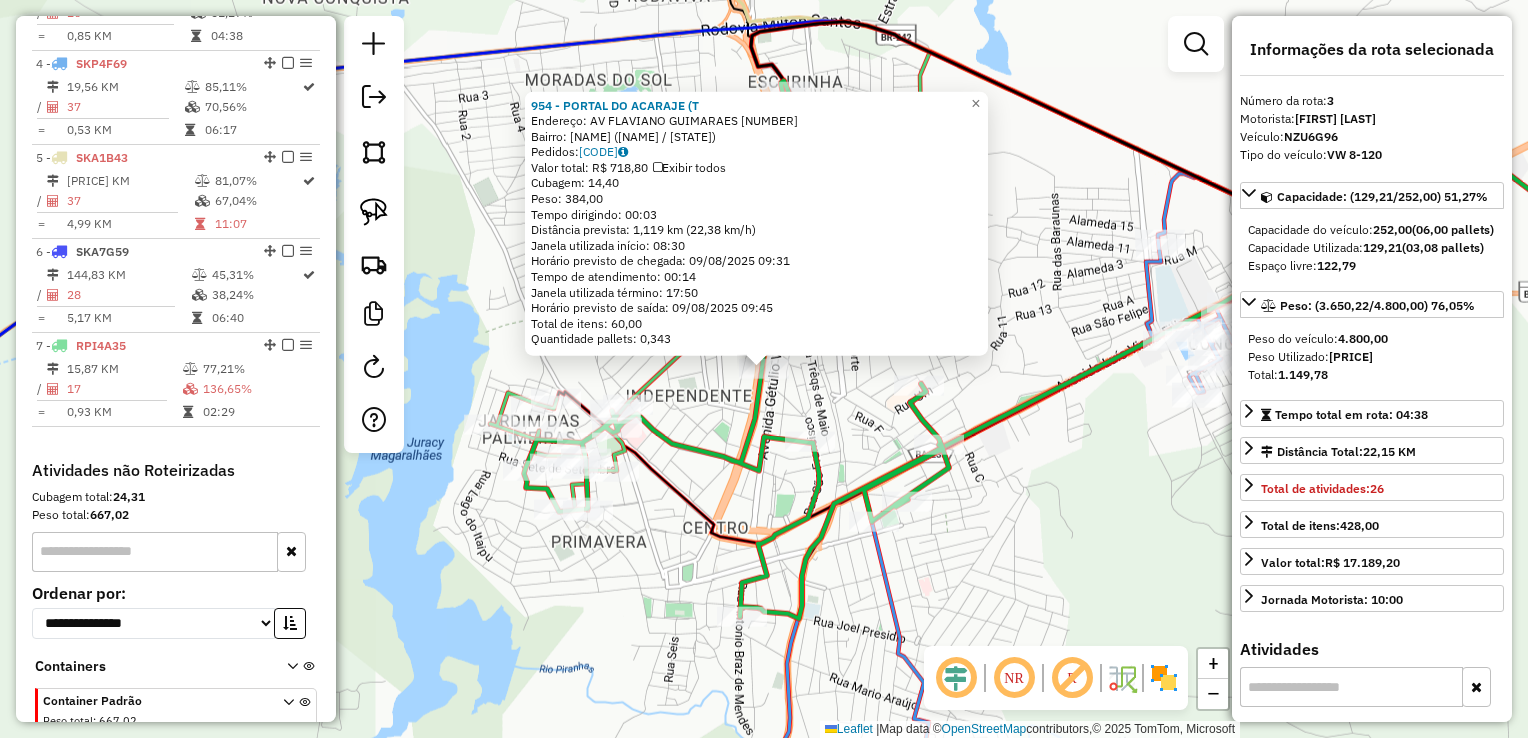 scroll, scrollTop: 936, scrollLeft: 0, axis: vertical 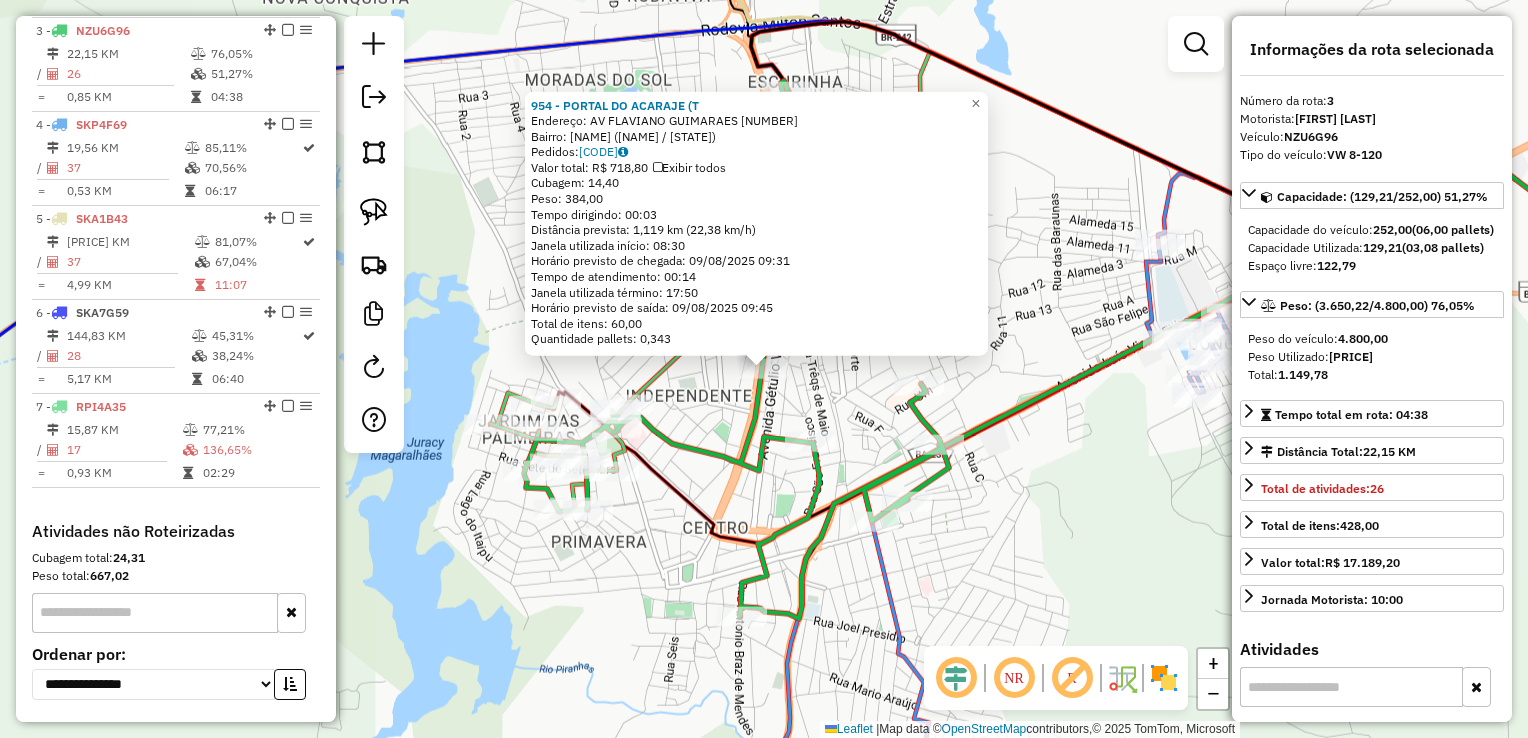 click on "Endereço: AV FLAVIANO GUIMARAES 170 Bairro: Centro ([CITY] / BA) Pedidos: [ORDER_ID] Horário previsto de chegada: 09/08/2025 09:31 Janela utilizada início: 08:30 Janela utilizada término: 17:50 Horário previsto de saída: 09/08/2025 09:45 × Janela de atendimento Grade de atendimento Capacidade Transportadoras Veículos Cliente Pedidos Rotas Selecione os dias de semana para filtrar as janelas de atendimento Seg Ter Qua Qui Sex Sáb Dom Informe o período da janela de atendimento: De: Até: Filtrar exatamente a janela do cliente Considerar janela de atendimento padrão Selecione os dias de semana para filtrar as grades de atendimento Seg Ter Qua Qui Sex Sáb Dom Considerar clientes sem dia de atendimento cadastrado De: De:" 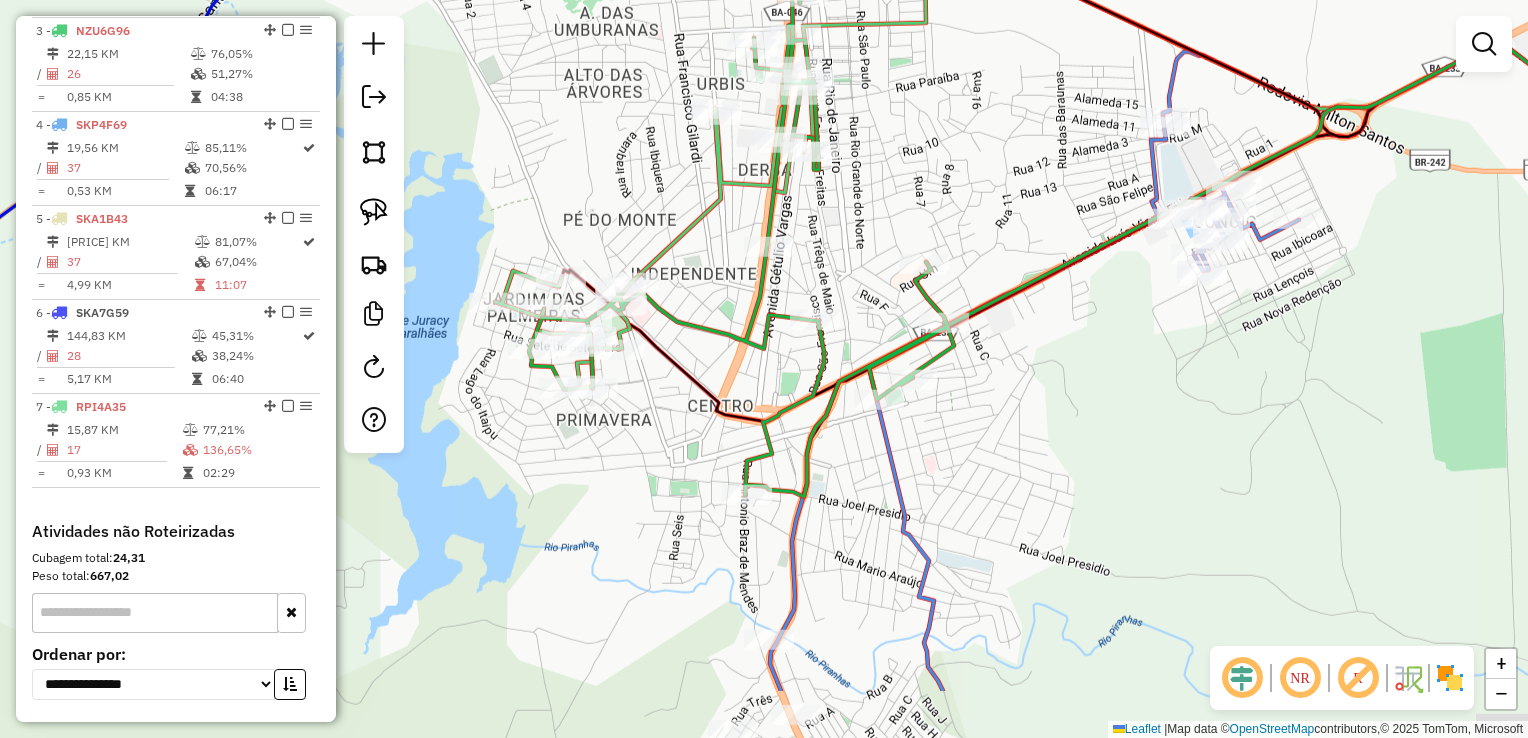 drag, startPoint x: 1023, startPoint y: 581, endPoint x: 1029, endPoint y: 436, distance: 145.12408 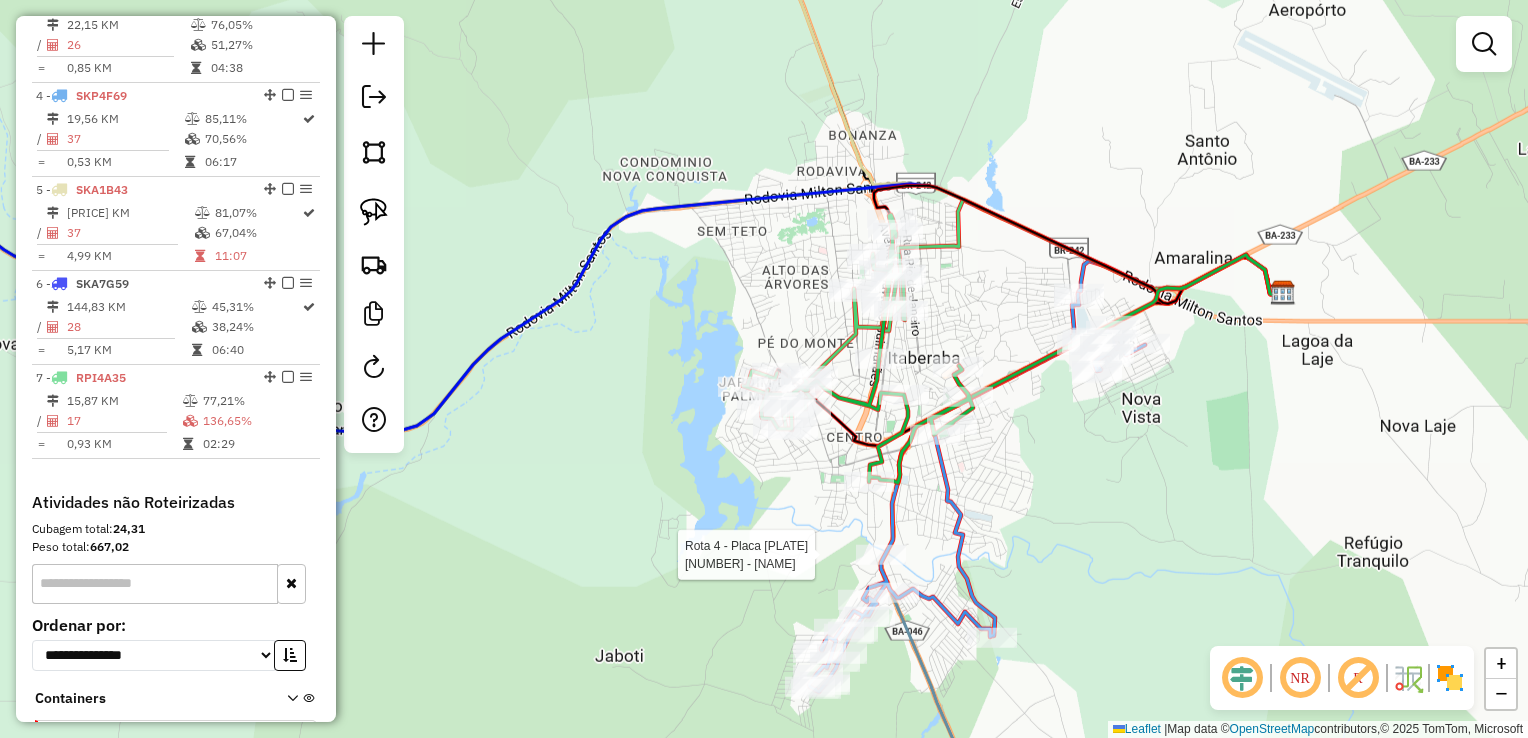 select on "*********" 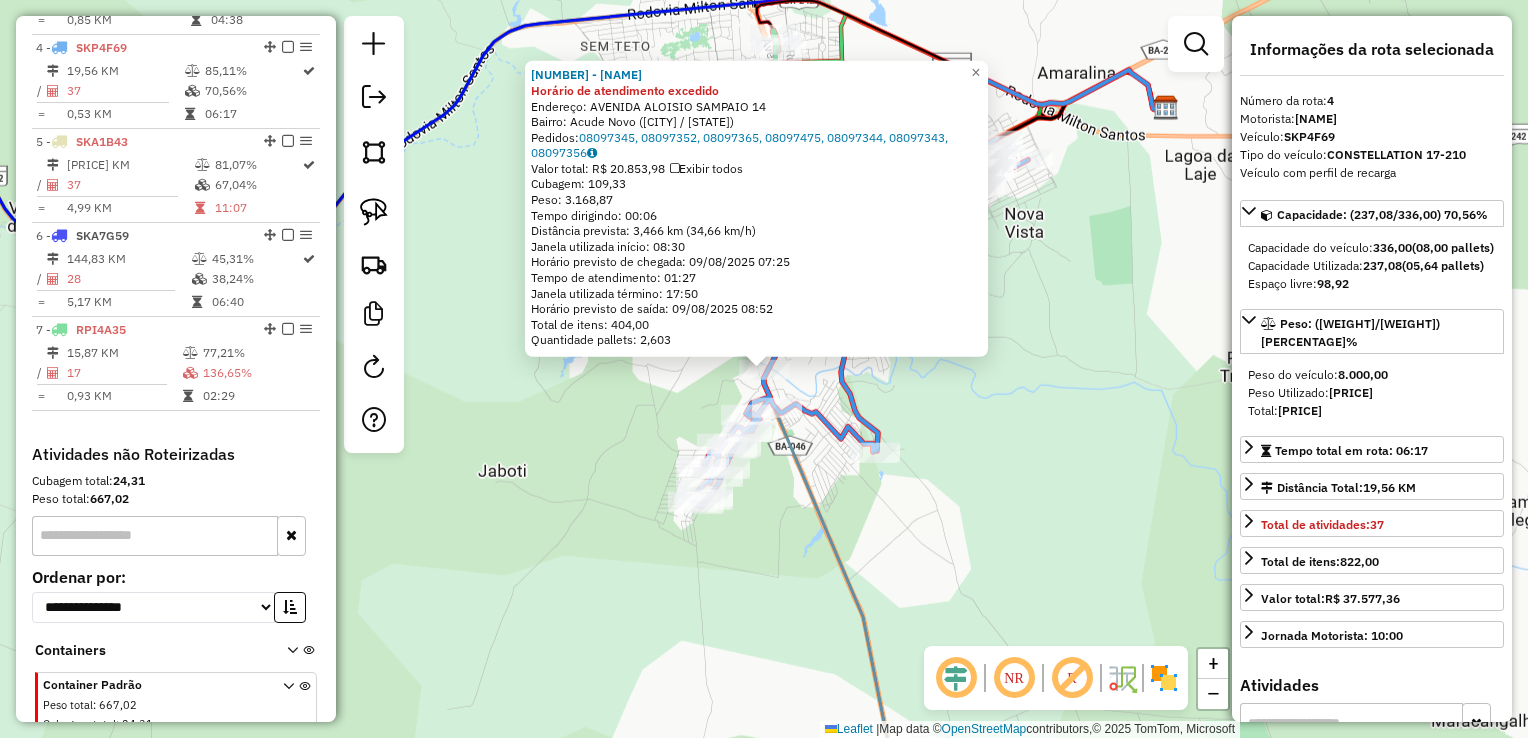 scroll, scrollTop: 1031, scrollLeft: 0, axis: vertical 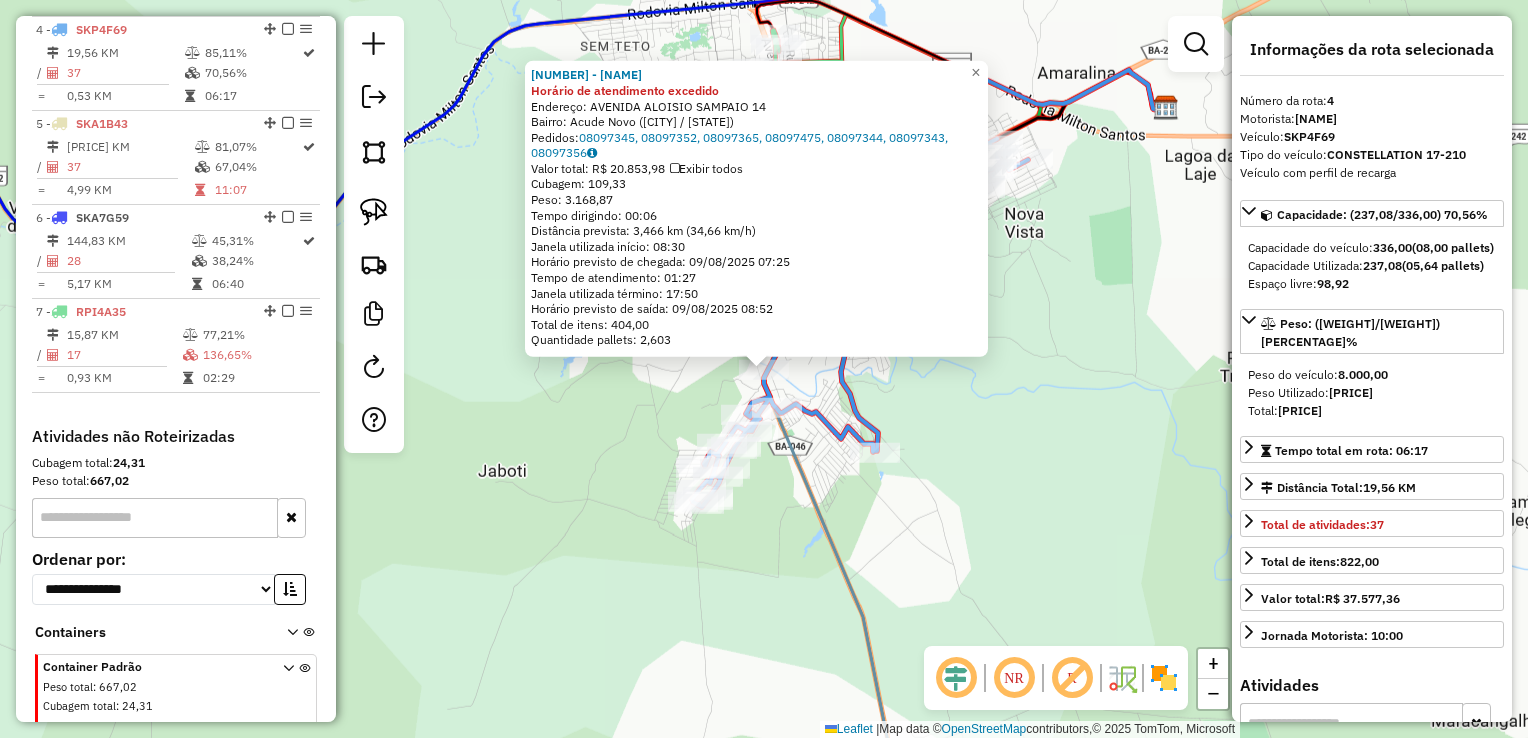 click on "Horário de atendimento excedido  Endereço:  [NAME] [NUMBER]   Bairro: [NAME] ([NAME] / [STATE])   Pedidos:  [NUMBER], [NUMBER], [NUMBER], [NUMBER], [NUMBER], [NUMBER], [NUMBER]   Valor total: [CURRENCY] [PRICE]   Exibir todos   Cubagem: [PRICE]  Peso: [PRICE]  Tempo dirigindo: [TIME]   Distância prevista: [PRICE] km ([PRICE] km/h)   Janela utilizada início: [TIME]   Horário previsto de chegada: [DATE] [TIME]   Tempo de atendimento: [TIME]   Janela utilizada término: [TIME]   Horário previsto de saída: [DATE] [TIME]   Total de itens: [PRICE]   Quantidade pallets: [PRICE]  × Janela de atendimento Grade de atendimento Capacidade Transportadoras Veículos Cliente Pedidos  Rotas Selecione os dias de semana para filtrar as janelas de atendimento  Seg   Ter   Qua   Qui   Sex   Sáb   Dom  Informe o período da janela de atendimento: De: Até:  Filtrar exatamente a janela do cliente  Considerar janela de atendimento padrão   Seg   Ter   Qua   Qui   Sex   Sáb   Dom   De:   De:" 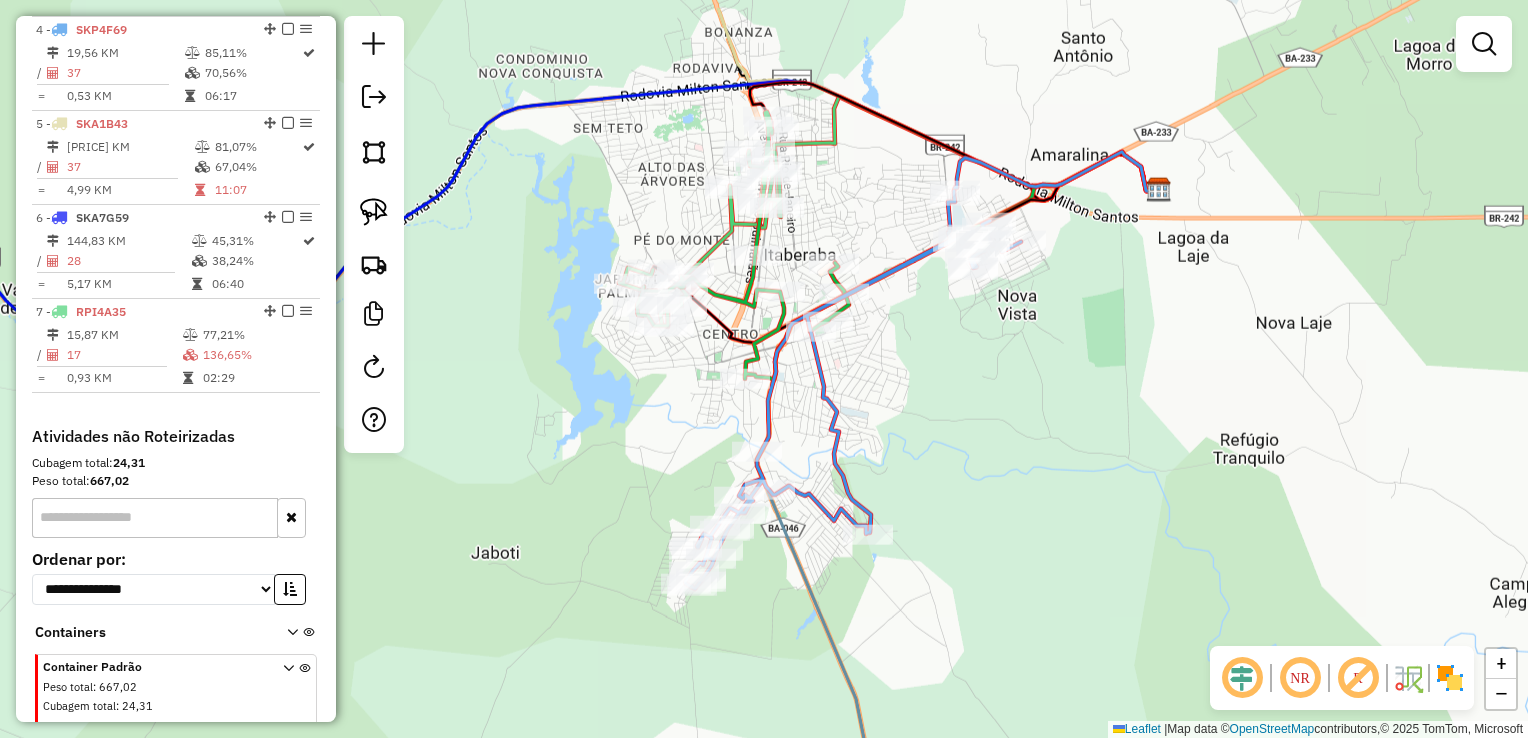 drag, startPoint x: 1082, startPoint y: 366, endPoint x: 1083, endPoint y: 496, distance: 130.00385 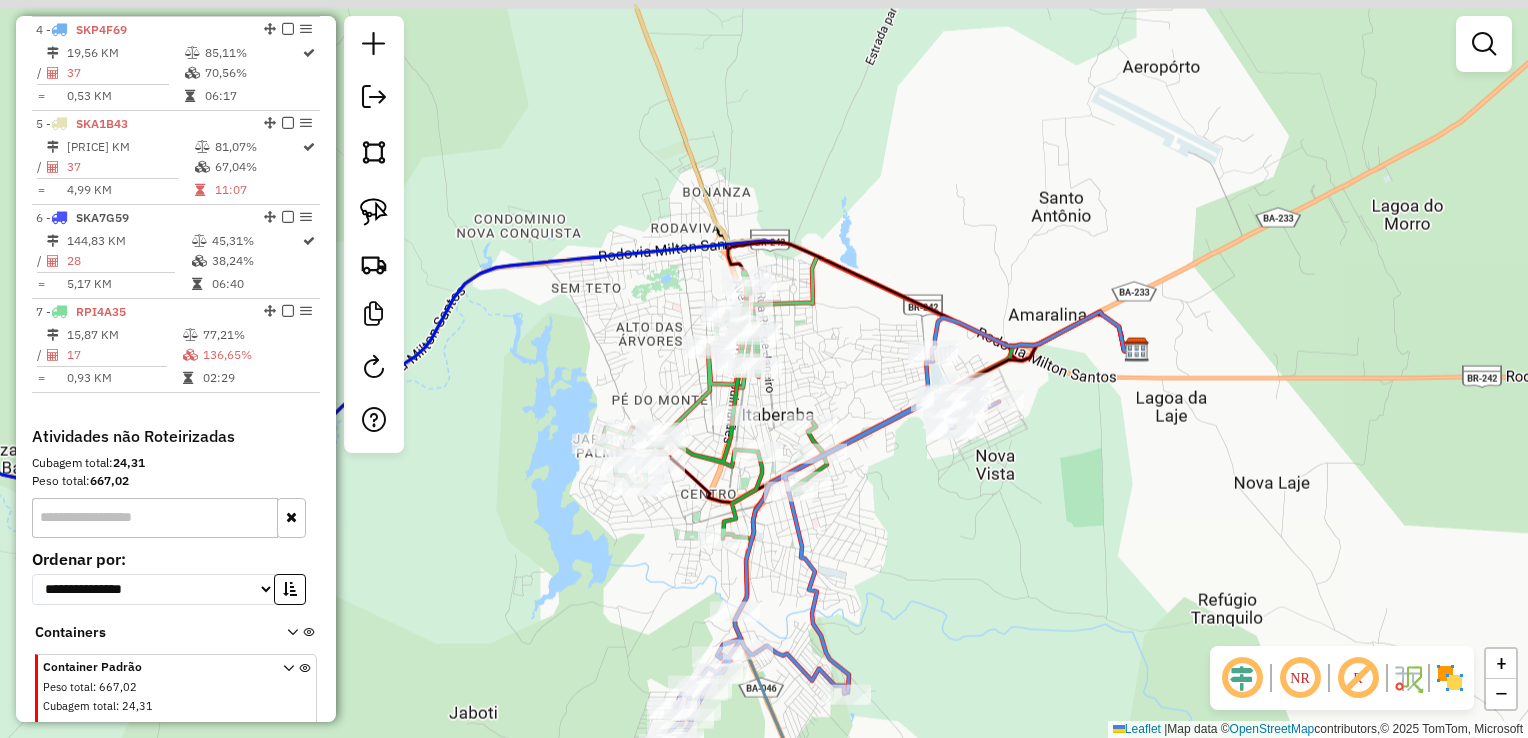 drag, startPoint x: 964, startPoint y: 450, endPoint x: 898, endPoint y: 498, distance: 81.608826 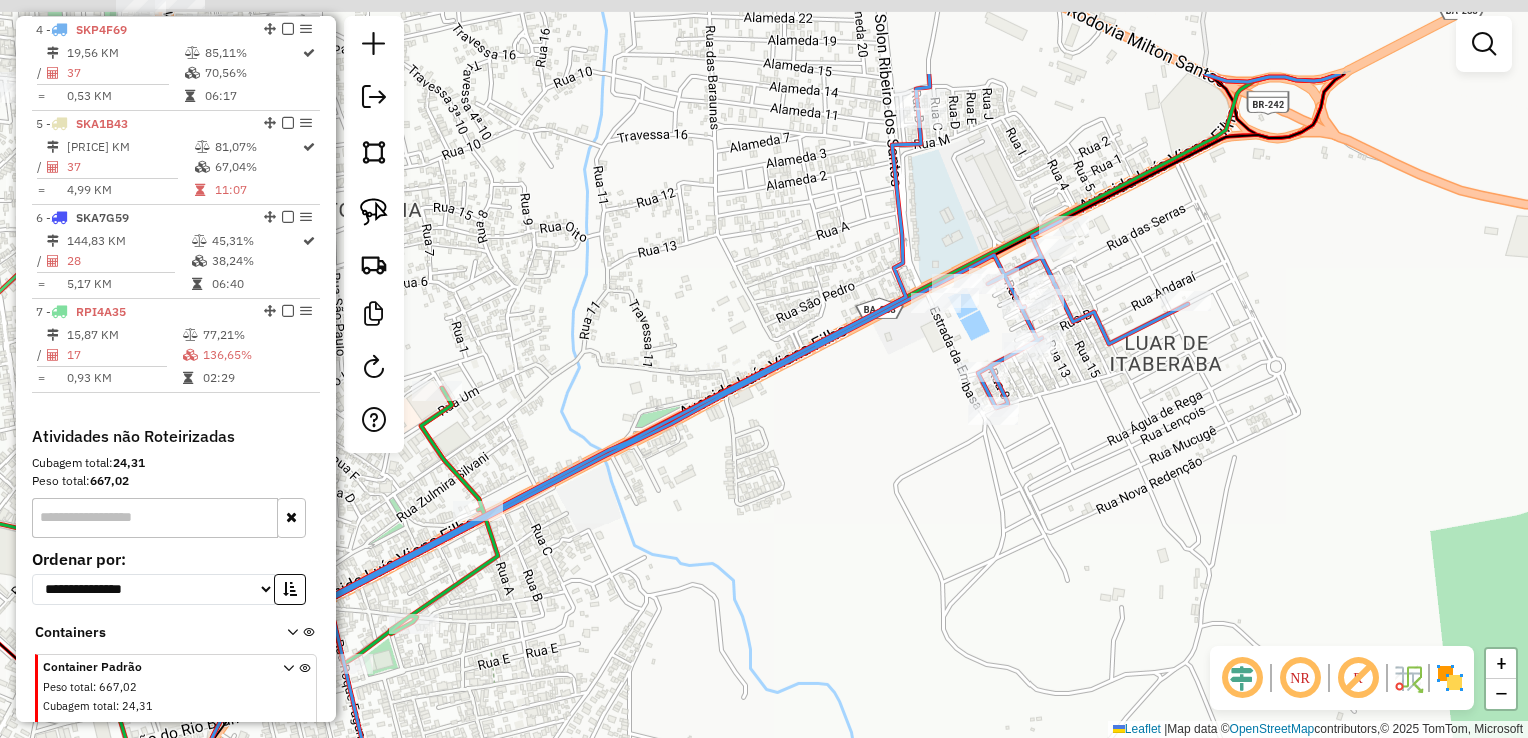 drag, startPoint x: 929, startPoint y: 380, endPoint x: 898, endPoint y: 471, distance: 96.13532 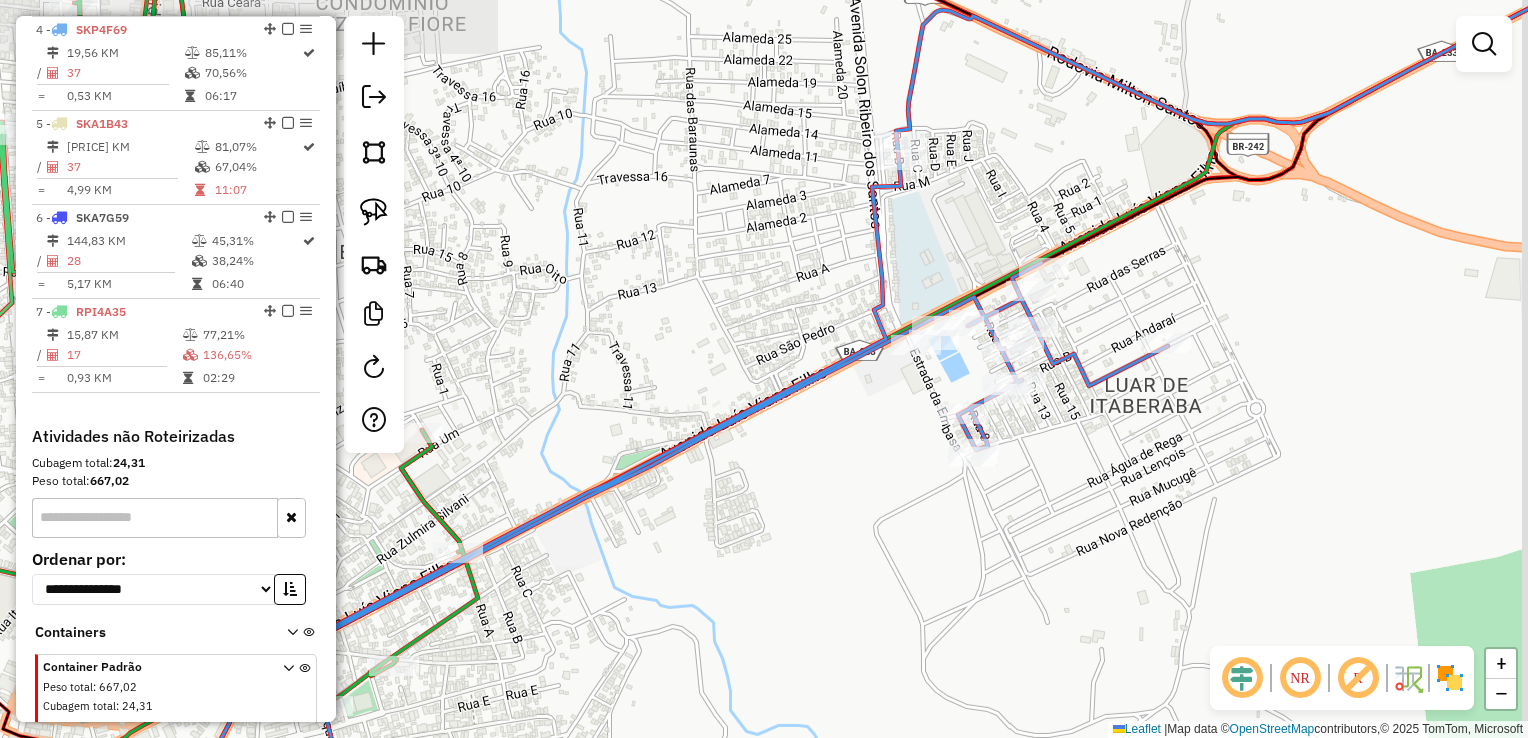 drag, startPoint x: 891, startPoint y: 481, endPoint x: 874, endPoint y: 518, distance: 40.718548 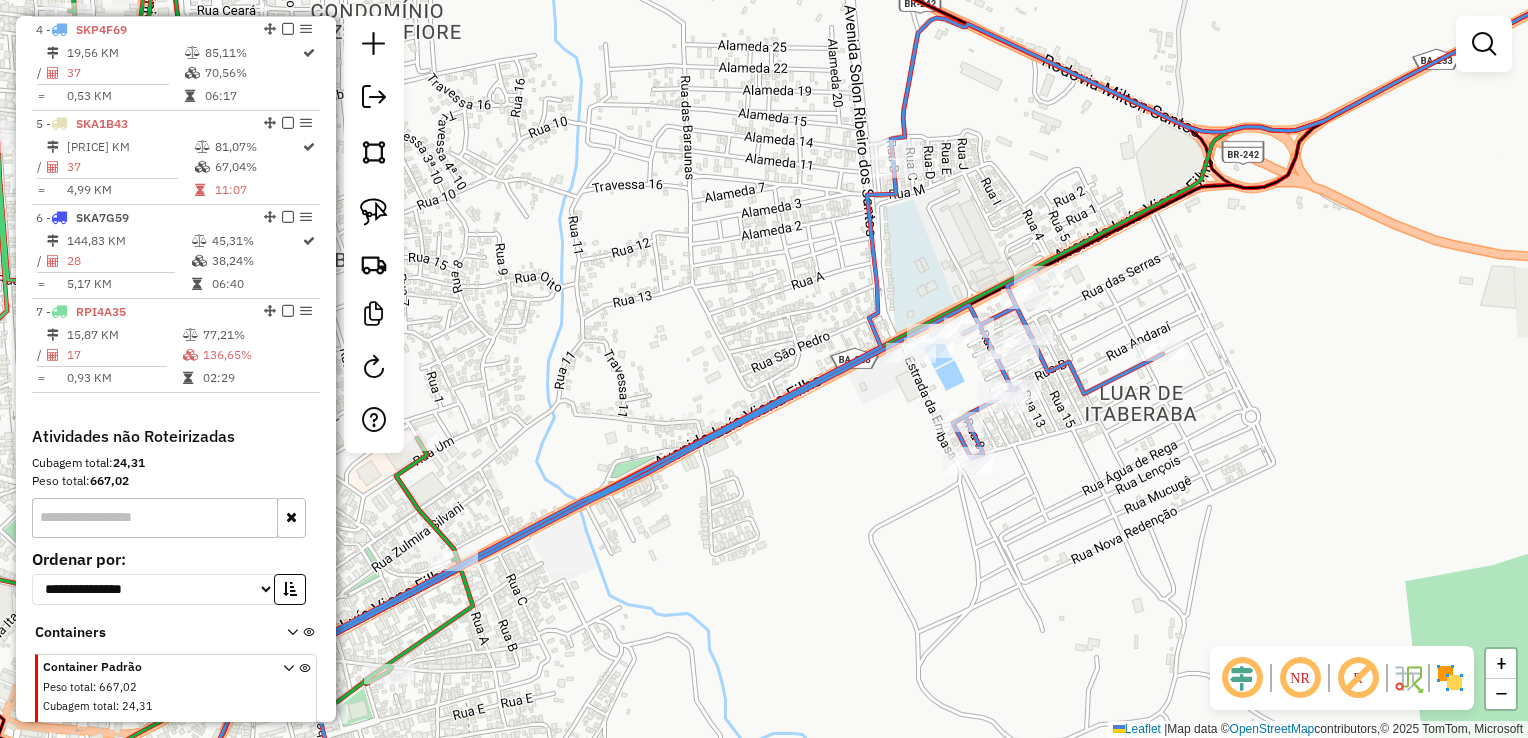 drag, startPoint x: 379, startPoint y: 206, endPoint x: 579, endPoint y: 205, distance: 200.0025 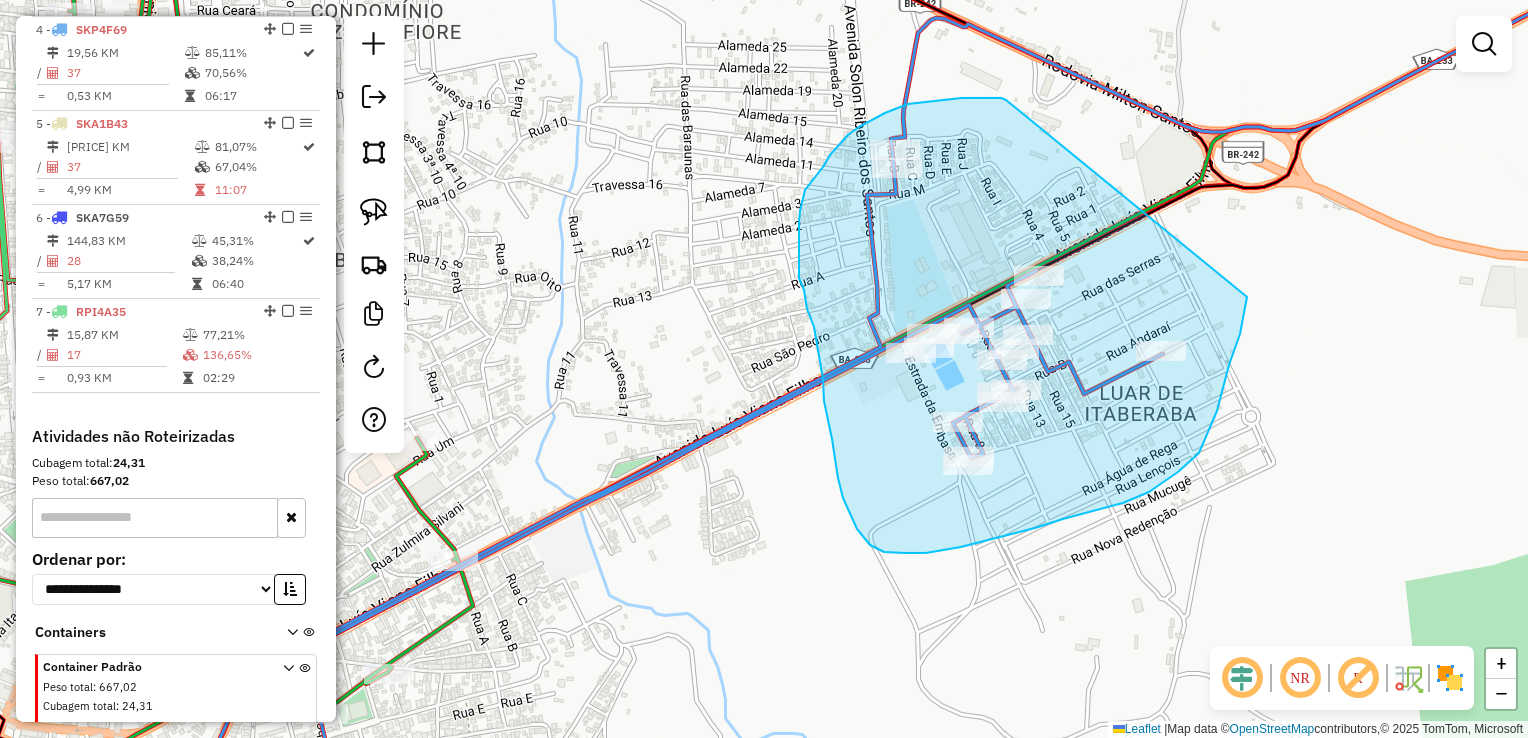 drag, startPoint x: 992, startPoint y: 98, endPoint x: 1248, endPoint y: 275, distance: 311.2314 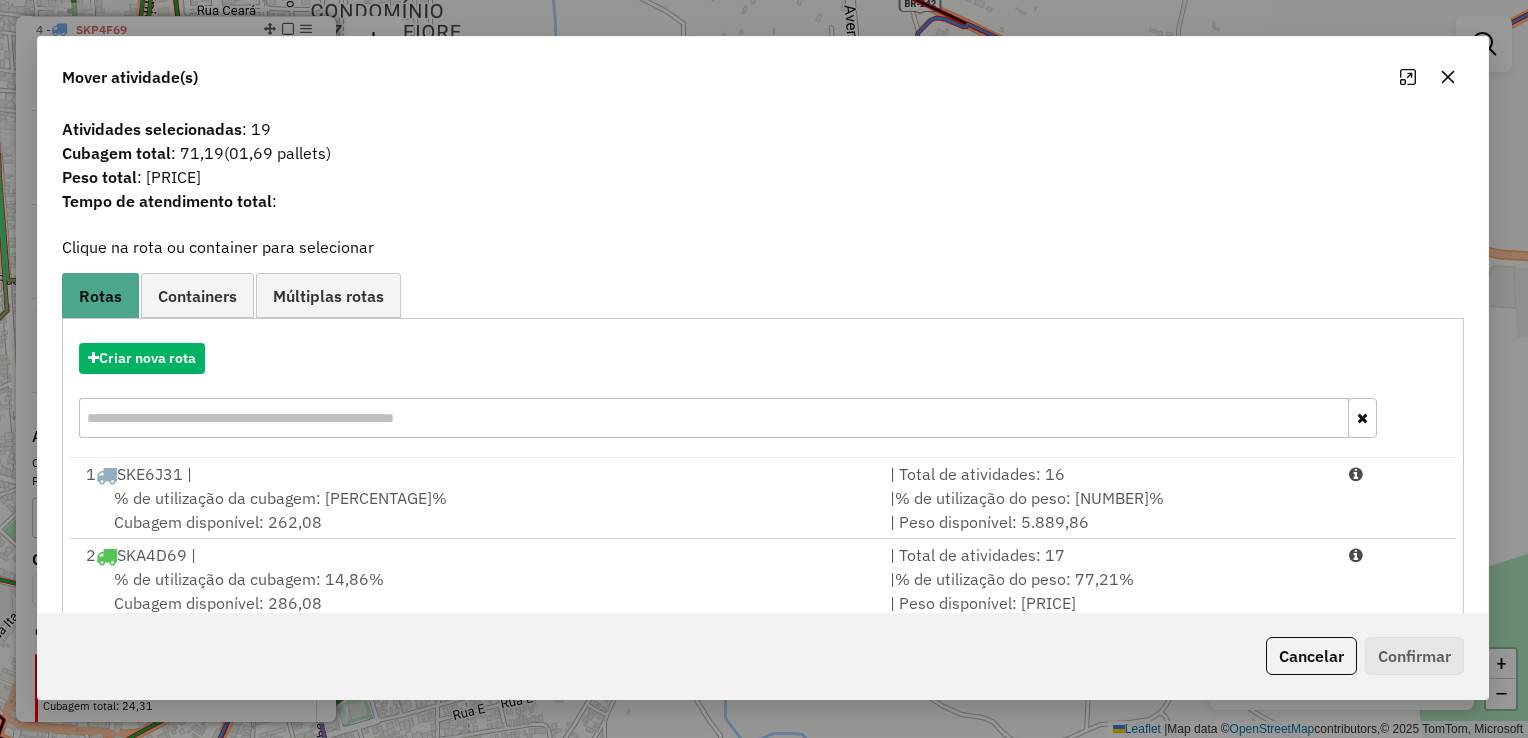 click 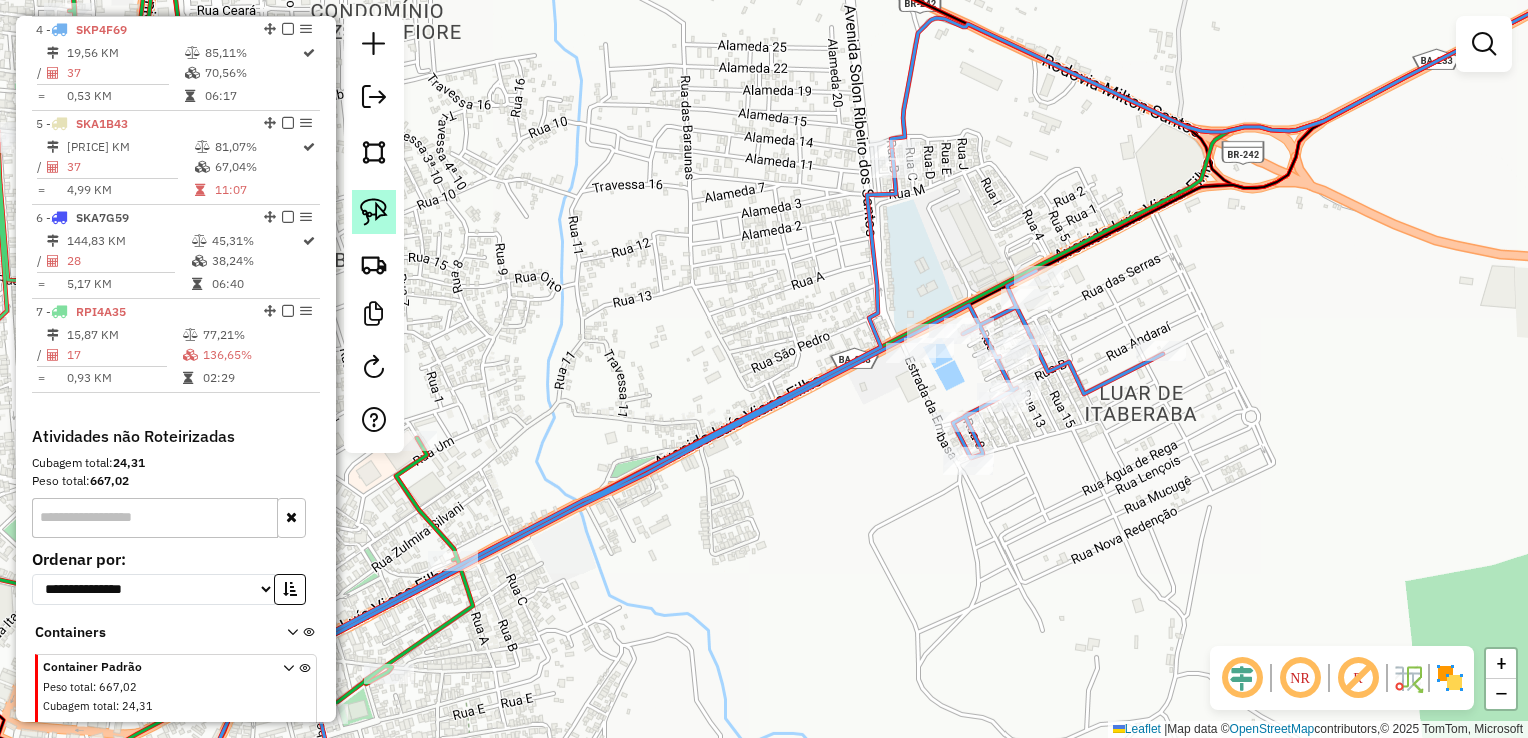 click 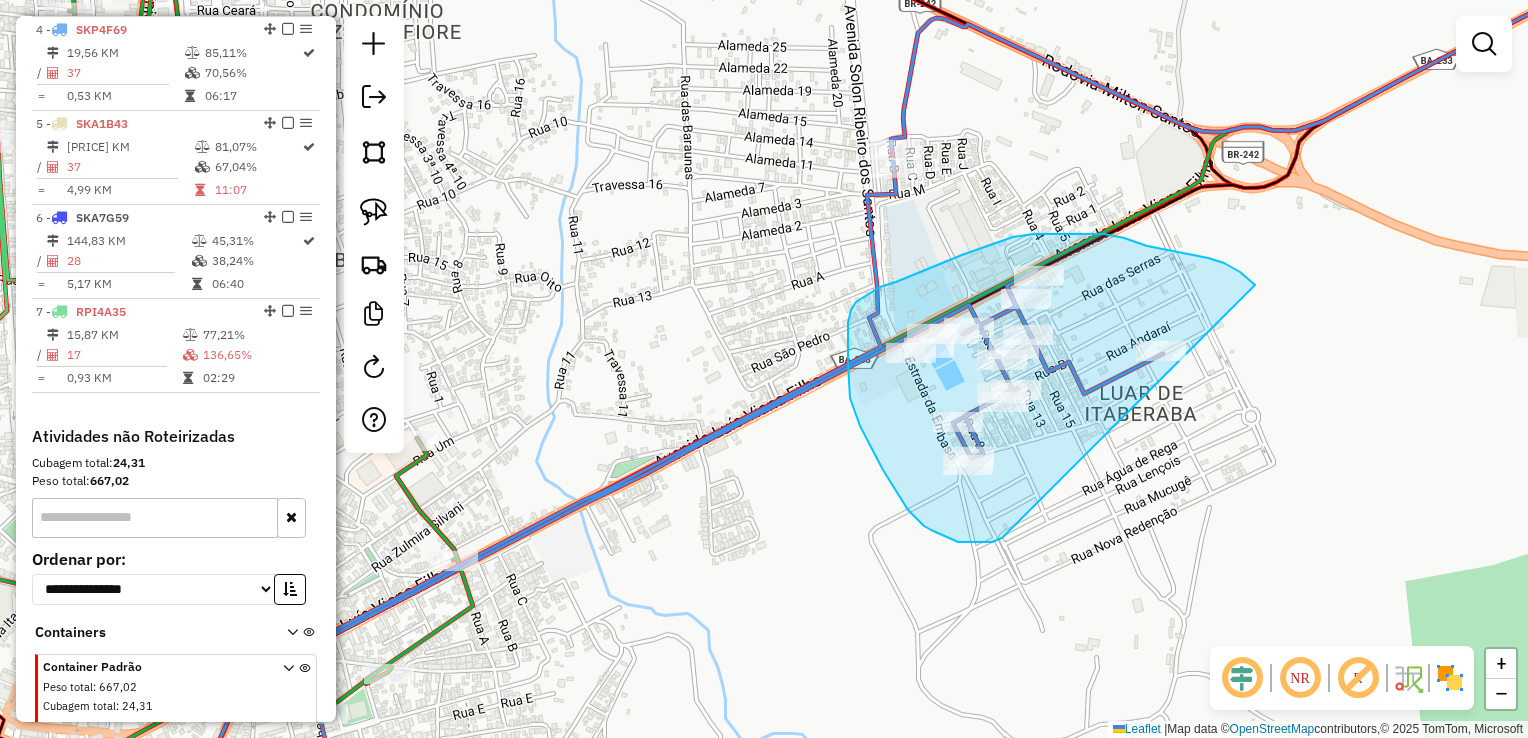drag, startPoint x: 996, startPoint y: 541, endPoint x: 1256, endPoint y: 286, distance: 364.17715 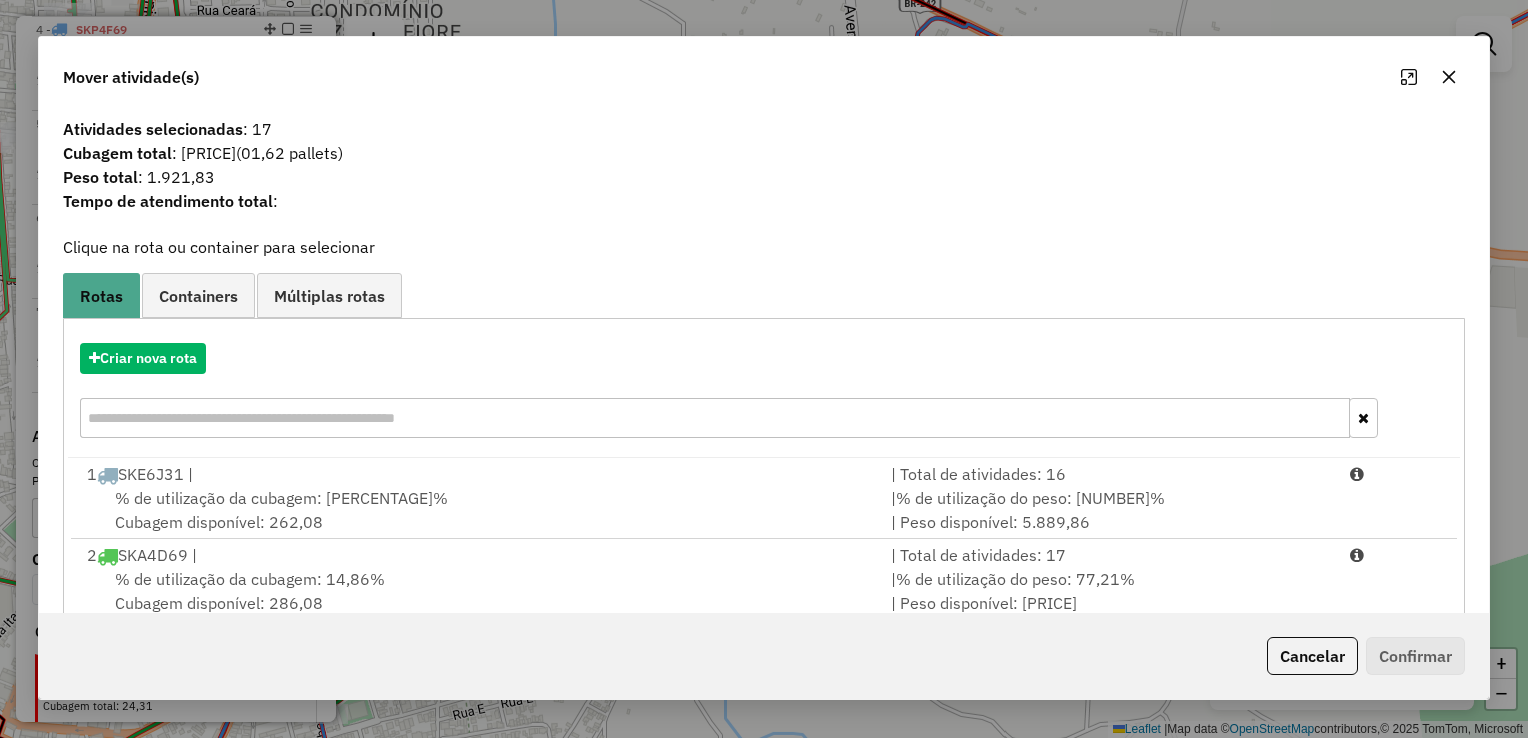 click 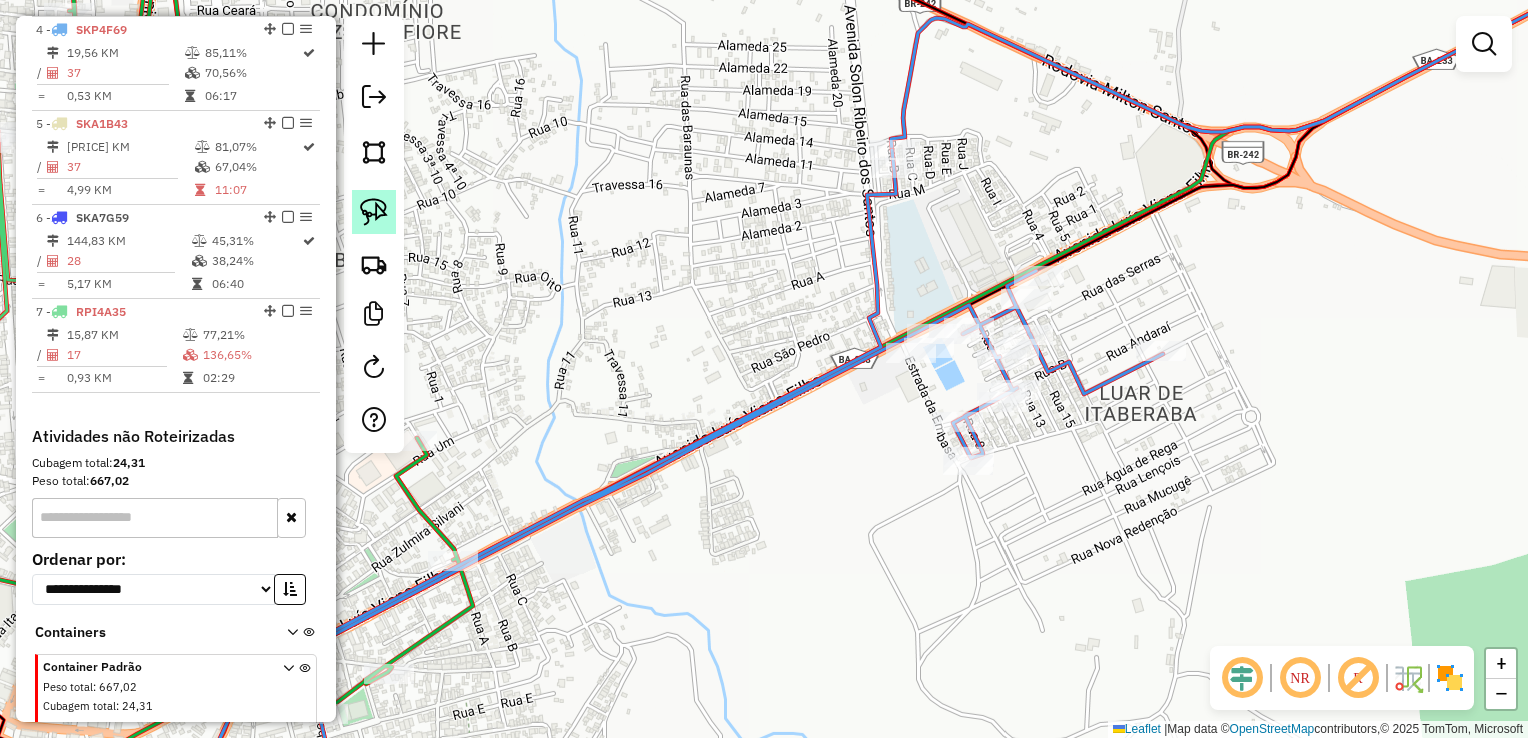 click 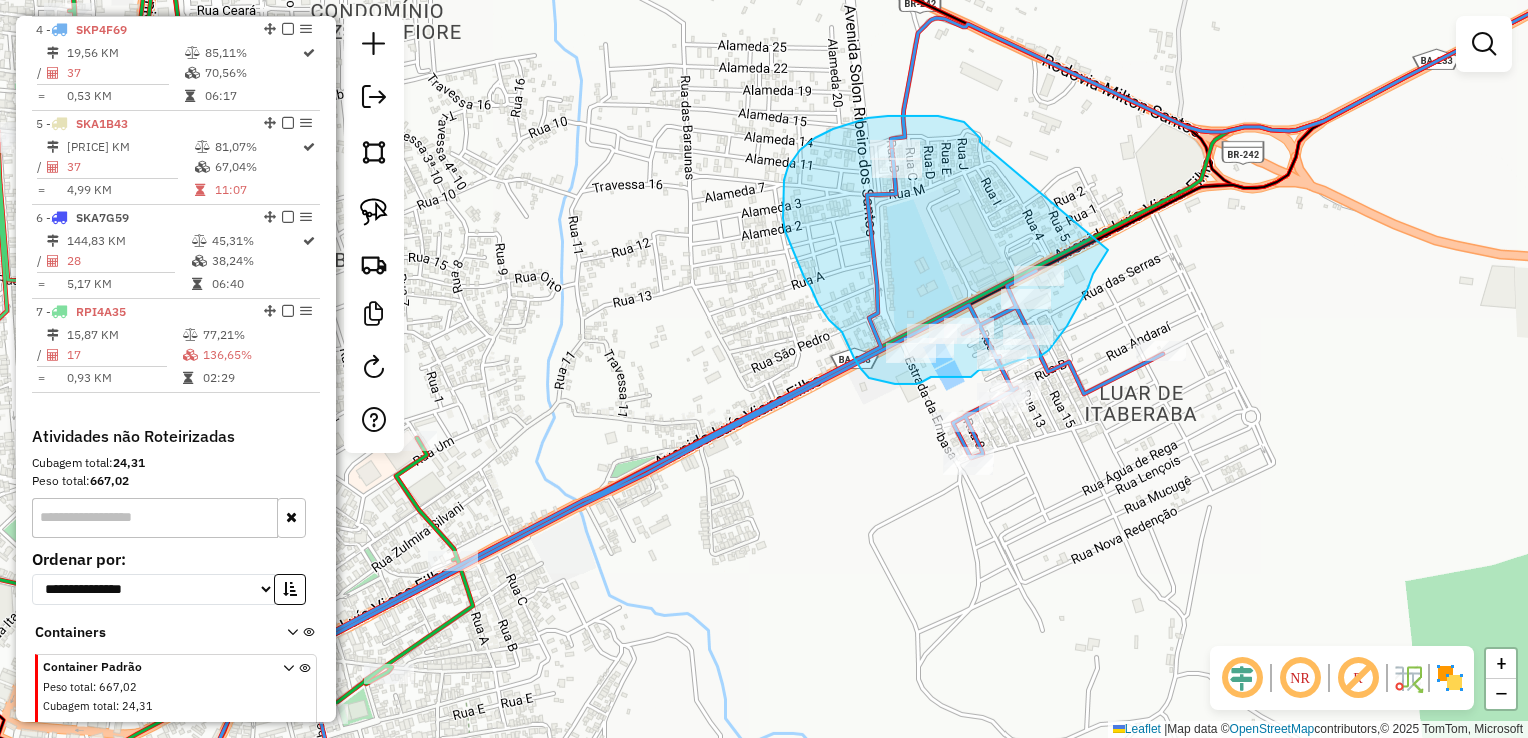 drag, startPoint x: 980, startPoint y: 138, endPoint x: 1117, endPoint y: 226, distance: 162.82812 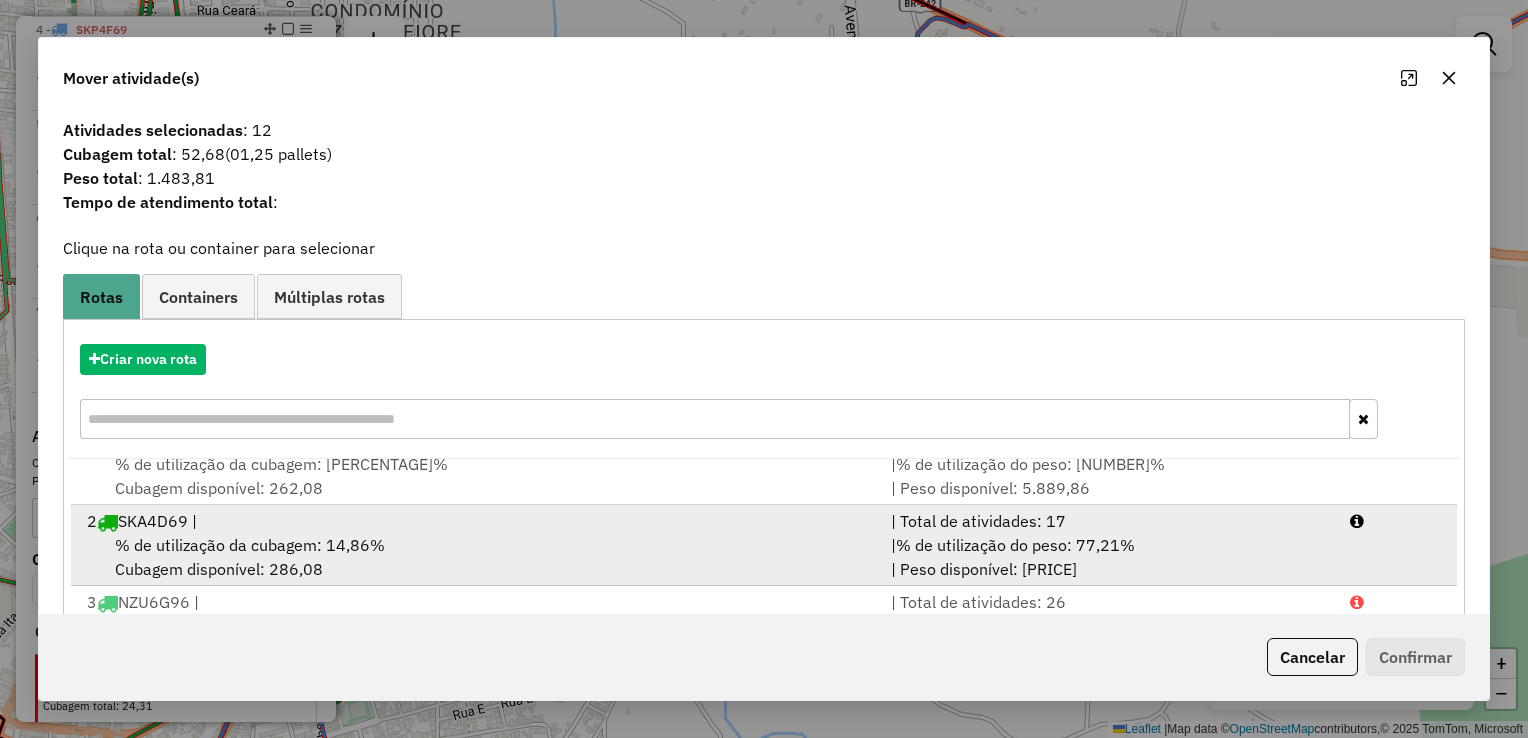scroll, scrollTop: 84, scrollLeft: 0, axis: vertical 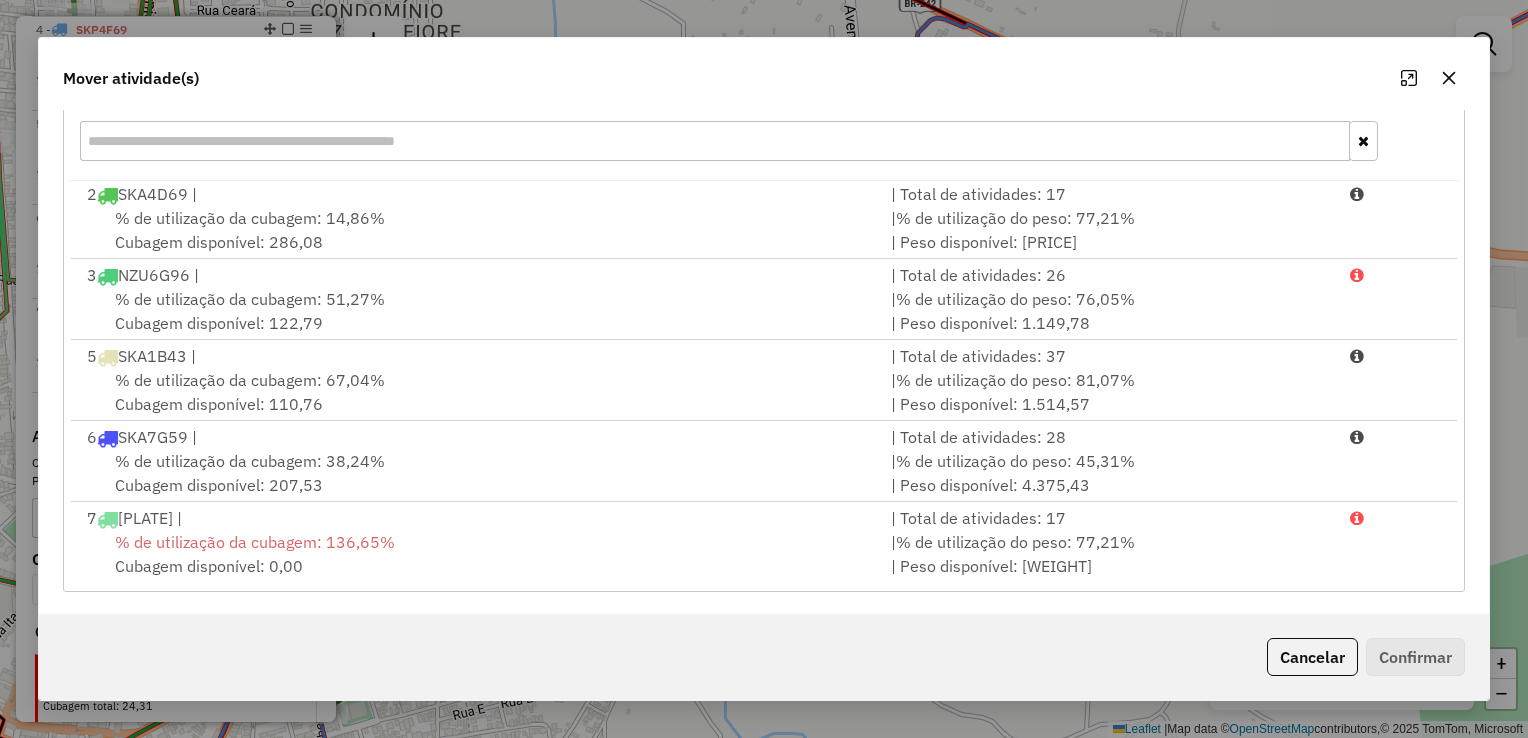 click 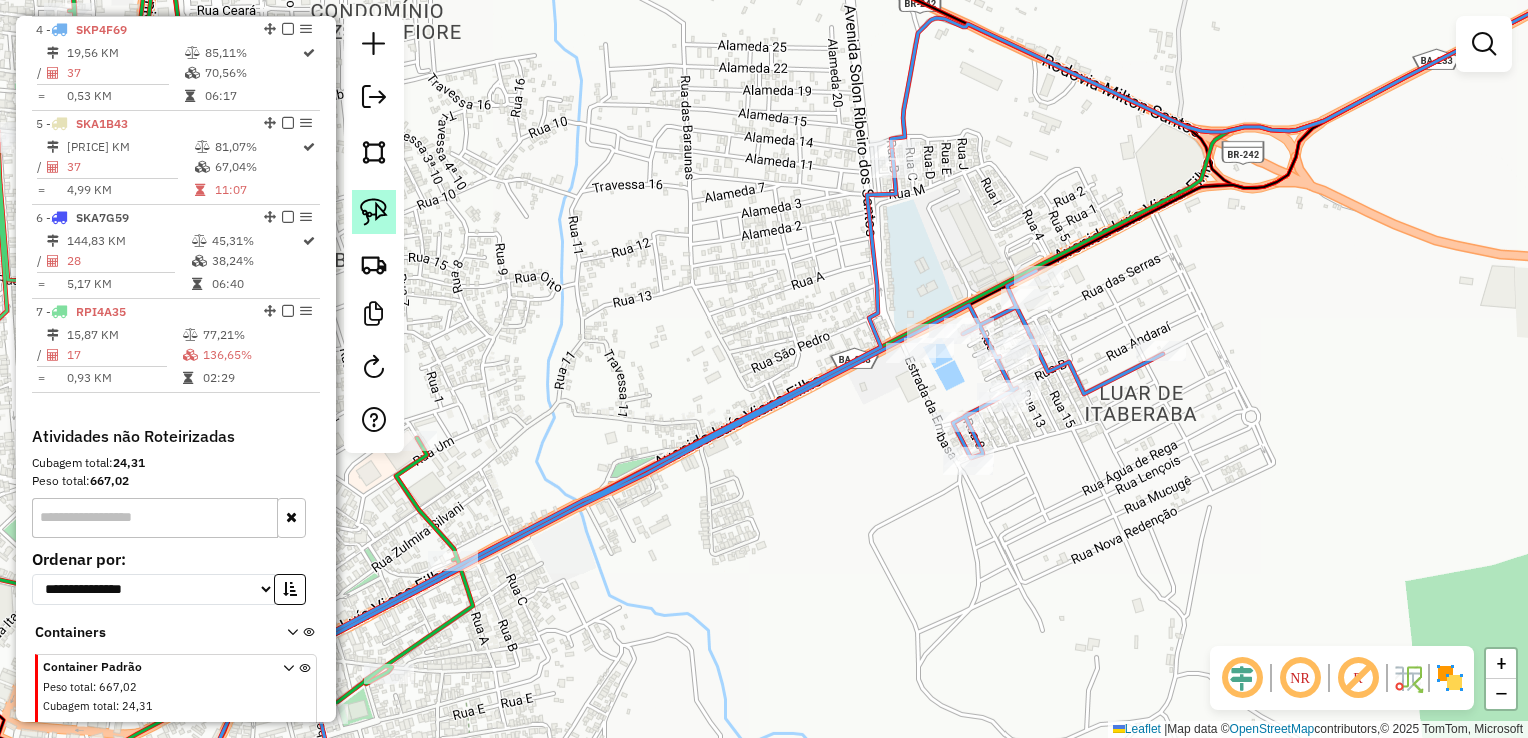 click 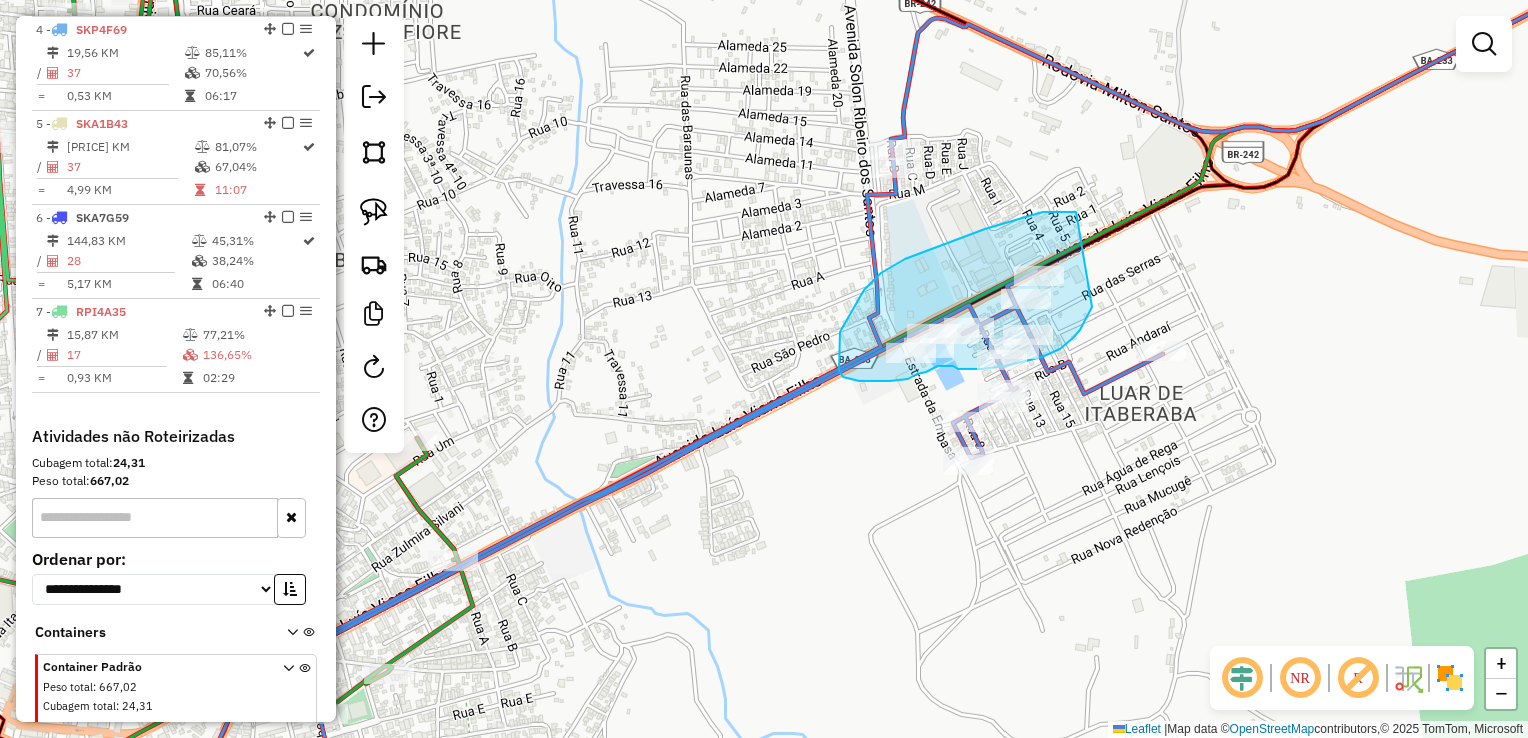 drag, startPoint x: 1074, startPoint y: 212, endPoint x: 1092, endPoint y: 307, distance: 96.69022 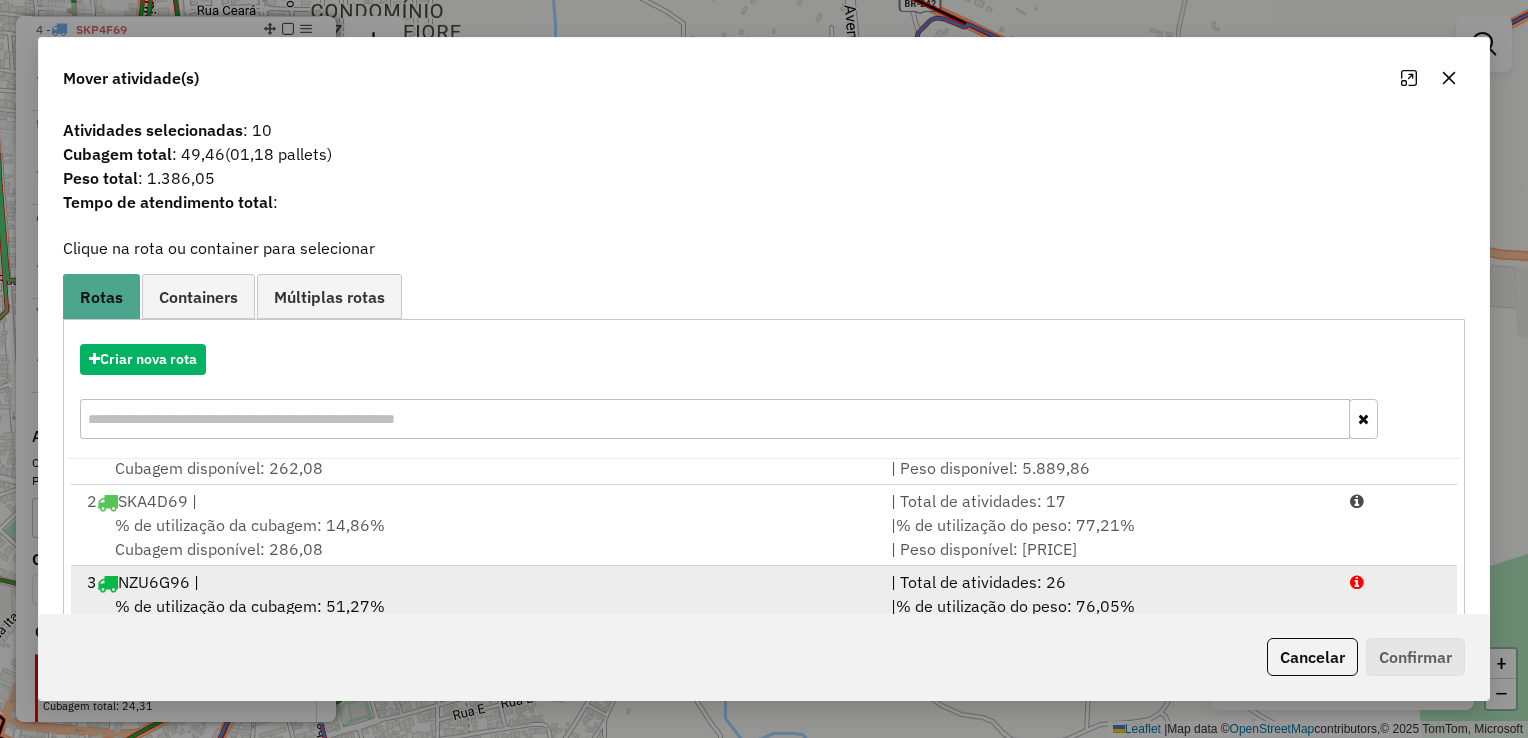 scroll, scrollTop: 84, scrollLeft: 0, axis: vertical 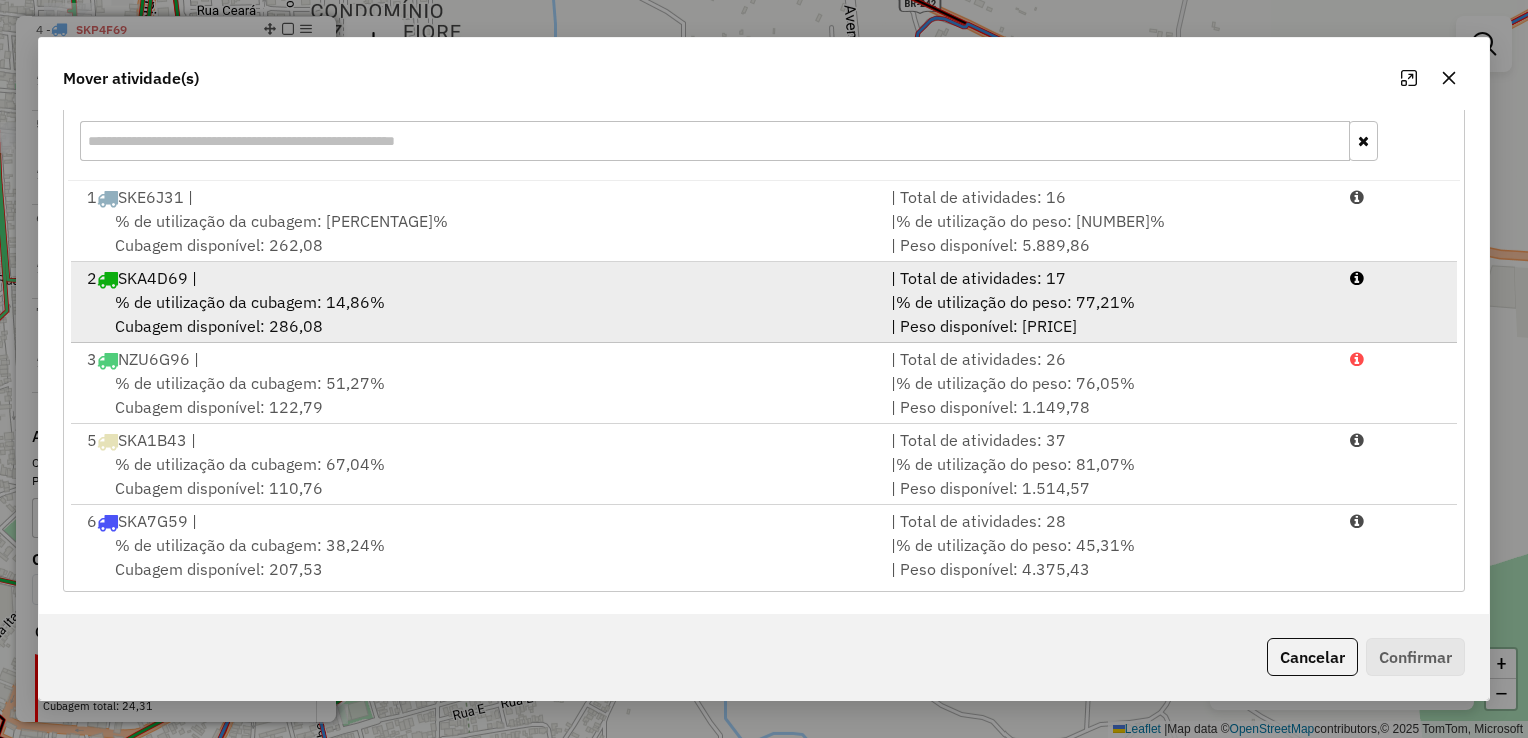 click on "% de utilização da cubagem: 14,86%" at bounding box center [250, 302] 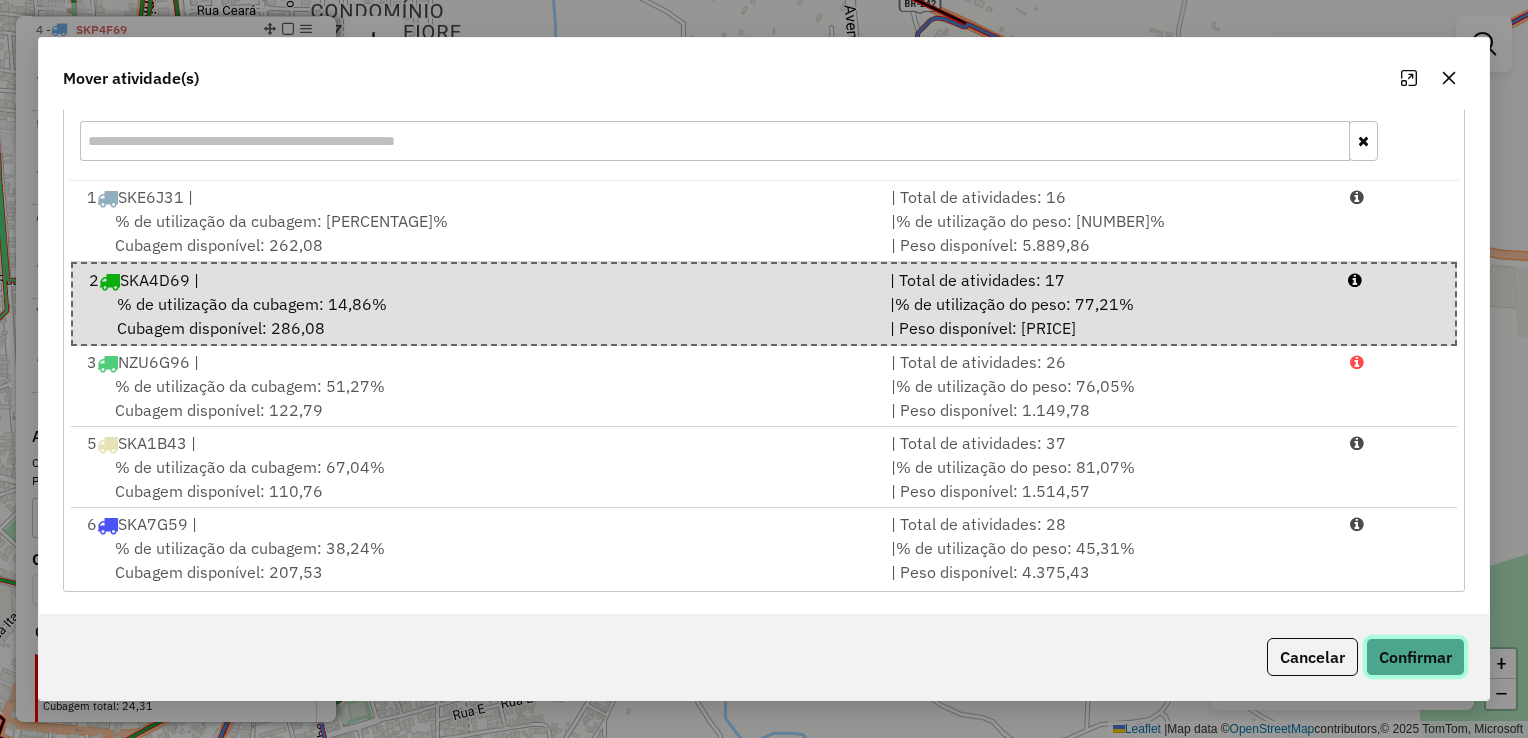 click on "Confirmar" 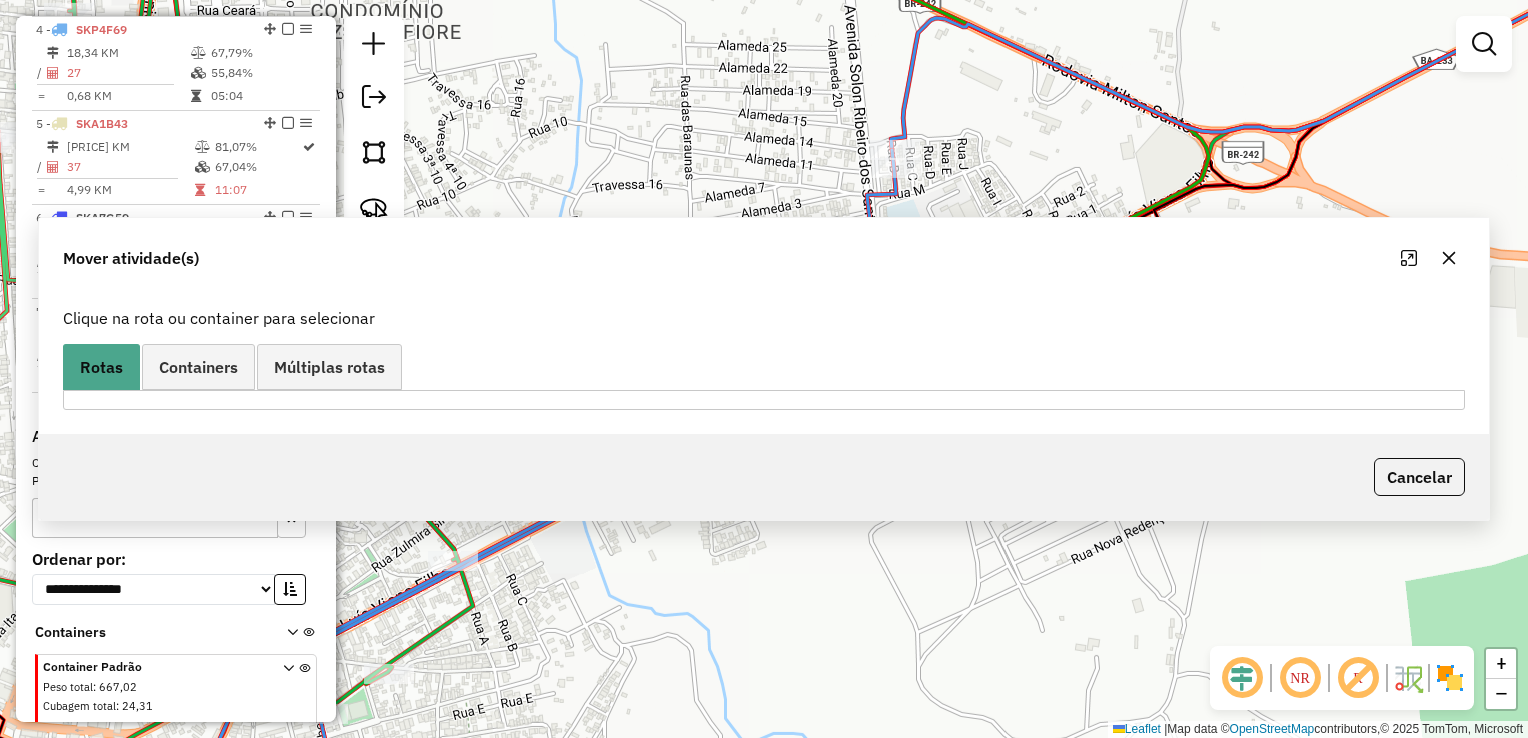 scroll, scrollTop: 937, scrollLeft: 0, axis: vertical 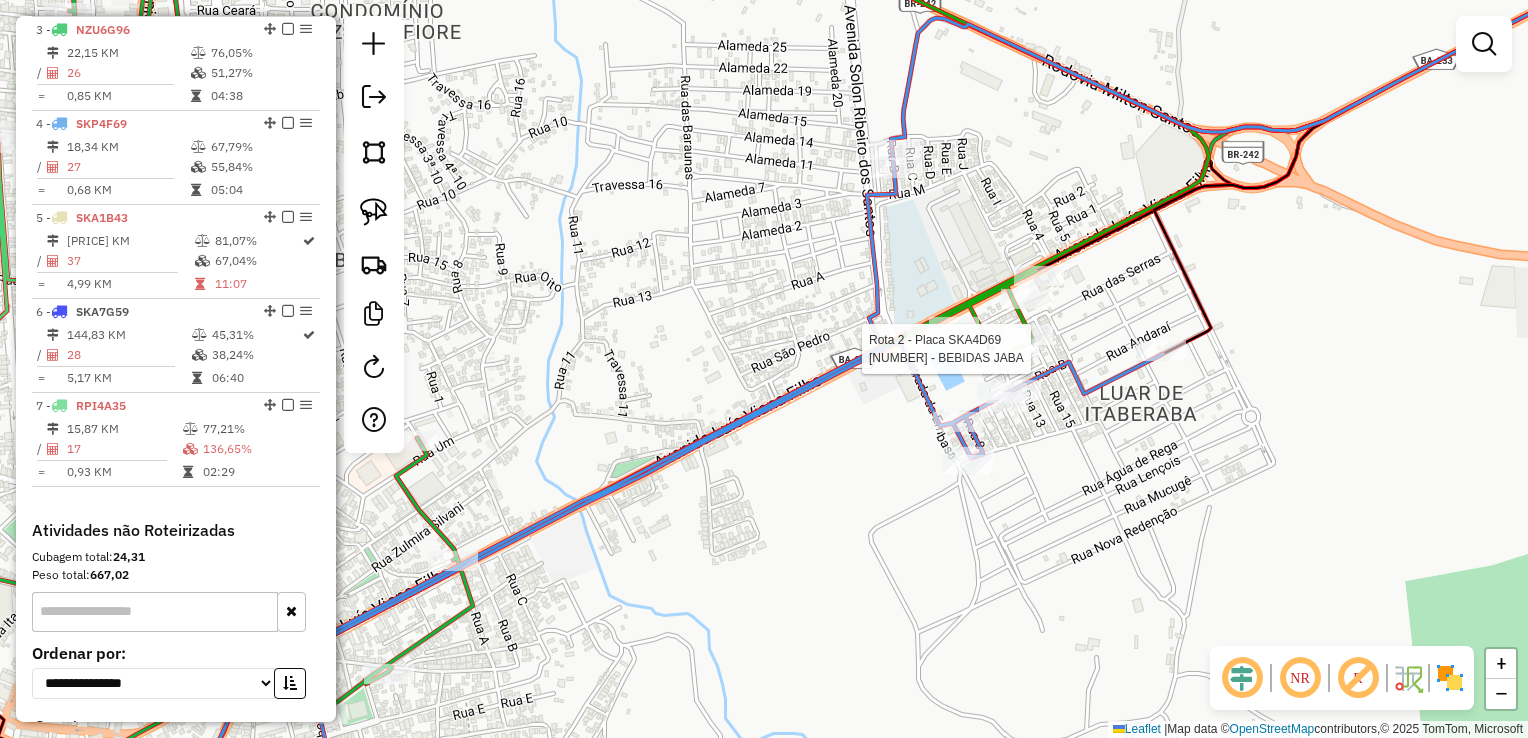 select on "*********" 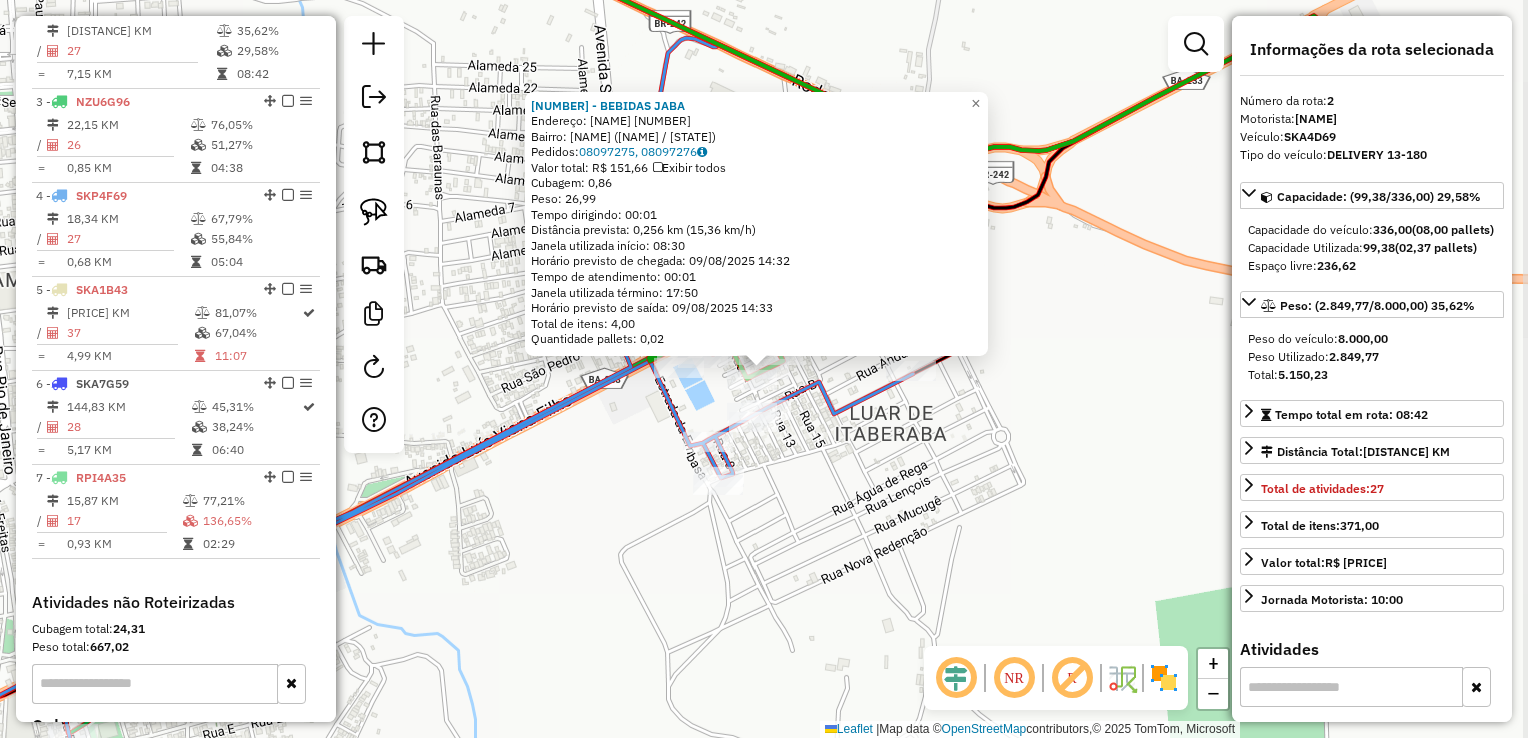 scroll, scrollTop: 843, scrollLeft: 0, axis: vertical 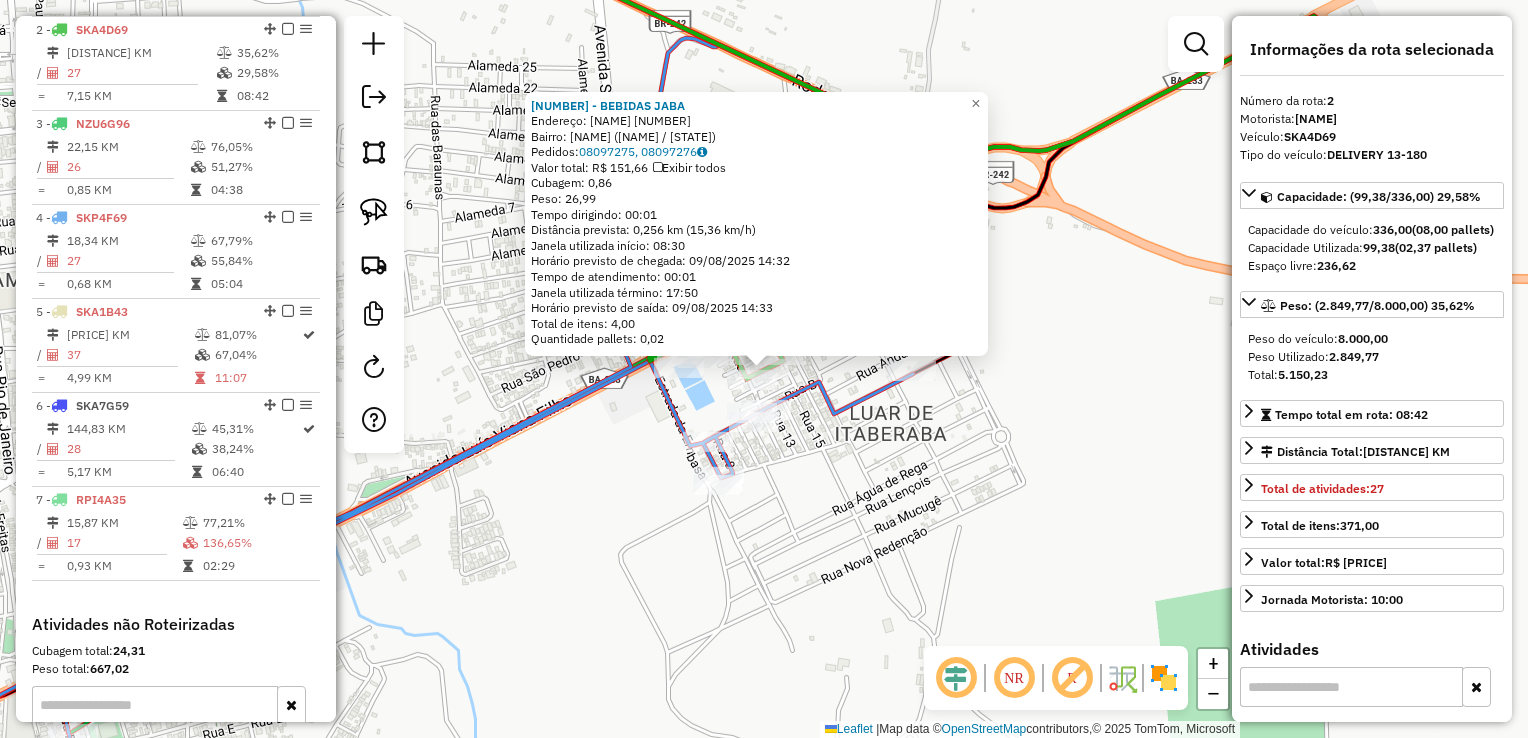 click on "Endereço:  [NAME] [NUMBER]   Bairro: [NAME] ([NAME] / [STATE])   Pedidos:  [NUMBER], [NUMBER]   Valor total: [CURRENCY] [PRICE]   Exibir todos   Cubagem: [PRICE]  Peso: [PRICE]  Tempo dirigindo: [TIME]   Distância prevista: [PRICE] km ([PRICE] km/h)   Janela utilizada início: [TIME]   Horário previsto de chegada: [DATE] [TIME]   Tempo de atendimento: [TIME]   Janela utilizada término: [TIME]   Horário previsto de saída: [DATE] [TIME]   Total de itens: [PRICE]   Quantidade pallets: [PRICE]  × Janela de atendimento Grade de atendimento Capacidade Transportadoras Veículos Cliente Pedidos  Rotas Selecione os dias de semana para filtrar as janelas de atendimento  Seg   Ter   Qua   Qui   Sex   Sáb   Dom  Informe o período da janela de atendimento: De: Até:  Filtrar exatamente a janela do cliente  Considerar janela de atendimento padrão  Selecione os dias de semana para filtrar as grades de atendimento  Seg   Ter   Qua   Qui   Sex   Sáb   Dom   Considerar clientes sem dia de atendimento cadastrado  De:  De:" 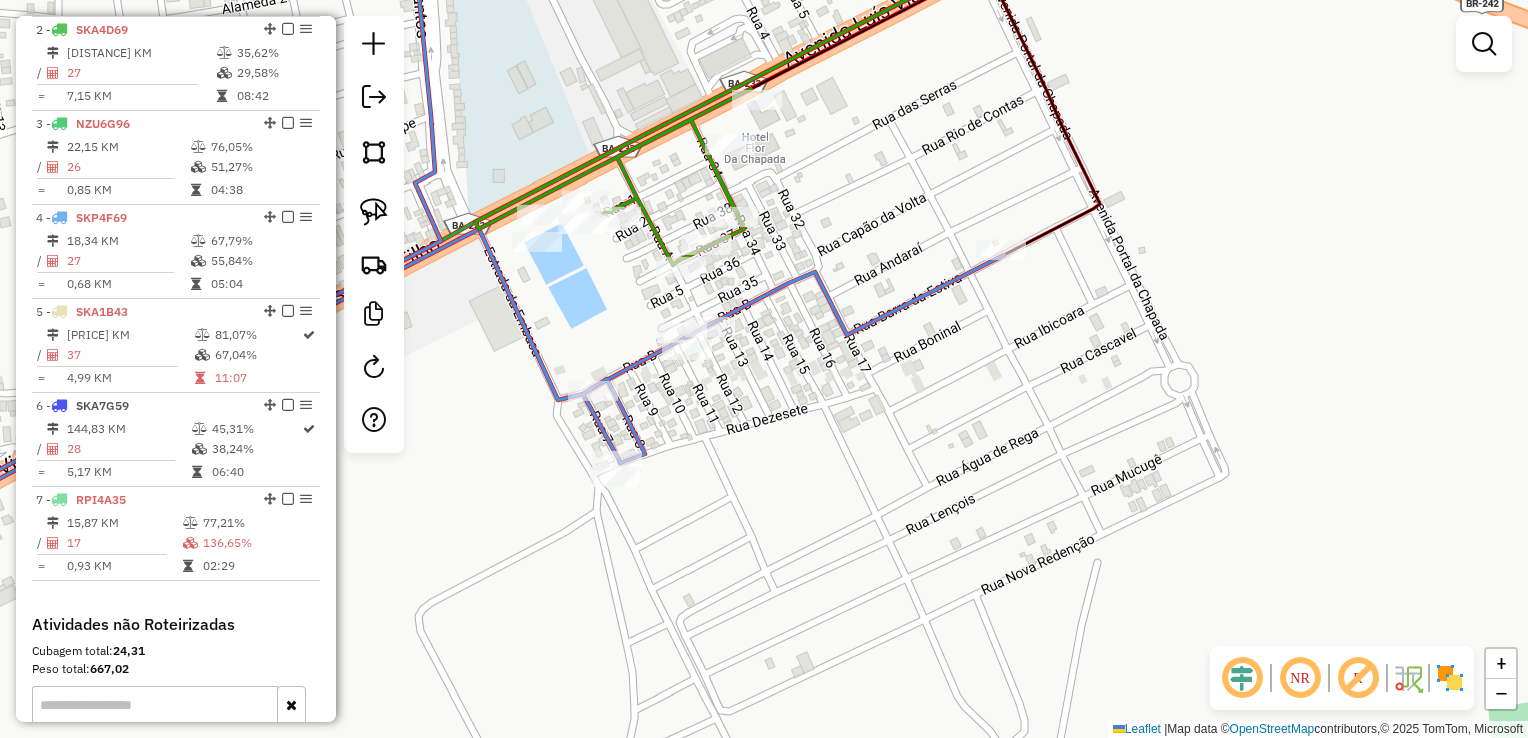 drag, startPoint x: 724, startPoint y: 499, endPoint x: 782, endPoint y: 498, distance: 58.00862 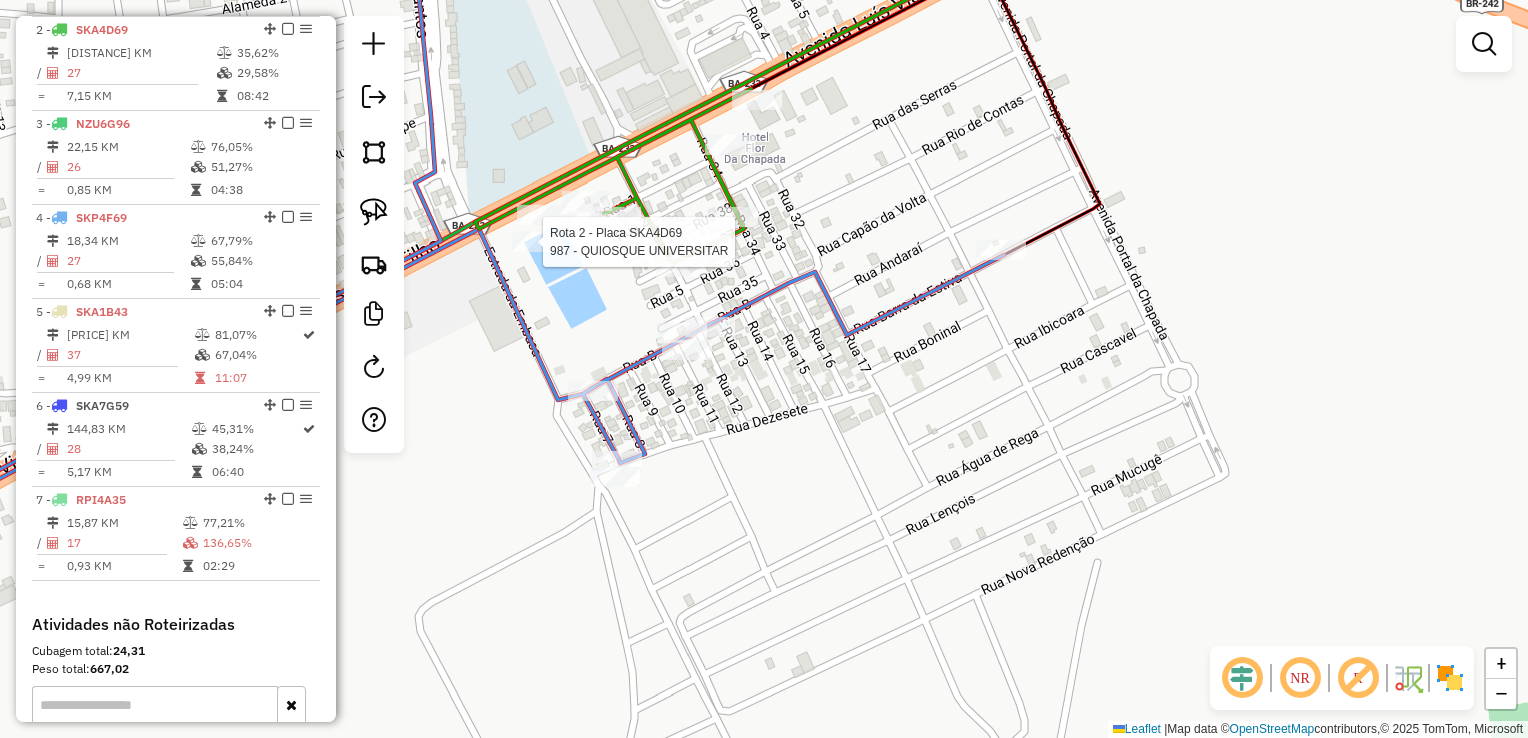select on "*********" 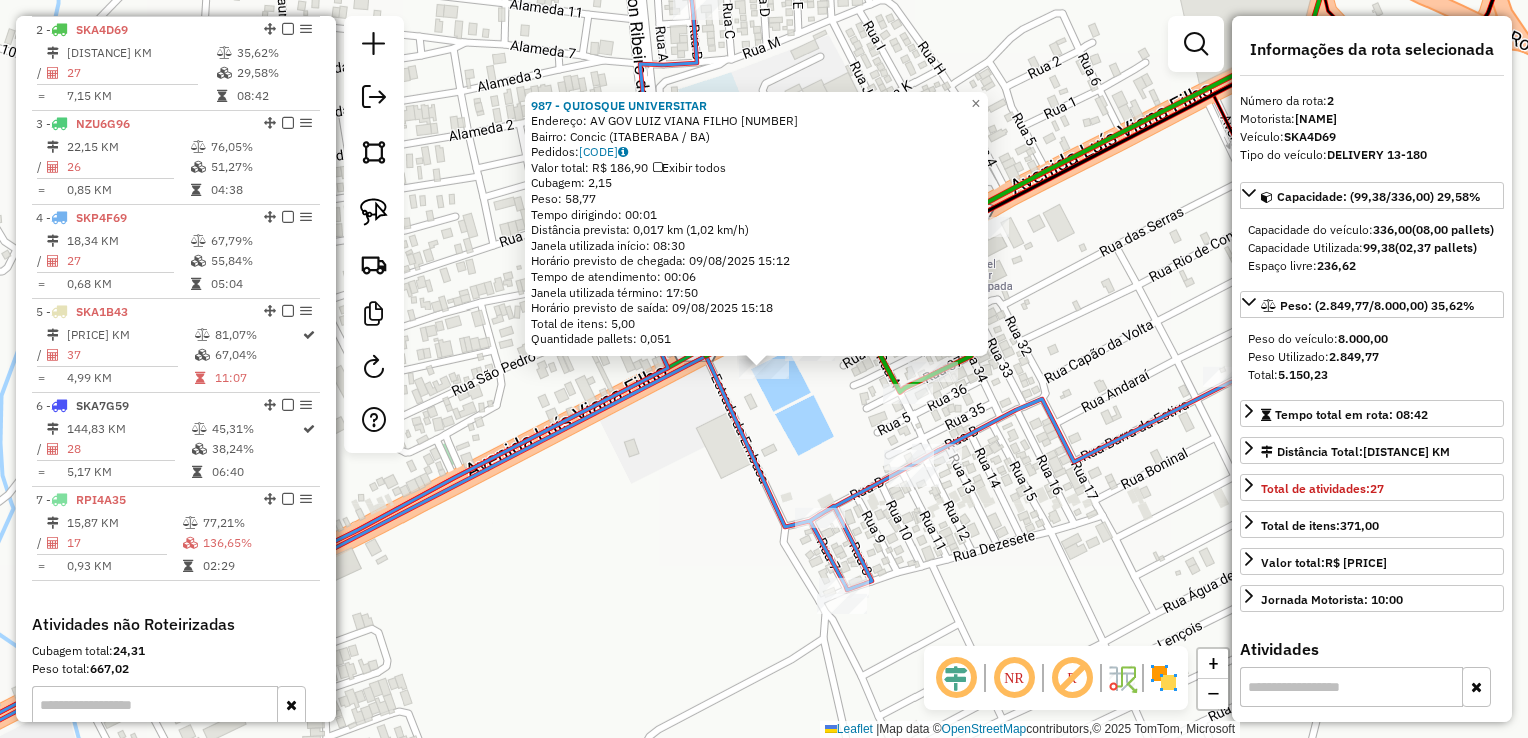 click on "987 - QUIOSQUE UNIVERSITAR  Endereço:  AV GOV LUIZ VIANA FILHO 1810   Bairro: [BAIRRO] ([CIDADE] / [STATE])   Pedidos:  08097295   Valor total: R$ 186,90   Exibir todos   Cubagem: 2,15  Peso: 58,77  Tempo dirigindo: 00:01   Distância prevista: 0,017 km (1,02 km/h)   Janela utilizada início: 08:30   Horário previsto de chegada: 09/08/2025 15:12   Tempo de atendimento: 00:06   Janela utilizada término: 17:50   Horário previsto de saída: 09/08/2025 15:18   Total de itens: 5,00   Quantidade pallets: 0,051  × Janela de atendimento Grade de atendimento Capacidade Transportadoras Veículos Cliente Pedidos  Rotas Selecione os dias de semana para filtrar as janelas de atendimento  Seg   Ter   Qua   Qui   Sex   Sáb   Dom  Informe o período da janela de atendimento: De: Até:  Filtrar exatamente a janela do cliente  Considerar janela de atendimento padrão  Selecione os dias de semana para filtrar as grades de atendimento  Seg   Ter   Qua   Qui   Sex   Sáb   Dom   Clientes fora do dia de atendimento selecionado De:" 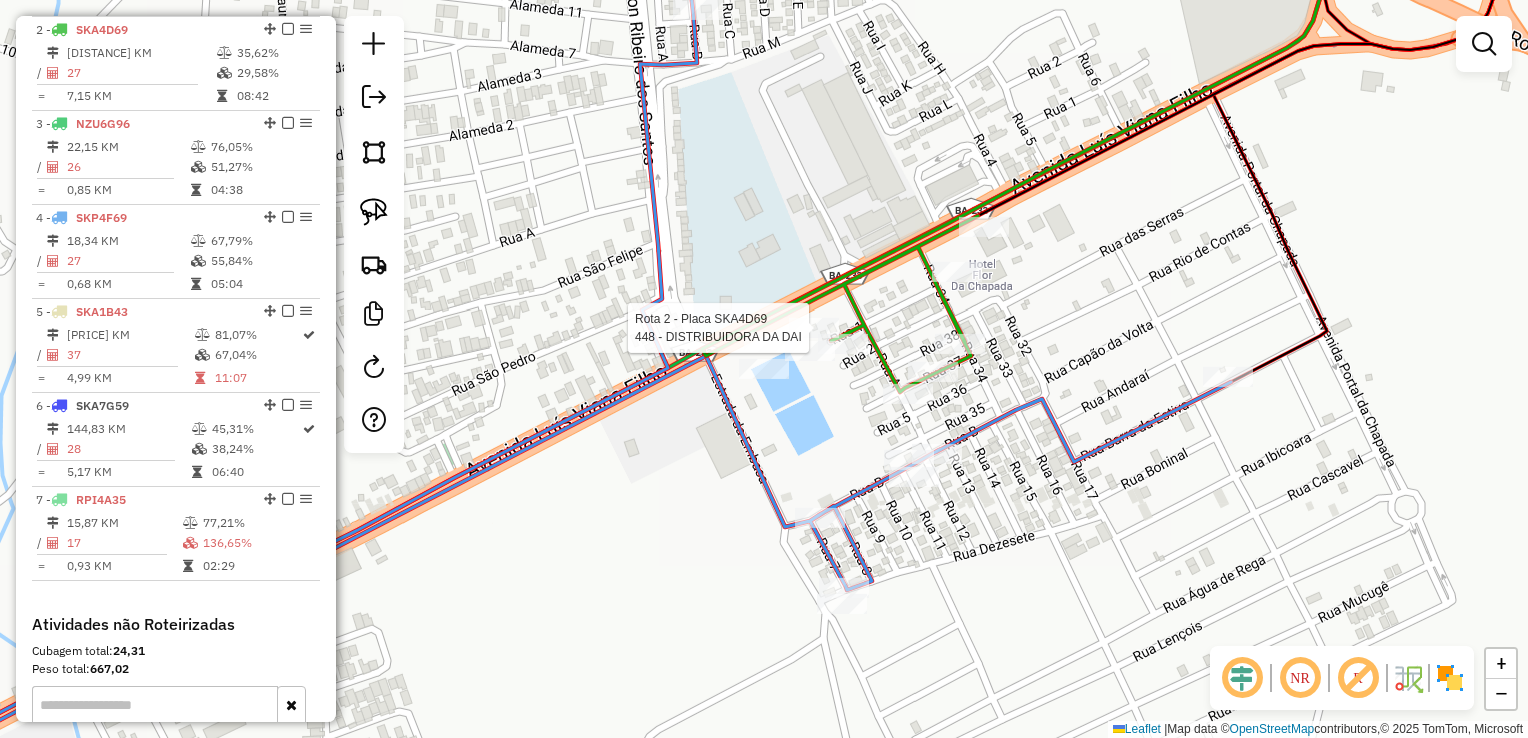 select on "*********" 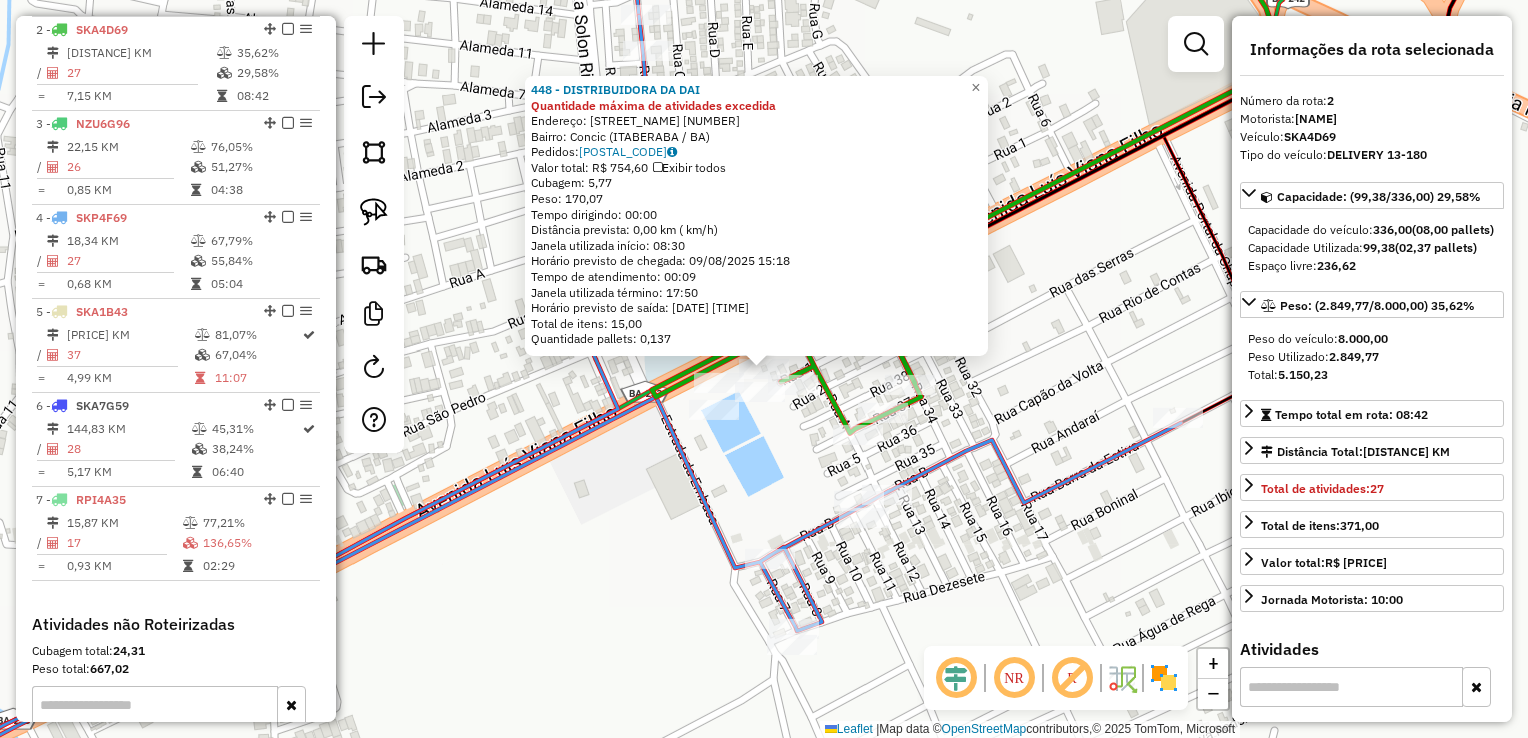 click on "Endereço:  [NAME] [NUMBER]   Bairro: [NAME] ([NAME] / [STATE])   Pedidos:  [NUMBER]   Valor total: [CURRENCY] [PRICE]   Exibir todos   Cubagem: [PRICE]  Peso: [PRICE]  Tempo dirigindo: [TIME]   Distância prevista: [PRICE] km ([PRICE] km/h)   Janela utilizada início: [TIME]   Horário previsto de chegada: [DATE] [TIME]   Tempo de atendimento: [TIME]   Janela utilizada término: [TIME]   Horário previsto de saída: [DATE] [TIME]   Total de itens: [PRICE]   Quantidade pallets: [PRICE]  × Janela de atendimento Grade de atendimento Capacidade Transportadoras Veículos Cliente Pedidos  Rotas Selecione os dias de semana para filtrar as janelas de atendimento  Seg   Ter   Qua   Qui   Sex   Sáb   Dom  Informe o período da janela de atendimento: De: Até:  Filtrar exatamente a janela do cliente  Considerar janela de atendimento padrão  Selecione os dias de semana para filtrar as grades de atendimento  Seg   Ter   Qua   Qui   Sex   Sáb   Dom   Peso mínimo:   De:   Até:" 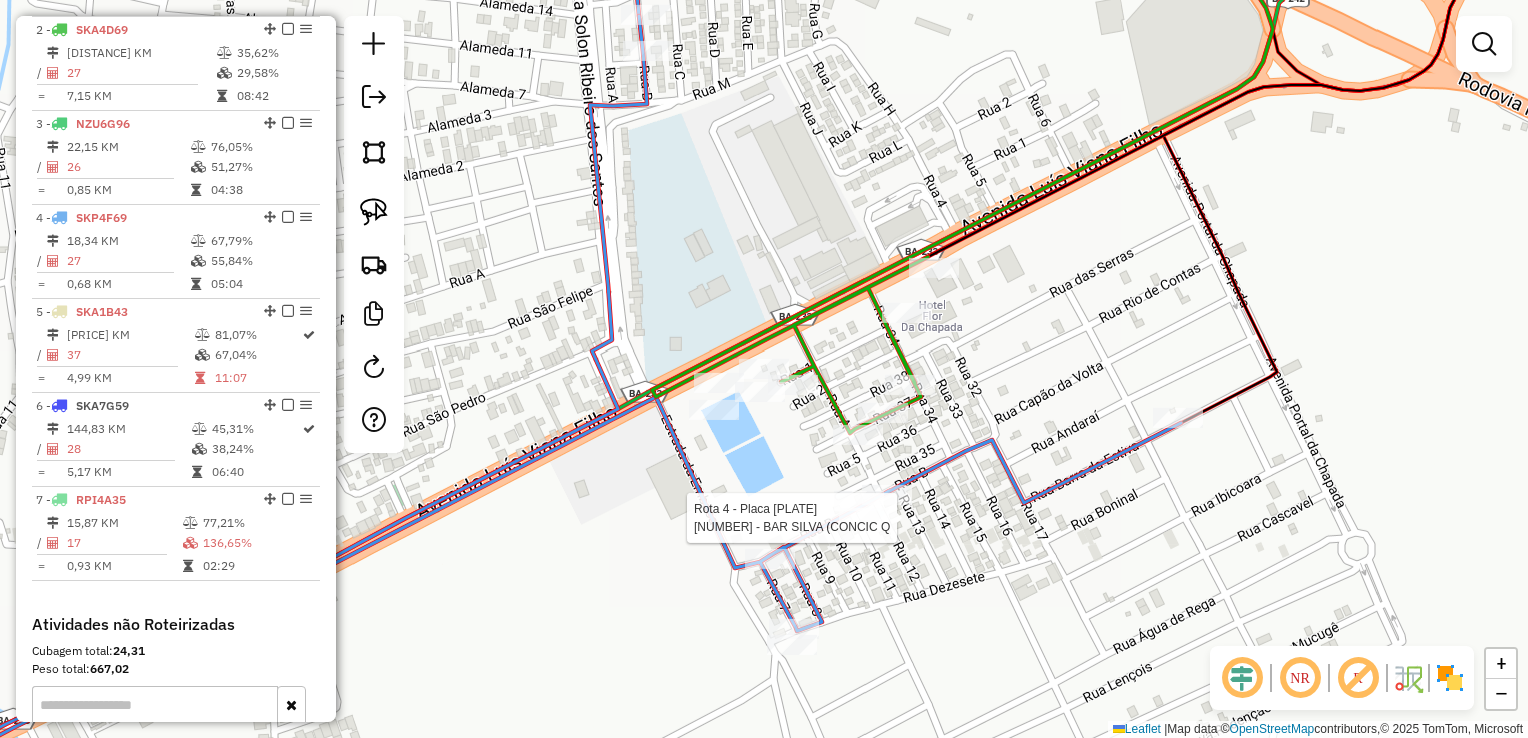 select on "*********" 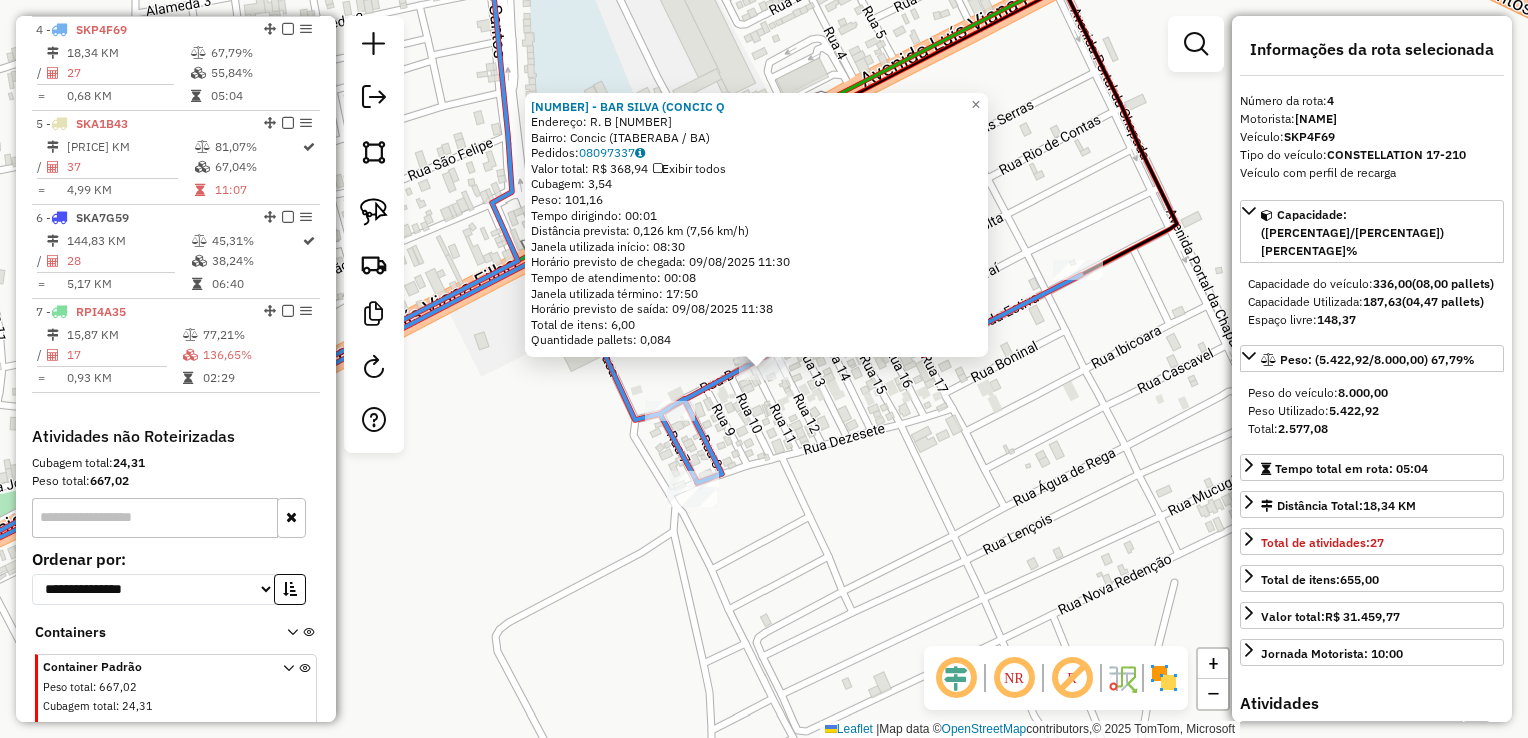 scroll, scrollTop: 1031, scrollLeft: 0, axis: vertical 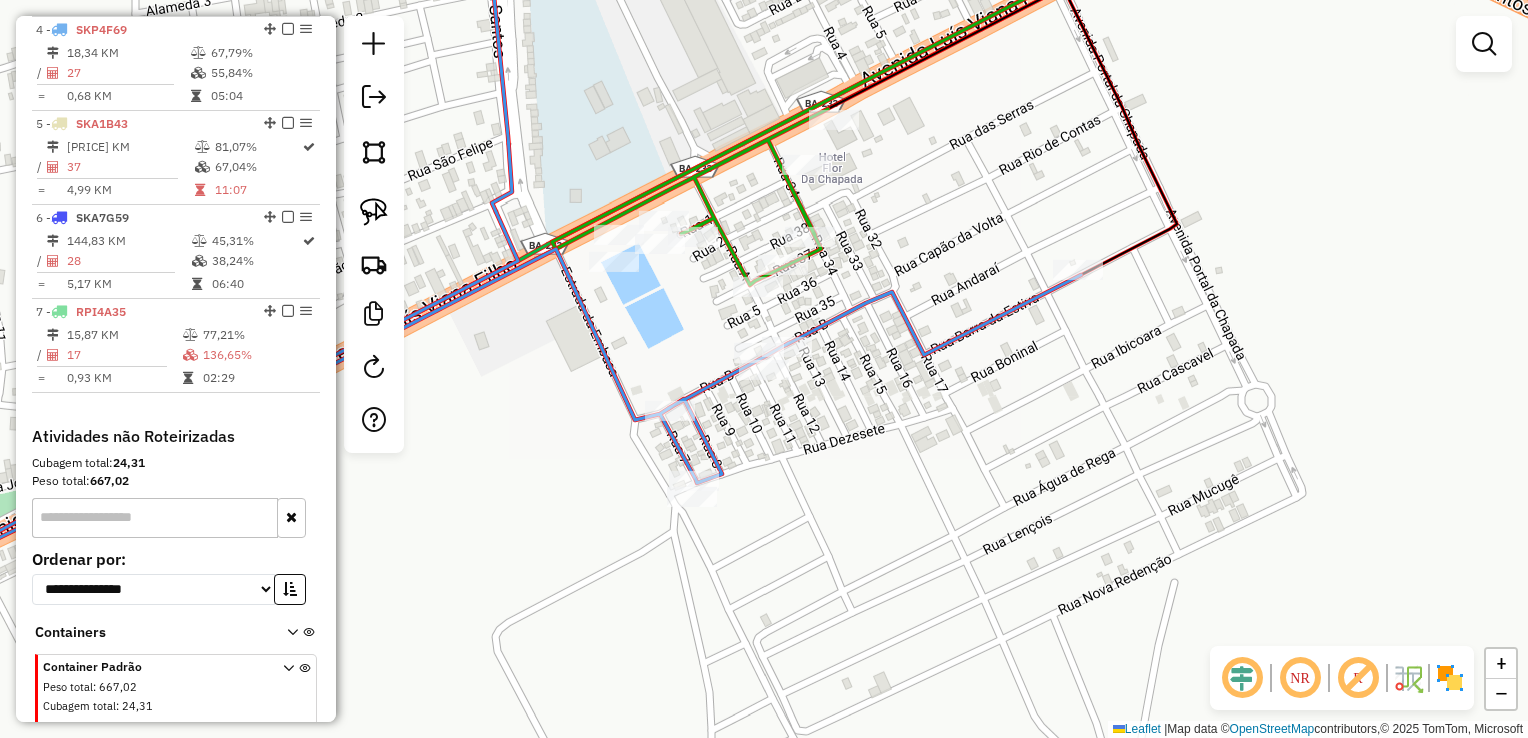 drag, startPoint x: 380, startPoint y: 211, endPoint x: 415, endPoint y: 248, distance: 50.931328 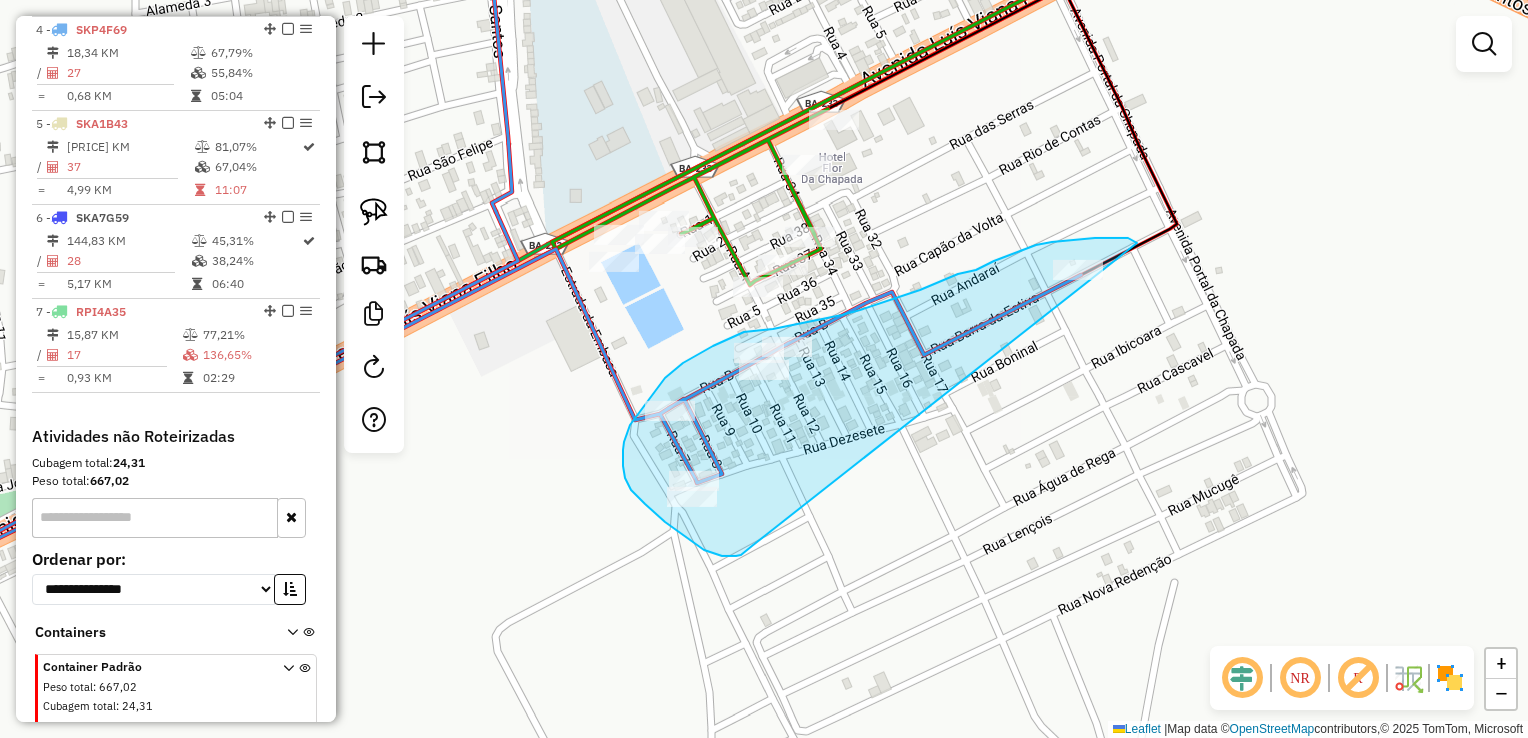 drag, startPoint x: 744, startPoint y: 552, endPoint x: 1204, endPoint y: 282, distance: 533.38544 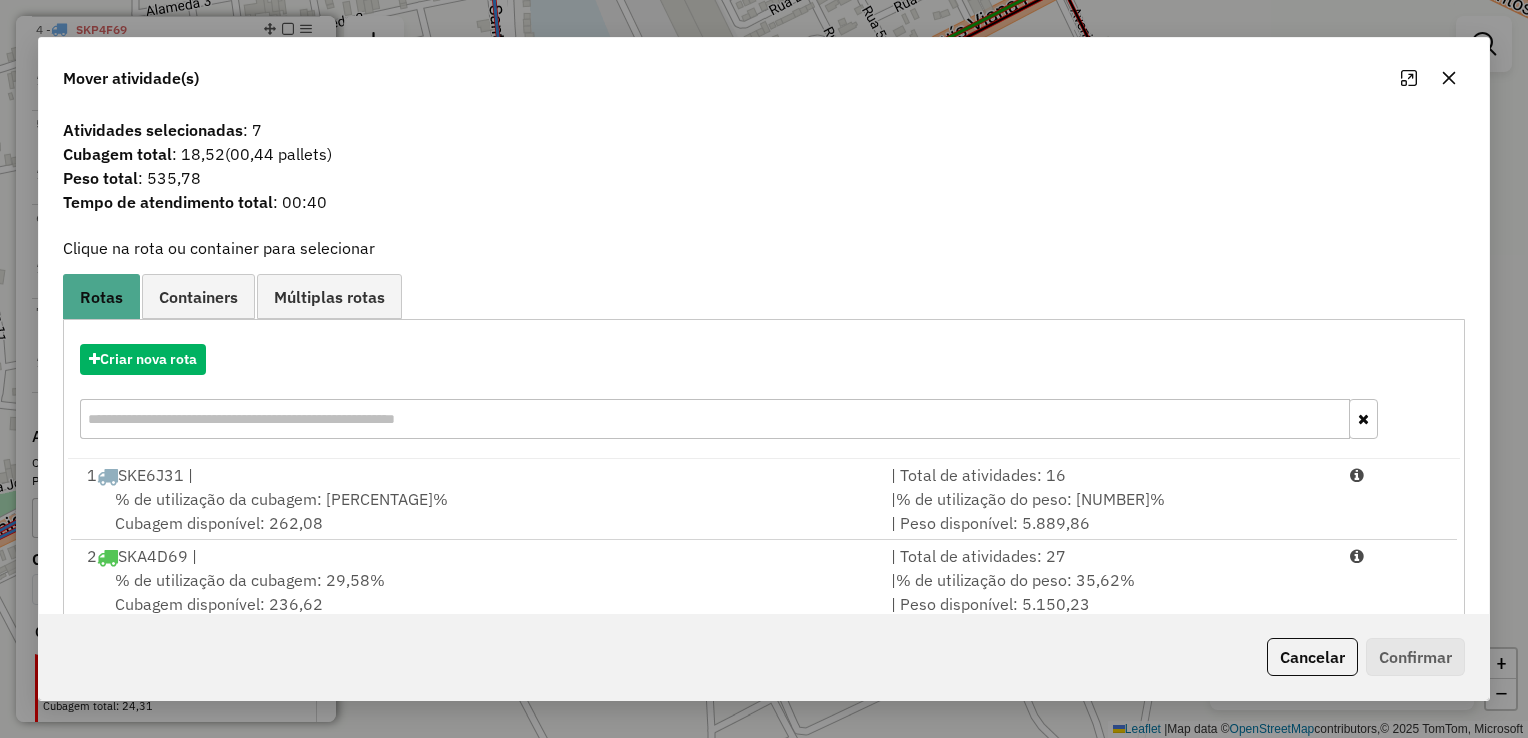 click 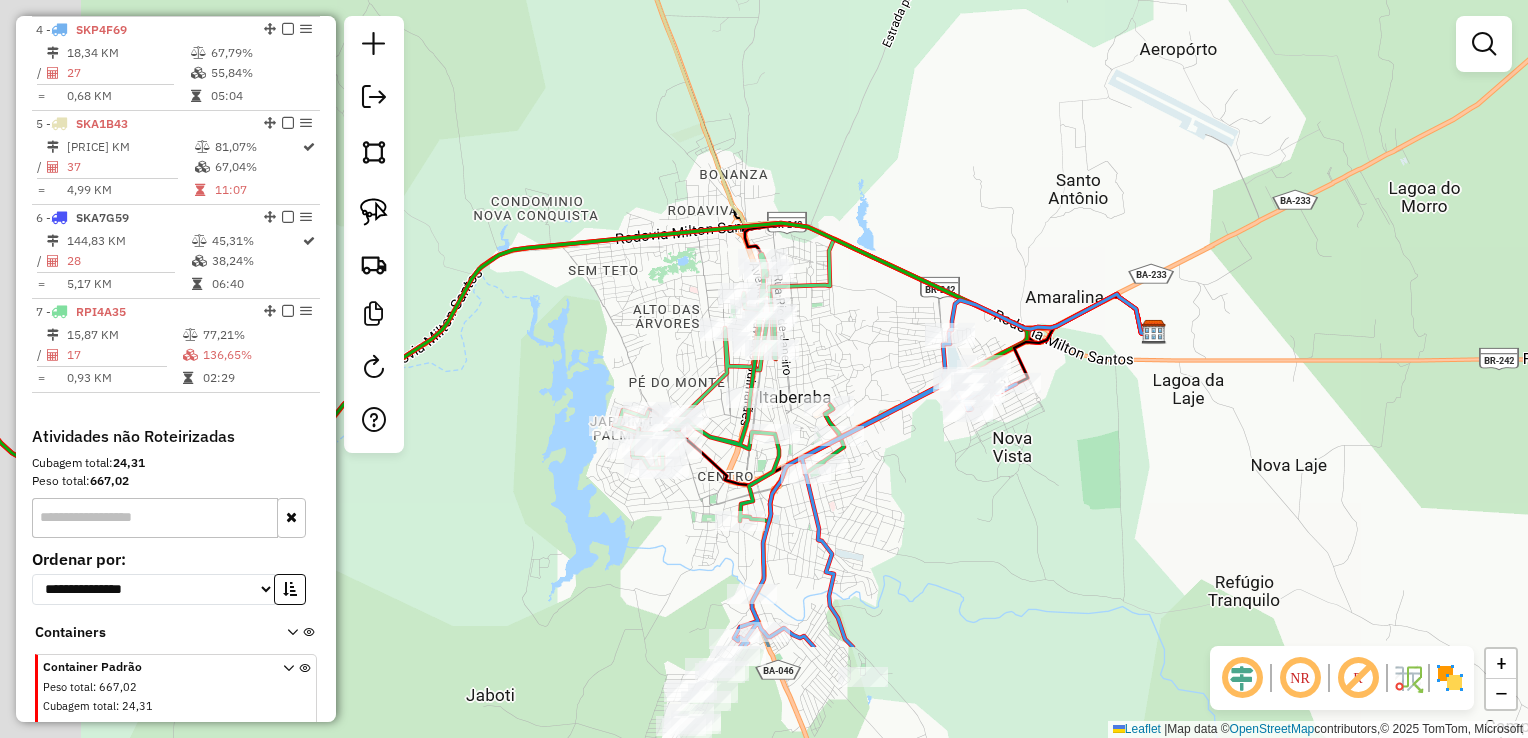 drag, startPoint x: 771, startPoint y: 662, endPoint x: 1151, endPoint y: 195, distance: 602.0706 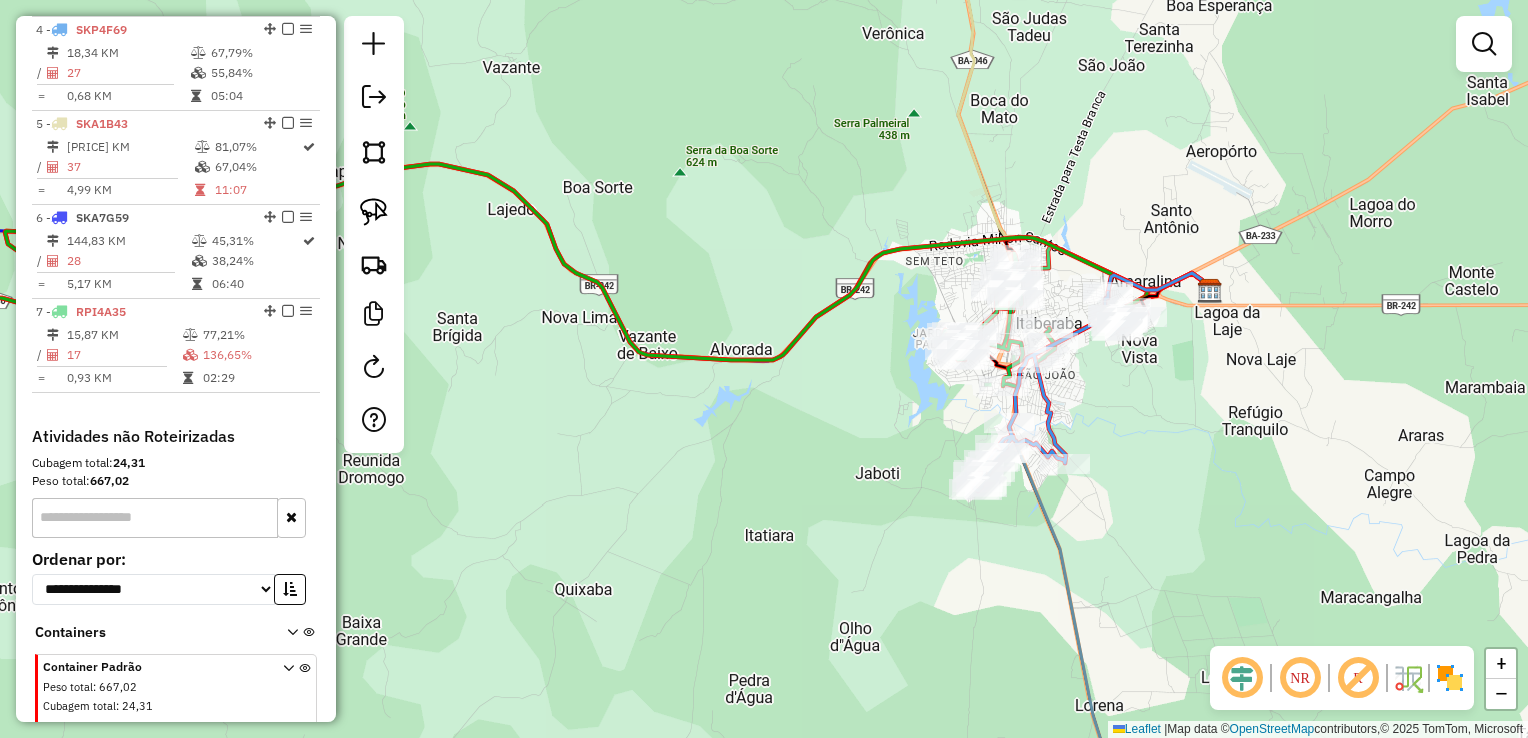 drag, startPoint x: 913, startPoint y: 575, endPoint x: 905, endPoint y: 482, distance: 93.34345 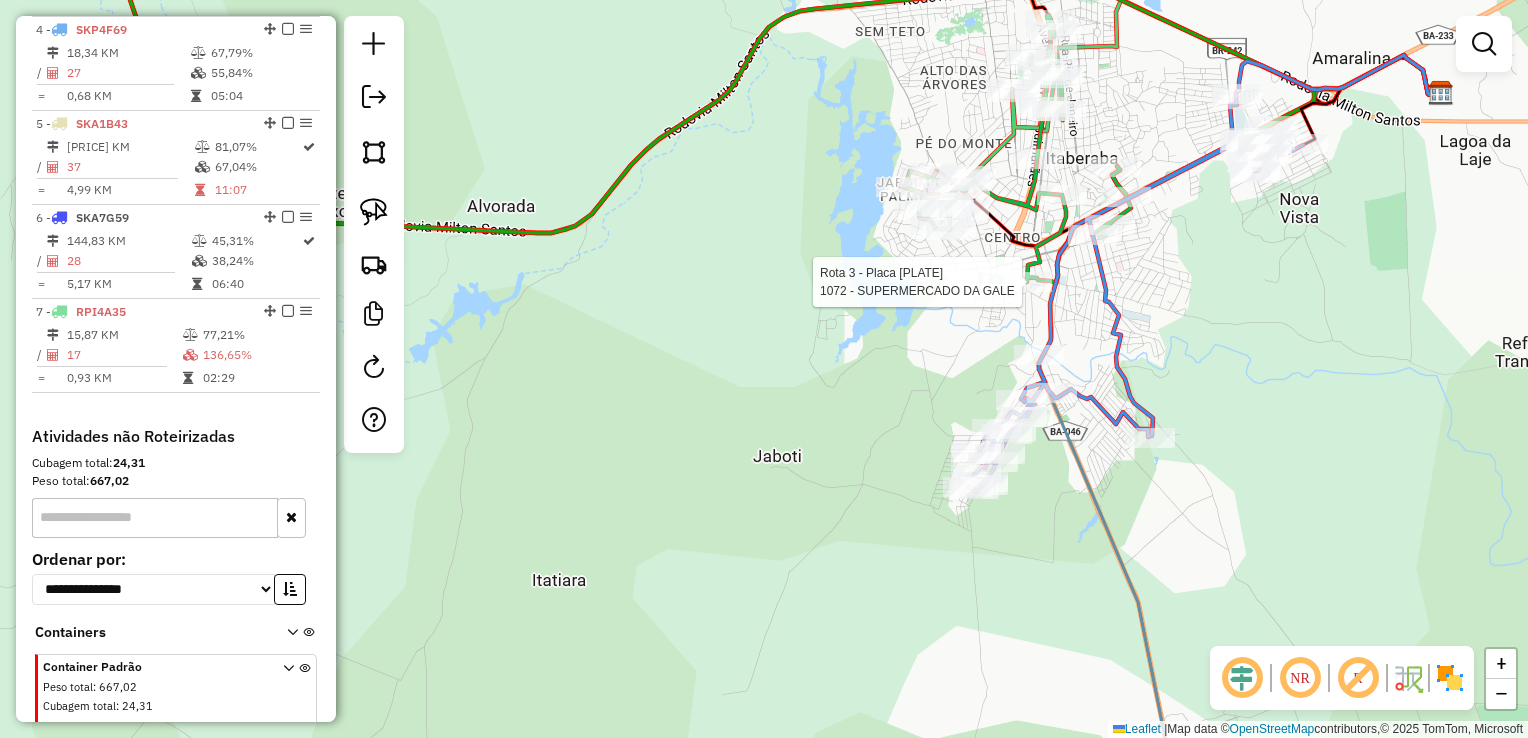 select on "*********" 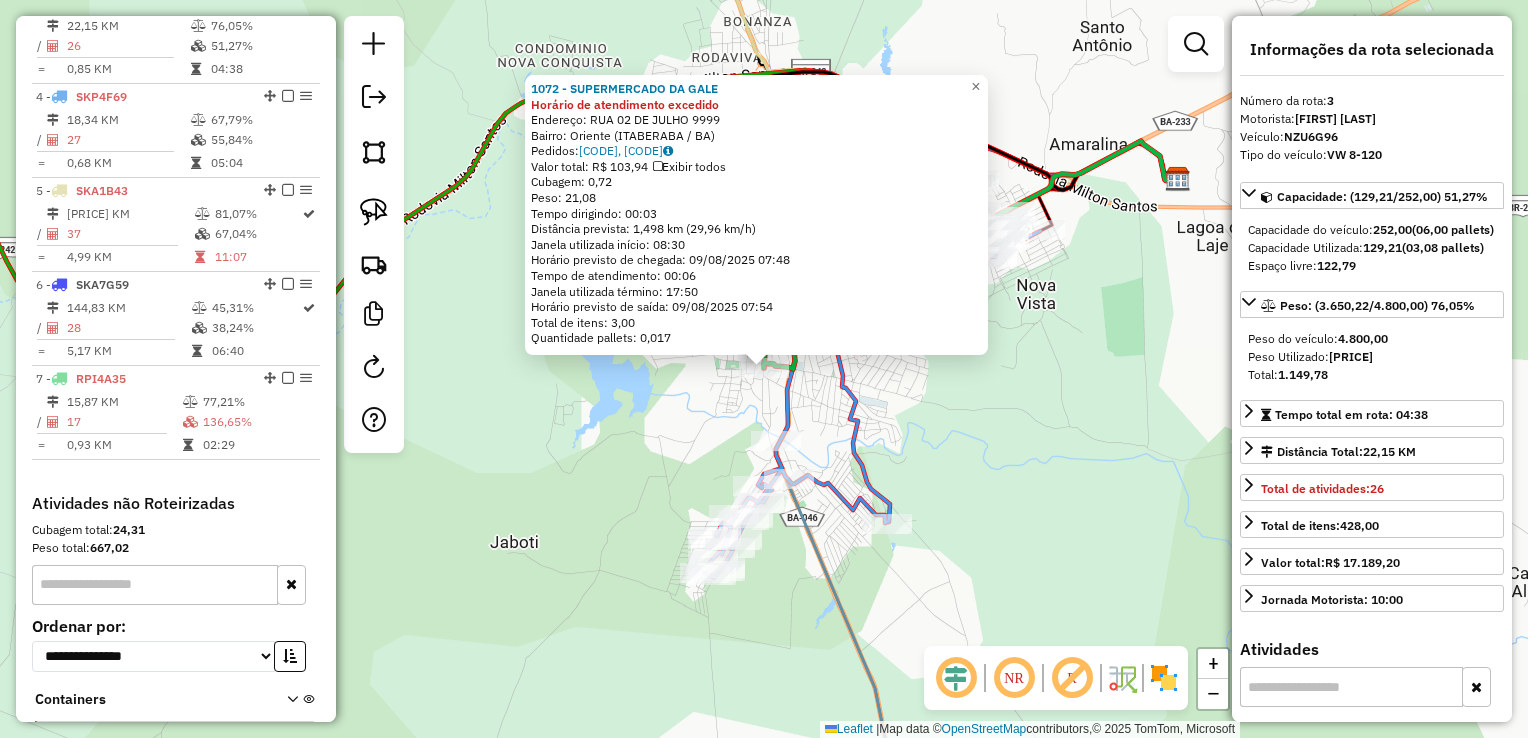 scroll, scrollTop: 936, scrollLeft: 0, axis: vertical 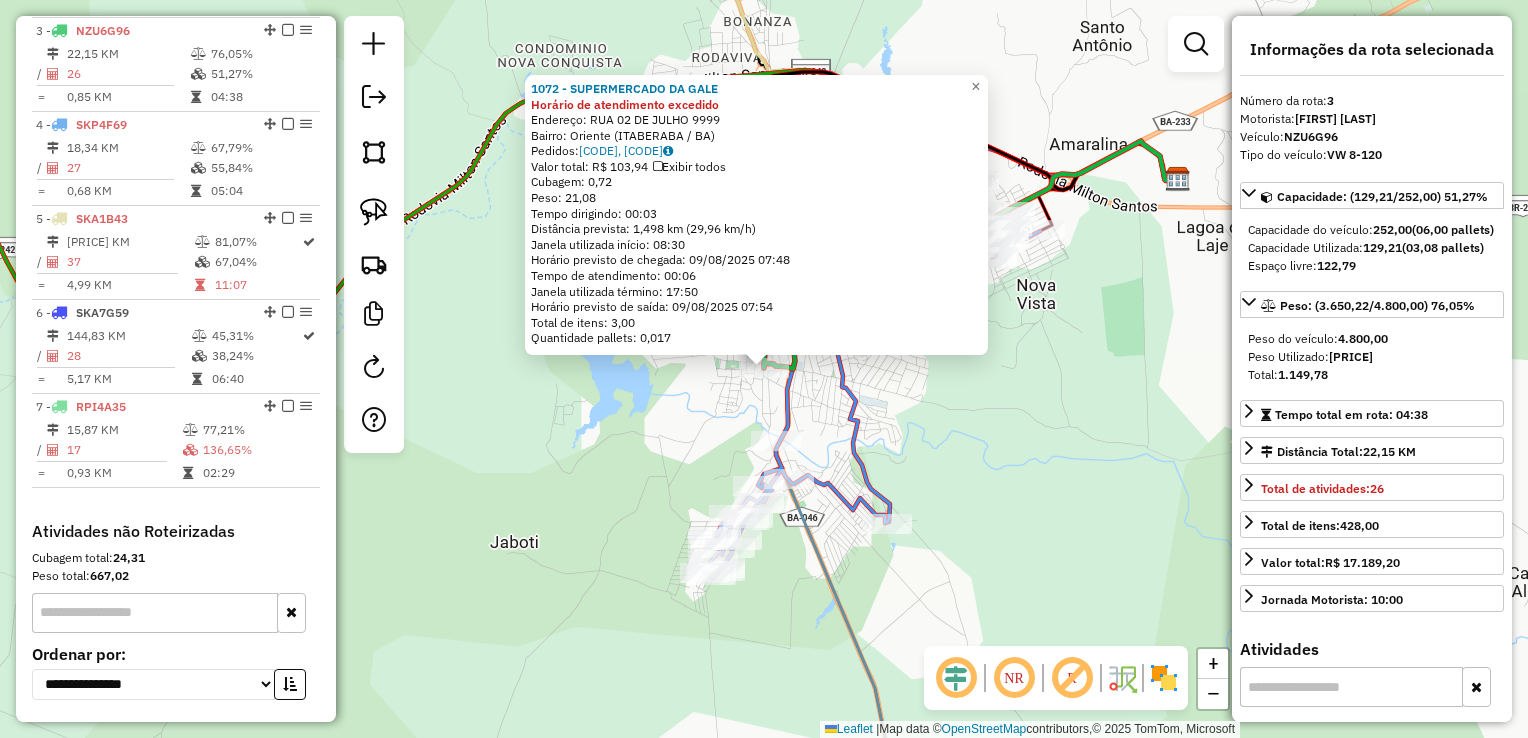 click on "1072 - SUPERMERCADO DA GALE Horário de atendimento excedido  Endereço:  RUA 02 DE JULHO 9999   Bairro: [BAIRRO] ([CIDADE] / [STATE])   Pedidos:  08097331, 08097399   Valor total: R$ 103,94   Exibir todos   Cubagem: 0,72  Peso: 21,08  Tempo dirigindo: 00:03   Distância prevista: 1,498 km (29,96 km/h)   Janela utilizada início: 08:30   Horário previsto de chegada: 09/08/2025 07:48   Tempo de atendimento: 00:06   Janela utilizada término: 17:50   Horário previsto de saída: 09/08/2025 07:54   Total de itens: 3,00   Quantidade pallets: 0,017  × Janela de atendimento Grade de atendimento Capacidade Transportadoras Veículos Cliente Pedidos  Rotas Selecione os dias de semana para filtrar as janelas de atendimento  Seg   Ter   Qua   Qui   Sex   Sáb   Dom  Informe o período da janela de atendimento: De: Até:  Filtrar exatamente a janela do cliente  Considerar janela de atendimento padrão  Selecione os dias de semana para filtrar as grades de atendimento  Seg   Ter   Qua   Qui   Sex   Sáb   Dom   De:   Até:" 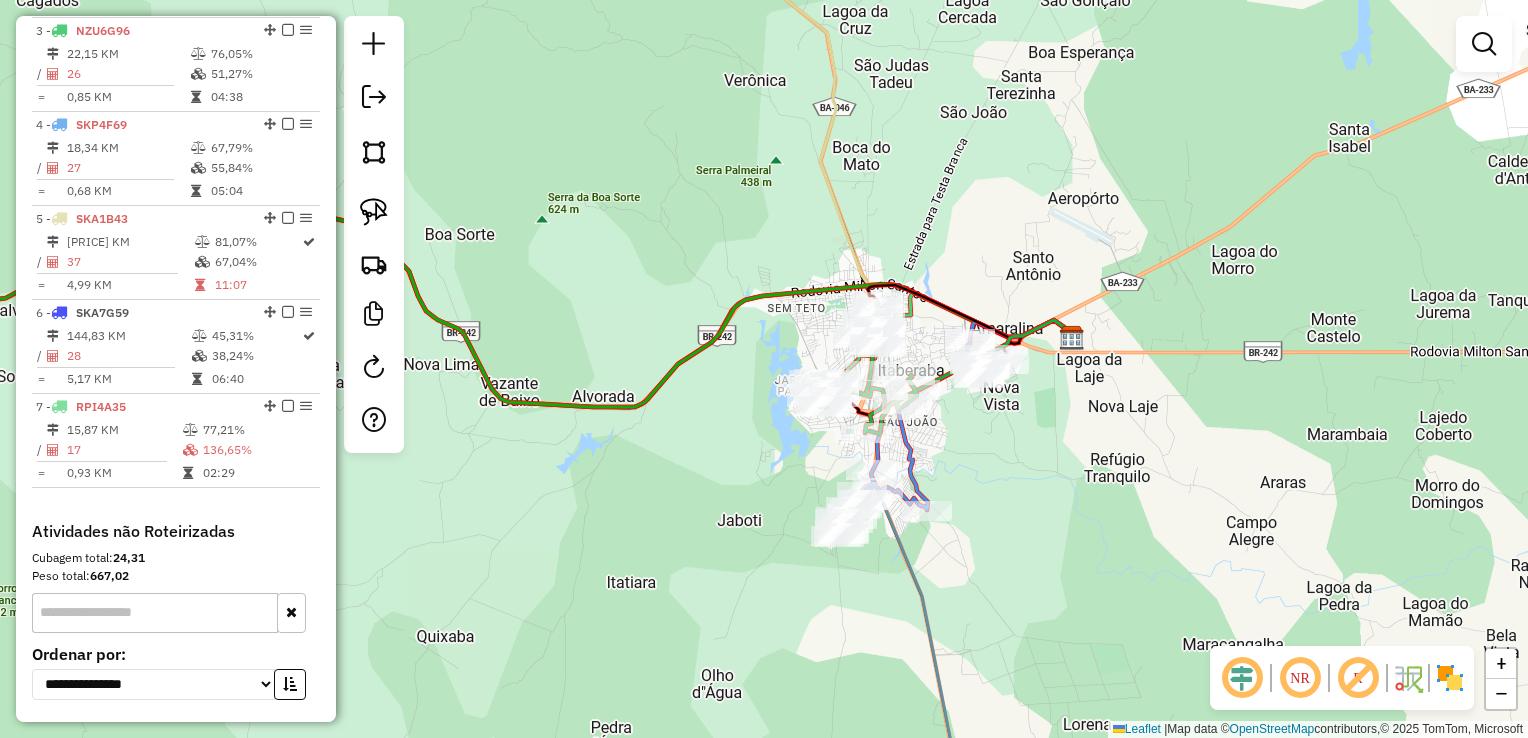drag, startPoint x: 603, startPoint y: 576, endPoint x: 1054, endPoint y: 372, distance: 494.9919 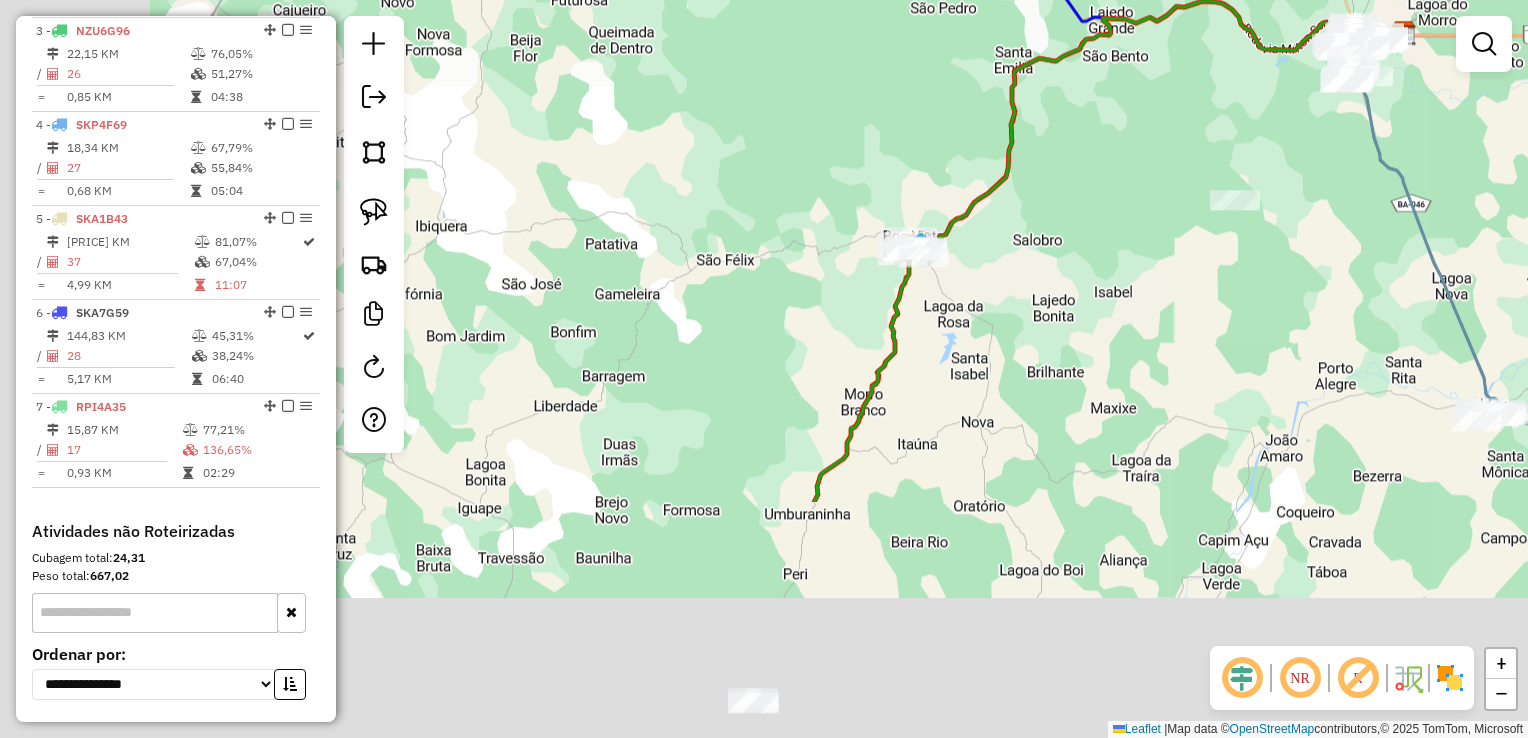 drag, startPoint x: 782, startPoint y: 497, endPoint x: 1163, endPoint y: 67, distance: 574.50934 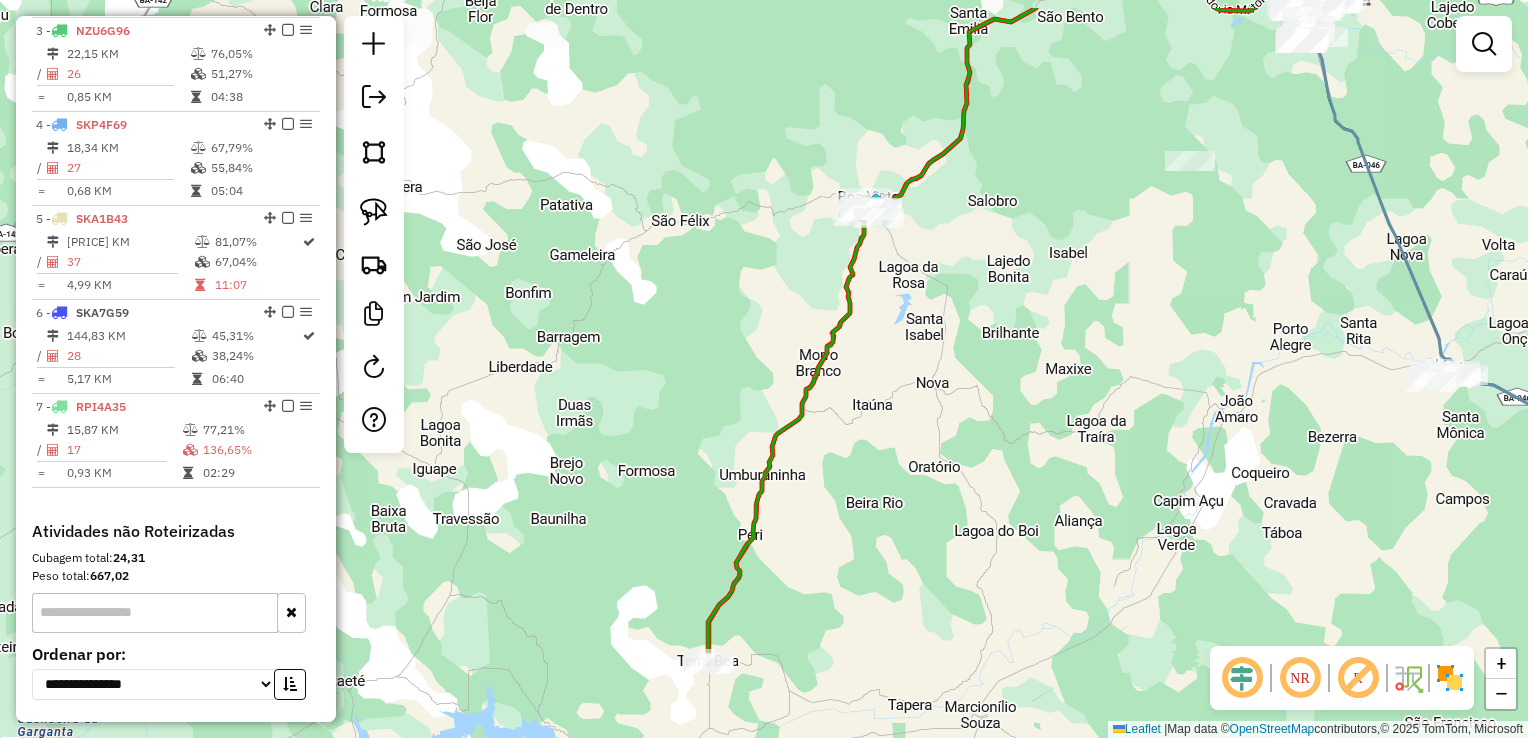 drag, startPoint x: 1134, startPoint y: 204, endPoint x: 1111, endPoint y: 342, distance: 139.90353 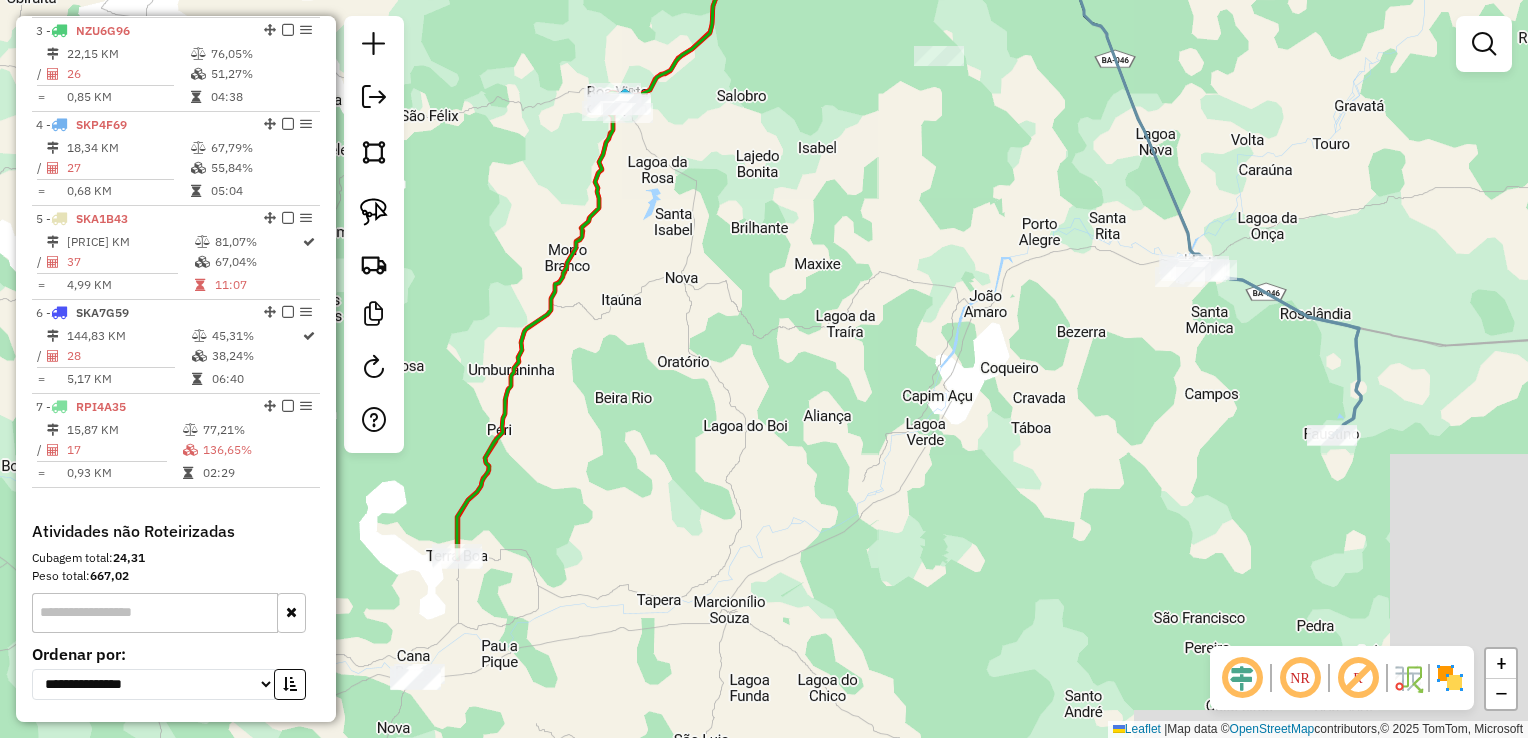 drag, startPoint x: 1186, startPoint y: 391, endPoint x: 882, endPoint y: 275, distance: 325.3798 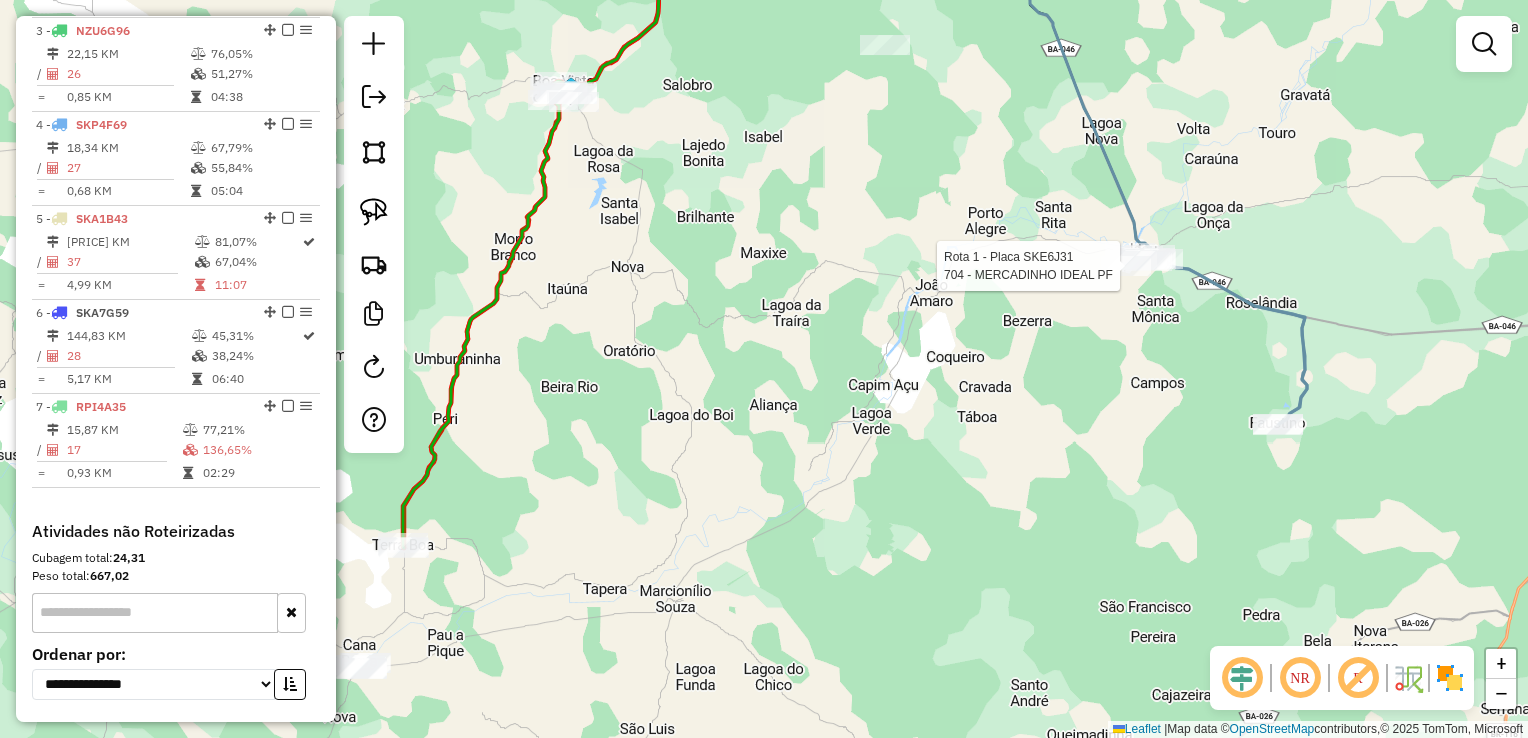 select on "*********" 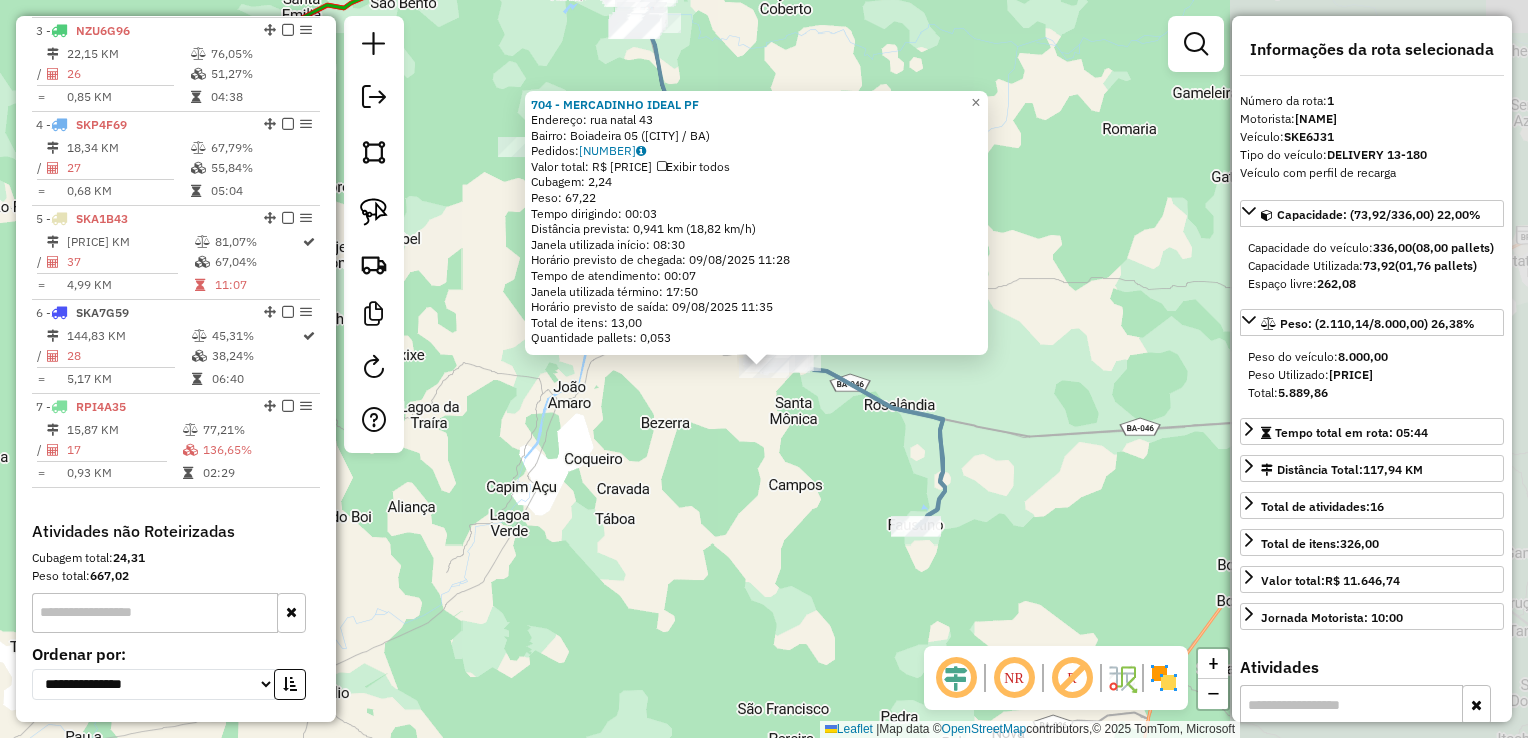 scroll, scrollTop: 748, scrollLeft: 0, axis: vertical 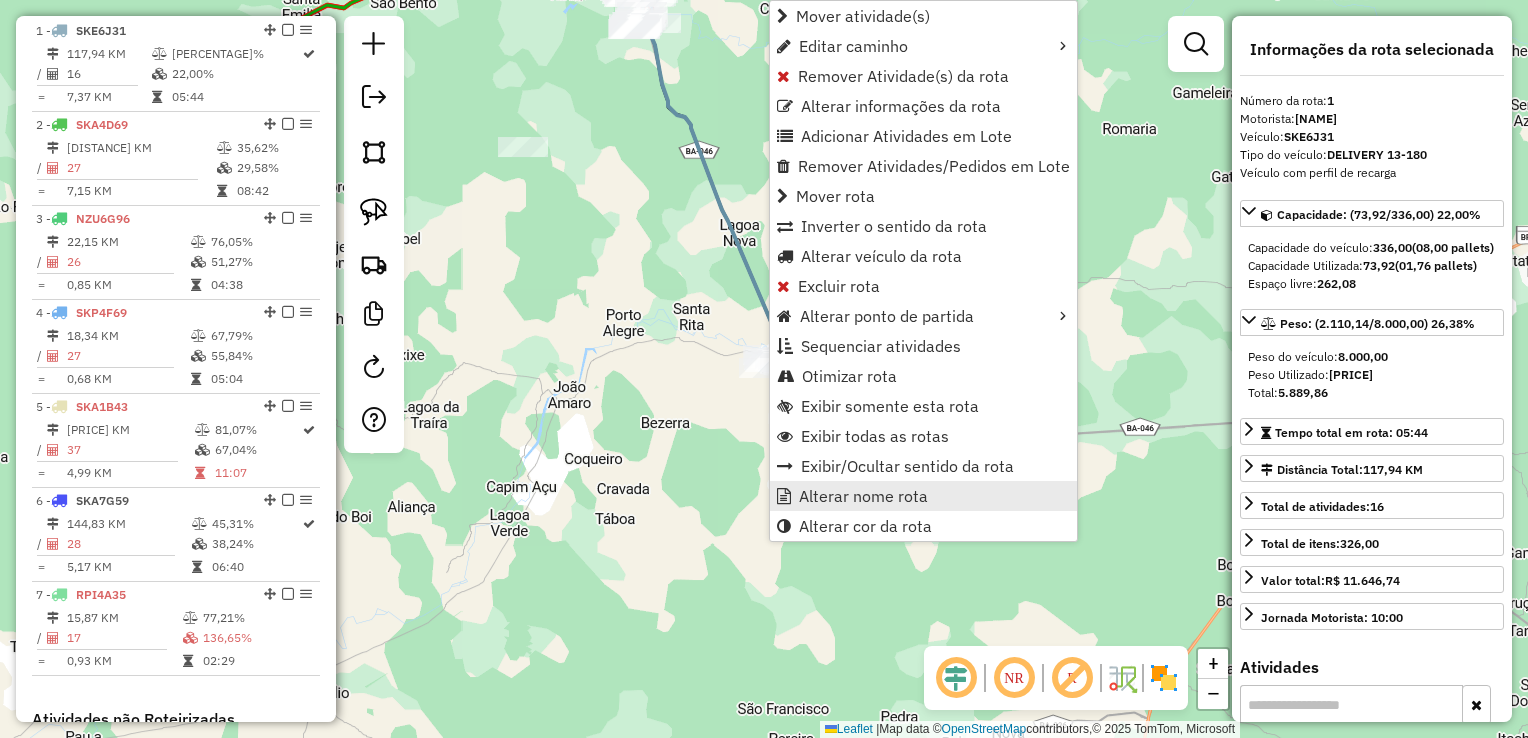 click on "Alterar nome rota" at bounding box center [863, 496] 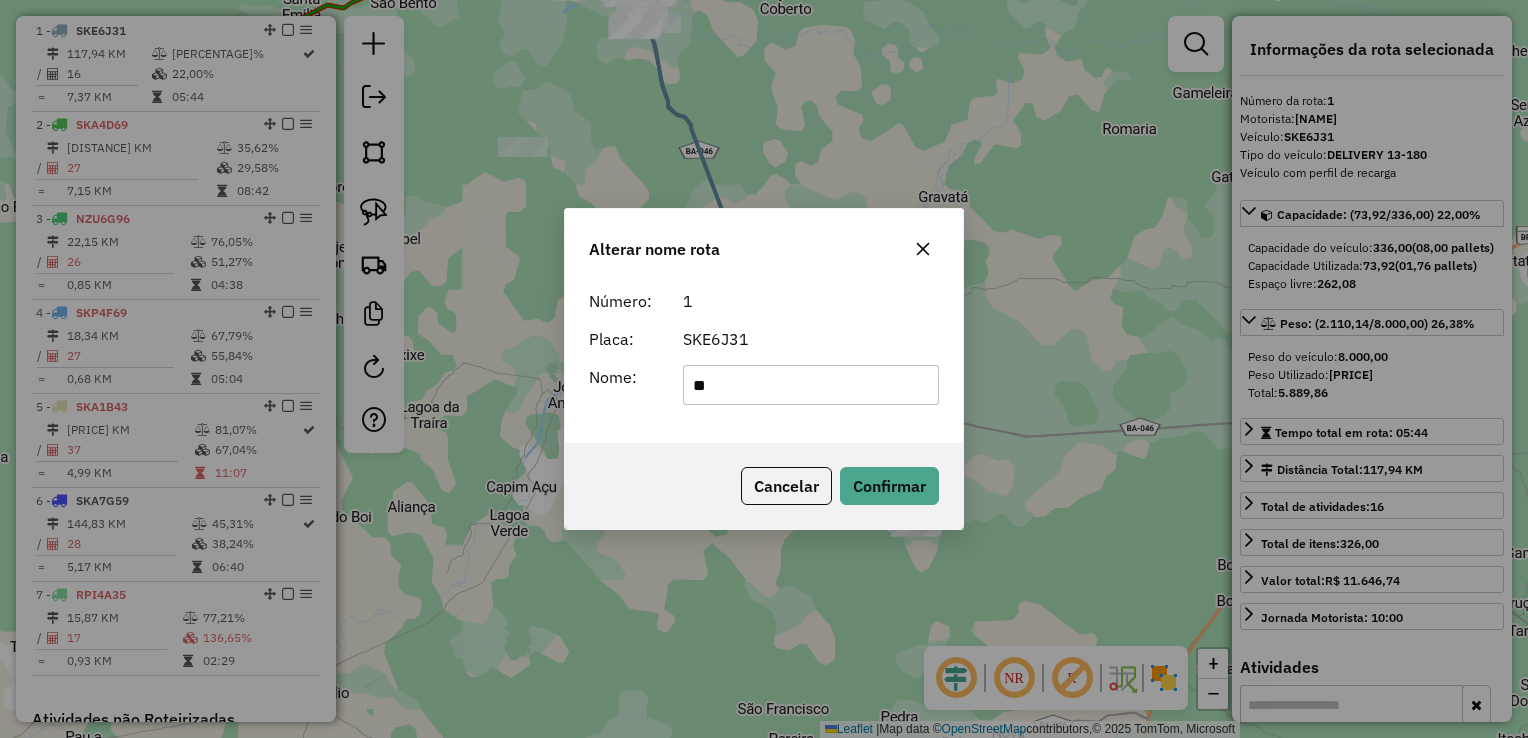type on "*" 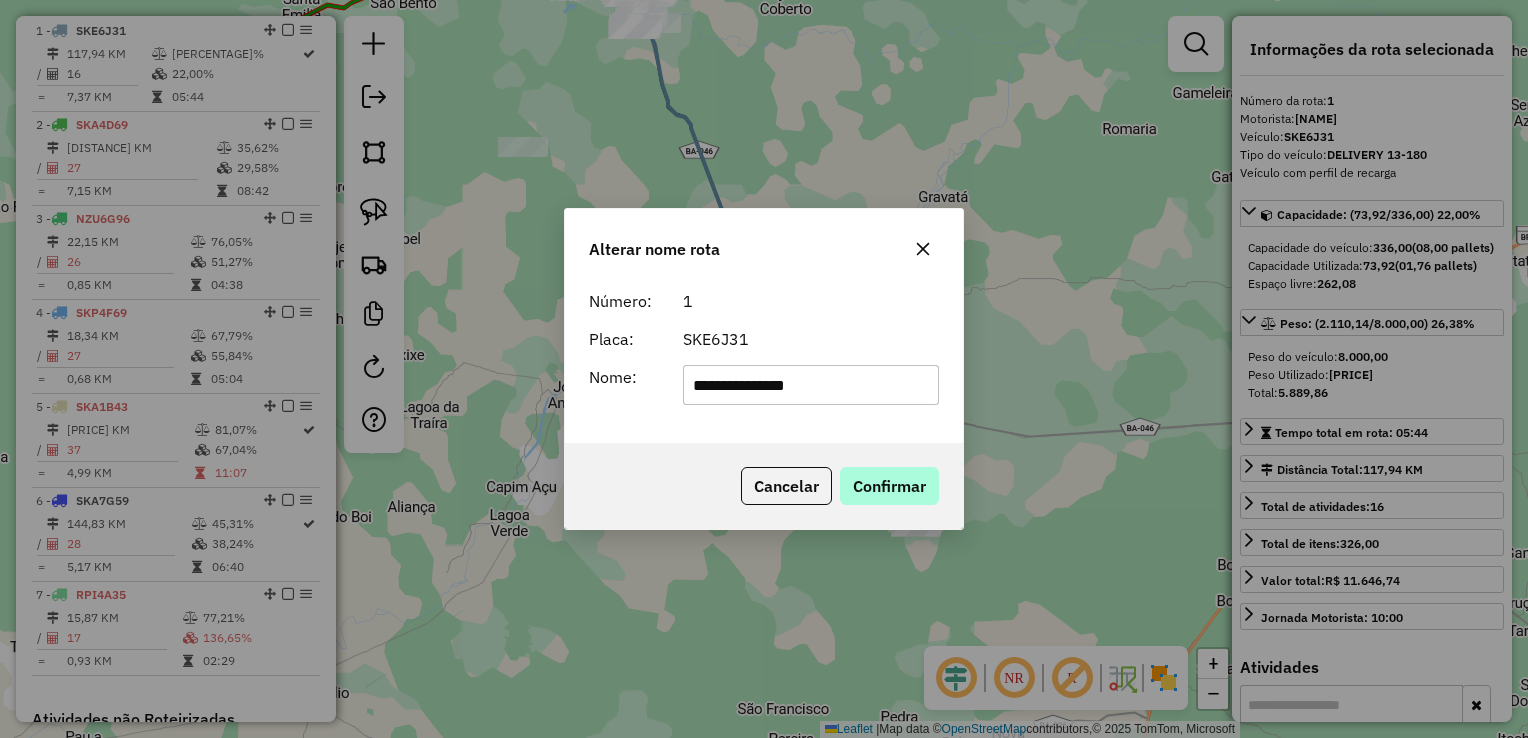 type on "**********" 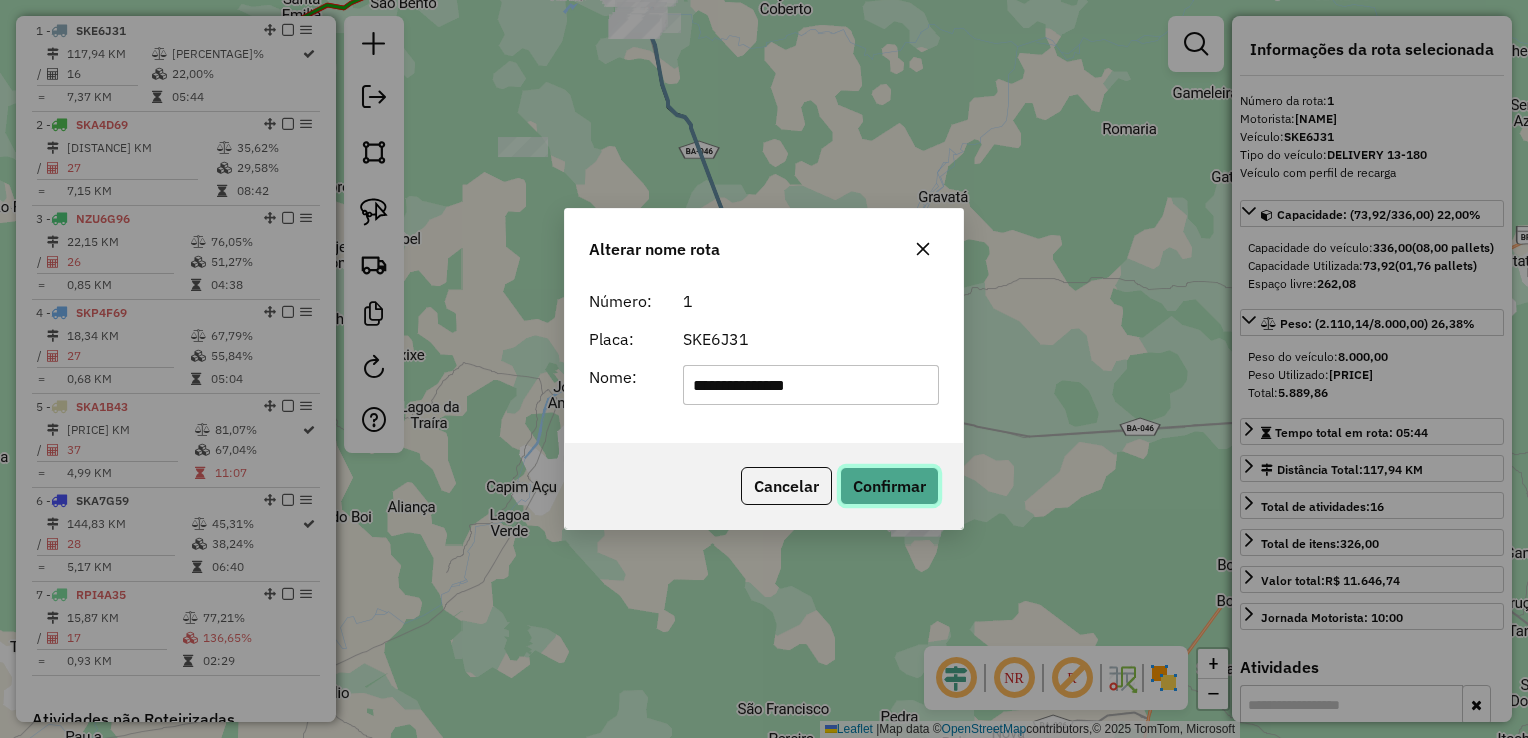 click on "Confirmar" 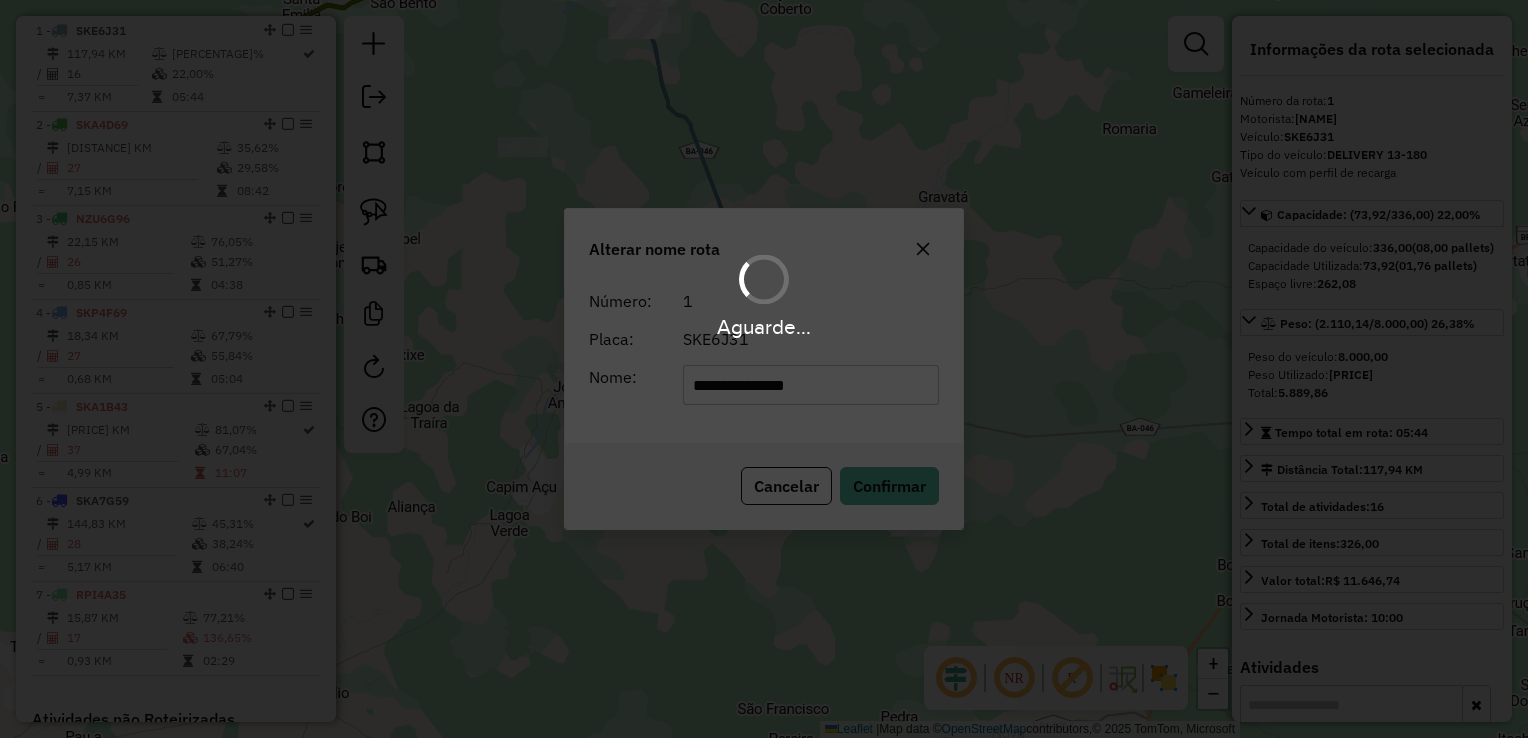 type 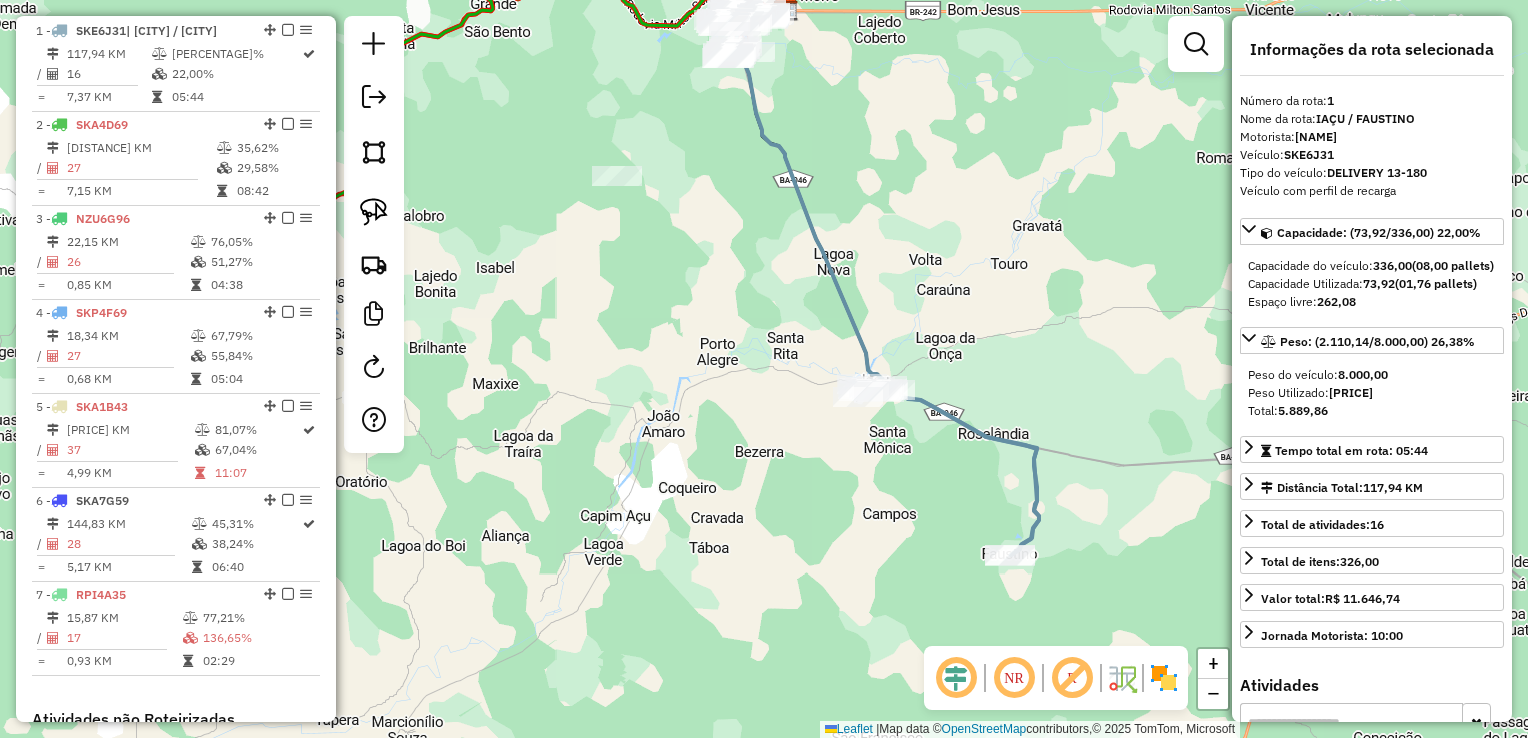 drag, startPoint x: 657, startPoint y: 424, endPoint x: 839, endPoint y: 482, distance: 191.01833 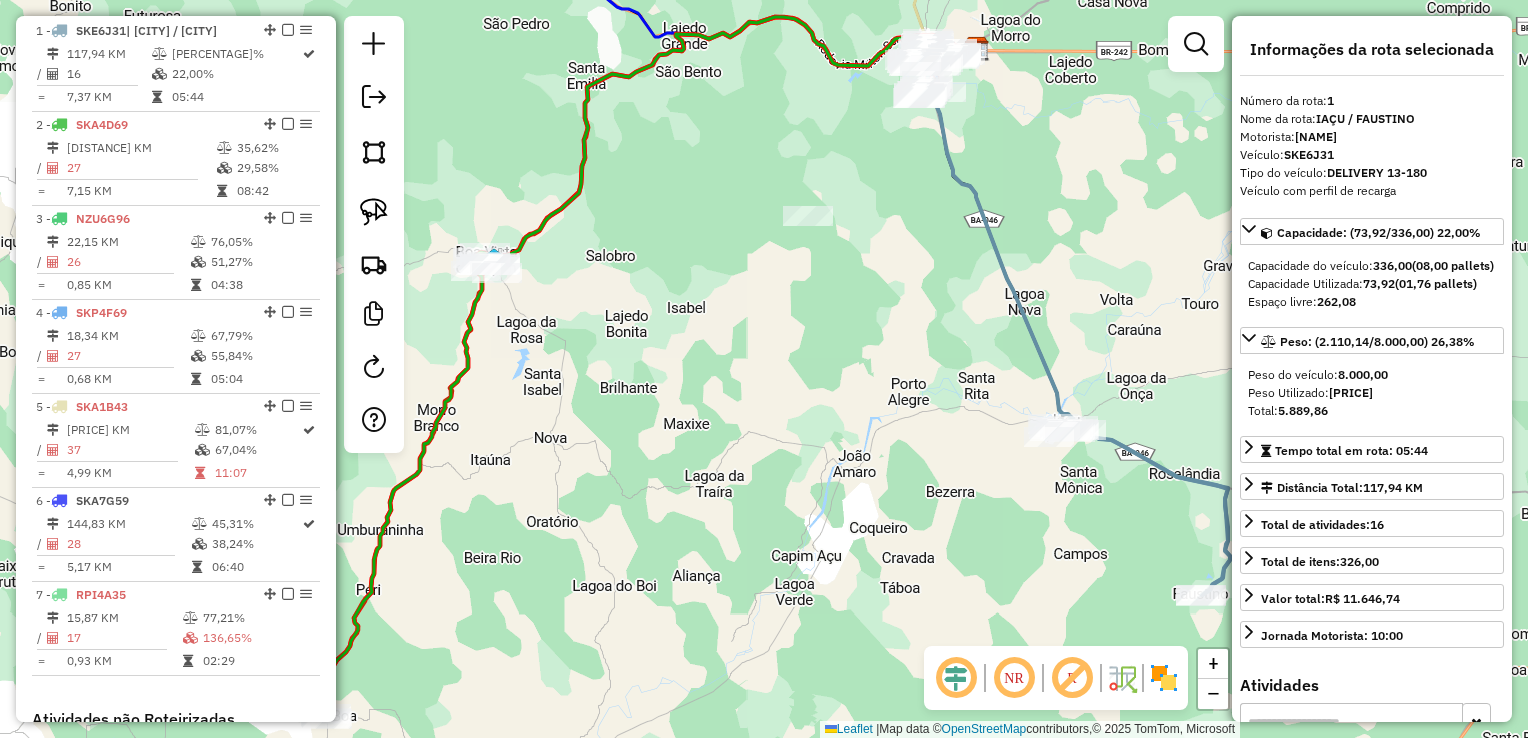drag, startPoint x: 609, startPoint y: 341, endPoint x: 697, endPoint y: 320, distance: 90.47099 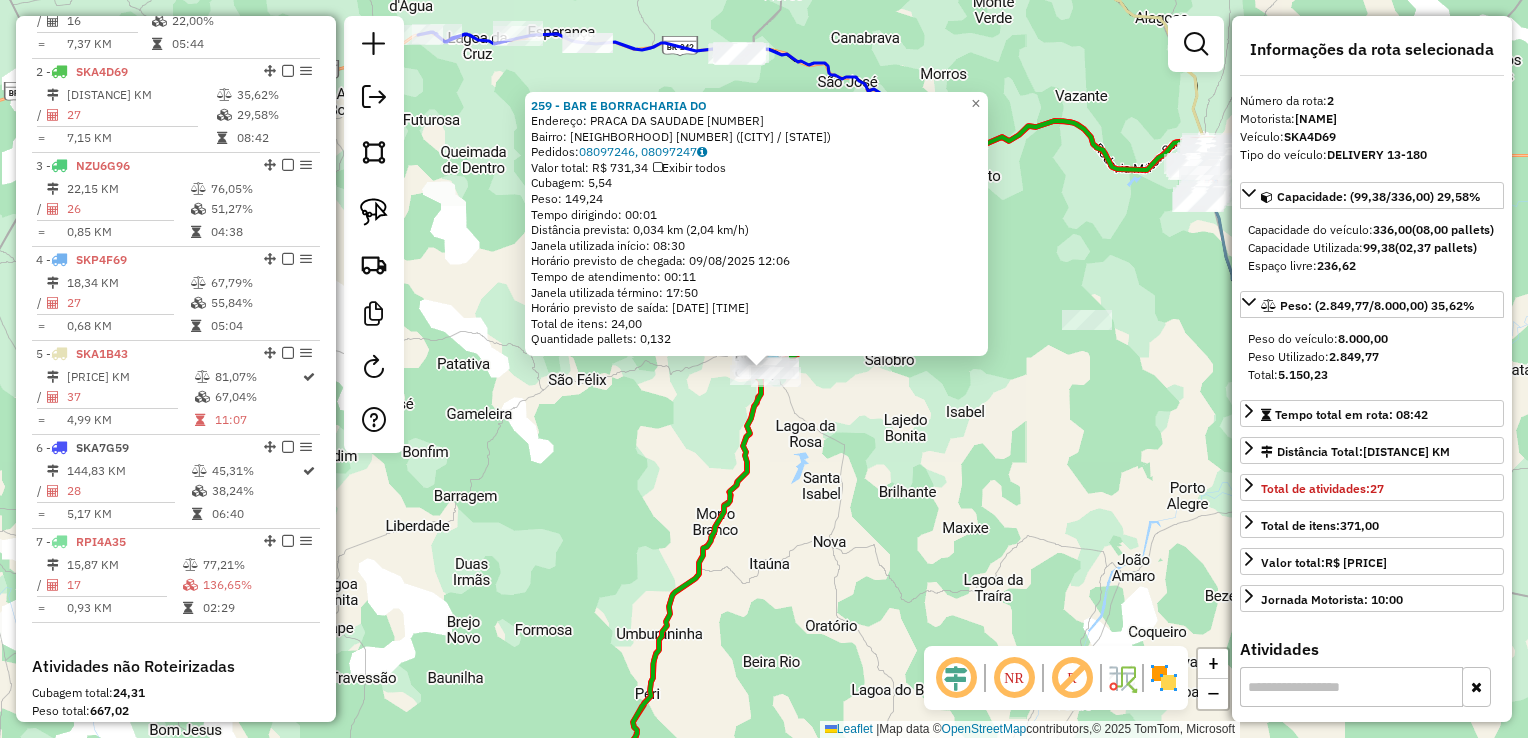 scroll, scrollTop: 843, scrollLeft: 0, axis: vertical 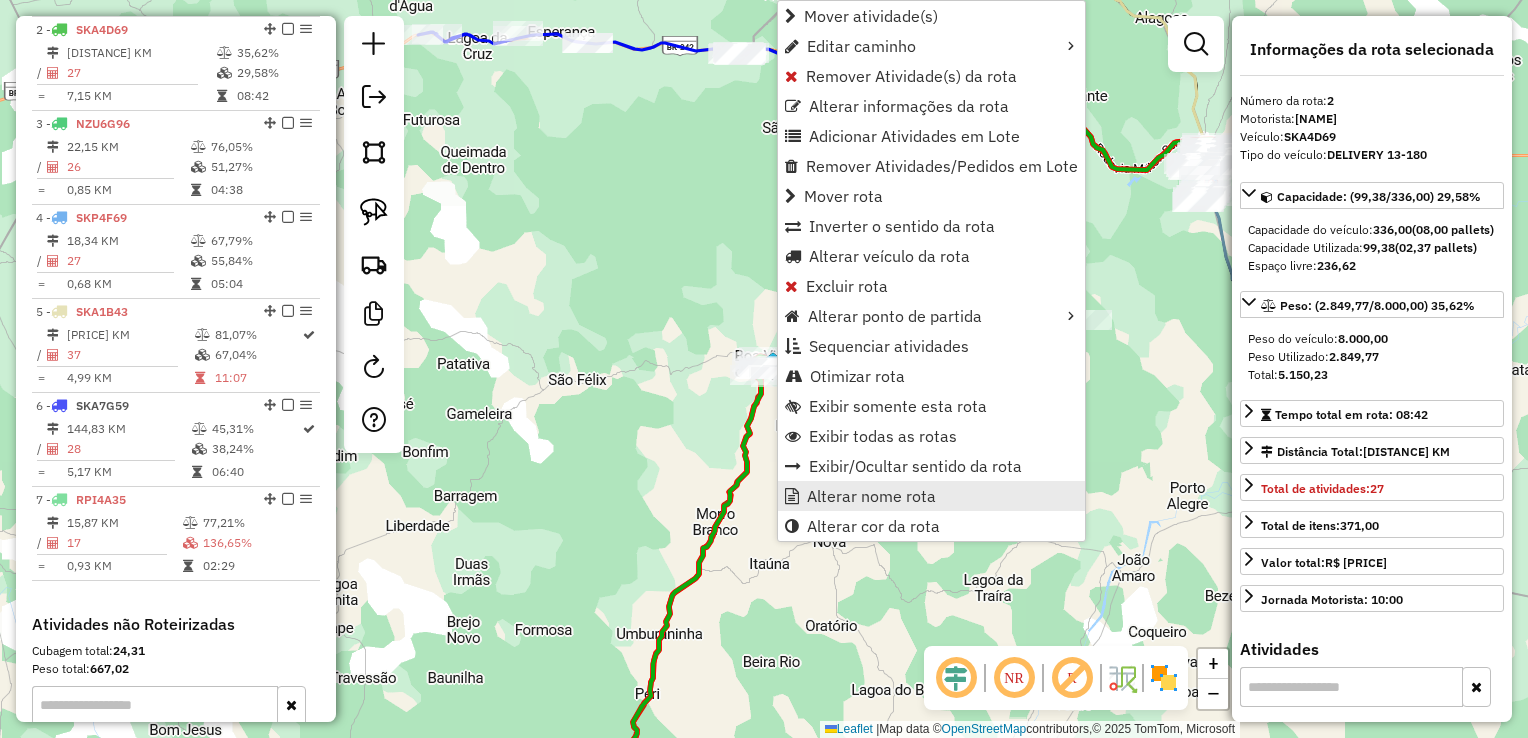 click on "Alterar nome rota" at bounding box center [871, 496] 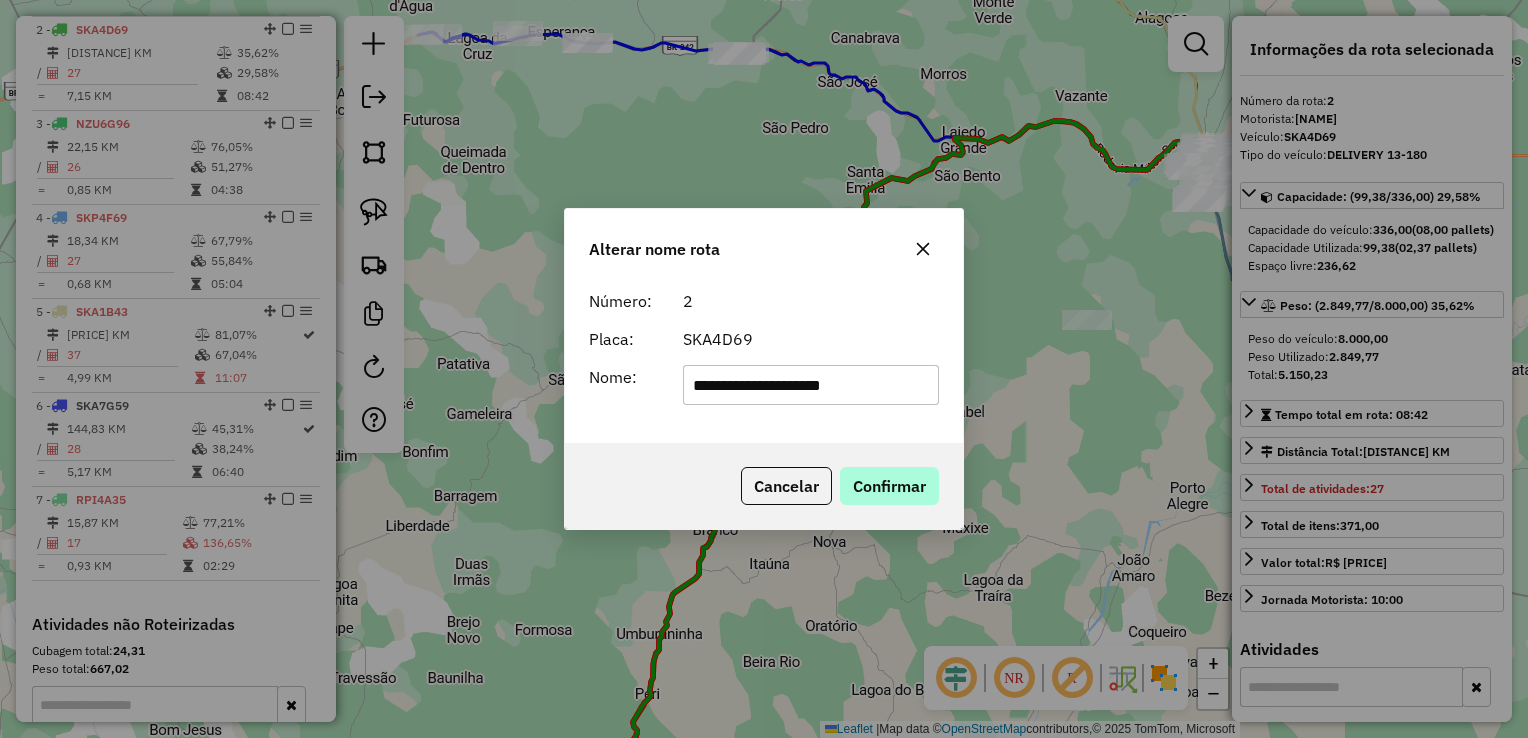 type on "**********" 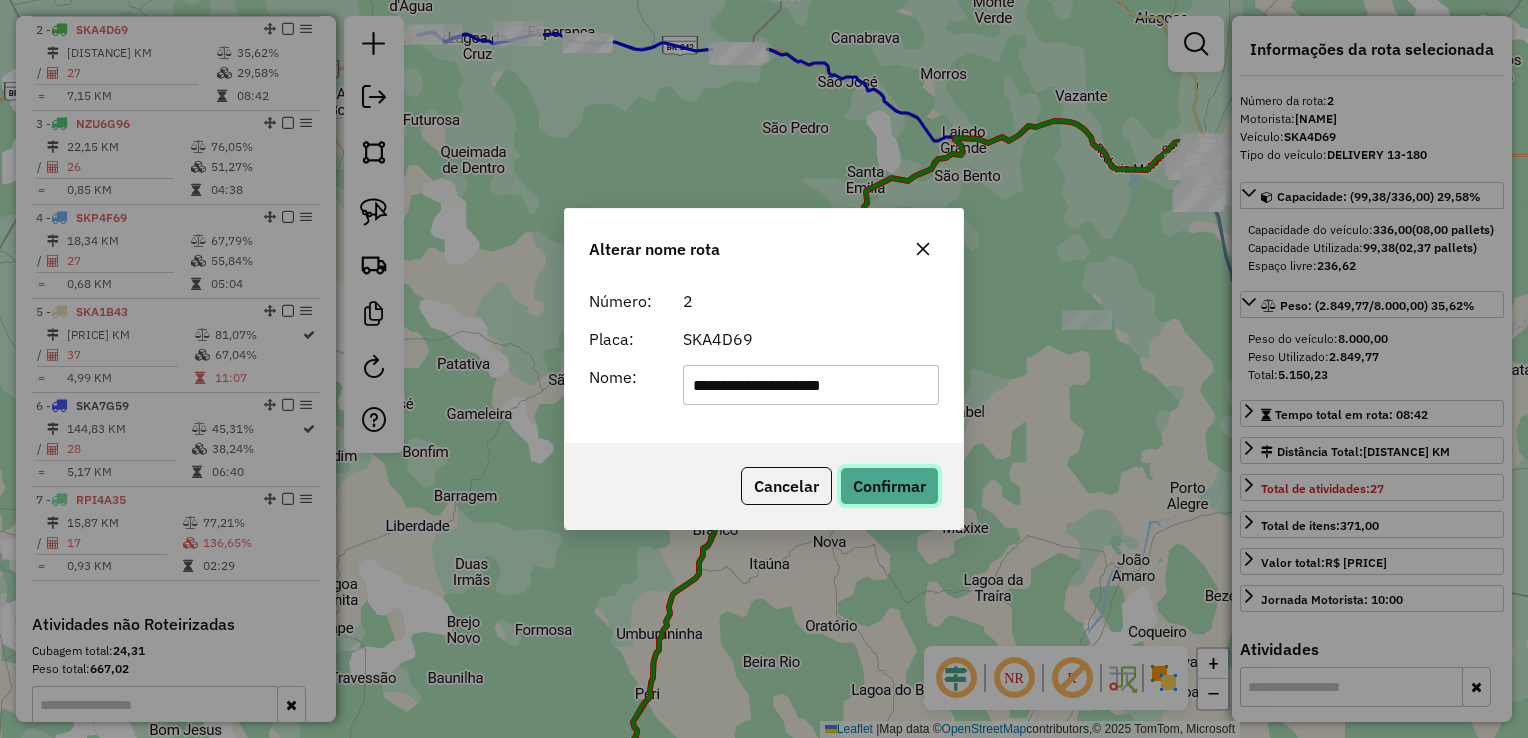 click on "Confirmar" 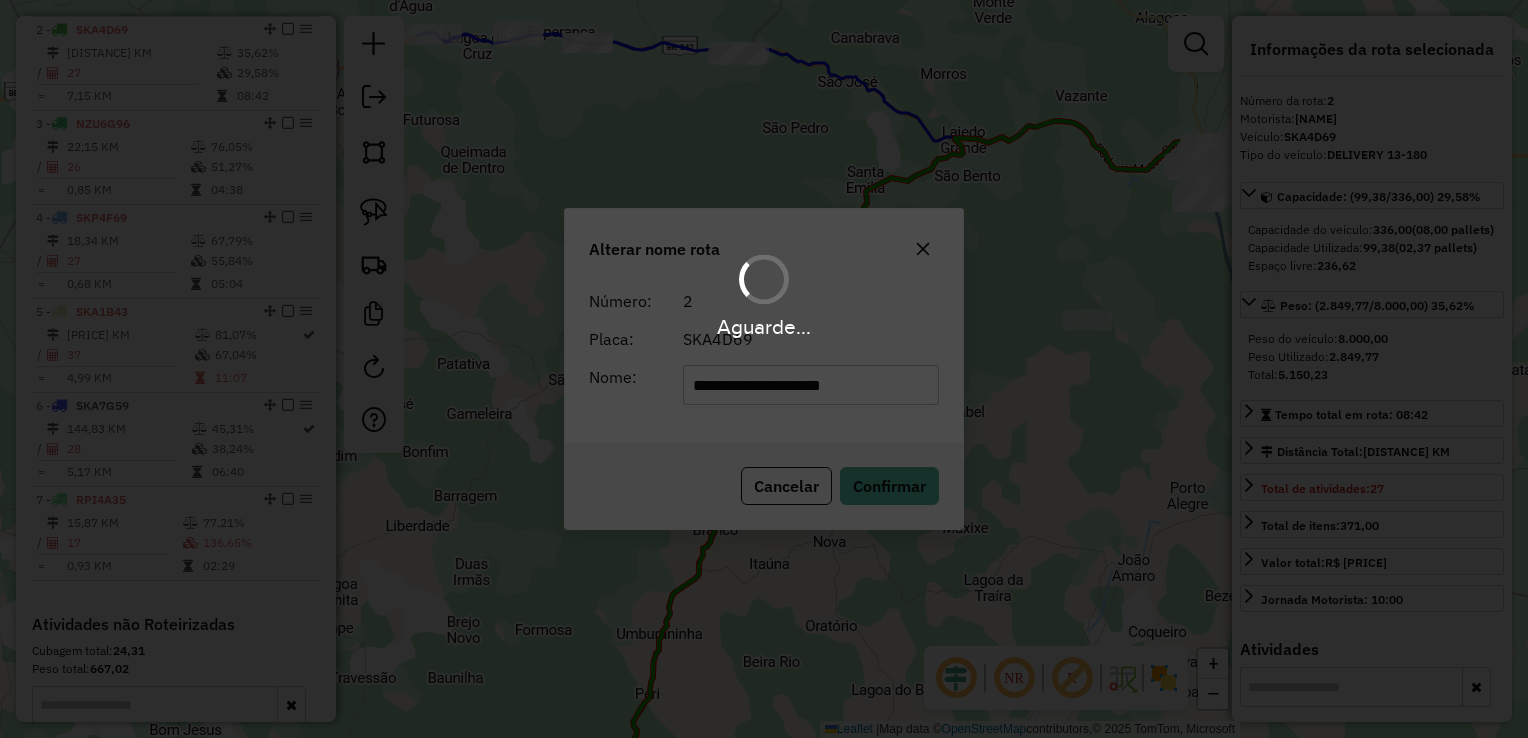 type 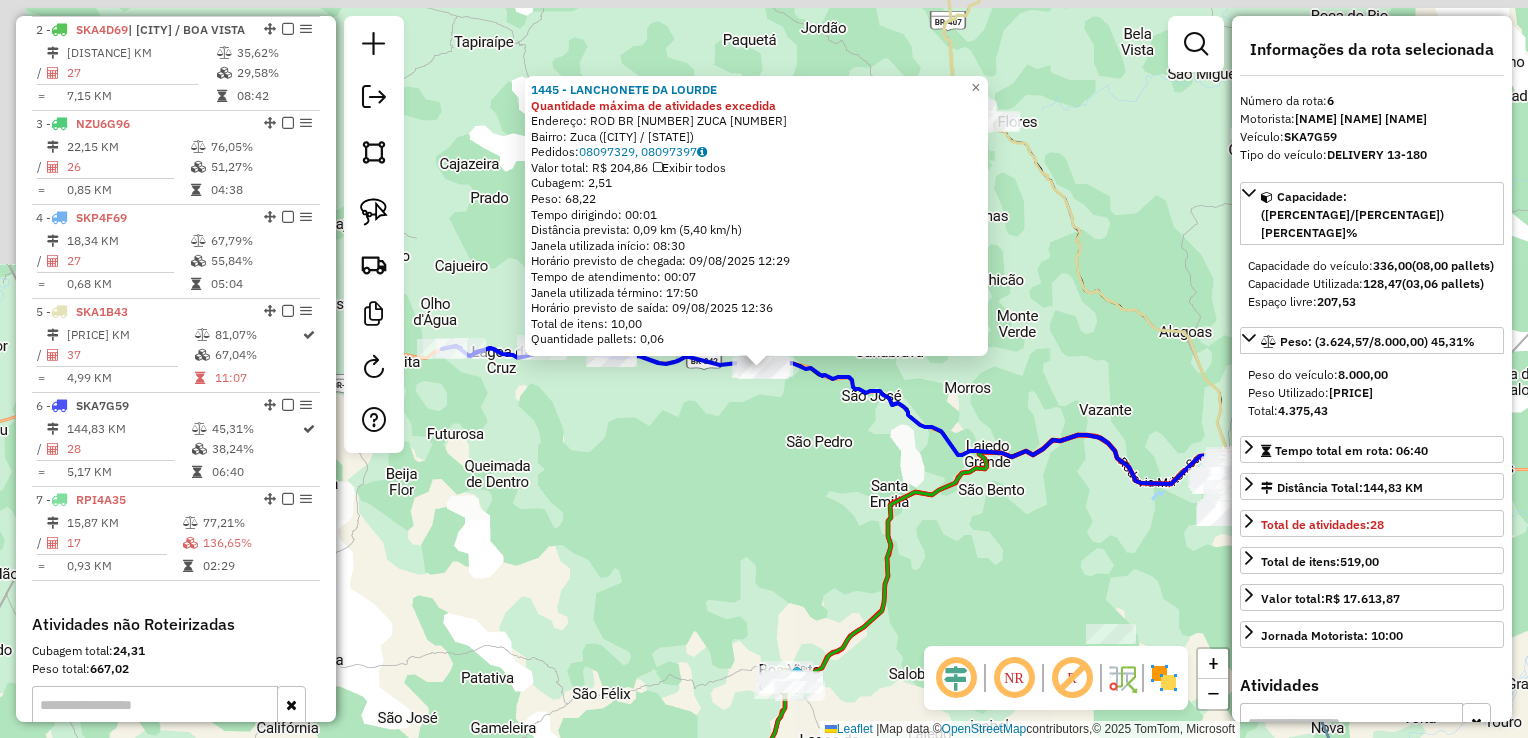 scroll, scrollTop: 1110, scrollLeft: 0, axis: vertical 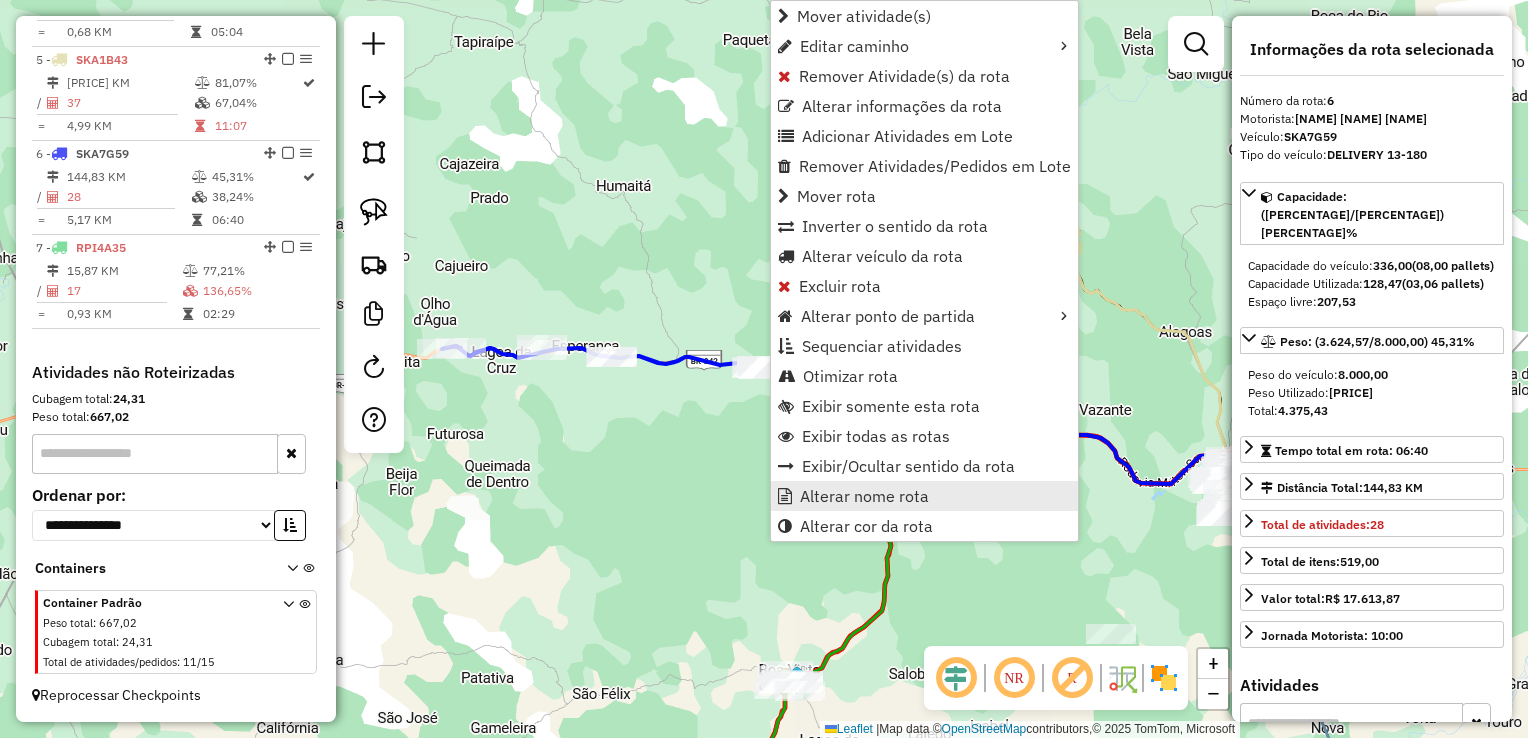 click on "Alterar nome rota" at bounding box center (864, 496) 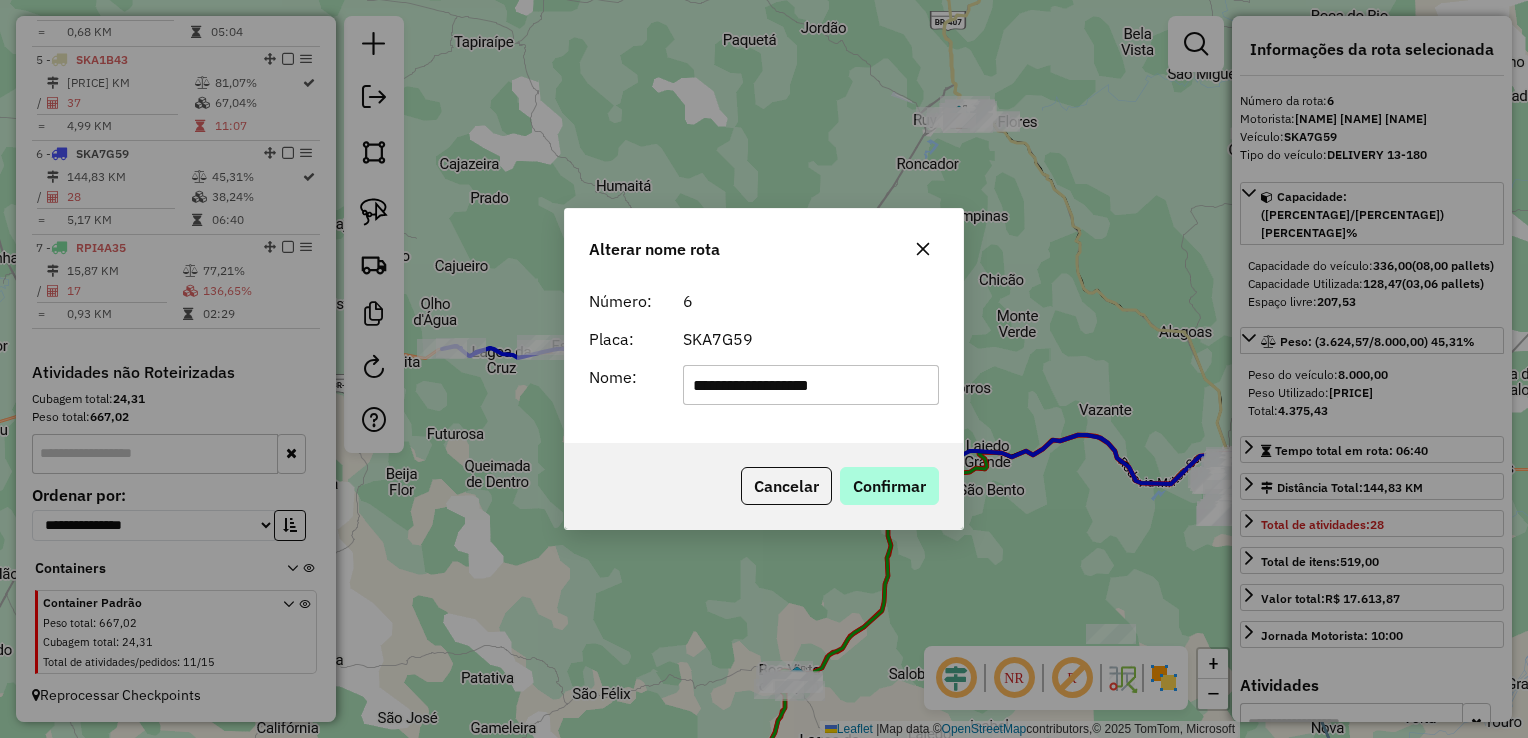 type on "**********" 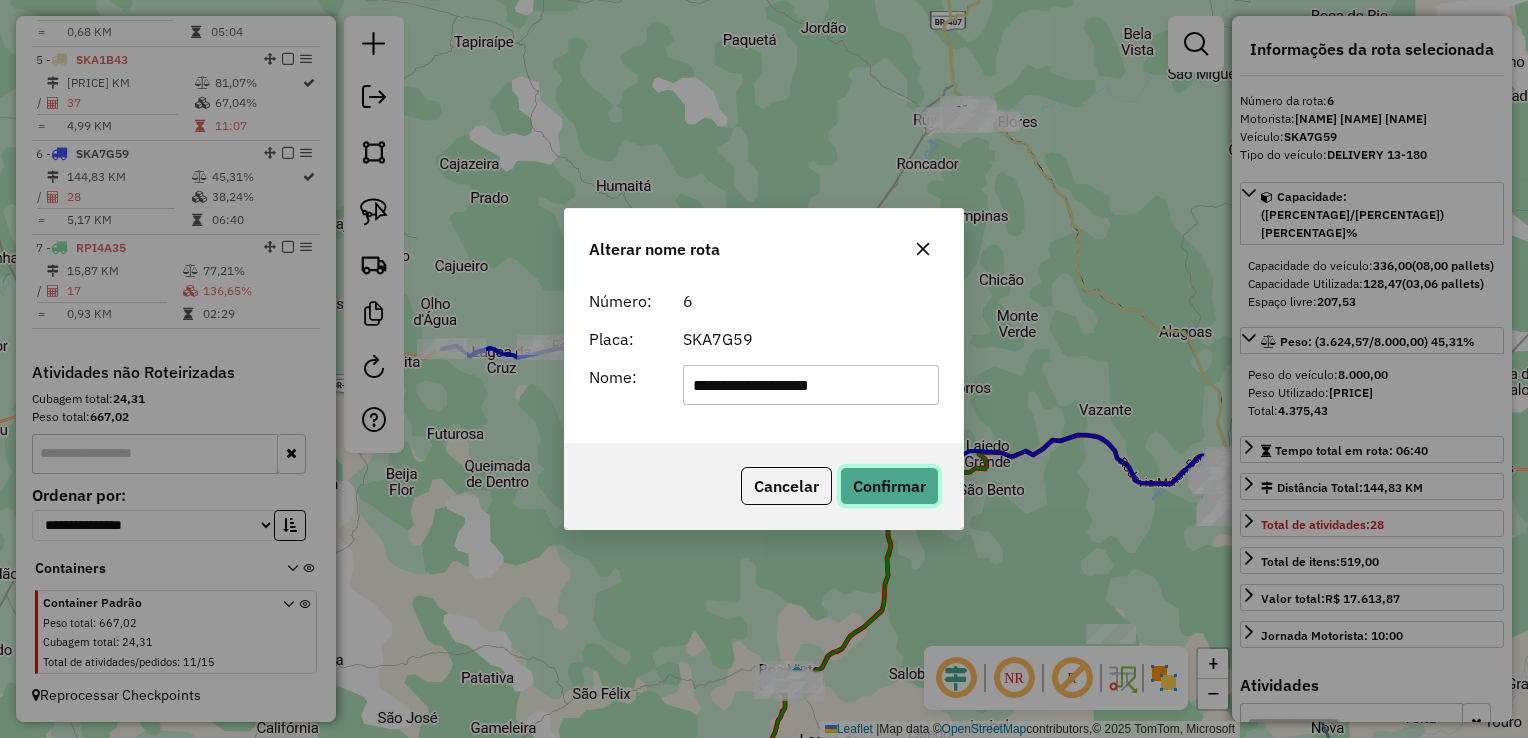 click on "Confirmar" 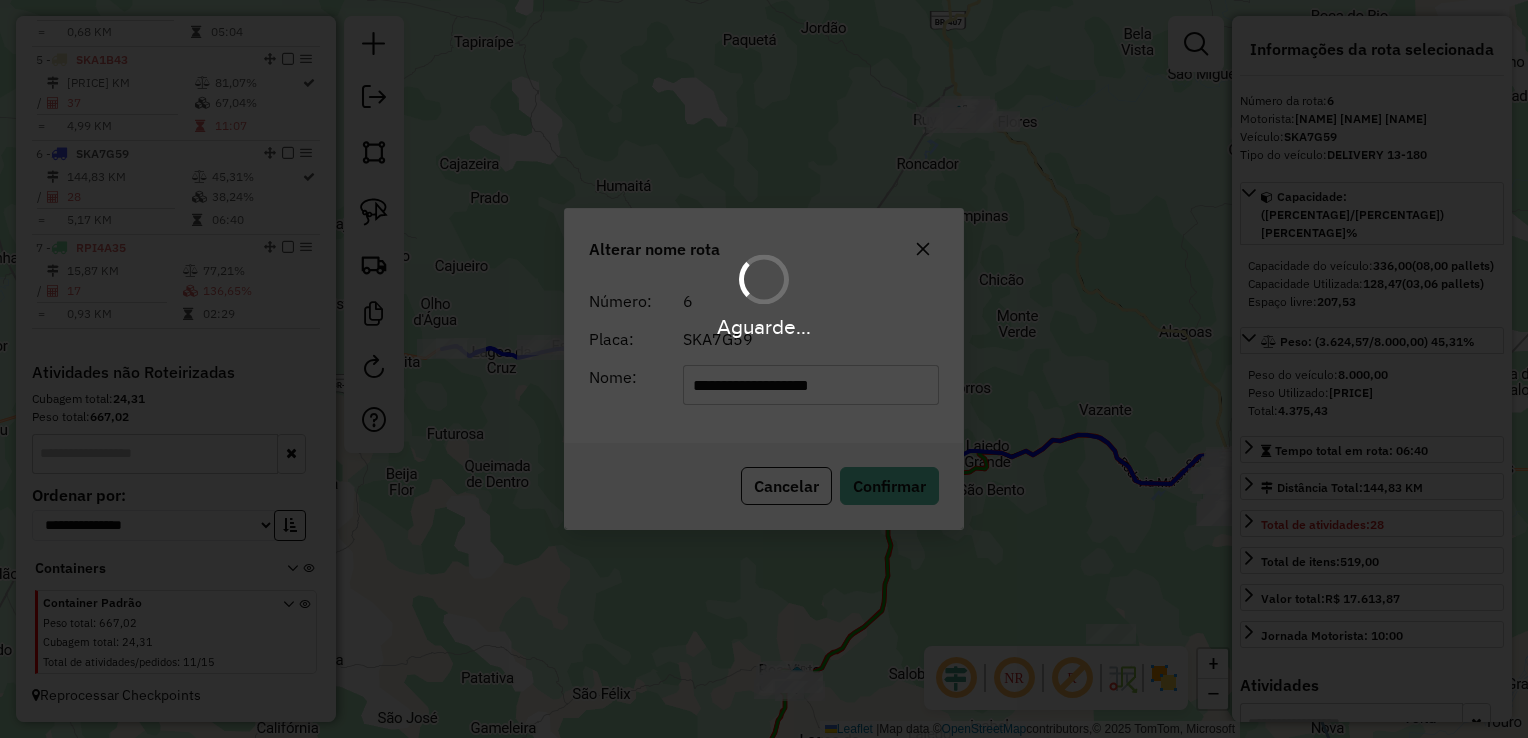 type 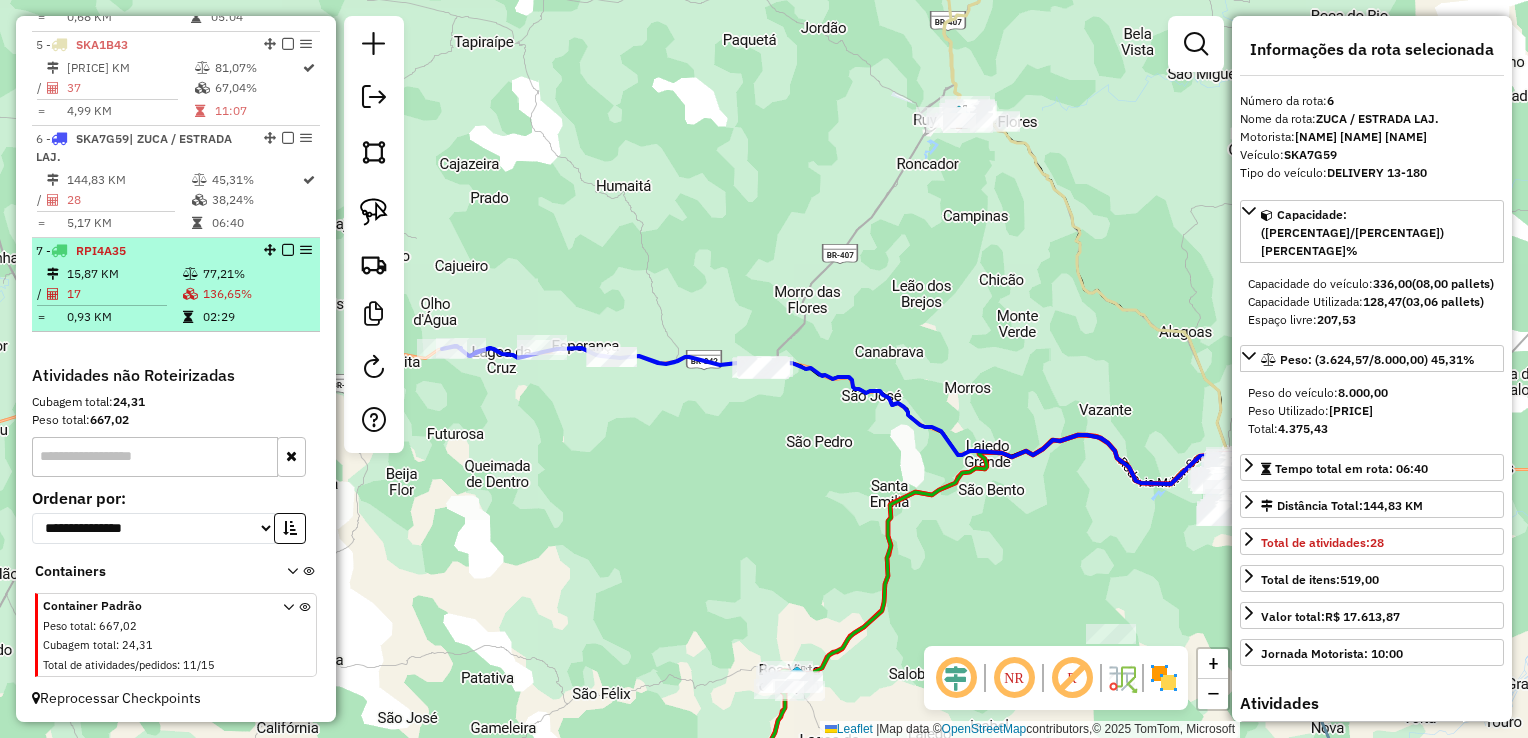 click on "0,93 KM" at bounding box center [124, 317] 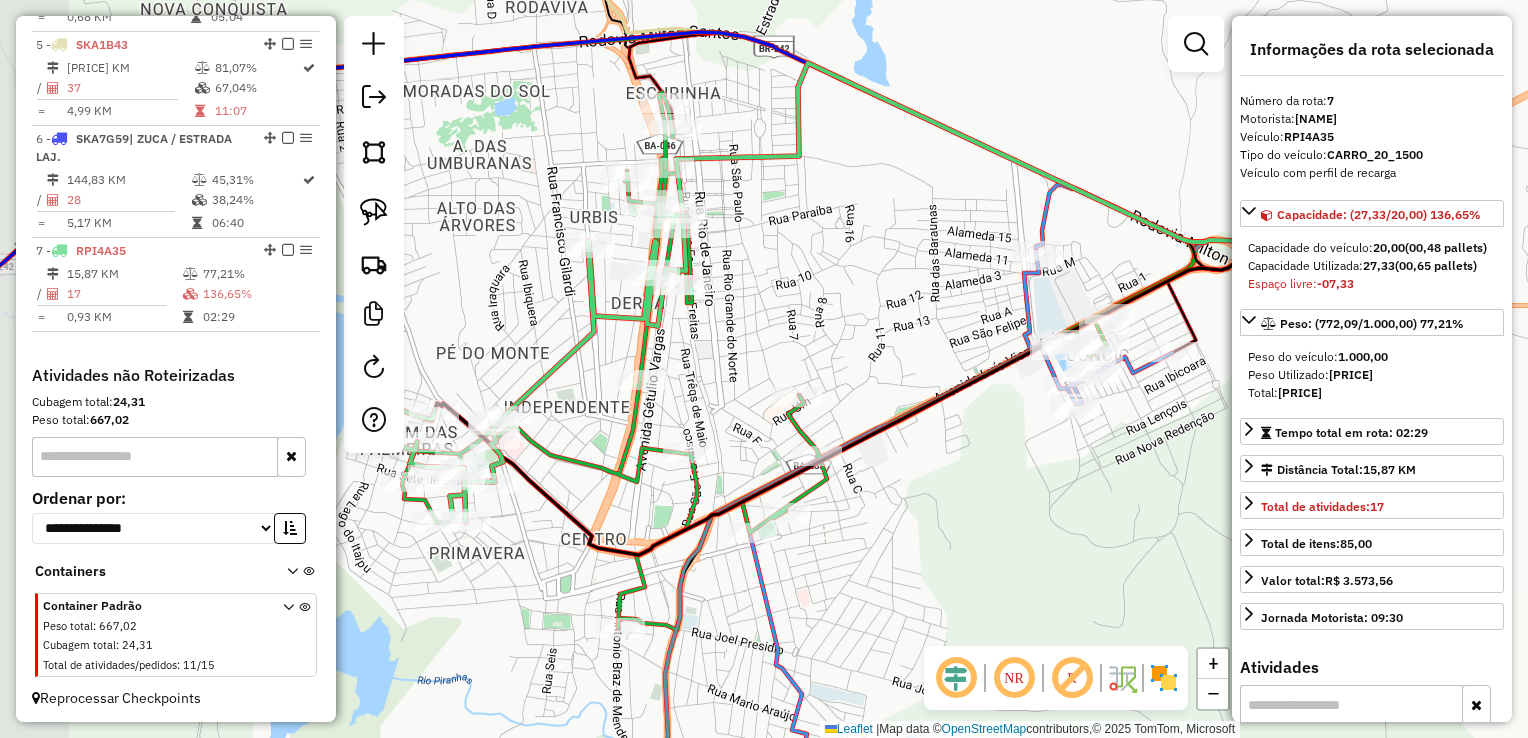 drag, startPoint x: 684, startPoint y: 386, endPoint x: 537, endPoint y: 386, distance: 147 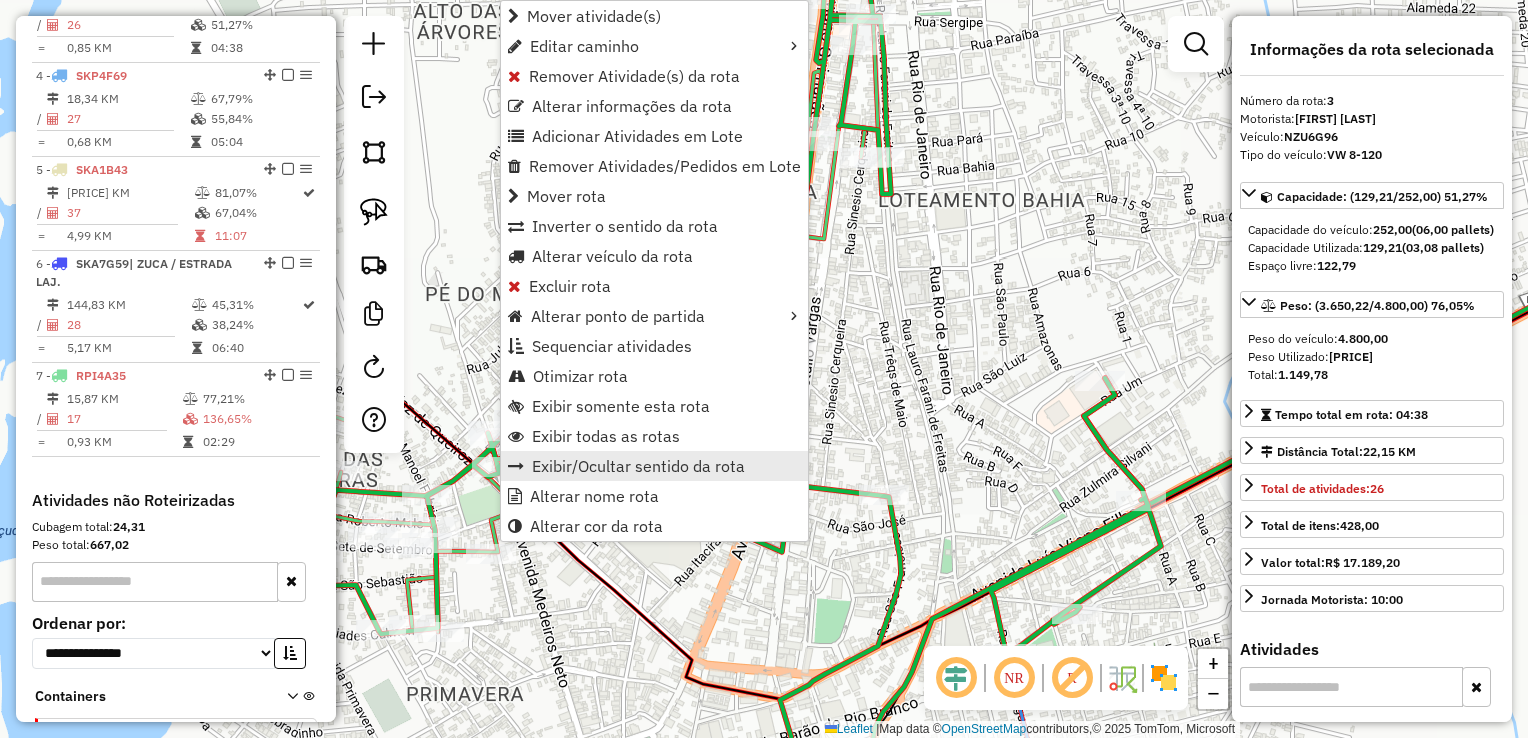 scroll, scrollTop: 955, scrollLeft: 0, axis: vertical 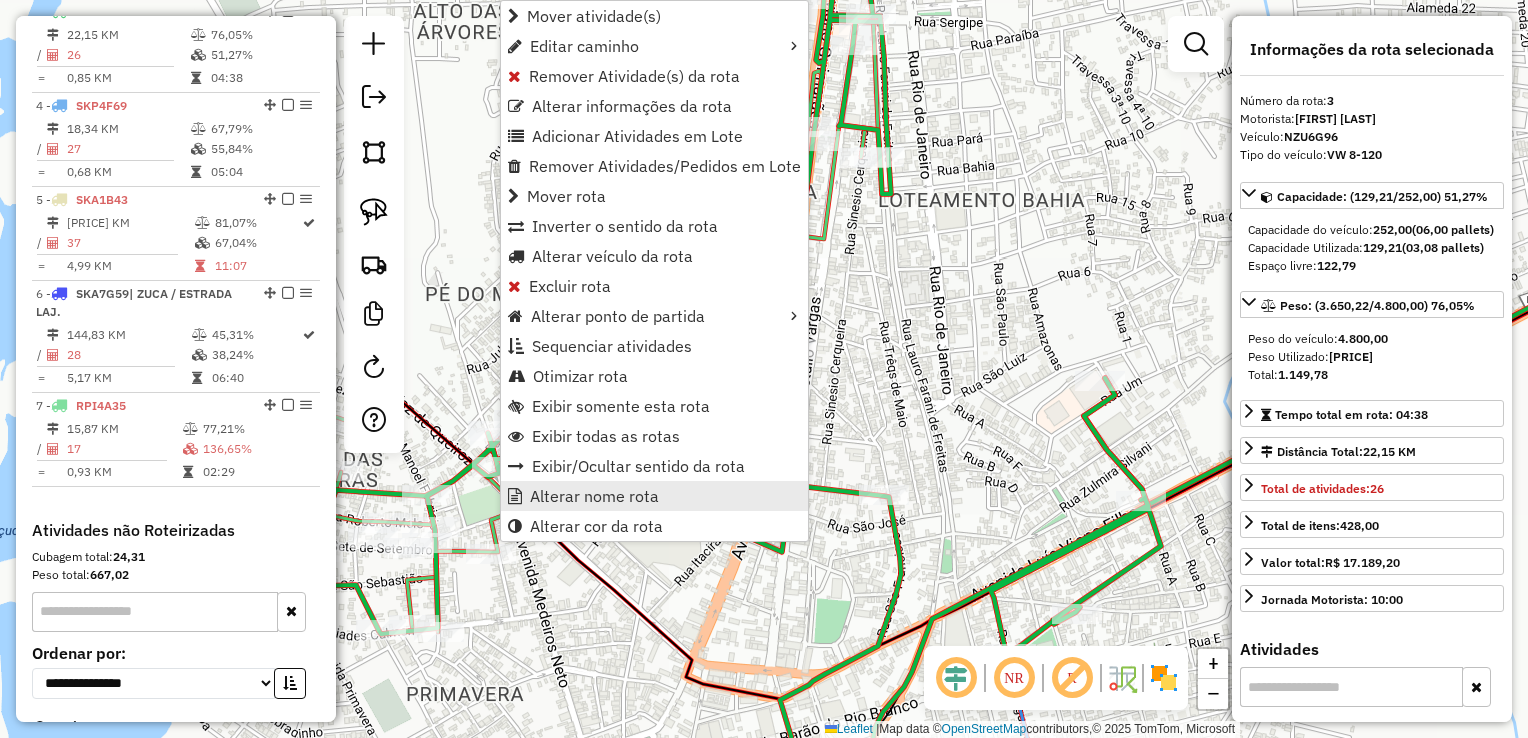 click on "Alterar nome rota" at bounding box center (654, 496) 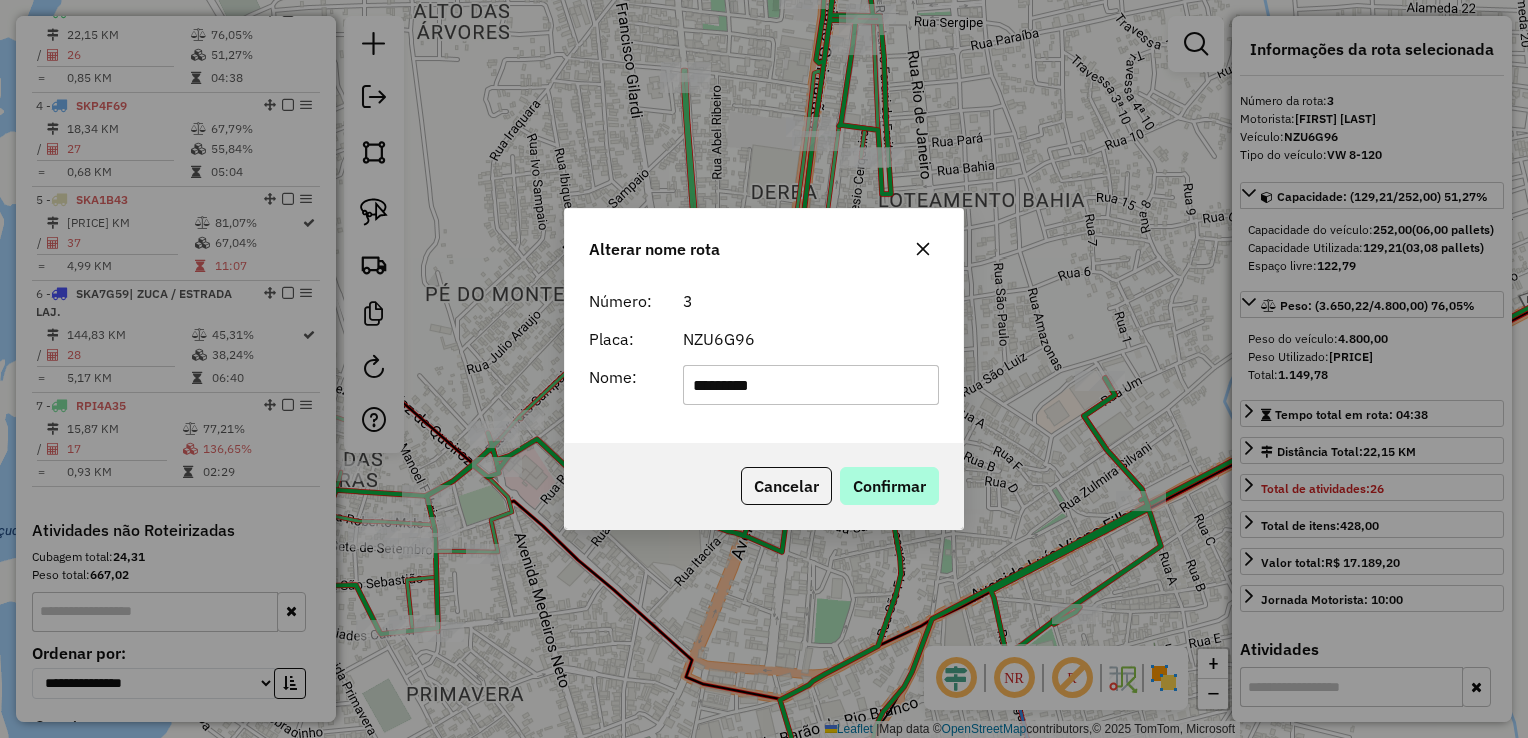 type on "*********" 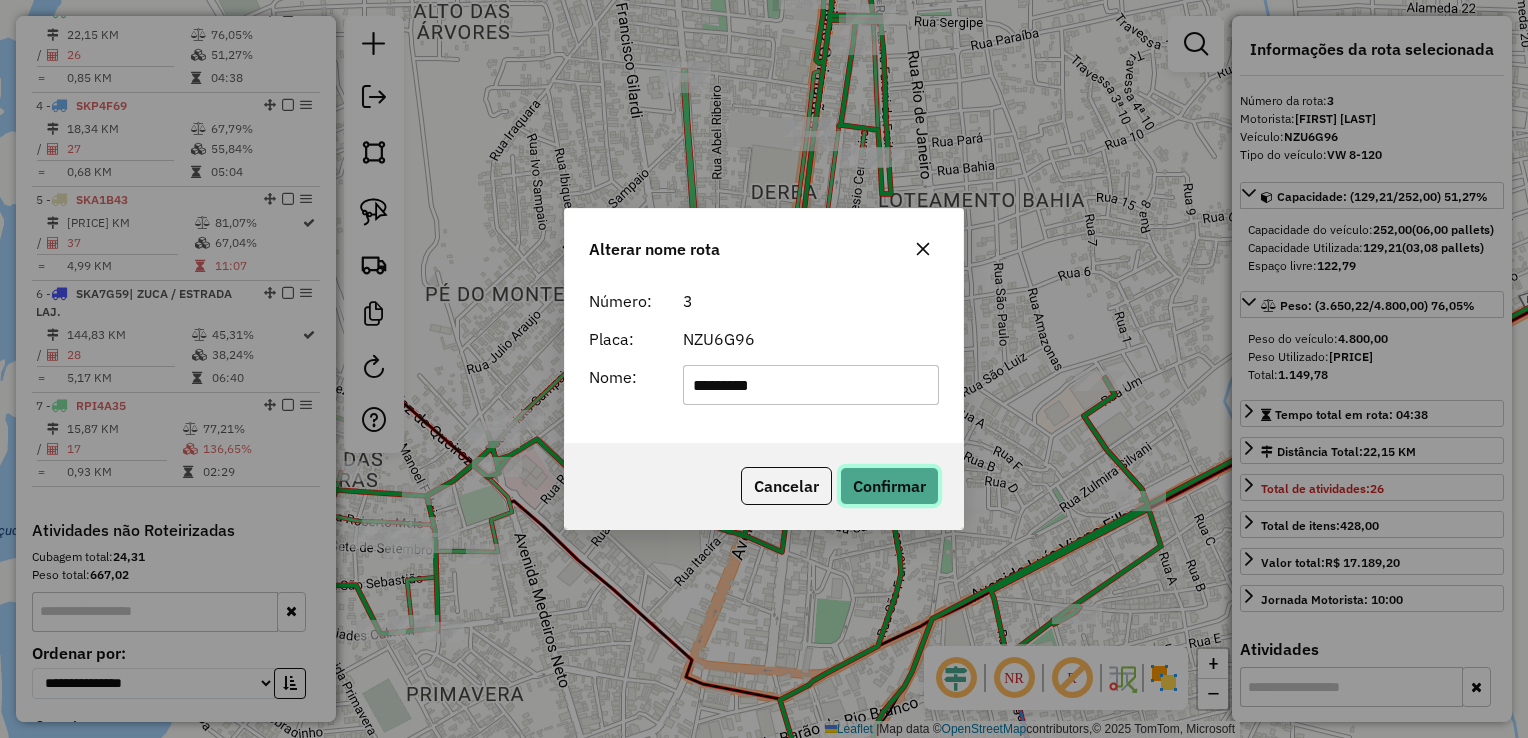click on "Confirmar" 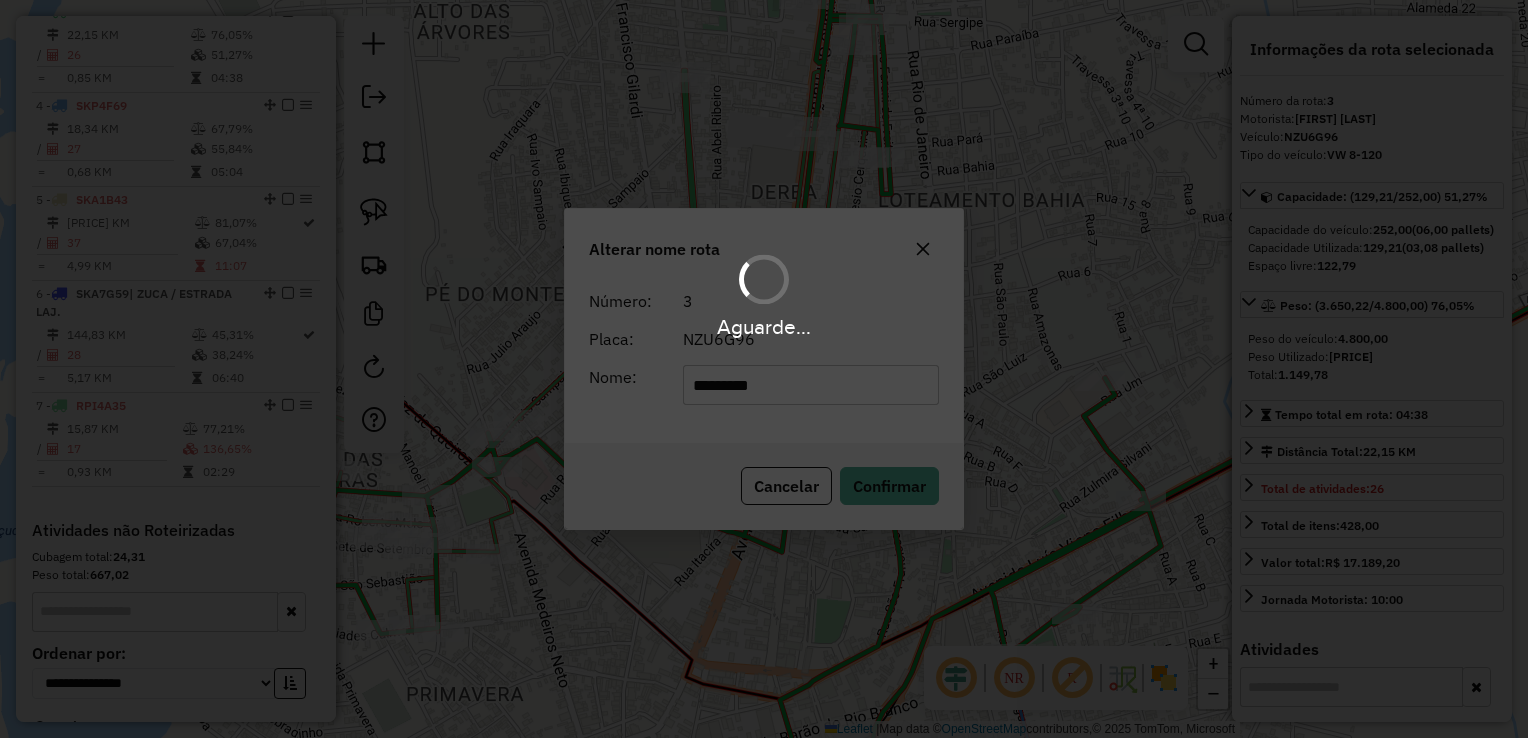 type 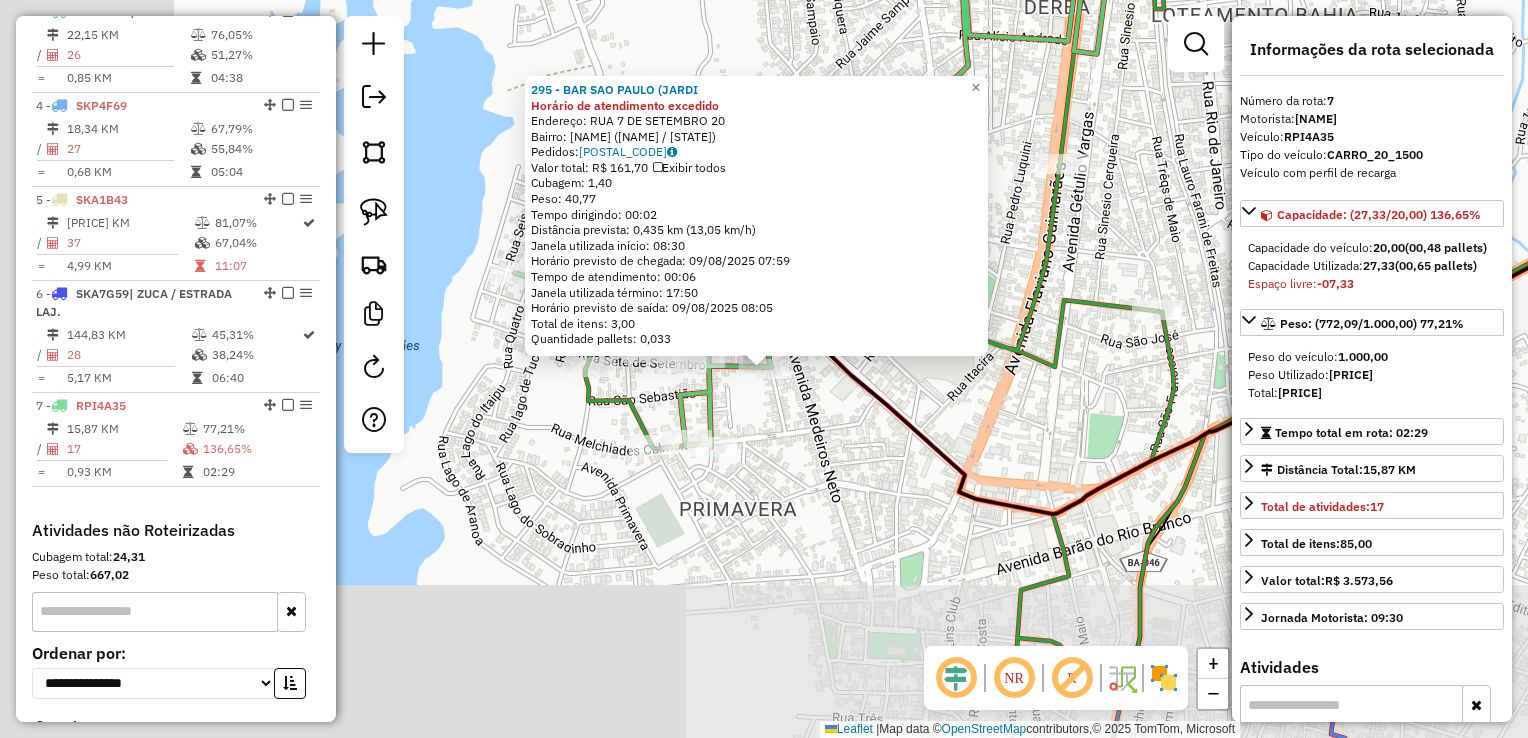 scroll, scrollTop: 1128, scrollLeft: 0, axis: vertical 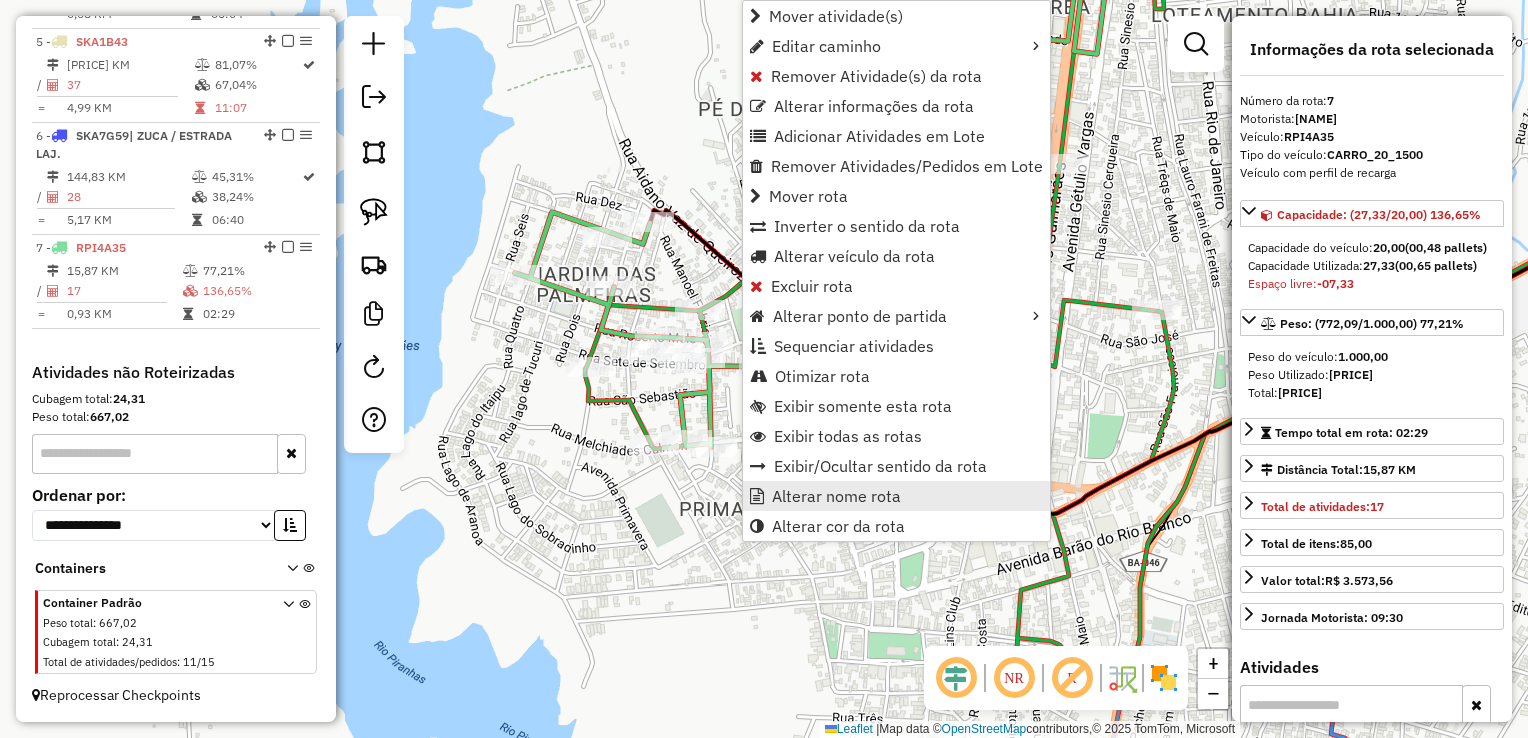 click on "Alterar nome rota" at bounding box center (836, 496) 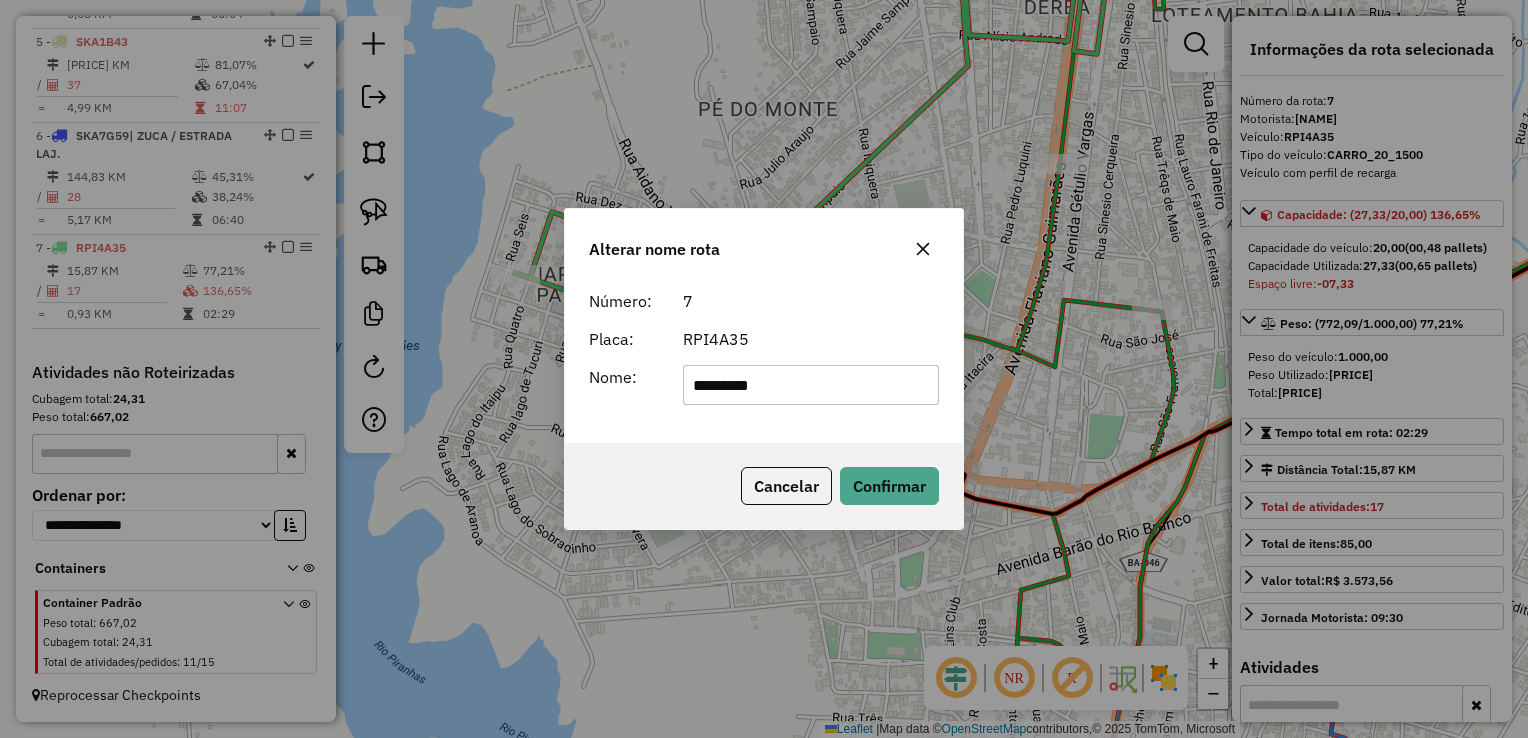 type on "*********" 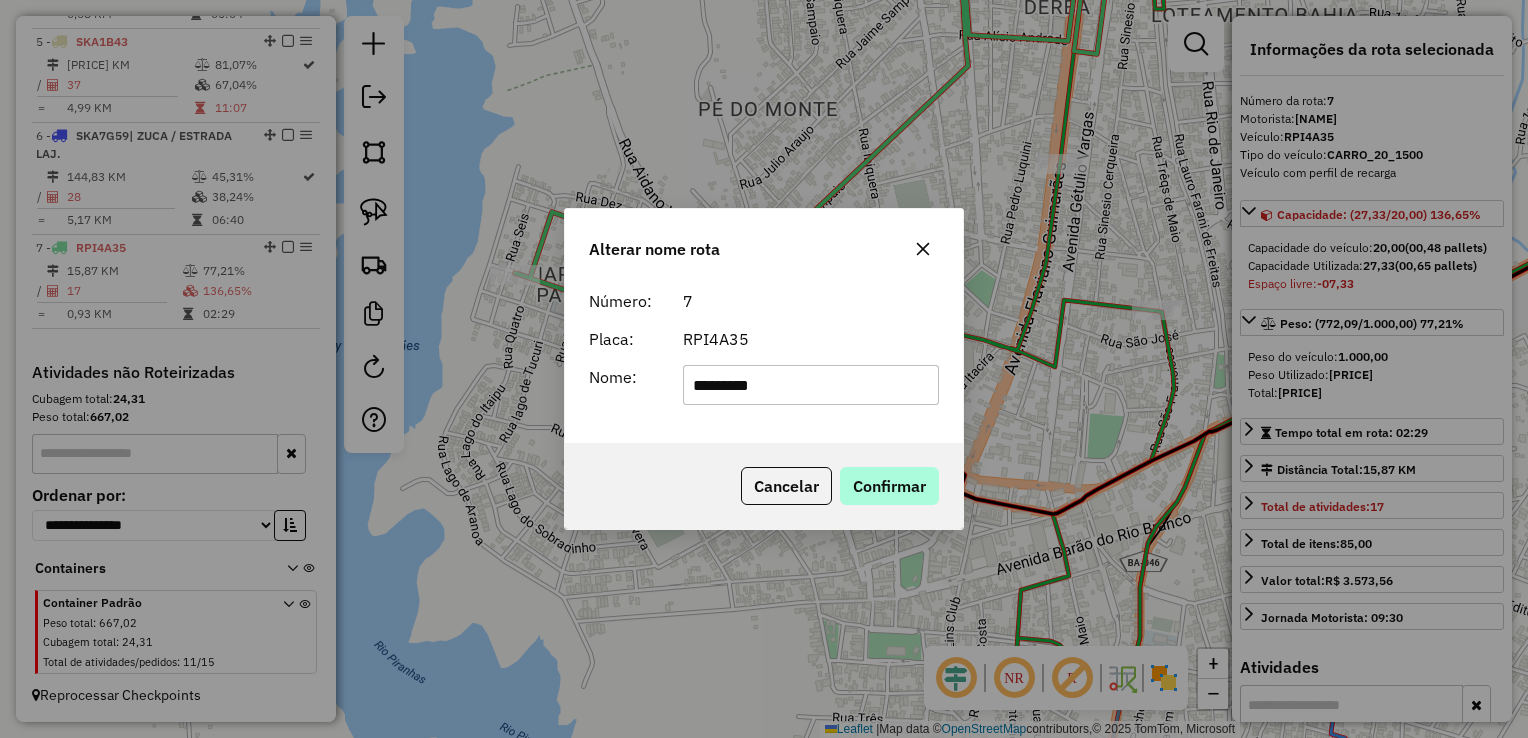 drag, startPoint x: 916, startPoint y: 515, endPoint x: 908, endPoint y: 497, distance: 19.697716 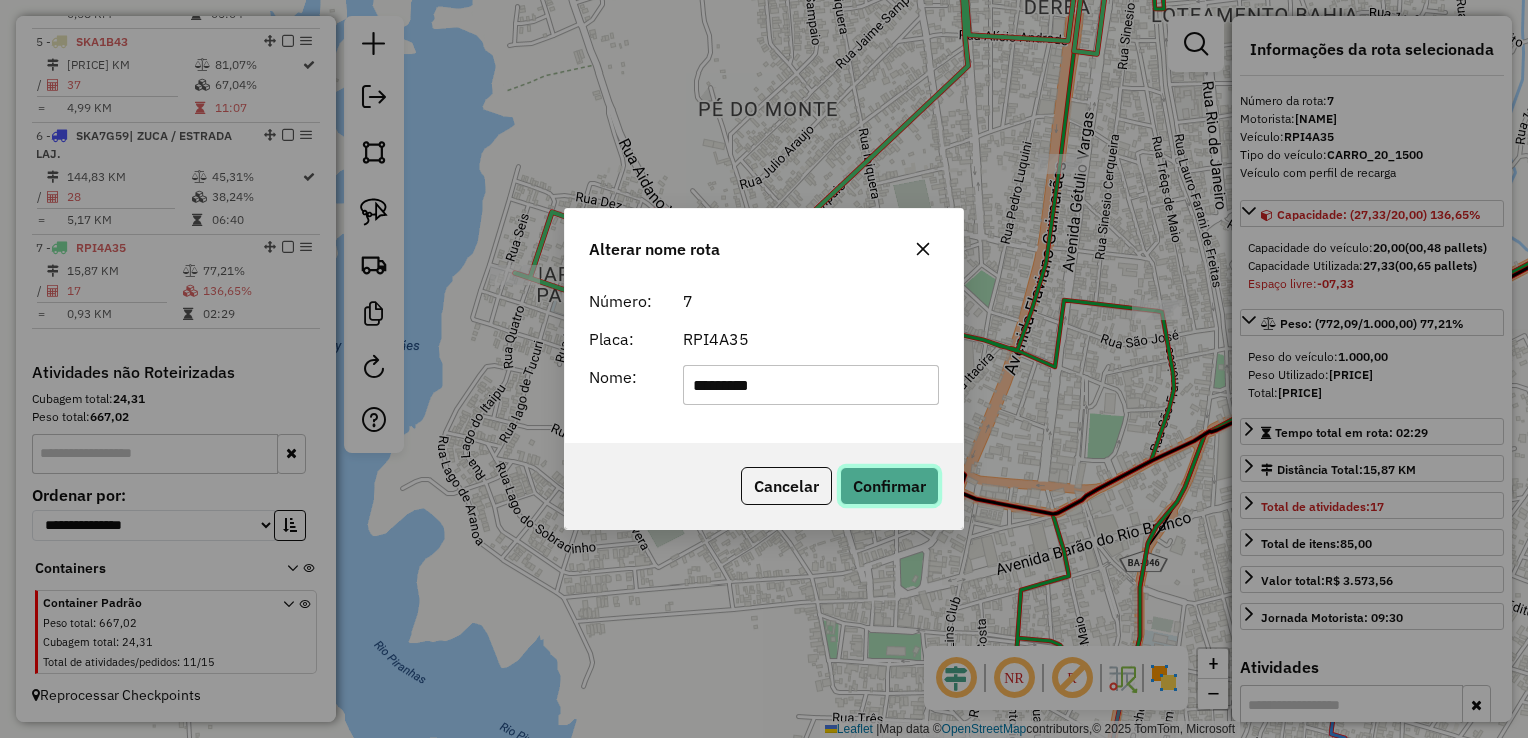 click on "Confirmar" 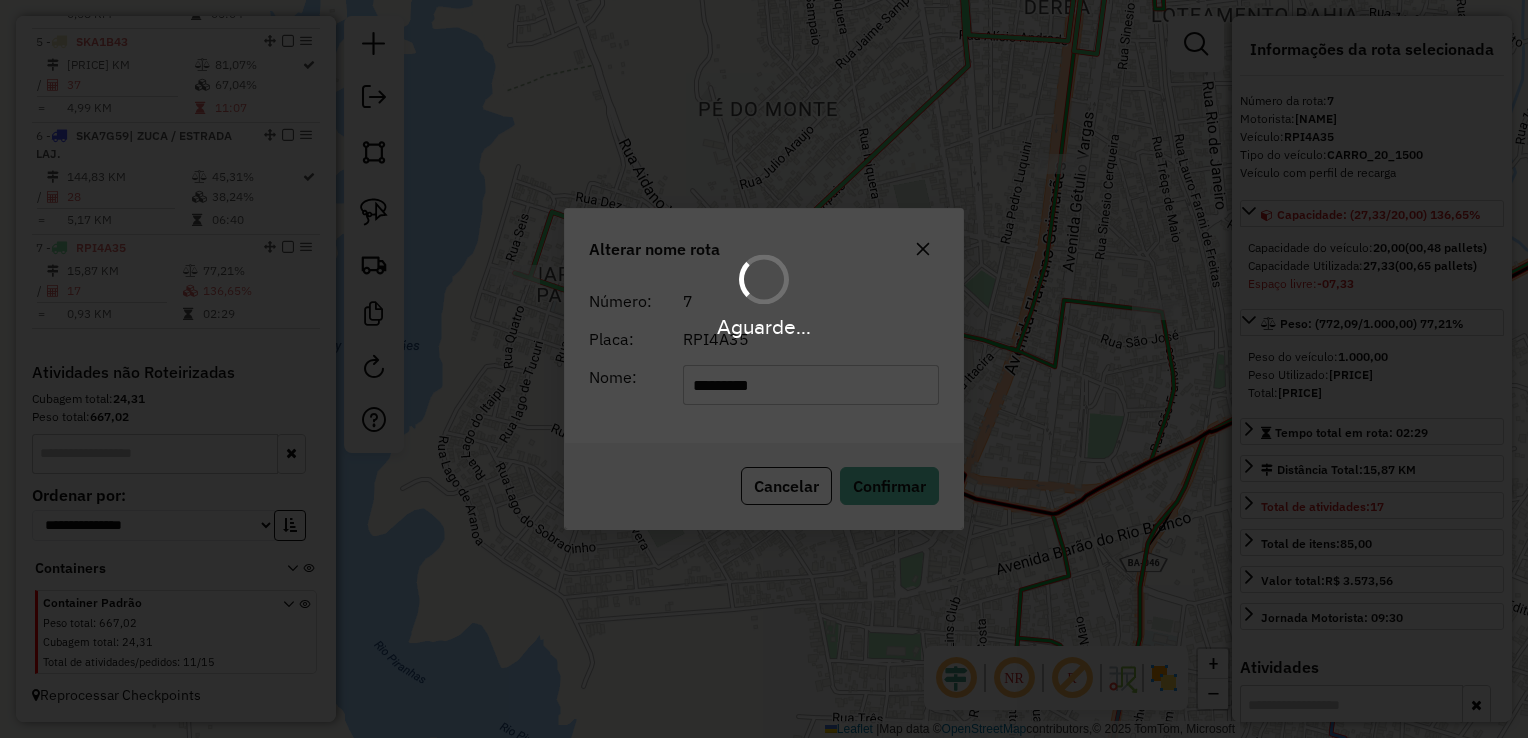 type 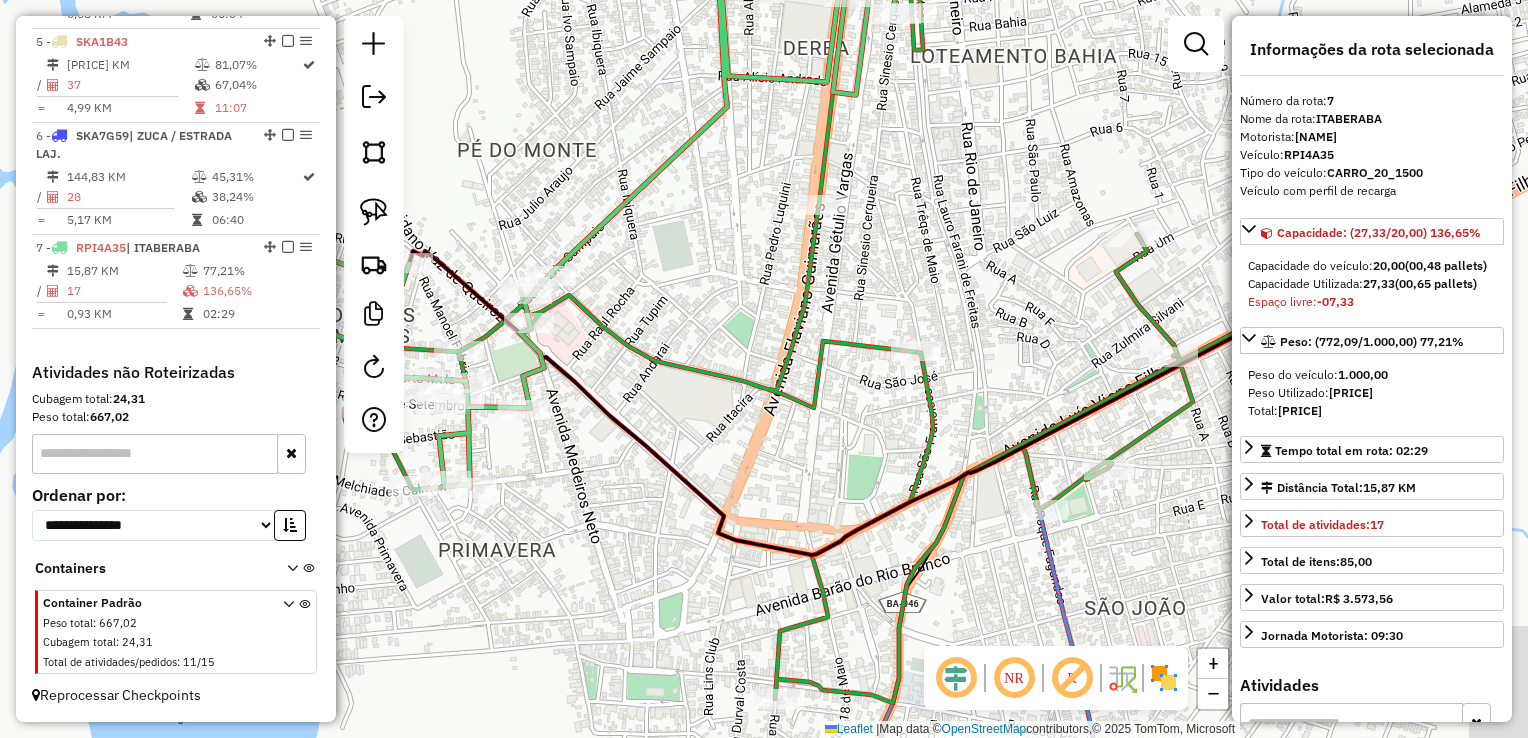 drag, startPoint x: 914, startPoint y: 458, endPoint x: 443, endPoint y: 486, distance: 471.83154 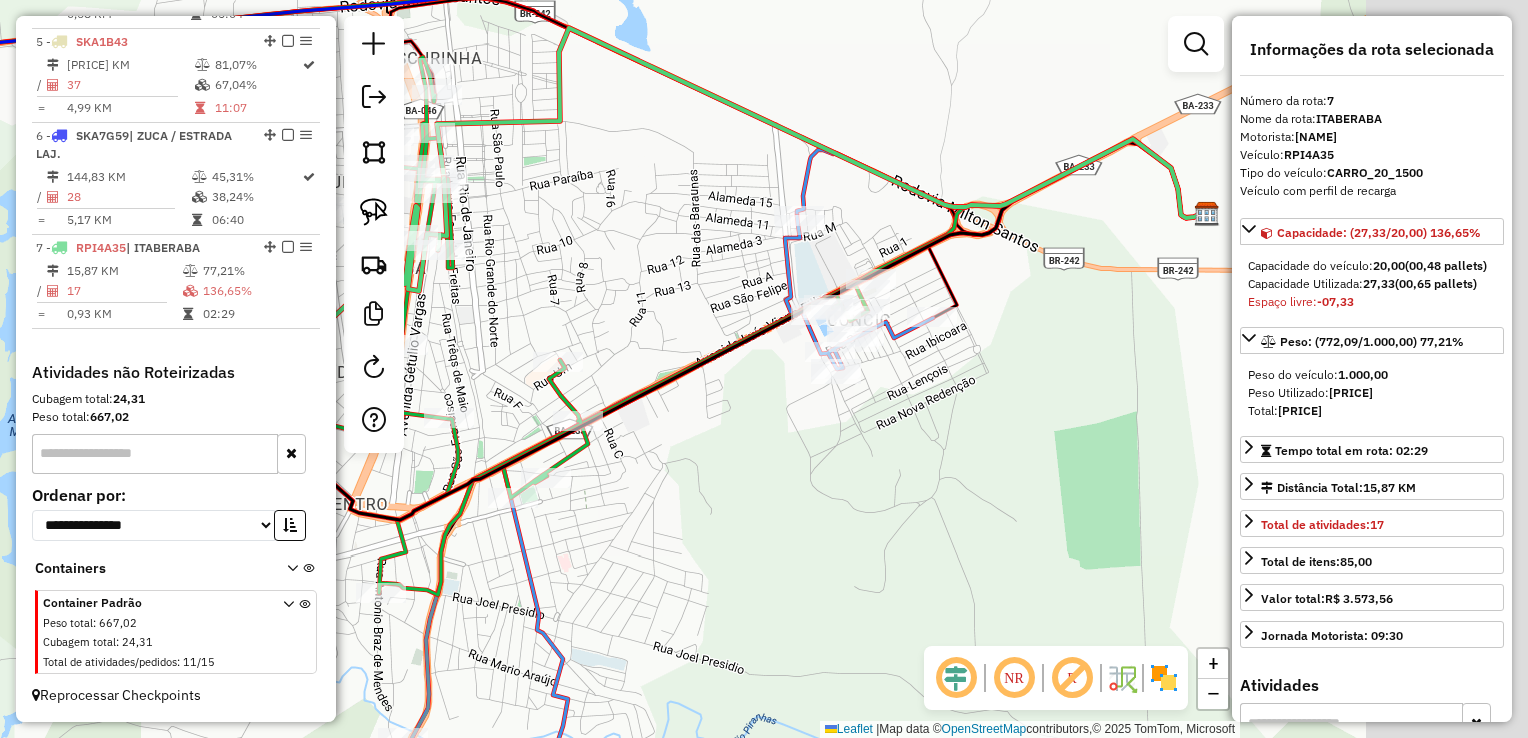 drag, startPoint x: 952, startPoint y: 477, endPoint x: 720, endPoint y: 462, distance: 232.4844 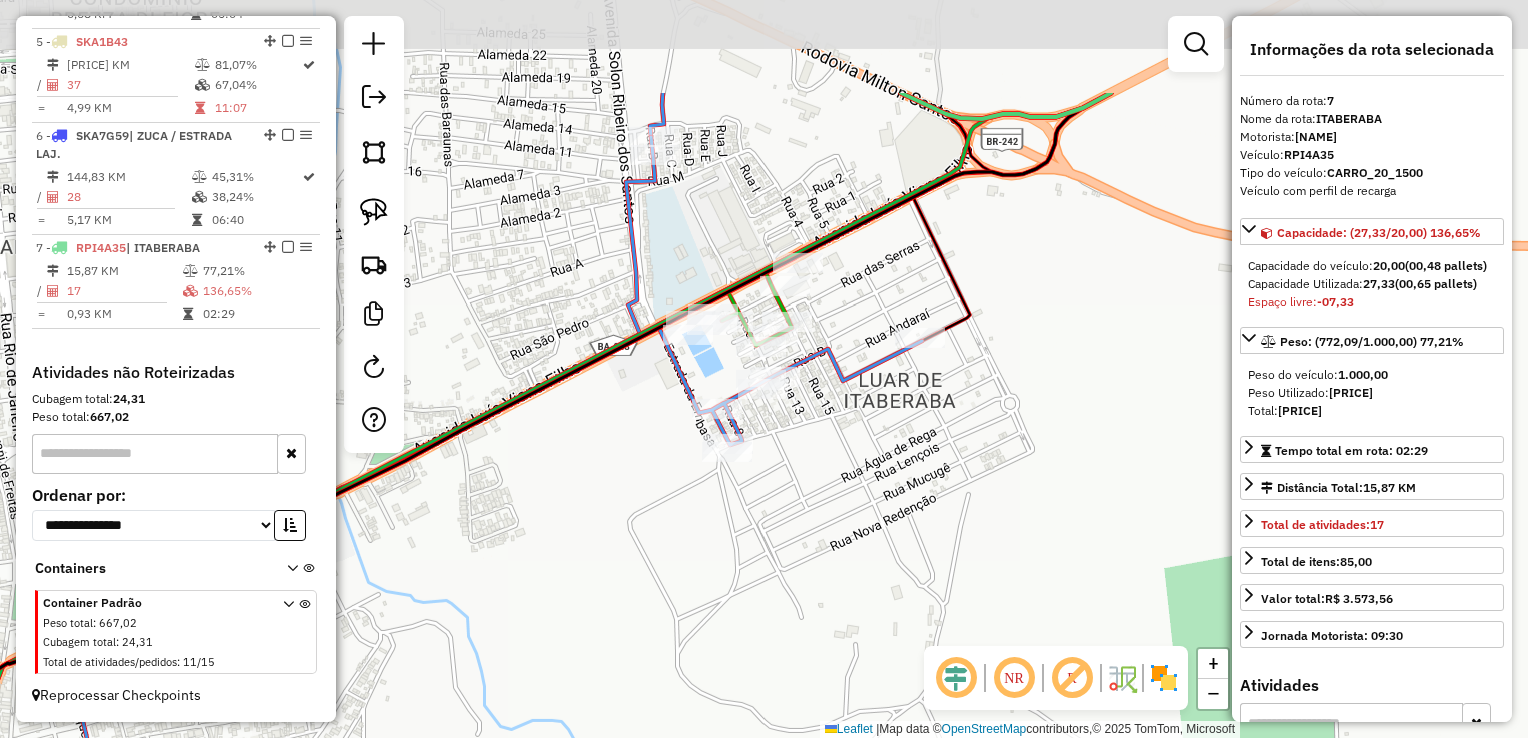 drag, startPoint x: 752, startPoint y: 406, endPoint x: 640, endPoint y: 533, distance: 169.33104 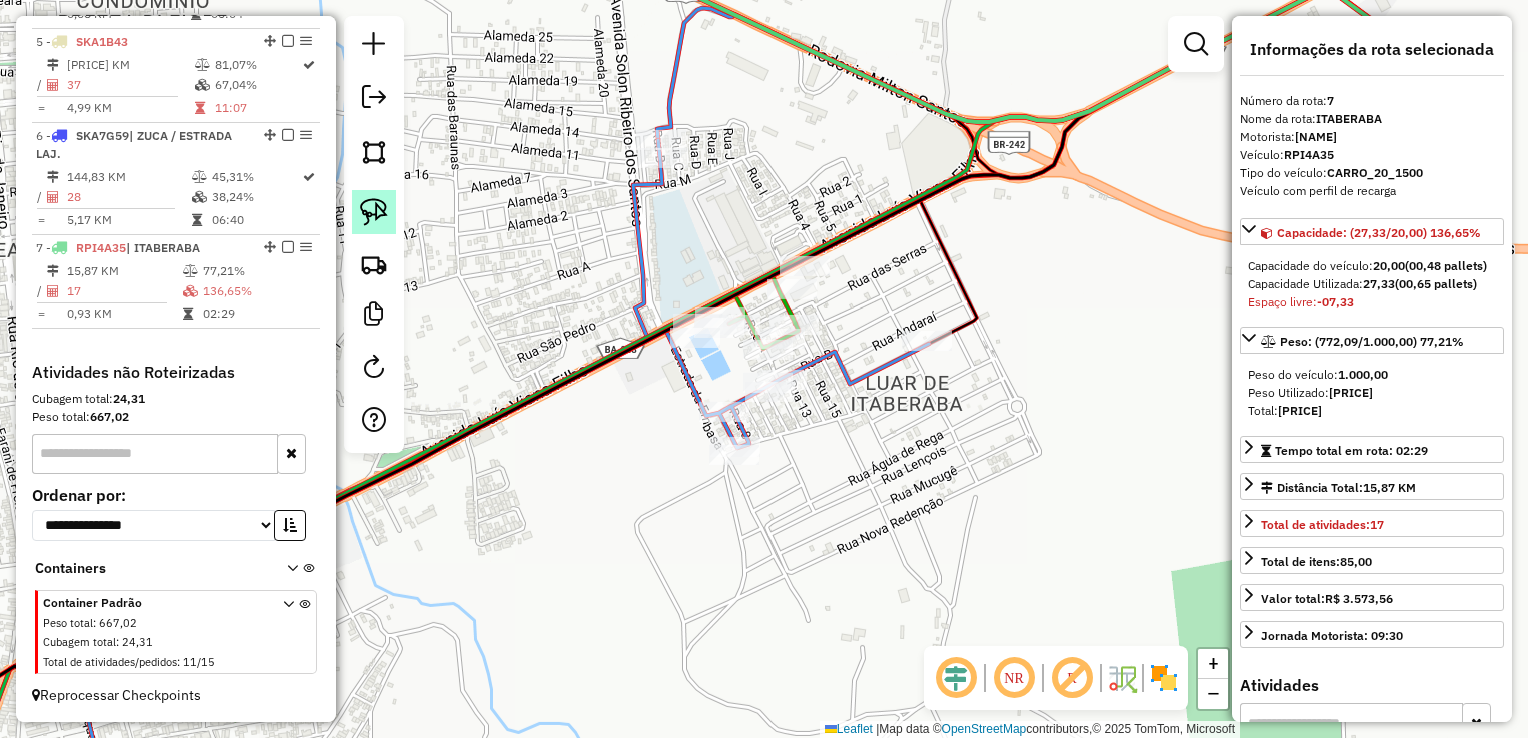 click 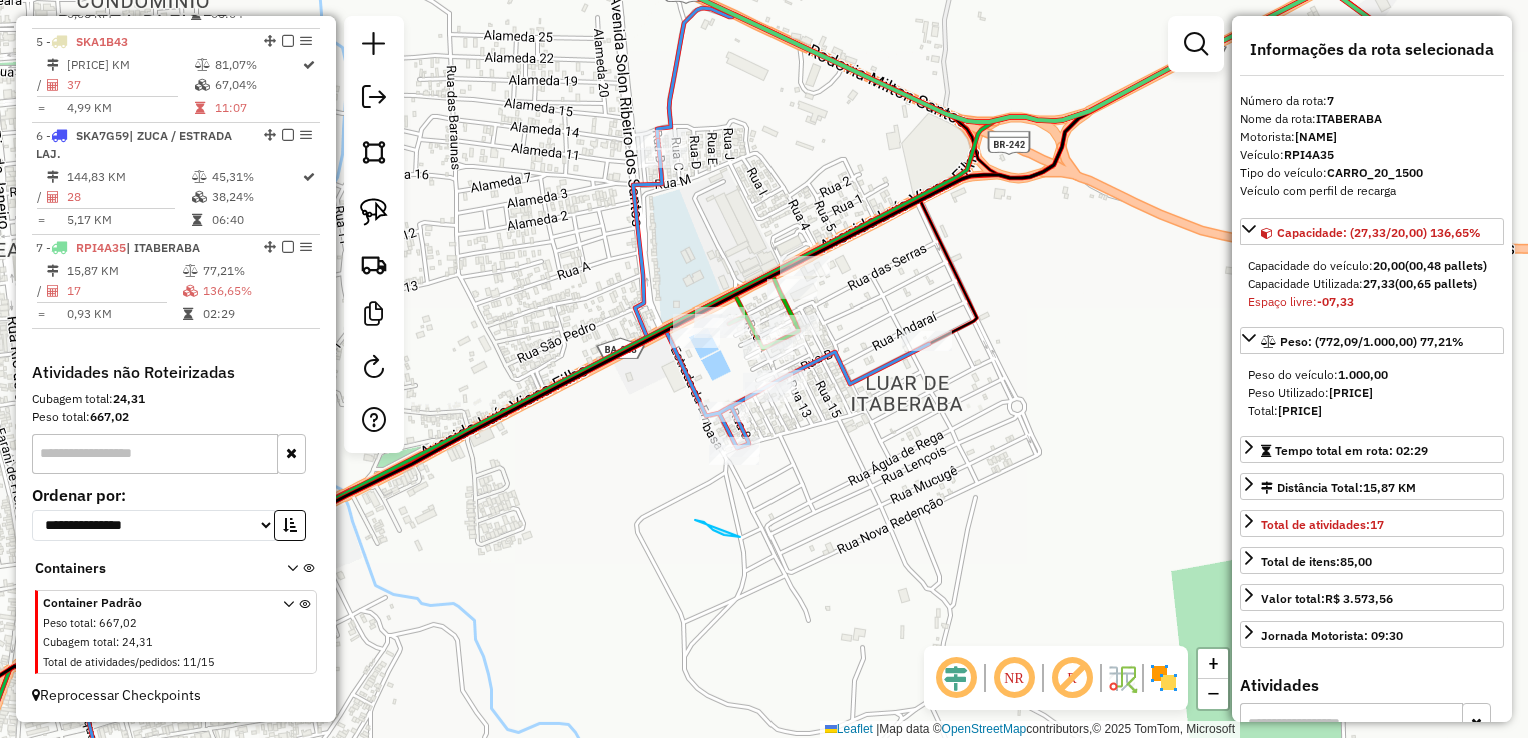 drag, startPoint x: 740, startPoint y: 537, endPoint x: 695, endPoint y: 520, distance: 48.104053 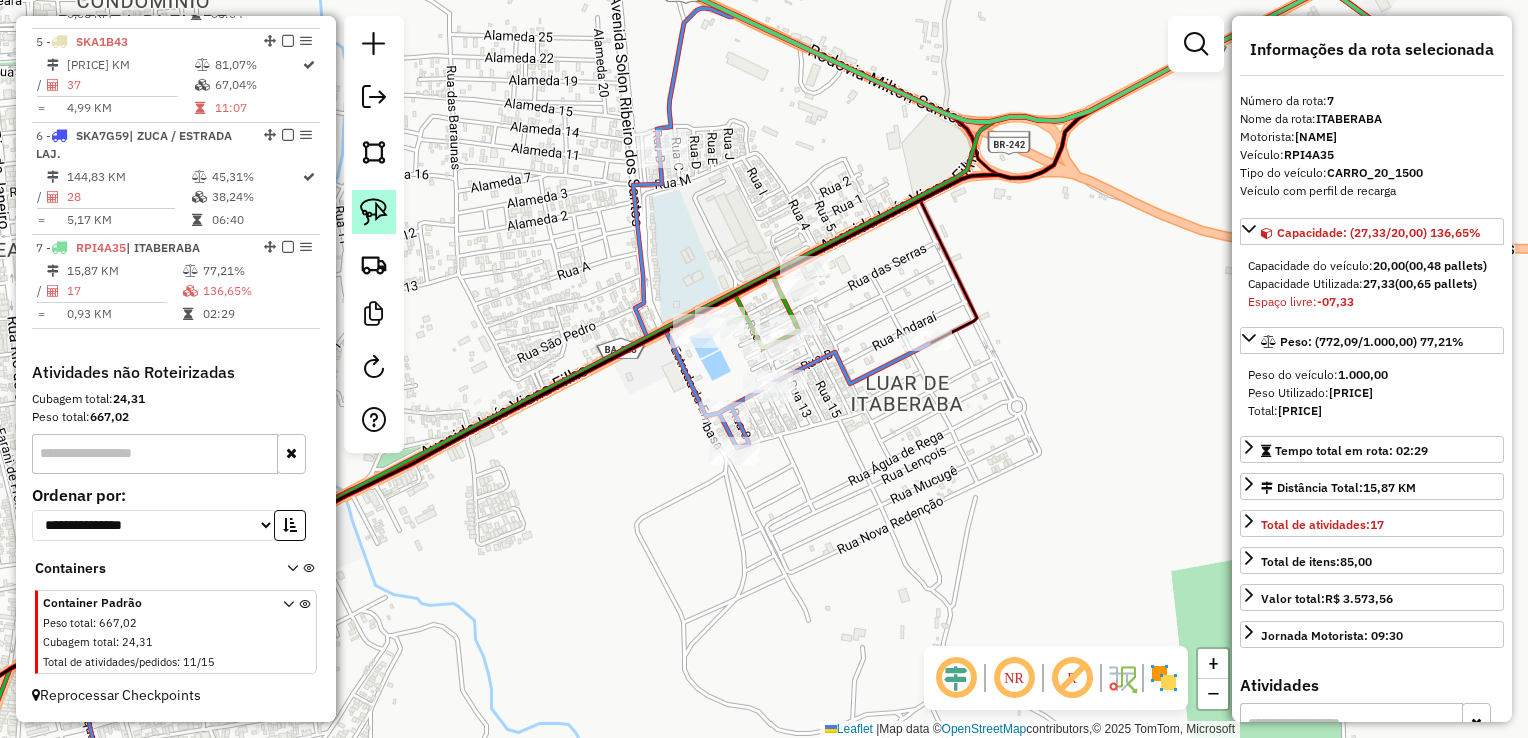 click 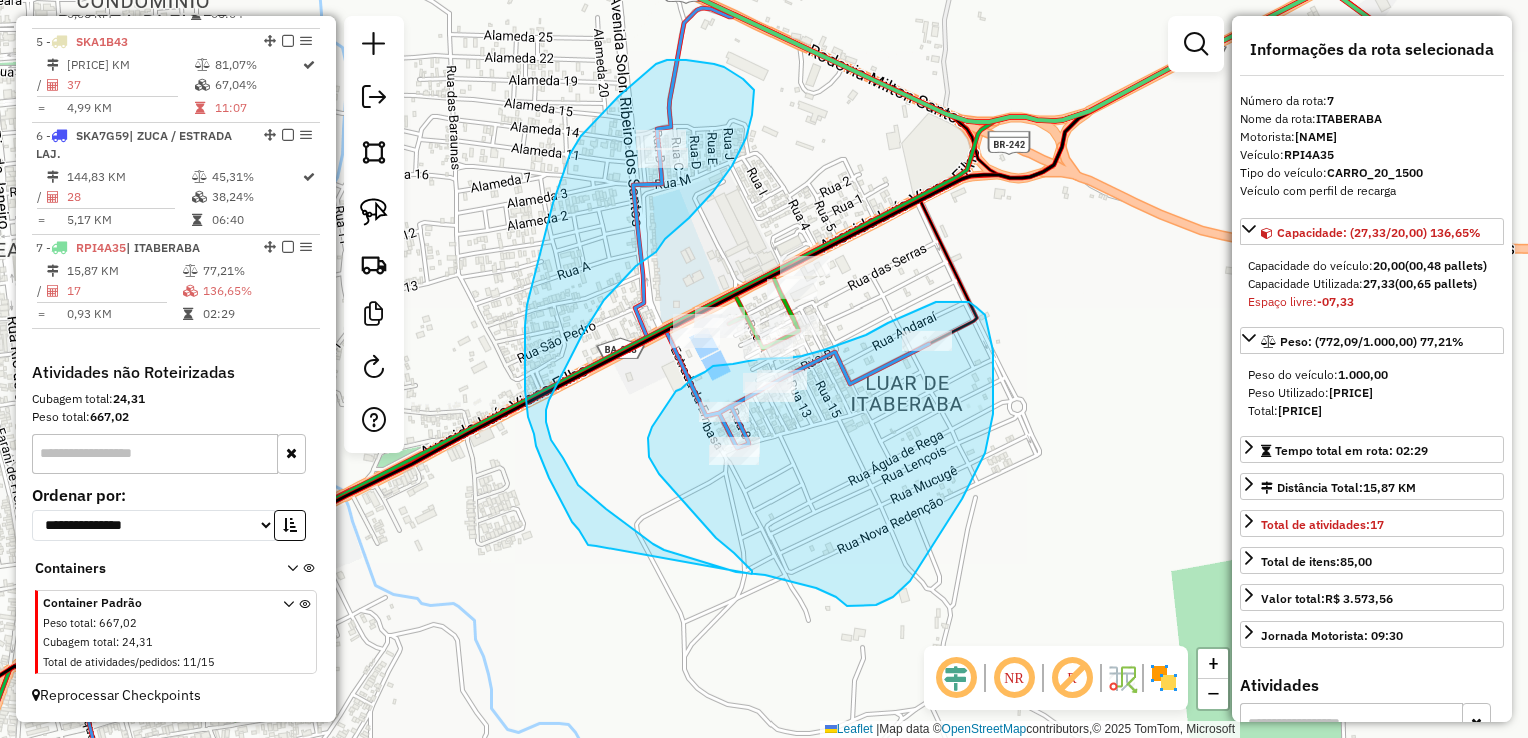 drag, startPoint x: 752, startPoint y: 571, endPoint x: 596, endPoint y: 546, distance: 157.99051 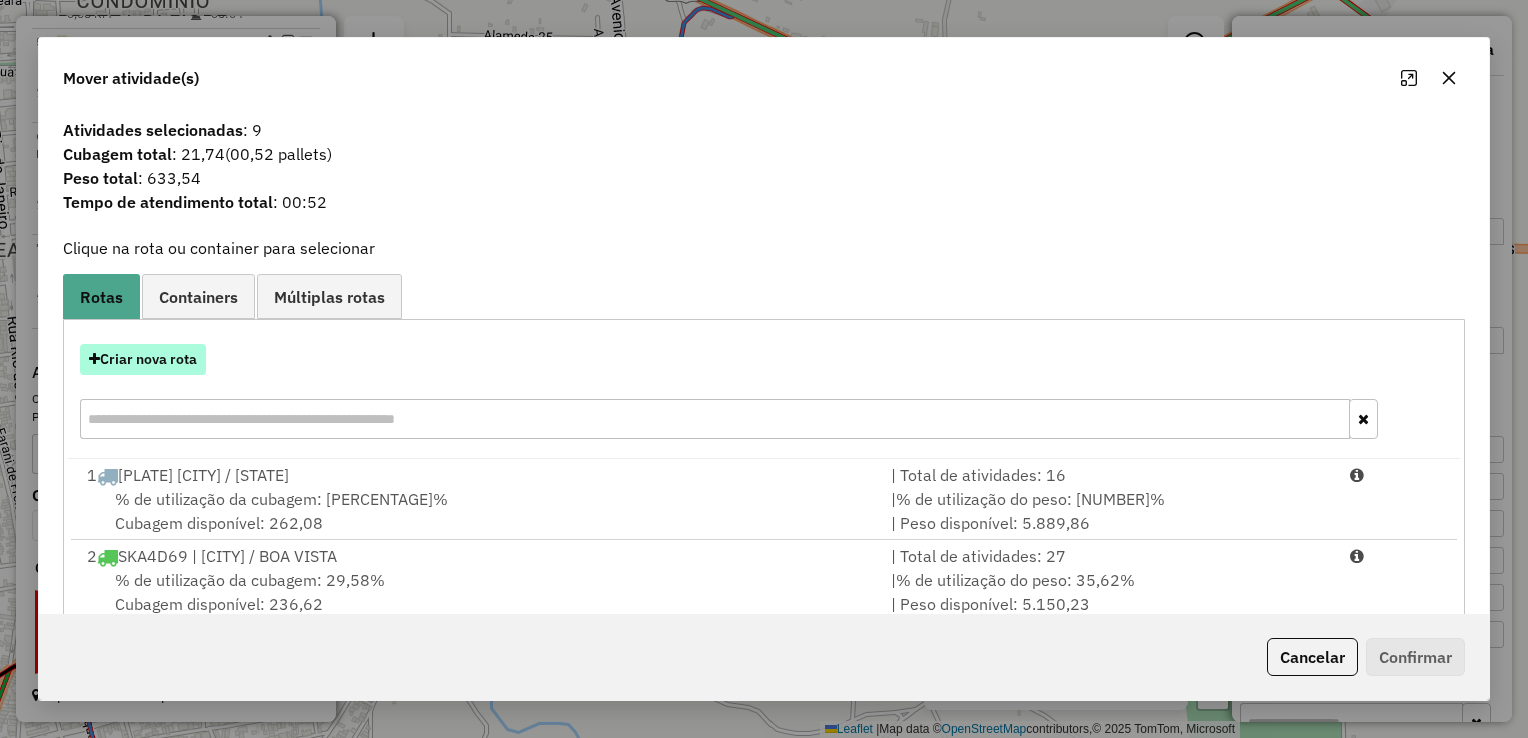 click on "Criar nova rota" at bounding box center [143, 359] 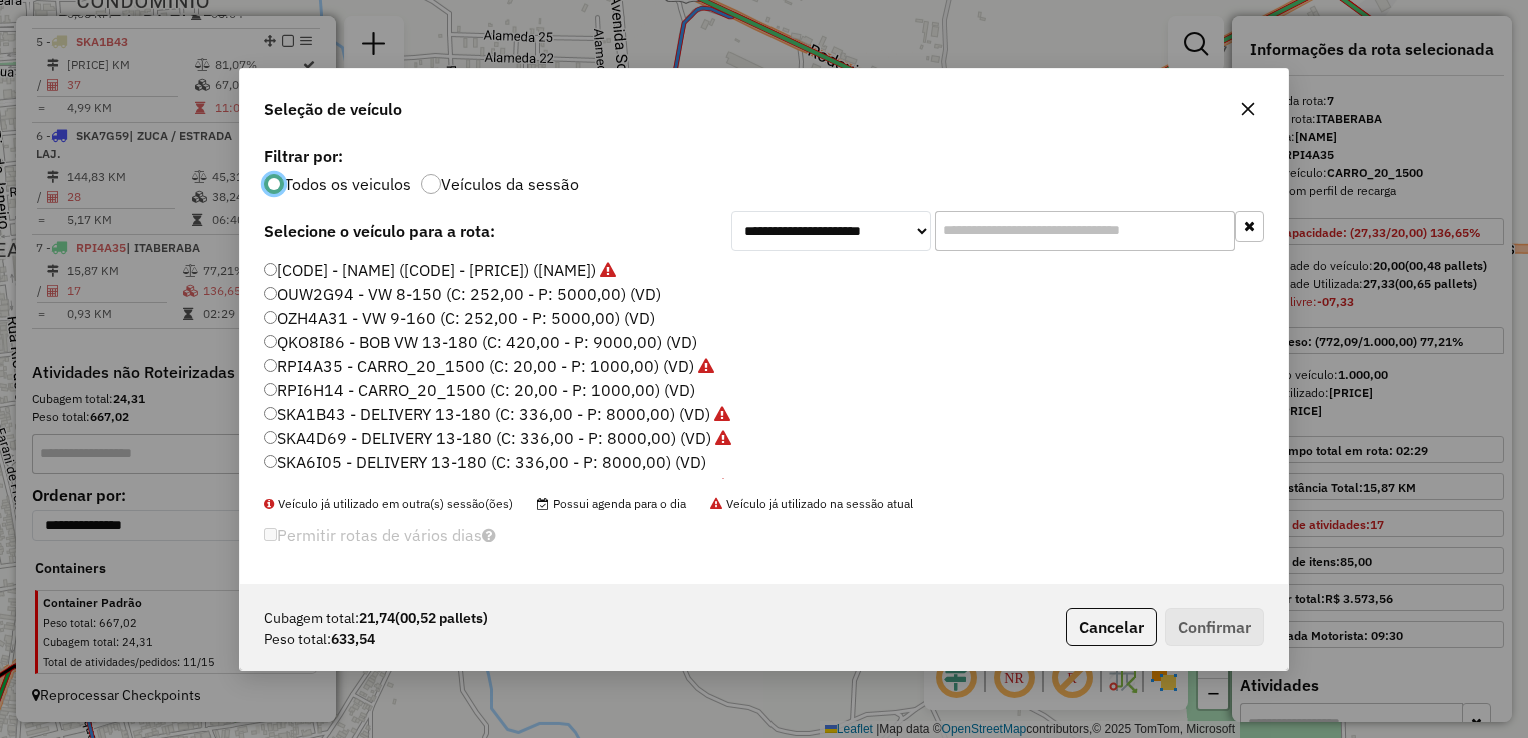scroll, scrollTop: 10, scrollLeft: 6, axis: both 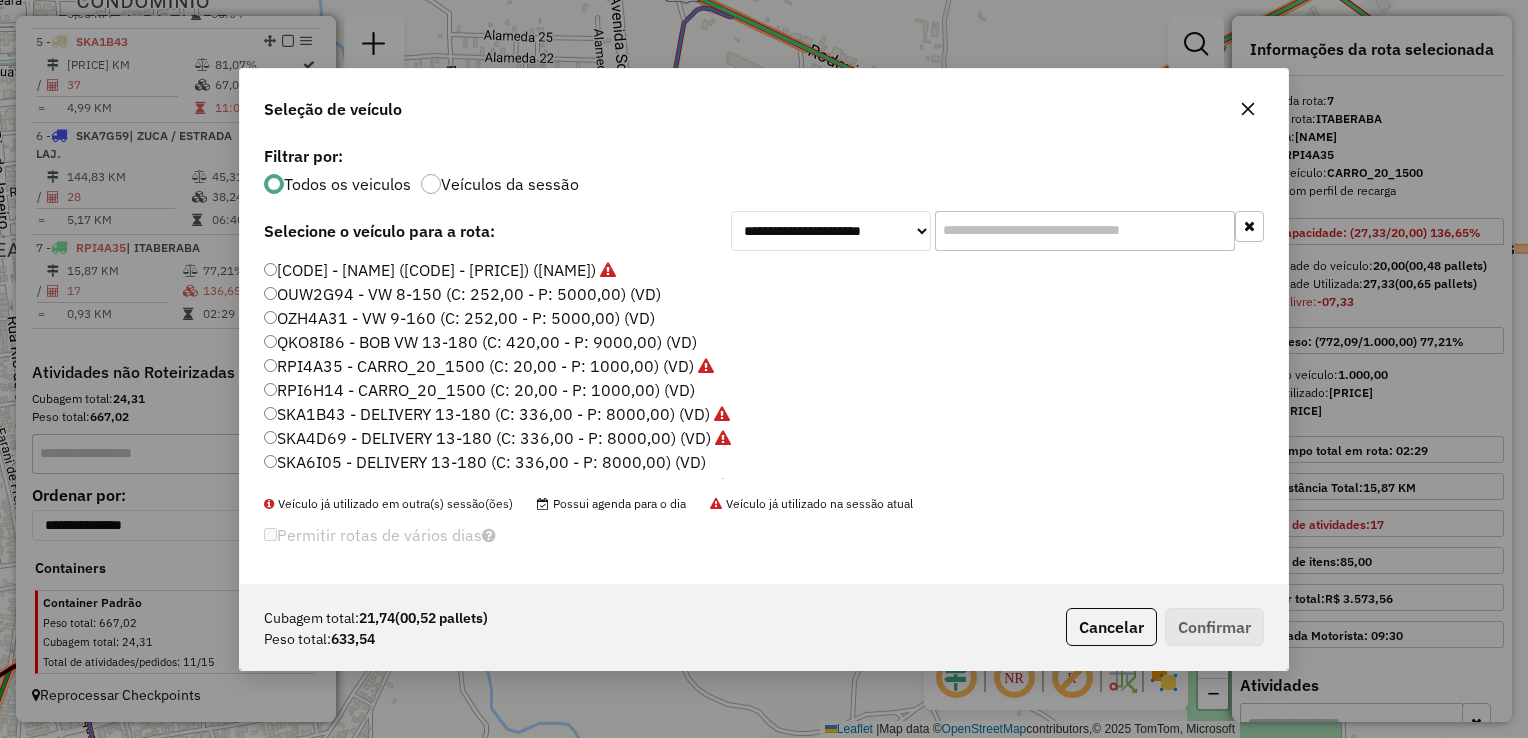 drag, startPoint x: 299, startPoint y: 366, endPoint x: 700, endPoint y: 441, distance: 407.95343 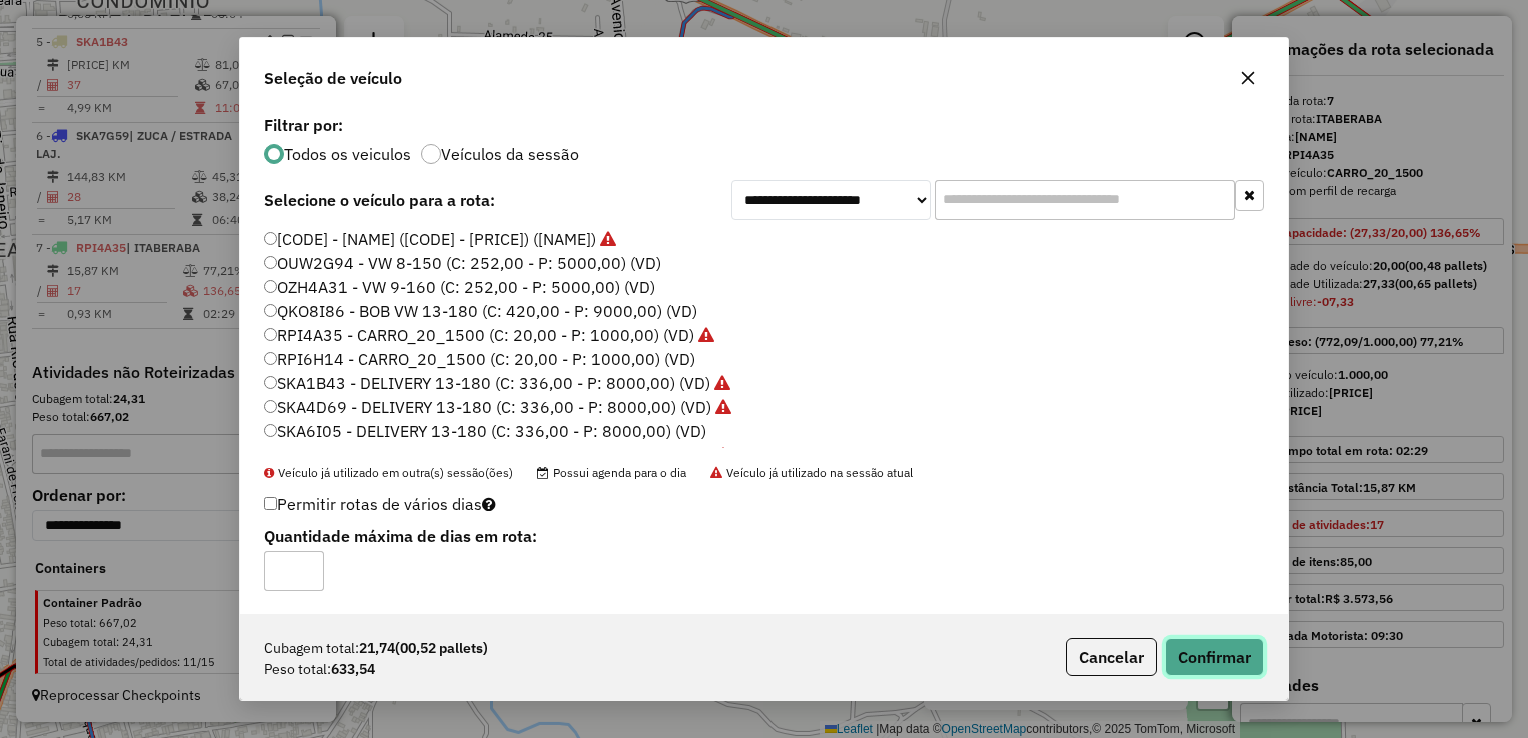 click on "Confirmar" 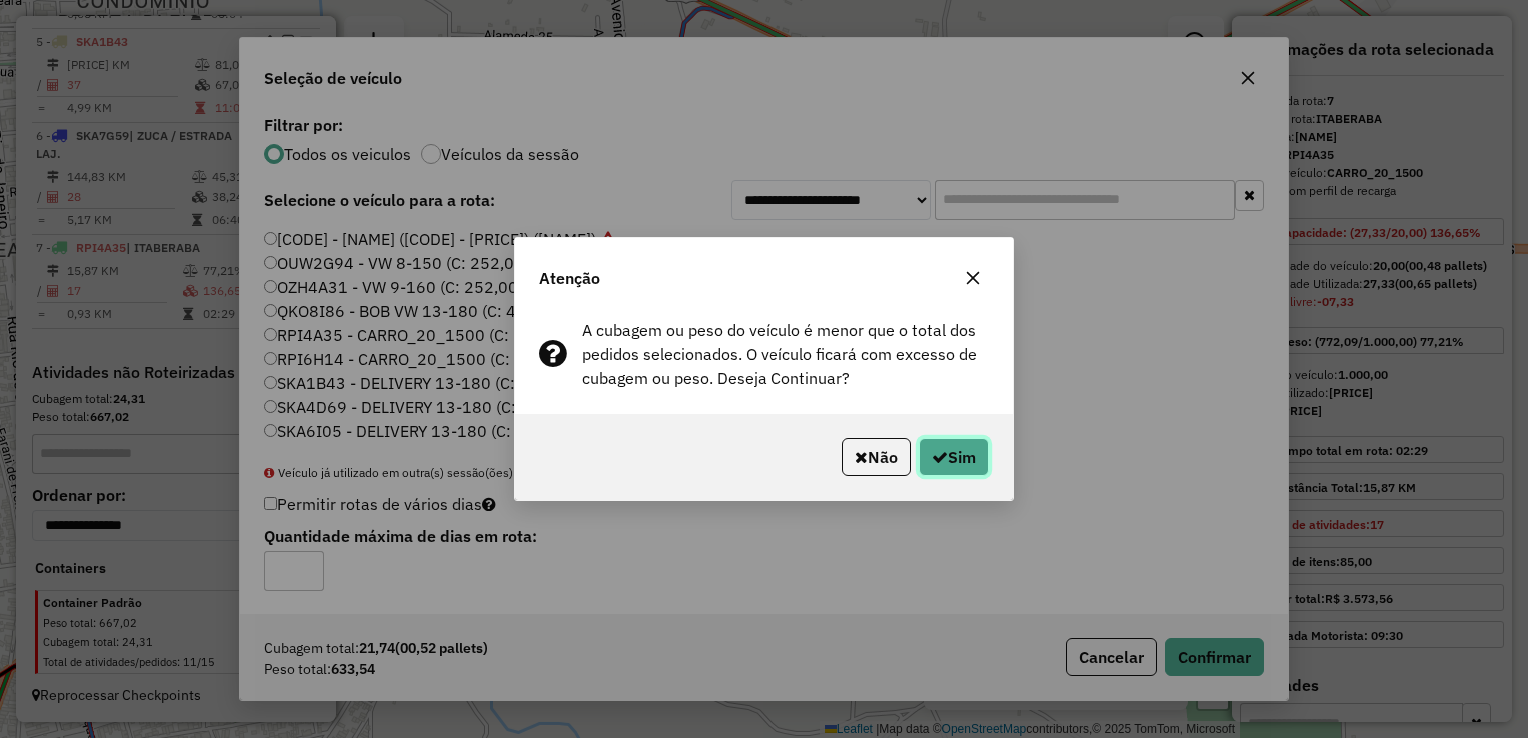 click on "Sim" 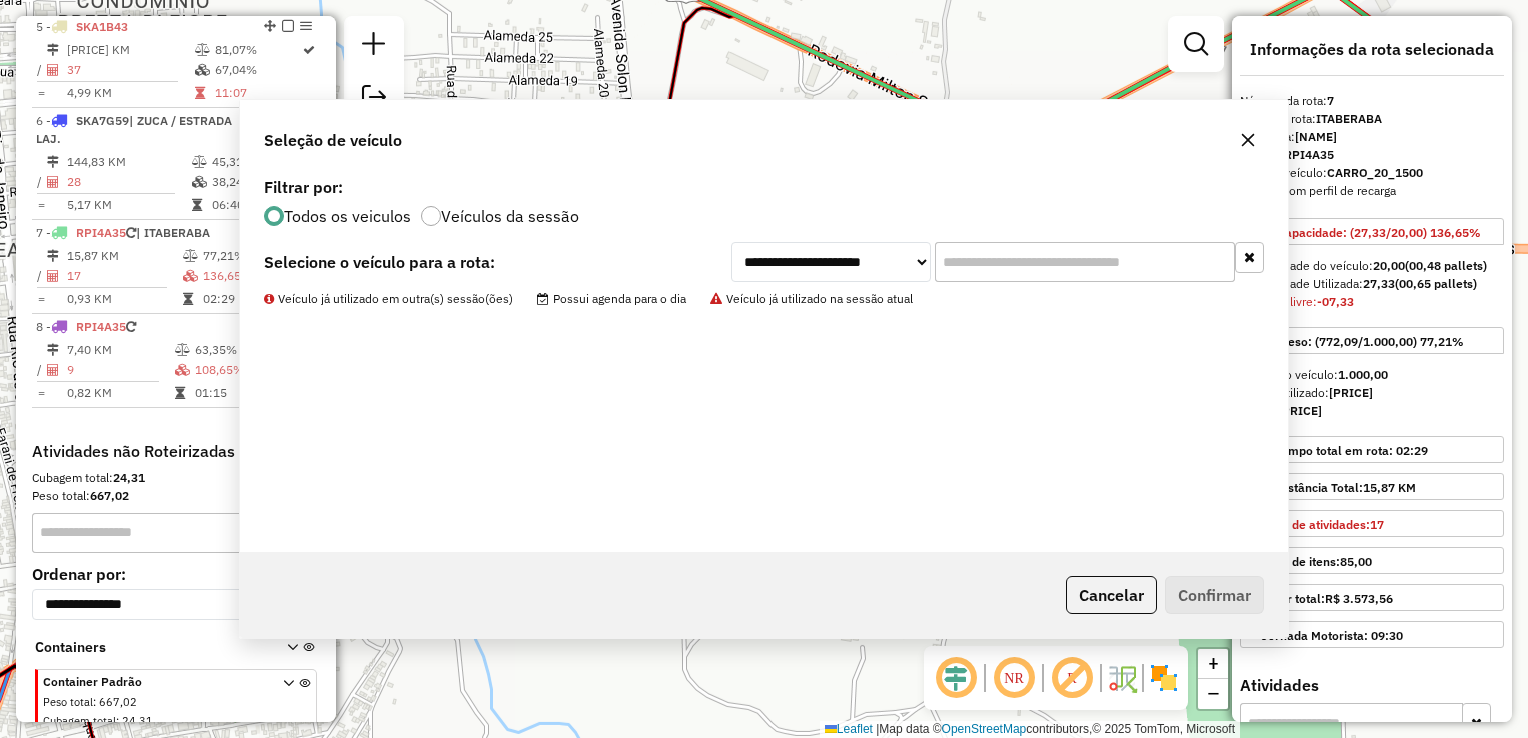 scroll, scrollTop: 1222, scrollLeft: 0, axis: vertical 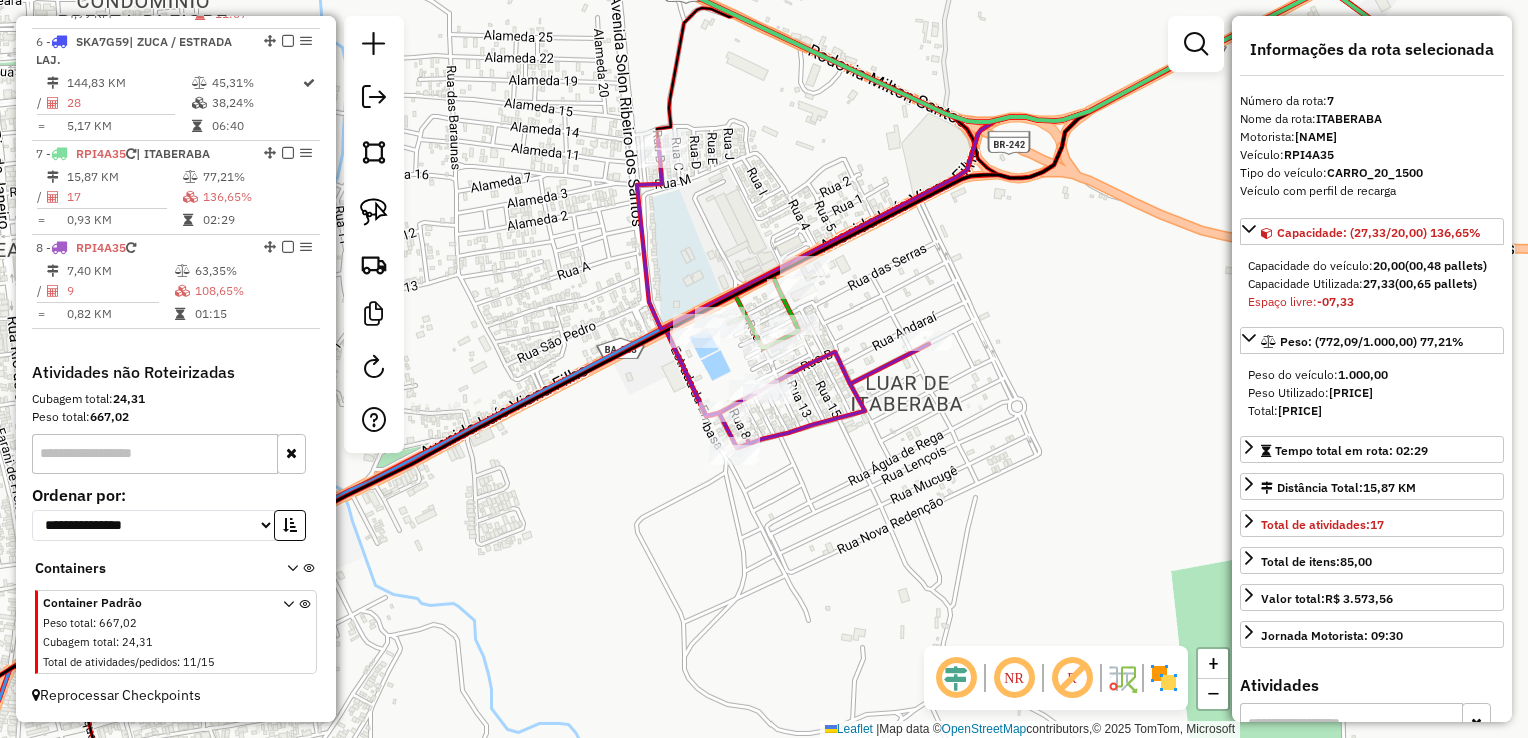 drag, startPoint x: 720, startPoint y: 562, endPoint x: 1137, endPoint y: 411, distance: 443.49747 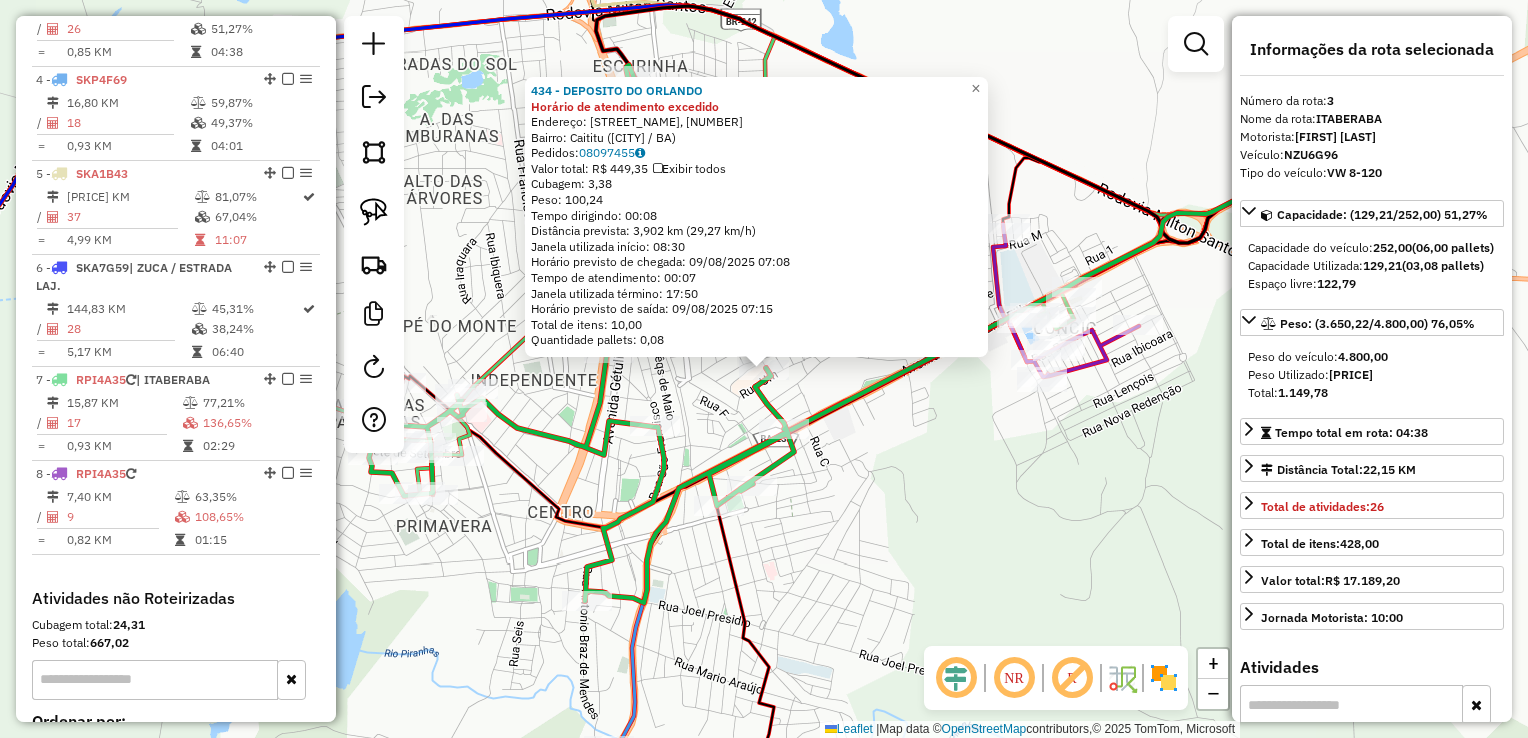 scroll, scrollTop: 955, scrollLeft: 0, axis: vertical 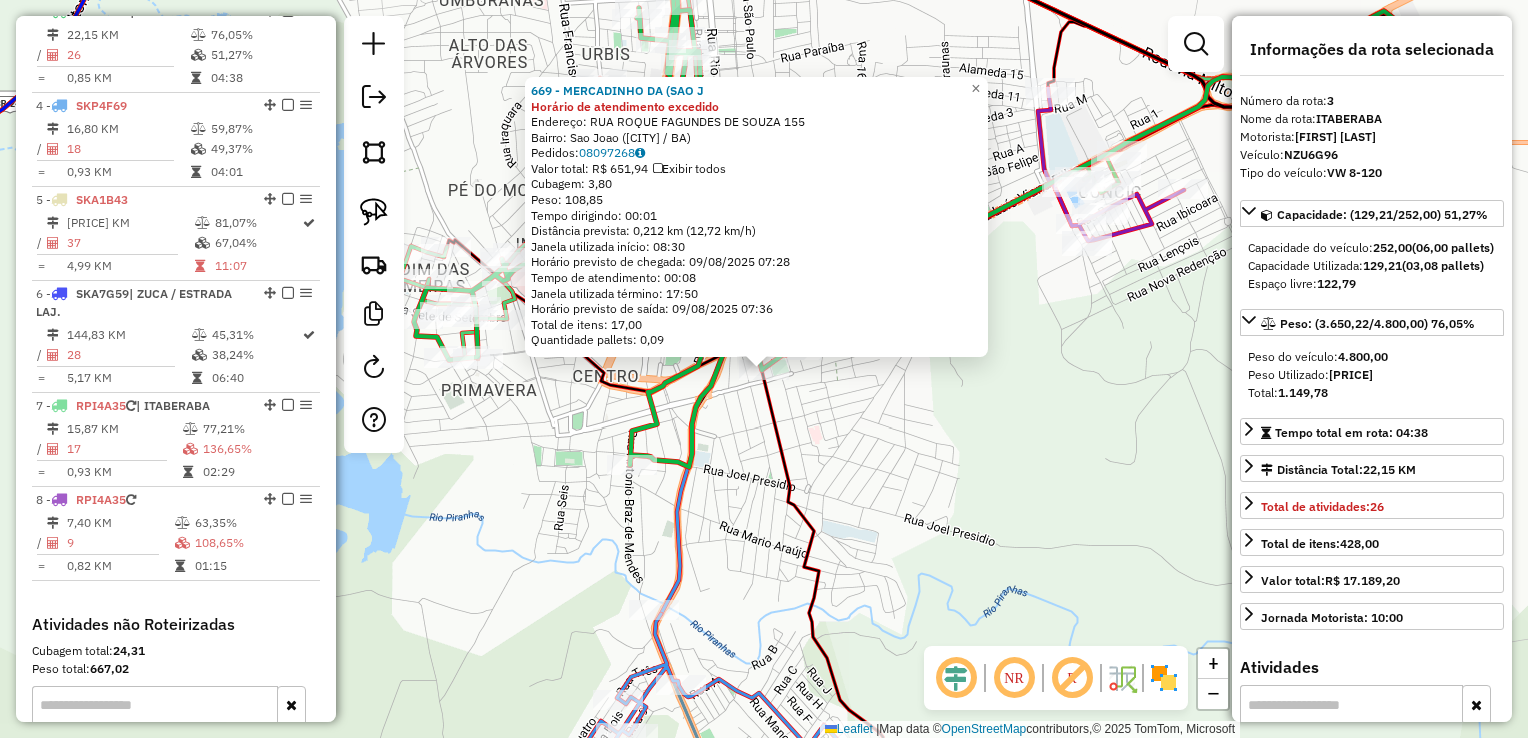 click on "[NUMBER] - MERCADINHO DA (SAO J Horário de atendimento excedido Endereço: RUA [NAME] DE SOUZA [NUMBER] Bairro: Sao Joao ([CITY] / BA) Pedidos: [PHONE] Valor total: R$ [PRICE] Exibir todos Cubagem: [NUMBER] Peso: [NUMBER] Tempo dirigindo: [TIME] Distância prevista: [NUMBER] km ([NUMBER] km/h) Janela utilizada início: [TIME] Horário previsto de chegada: [DATE] [TIME] Tempo de atendimento: [TIME] Janela utilizada término: [TIME] Horário previsto de saída: [DATE] [TIME] Total de itens: [NUMBER] Quantidade pallets: [NUMBER] × Janela de atendimento Grade de atendimento Capacidade Transportadoras Veículos Cliente Pedidos Rotas Selecione os dias de semana para filtrar as janelas de atendimento Seg Ter Qua Qui Sex Sáb Dom Informe o período da janela de atendimento: De: Até: Filtrar exatamente a janela do cliente Considerar janela de atendimento padrão Selecione os dias de semana para filtrar as grades de atendimento Seg Ter Qua Qui Sex Sáb Dom De: De:" 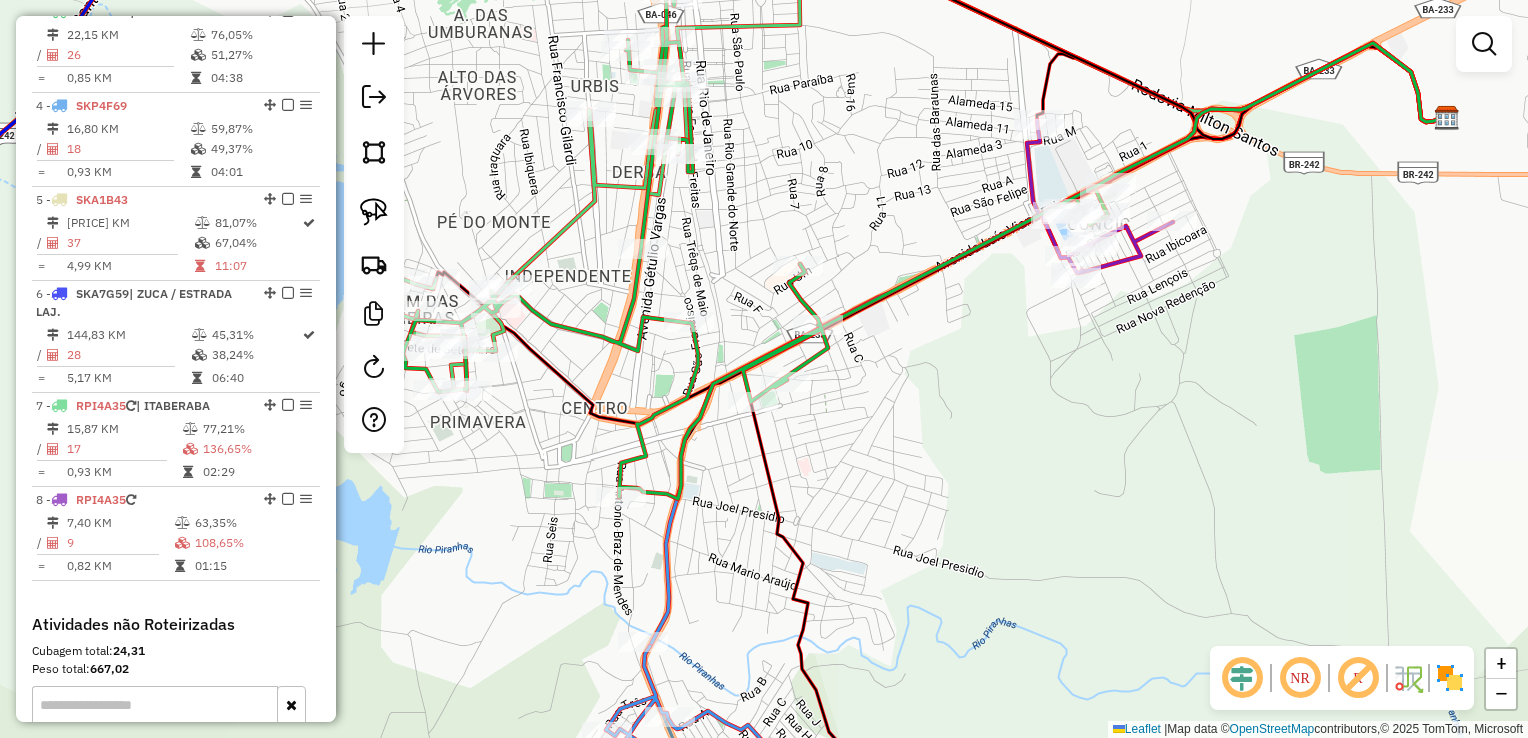 drag, startPoint x: 867, startPoint y: 429, endPoint x: 848, endPoint y: 496, distance: 69.641945 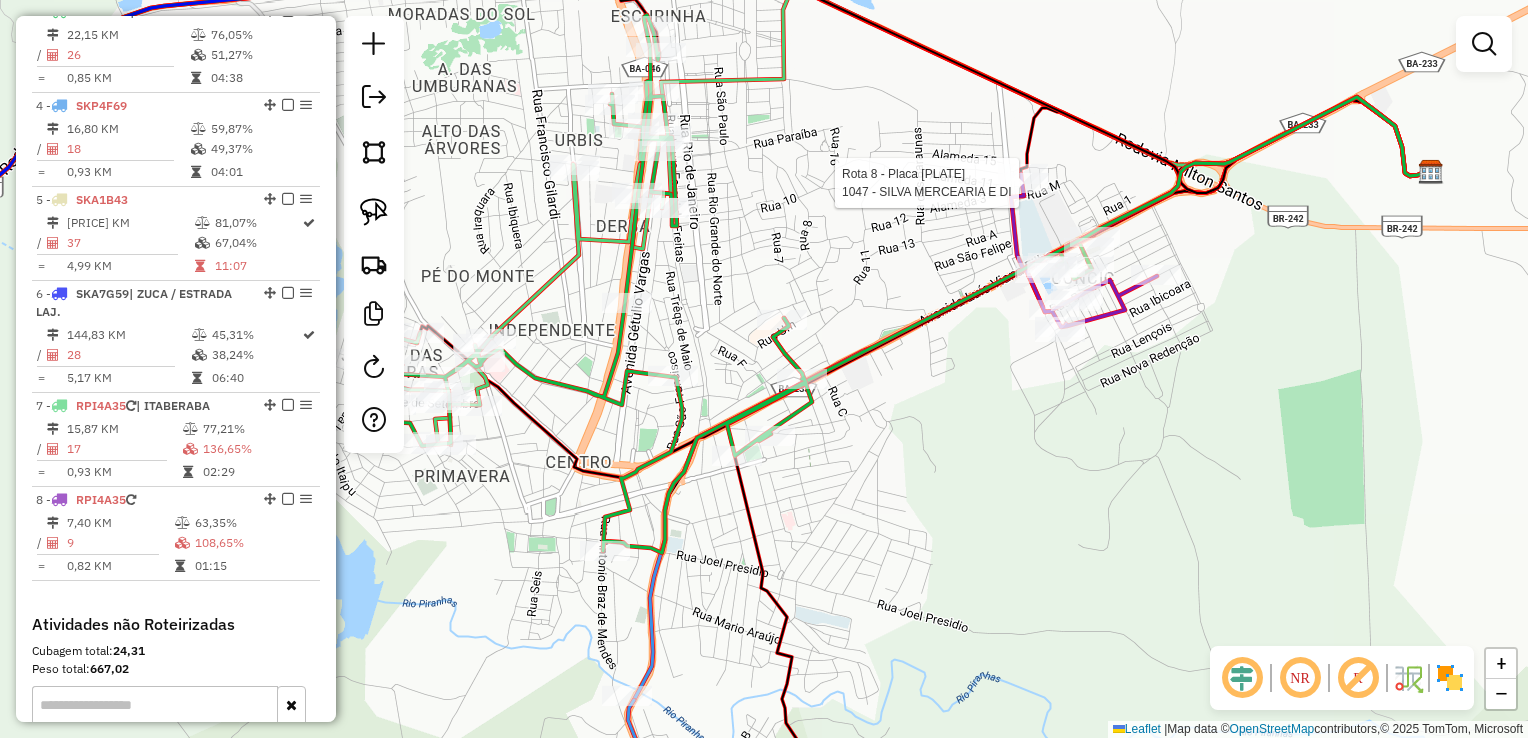 select on "*********" 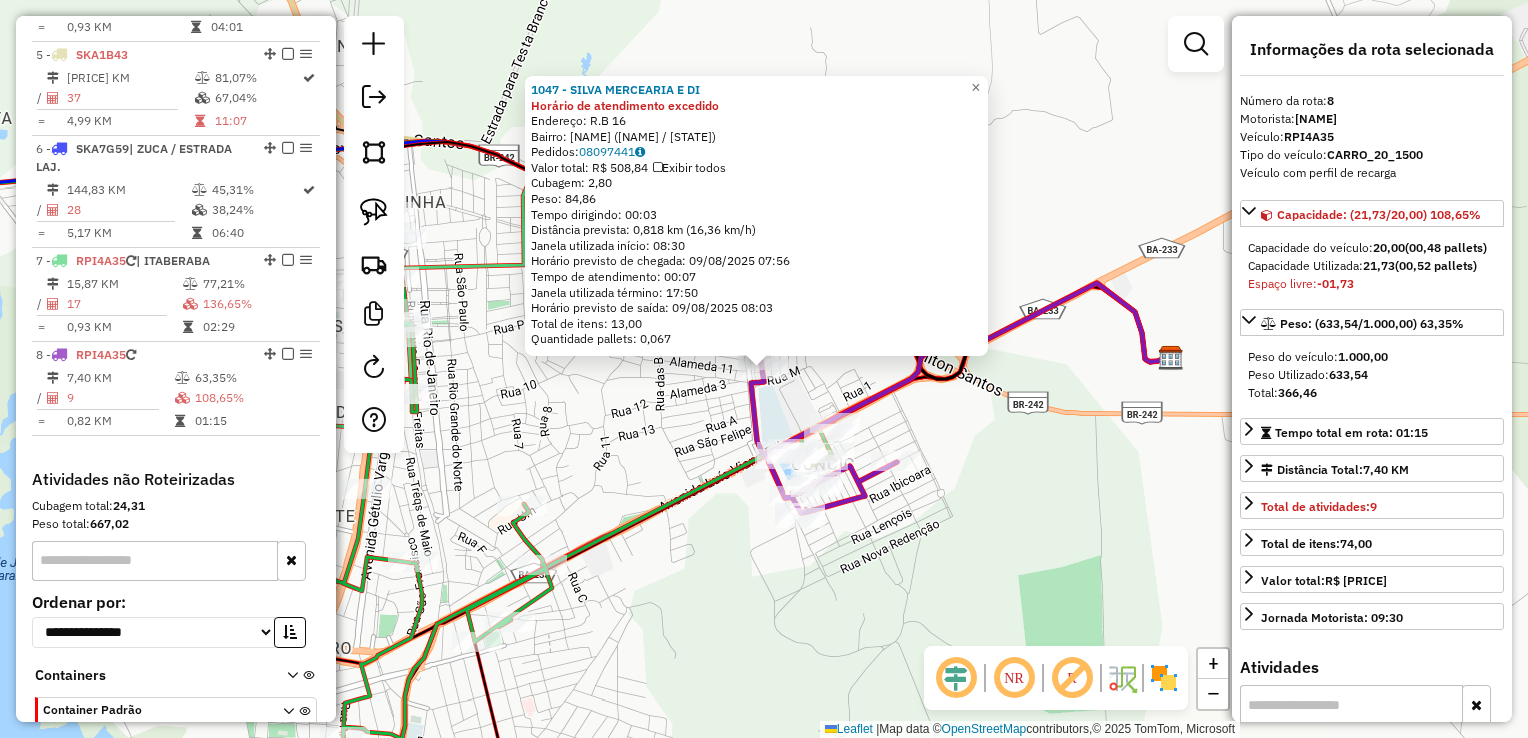 scroll, scrollTop: 1222, scrollLeft: 0, axis: vertical 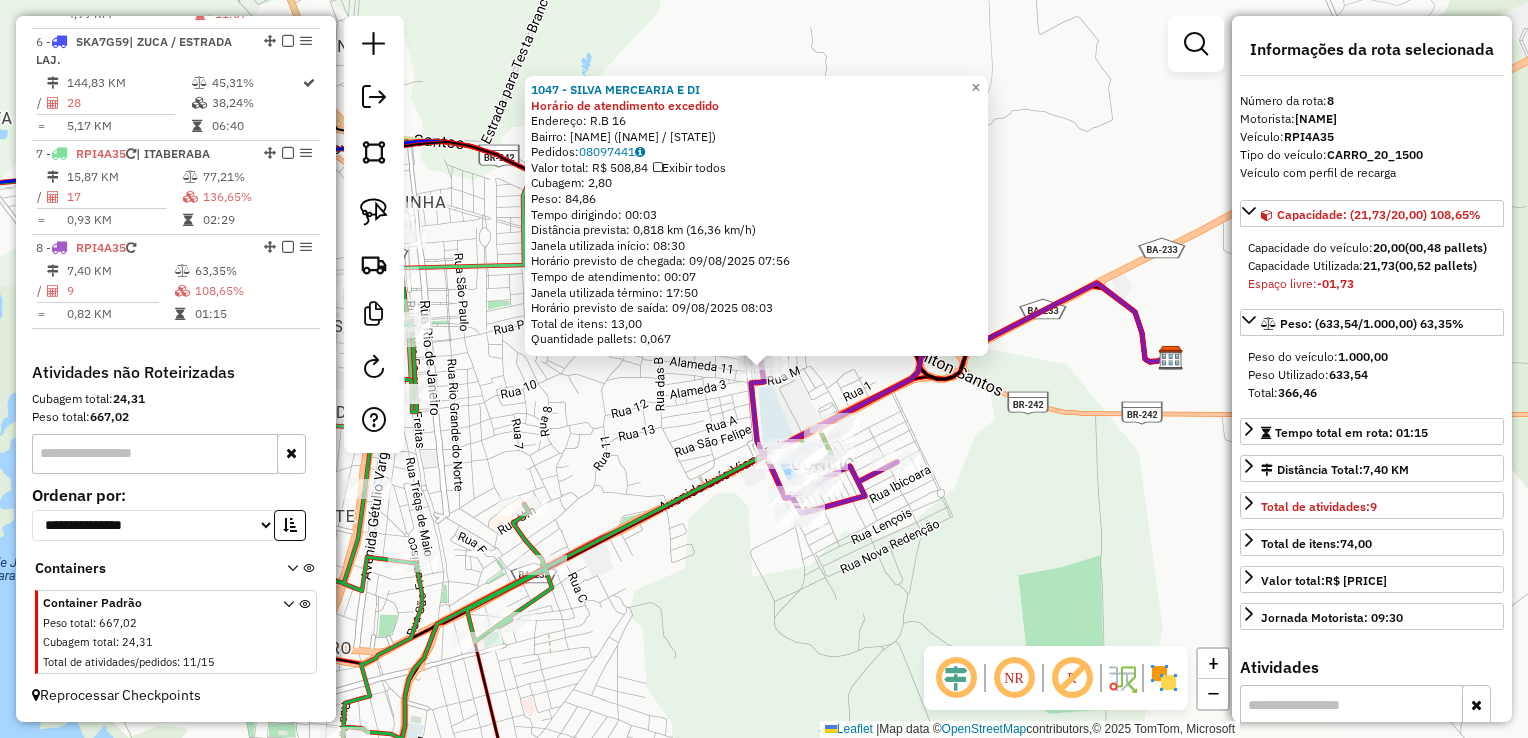 drag, startPoint x: 824, startPoint y: 566, endPoint x: 778, endPoint y: 567, distance: 46.010868 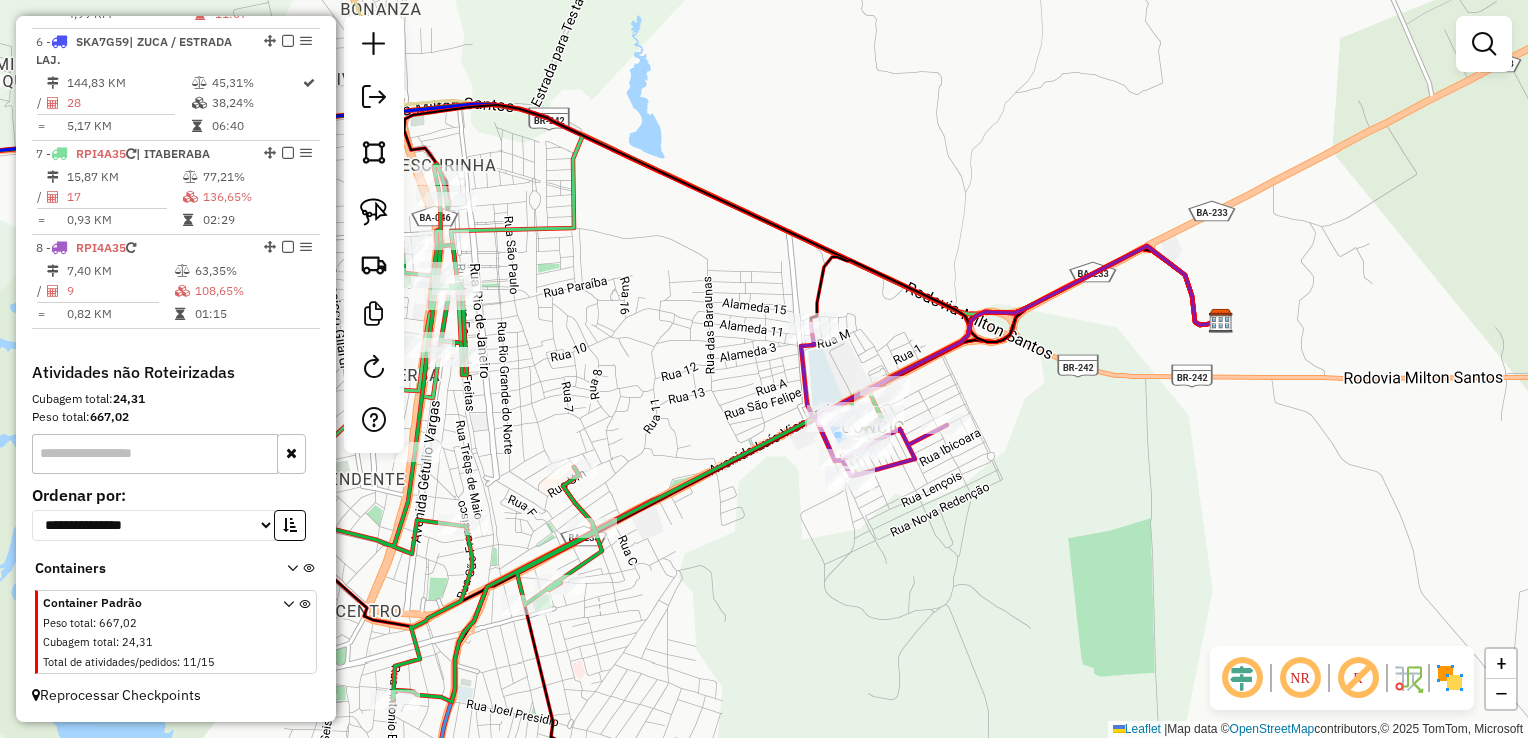 drag, startPoint x: 712, startPoint y: 567, endPoint x: 843, endPoint y: 468, distance: 164.2011 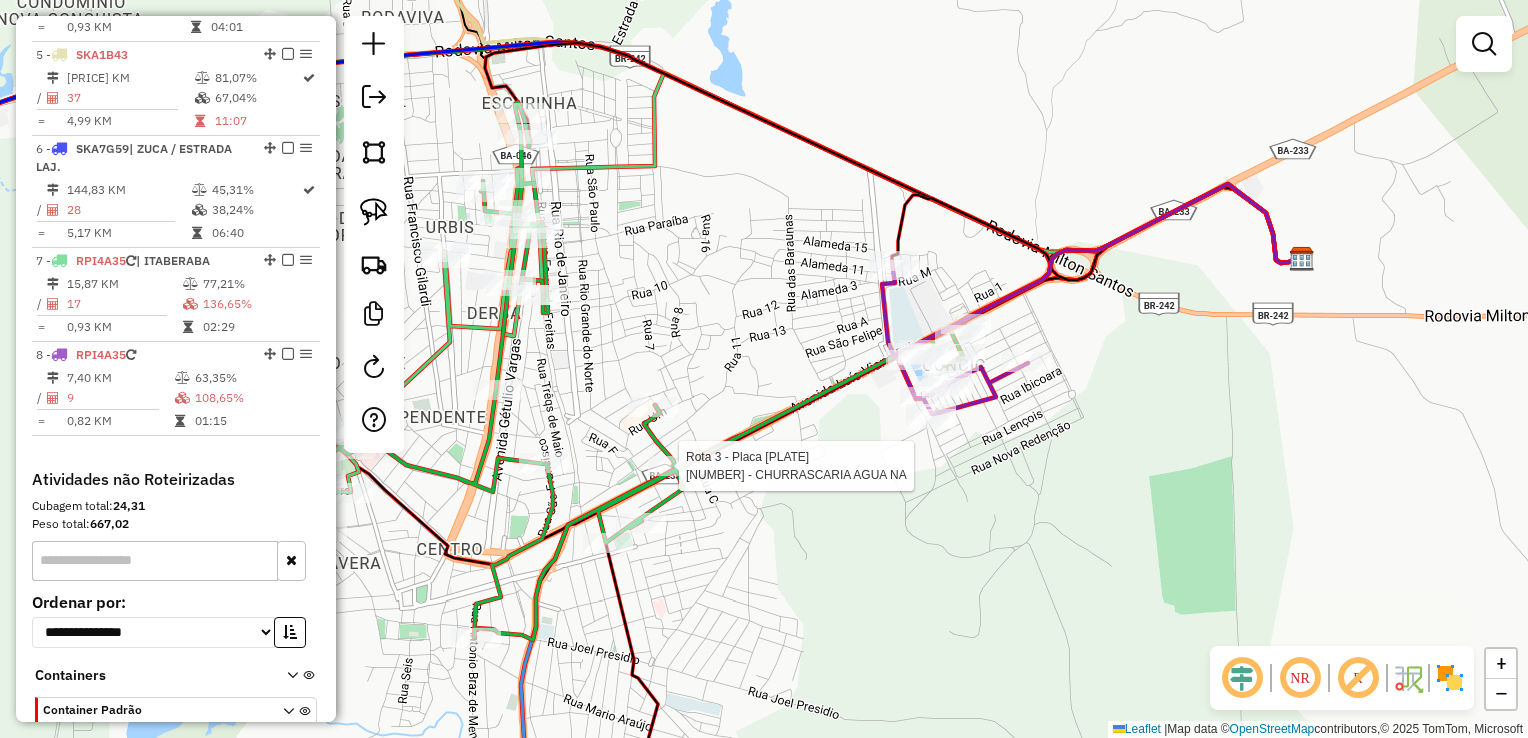 select on "*********" 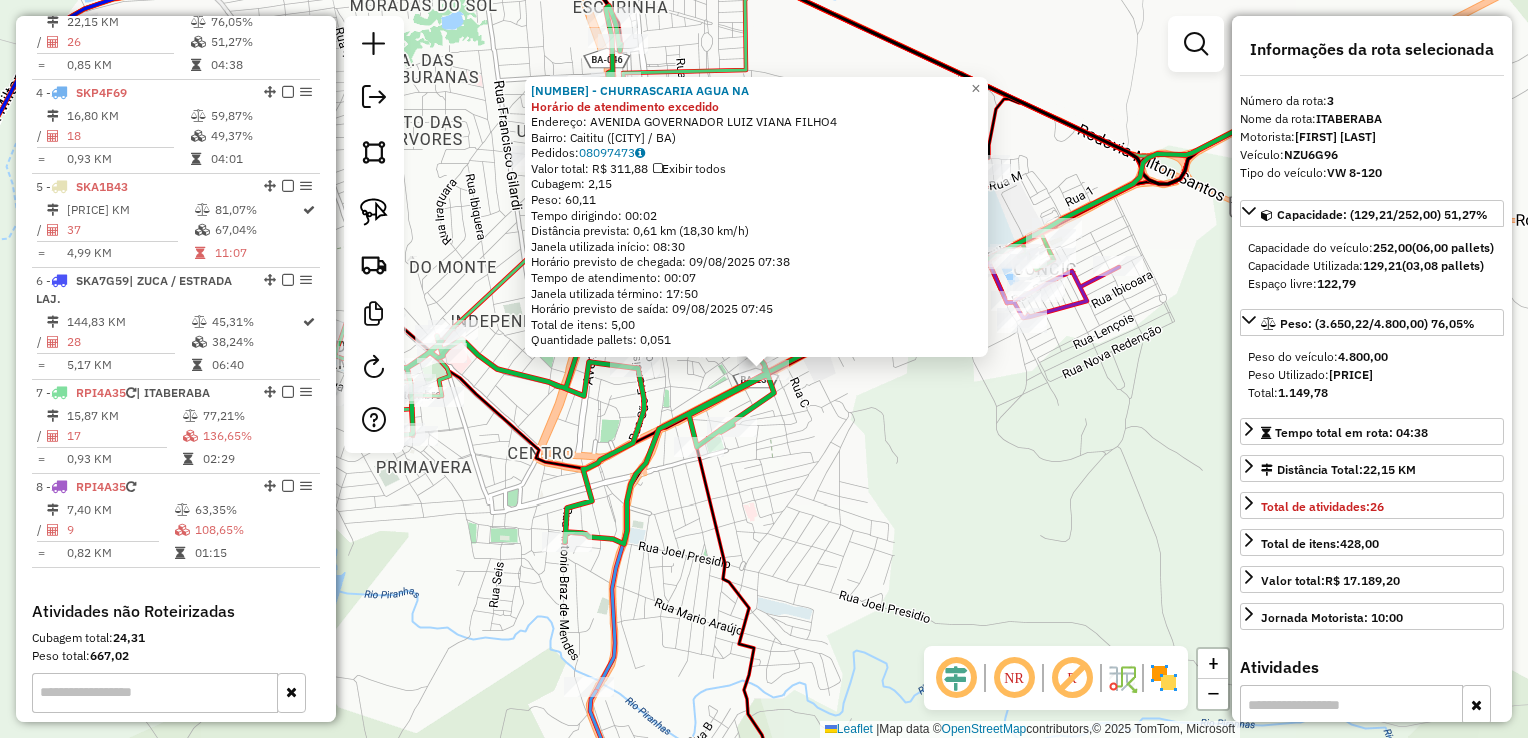 scroll, scrollTop: 955, scrollLeft: 0, axis: vertical 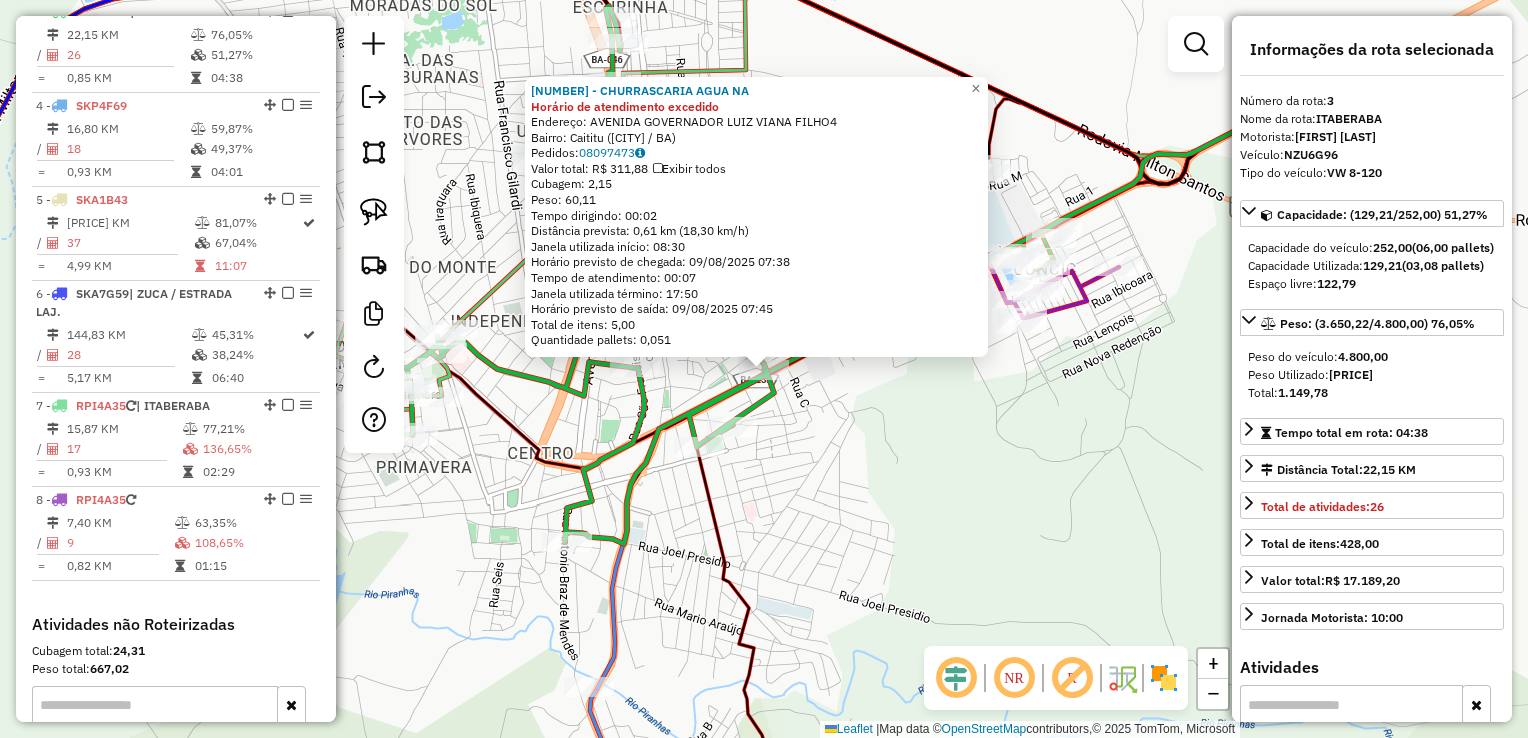 click on "396 - CHURRASCARIA AGUA NA Horário de atendimento excedido  Endereço:  AVENIDA GOVERNADOR LUIZ VIANA FILHO4   Bairro: Caititu ([CITY] / BA)   Pedidos:  08097473   Valor total: R$ 311,88   Exibir todos   Cubagem: 2,15  Peso: 60,11  Tempo dirigindo: 00:02   Distância prevista: 0,61 km (18,30 km/h)   Janela utilizada início: 08:30   Horário previsto de chegada: 09/08/2025 07:38   Tempo de atendimento: 00:07   Janela utilizada término: 17:50   Horário previsto de saída: 09/08/2025 07:45   Total de itens: 5,00   Quantidade pallets: 0,051  × Janela de atendimento Grade de atendimento Capacidade Transportadoras Veículos Cliente Pedidos  Rotas Selecione os dias de semana para filtrar as janelas de atendimento  Seg   Ter   Qua   Qui   Sex   Sáb   Dom  Informe o período da janela de atendimento: De: Até:  Filtrar exatamente a janela do cliente  Considerar janela de atendimento padrão  Selecione os dias de semana para filtrar as grades de atendimento  Seg   Ter   Qua   Qui   Sex   Sáb   Dom   De:  De:" 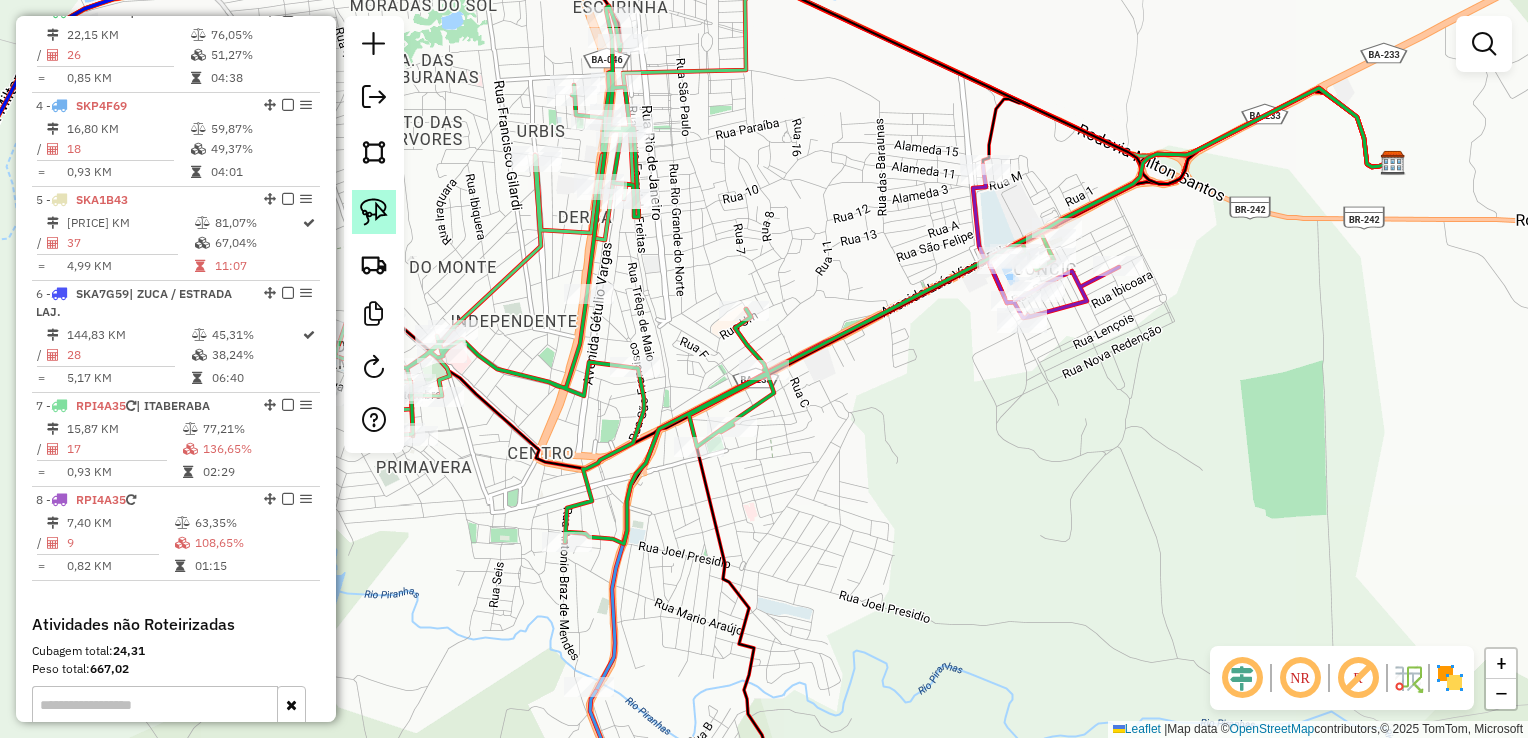 click 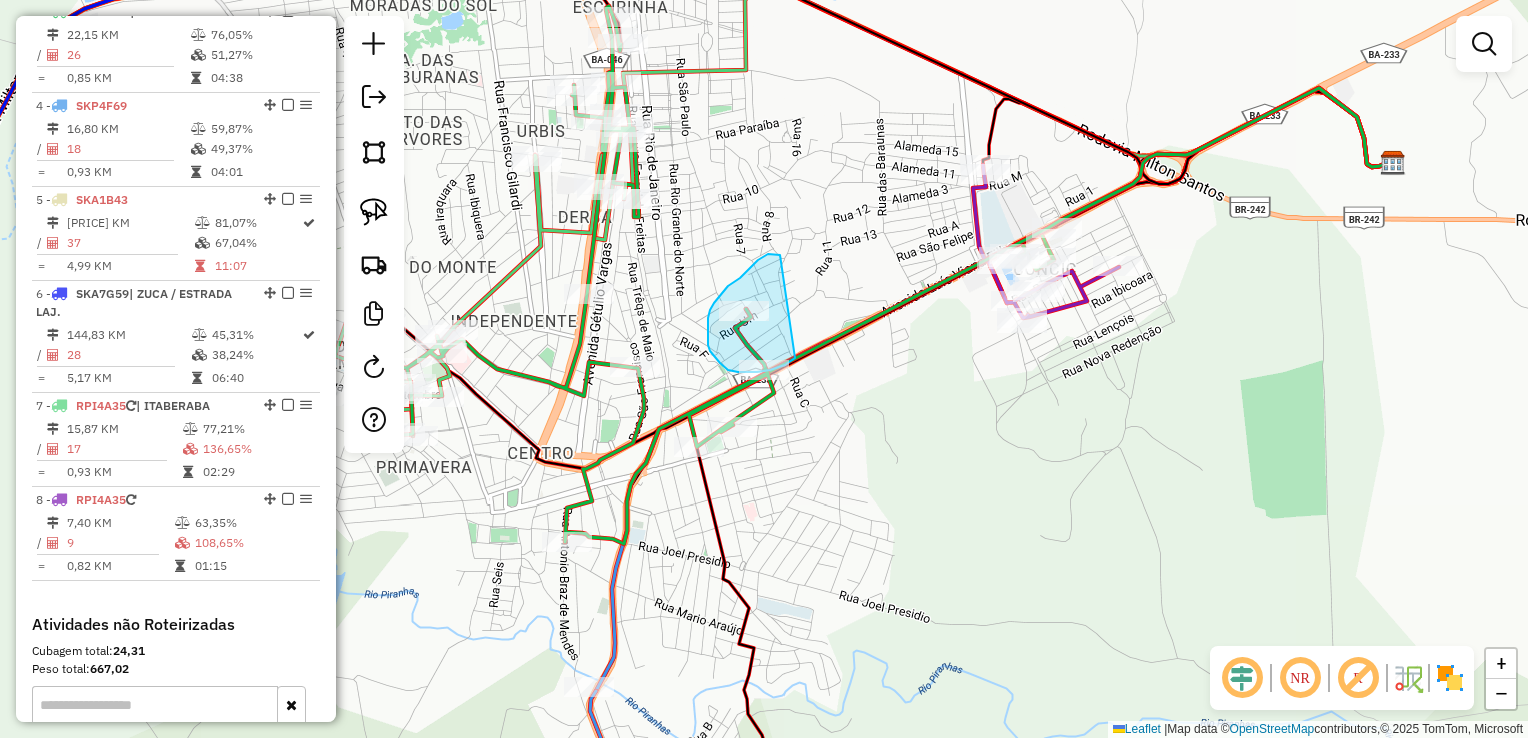 drag, startPoint x: 740, startPoint y: 278, endPoint x: 795, endPoint y: 358, distance: 97.082436 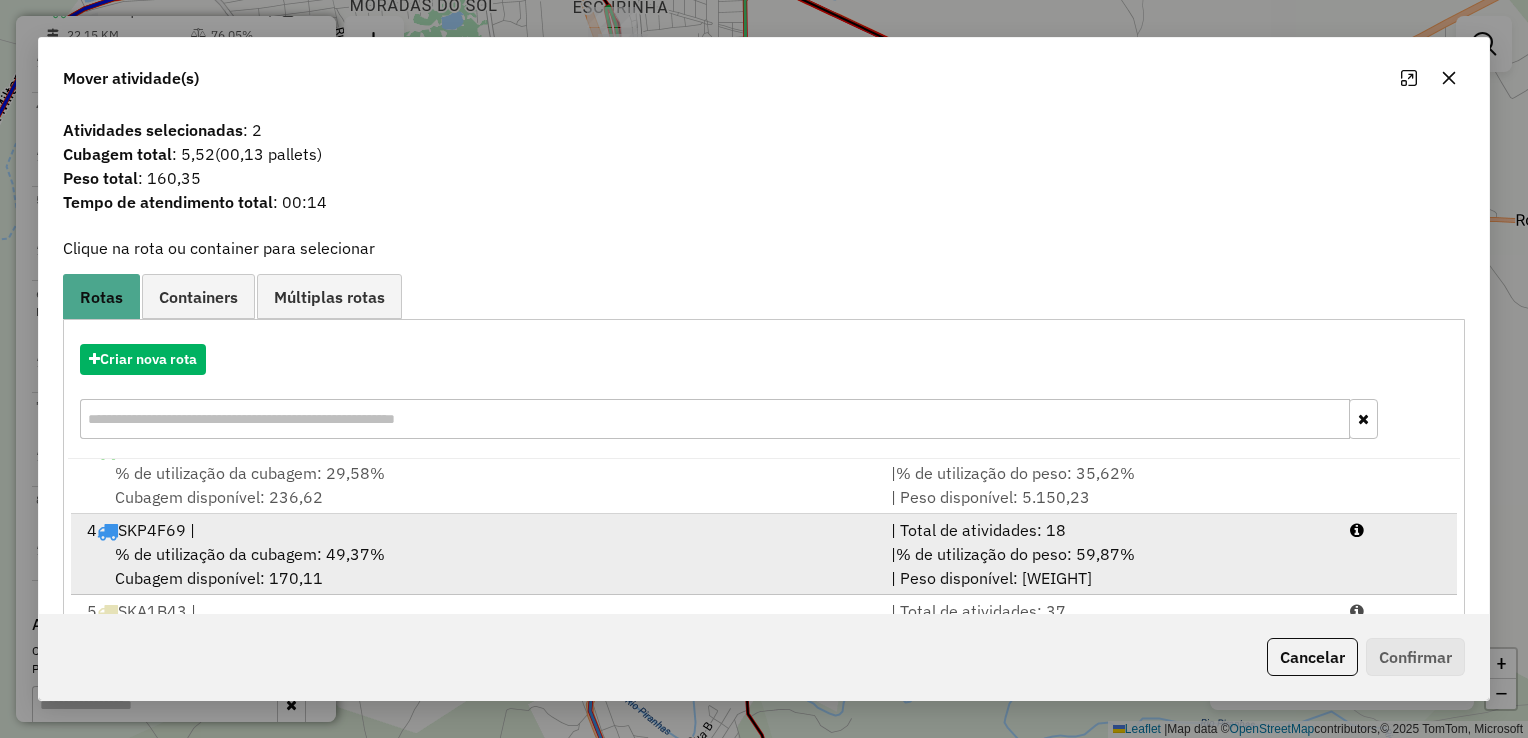 scroll, scrollTop: 165, scrollLeft: 0, axis: vertical 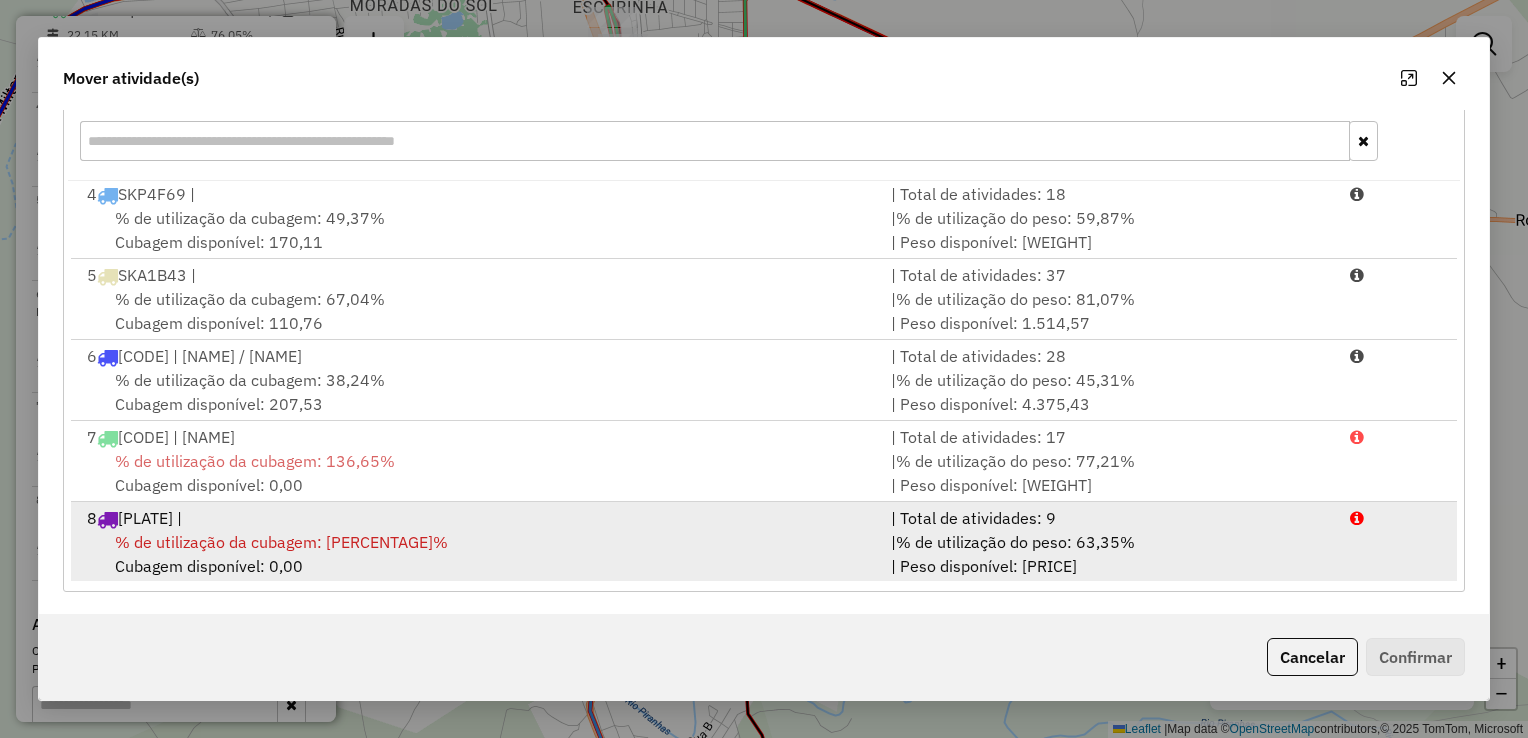 click on "% de utilização da cubagem: 108,65%  Cubagem disponível: 0,00" at bounding box center [477, 554] 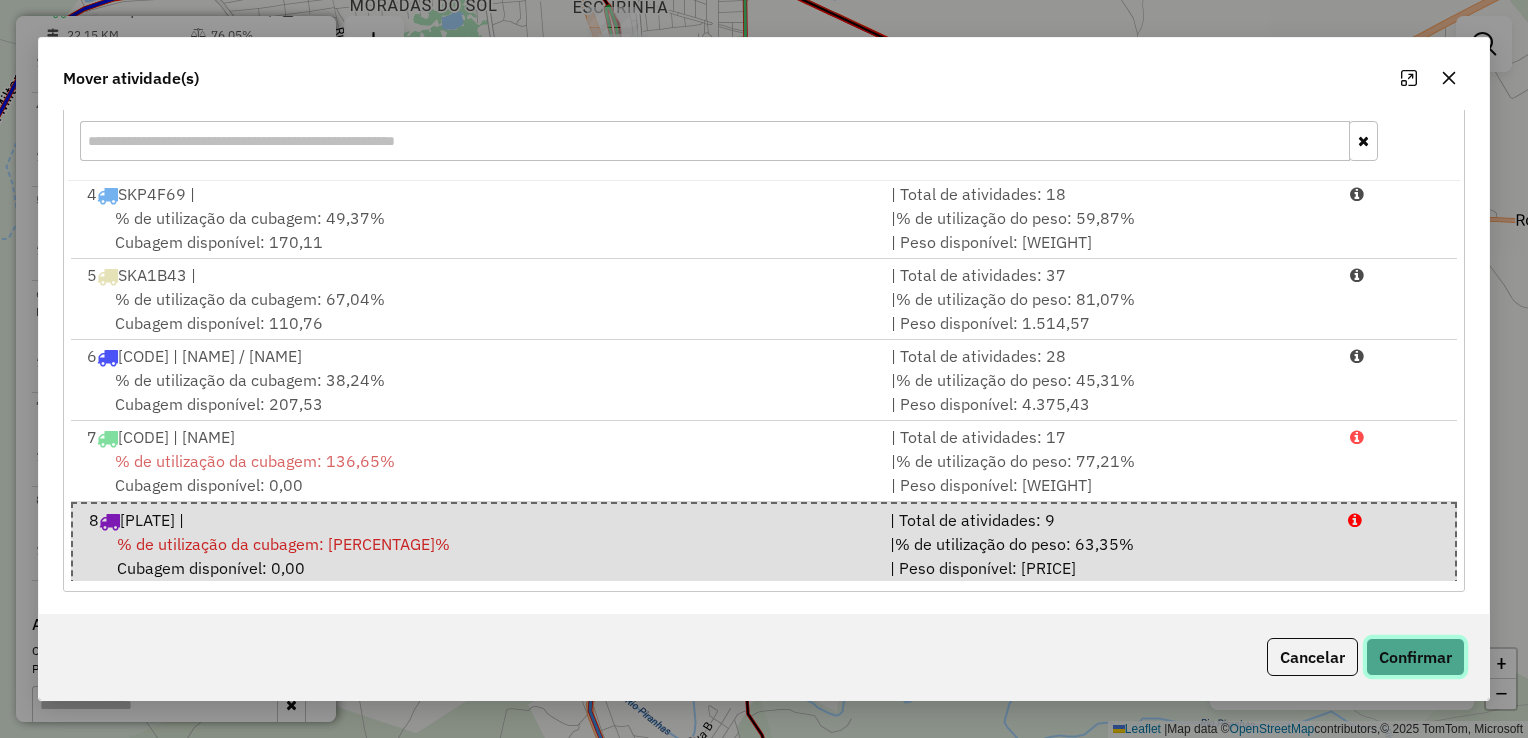 click on "Confirmar" 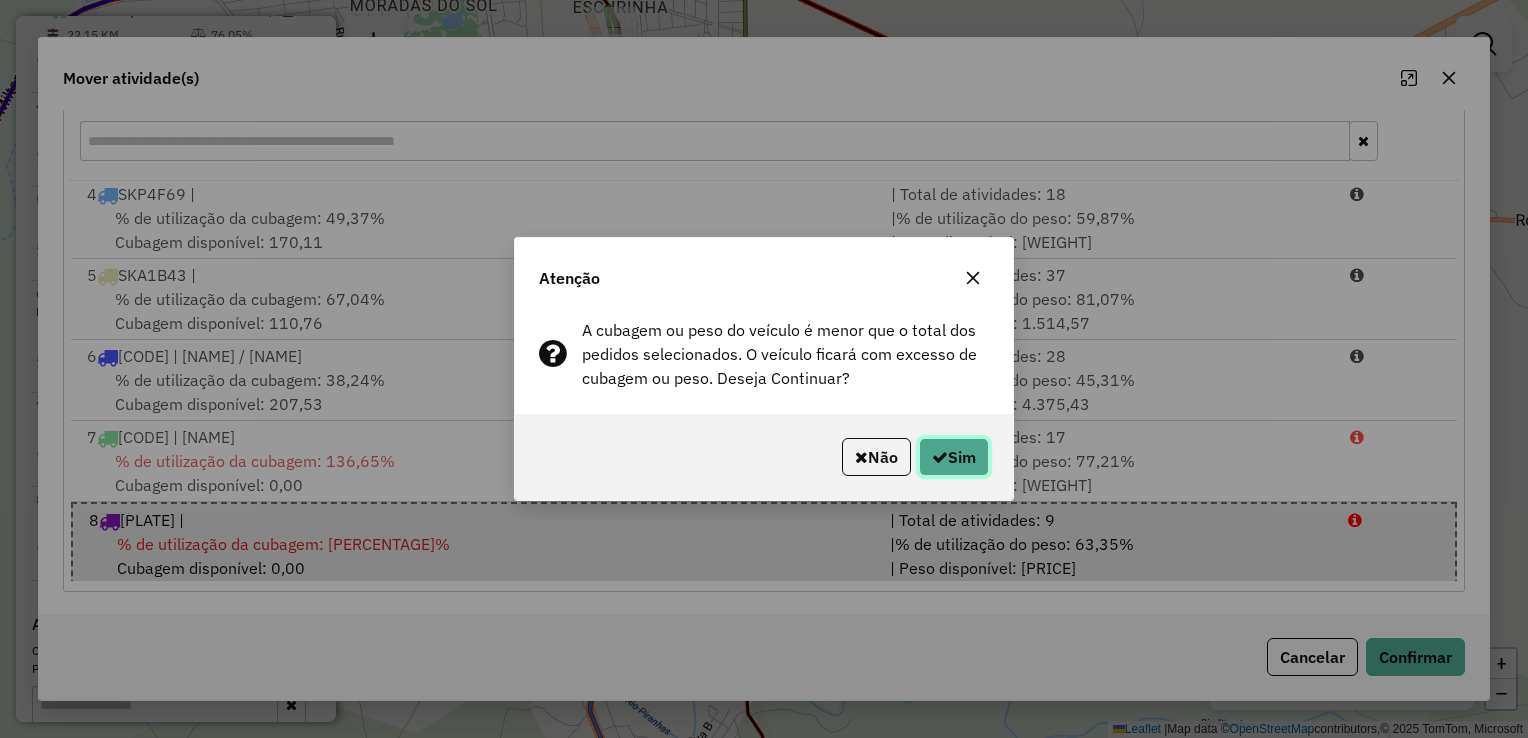 click on "Sim" 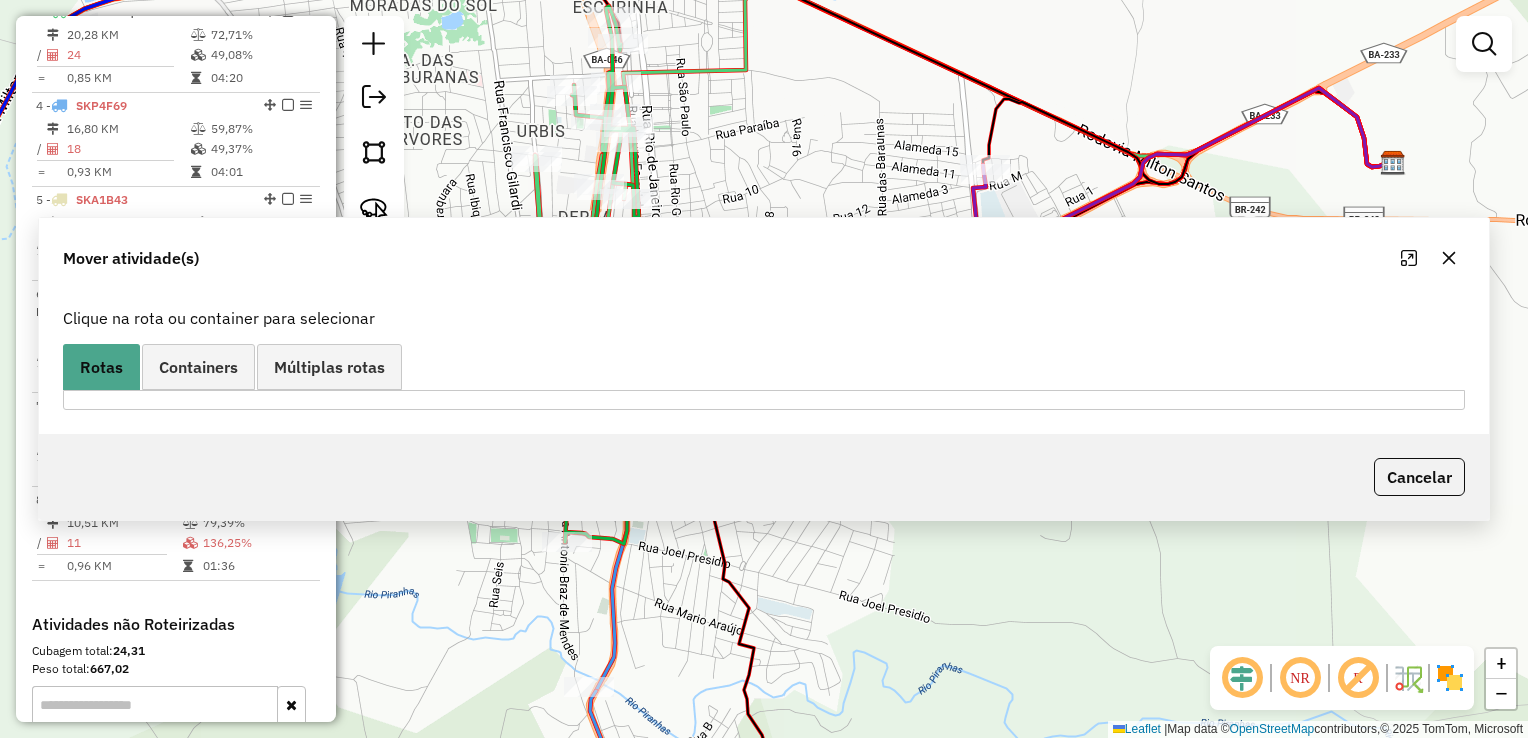 scroll, scrollTop: 0, scrollLeft: 0, axis: both 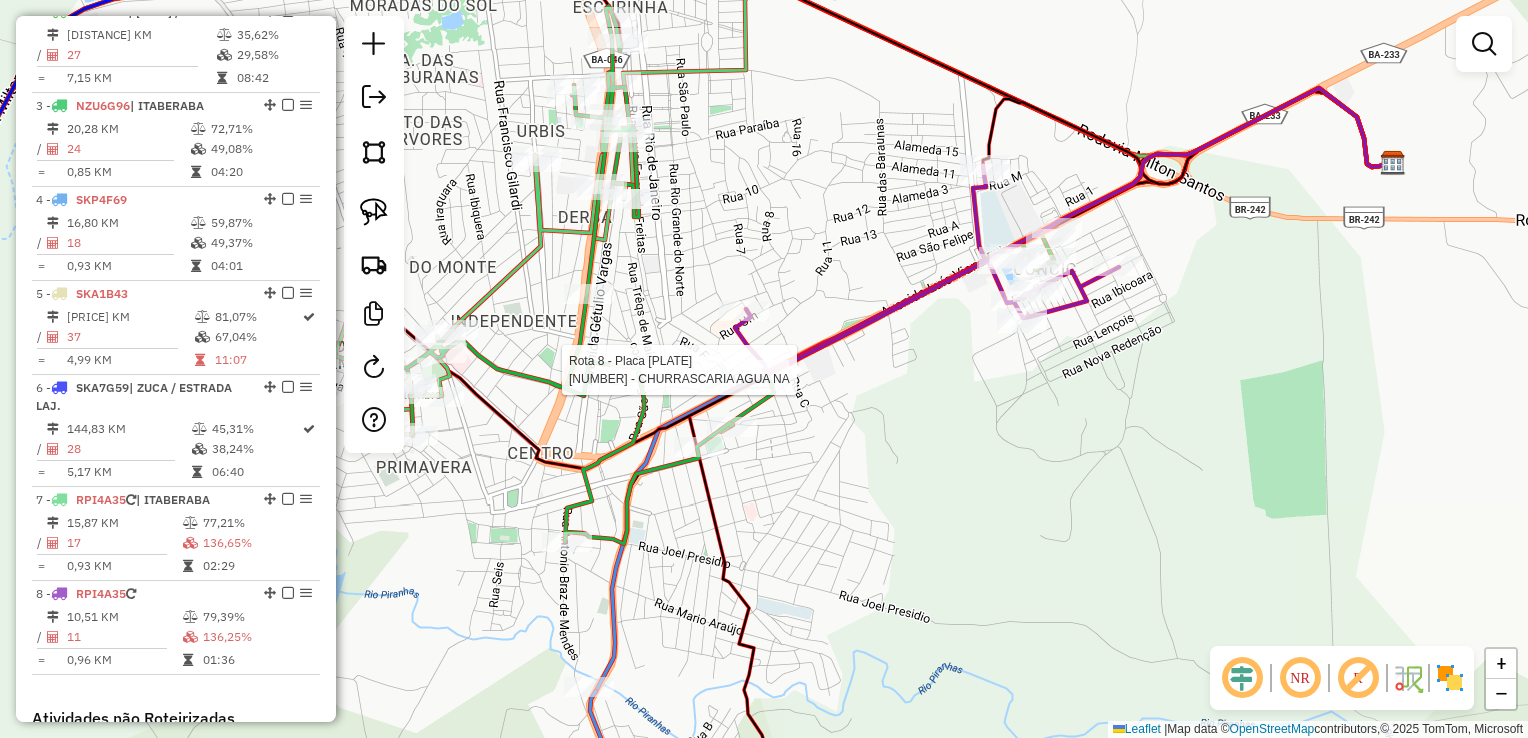 select on "*********" 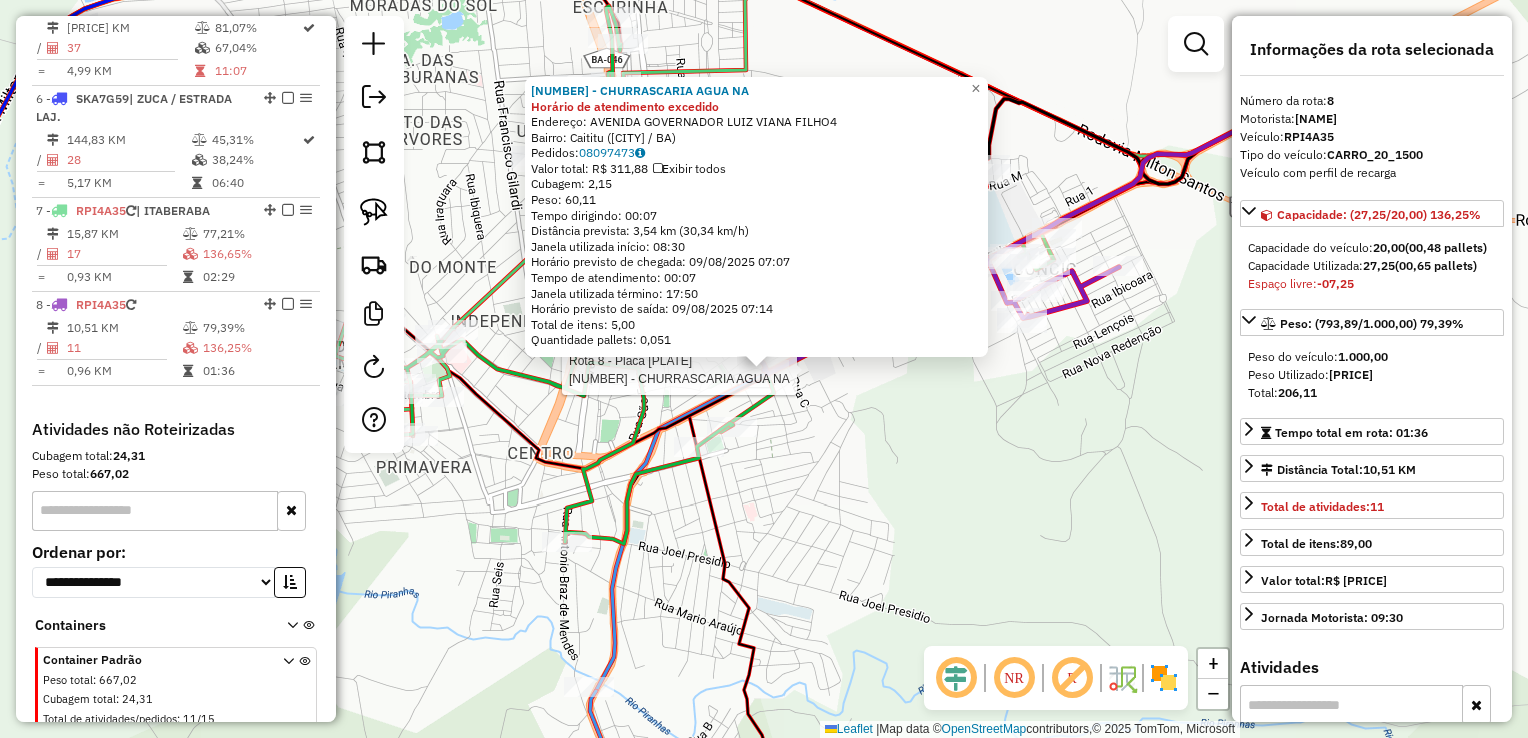 scroll, scrollTop: 1222, scrollLeft: 0, axis: vertical 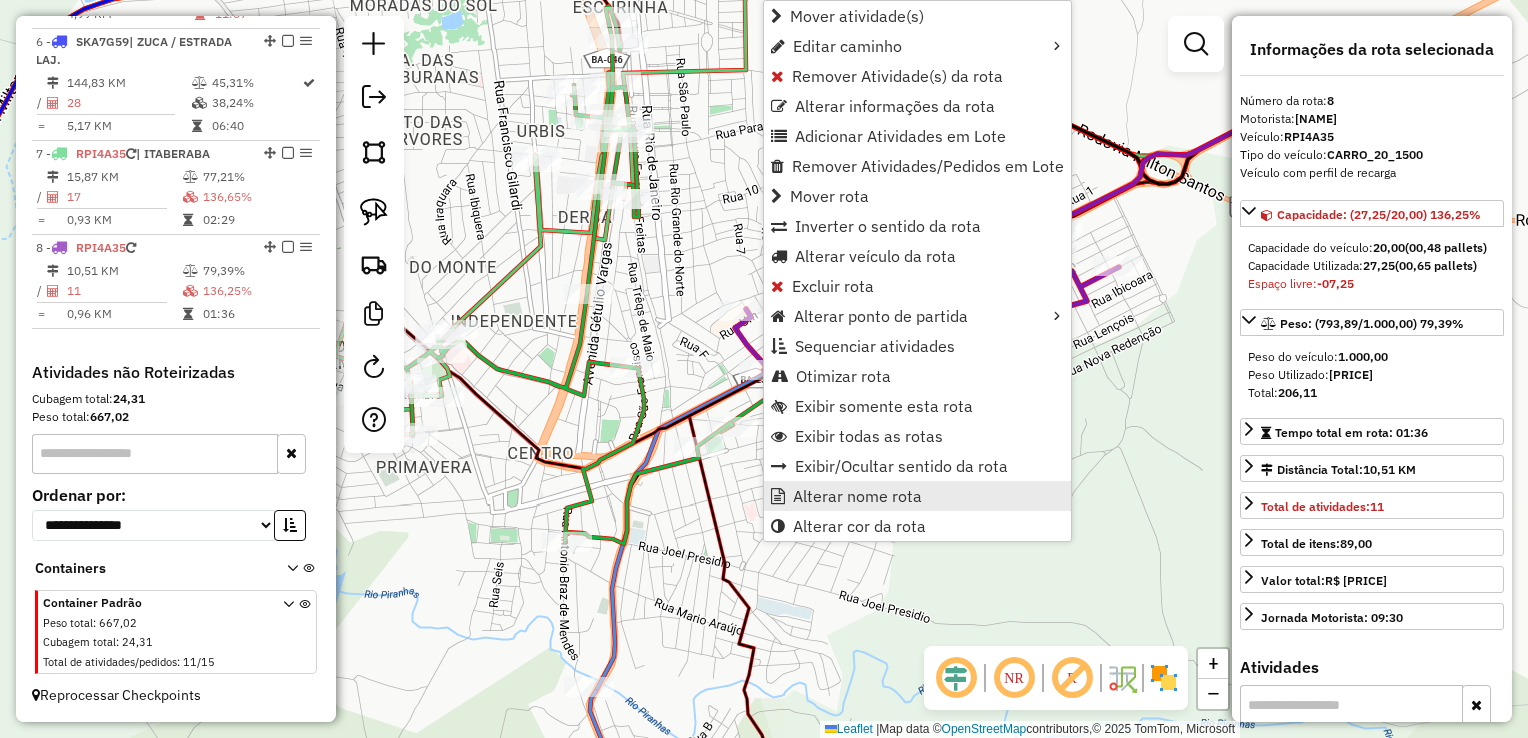 click on "Alterar nome rota" at bounding box center (857, 496) 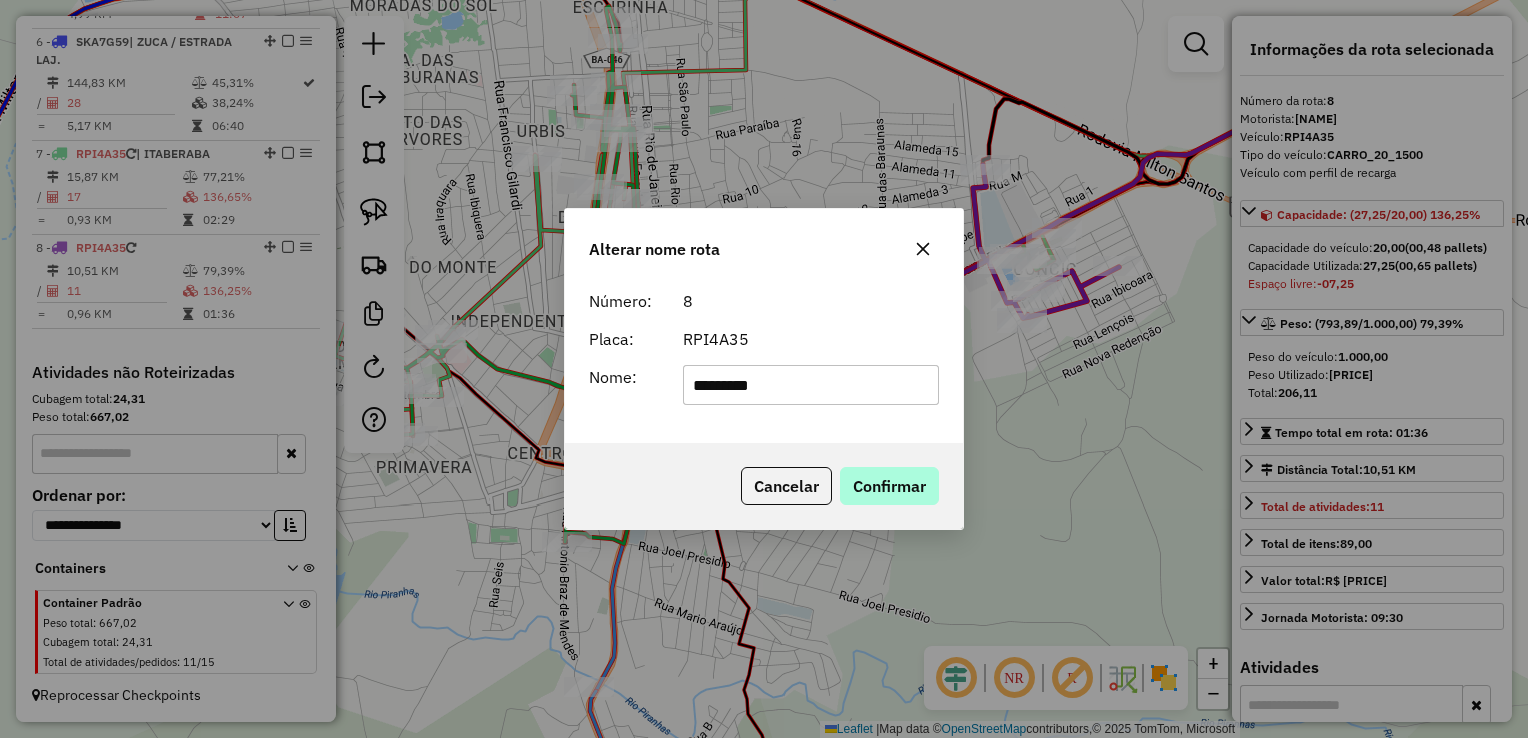 type on "*********" 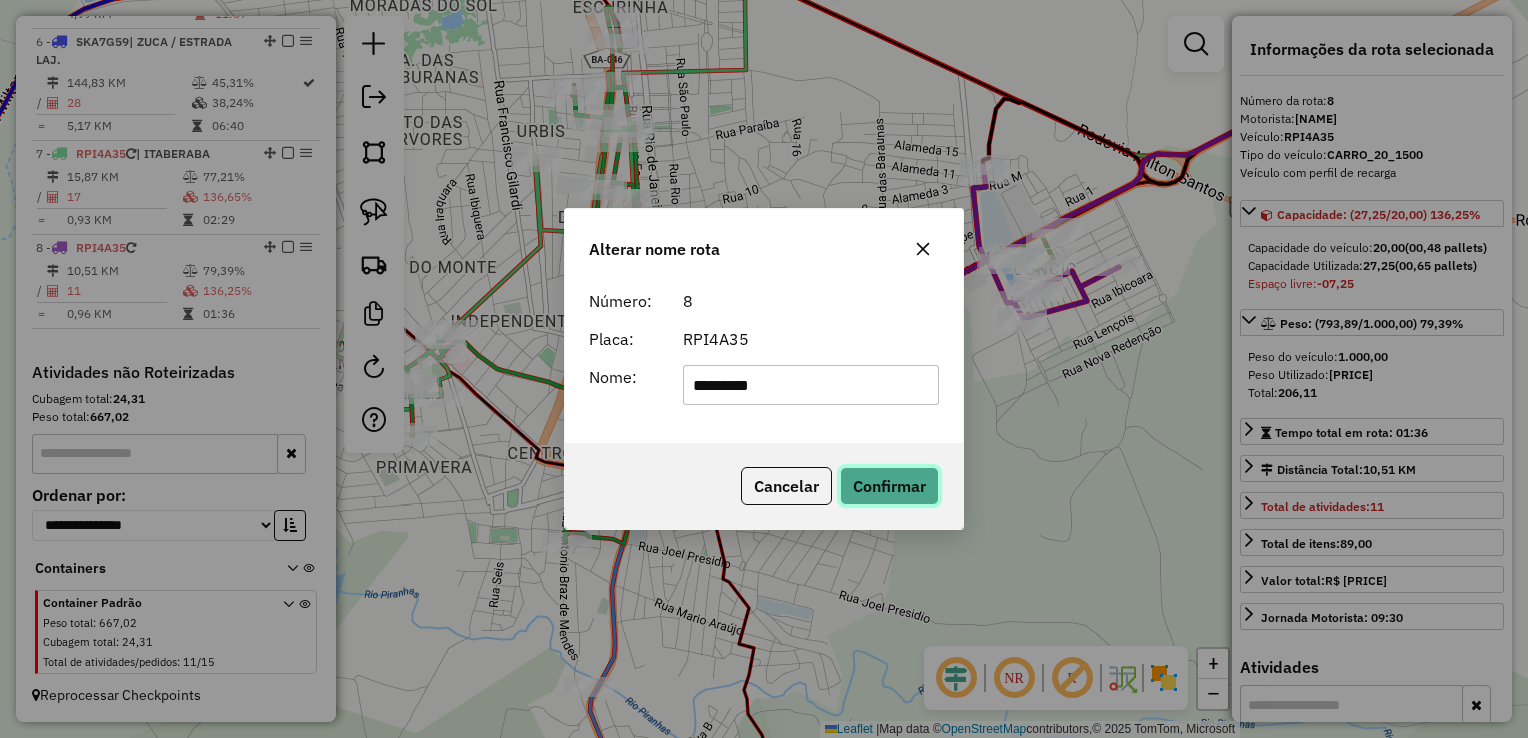 click on "Confirmar" 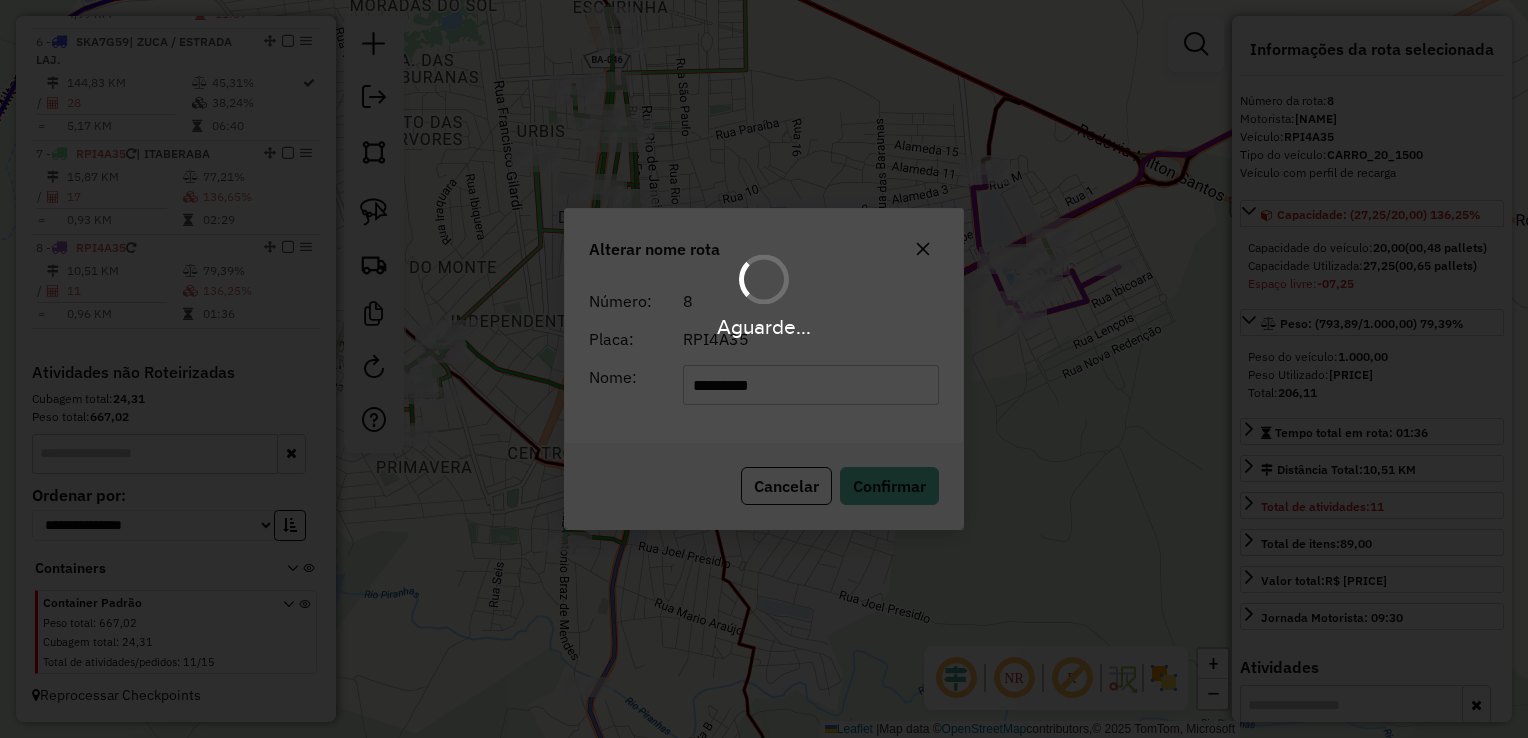 type 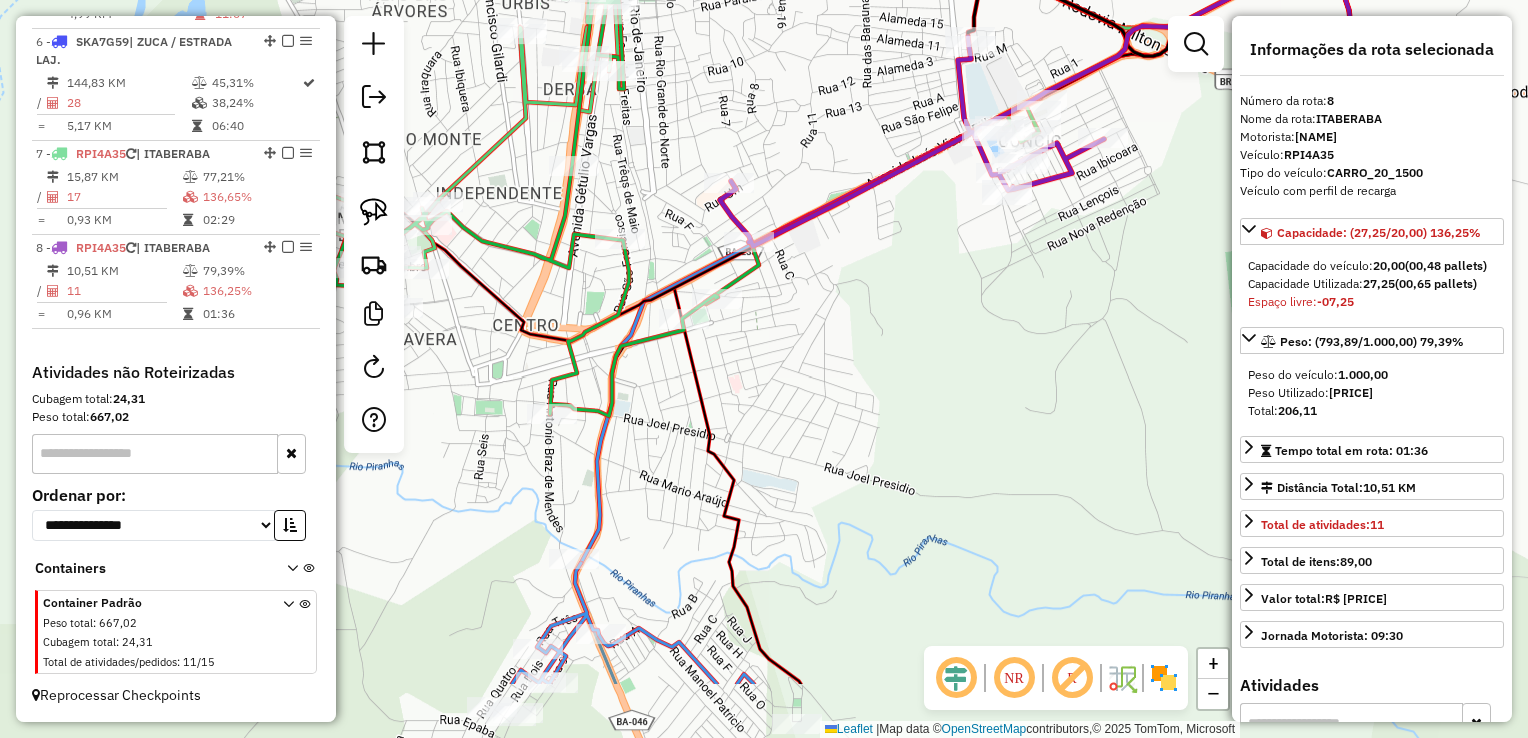 drag, startPoint x: 831, startPoint y: 426, endPoint x: 790, endPoint y: 204, distance: 225.75429 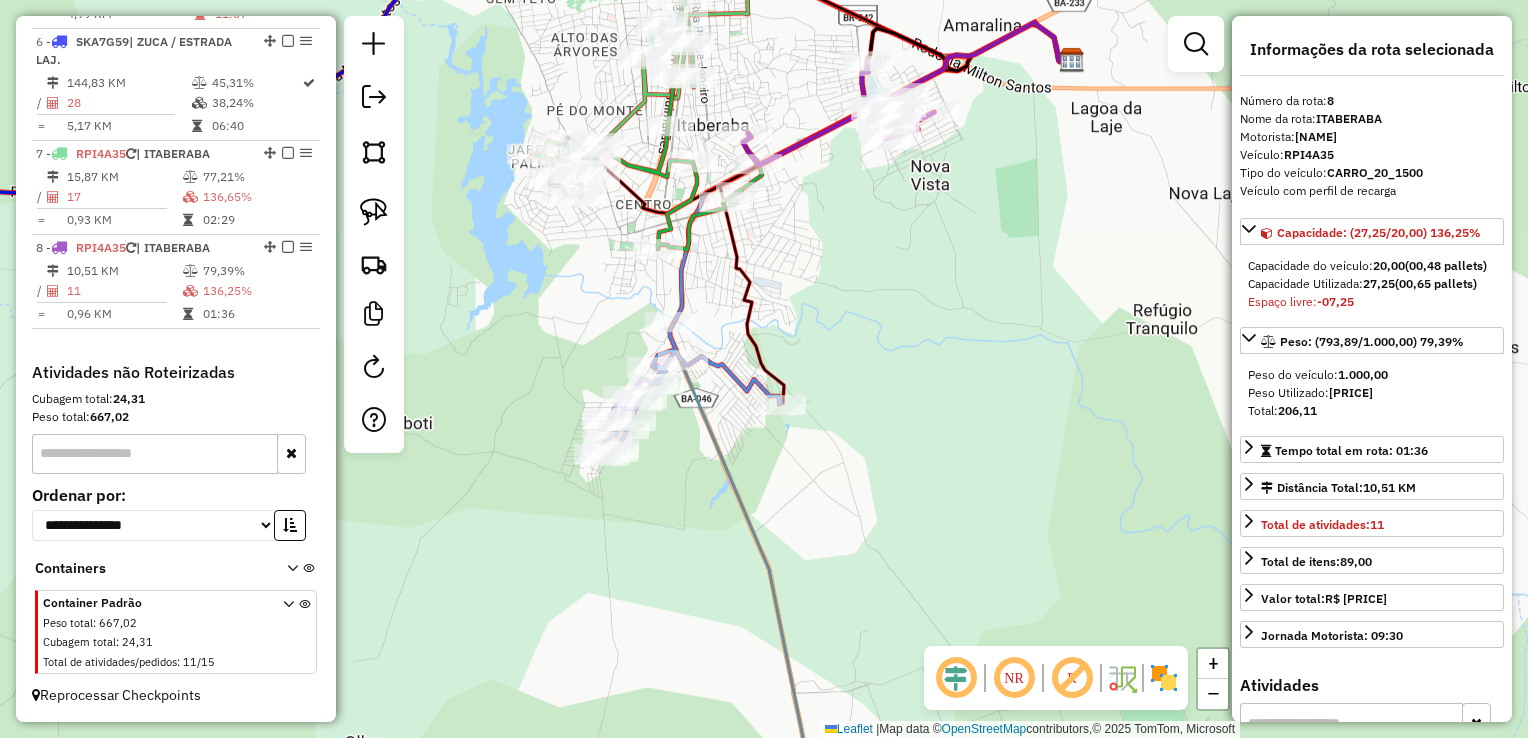 click 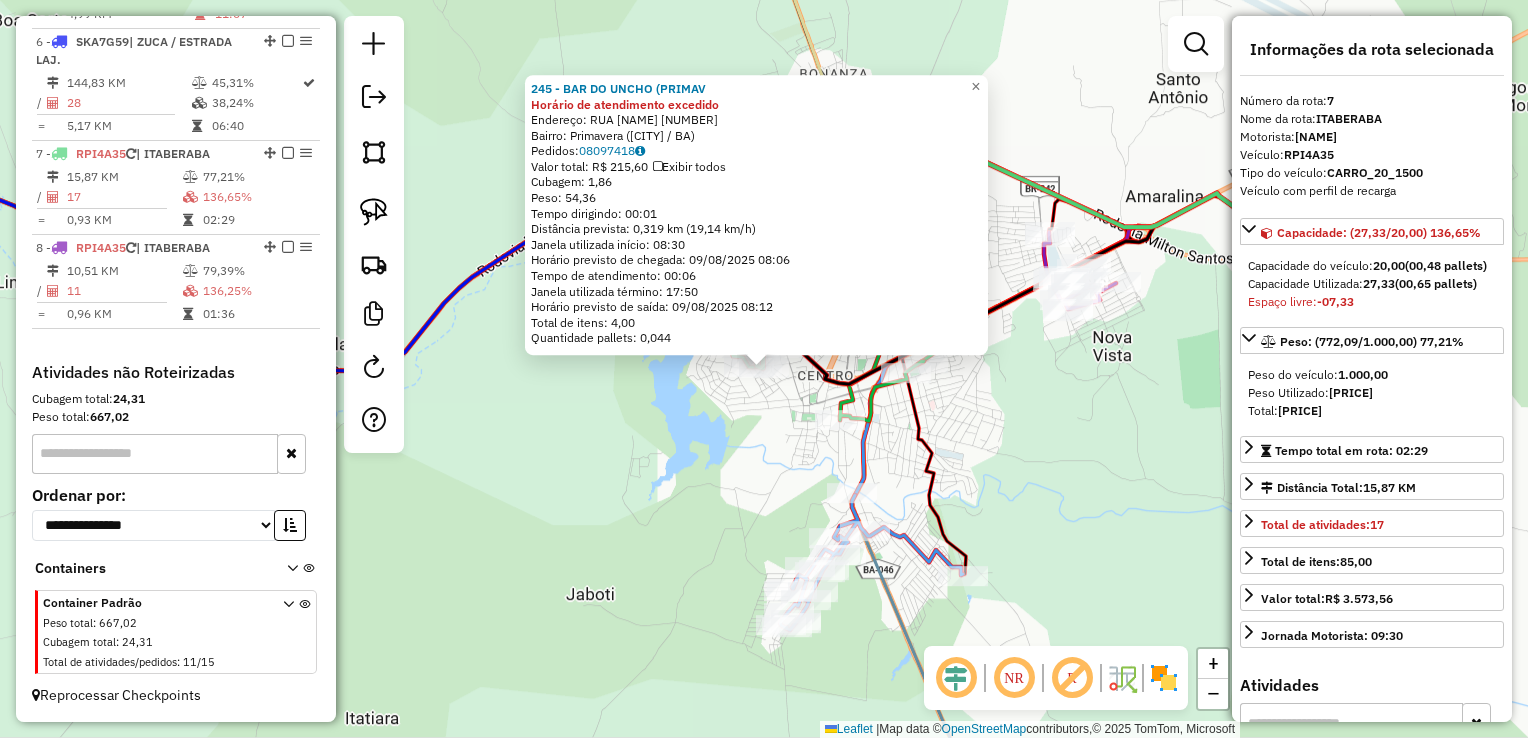 click on "245 - BAR DO UNCHO (PRIMAV Horário de atendimento excedido  Endereço:  RUA MARIA QUITERIA 75   Bairro: [BAIRRO] ([CIDADE] / [STATE])   Pedidos:  08097418   Valor total: R$ 215,60   Exibir todos   Cubagem: 1,86  Peso: 54,36  Tempo dirigindo: 00:01   Distância prevista: 0,319 km (19,14 km/h)   Janela utilizada início: 08:30   Horário previsto de chegada: 09/08/2025 08:06   Tempo de atendimento: 00:06   Janela utilizada término: 17:50   Horário previsto de saída: 09/08/2025 08:12   Total de itens: 4,00   Quantidade pallets: 0,044  × Janela de atendimento Grade de atendimento Capacidade Transportadoras Veículos Cliente Pedidos  Rotas Selecione os dias de semana para filtrar as janelas de atendimento  Seg   Ter   Qua   Qui   Sex   Sáb   Dom  Informe o período da janela de atendimento: De: Até:  Filtrar exatamente a janela do cliente  Considerar janela de atendimento padrão  Selecione os dias de semana para filtrar as grades de atendimento  Seg   Ter   Qua   Qui   Sex   Sáb   Dom   Peso mínimo:   De:" 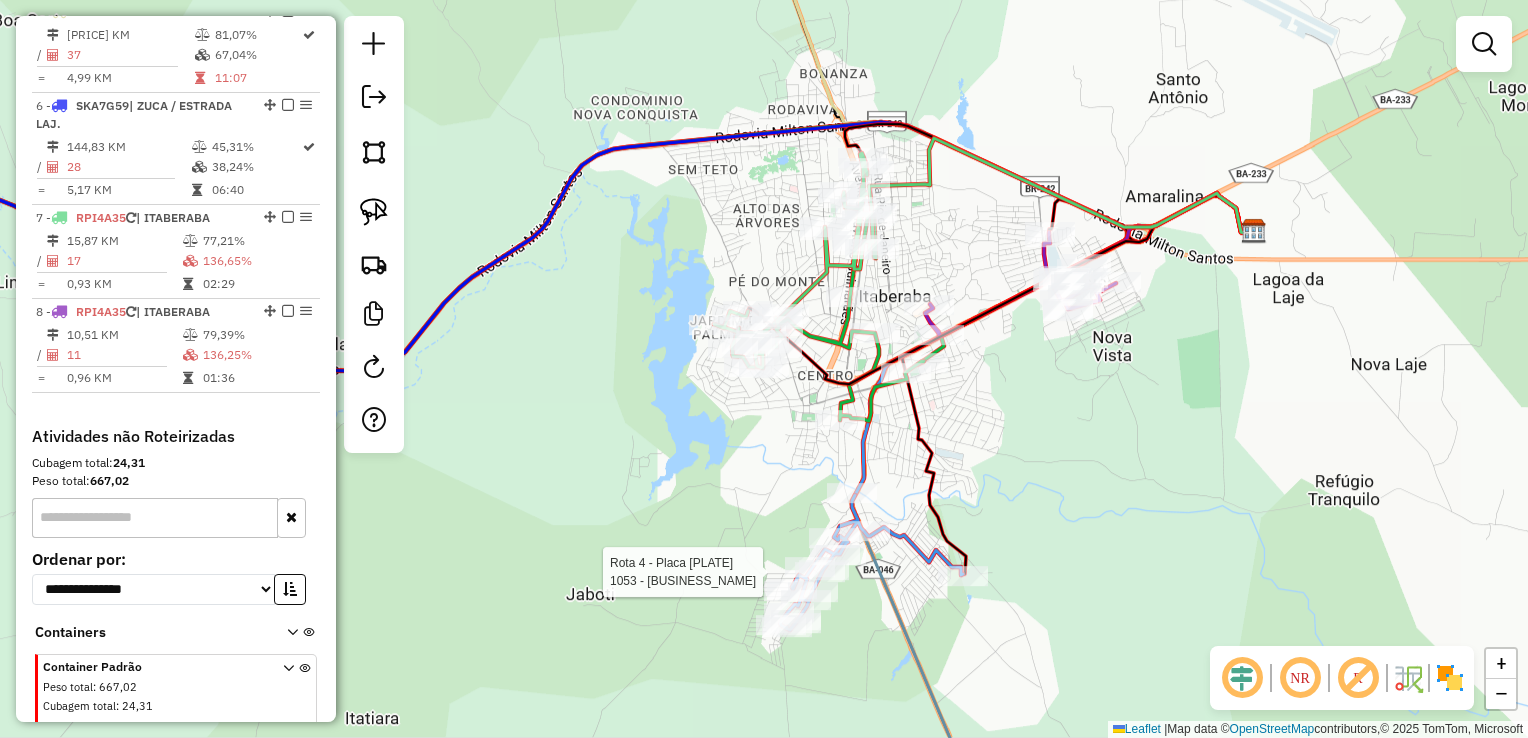 select on "*********" 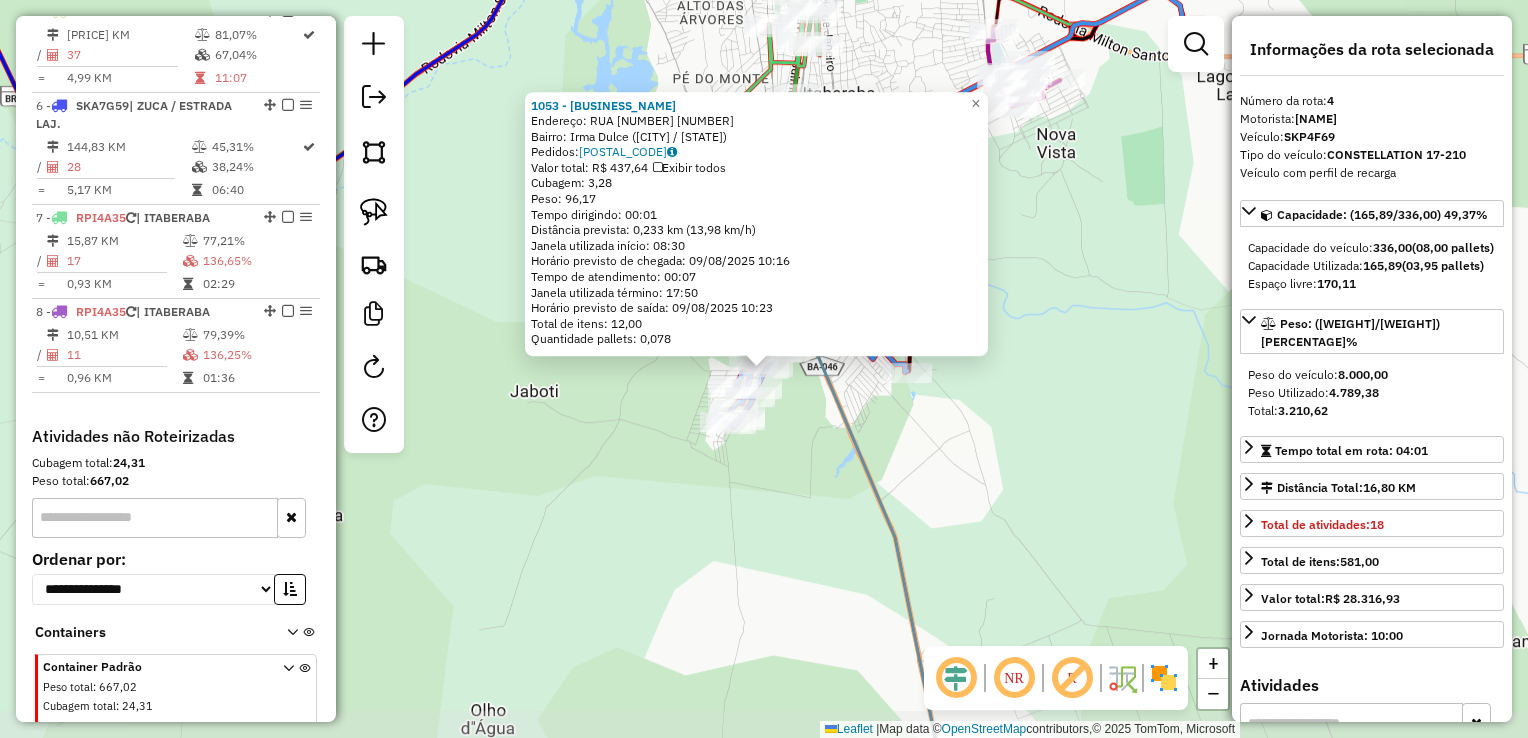 scroll, scrollTop: 1048, scrollLeft: 0, axis: vertical 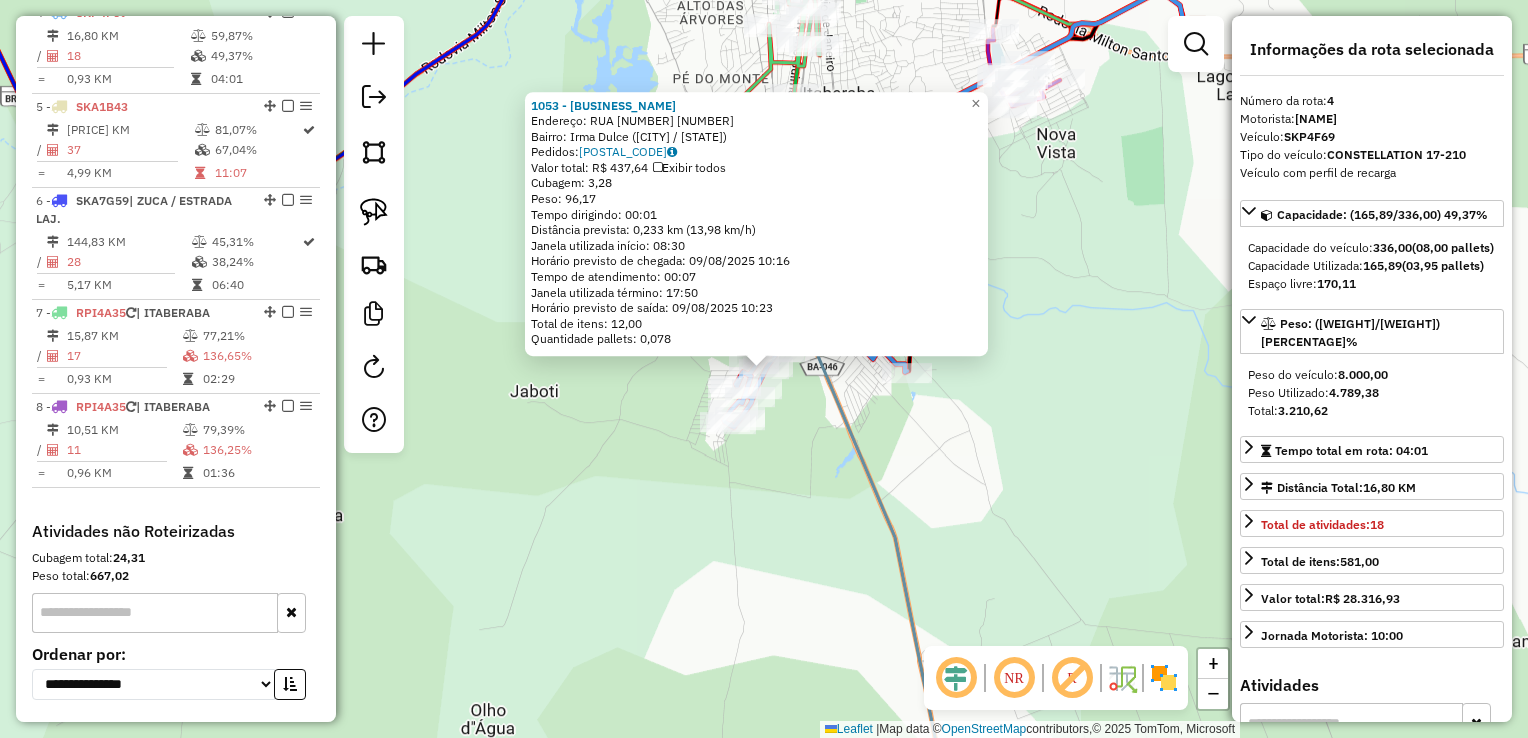 click on "1053 - SORTIDO SUPERMERCADO  Endereço:  RUA 1 178   Bairro: Irma Dulce ([CITY] / [STATE])   Pedidos:  08097361   Valor total: R$ 437,64   Exibir todos   Cubagem: 3,28  Peso: 96,17  Tempo dirigindo: 00:01   Distância prevista: 0,233 km (13,98 km/h)   Janela utilizada início: 08:30   Horário previsto de chegada: 09/08/2025 10:16   Tempo de atendimento: 00:07   Janela utilizada término: 17:50   Horário previsto de saída: 09/08/2025 10:23   Total de itens: 12,00   Quantidade pallets: 0,078  × Janela de atendimento Grade de atendimento Capacidade Transportadoras Veículos Cliente Pedidos  Rotas Selecione os dias de semana para filtrar as janelas de atendimento  Seg   Ter   Qua   Qui   Sex   Sáb   Dom  Informe o período da janela de atendimento: De: Até:  Filtrar exatamente a janela do cliente  Considerar janela de atendimento padrão  Selecione os dias de semana para filtrar as grades de atendimento  Seg   Ter   Qua   Qui   Sex   Sáb   Dom   Considerar clientes sem dia de atendimento cadastrado  De:  De:" 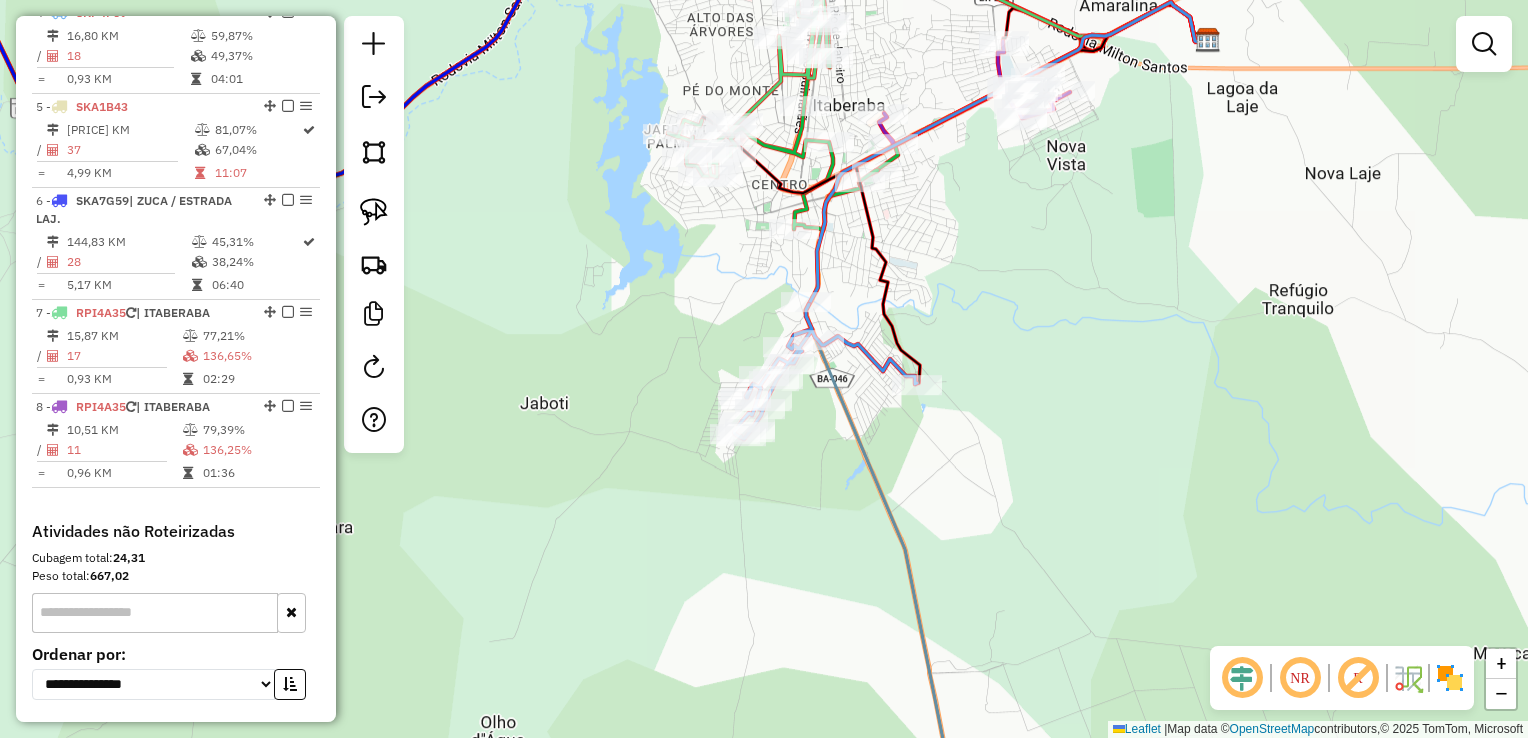drag, startPoint x: 1022, startPoint y: 312, endPoint x: 1032, endPoint y: 324, distance: 15.6205 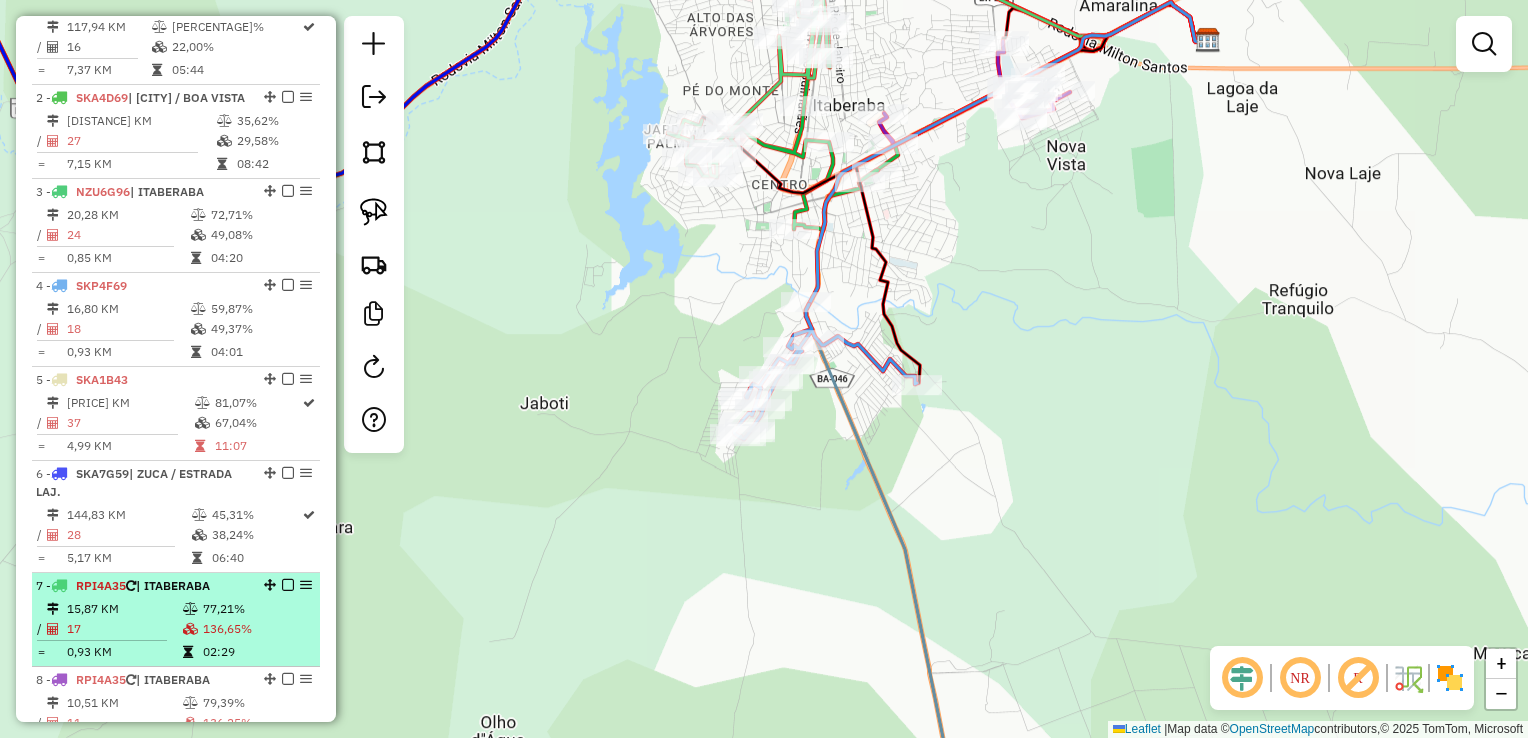 scroll, scrollTop: 748, scrollLeft: 0, axis: vertical 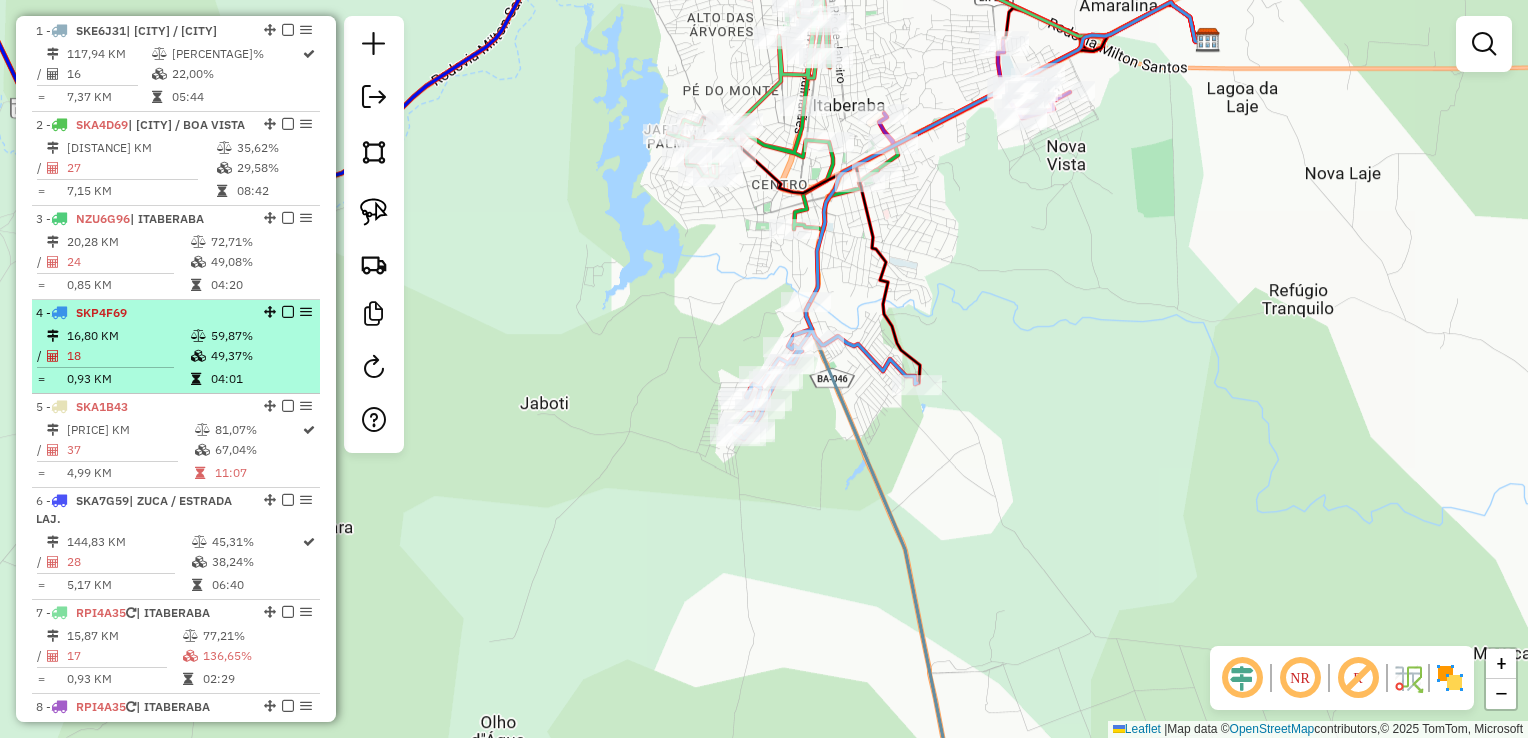 click on "18" at bounding box center (128, 356) 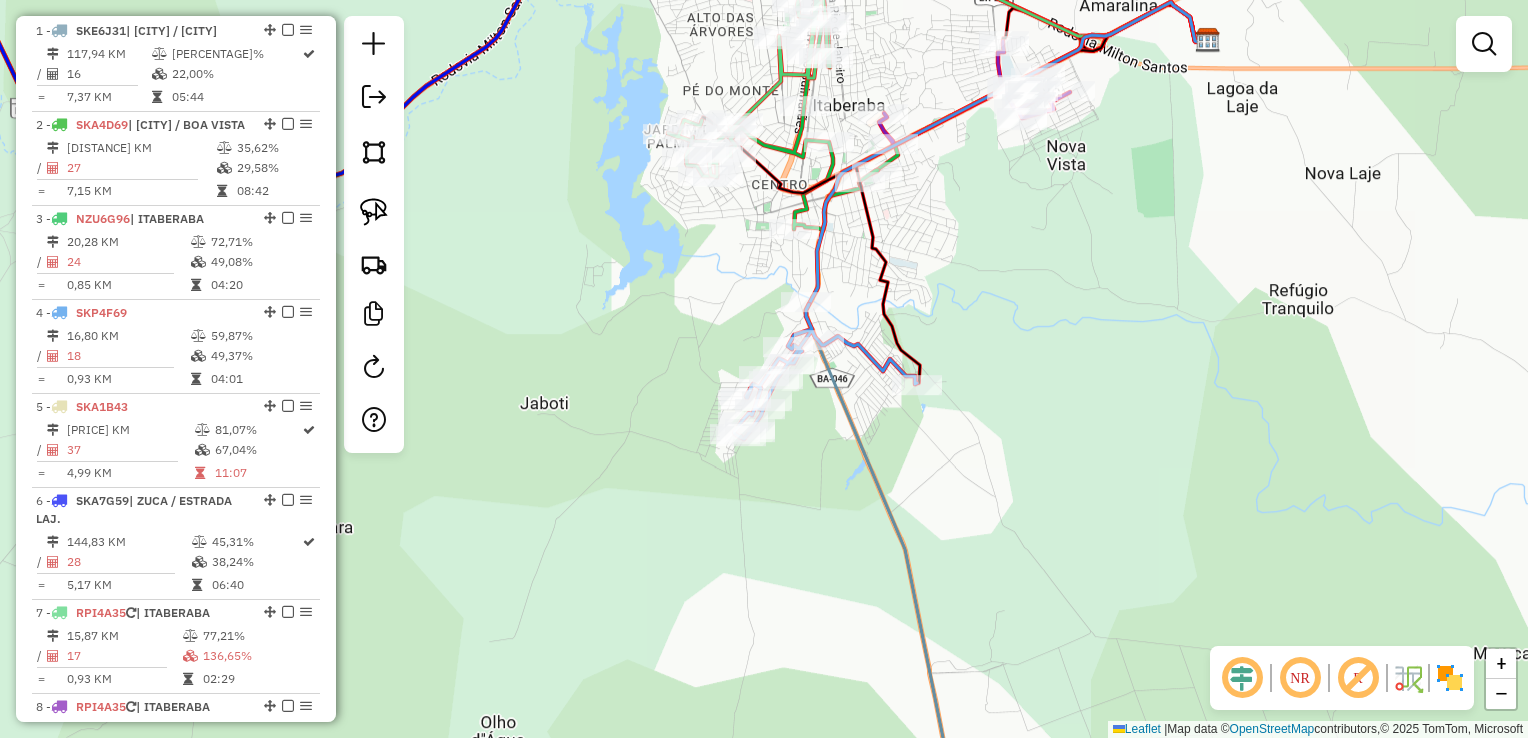 select on "*********" 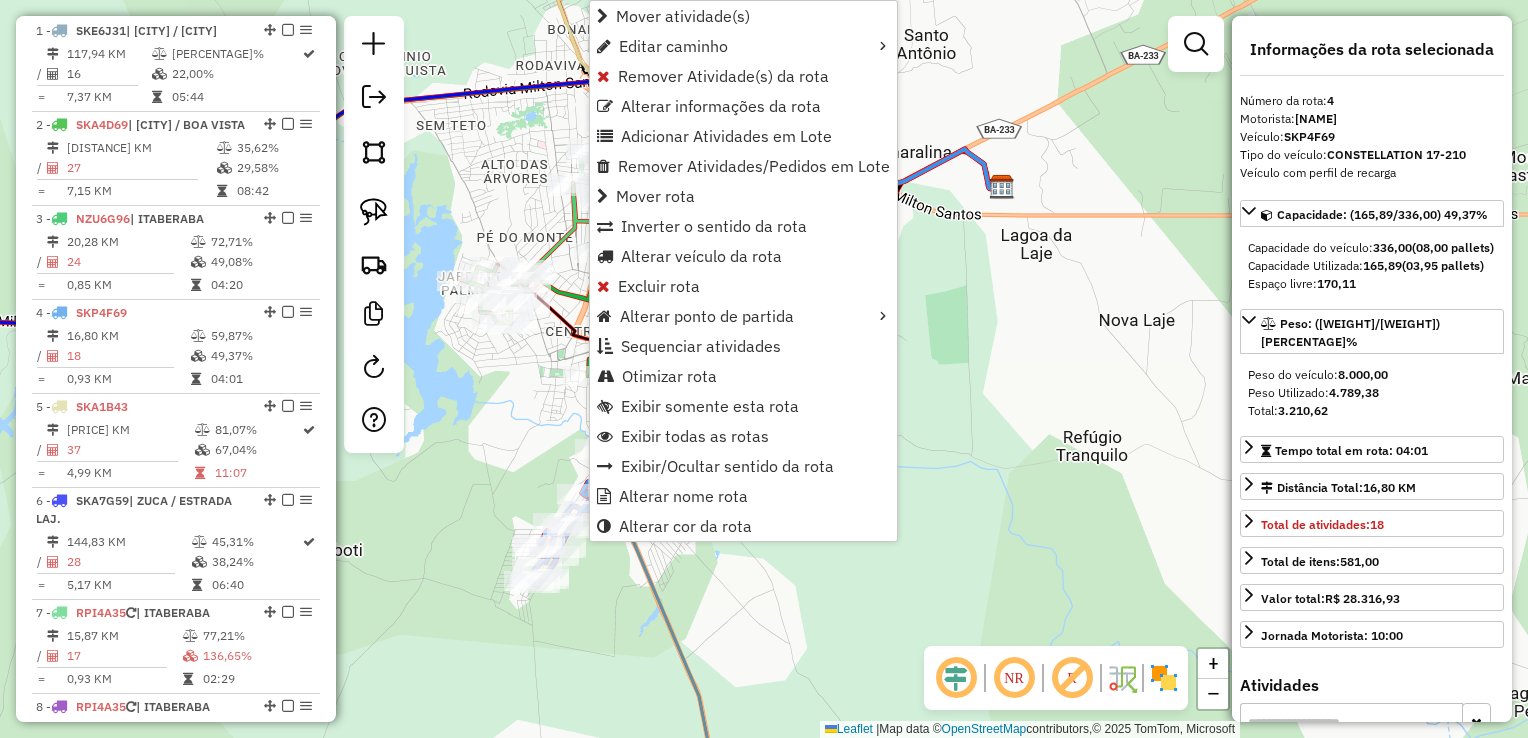 scroll, scrollTop: 1048, scrollLeft: 0, axis: vertical 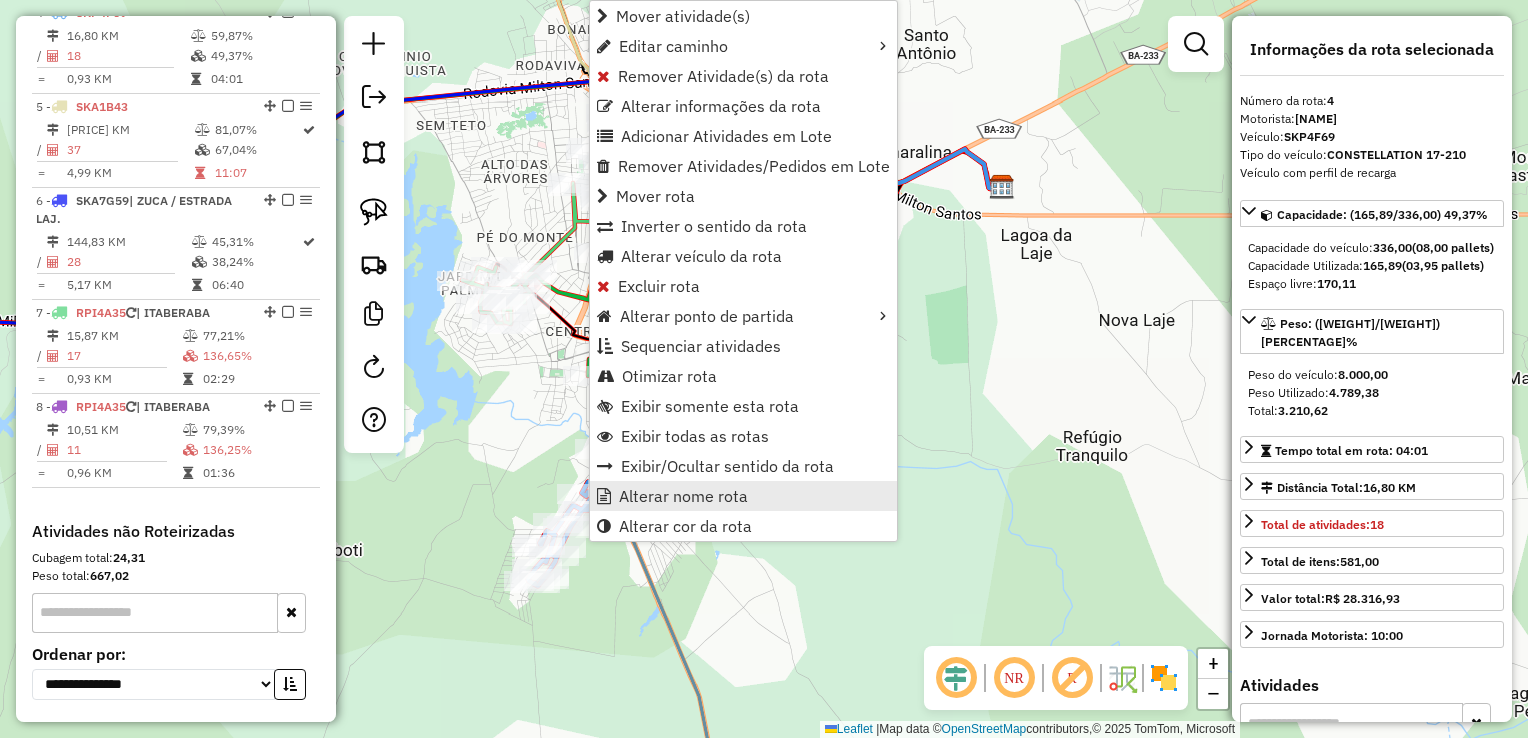 click on "Alterar nome rota" at bounding box center (683, 496) 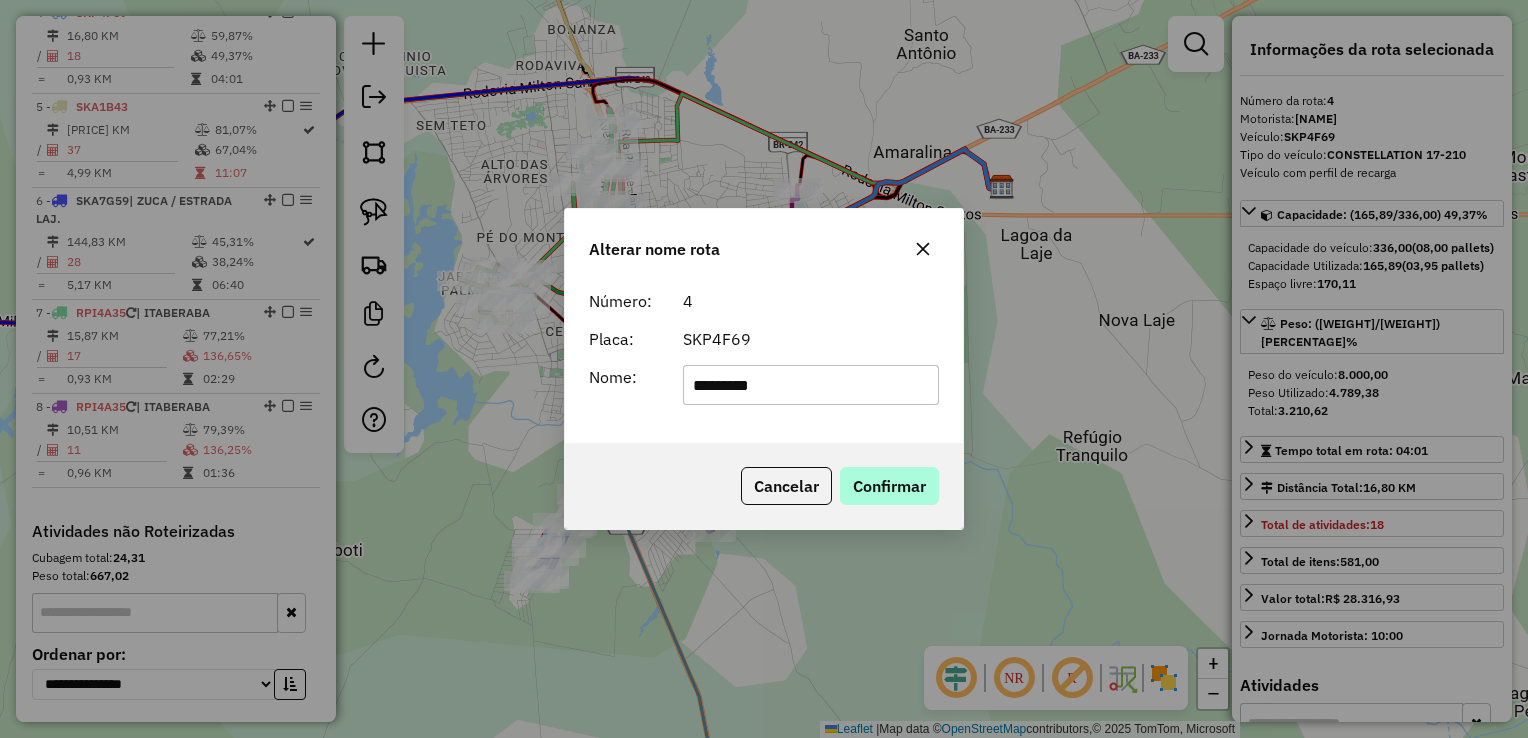 type on "*********" 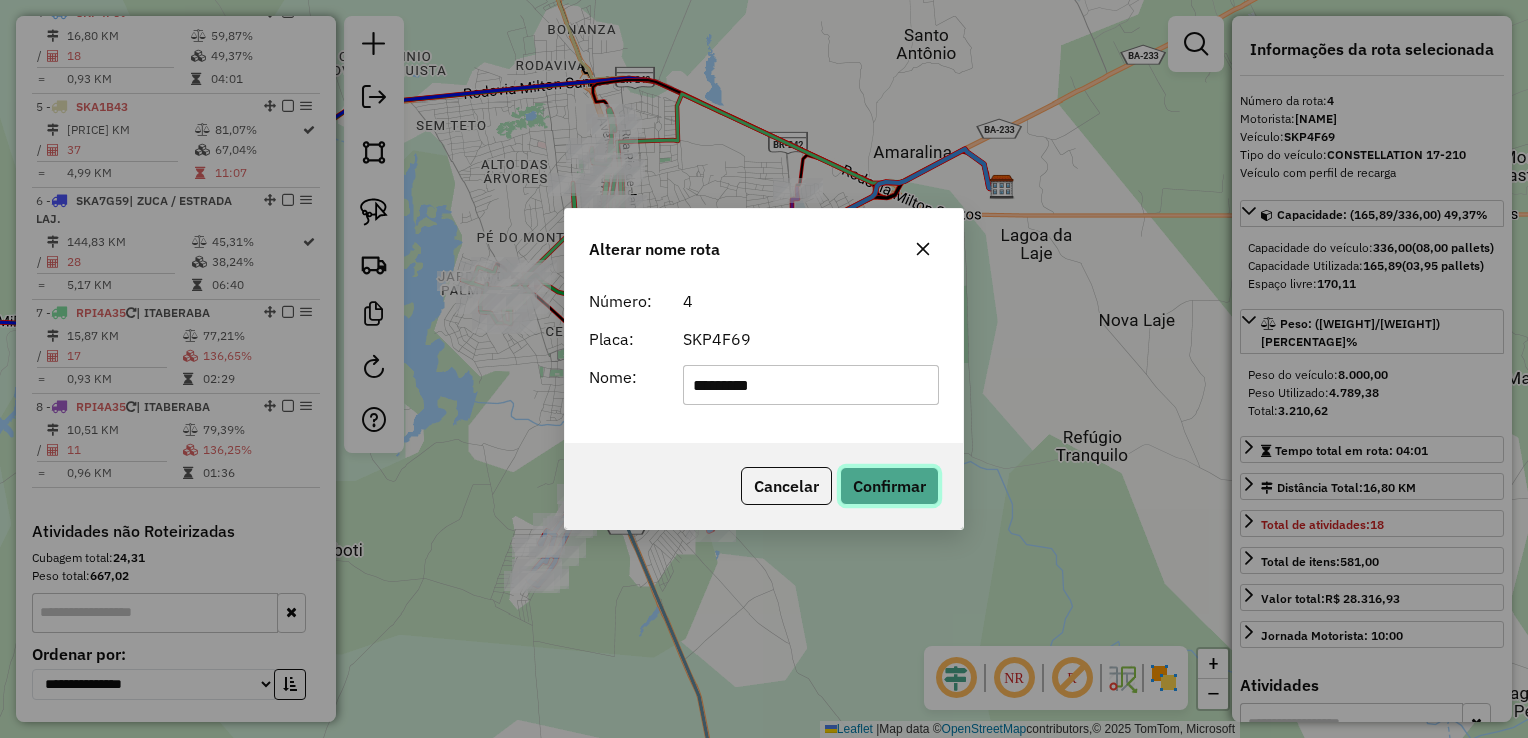 click on "Confirmar" 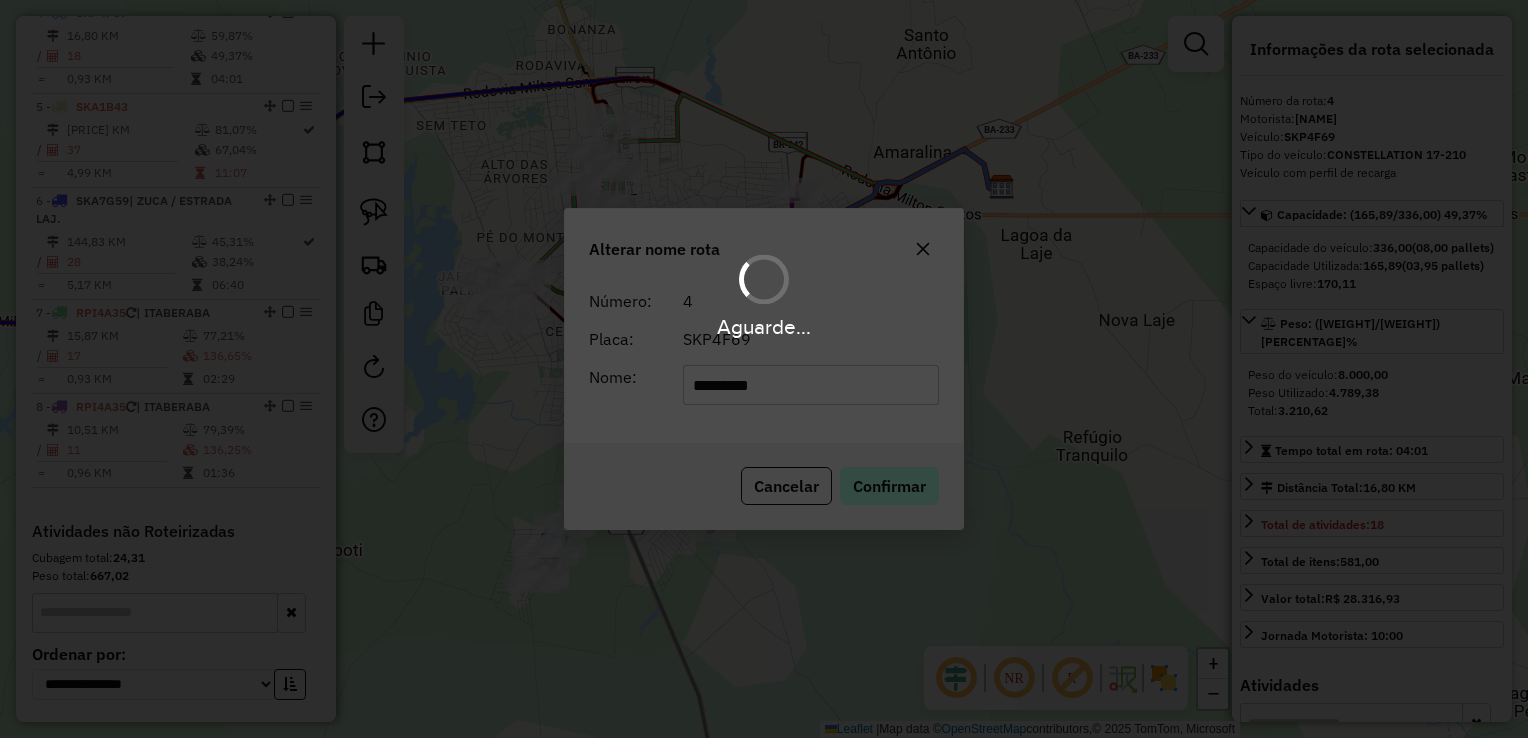 type 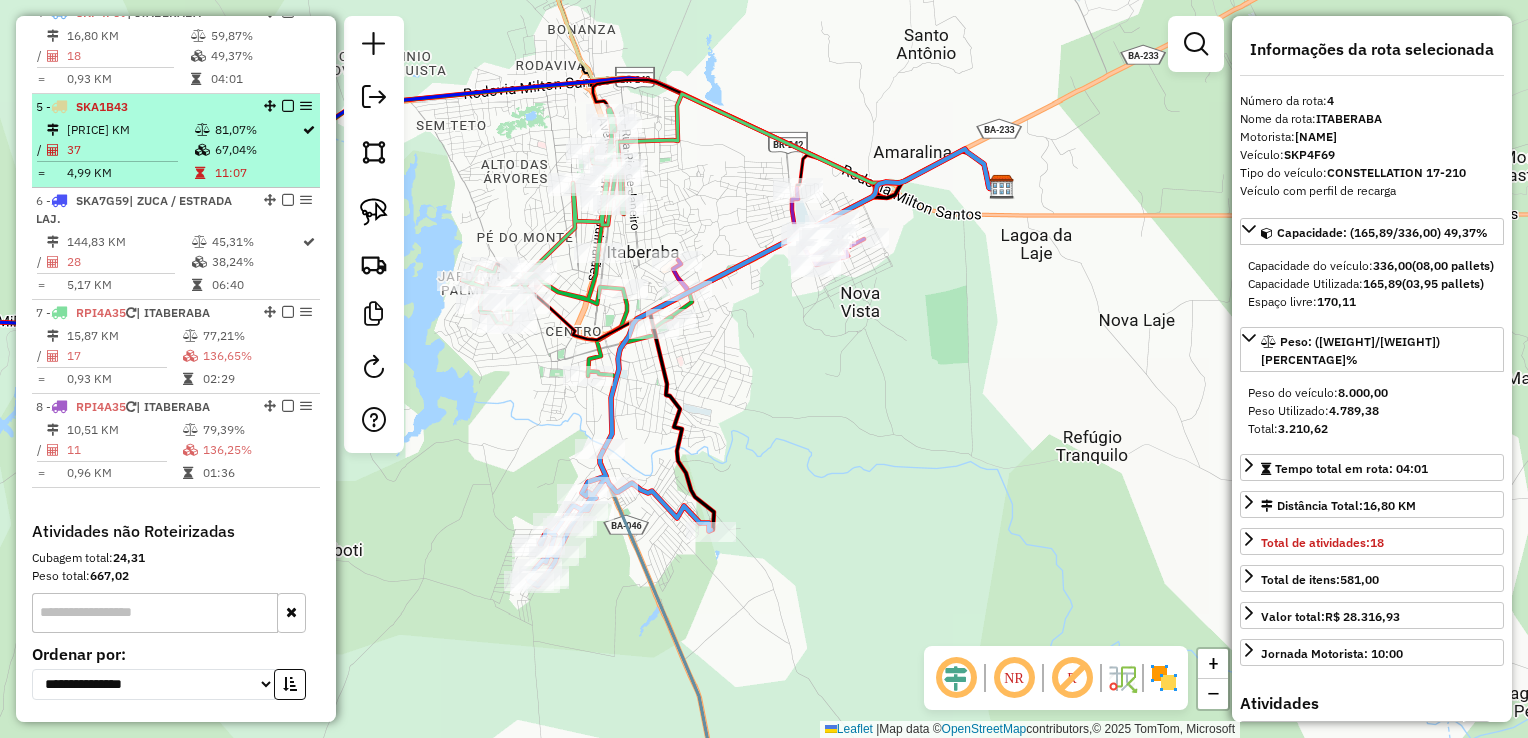 click on "37" at bounding box center [130, 150] 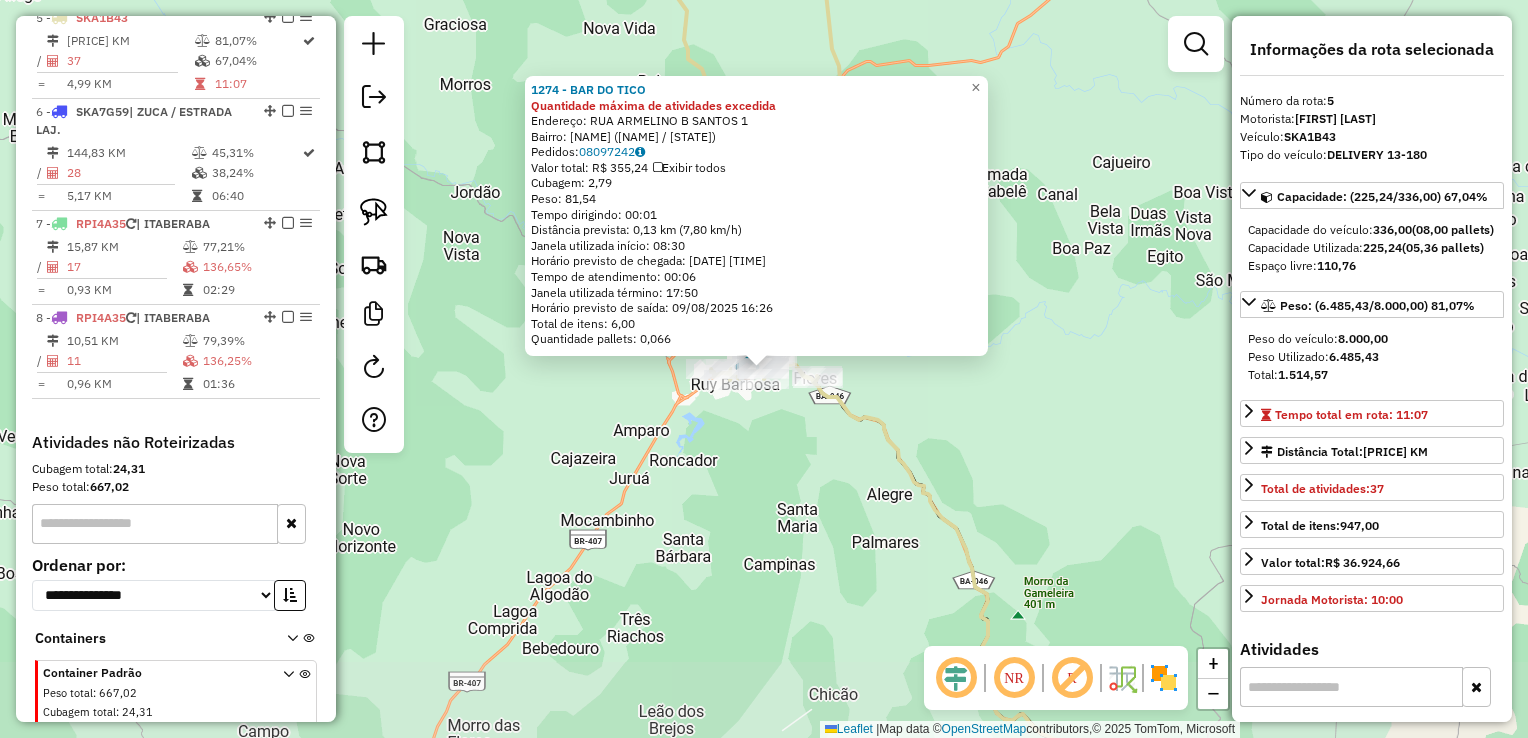 scroll, scrollTop: 1142, scrollLeft: 0, axis: vertical 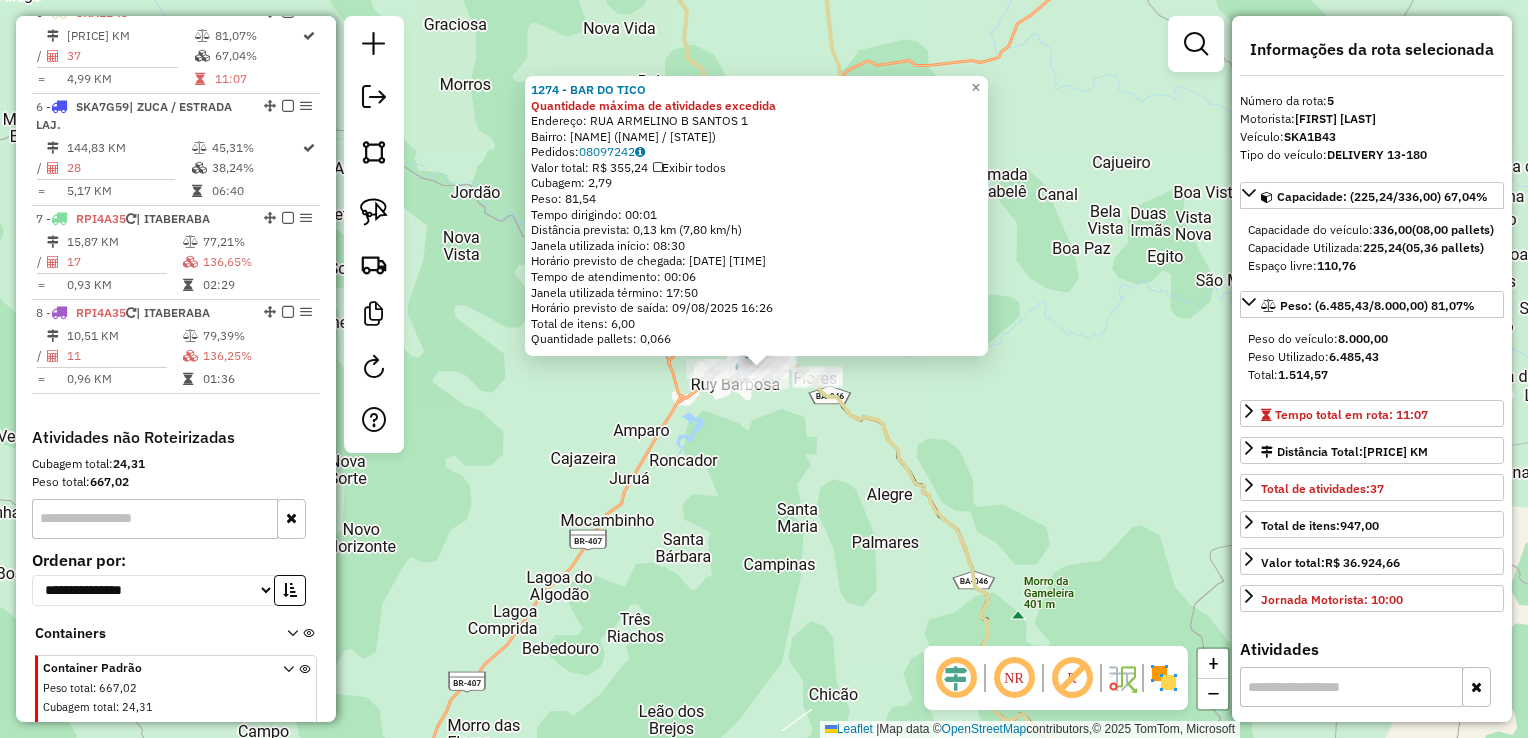 click on "Endereço: RUA ARMELINO B SANTOS 1 Bairro: Boa Vista ([CITY] / BA) Pedidos: [ORDER_ID] Horário previsto de chegada: 09/08/2025 16:20 Janela utilizada início: 08:30 Janela utilizada término: 17:50 Horário previsto de saída: 09/08/2025 16:26 × Janela de atendimento Grade de atendimento Capacidade Transportadoras Veículos Cliente Pedidos Rotas Selecione os dias de semana para filtrar as janelas de atendimento Seg Ter Qua Qui Sex Sáb Dom Informe o período da janela de atendimento: De: Até: Filtrar exatamente a janela do cliente Considerar janela de atendimento padrão Selecione os dias de semana para filtrar as grades de atendimento Seg Ter Qua Qui Sex Sáb Dom Peso mínimo: De:" 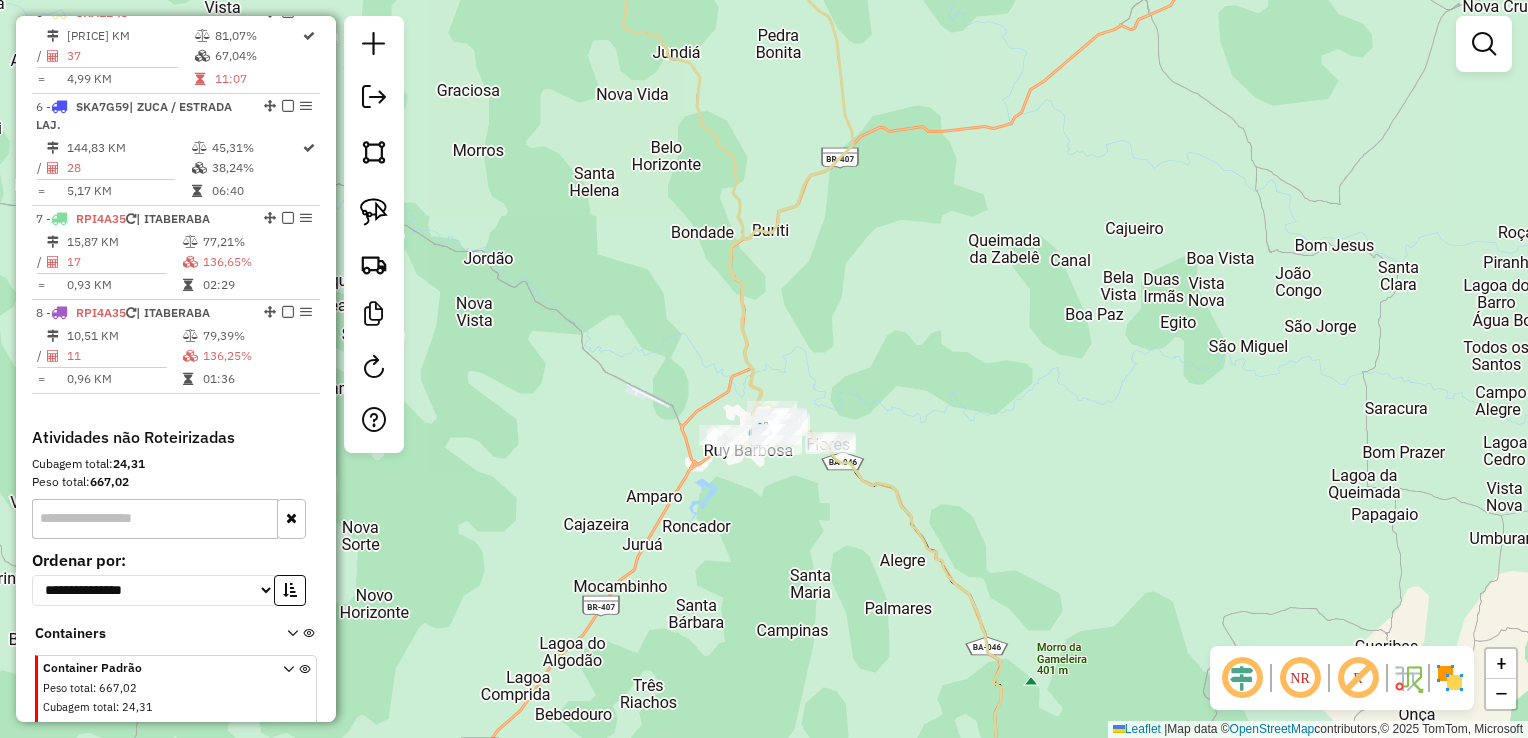 drag, startPoint x: 726, startPoint y: 450, endPoint x: 769, endPoint y: 698, distance: 251.70023 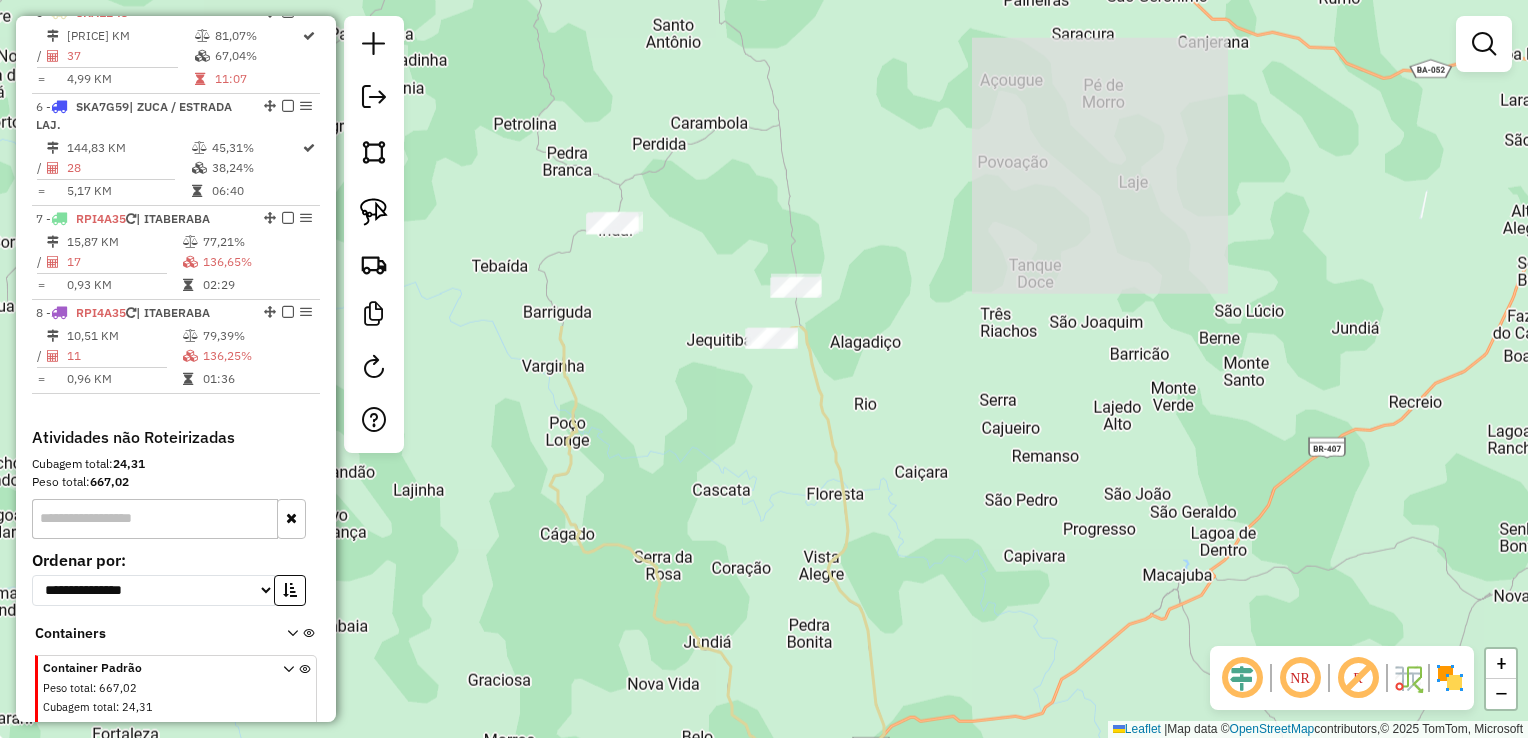 drag, startPoint x: 742, startPoint y: 330, endPoint x: 742, endPoint y: 661, distance: 331 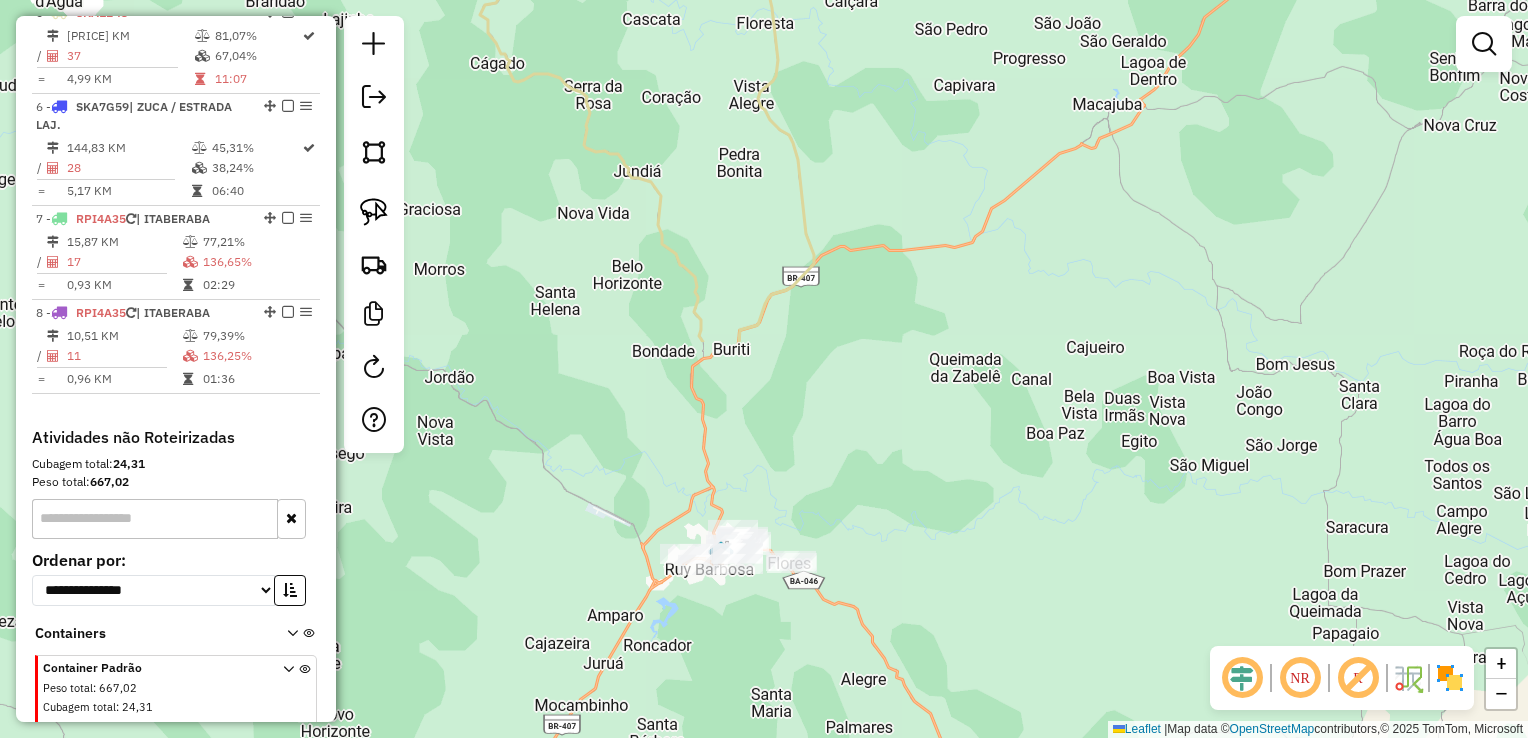 drag, startPoint x: 724, startPoint y: 615, endPoint x: 654, endPoint y: 137, distance: 483.09833 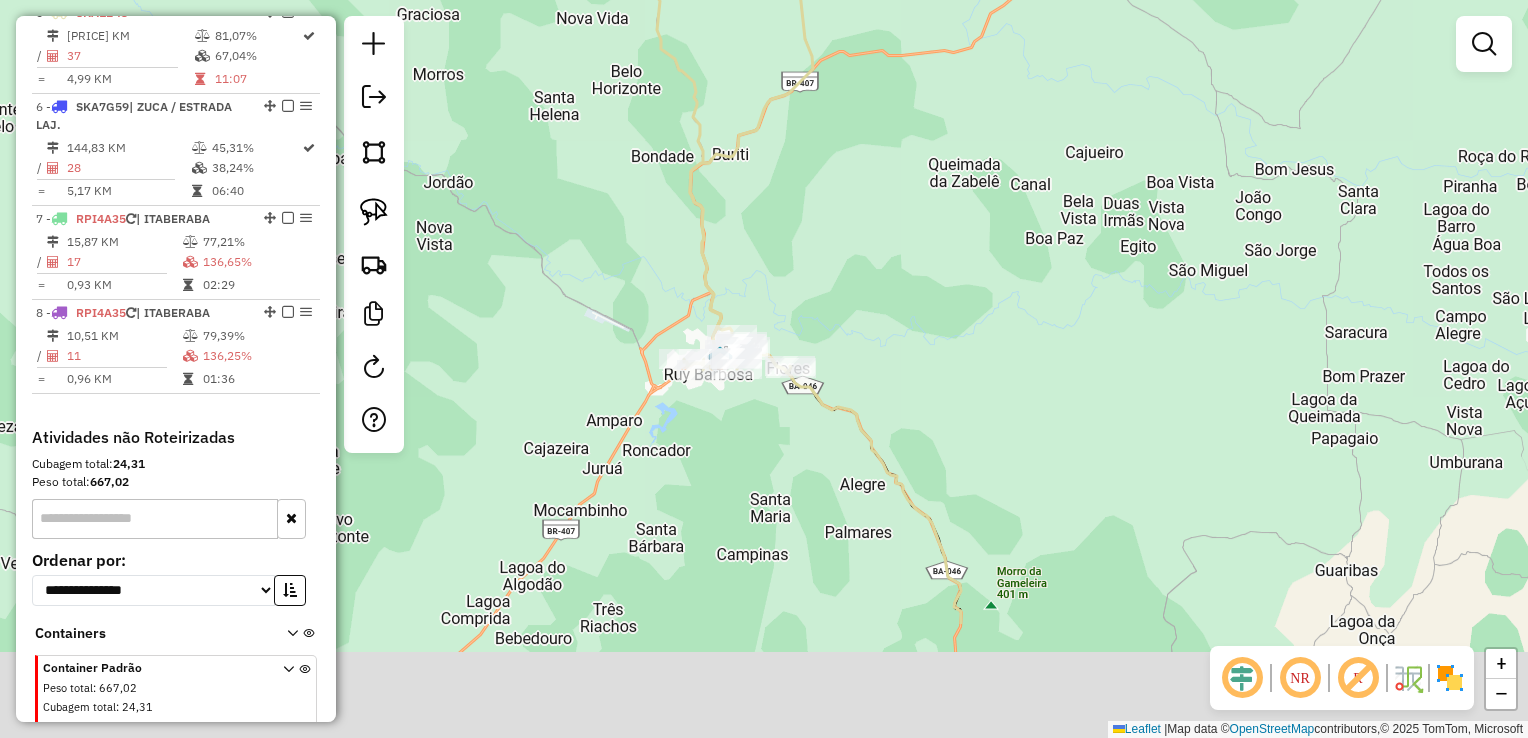 drag, startPoint x: 712, startPoint y: 431, endPoint x: 709, endPoint y: 233, distance: 198.02272 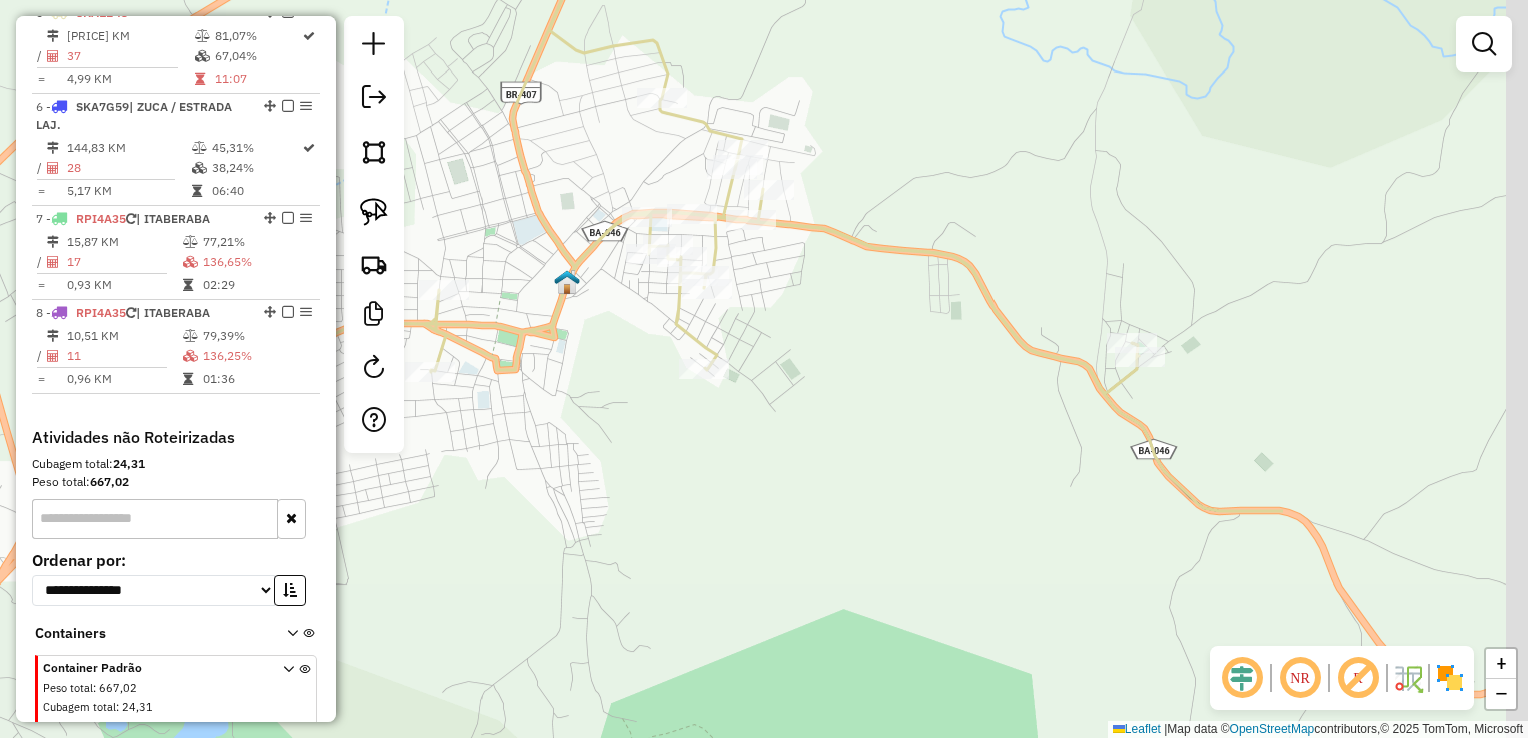 drag, startPoint x: 1003, startPoint y: 388, endPoint x: 605, endPoint y: 400, distance: 398.18088 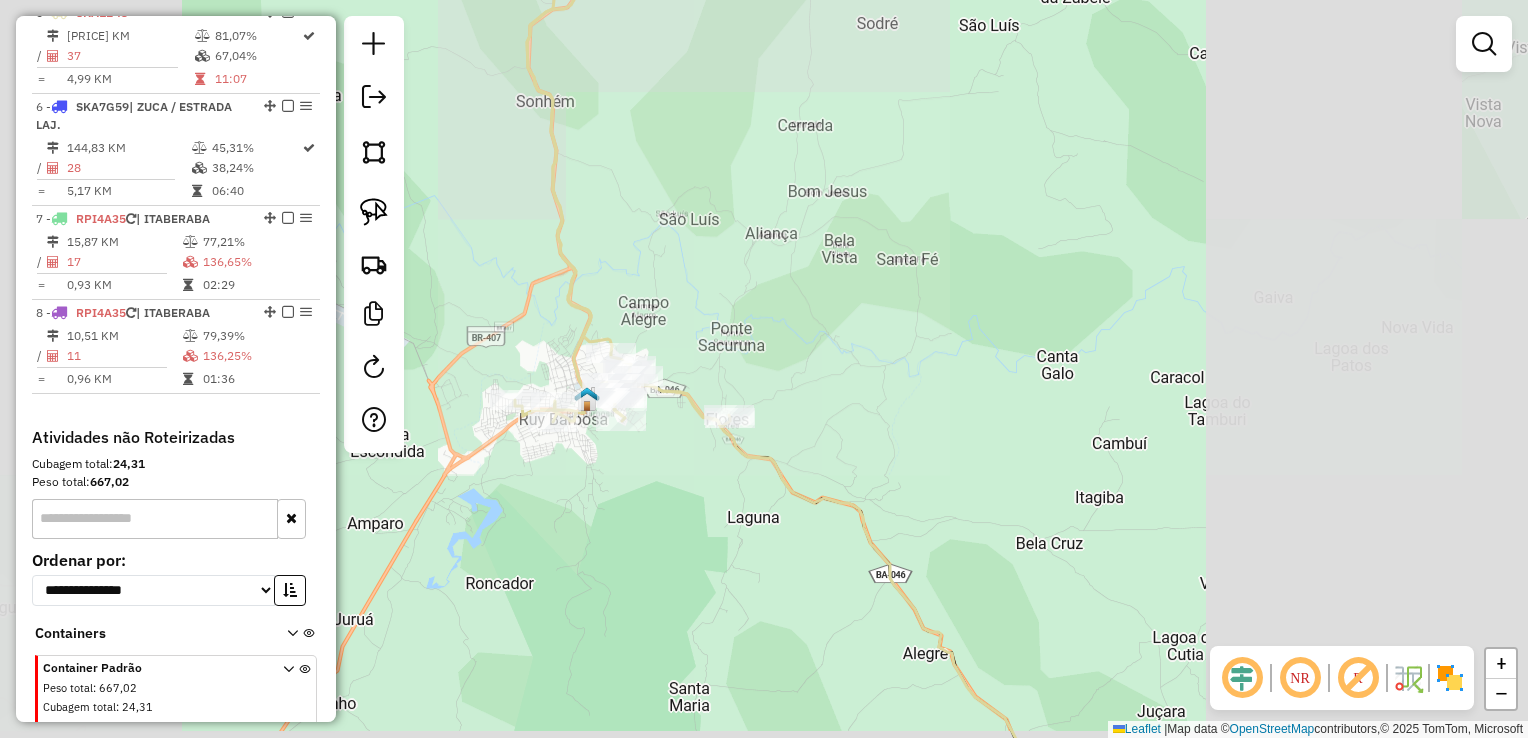 drag, startPoint x: 672, startPoint y: 575, endPoint x: 568, endPoint y: 71, distance: 514.6183 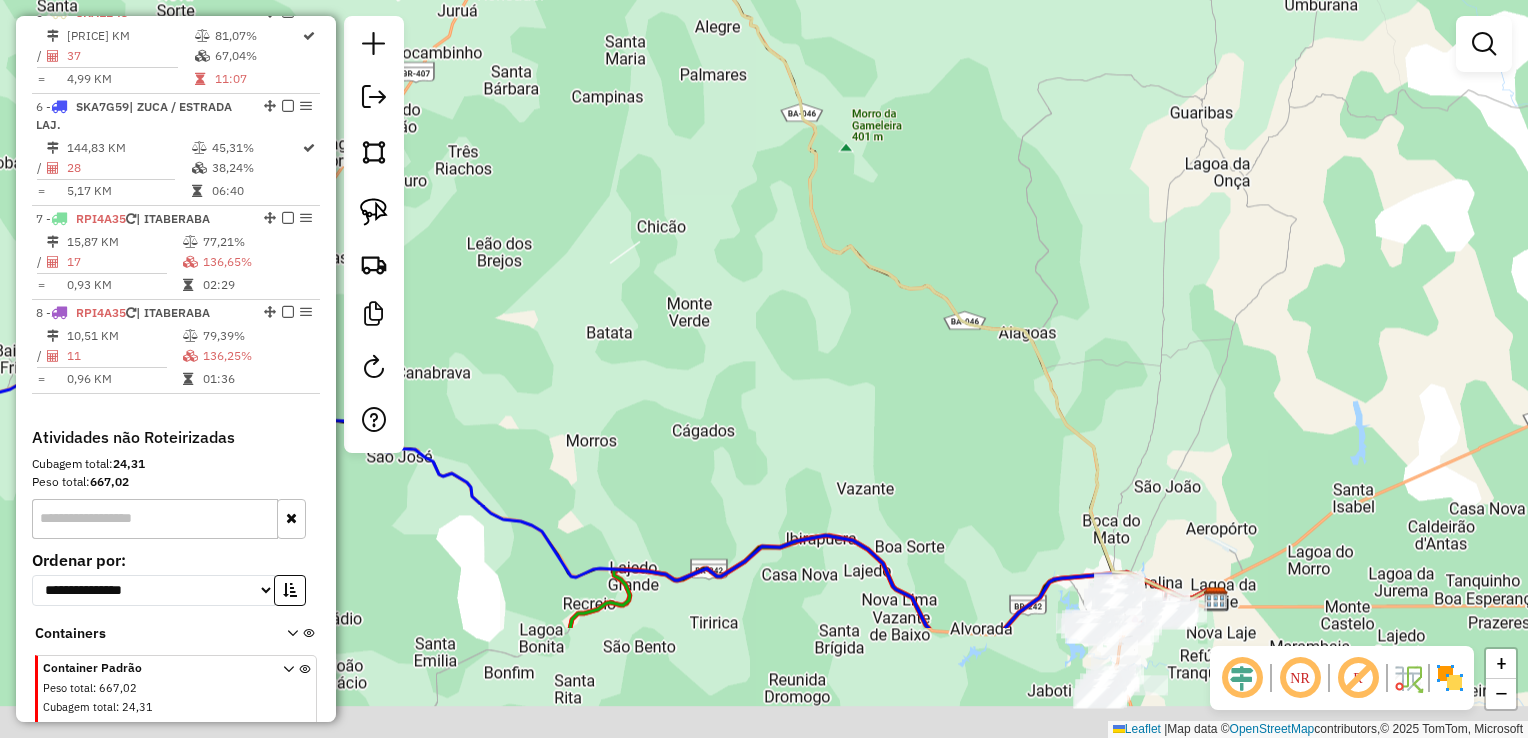 drag, startPoint x: 665, startPoint y: 390, endPoint x: 684, endPoint y: 212, distance: 179.01117 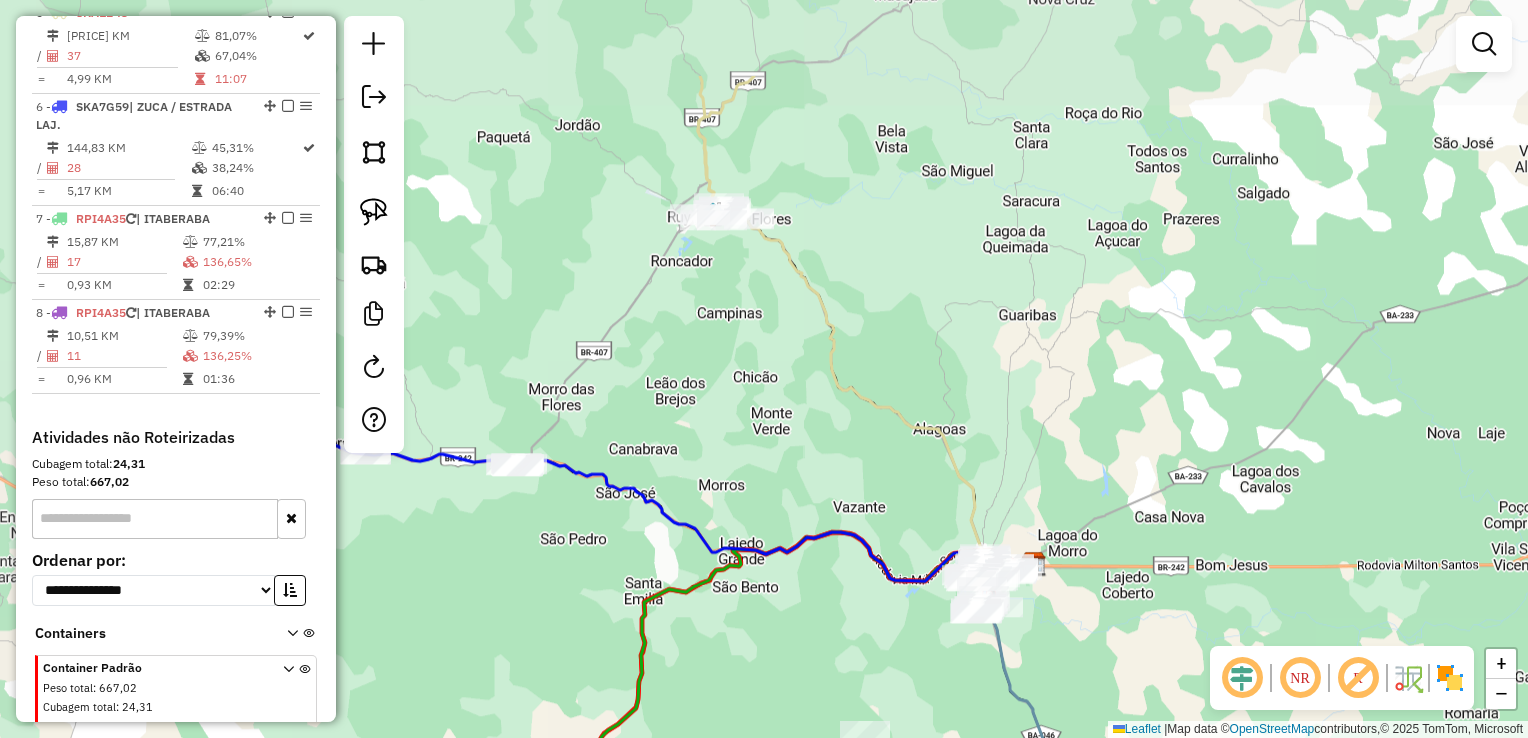 drag, startPoint x: 673, startPoint y: 292, endPoint x: 754, endPoint y: 442, distance: 170.47287 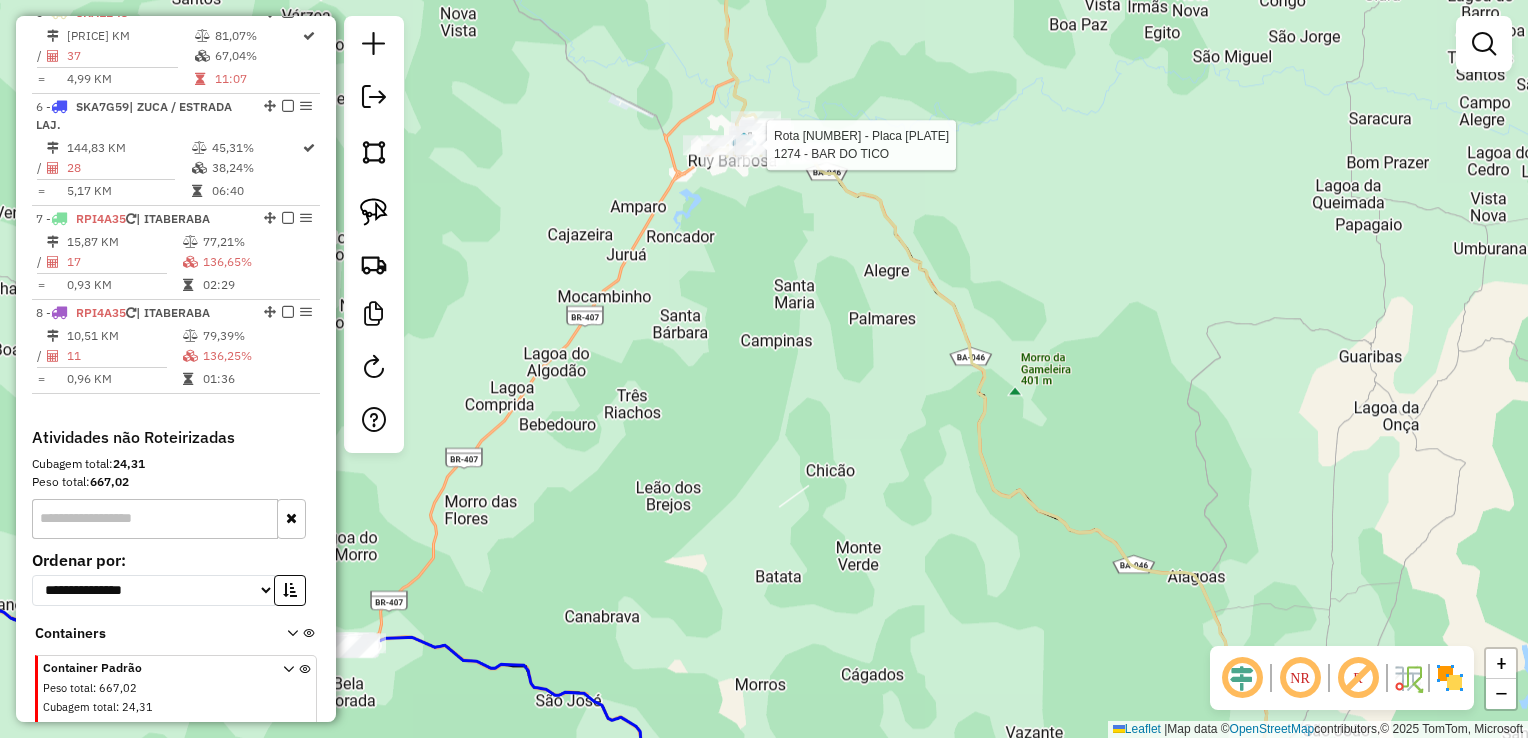 select on "*********" 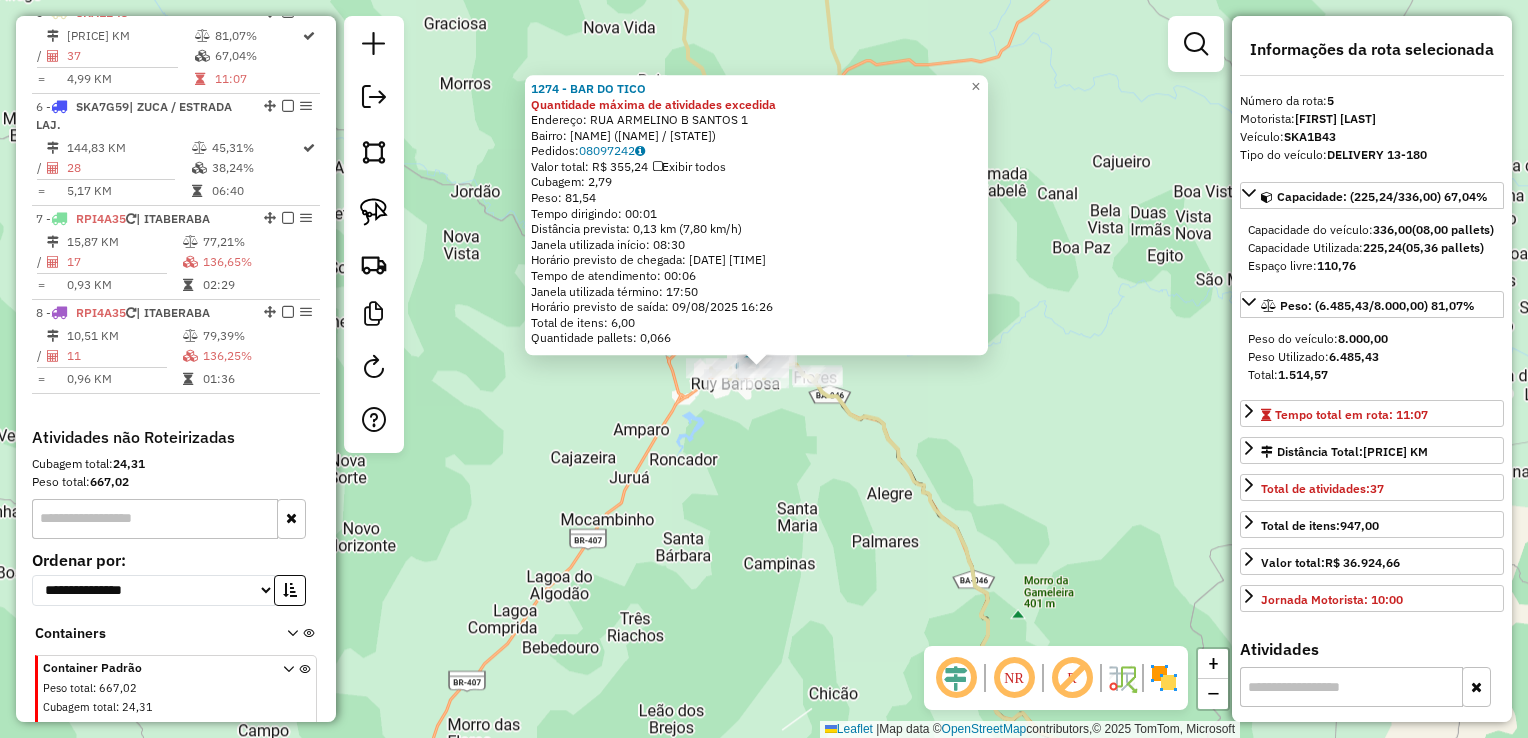 click on "Endereço: RUA ARMELINO B SANTOS 1 Bairro: Boa Vista ([CITY] / BA) Pedidos: [ORDER_ID] Horário previsto de chegada: 09/08/2025 16:20 Janela utilizada início: 08:30 Janela utilizada término: 17:50 Horário previsto de saída: 09/08/2025 16:26 × Janela de atendimento Grade de atendimento Capacidade Transportadoras Veículos Cliente Pedidos Rotas Selecione os dias de semana para filtrar as janelas de atendimento Seg Ter Qua Qui Sex Sáb Dom Informe o período da janela de atendimento: De: Até: Filtrar exatamente a janela do cliente Considerar janela de atendimento padrão Selecione os dias de semana para filtrar as grades de atendimento Seg Ter Qua Qui Sex Sáb Dom Peso mínimo: De:" 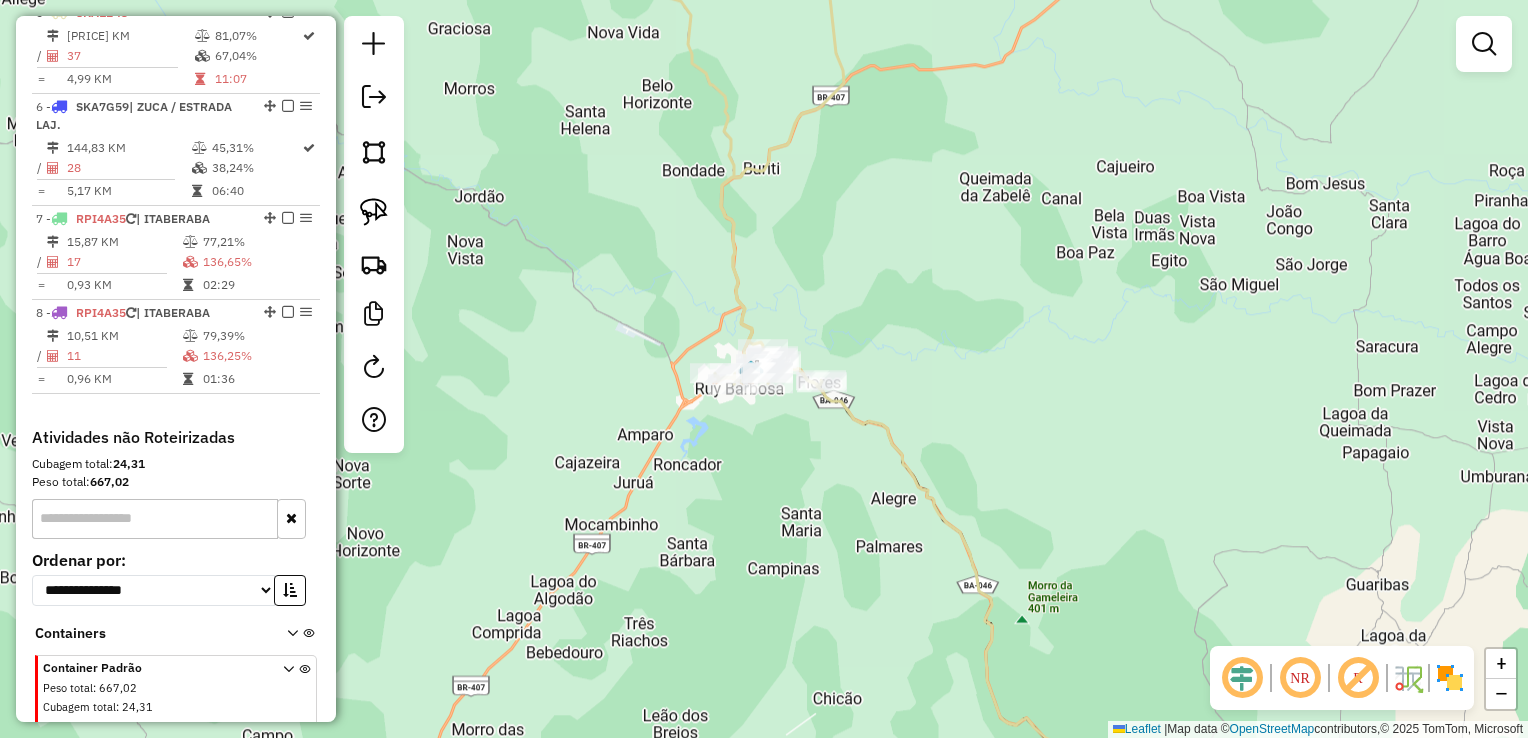 drag, startPoint x: 736, startPoint y: 479, endPoint x: 792, endPoint y: 618, distance: 149.8566 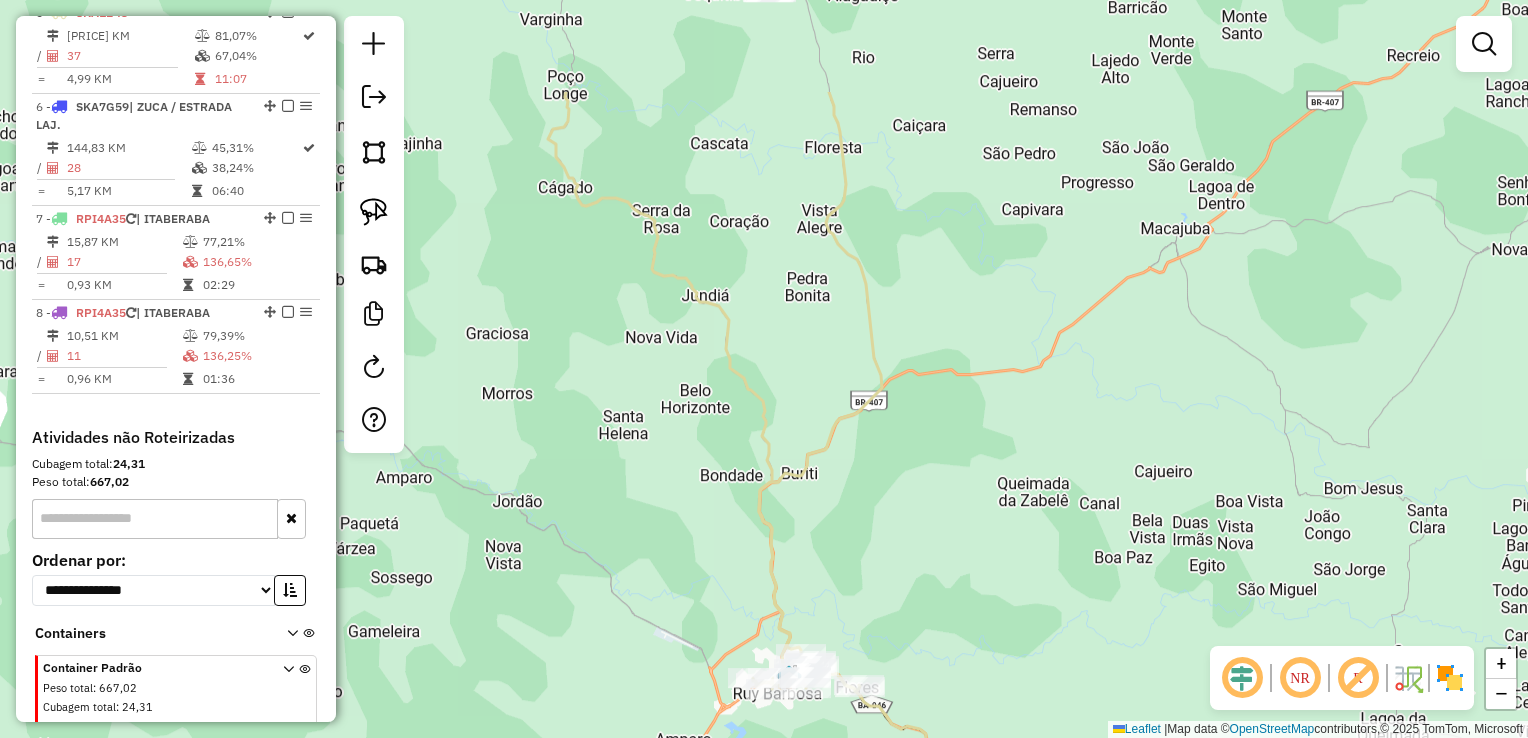 drag, startPoint x: 663, startPoint y: 144, endPoint x: 638, endPoint y: 362, distance: 219.4288 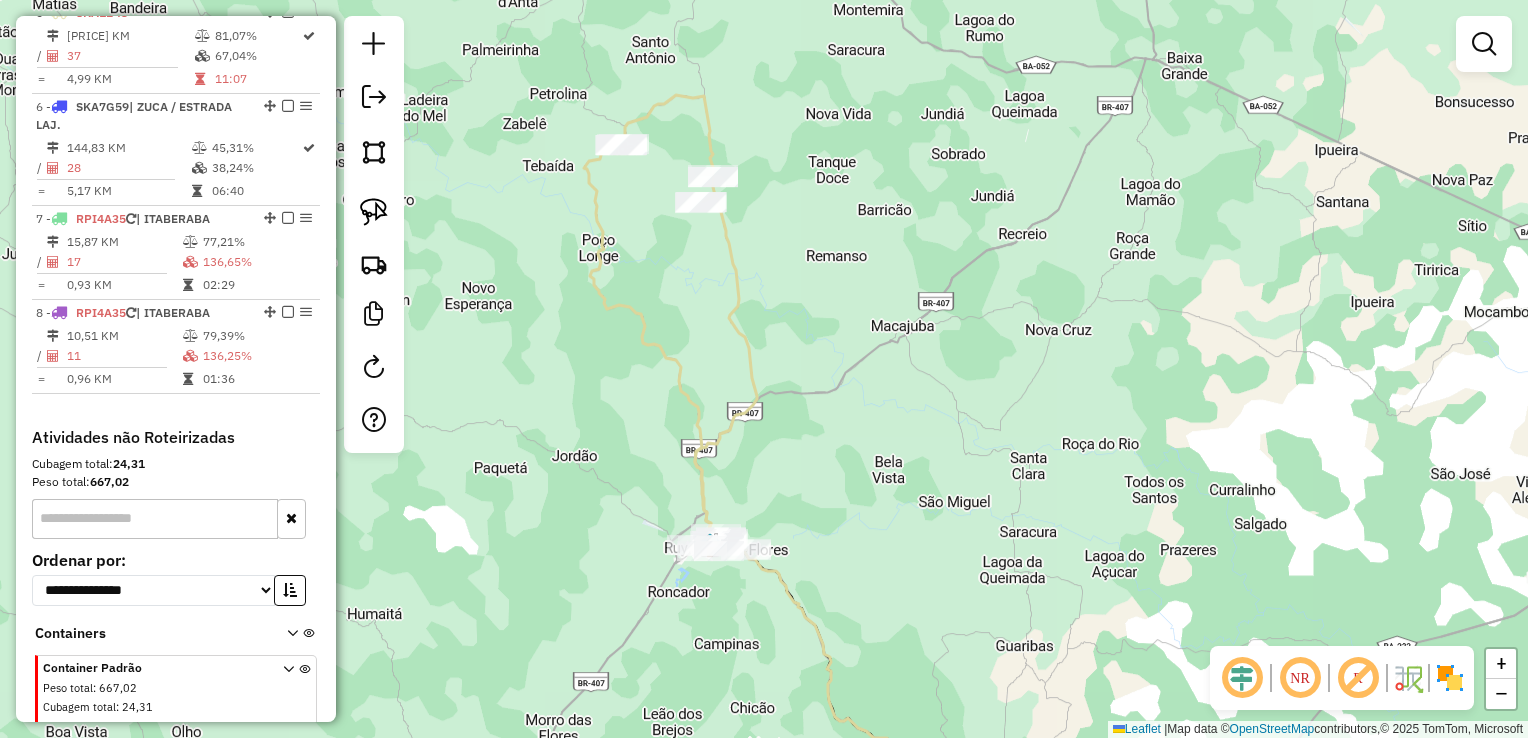 drag, startPoint x: 369, startPoint y: 212, endPoint x: 400, endPoint y: 212, distance: 31 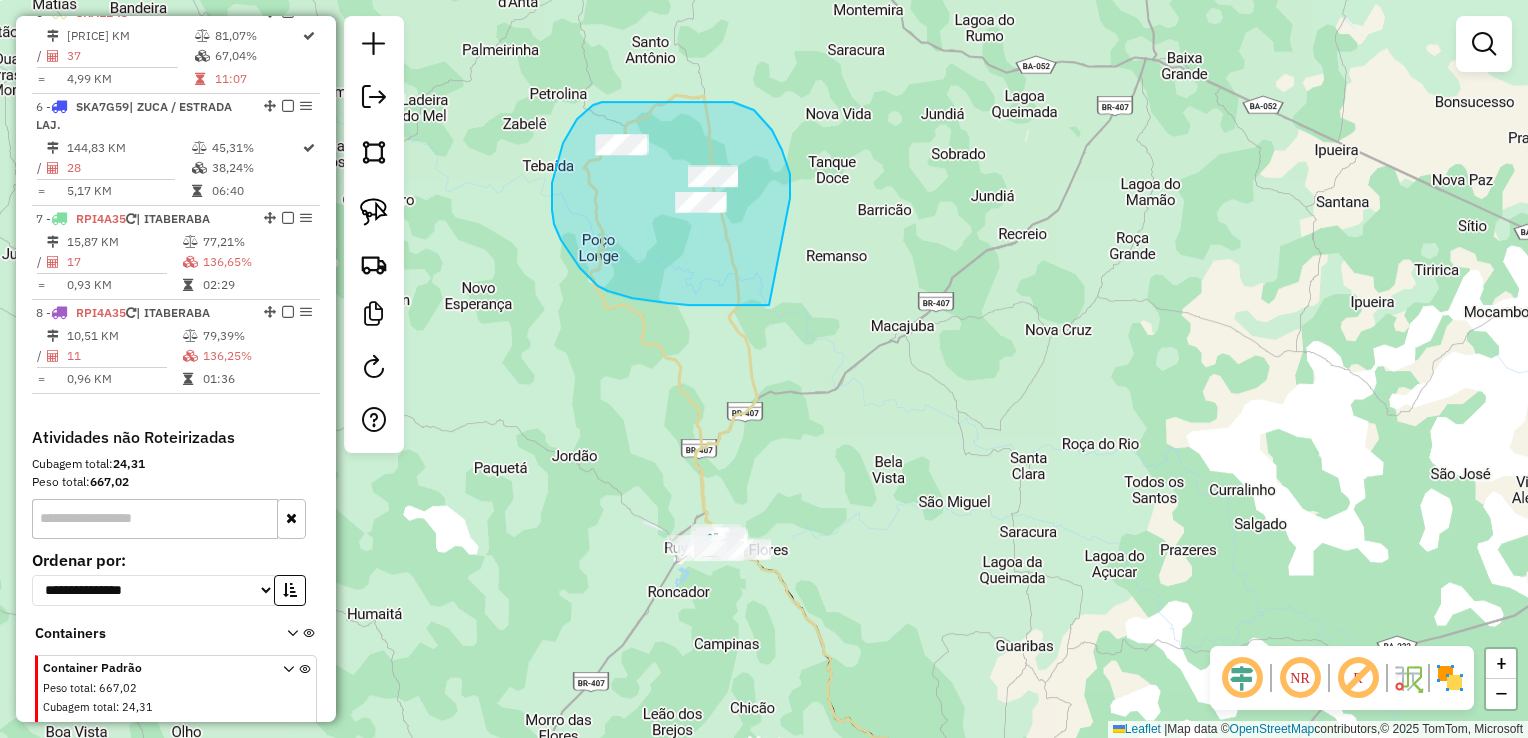 drag, startPoint x: 772, startPoint y: 130, endPoint x: 769, endPoint y: 305, distance: 175.02571 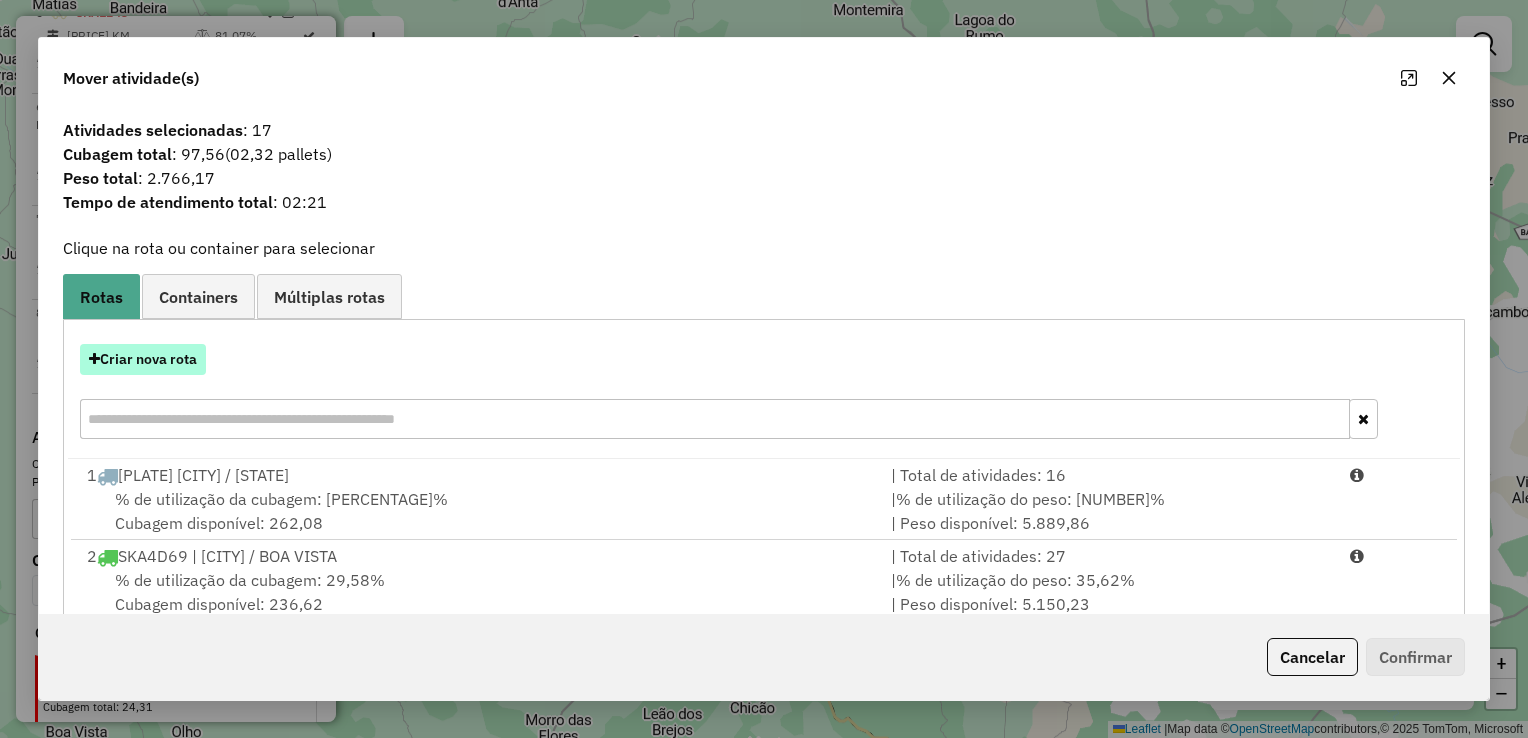 click on "Criar nova rota" at bounding box center [143, 359] 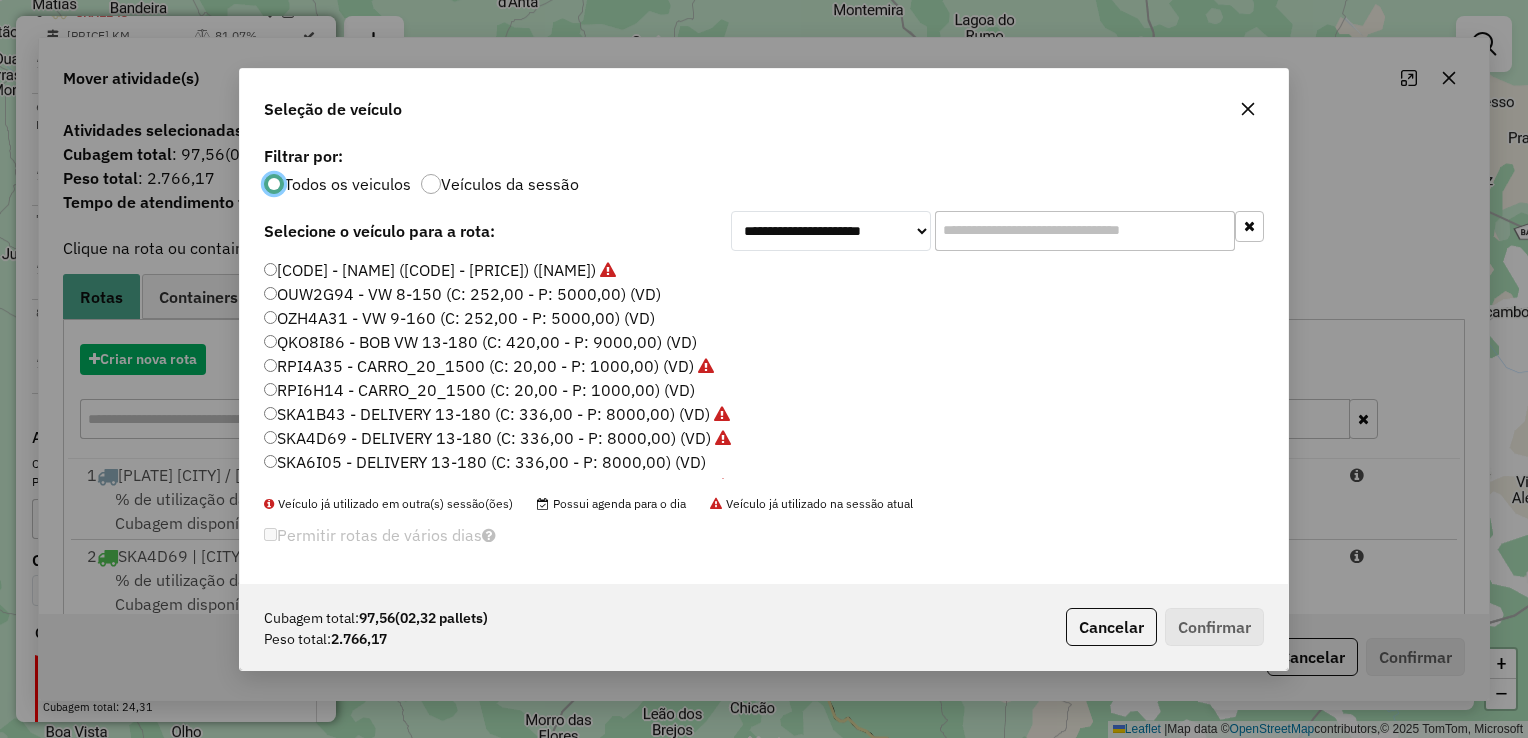 scroll, scrollTop: 10, scrollLeft: 6, axis: both 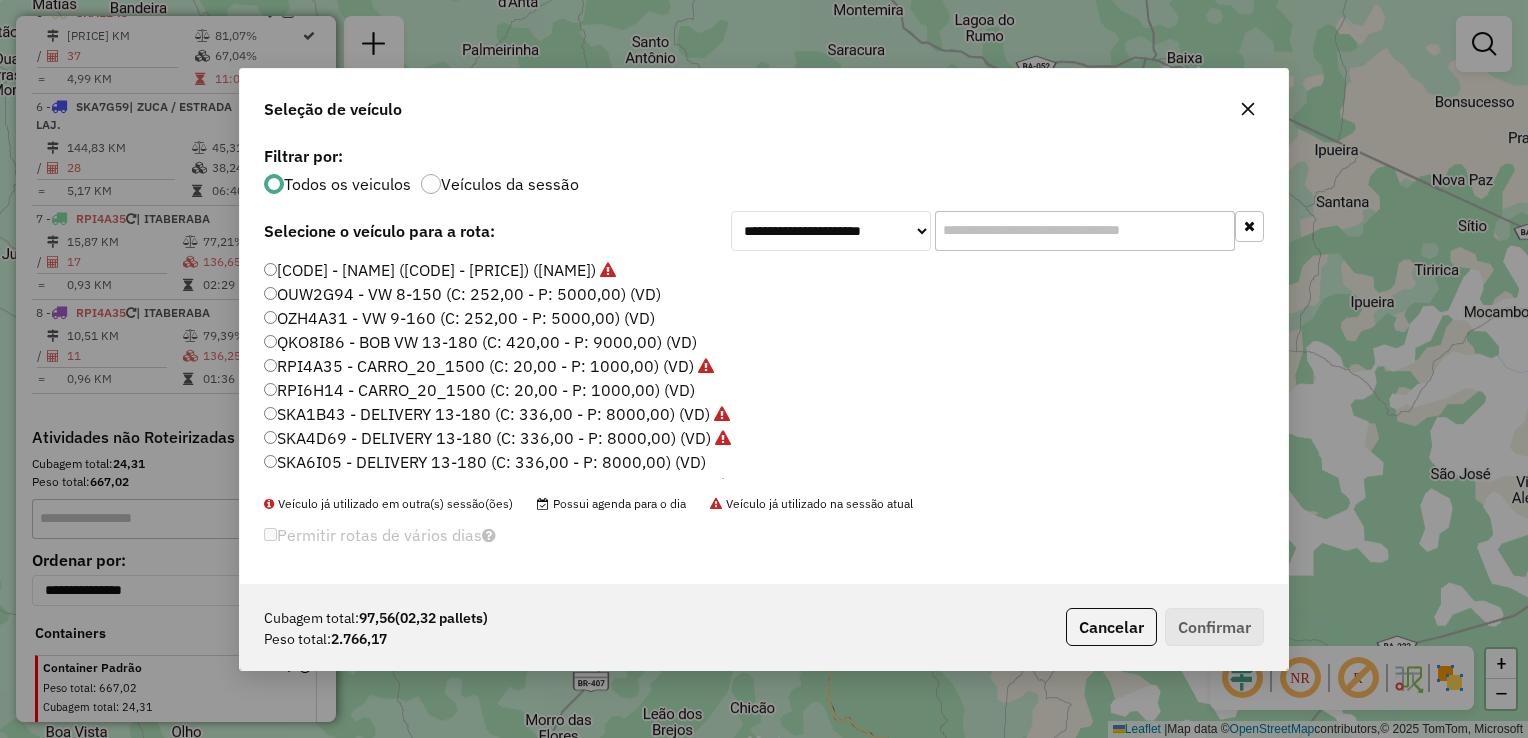 click 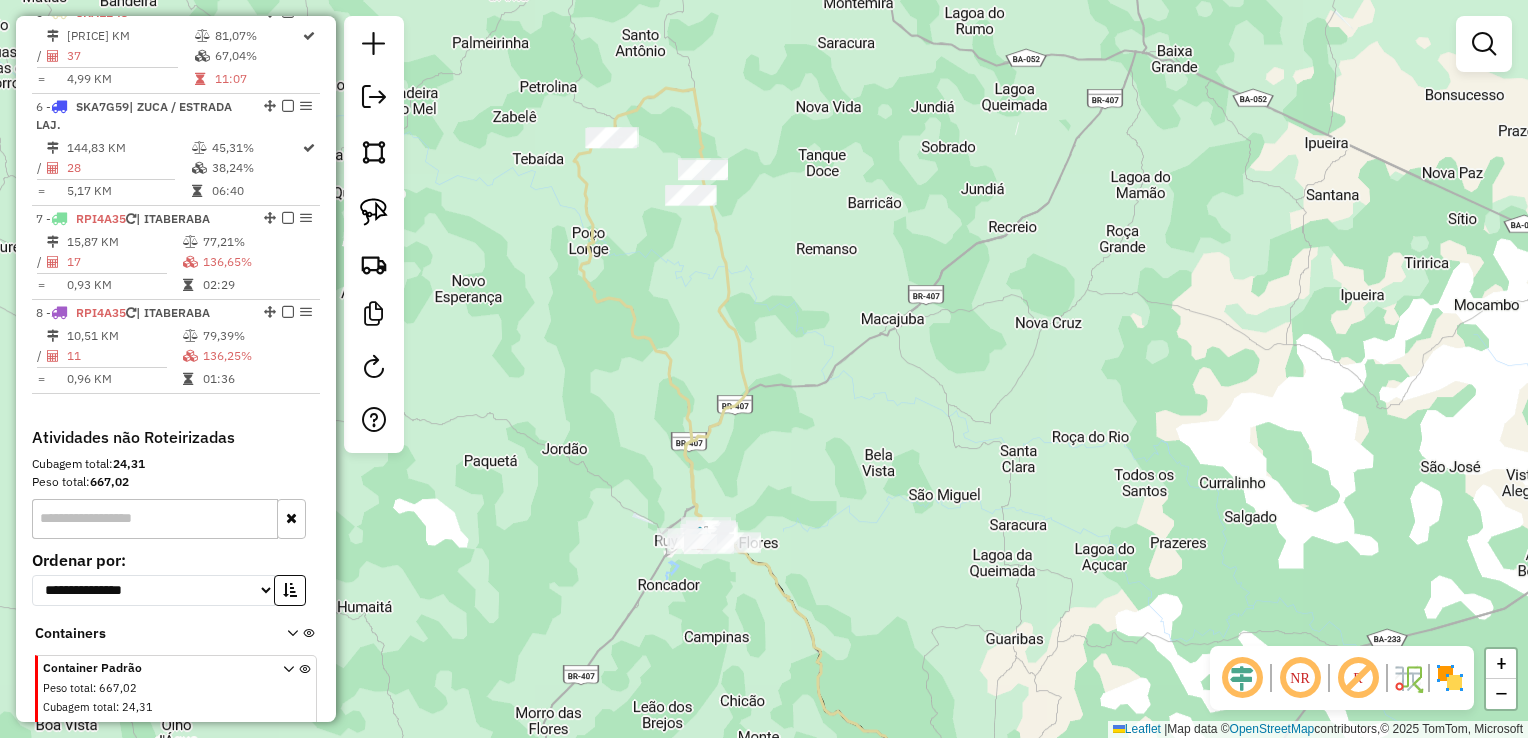 drag, startPoint x: 1139, startPoint y: 473, endPoint x: 752, endPoint y: -74, distance: 670.0582 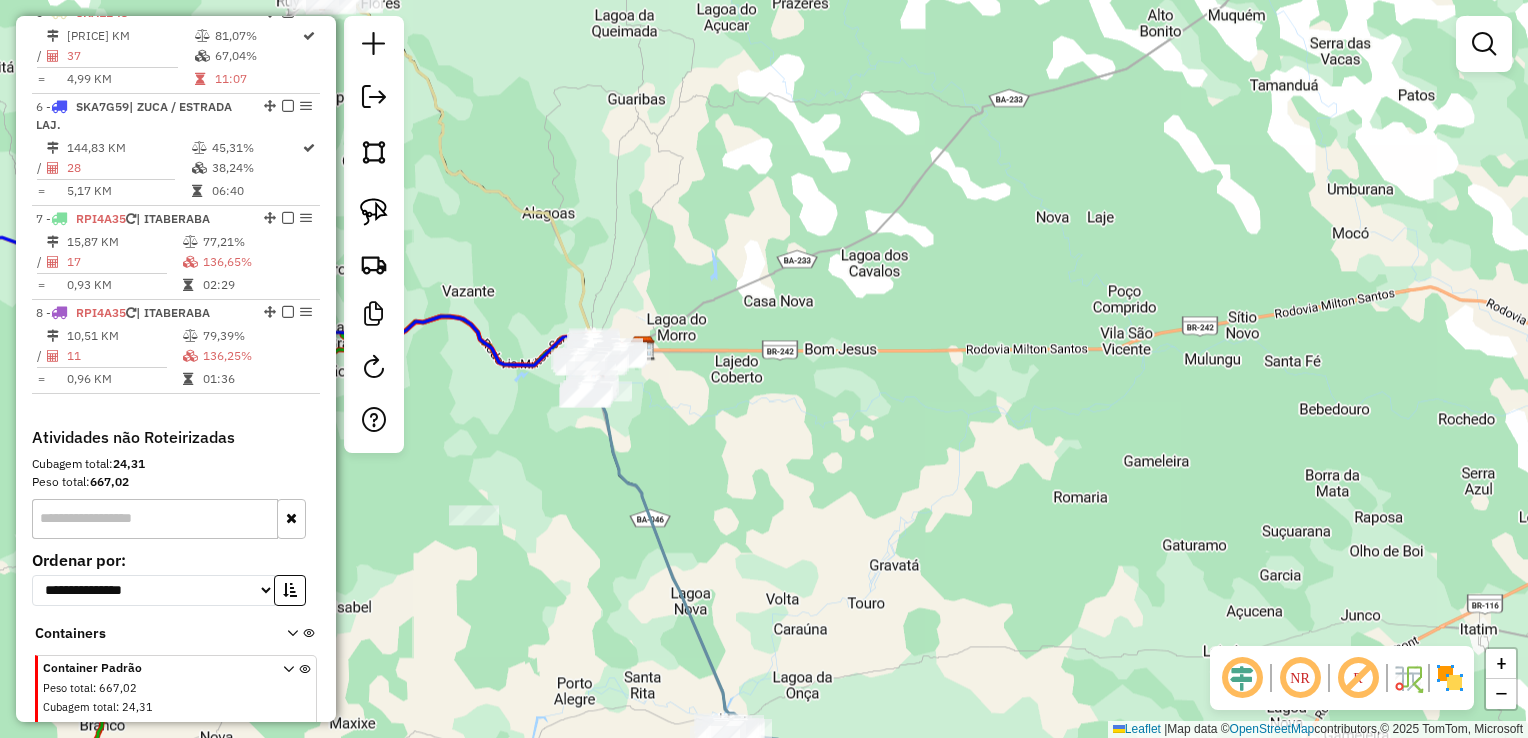 drag, startPoint x: 756, startPoint y: 414, endPoint x: 870, endPoint y: 426, distance: 114.62984 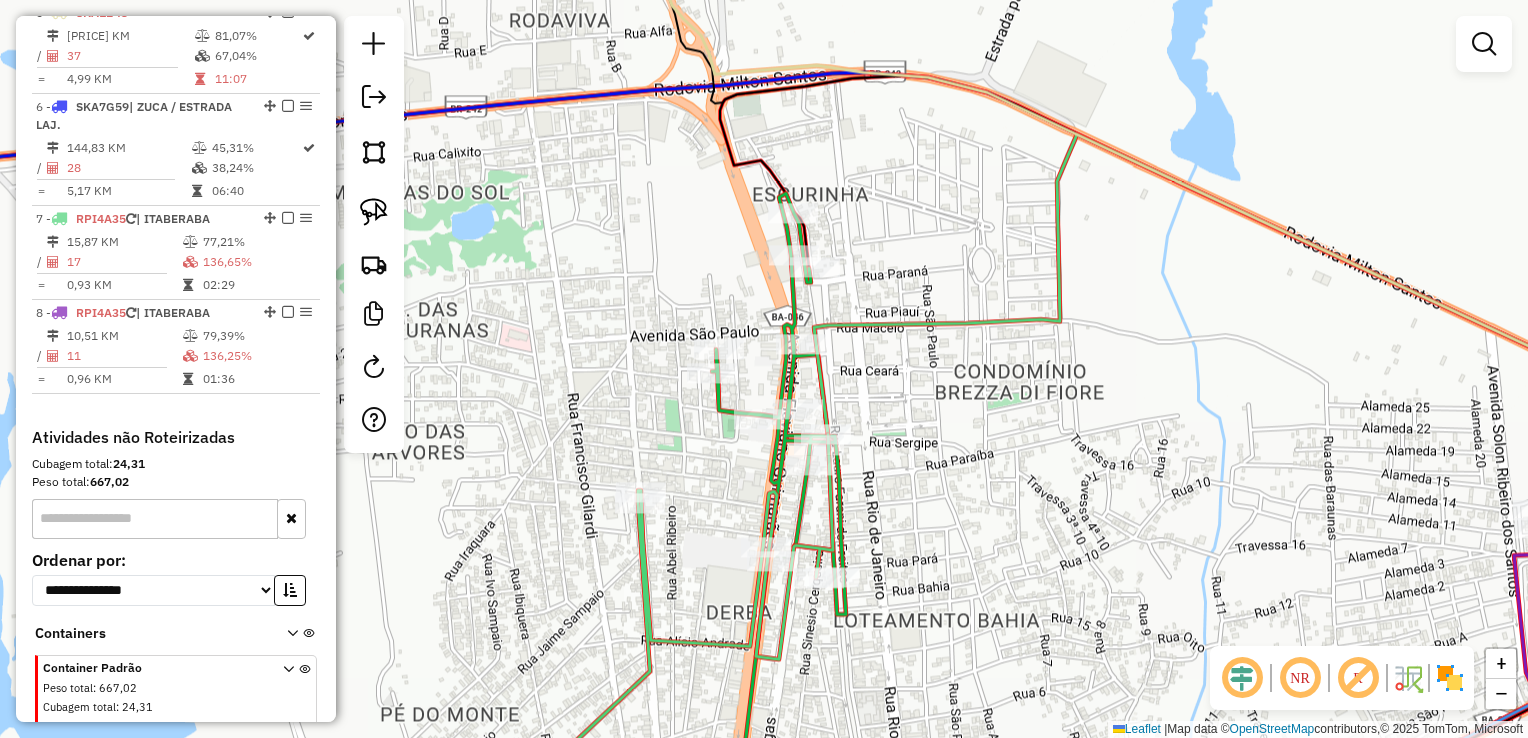 click 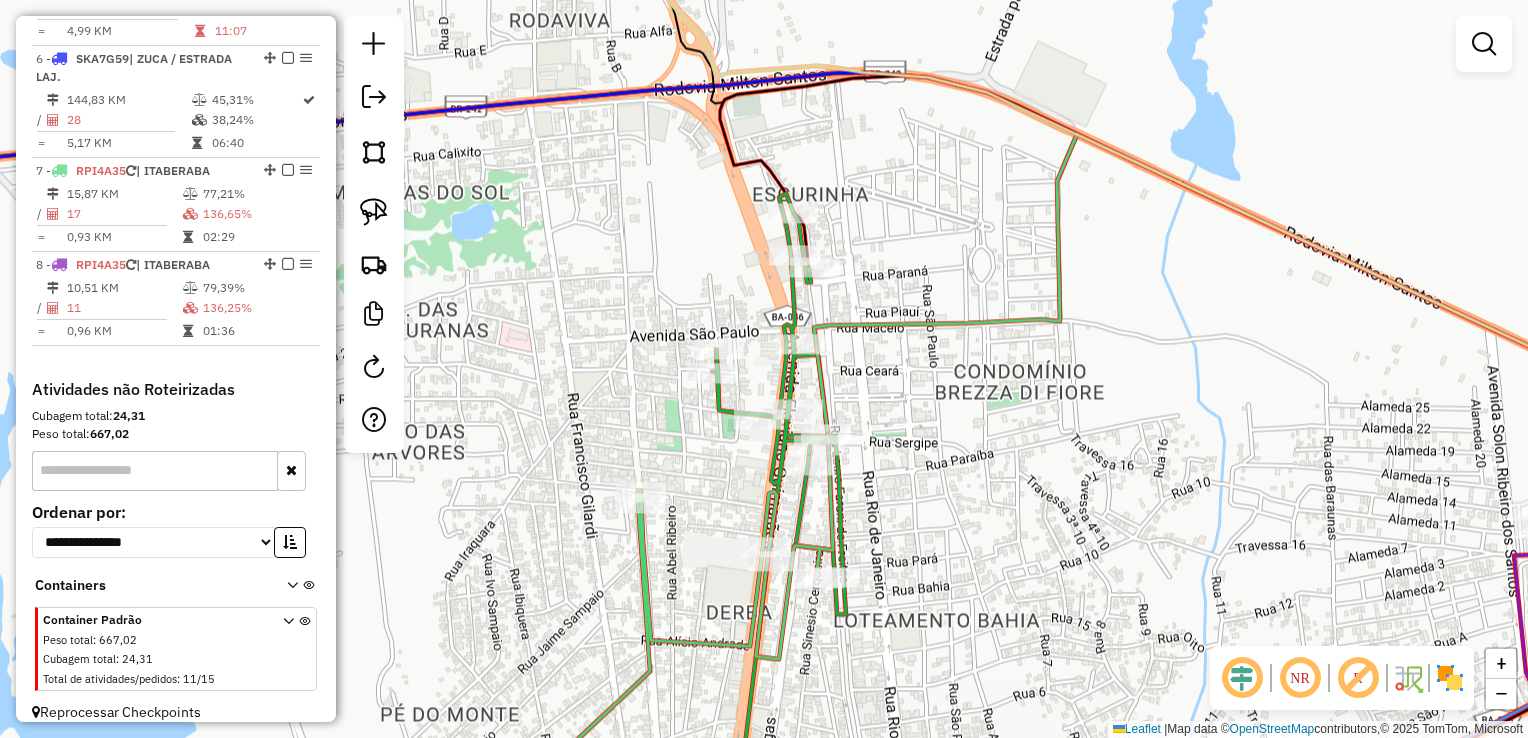 select on "*********" 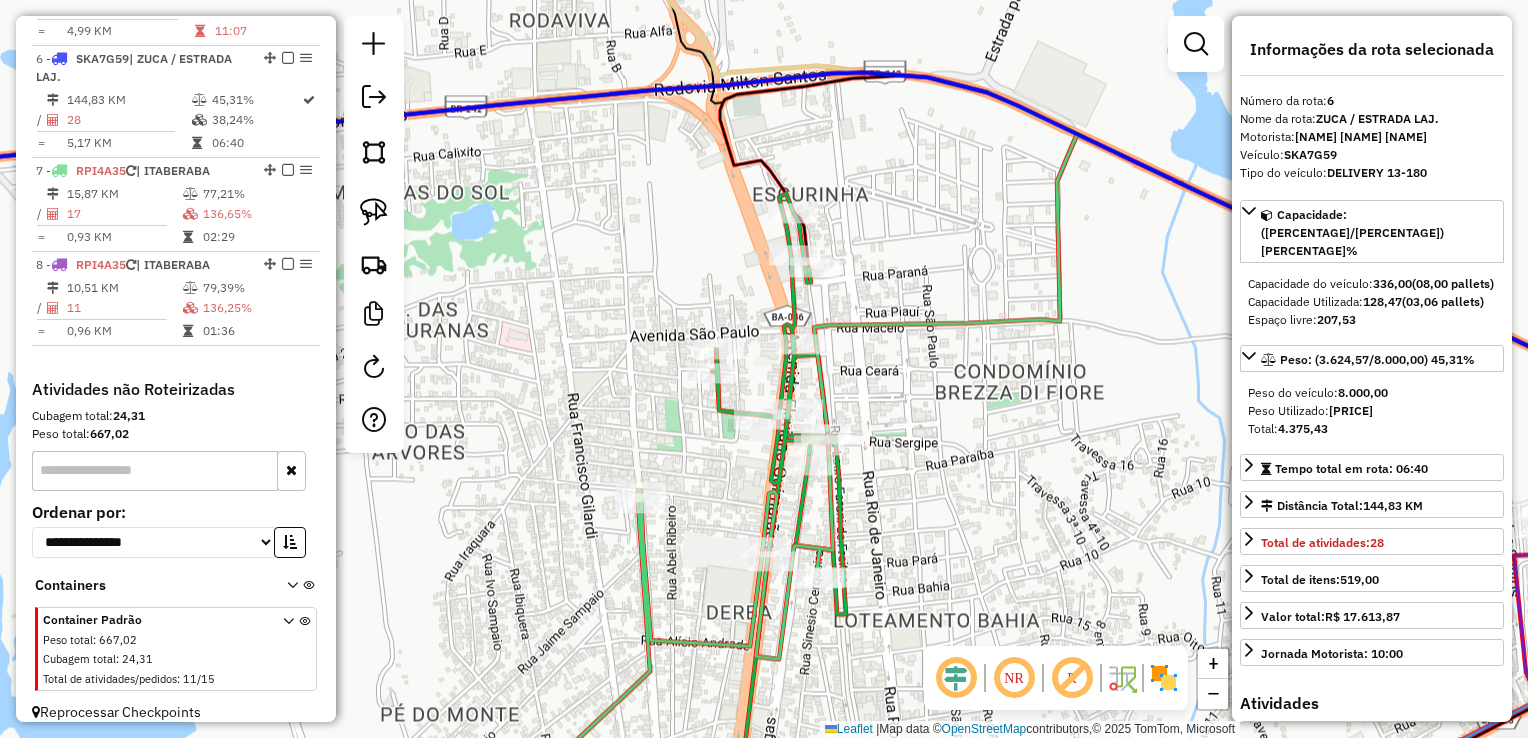 scroll, scrollTop: 1222, scrollLeft: 0, axis: vertical 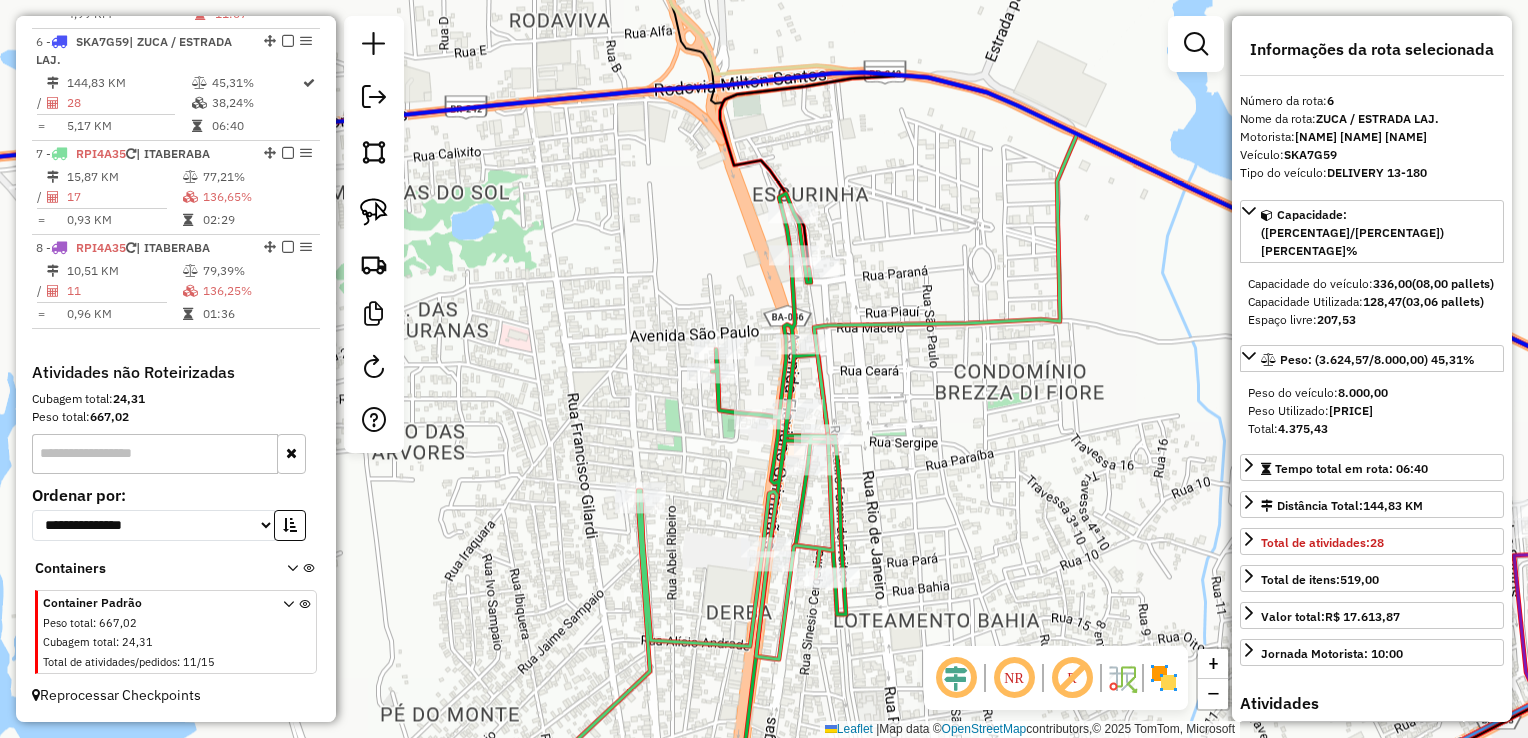 click 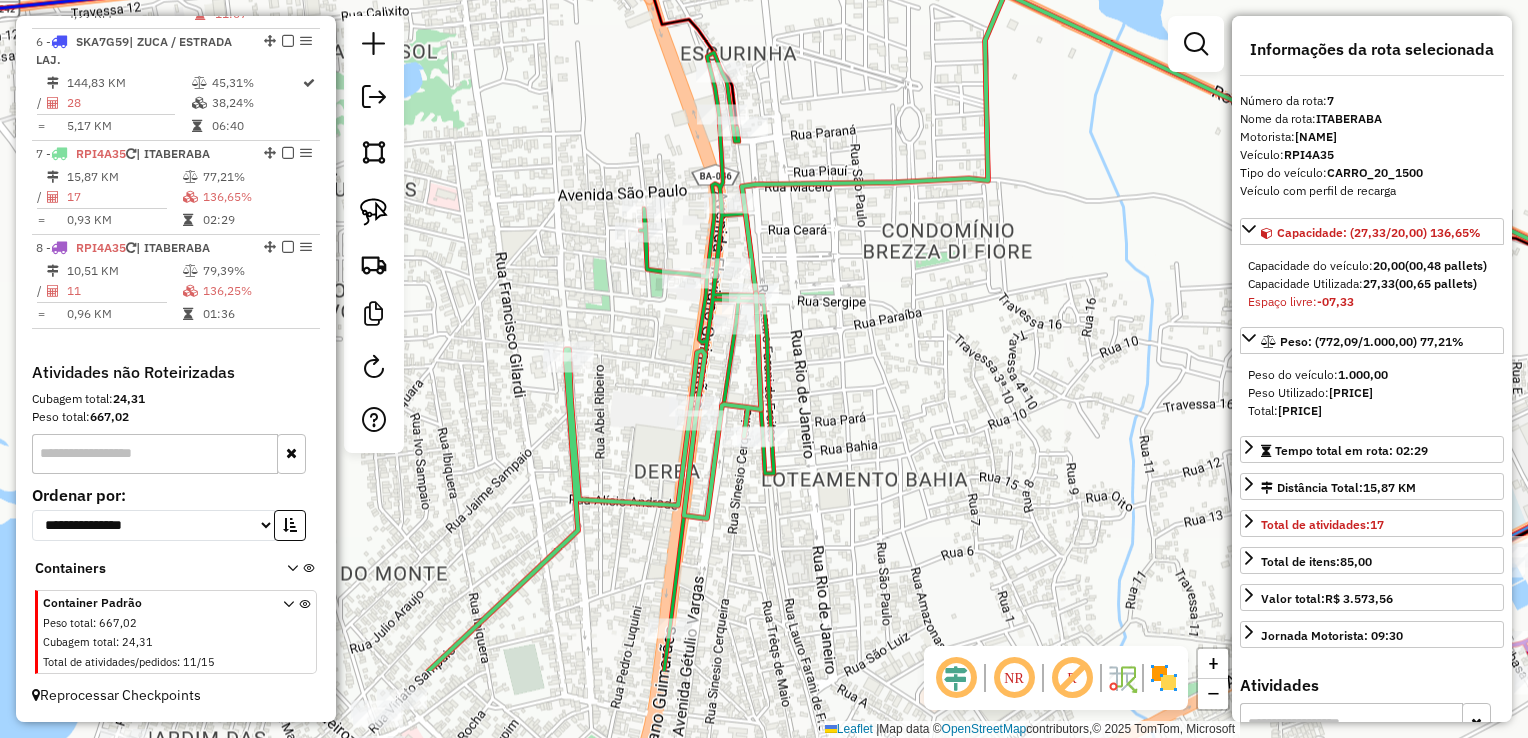 drag, startPoint x: 1047, startPoint y: 527, endPoint x: 960, endPoint y: 361, distance: 187.41664 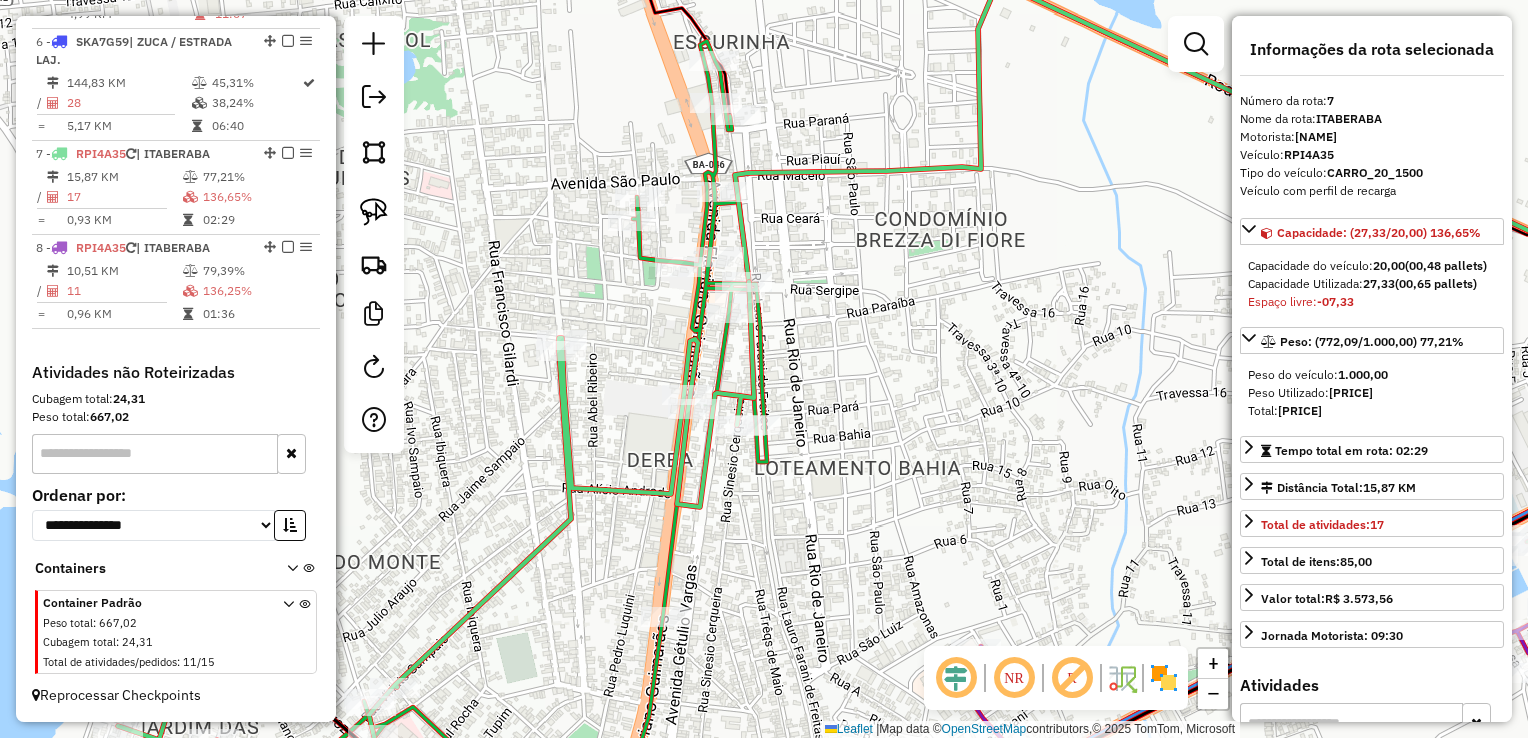 click on "Janela de atendimento Grade de atendimento Capacidade Transportadoras Veículos Cliente Pedidos  Rotas Selecione os dias de semana para filtrar as janelas de atendimento  Seg   Ter   Qua   Qui   Sex   Sáb   Dom  Informe o período da janela de atendimento: De: Até:  Filtrar exatamente a janela do cliente  Considerar janela de atendimento padrão  Selecione os dias de semana para filtrar as grades de atendimento  Seg   Ter   Qua   Qui   Sex   Sáb   Dom   Considerar clientes sem dia de atendimento cadastrado  Clientes fora do dia de atendimento selecionado Filtrar as atividades entre os valores definidos abaixo:  Peso mínimo:   Peso máximo:   Cubagem mínima:   Cubagem máxima:   De:   Até:  Filtrar as atividades entre o tempo de atendimento definido abaixo:  De:   Até:   Considerar capacidade total dos clientes não roteirizados Transportadora: Selecione um ou mais itens Tipo de veículo: Selecione um ou mais itens Veículo: Selecione um ou mais itens Motorista: Selecione um ou mais itens Nome: Rótulo:" 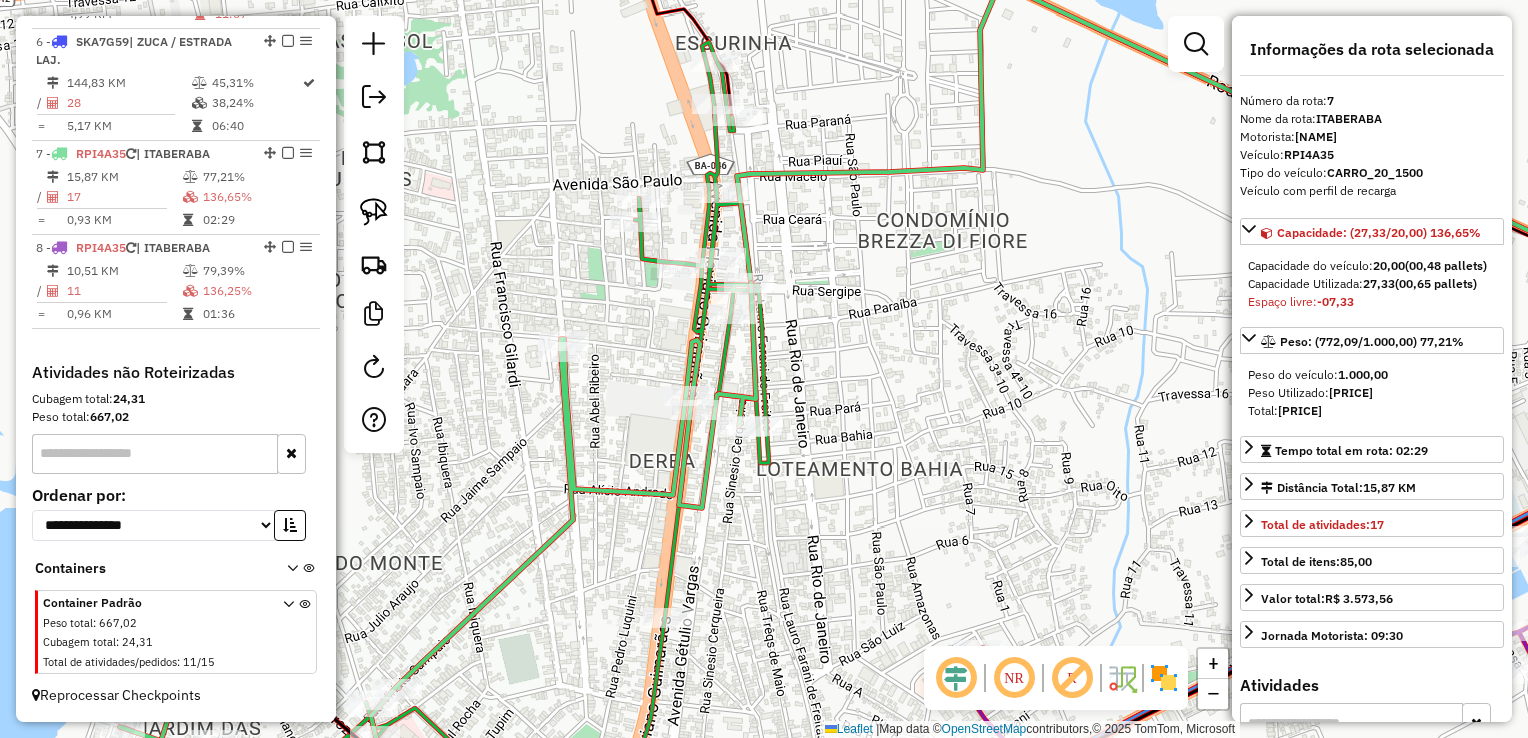 click on "Janela de atendimento Grade de atendimento Capacidade Transportadoras Veículos Cliente Pedidos  Rotas Selecione os dias de semana para filtrar as janelas de atendimento  Seg   Ter   Qua   Qui   Sex   Sáb   Dom  Informe o período da janela de atendimento: De: Até:  Filtrar exatamente a janela do cliente  Considerar janela de atendimento padrão  Selecione os dias de semana para filtrar as grades de atendimento  Seg   Ter   Qua   Qui   Sex   Sáb   Dom   Considerar clientes sem dia de atendimento cadastrado  Clientes fora do dia de atendimento selecionado Filtrar as atividades entre os valores definidos abaixo:  Peso mínimo:   Peso máximo:   Cubagem mínima:   Cubagem máxima:   De:   Até:  Filtrar as atividades entre o tempo de atendimento definido abaixo:  De:   Até:   Considerar capacidade total dos clientes não roteirizados Transportadora: Selecione um ou mais itens Tipo de veículo: Selecione um ou mais itens Veículo: Selecione um ou mais itens Motorista: Selecione um ou mais itens Nome: Rótulo:" 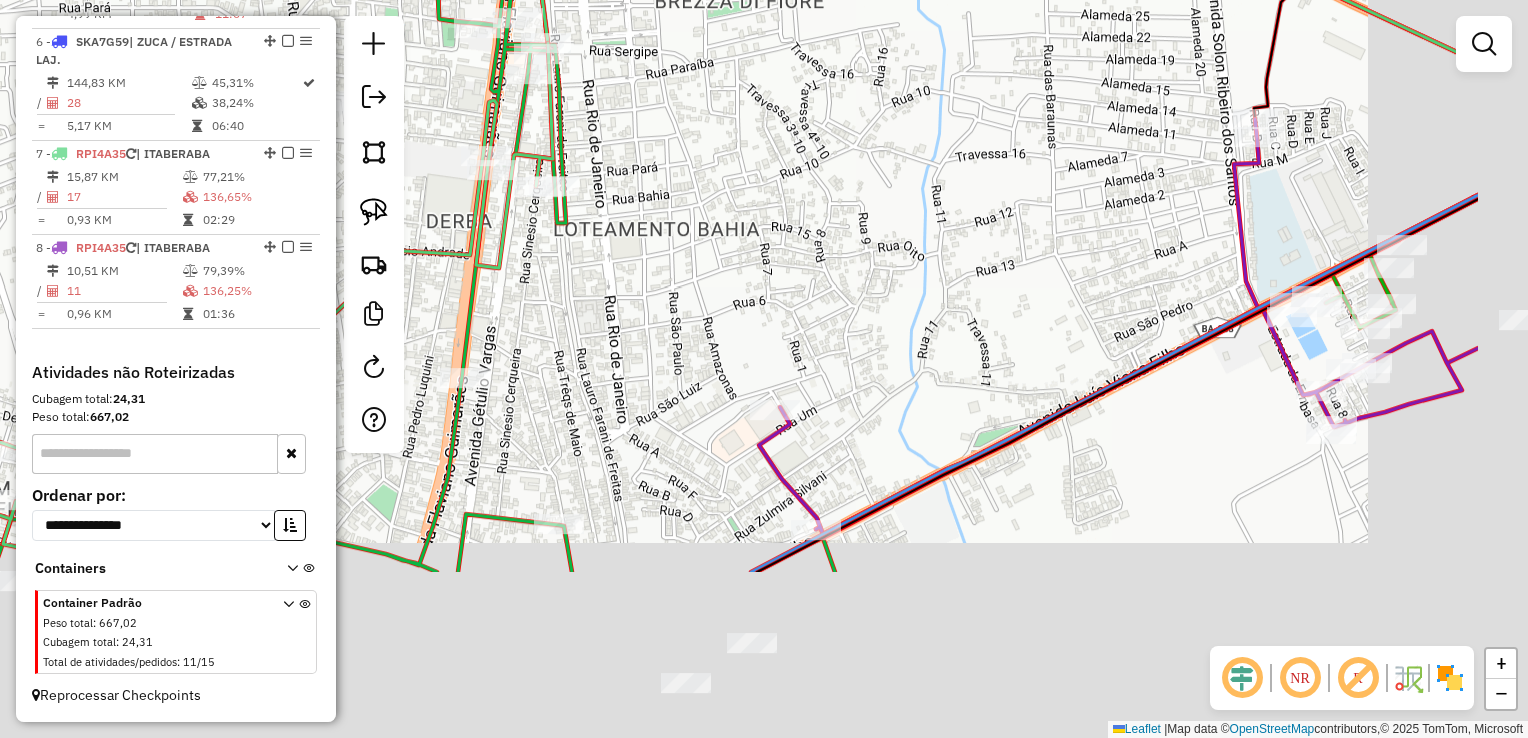 drag, startPoint x: 1007, startPoint y: 428, endPoint x: 820, endPoint y: 233, distance: 270.174 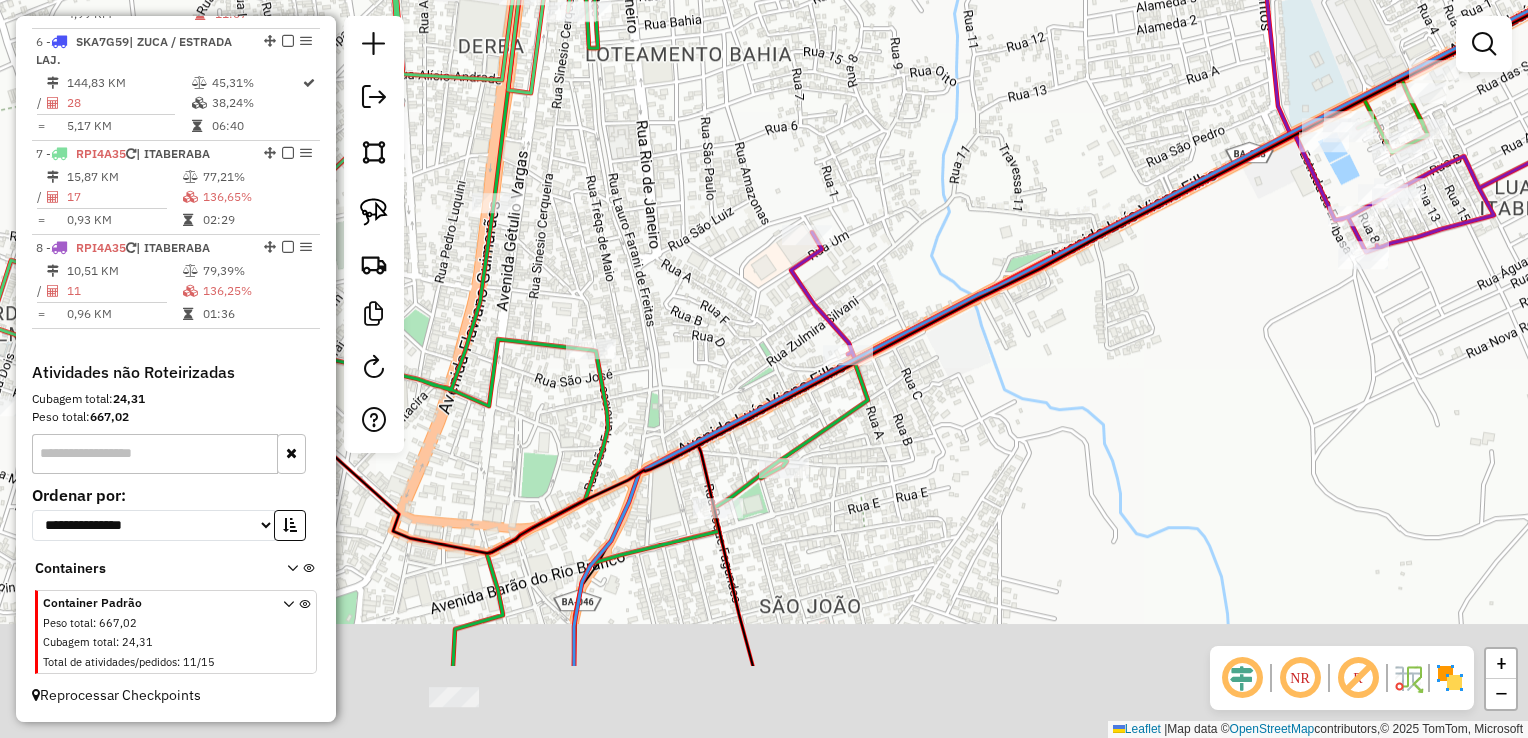 drag, startPoint x: 856, startPoint y: 323, endPoint x: 925, endPoint y: 175, distance: 163.29422 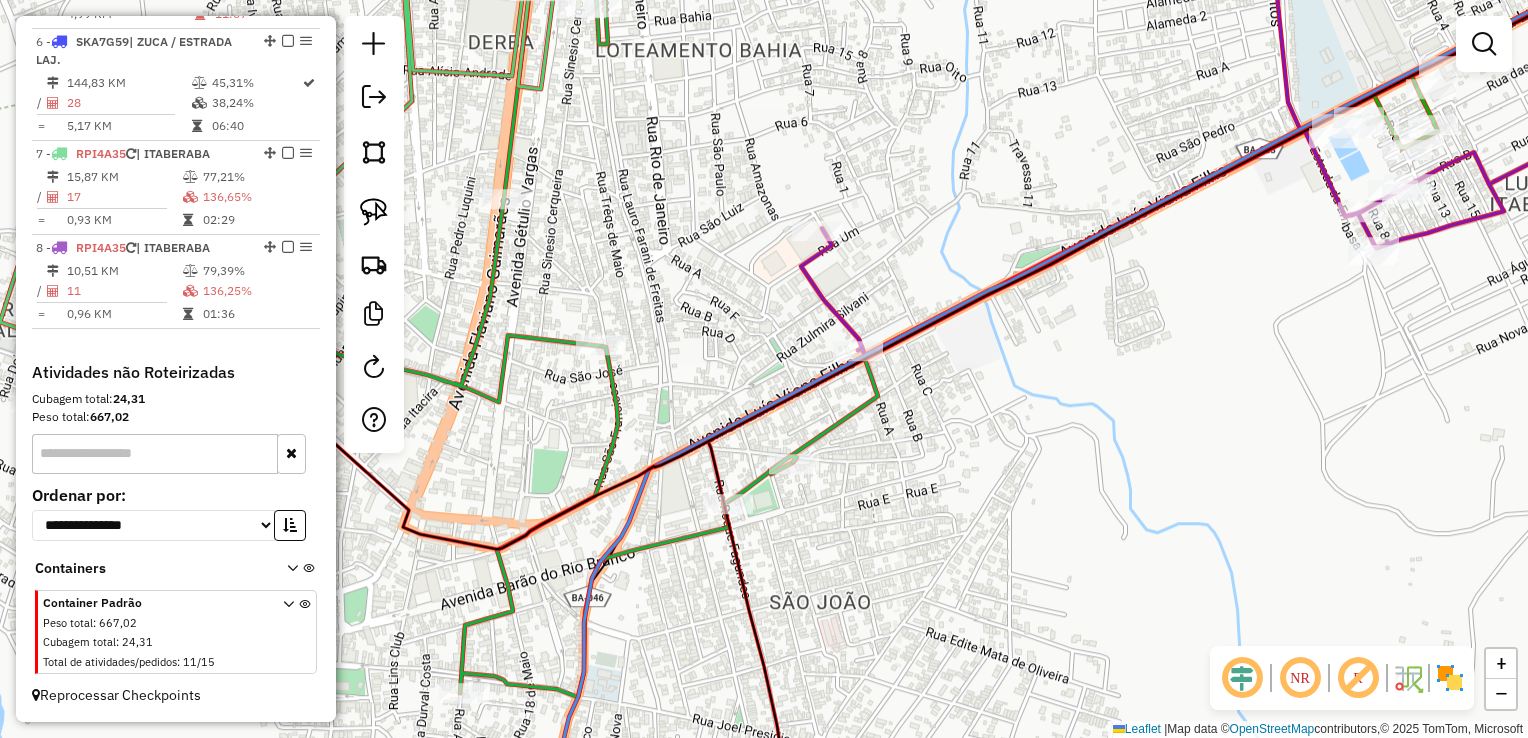 click on "Janela de atendimento Grade de atendimento Capacidade Transportadoras Veículos Cliente Pedidos  Rotas Selecione os dias de semana para filtrar as janelas de atendimento  Seg   Ter   Qua   Qui   Sex   Sáb   Dom  Informe o período da janela de atendimento: De: Até:  Filtrar exatamente a janela do cliente  Considerar janela de atendimento padrão  Selecione os dias de semana para filtrar as grades de atendimento  Seg   Ter   Qua   Qui   Sex   Sáb   Dom   Considerar clientes sem dia de atendimento cadastrado  Clientes fora do dia de atendimento selecionado Filtrar as atividades entre os valores definidos abaixo:  Peso mínimo:   Peso máximo:   Cubagem mínima:   Cubagem máxima:   De:   Até:  Filtrar as atividades entre o tempo de atendimento definido abaixo:  De:   Até:   Considerar capacidade total dos clientes não roteirizados Transportadora: Selecione um ou mais itens Tipo de veículo: Selecione um ou mais itens Veículo: Selecione um ou mais itens Motorista: Selecione um ou mais itens Nome: Rótulo:" 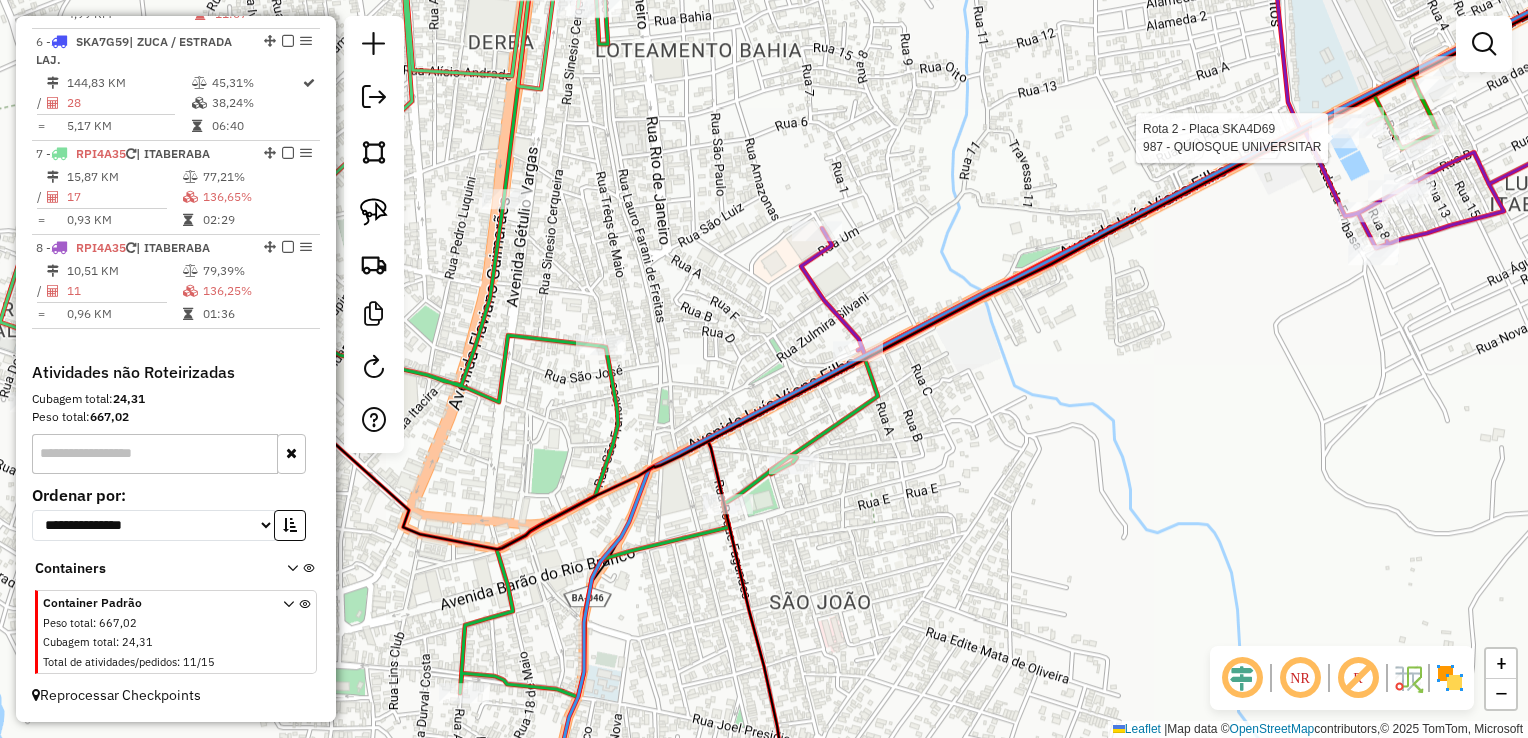 select on "*********" 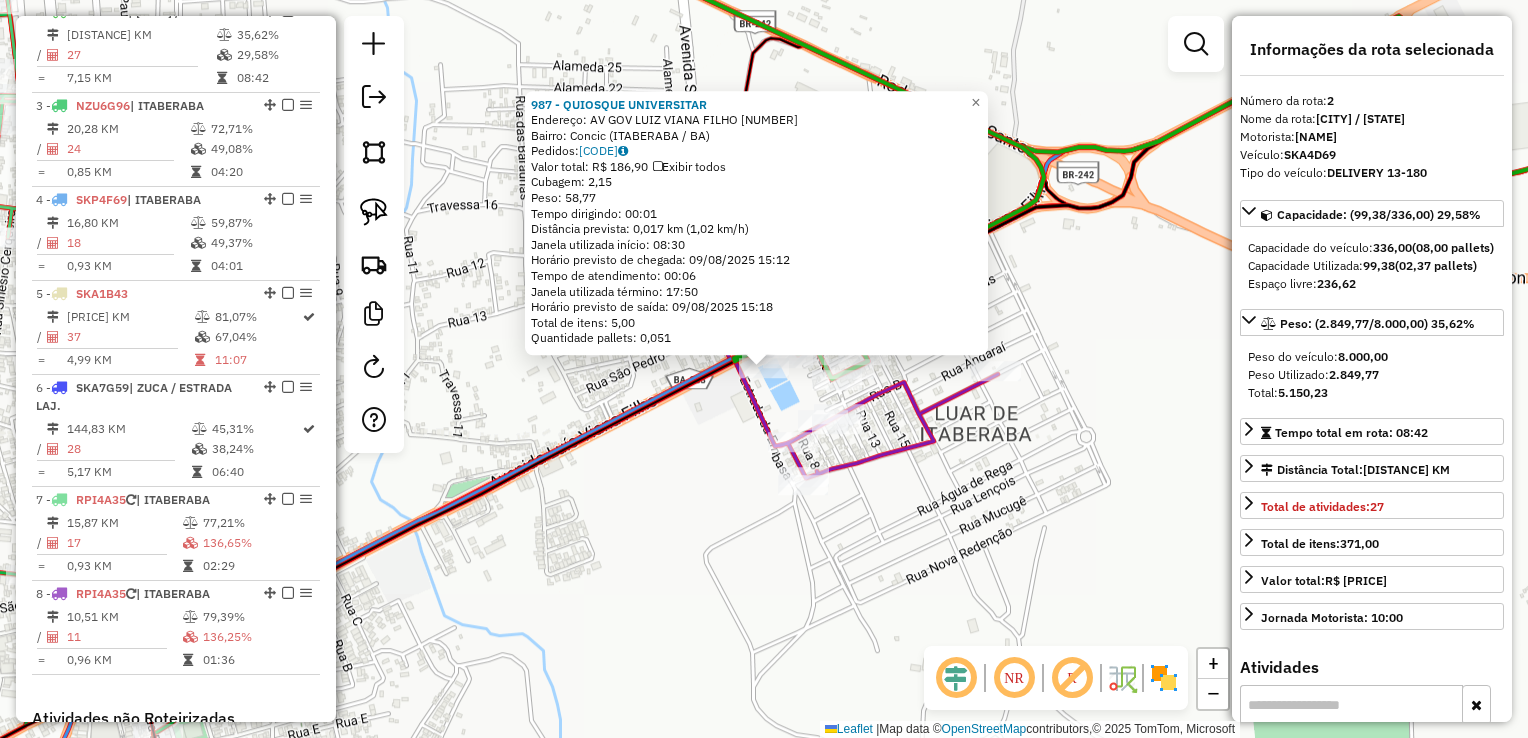 scroll, scrollTop: 843, scrollLeft: 0, axis: vertical 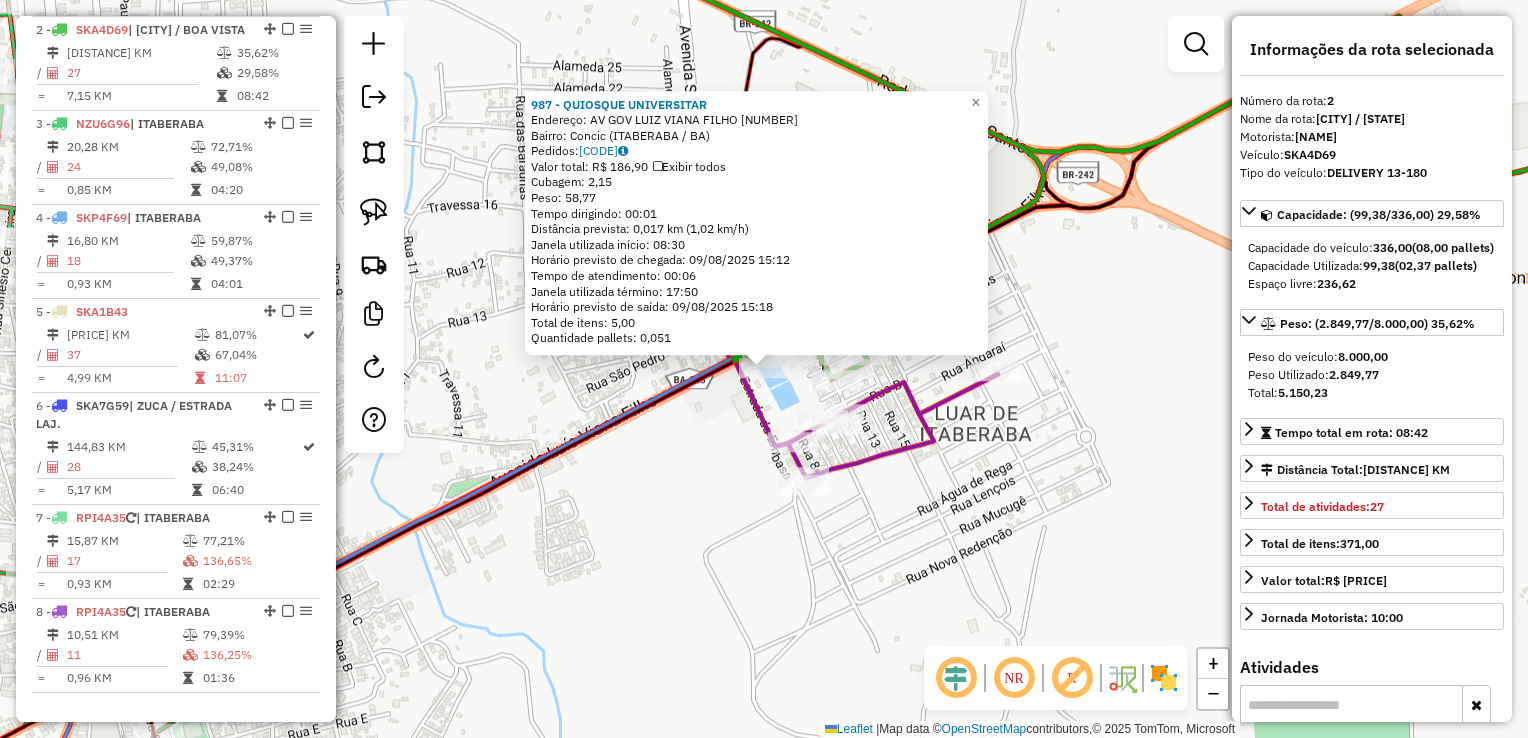 click on "987 - QUIOSQUE UNIVERSITAR  Endereço:  AV GOV LUIZ VIANA FILHO 1810   Bairro: [BAIRRO] ([CIDADE] / [STATE])   Pedidos:  08097295   Valor total: R$ 186,90   Exibir todos   Cubagem: 2,15  Peso: 58,77  Tempo dirigindo: 00:01   Distância prevista: 0,017 km (1,02 km/h)   Janela utilizada início: 08:30   Horário previsto de chegada: 09/08/2025 15:12   Tempo de atendimento: 00:06   Janela utilizada término: 17:50   Horário previsto de saída: 09/08/2025 15:18   Total de itens: 5,00   Quantidade pallets: 0,051  × Janela de atendimento Grade de atendimento Capacidade Transportadoras Veículos Cliente Pedidos  Rotas Selecione os dias de semana para filtrar as janelas de atendimento  Seg   Ter   Qua   Qui   Sex   Sáb   Dom  Informe o período da janela de atendimento: De: Até:  Filtrar exatamente a janela do cliente  Considerar janela de atendimento padrão  Selecione os dias de semana para filtrar as grades de atendimento  Seg   Ter   Qua   Qui   Sex   Sáb   Dom   Clientes fora do dia de atendimento selecionado De:" 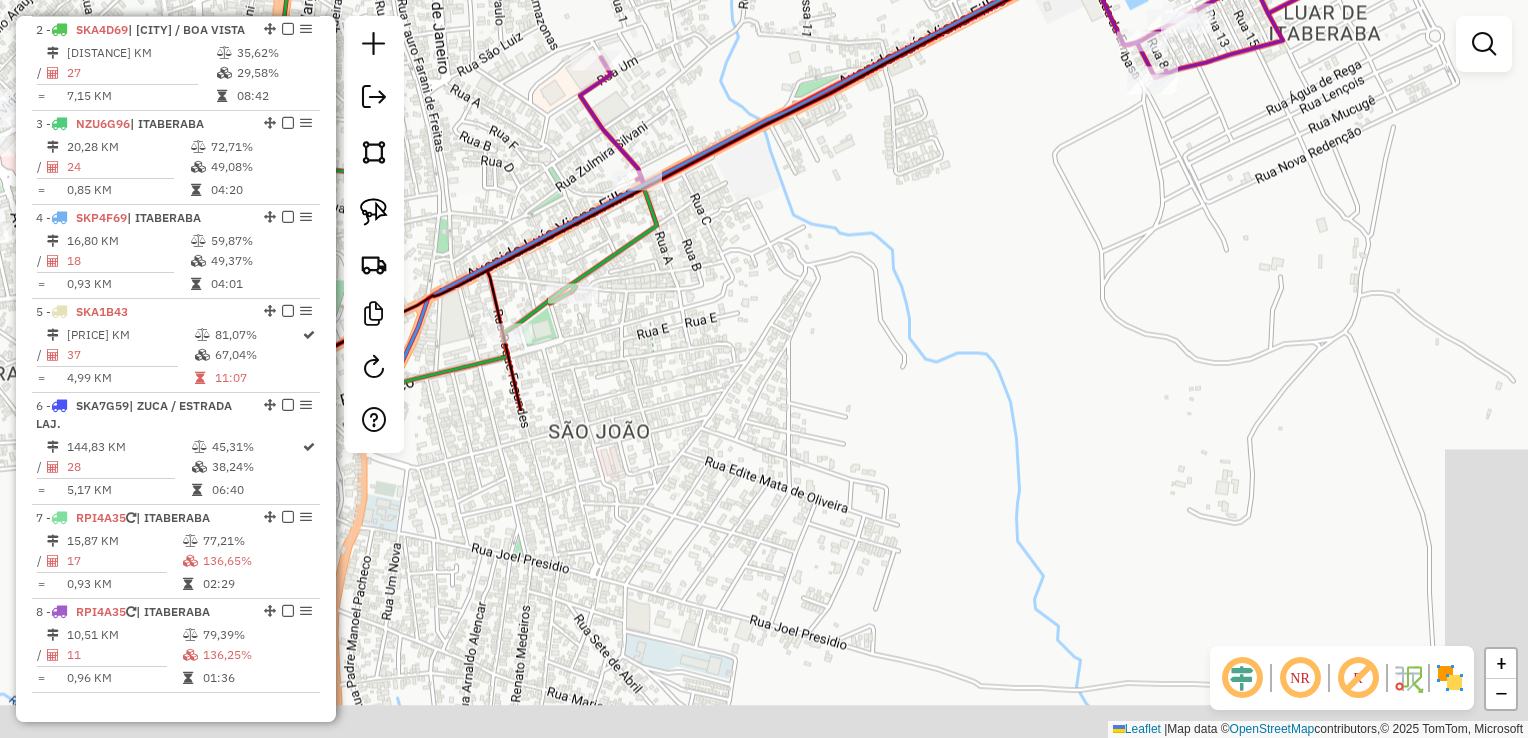 drag, startPoint x: 881, startPoint y: 375, endPoint x: 1145, endPoint y: 84, distance: 392.9084 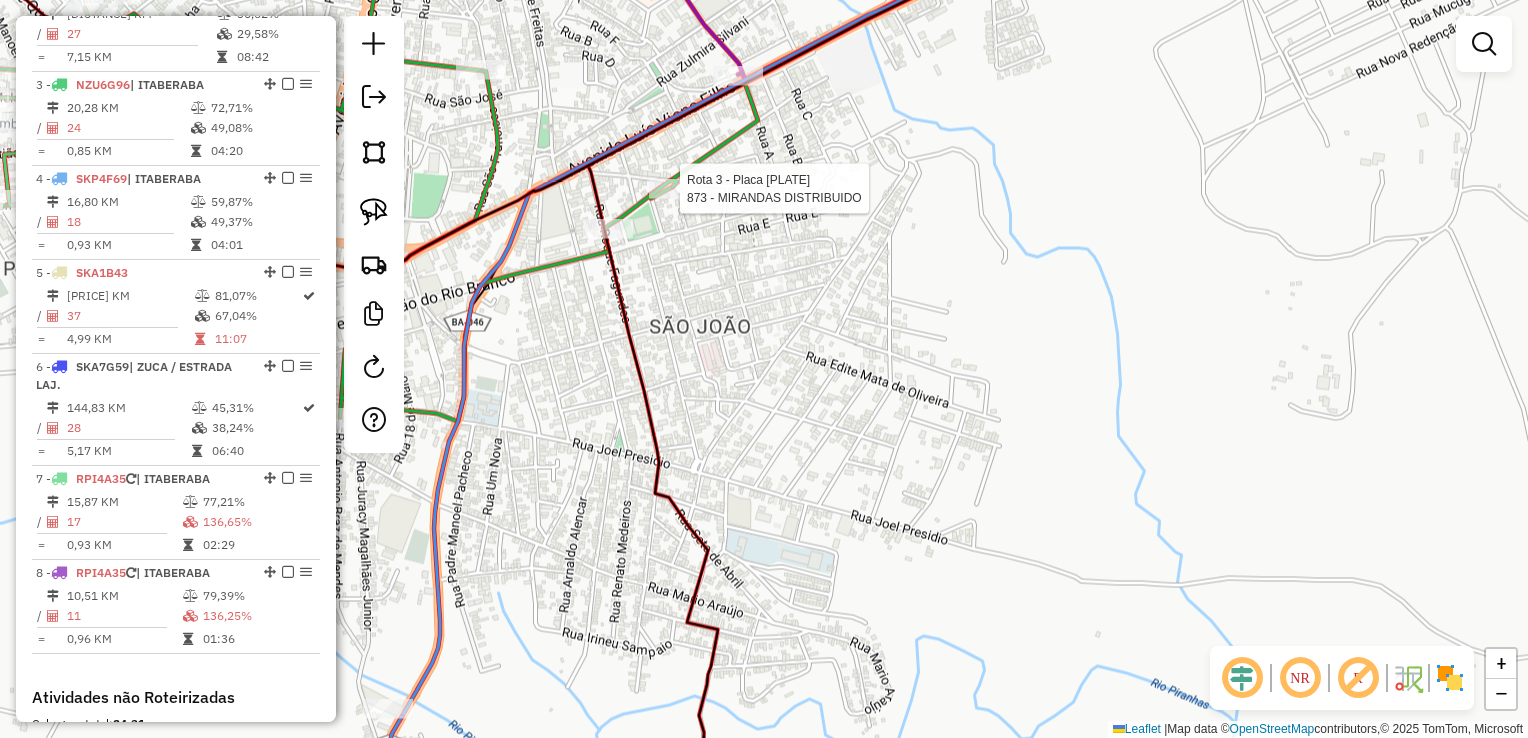 select on "*********" 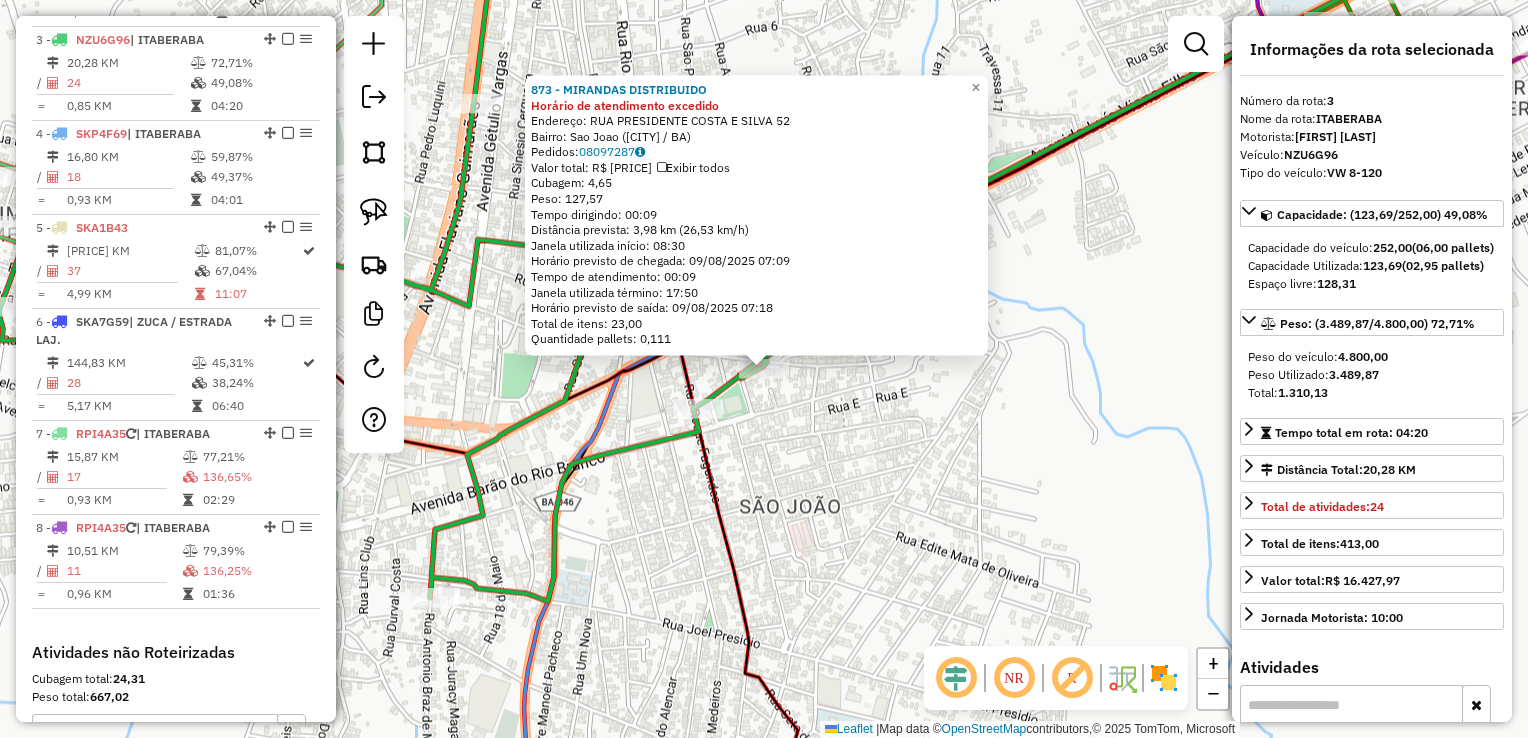 scroll, scrollTop: 955, scrollLeft: 0, axis: vertical 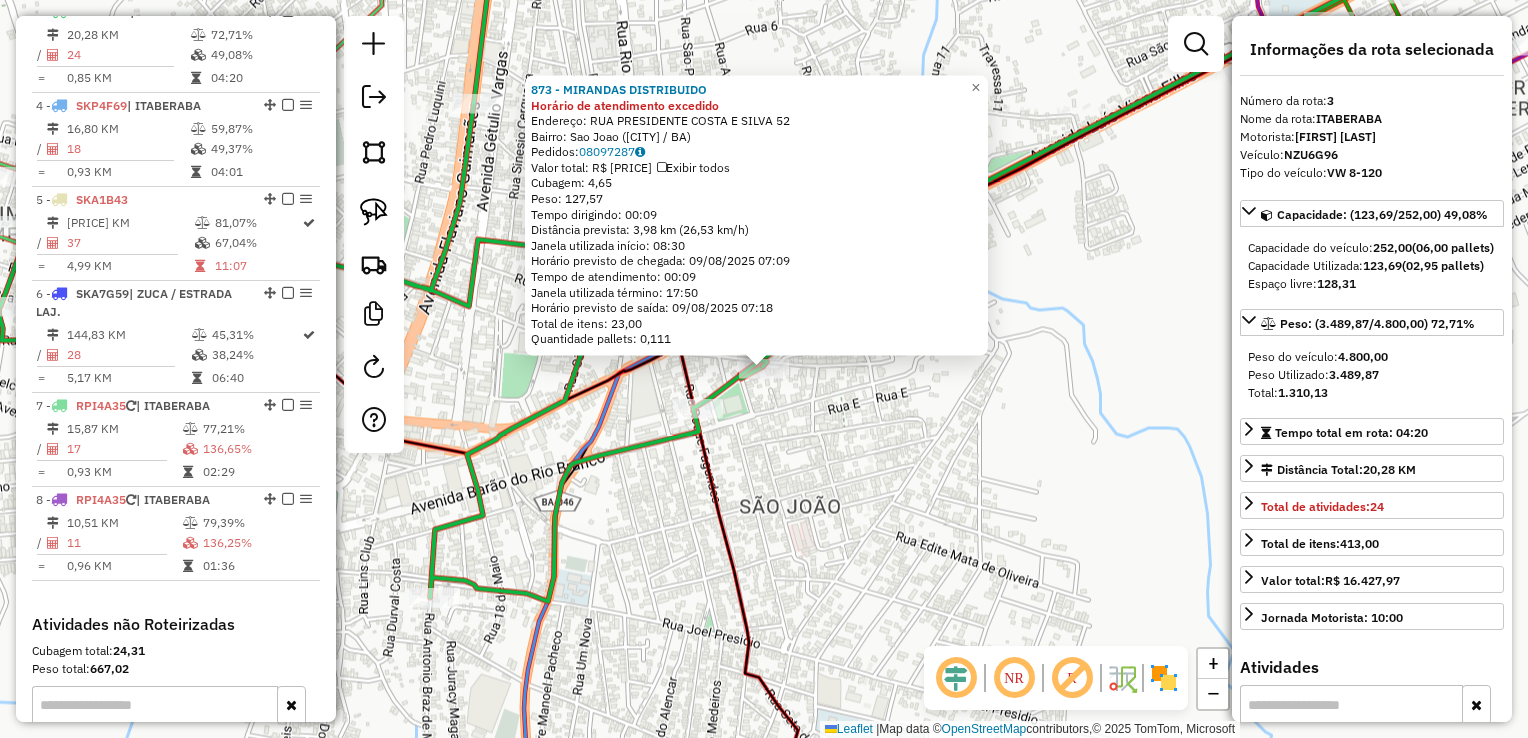 click on "854 - MERCEARIA SAO JOSE ( Horário de atendimento excedido  Endereço:  RUA PRESIDENTE COSTA E SILVA 52   Bairro: Sao Joao ([CITY] / [STATE])   Pedidos:  08097287   Valor total: R$ 784,76   Exibir todos   Cubagem: 4,65  Peso: 127,57  Tempo dirigindo: 00:09   Distância prevista: 3,98 km (26,53 km/h)   Janela utilizada início: 08:30   Horário previsto de chegada: 09/08/2025 07:09   Tempo de atendimento: 00:09   Janela utilizada término: 17:50   Horário previsto de saída: 09/08/2025 07:18   Total de itens: 23,00   Quantidade pallets: 0,111  × Janela de atendimento Grade de atendimento Capacidade Transportadoras Veículos Cliente Pedidos  Rotas Selecione os dias de semana para filtrar as janelas de atendimento  Seg   Ter   Qua   Qui   Sex   Sáb   Dom  Informe o período da janela de atendimento: De: Até:  Filtrar exatamente a janela do cliente  Considerar janela de atendimento padrão  Selecione os dias de semana para filtrar as grades de atendimento  Seg   Ter   Qua   Qui   Sex   Sáb   Dom   De:   De:" 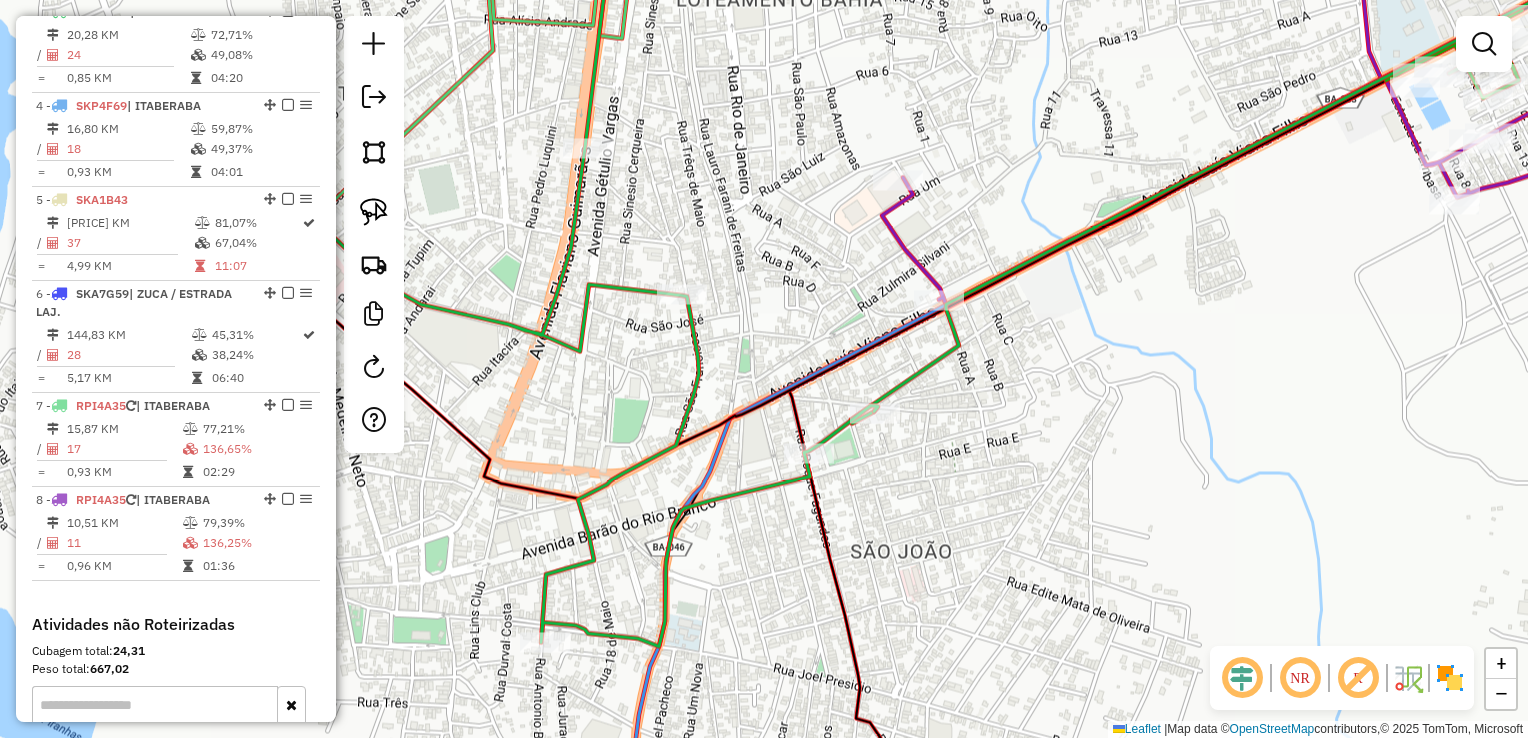 drag, startPoint x: 916, startPoint y: 463, endPoint x: 1027, endPoint y: 508, distance: 119.77479 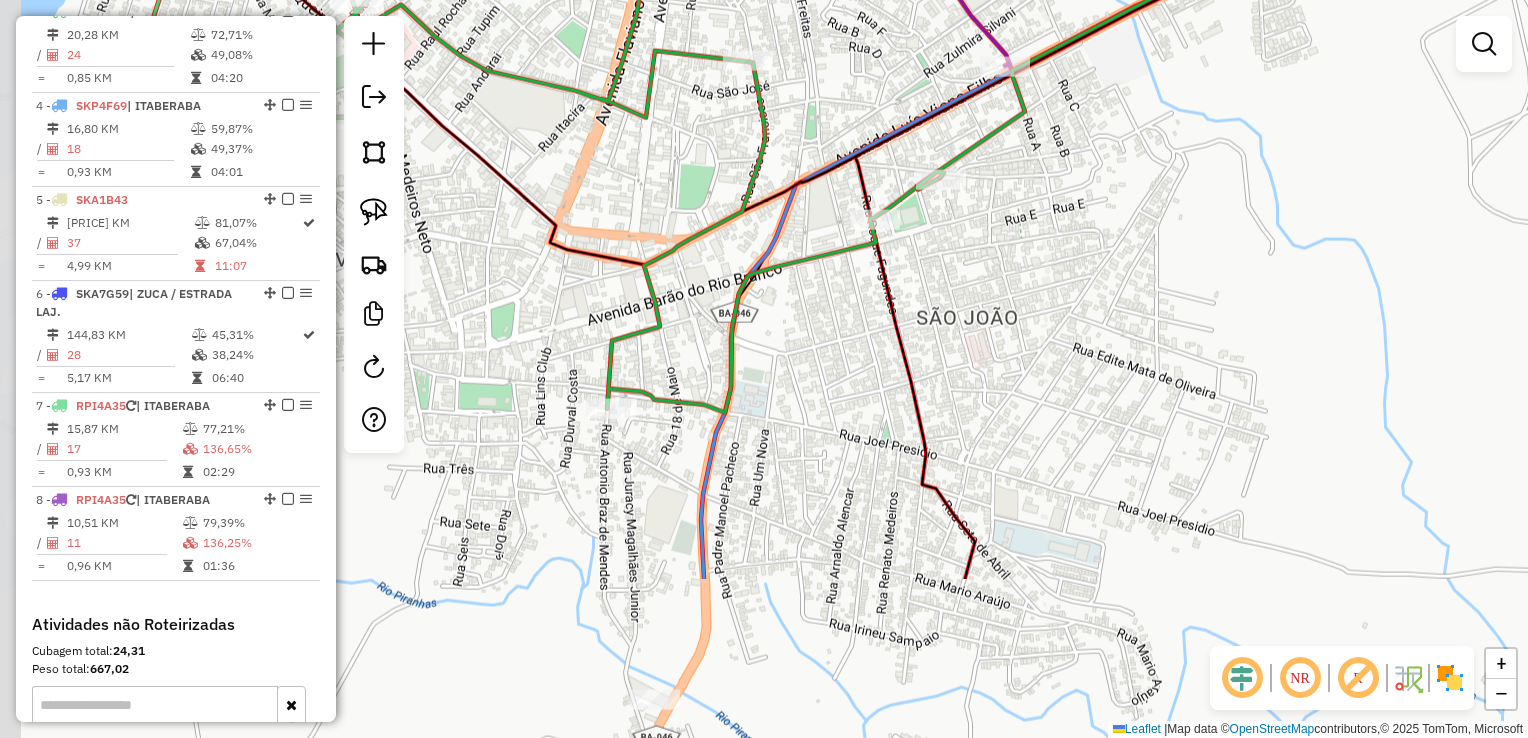 drag, startPoint x: 771, startPoint y: 542, endPoint x: 828, endPoint y: 378, distance: 173.62315 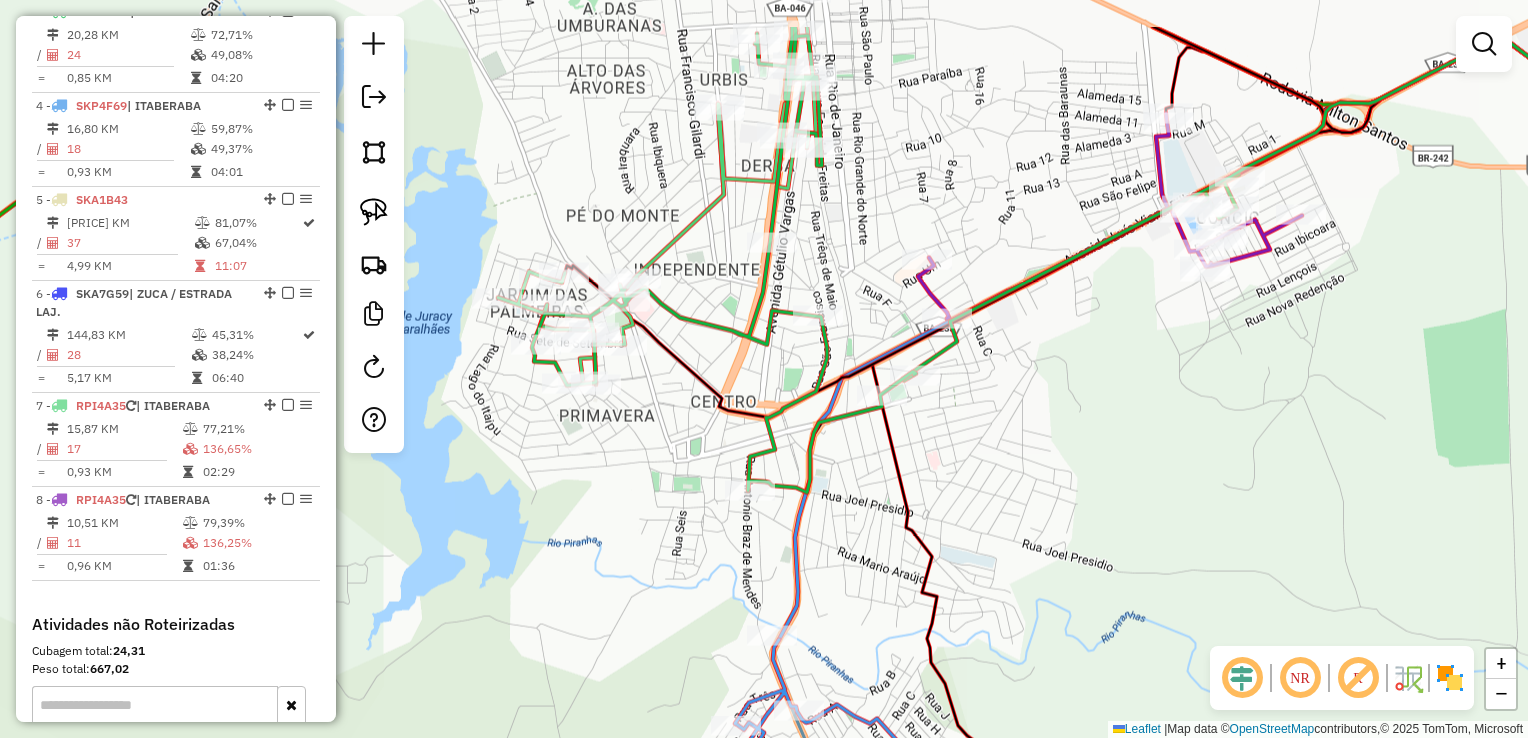 drag, startPoint x: 816, startPoint y: 422, endPoint x: 848, endPoint y: 522, distance: 104.99524 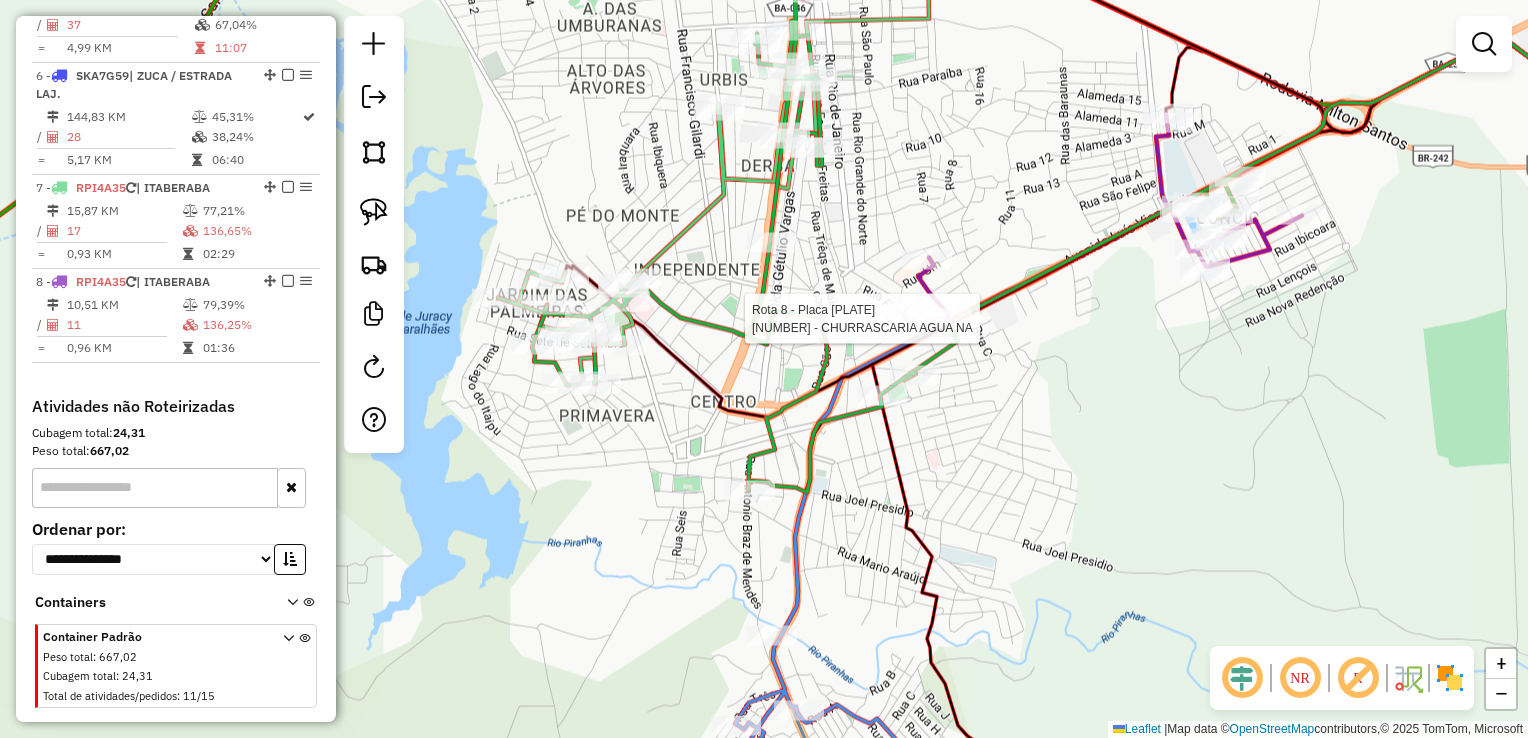 select on "*********" 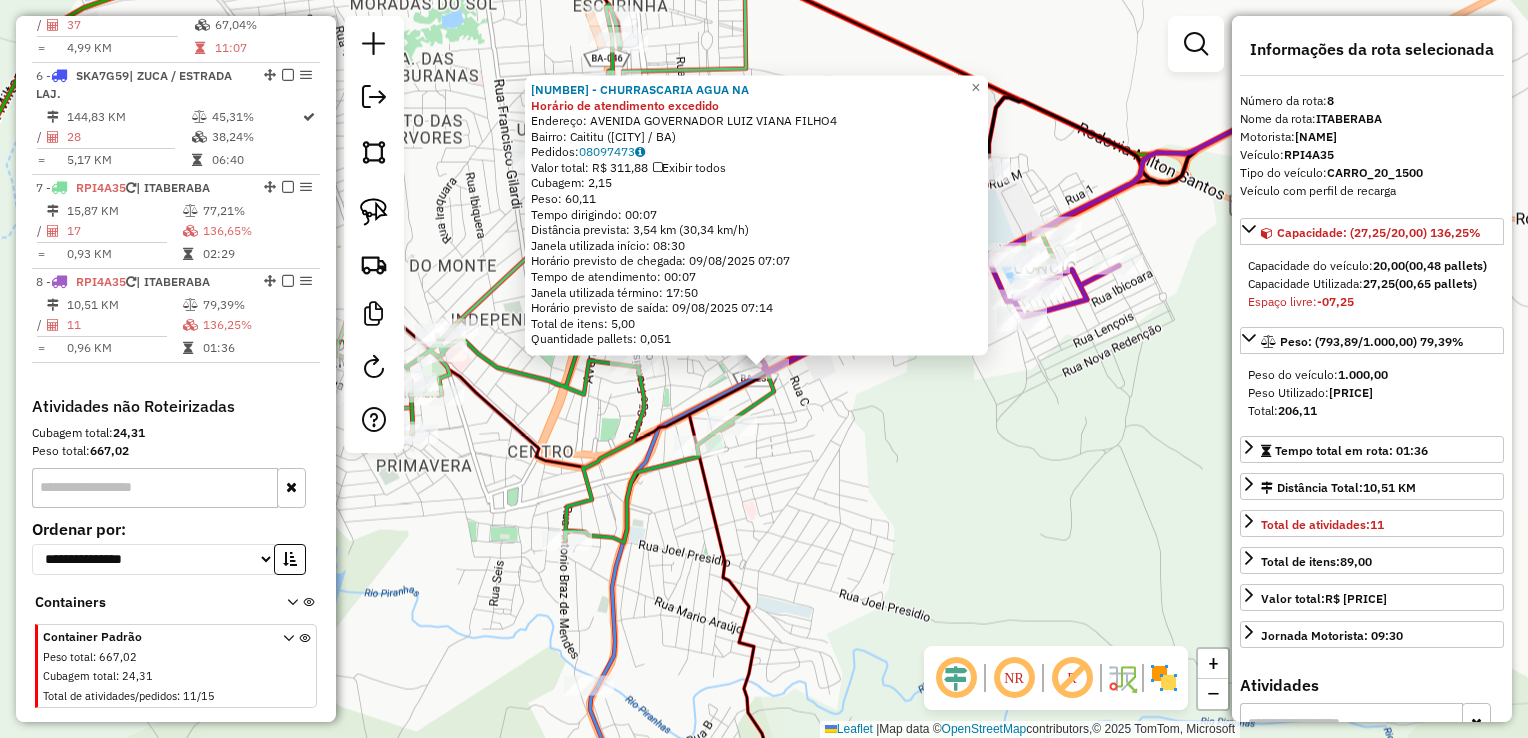 scroll, scrollTop: 1222, scrollLeft: 0, axis: vertical 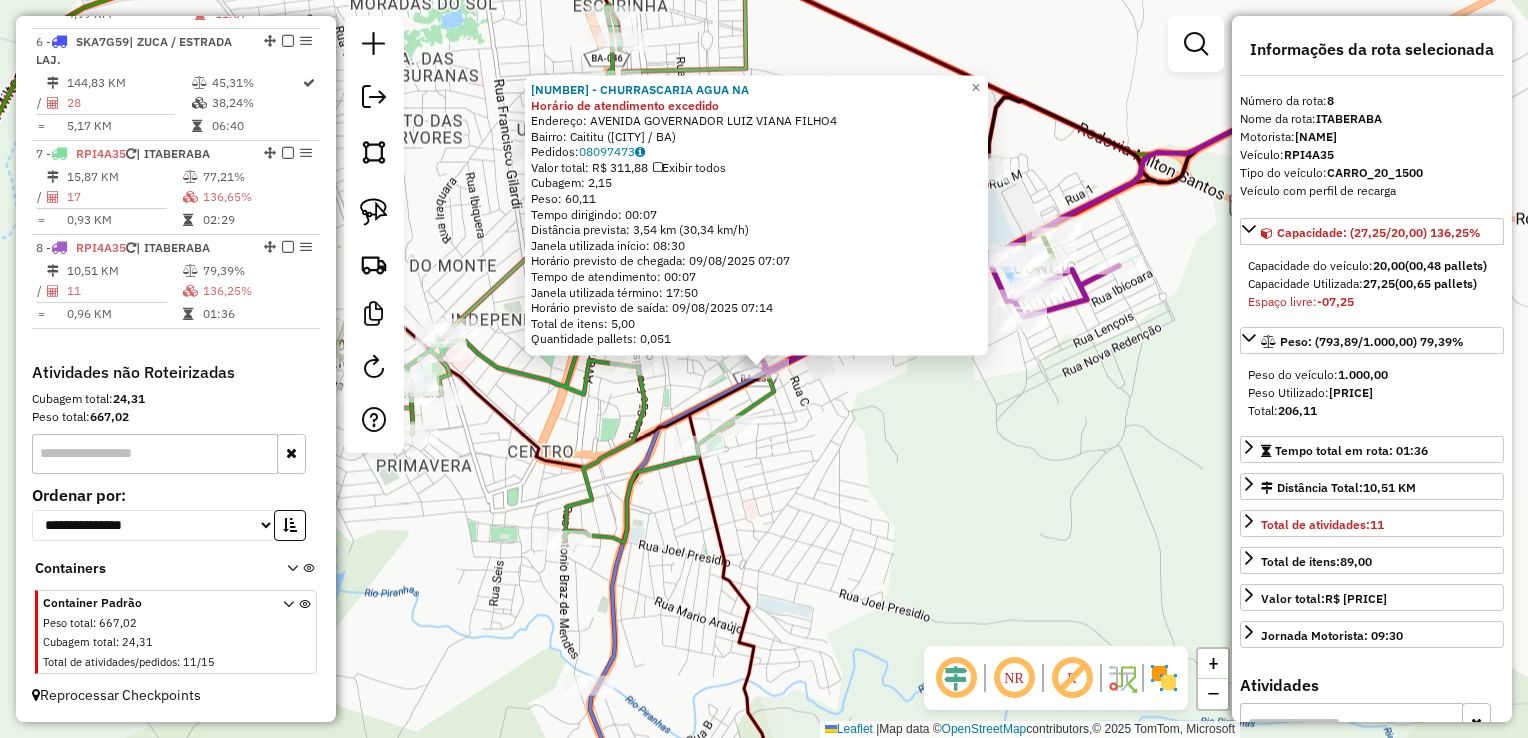 click on "396 - CHURRASCARIA AGUA NA Horário de atendimento excedido  Endereço:  AVENIDA GOVERNADOR LUIZ VIANA FILHO4   Bairro: Caititu ([CITY] / [STATE])   Pedidos:  08097473   Valor total: R$ 311,88   Exibir todos   Cubagem: 2,15  Peso: 60,11  Tempo dirigindo: 00:07   Distância prevista: 3,54 km (30,34 km/h)   Janela utilizada início: 08:30   Horário previsto de chegada: 09/08/2025 07:07   Tempo de atendimento: 00:07   Janela utilizada término: 17:50   Horário previsto de saída: 09/08/2025 07:14   Total de itens: 5,00   Quantidade pallets: 0,051  × Janela de atendimento Grade de atendimento Capacidade Transportadoras Veículos Cliente Pedidos  Rotas Selecione os dias de semana para filtrar as janelas de atendimento  Seg   Ter   Qua   Qui   Sex   Sáb   Dom  Informe o período da janela de atendimento: De: Até:  Filtrar exatamente a janela do cliente  Considerar janela de atendimento padrão  Selecione os dias de semana para filtrar as grades de atendimento  Seg   Ter   Qua   Qui   Sex   Sáb   Dom   De:  De:" 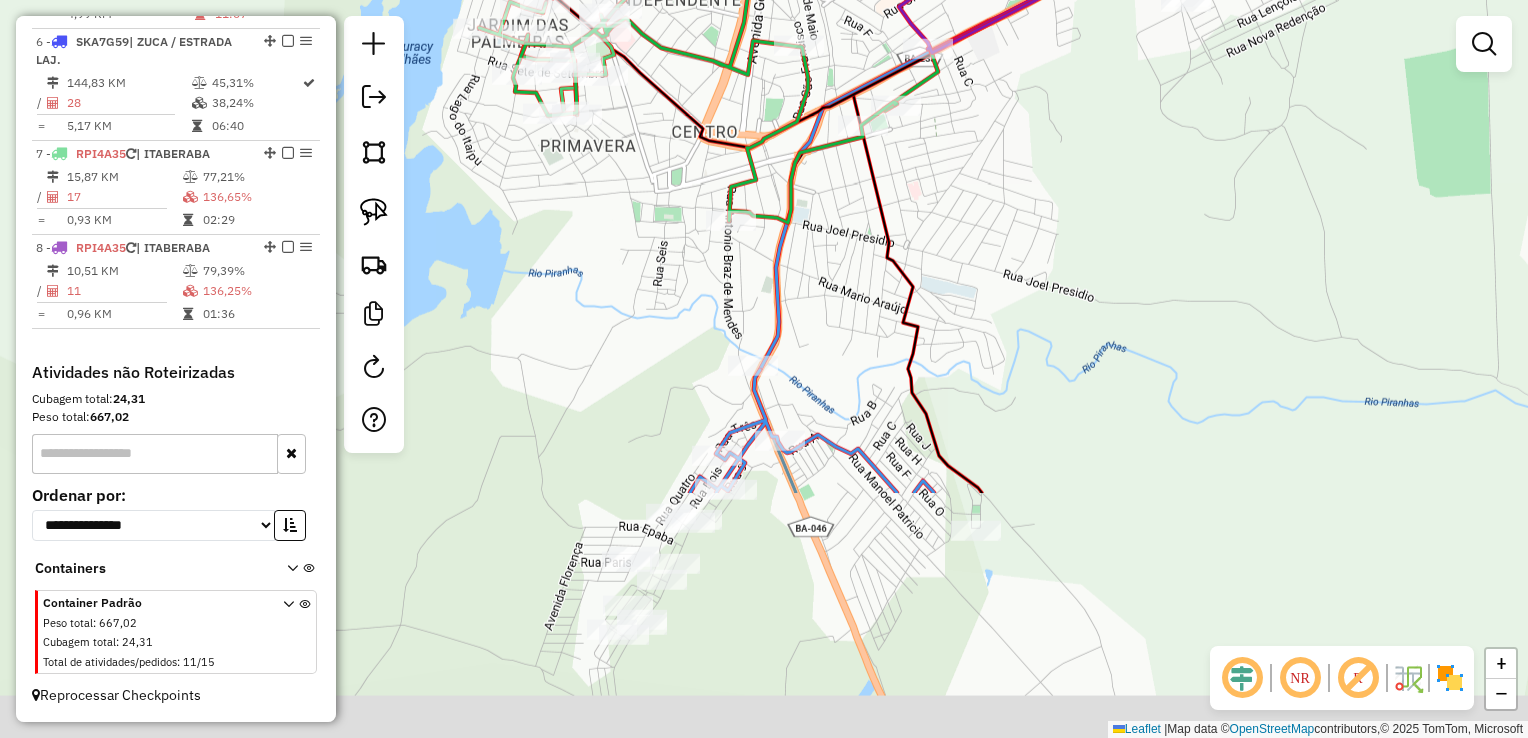 drag, startPoint x: 865, startPoint y: 518, endPoint x: 1029, endPoint y: 208, distance: 350.70786 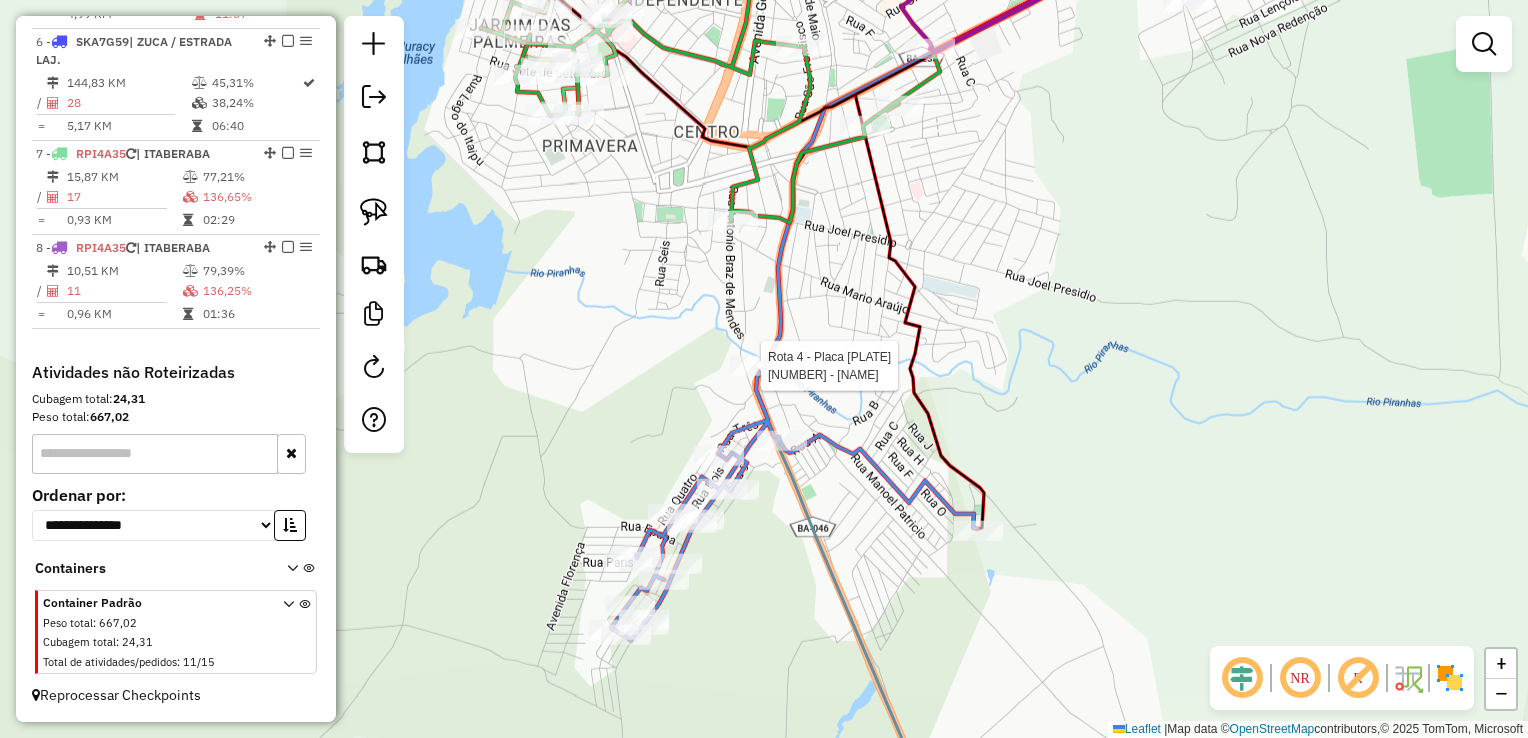 select on "*********" 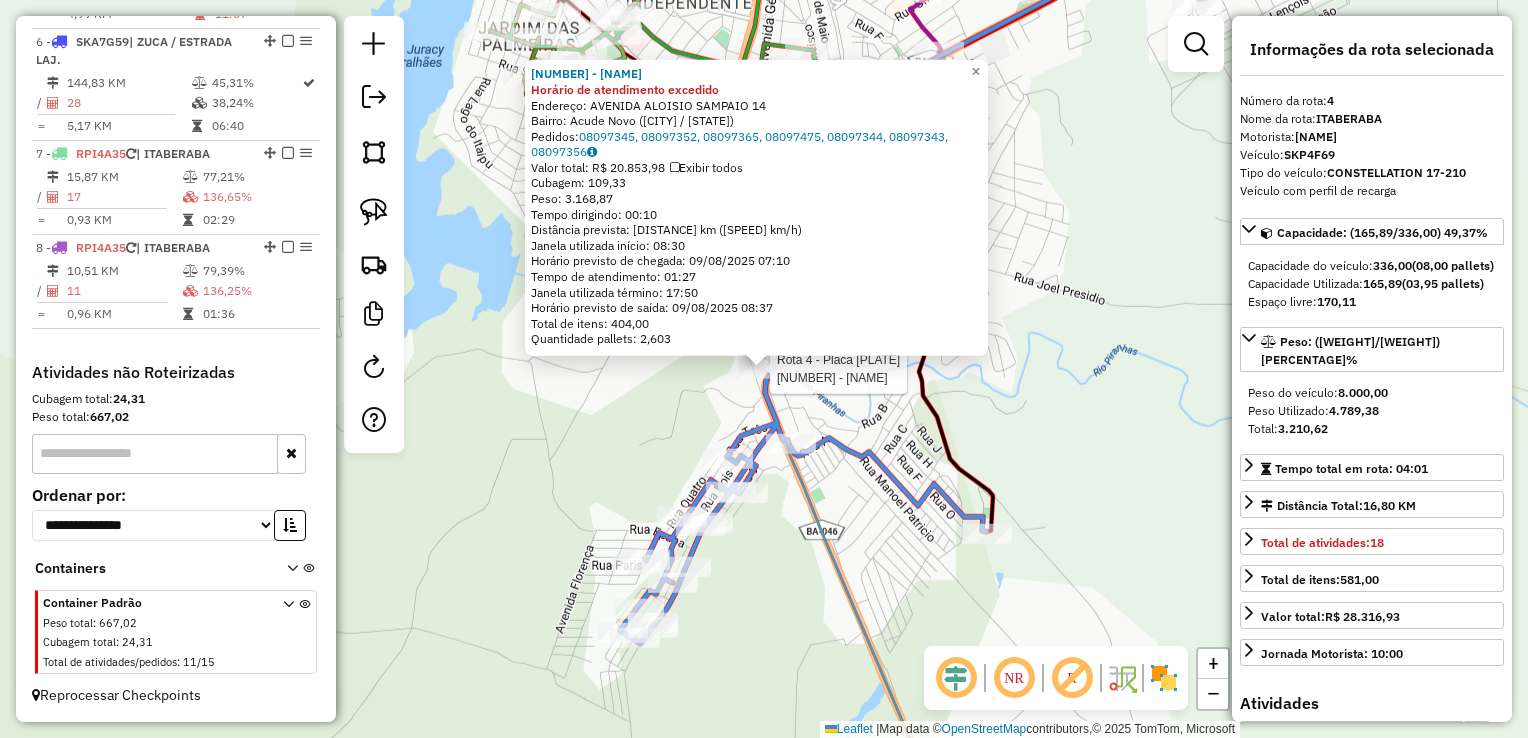 scroll, scrollTop: 1048, scrollLeft: 0, axis: vertical 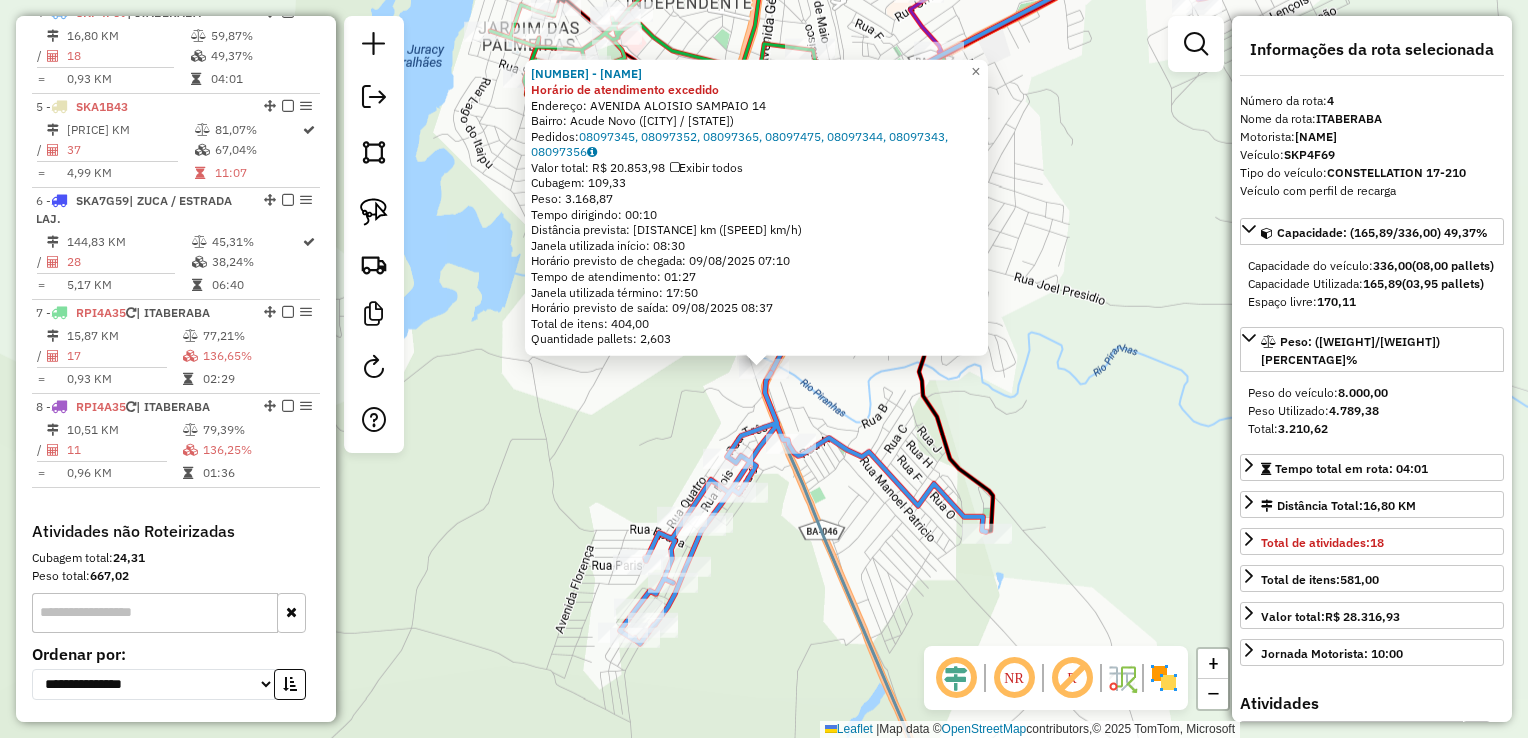 click on "Horário de atendimento excedido  Endereço:  [NAME] [NUMBER]   Bairro: [NAME] ([NAME] / [STATE])   Pedidos:  [NUMBER], [NUMBER], [NUMBER], [NUMBER], [NUMBER], [NUMBER], [NUMBER]   Valor total: [CURRENCY] [PRICE]   Exibir todos   Cubagem: [PRICE]  Peso: [PRICE]  Tempo dirigindo: [TIME]   Distância prevista: [PRICE] km ([PRICE] km/h)   Janela utilizada início: [TIME]   Horário previsto de chegada: [DATE] [TIME]   Tempo de atendimento: [TIME]   Janela utilizada término: [TIME]   Horário previsto de saída: [DATE] [TIME]   Total de itens: [PRICE]   Quantidade pallets: [PRICE]  × Janela de atendimento Grade de atendimento Capacidade Transportadoras Veículos Cliente Pedidos  Rotas Selecione os dias de semana para filtrar as janelas de atendimento  Seg   Ter   Qua   Qui   Sex   Sáb   Dom  Informe o período da janela de atendimento: De: Até:  Filtrar exatamente a janela do cliente  Considerar janela de atendimento padrão   Seg   Ter   Qua   Qui   Sex   Sáb   Dom   De:   De:" 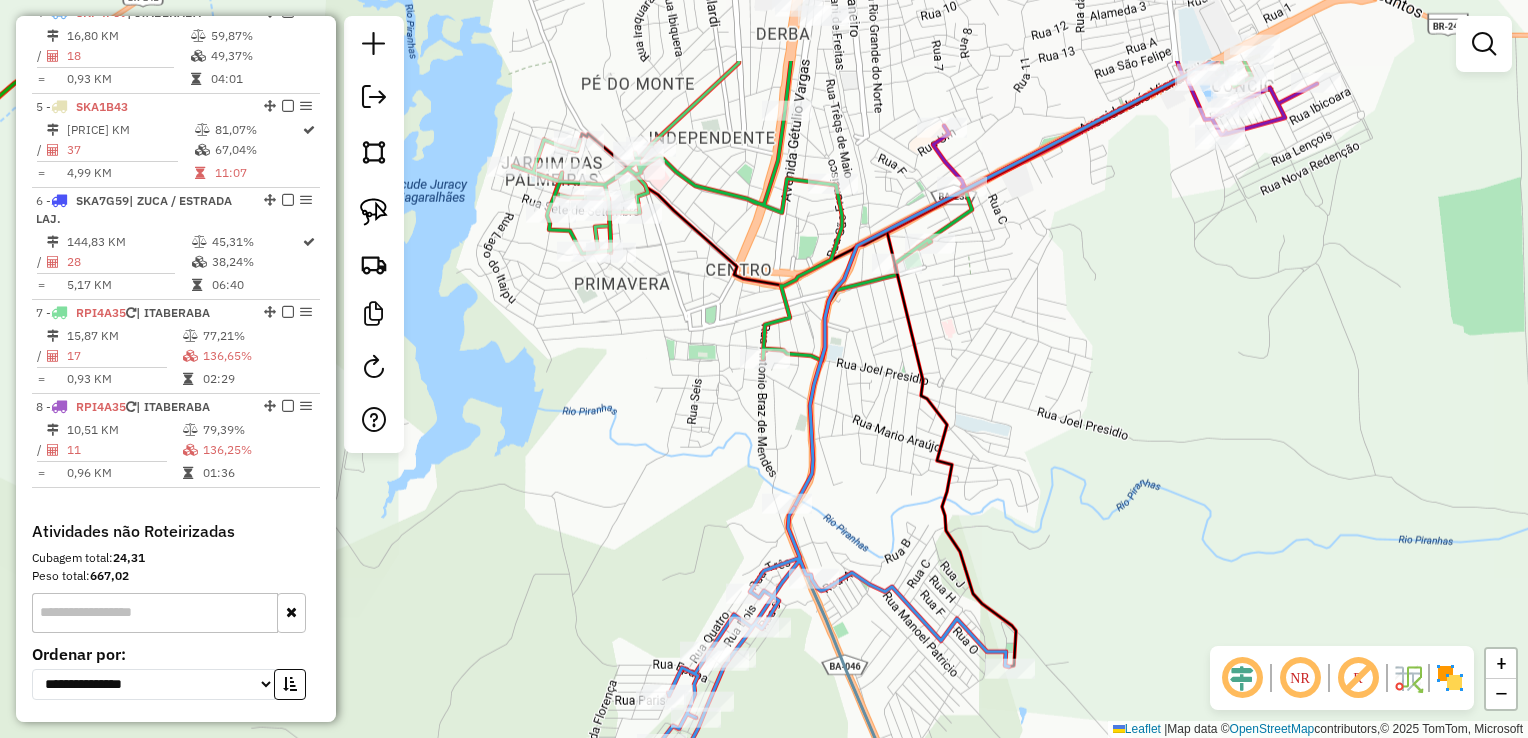 drag, startPoint x: 1049, startPoint y: 402, endPoint x: 1063, endPoint y: 493, distance: 92.070625 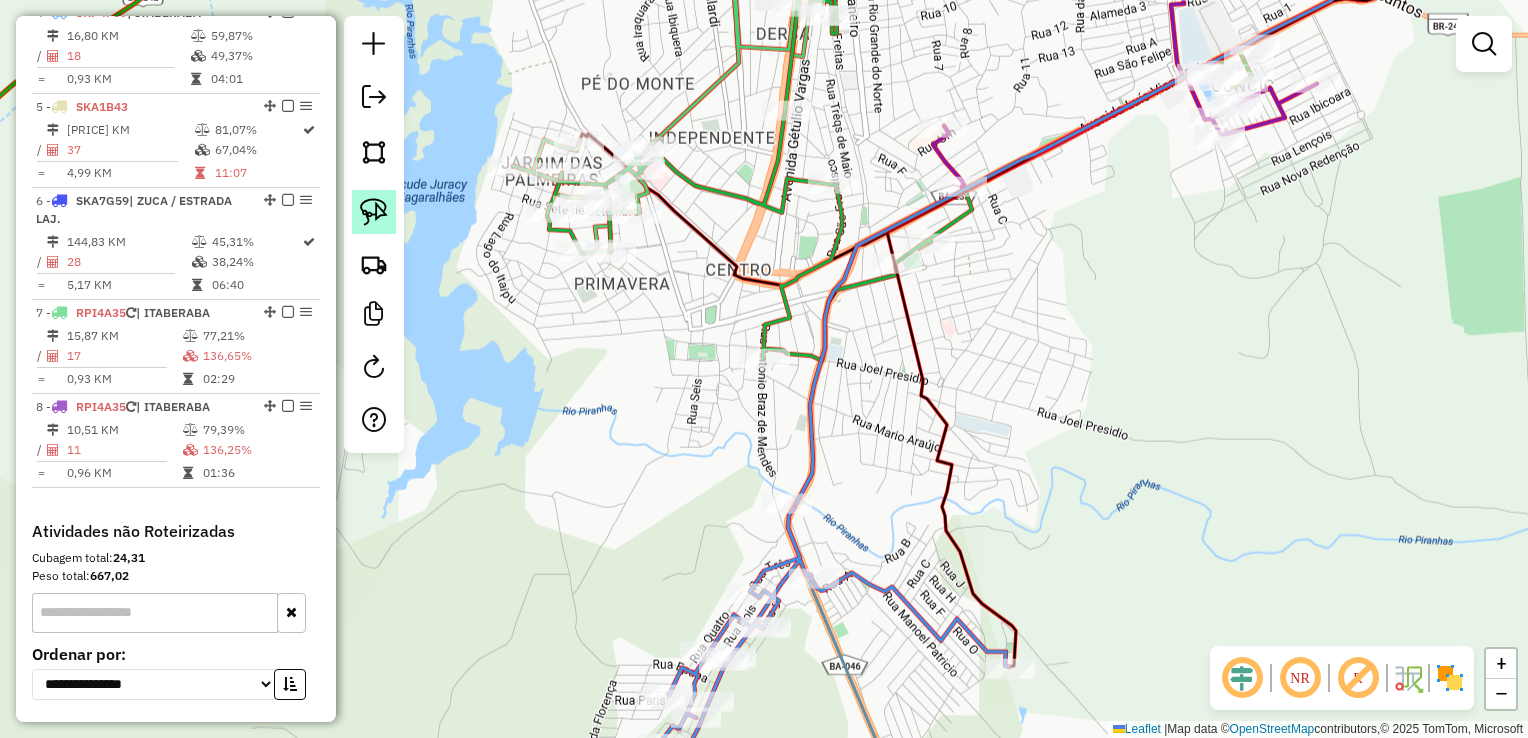 click 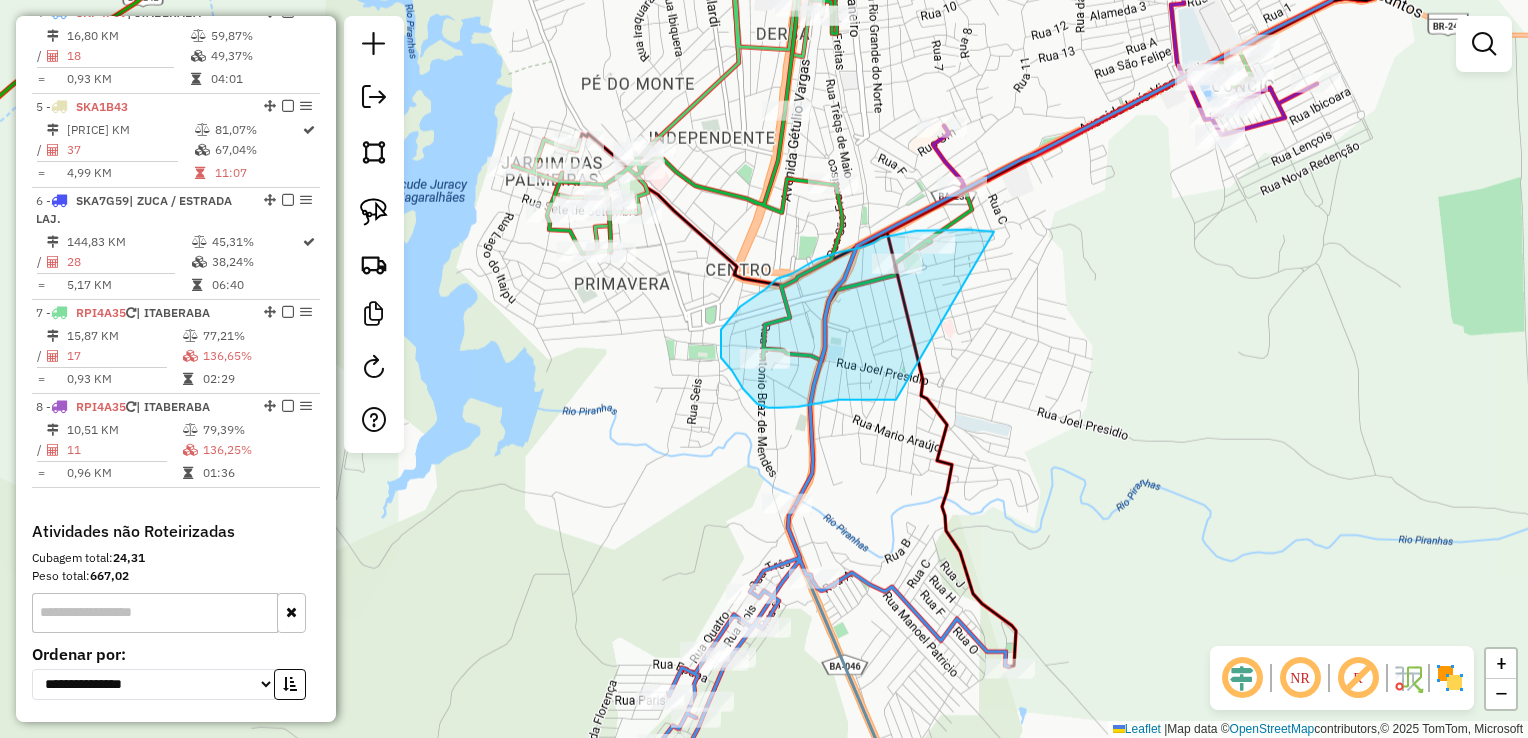 drag, startPoint x: 896, startPoint y: 400, endPoint x: 1003, endPoint y: 237, distance: 194.98206 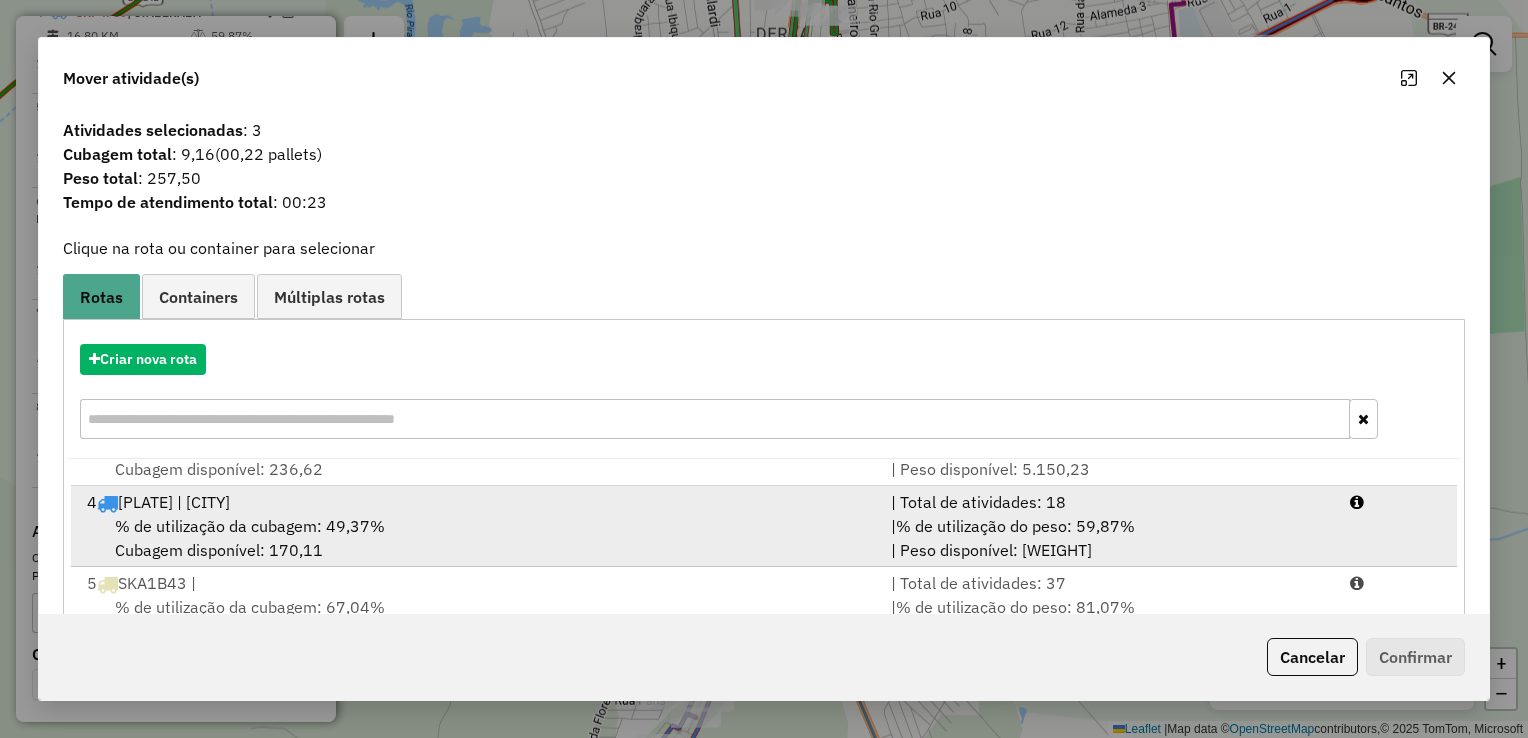 scroll, scrollTop: 165, scrollLeft: 0, axis: vertical 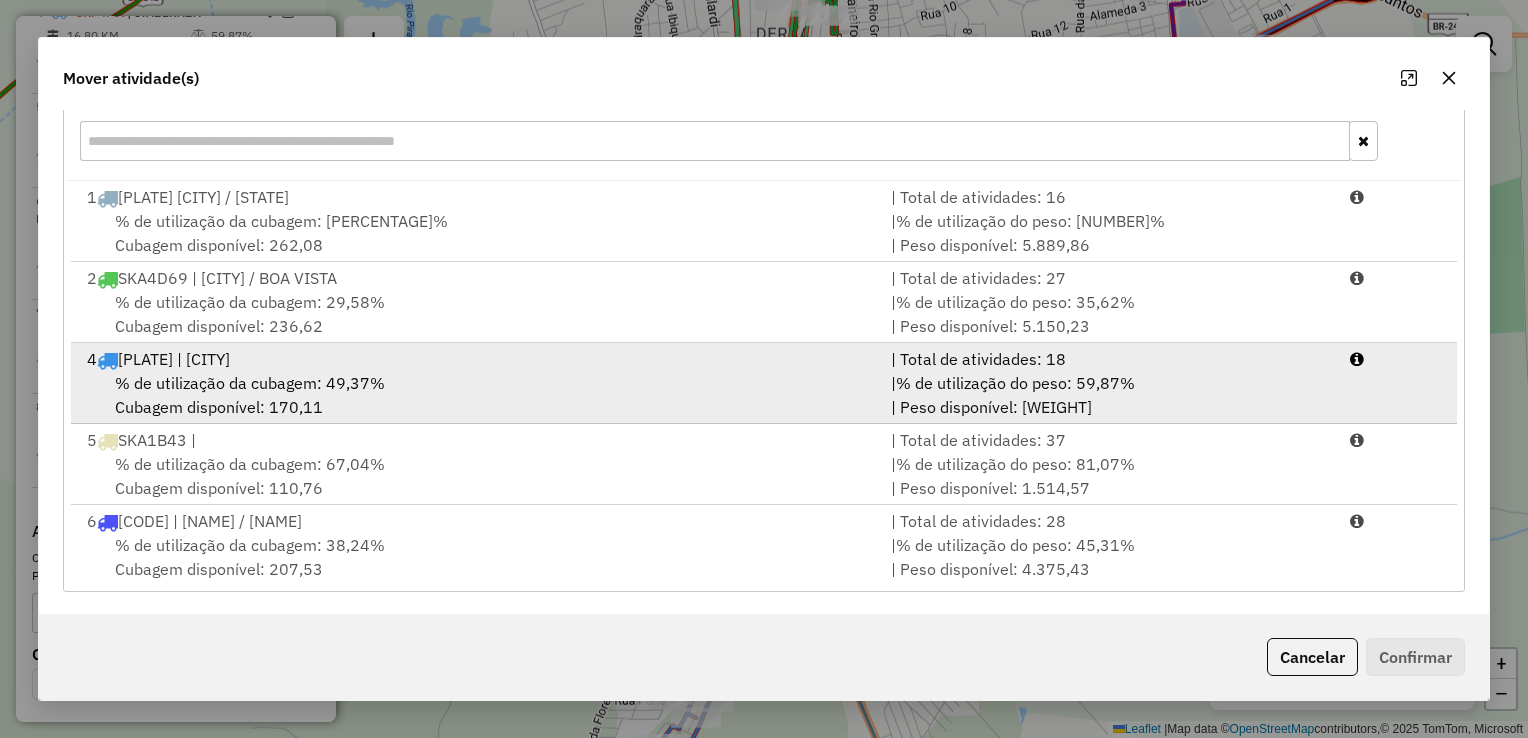 click on "% de utilização da cubagem: 49,37%  Cubagem disponível: 170,11" at bounding box center (477, 395) 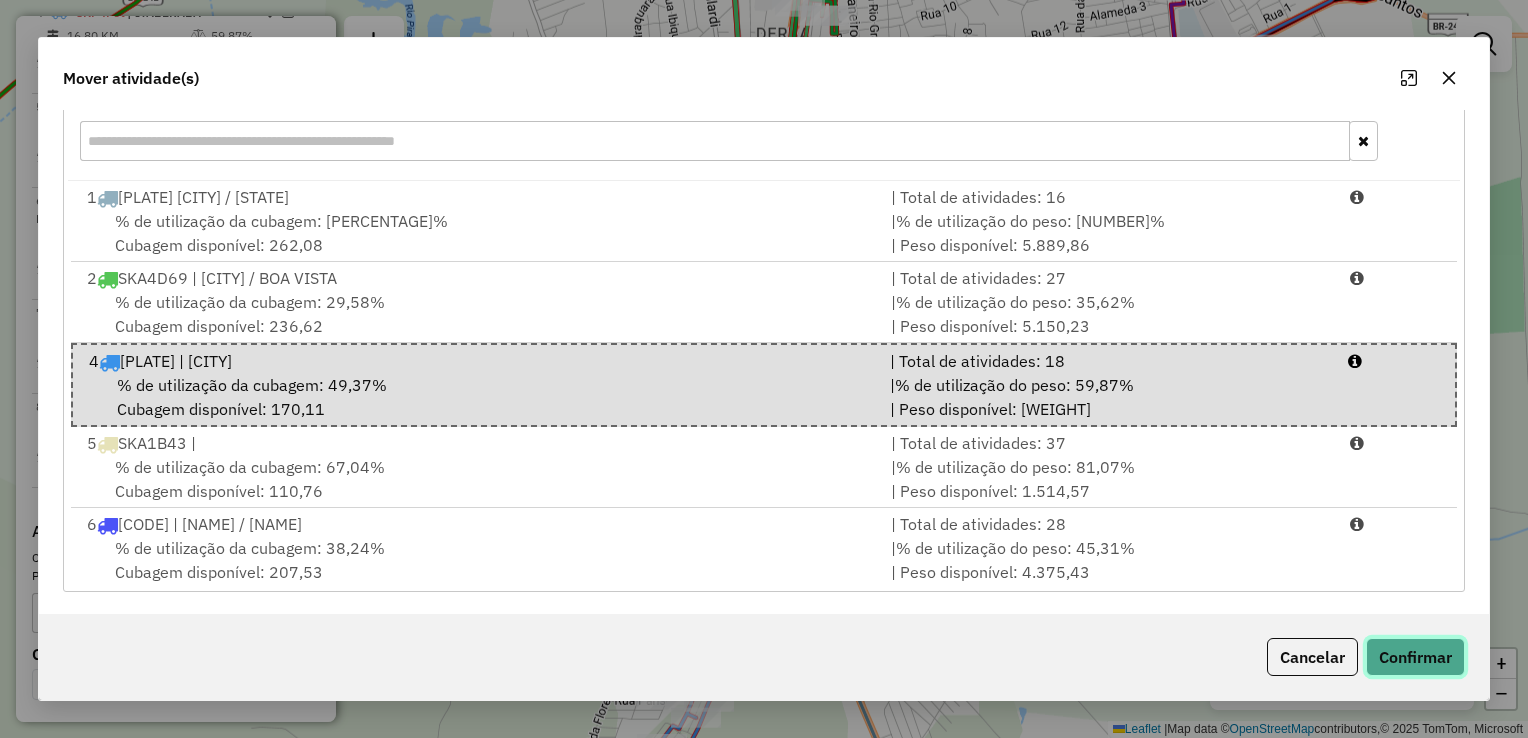 click on "Confirmar" 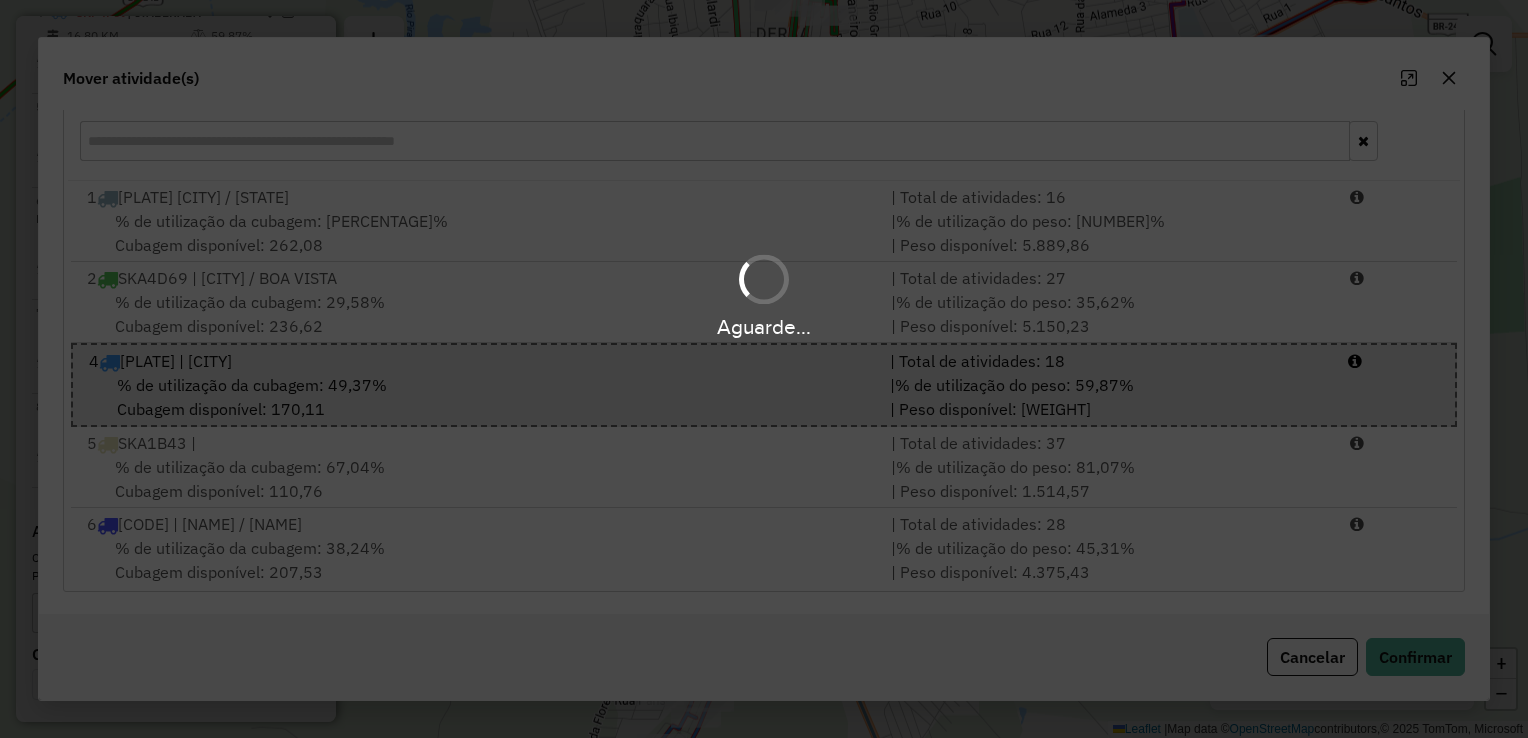 scroll, scrollTop: 886, scrollLeft: 0, axis: vertical 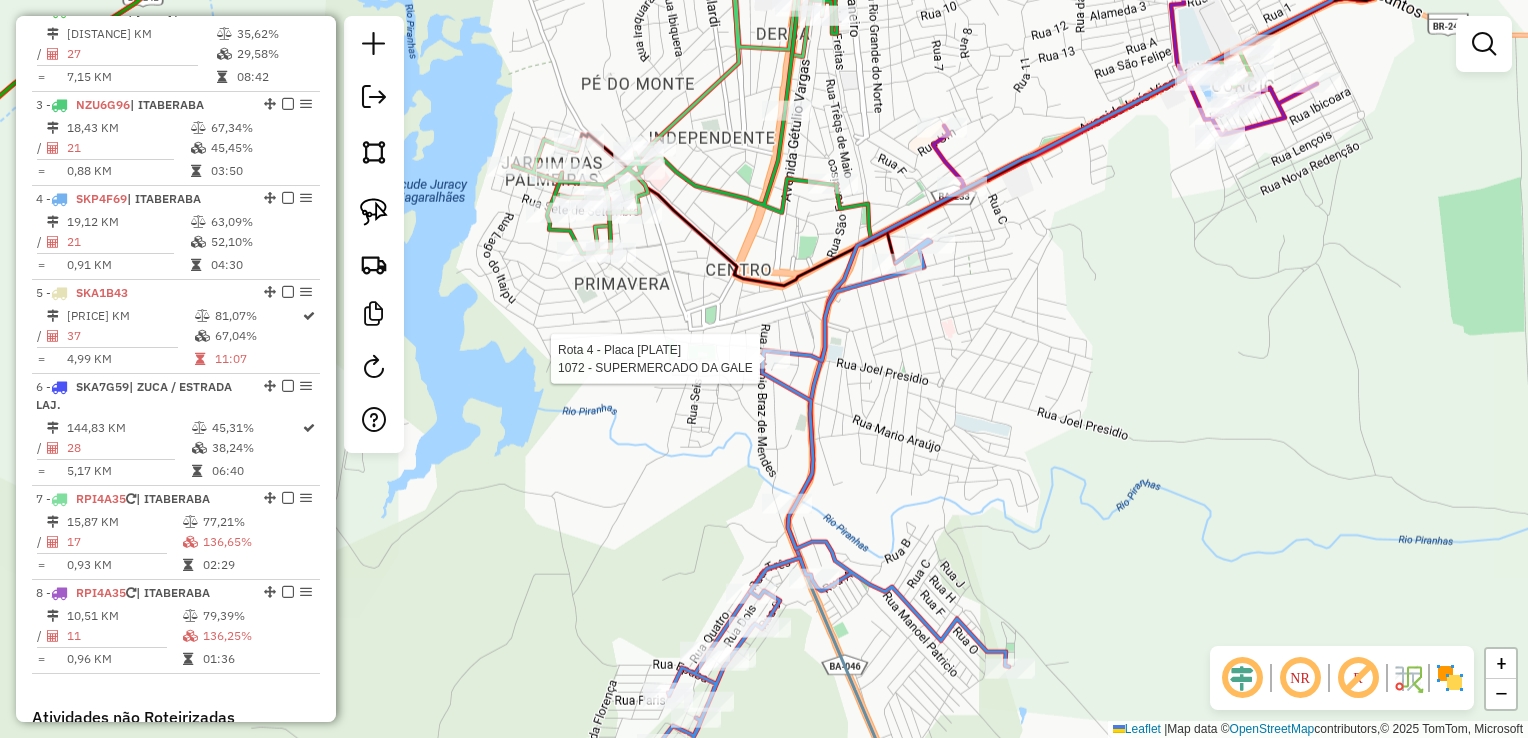 select on "*********" 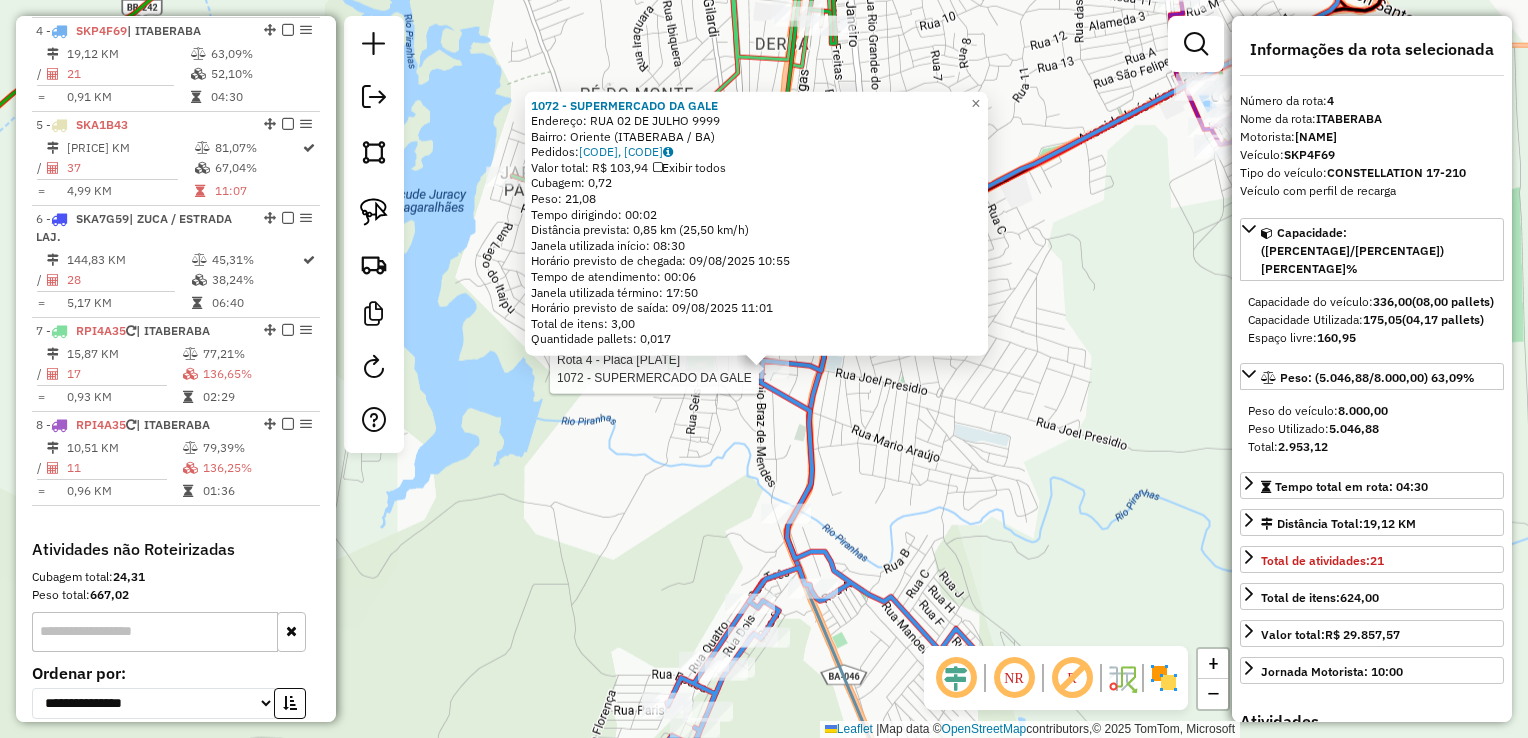 scroll, scrollTop: 1072, scrollLeft: 0, axis: vertical 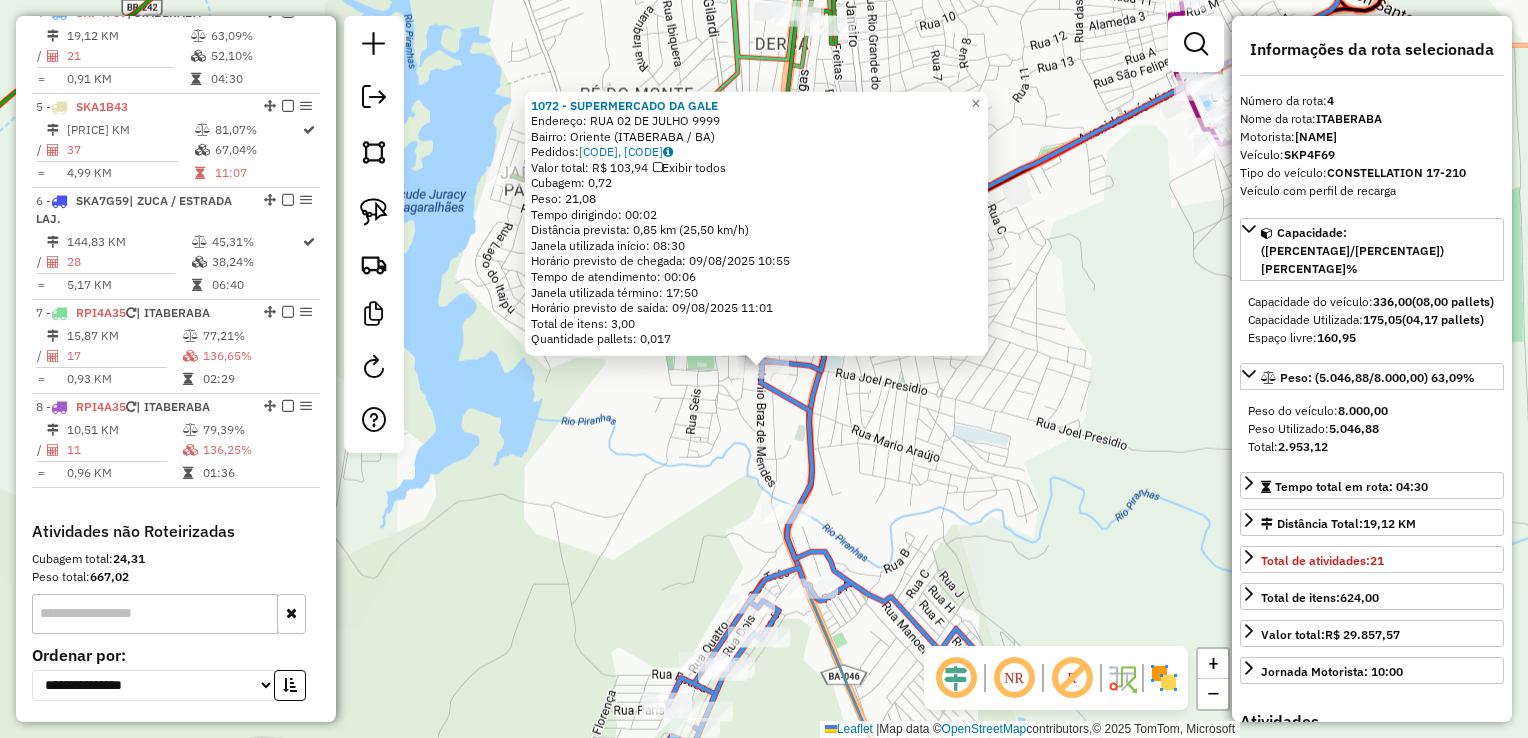 click on "[NUMBER] - SUPERMERCADO DA GALE Endereço: RUA [NUMBER] DE JULHO [NUMBER] Bairro: Oriente ([CITY] / [STATE]) Pedidos: [CODE], [CODE] Valor total: R$ [PRICE] Exibir todos Cubagem: [CUBAGE] Peso: [WEIGHT] Tempo dirigindo: [TIME] Distância prevista: [DISTANCE] km ([SPEED] km/h) Janela utilizada início: [TIME] Horário previsto de chegada: [DATE] [TIME] Tempo de atendimento: [TIME] Janela utilizada término: [TIME] Horário previsto de saída: [DATE] [TIME] Total de itens: [QUANTITY] Quantidade pallets: [QUANTITY] × Janela de atendimento Grade de atendimento Capacidade Transportadoras Veículos Cliente Pedidos Rotas Selecione os dias de semana para filtrar as janelas de atendimento Seg Ter Qua Qui Sex Sáb Dom Informe o período da janela de atendimento: De: Até: Filtrar exatamente a janela do cliente Considerar janela de atendimento padrão Selecione os dias de semana para filtrar as grades de atendimento Seg Ter Qua Qui Sex Sáb Dom Clientes fora do dia de atendimento selecionado" 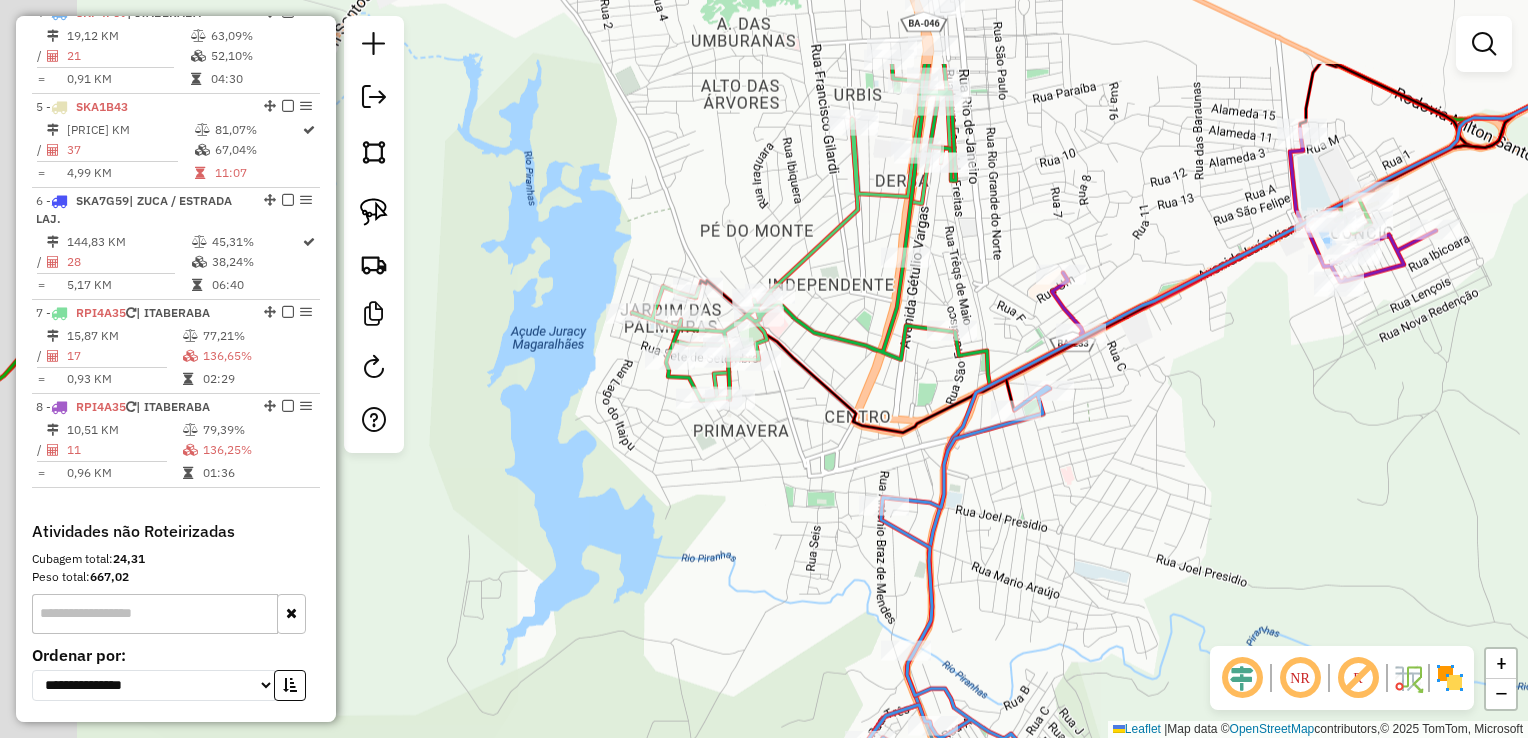 drag, startPoint x: 949, startPoint y: 484, endPoint x: 1069, endPoint y: 621, distance: 182.12358 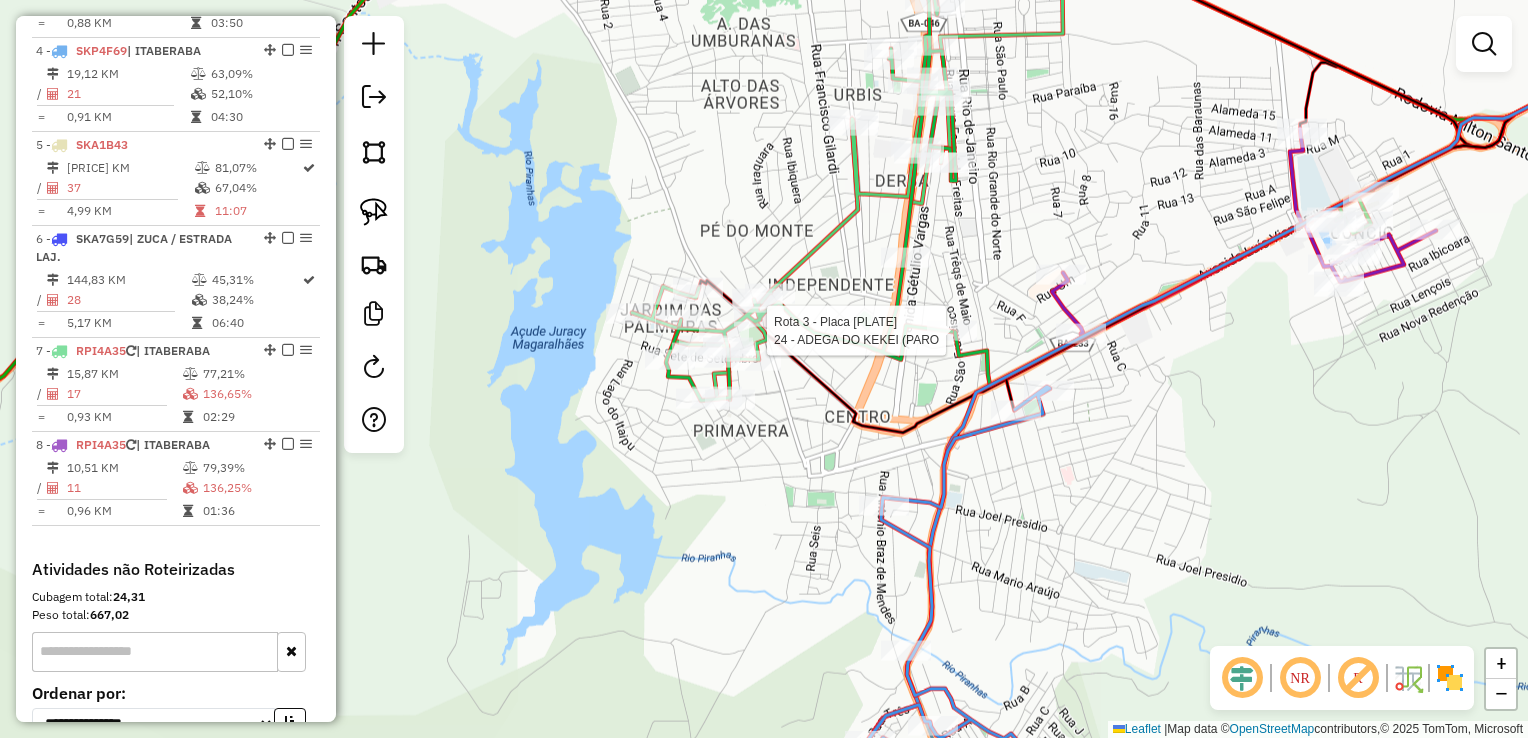 select on "*********" 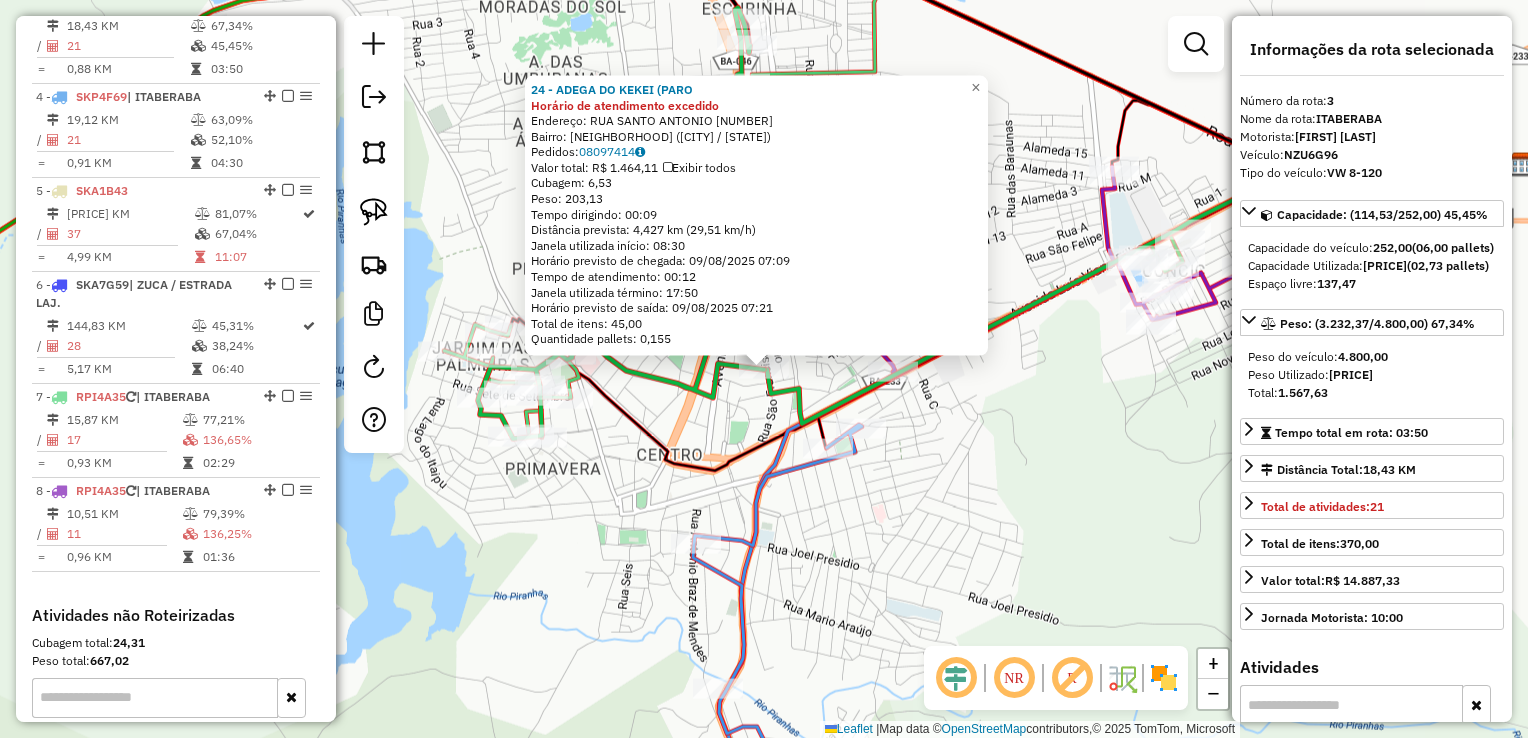 scroll, scrollTop: 980, scrollLeft: 0, axis: vertical 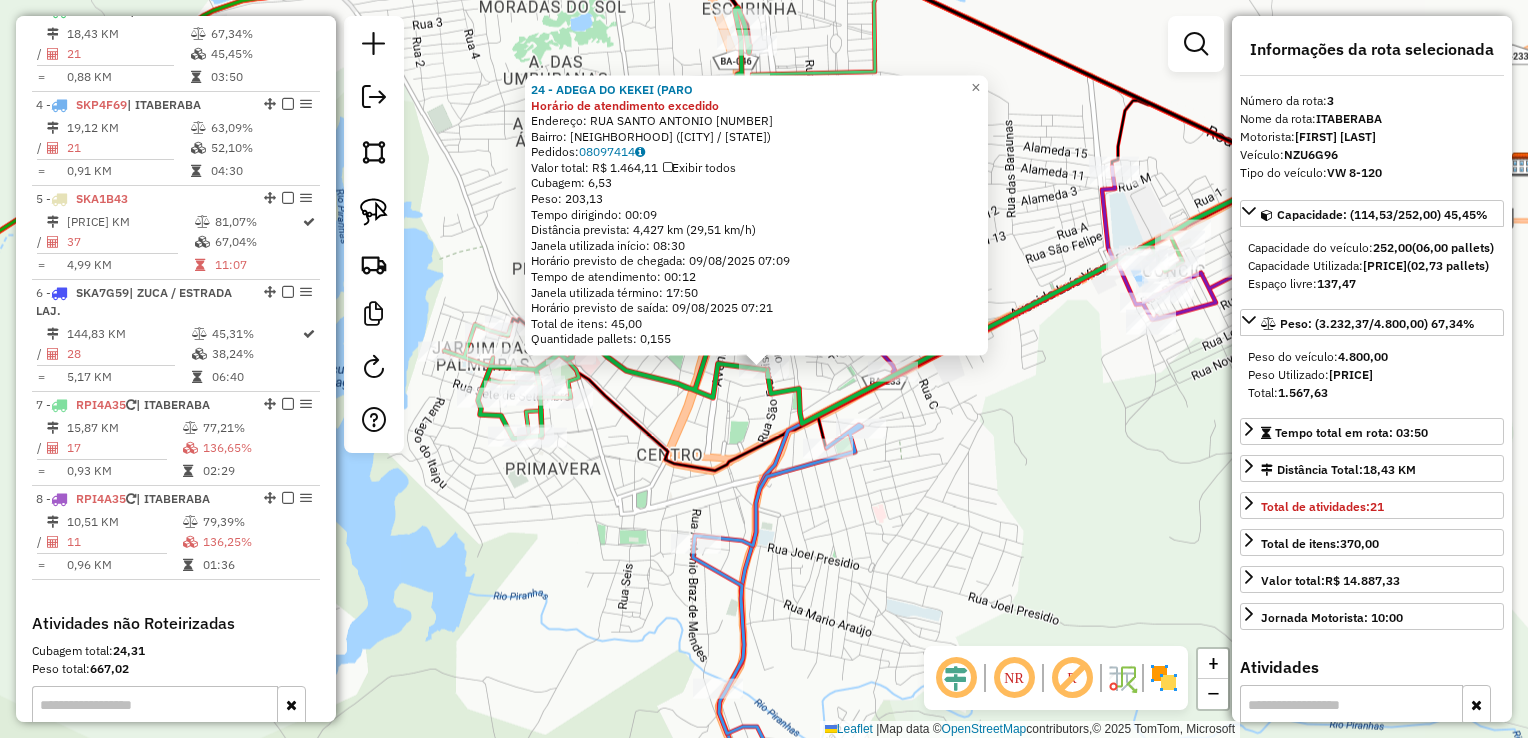 click on "[NUMBER] - ADEGA DO KEKEI (PARO Horário de atendimento excedido Endereço: RUA SANTO ANTONIO [NUMBER] Bairro: Paroquial ([CITY] / [STATE]) Pedidos: [CODE] Valor total: R$ [PRICE] Exibir todos Cubagem: [CUBAGE] Peso: [WEIGHT] Tempo dirigindo: [TIME] Distância prevista: [DISTANCE] km ([SPEED] km/h) Janela utilizada início: [TIME] Horário previsto de chegada: [DATE] [TIME] Tempo de atendimento: [TIME] Janela utilizada término: [TIME] Horário previsto de saída: [DATE] [TIME] Total de itens: [QUANTITY] Quantidade pallets: [QUANTITY] × Janela de atendimento Grade de atendimento Capacidade Transportadoras Veículos Cliente Pedidos Rotas Selecione os dias de semana para filtrar as janelas de atendimento Seg Ter Qua Qui Sex Sáb Dom Informe o período da janela de atendimento: De: Até: Filtrar exatamente a janela do cliente Considerar janela de atendimento padrão Selecione os dias de semana para filtrar as grades de atendimento Seg Ter Qua Qui Sex Sáb Dom Peso mínimo: De:" 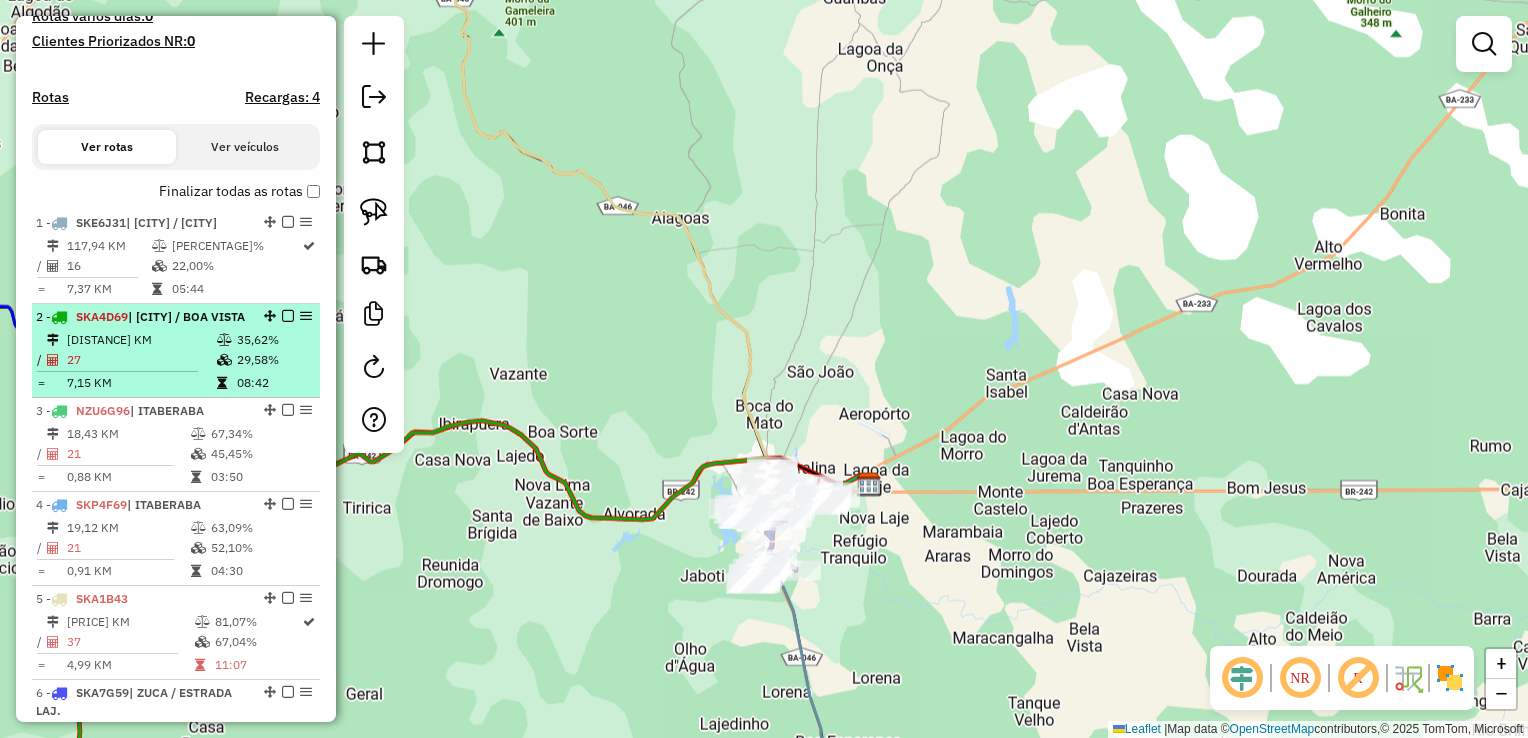 scroll, scrollTop: 780, scrollLeft: 0, axis: vertical 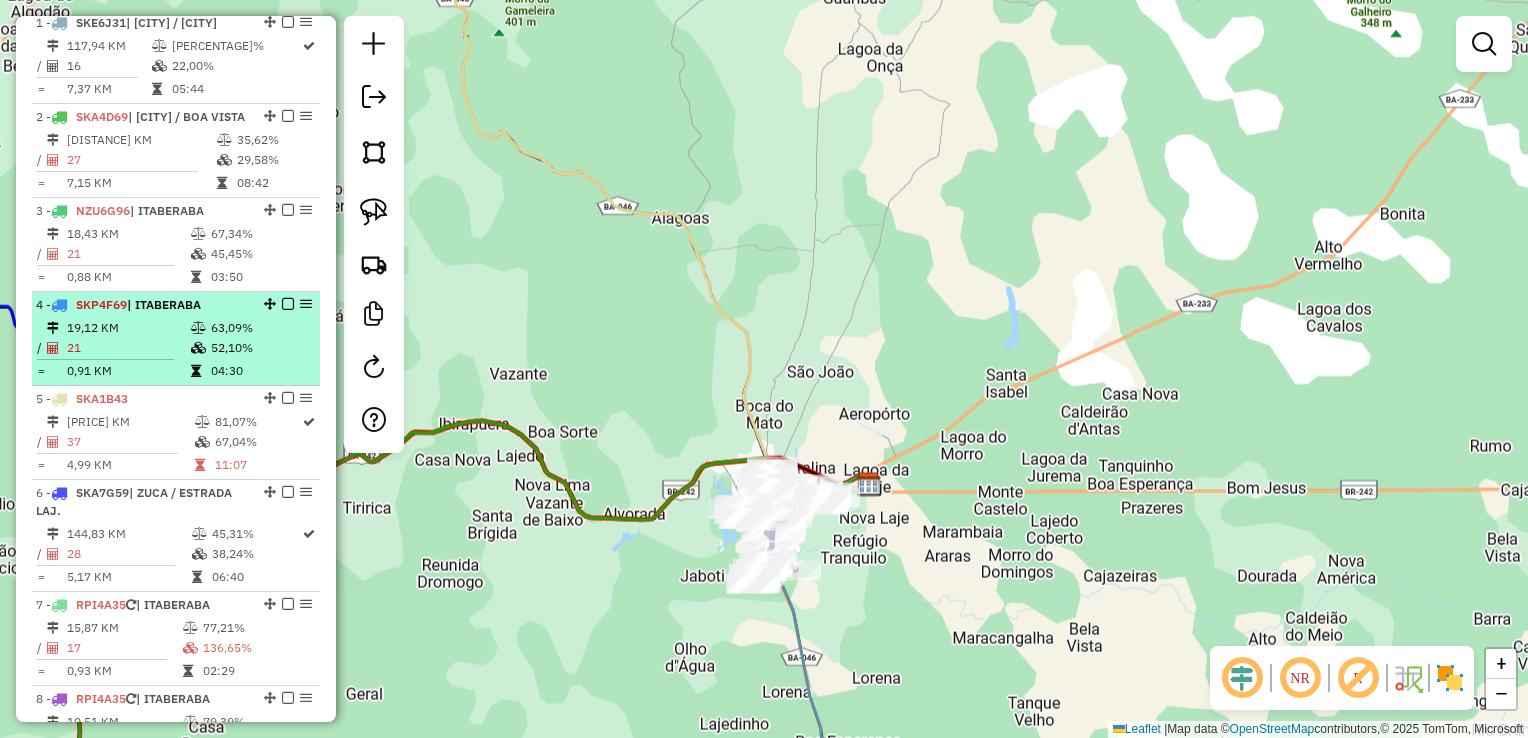 click on "0,91 KM" at bounding box center (128, 371) 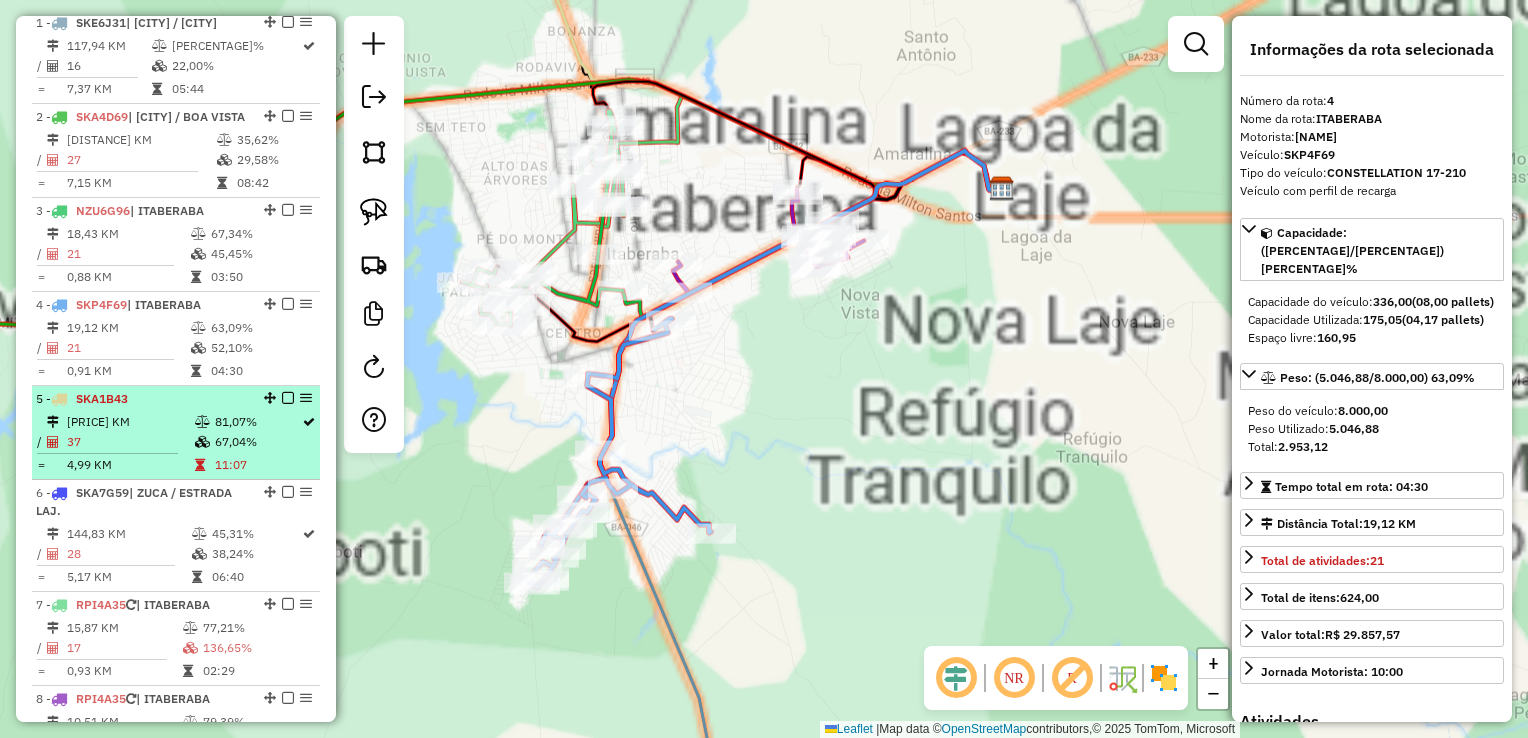 click on "37" at bounding box center [130, 442] 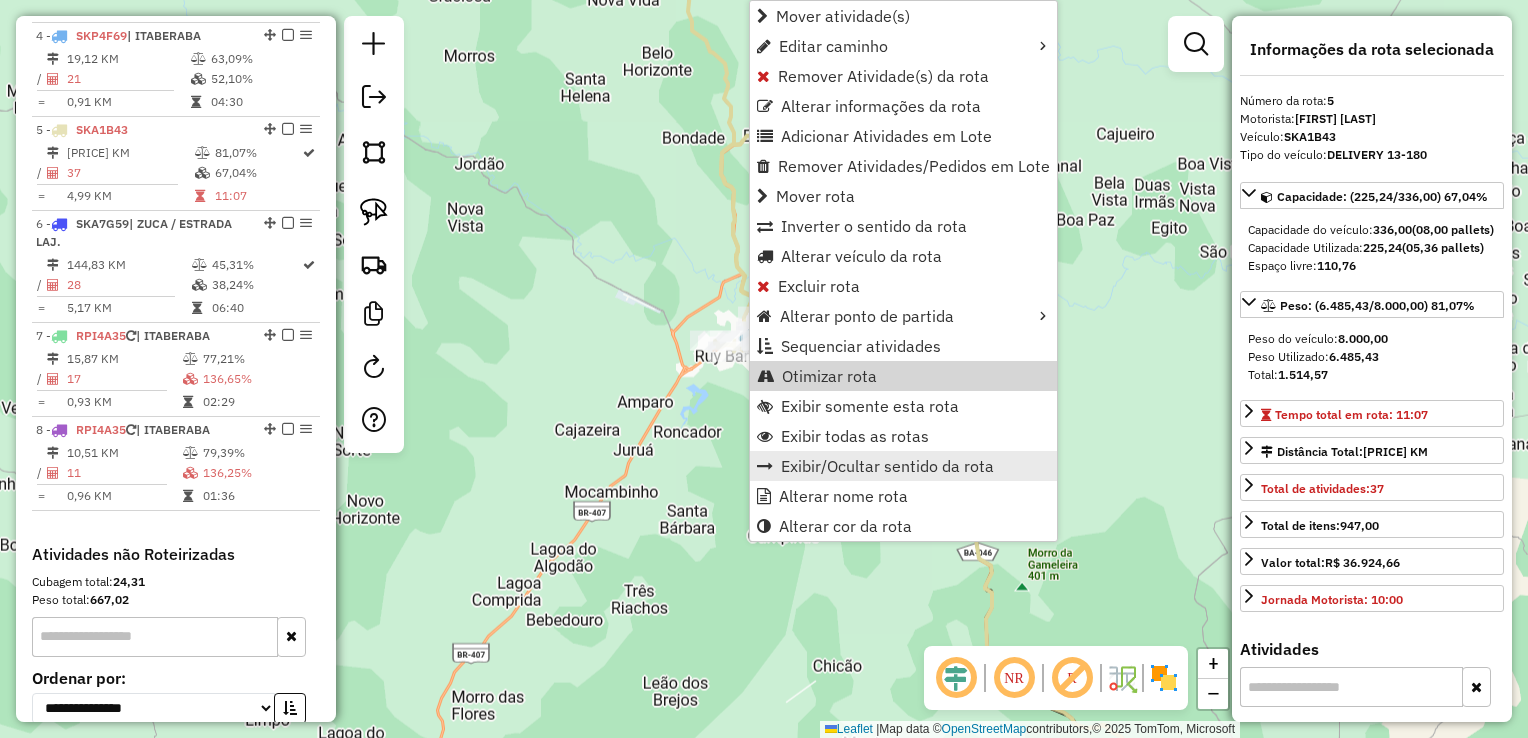 scroll, scrollTop: 1167, scrollLeft: 0, axis: vertical 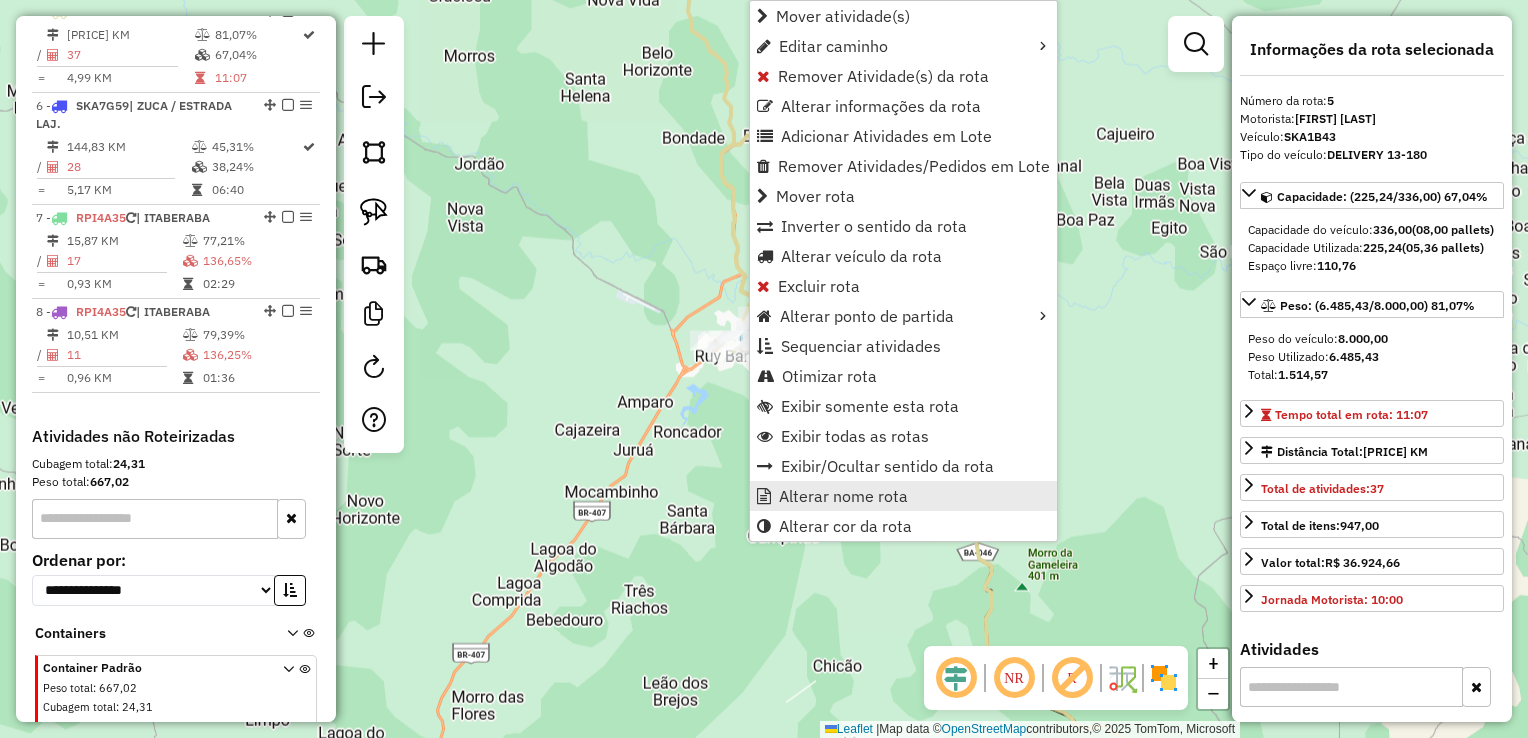 click on "Alterar nome rota" at bounding box center [843, 496] 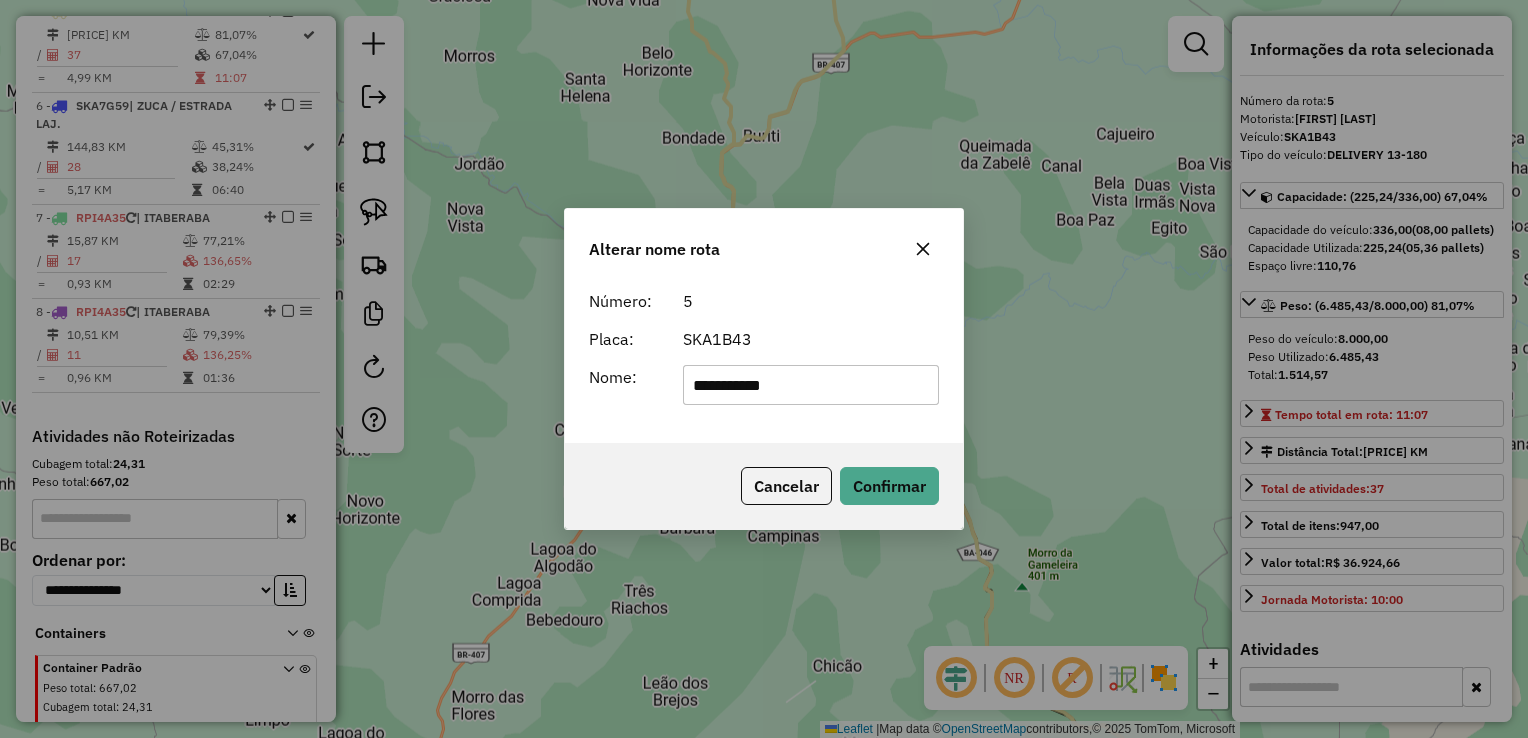 type on "**********" 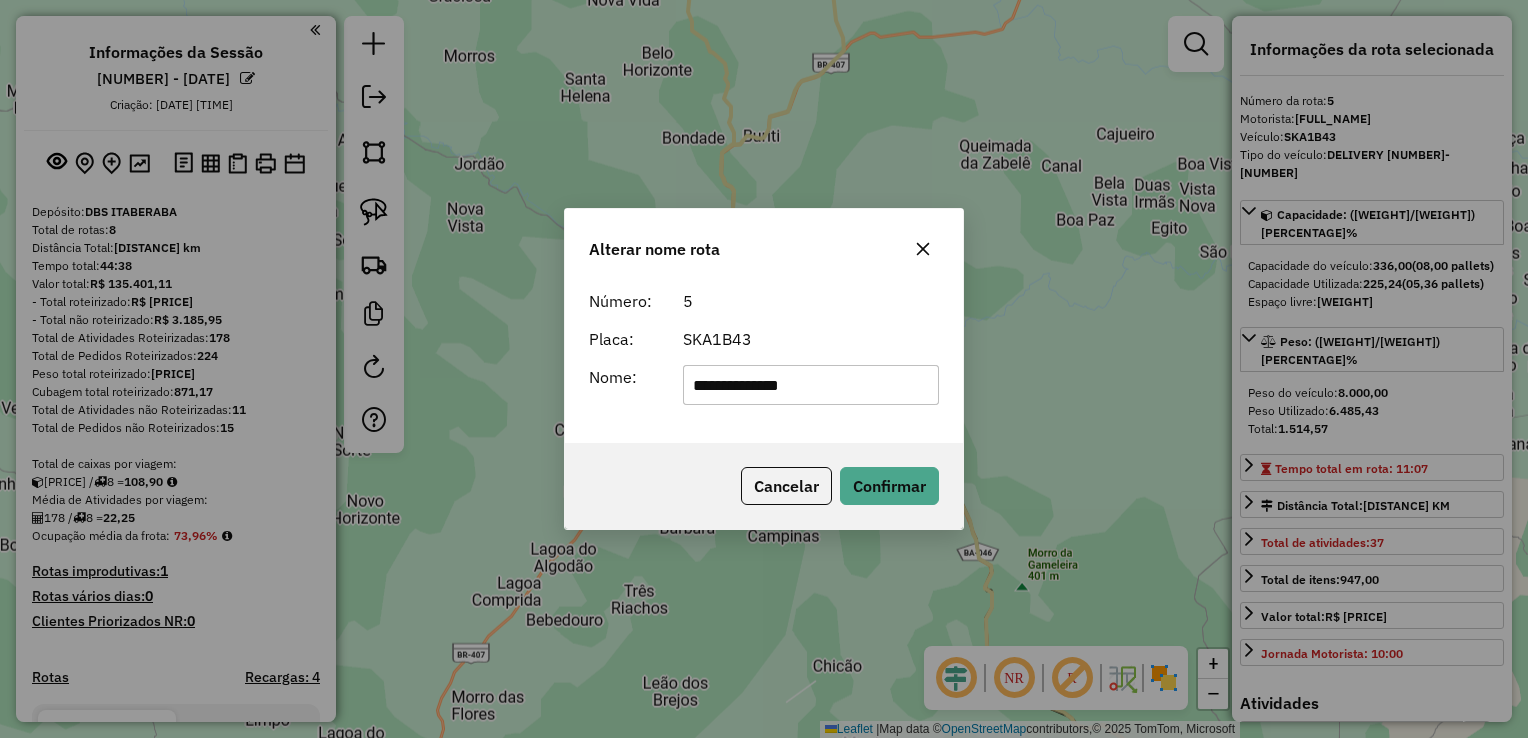 select on "*********" 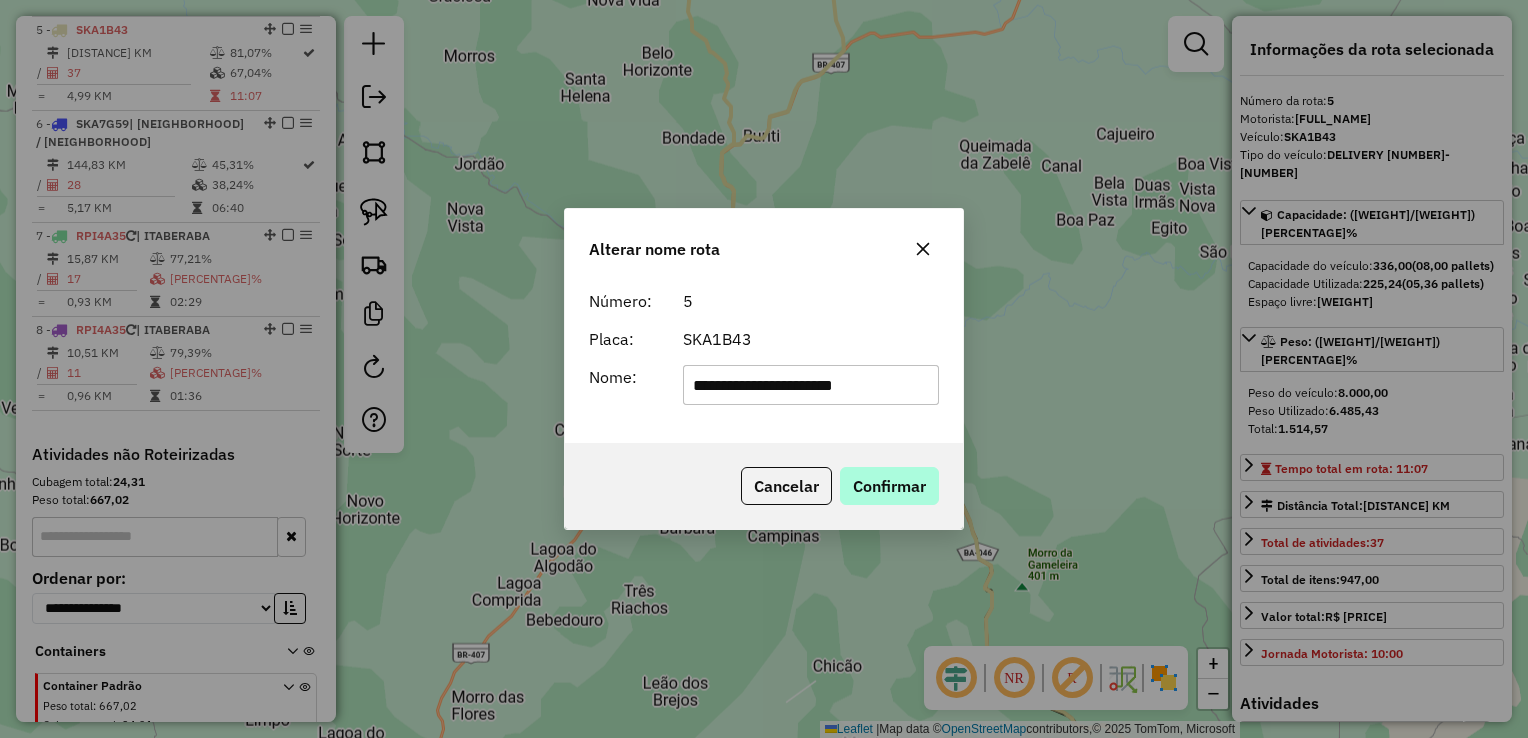 type on "**********" 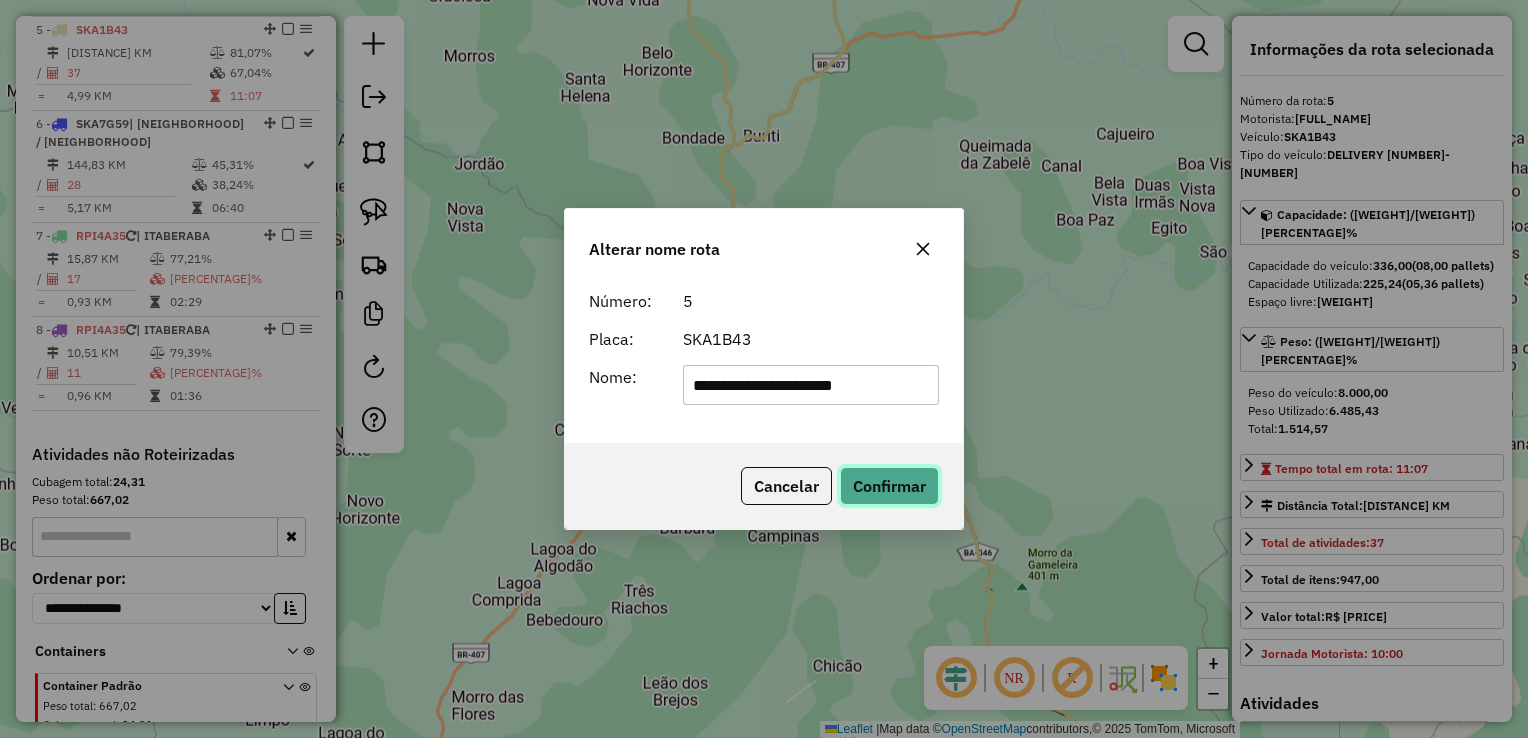 click on "Confirmar" 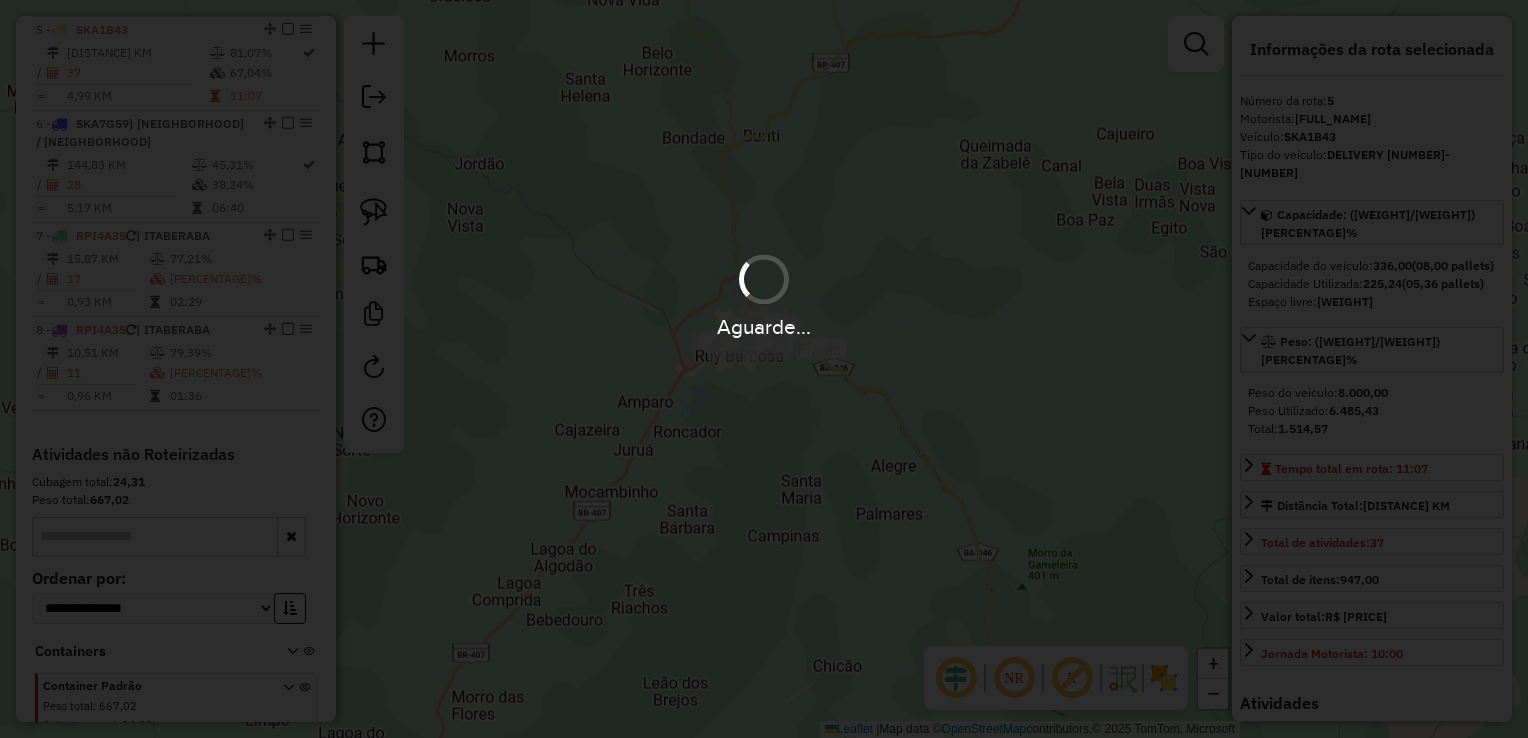 type 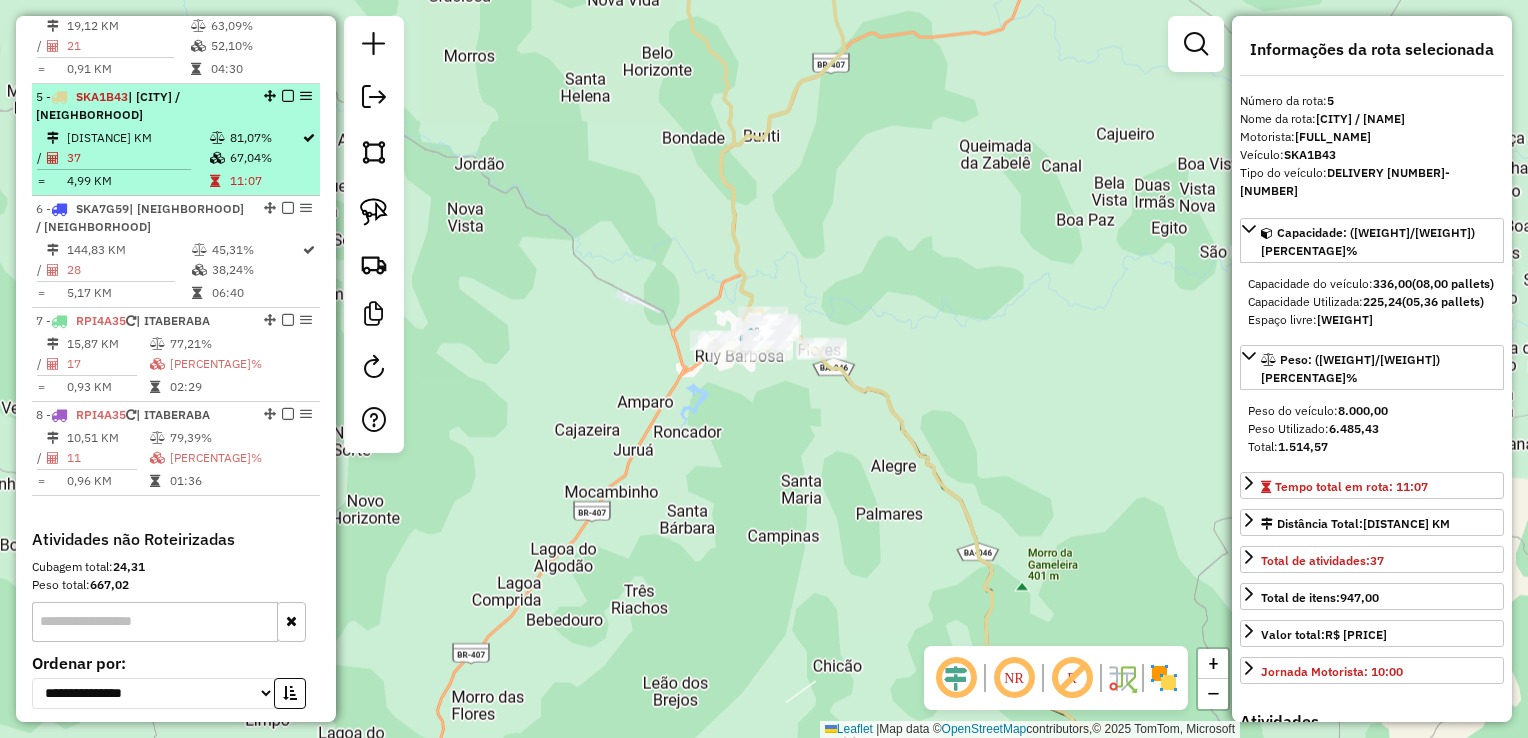scroll, scrollTop: 1200, scrollLeft: 0, axis: vertical 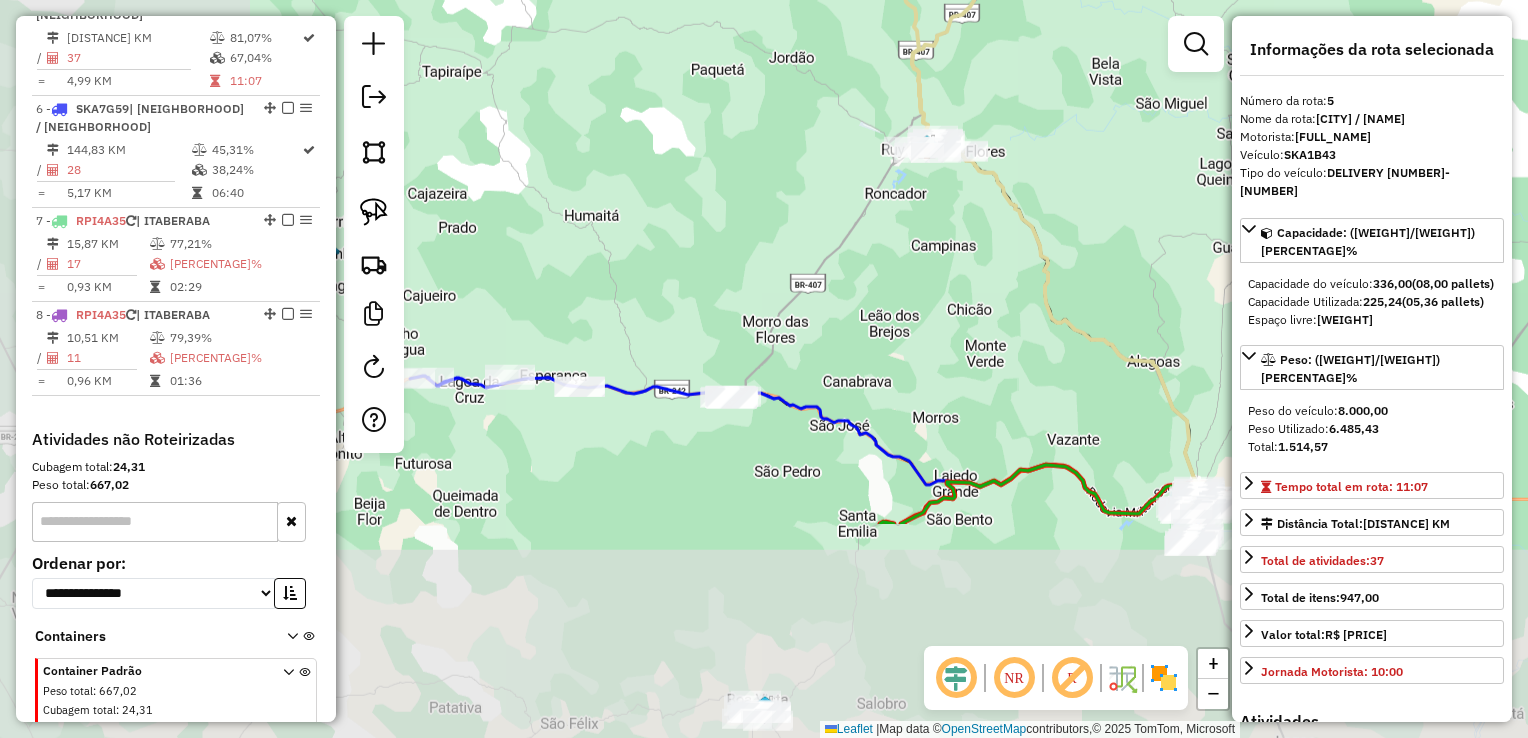 drag, startPoint x: 633, startPoint y: 577, endPoint x: 895, endPoint y: 318, distance: 368.40875 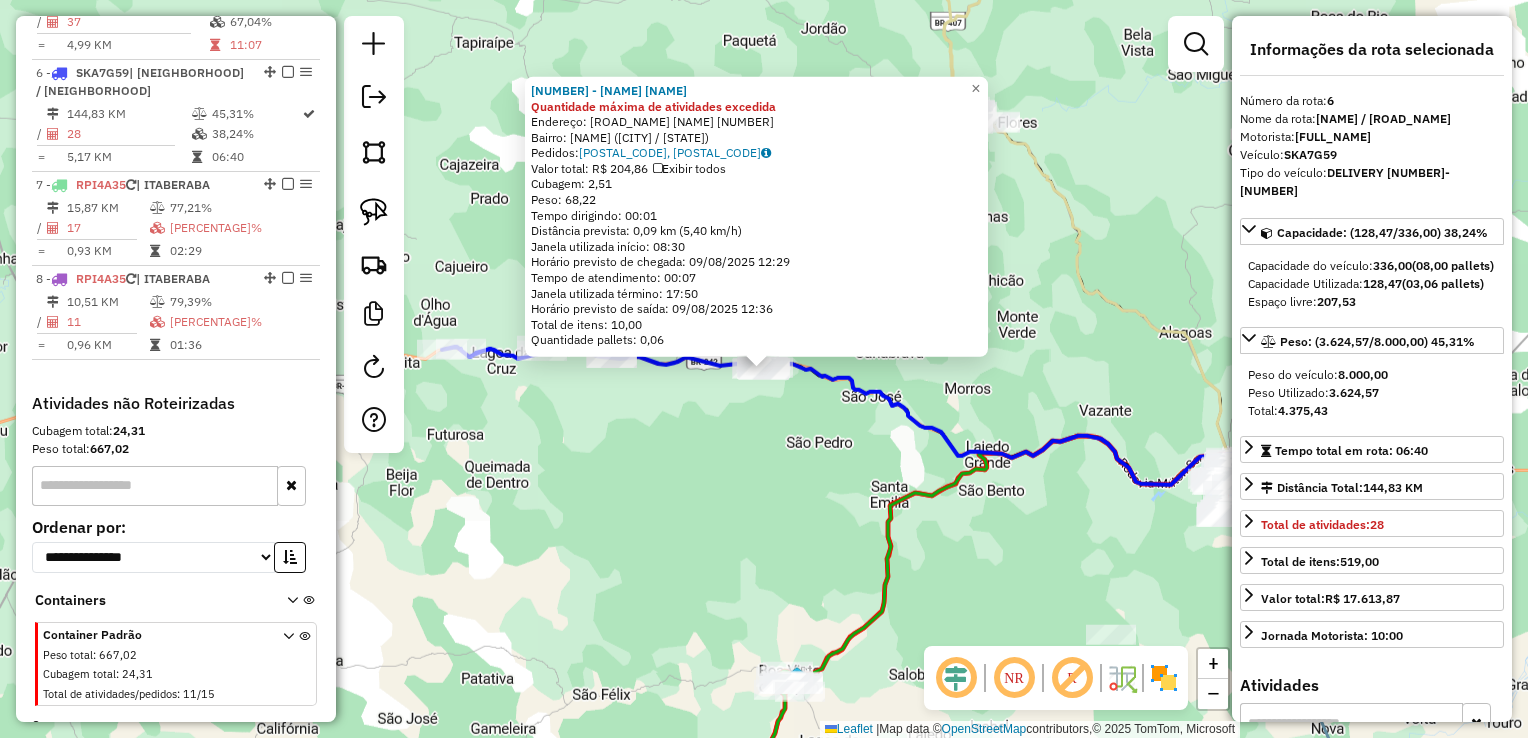 scroll, scrollTop: 1264, scrollLeft: 0, axis: vertical 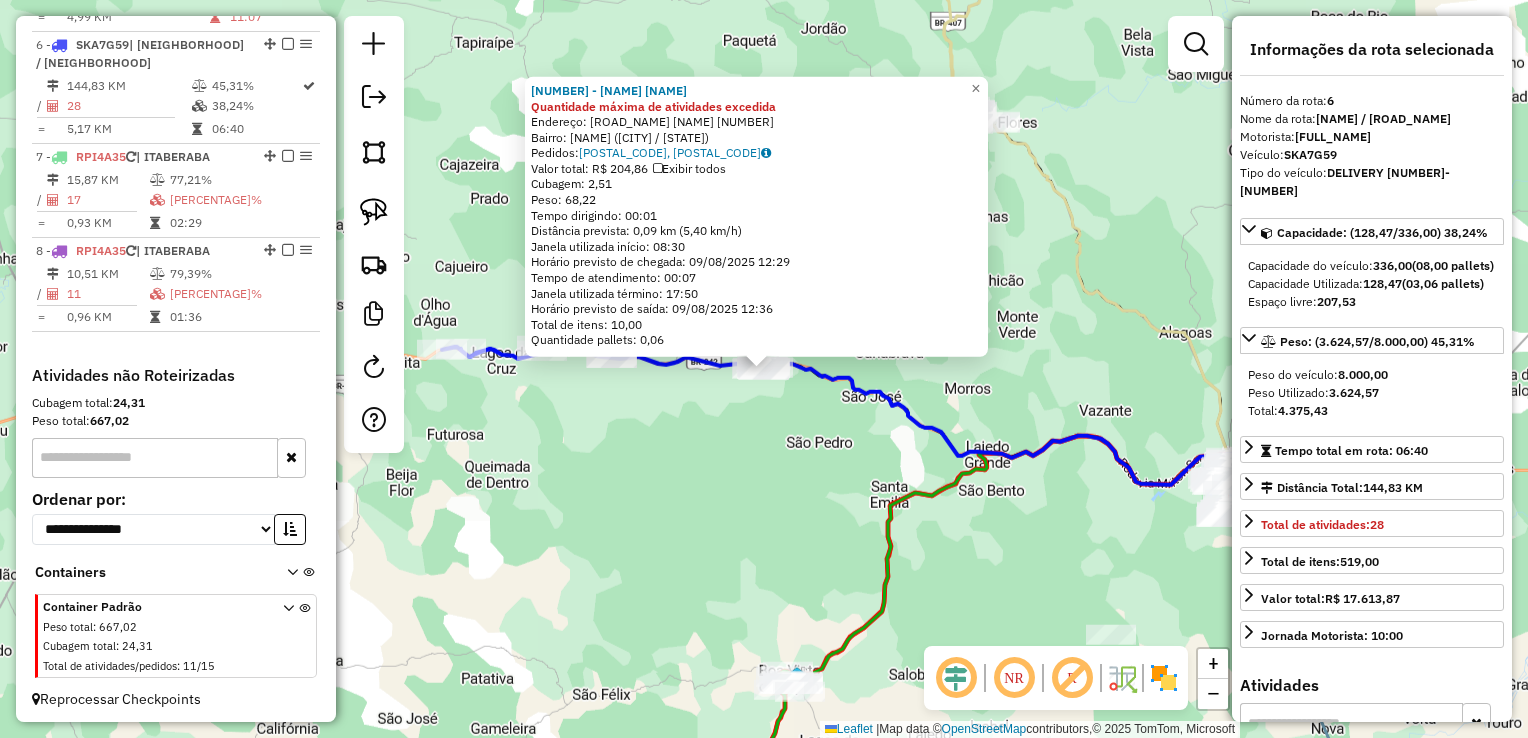 click on "Quantidade máxima de atividades excedida  Endereço:  [STREET] [NEIGHBORHOOD] [NUMBER]   Bairro: [NEIGHBORHOOD] ([CITY] / [STATE])   Pedidos:  [POSTAL_CODE], [POSTAL_CODE]   Valor total: R$ [PRICE]   Exibir todos   Cubagem: [VOLUME]  Peso: [WEIGHT]  Tempo dirigindo: [TIME]   Distância prevista: [DISTANCE] km ([SPEED] km/h)   Janela utilizada início: [TIME]   Horário previsto de chegada: [DATE] [TIME]   Tempo de atendimento: [TIME]   Janela utilizada término: [TIME]   Horário previsto de saída: [DATE] [TIME]   Total de itens: [QUANTITY]  Quantidade pallets: [QUANTITY]  × Janela de atendimento Grade de atendimento Capacidade Transportadoras Veículos Cliente Pedidos  Rotas Selecione os dias de semana para filtrar as janelas de atendimento  Seg   Ter   Qua   Qui   Sex   Sáb   Dom  Informe o período da janela de atendimento: De: Até:  Filtrar exatamente a janela do cliente  Considerar janela de atendimento padrão  Selecione os dias de semana para filtrar as grades de atendimento  Seg   Ter   Qua   Qui   Sex   Sáb   Dom   De:  De:" 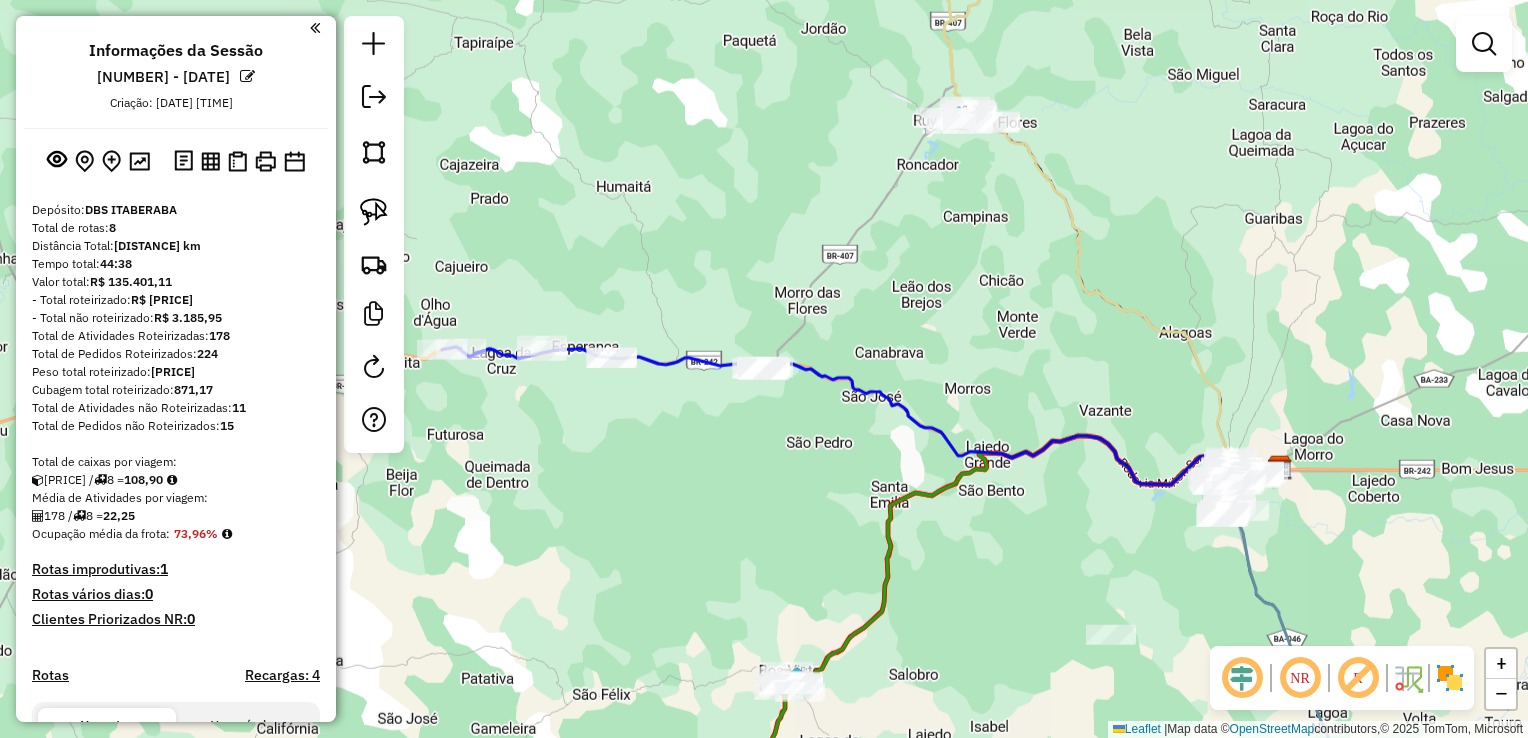 scroll, scrollTop: 0, scrollLeft: 0, axis: both 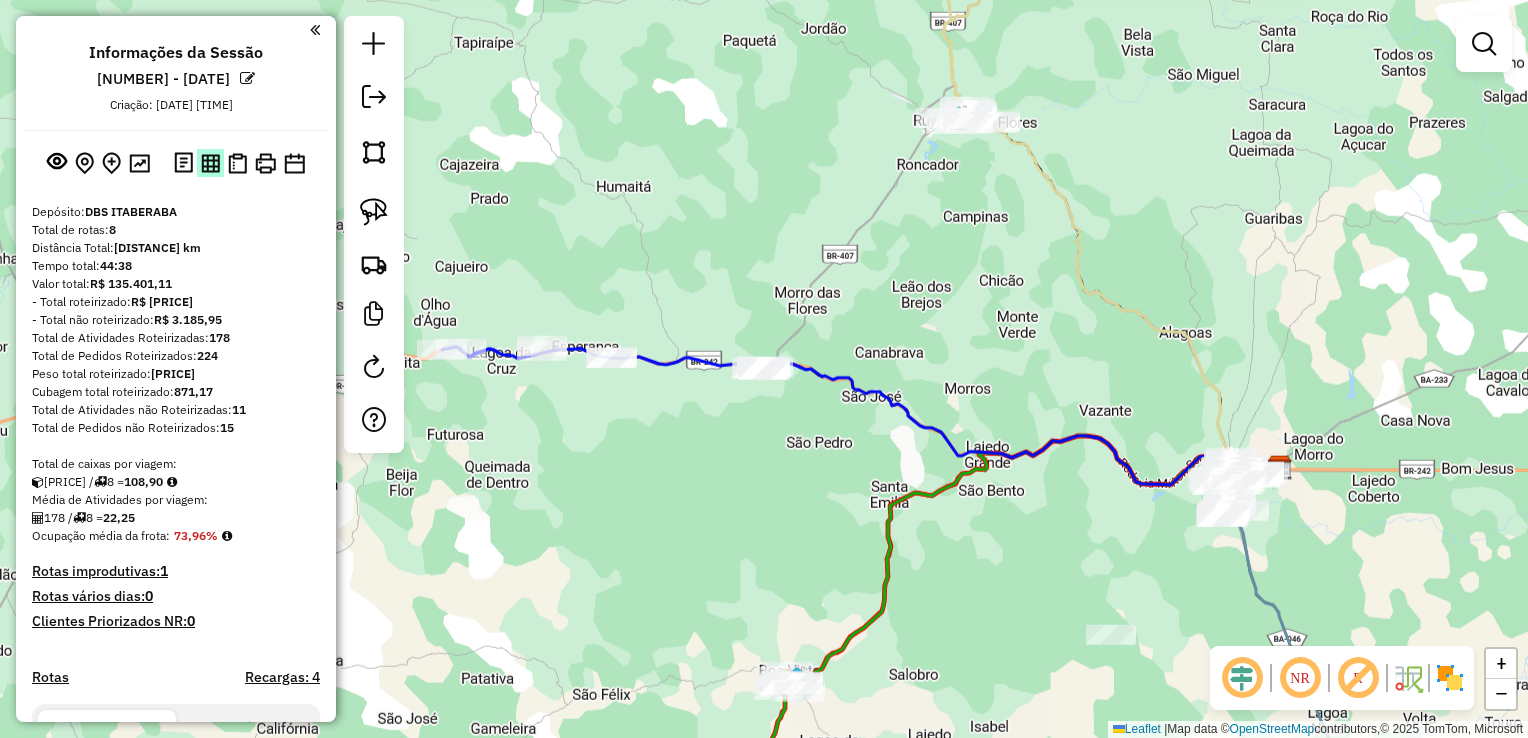 click at bounding box center (210, 163) 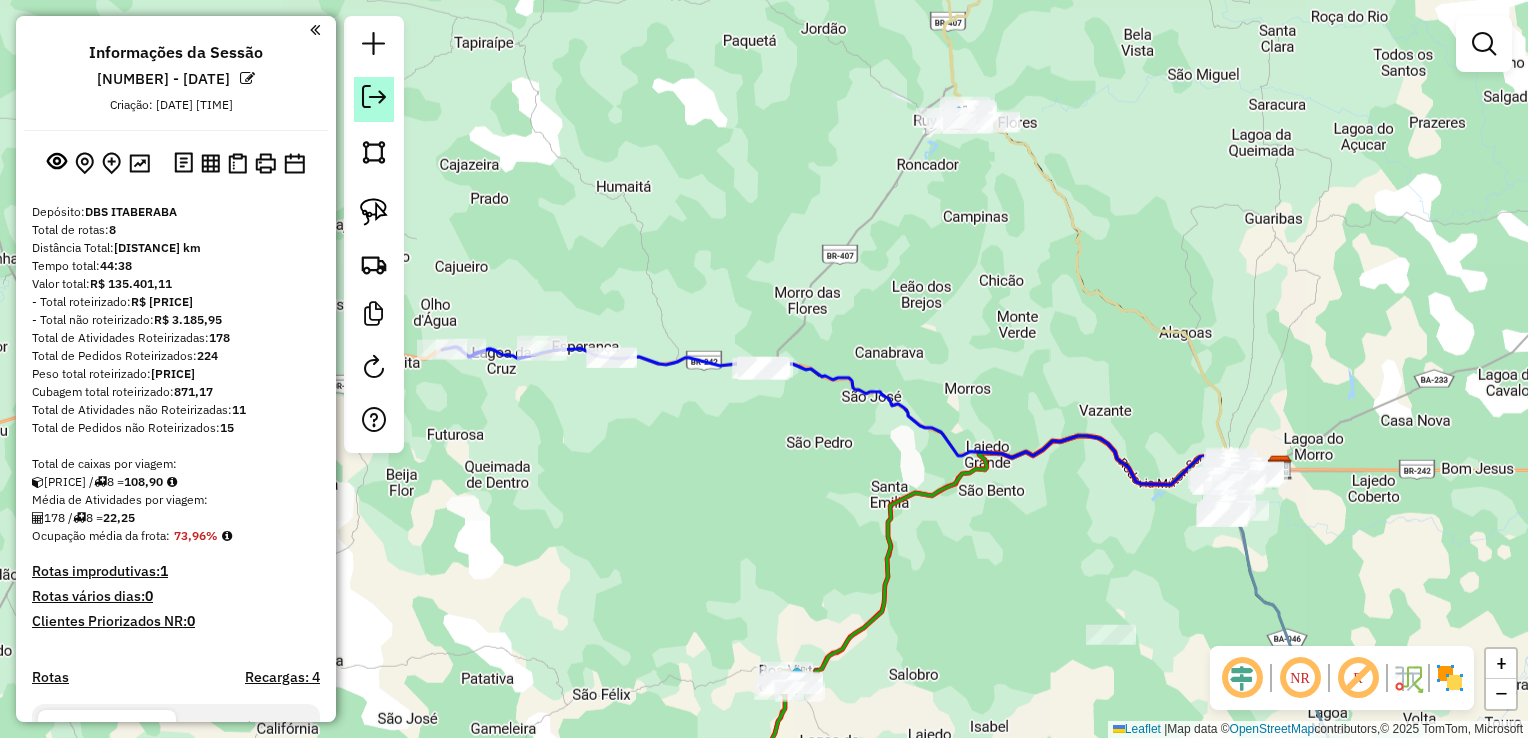 click 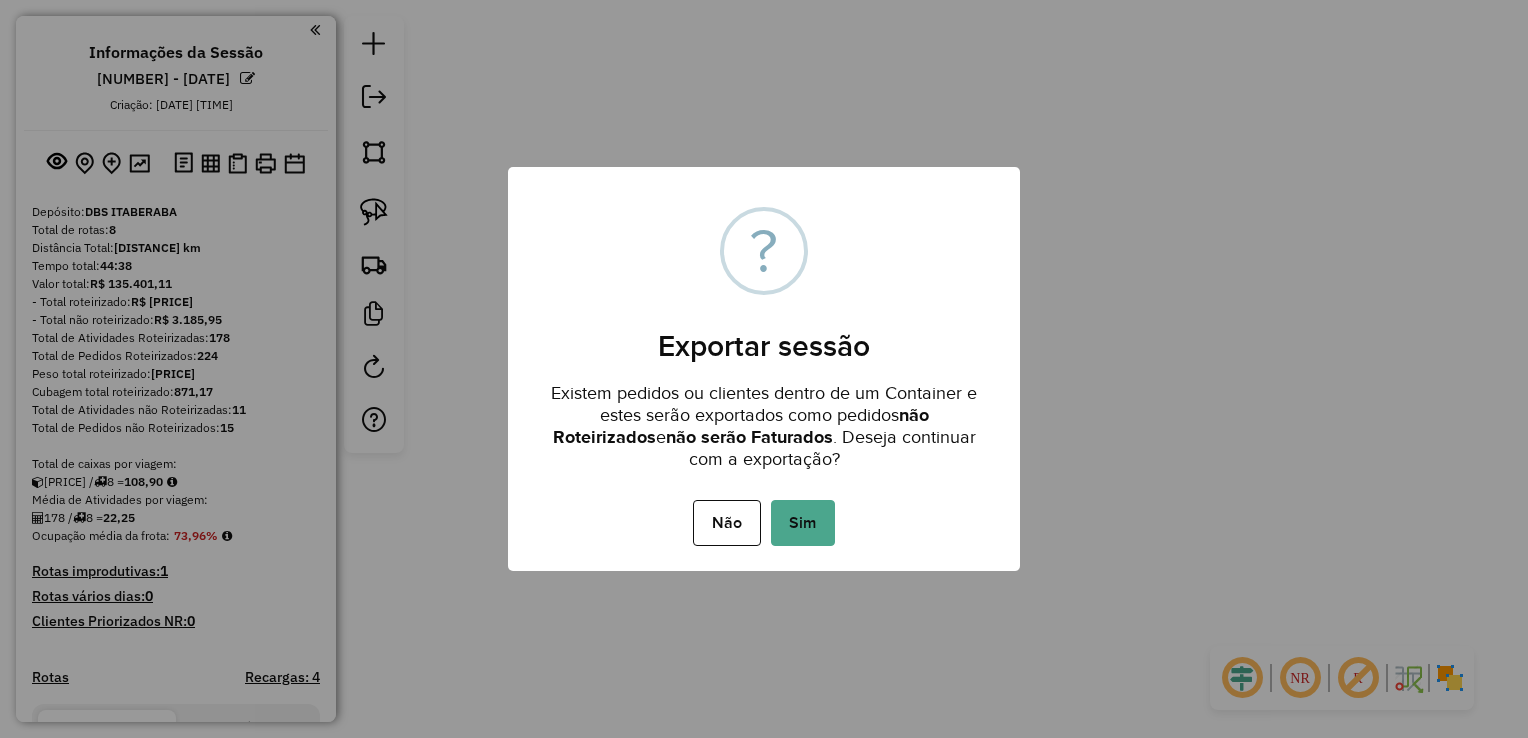 click on "Sim" at bounding box center (803, 523) 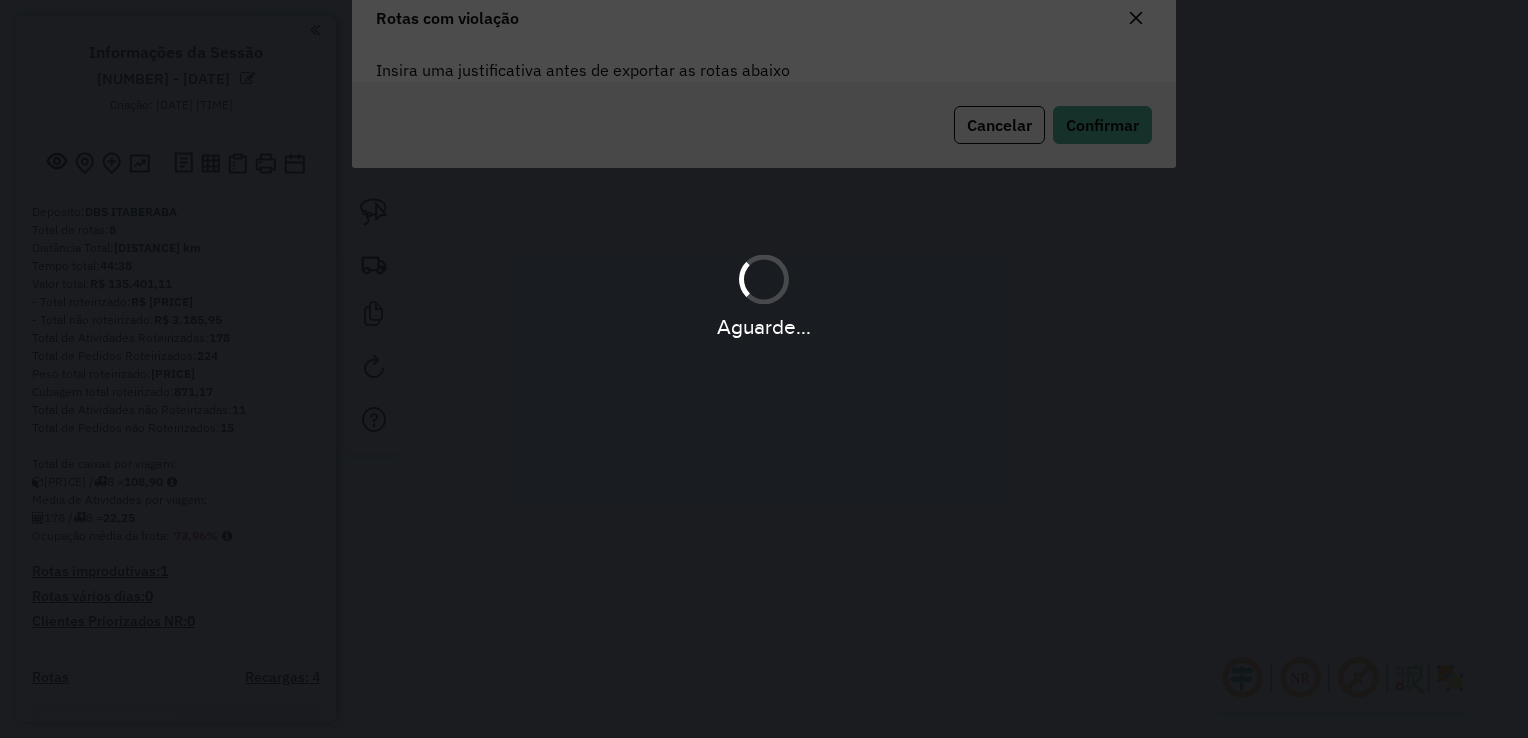 scroll, scrollTop: 107, scrollLeft: 0, axis: vertical 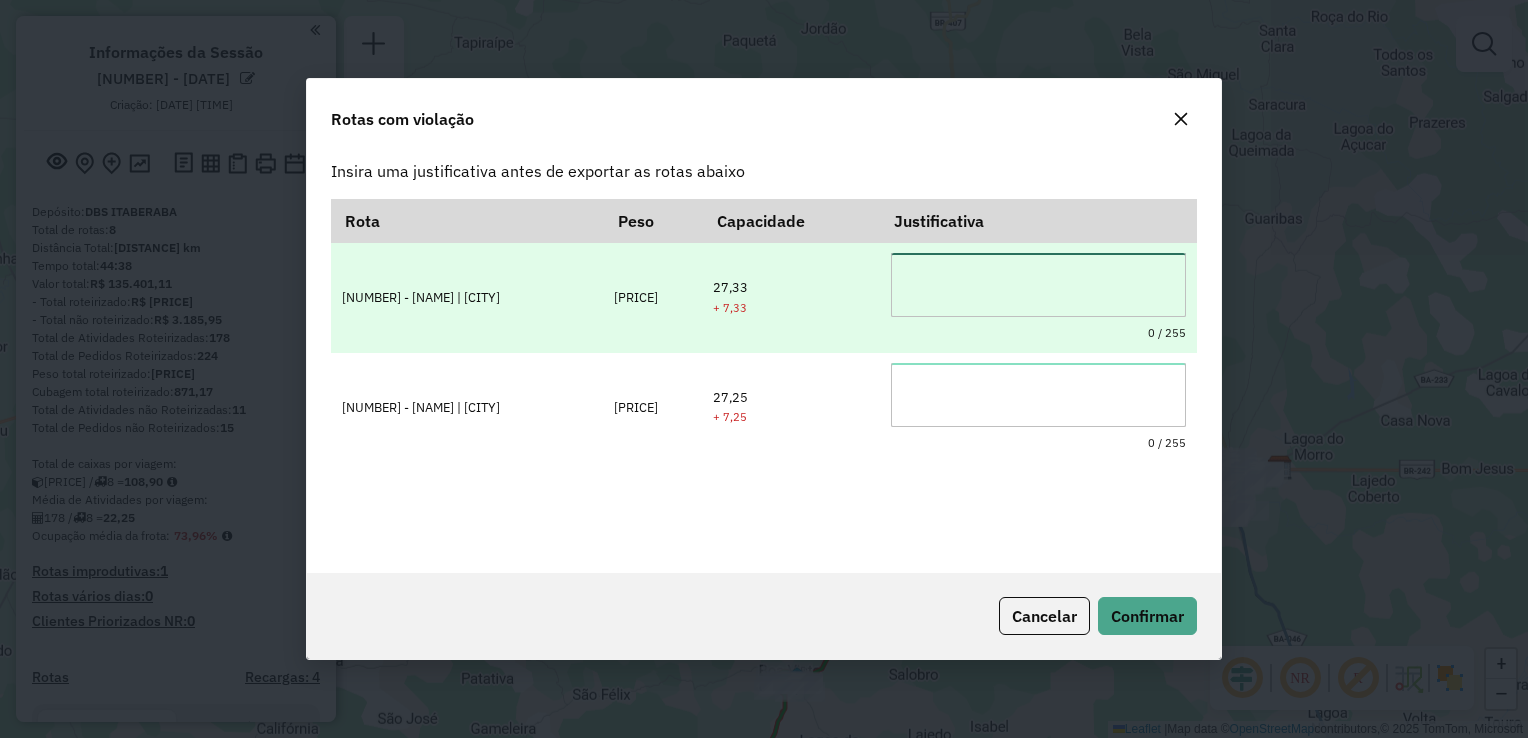 click at bounding box center (1039, 285) 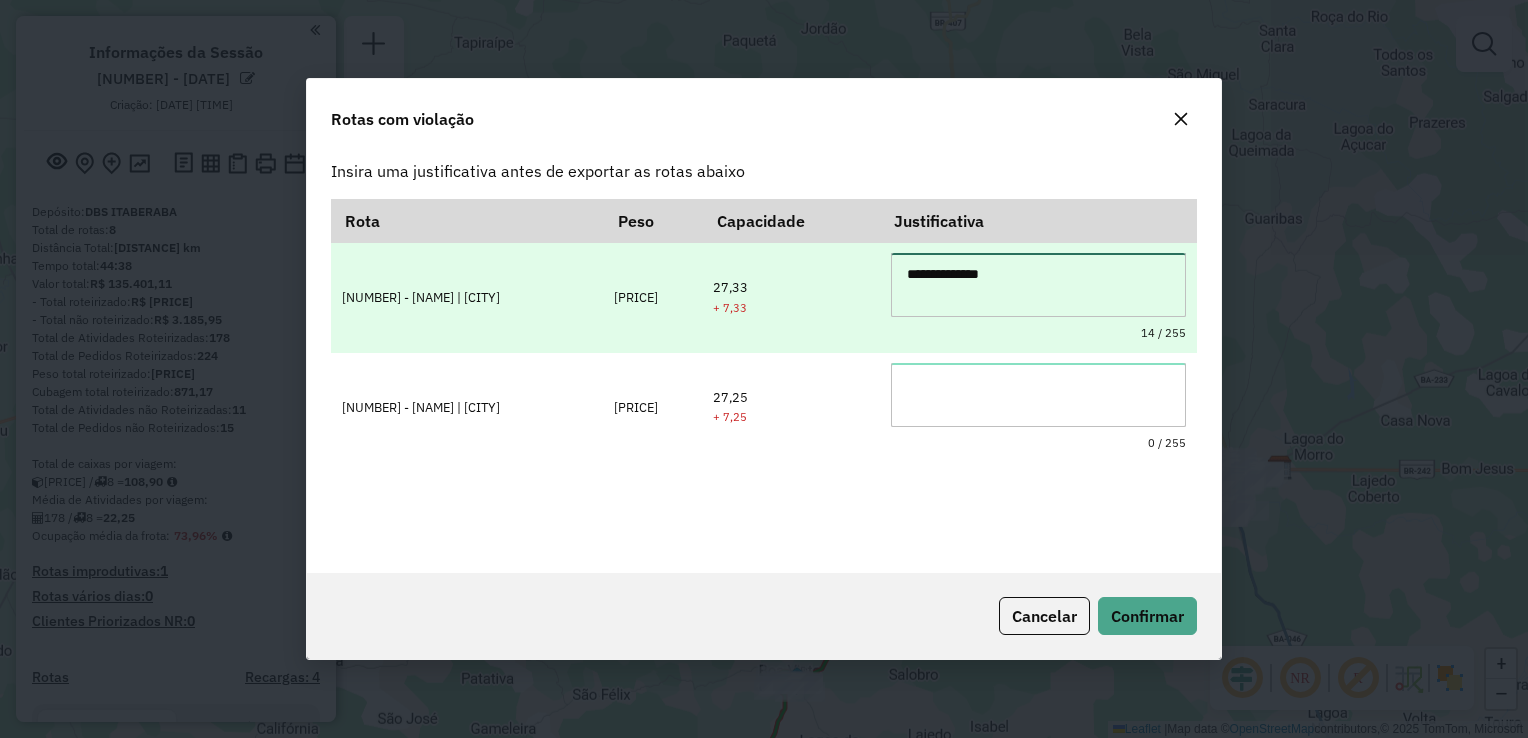 type on "**********" 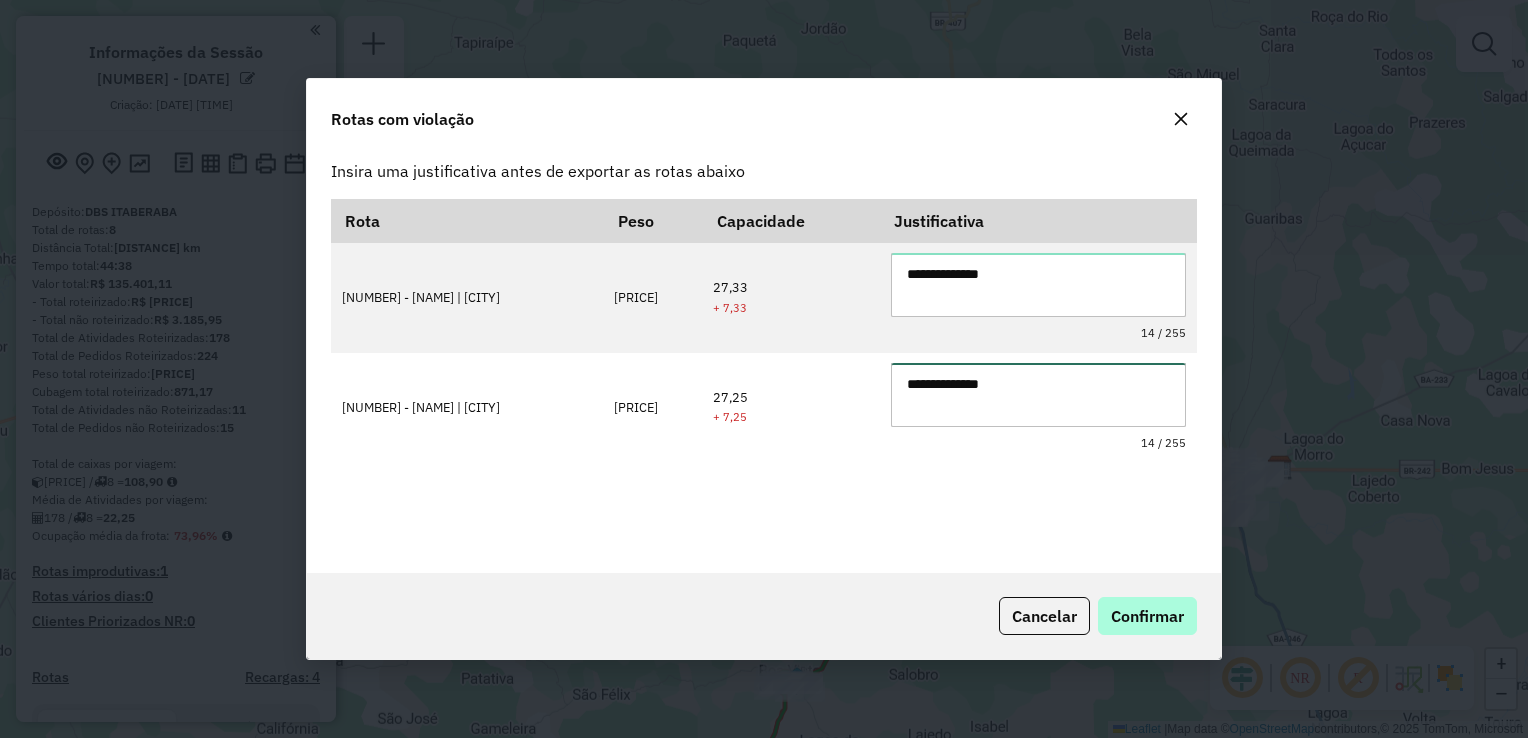 type on "**********" 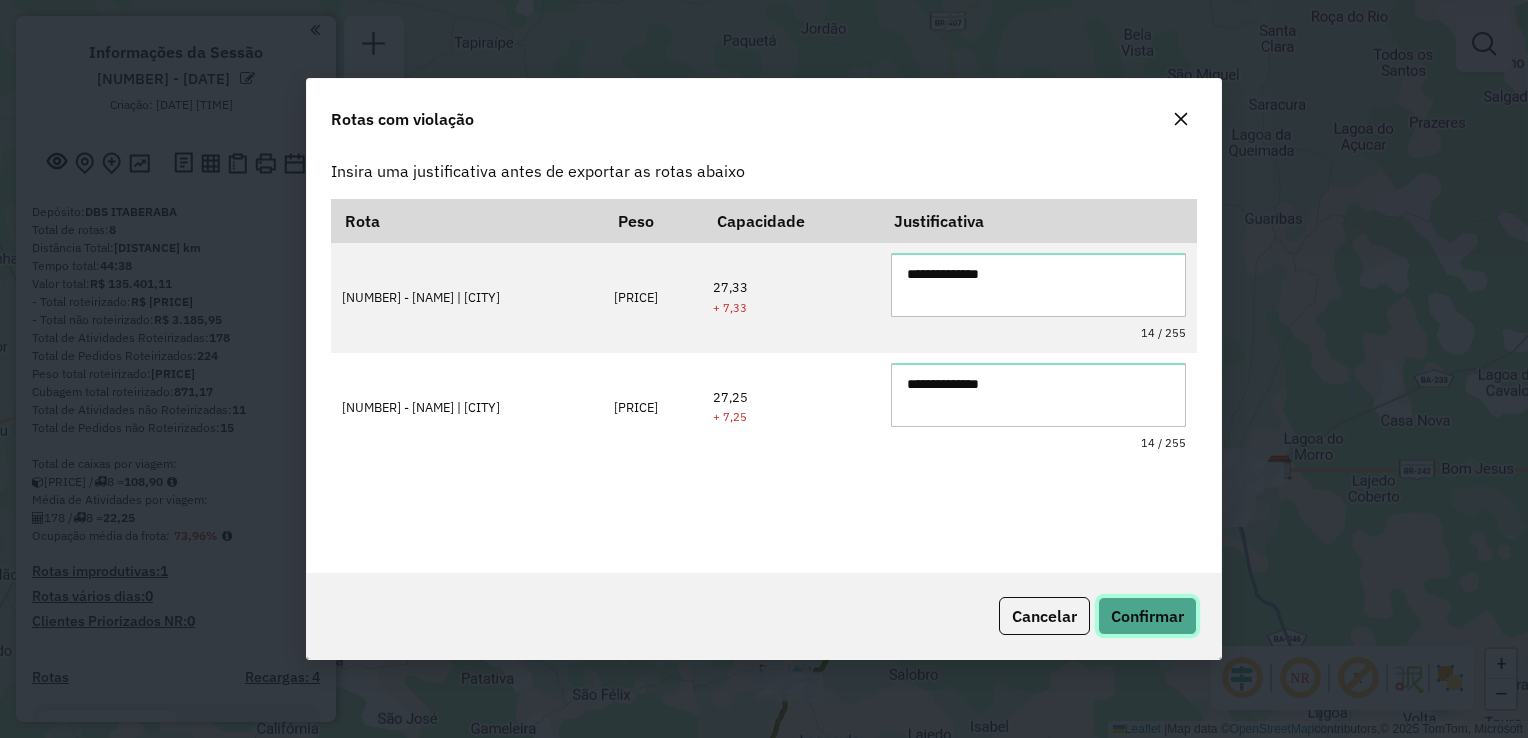 click on "Confirmar" 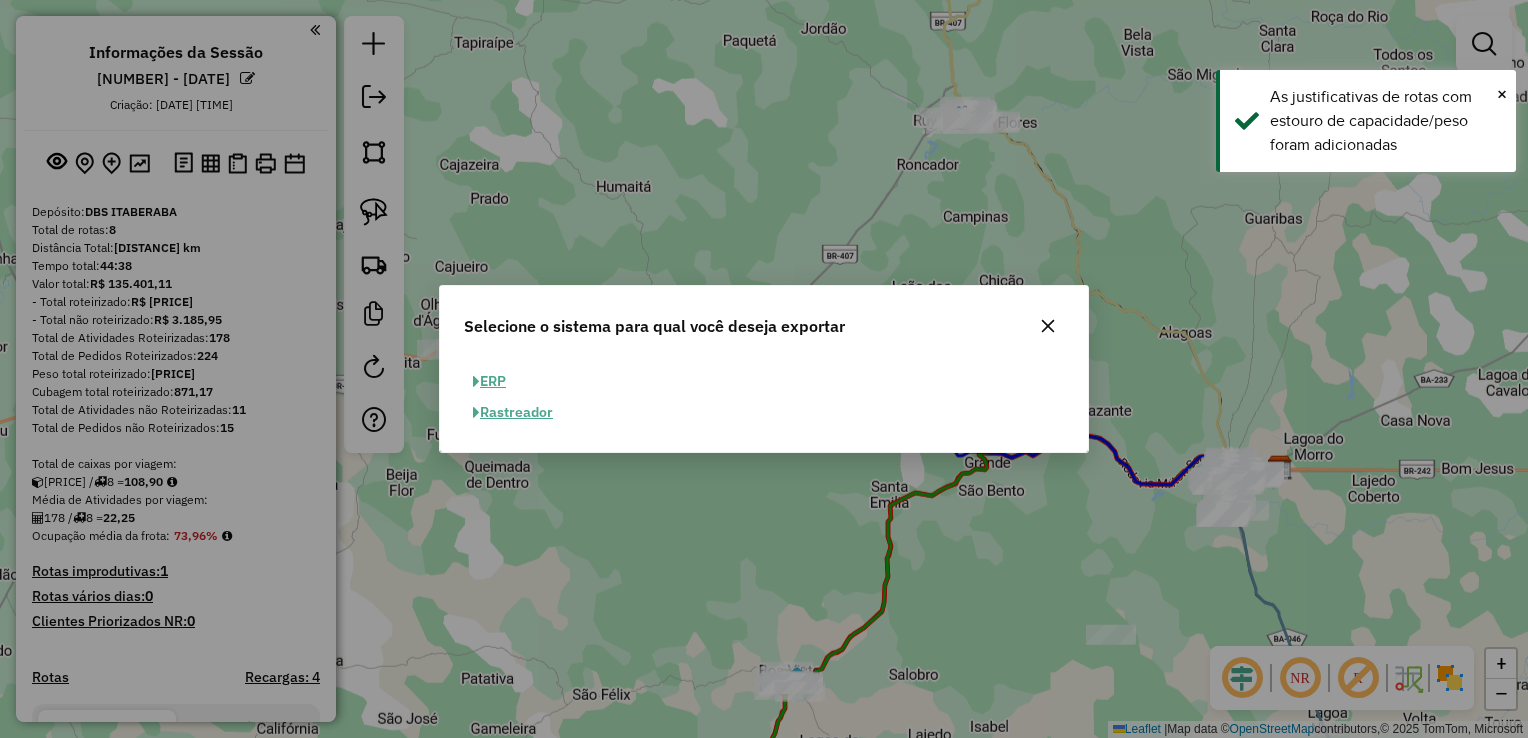 click on "ERP" 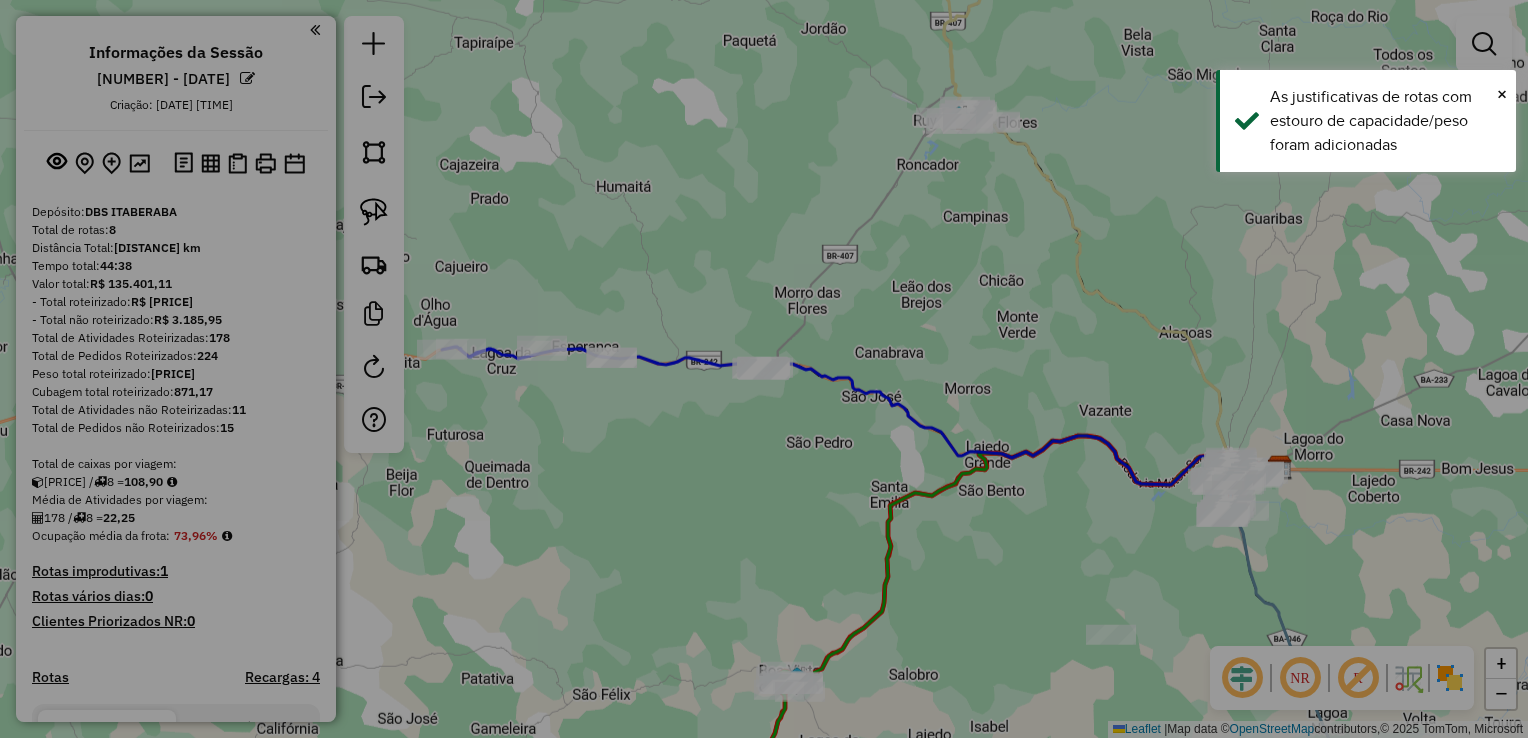 select on "**" 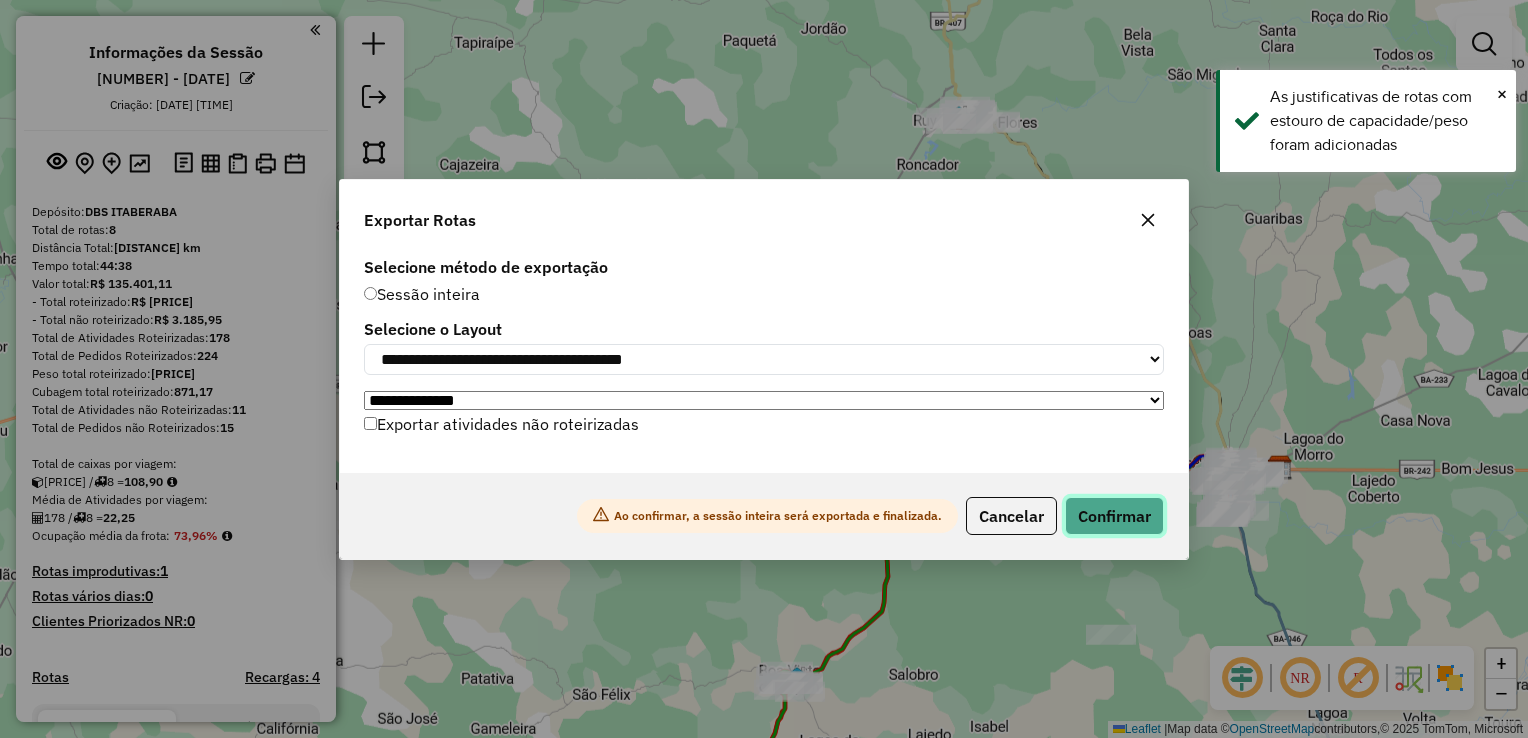 click on "Confirmar" 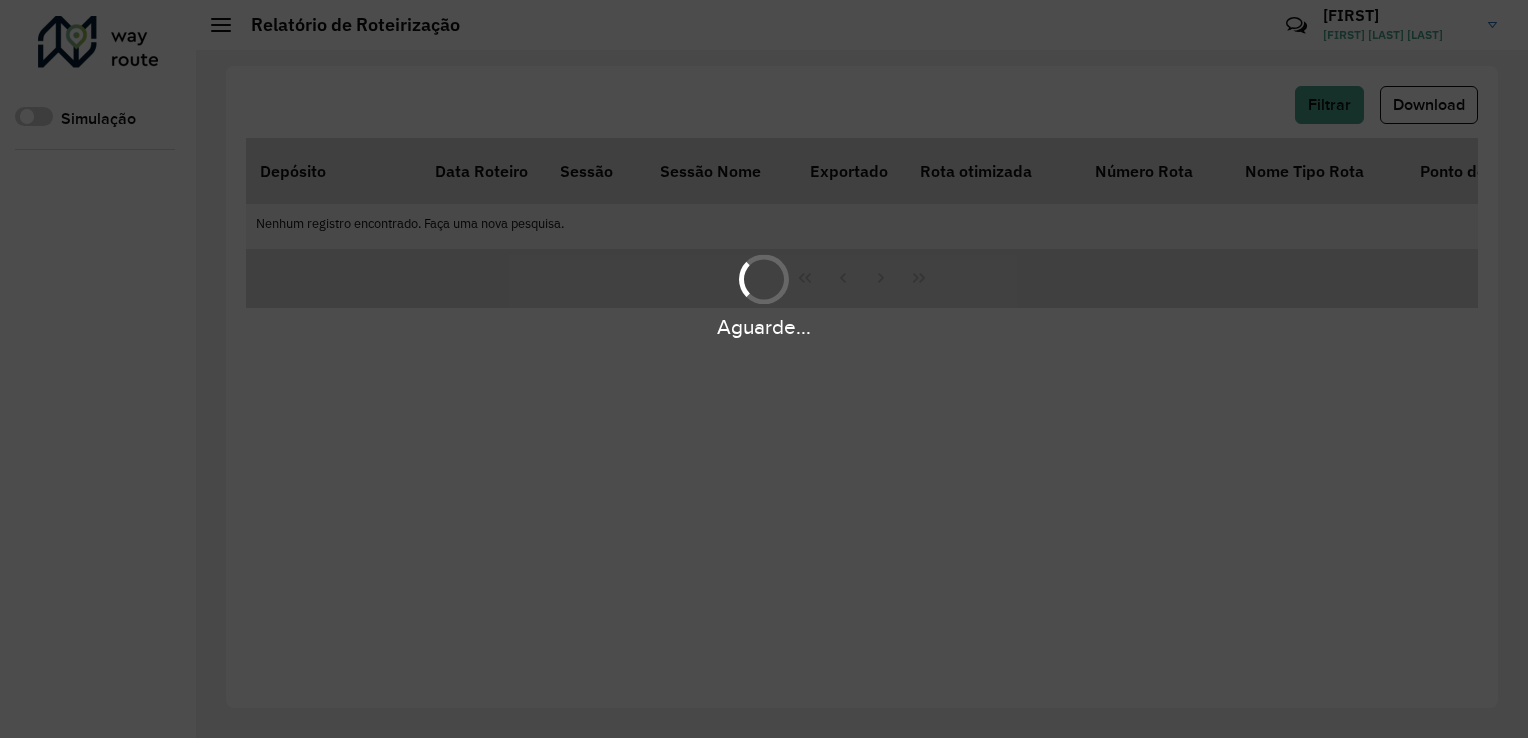 scroll, scrollTop: 0, scrollLeft: 0, axis: both 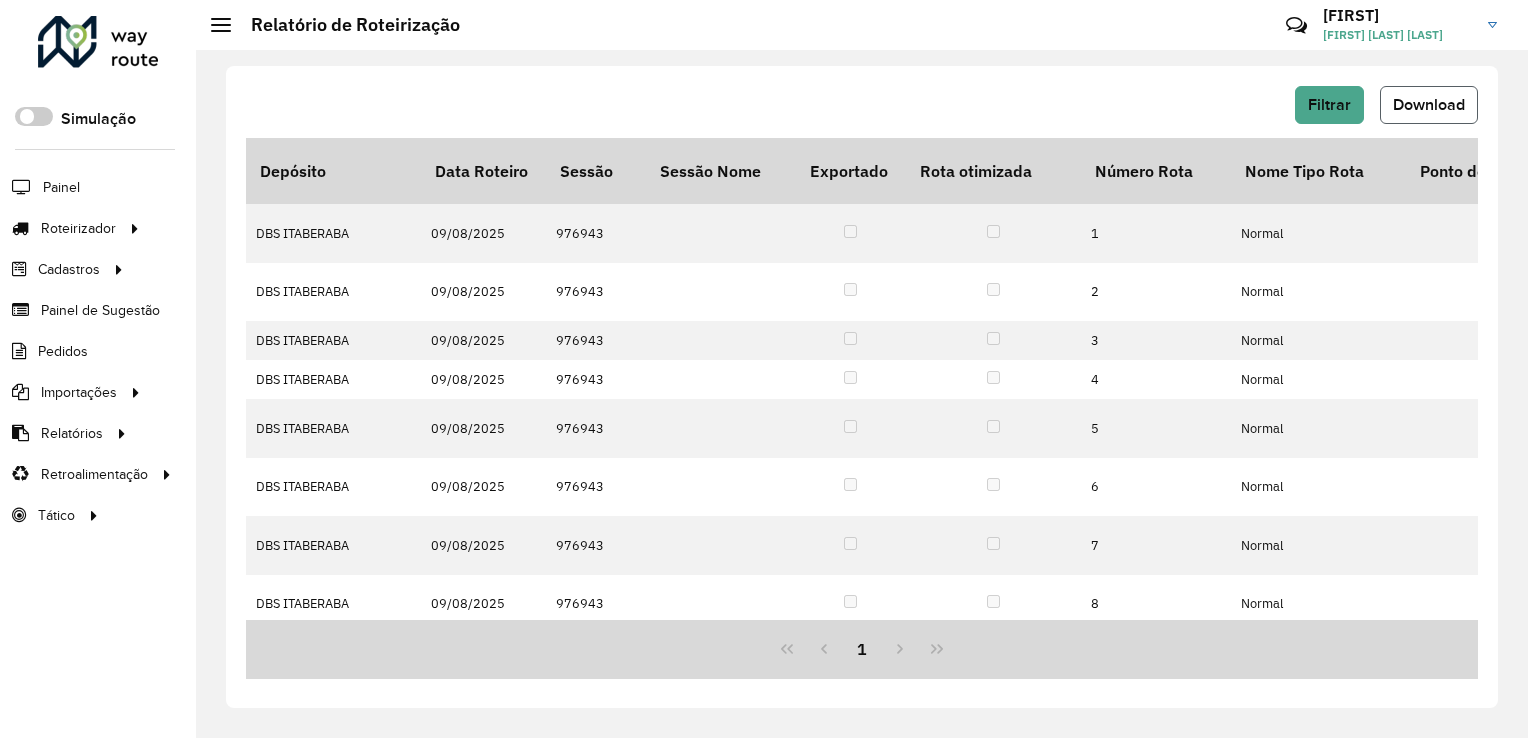 click on "Download" 